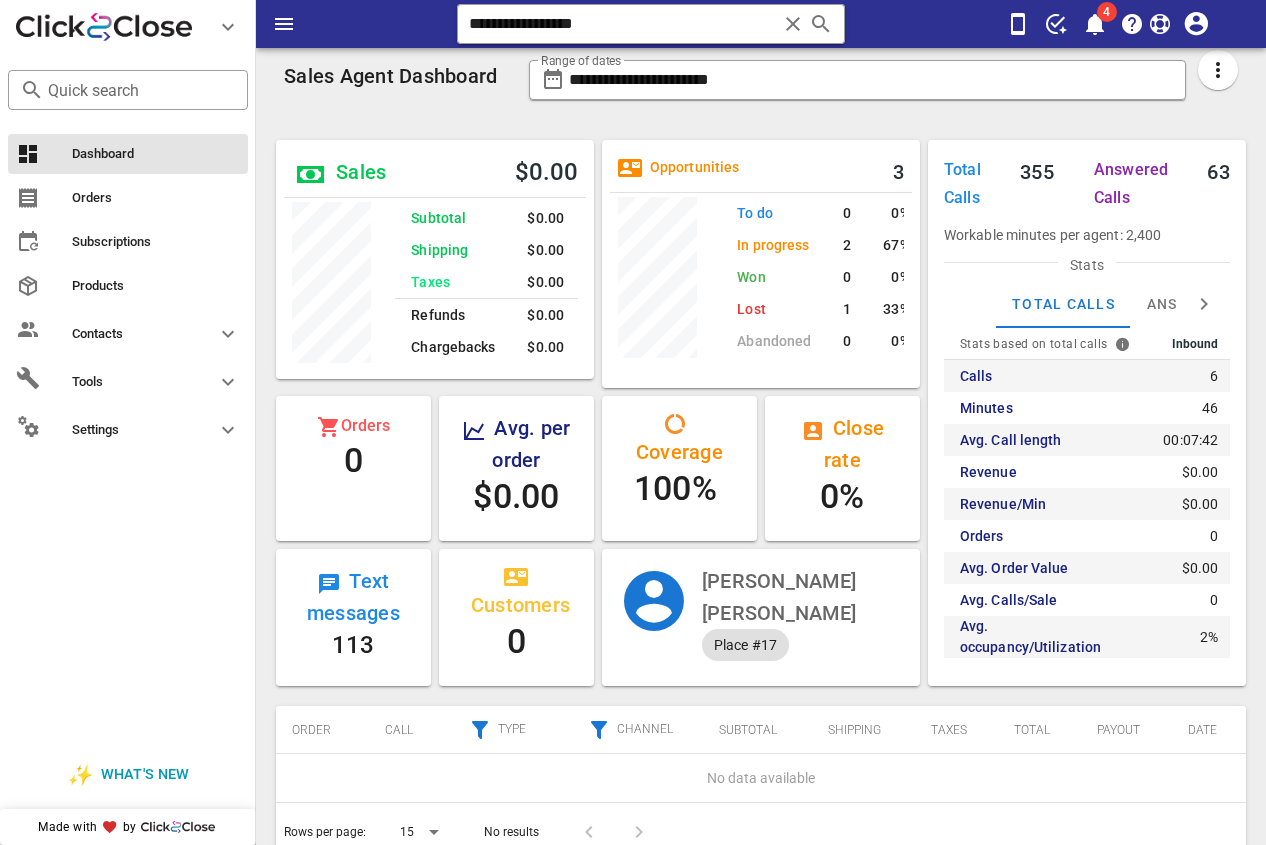 click on "**********" at bounding box center [761, 24] 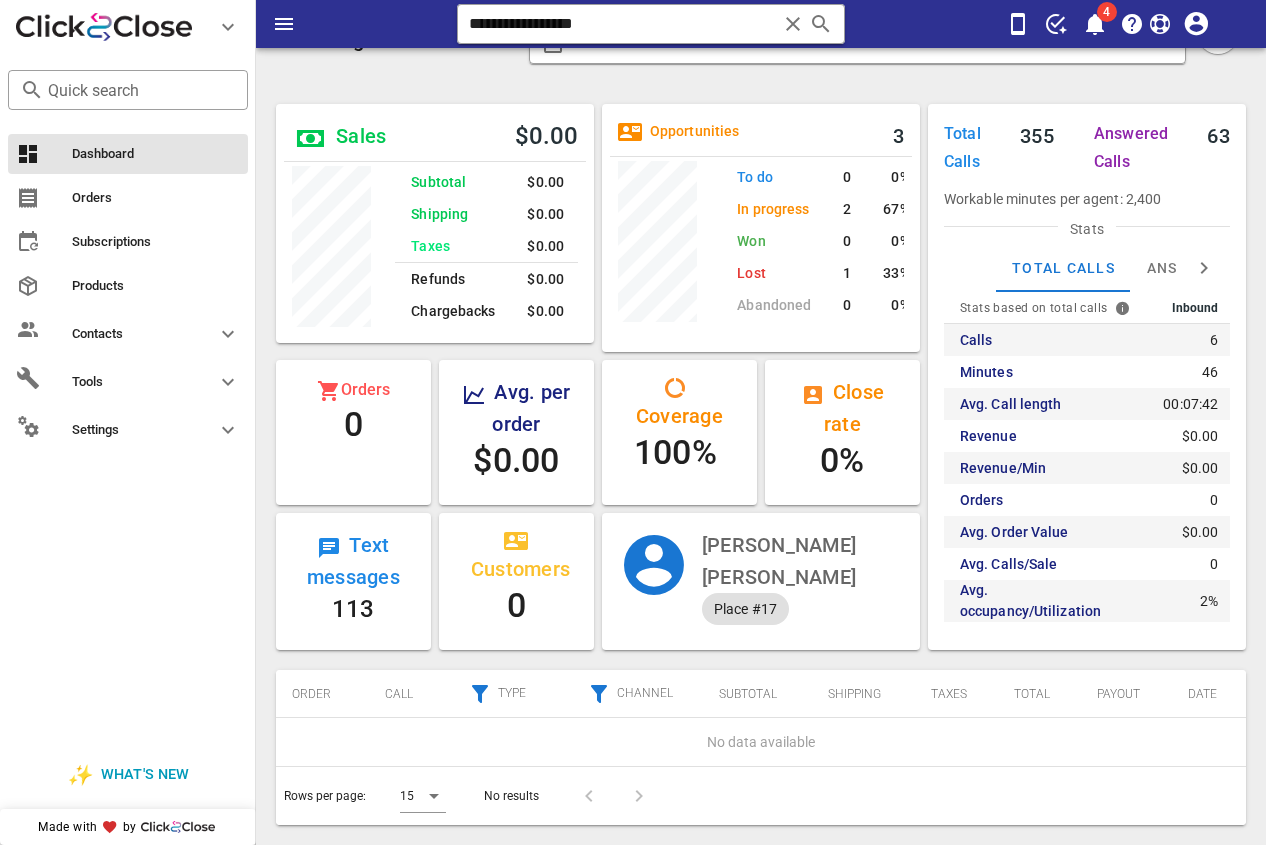 scroll, scrollTop: 0, scrollLeft: 0, axis: both 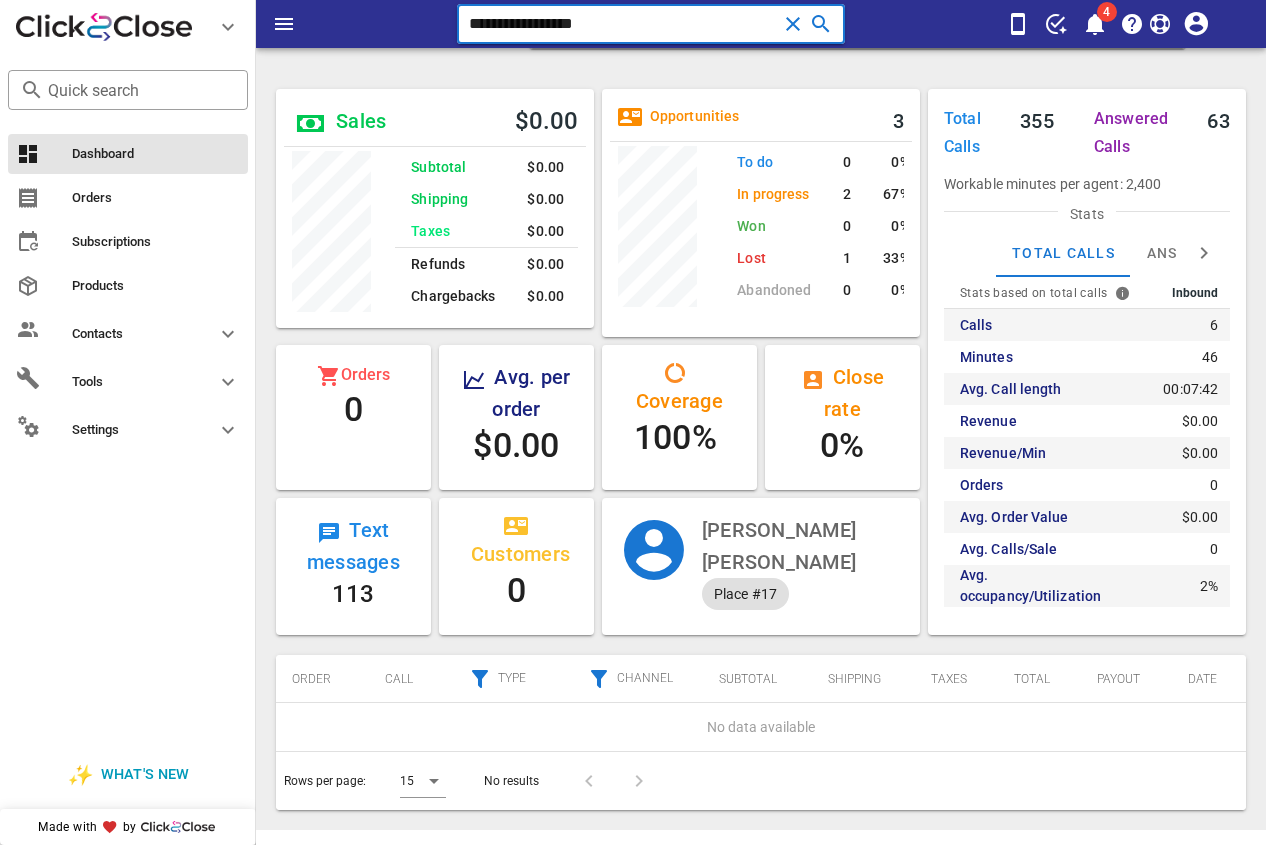 paste on "*" 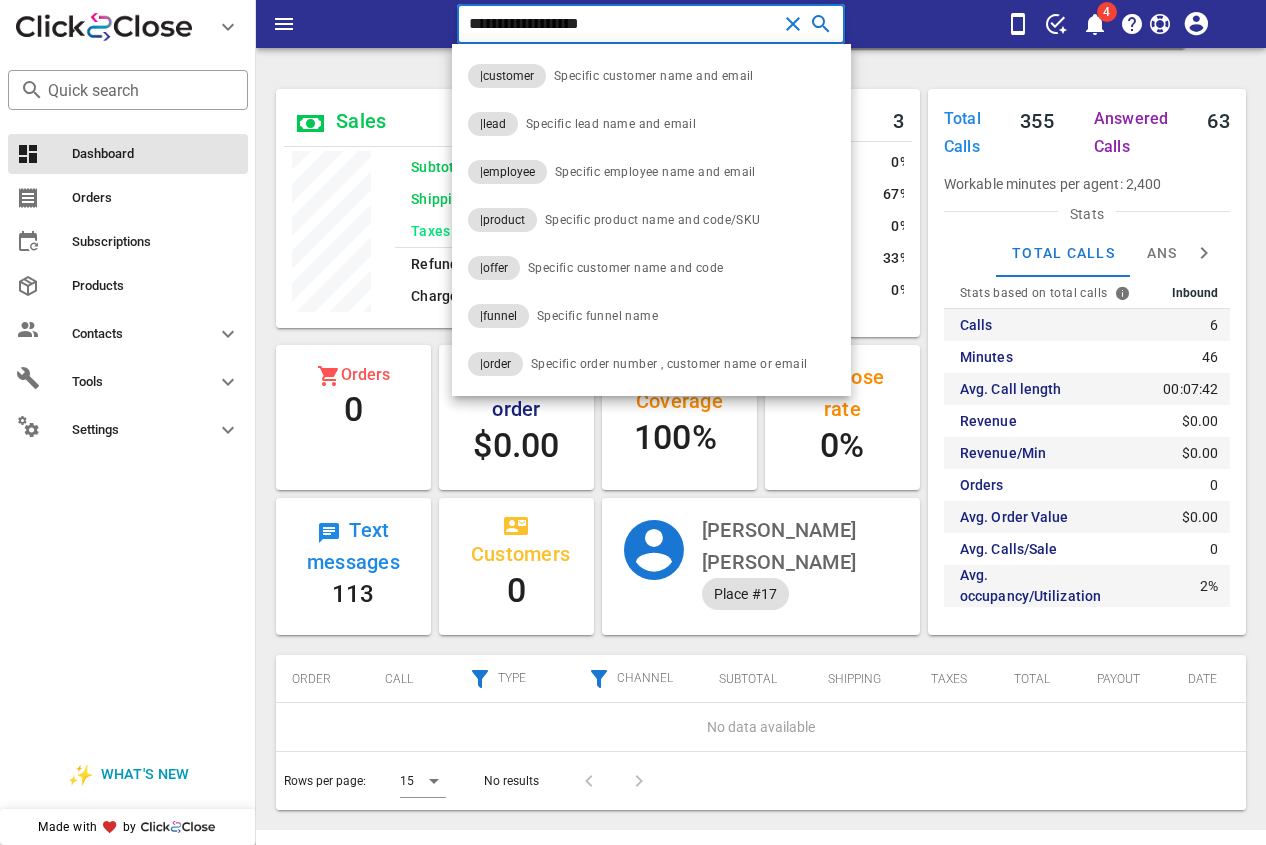 type on "**********" 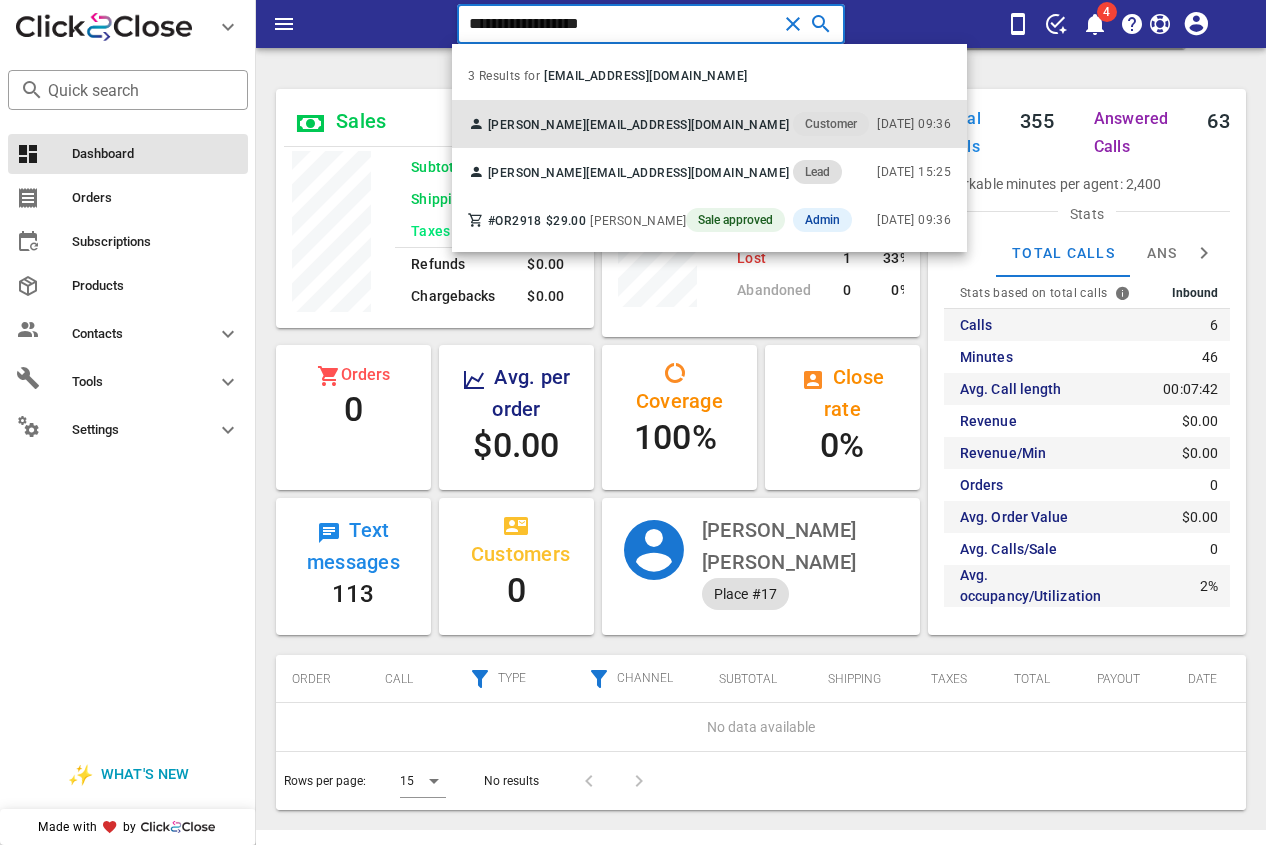 click on "[PERSON_NAME]   [EMAIL_ADDRESS][DOMAIN_NAME]   Customer" at bounding box center [668, 124] 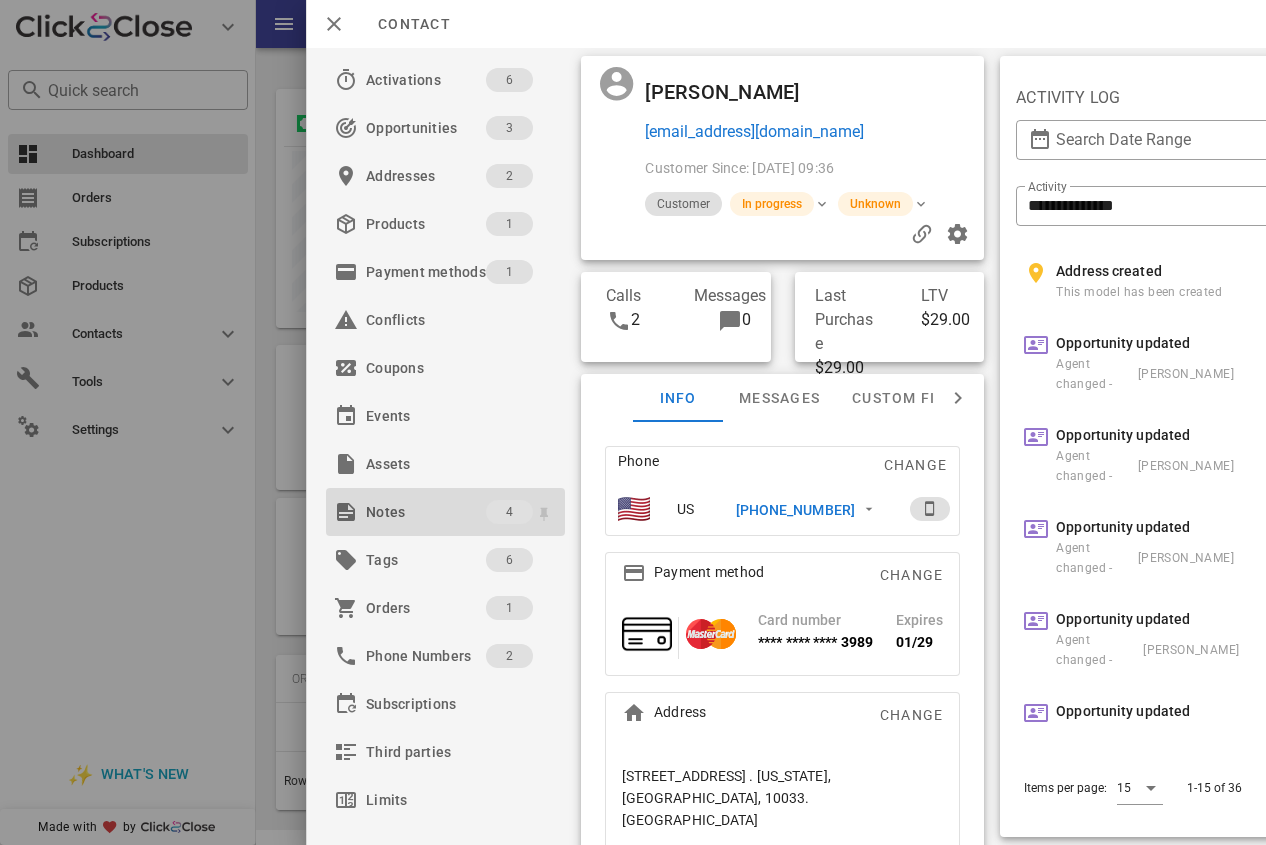 click on "Notes" at bounding box center [426, 512] 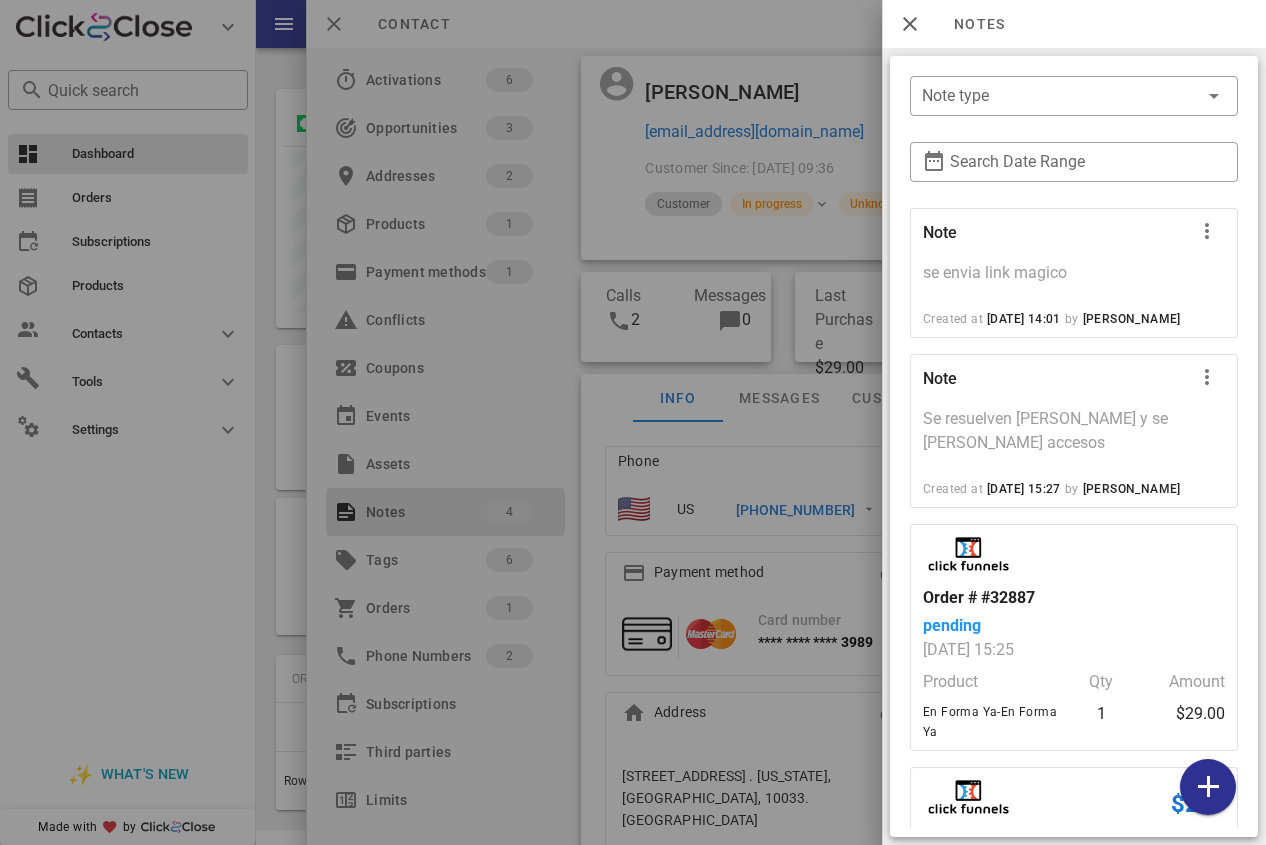 scroll, scrollTop: 186, scrollLeft: 0, axis: vertical 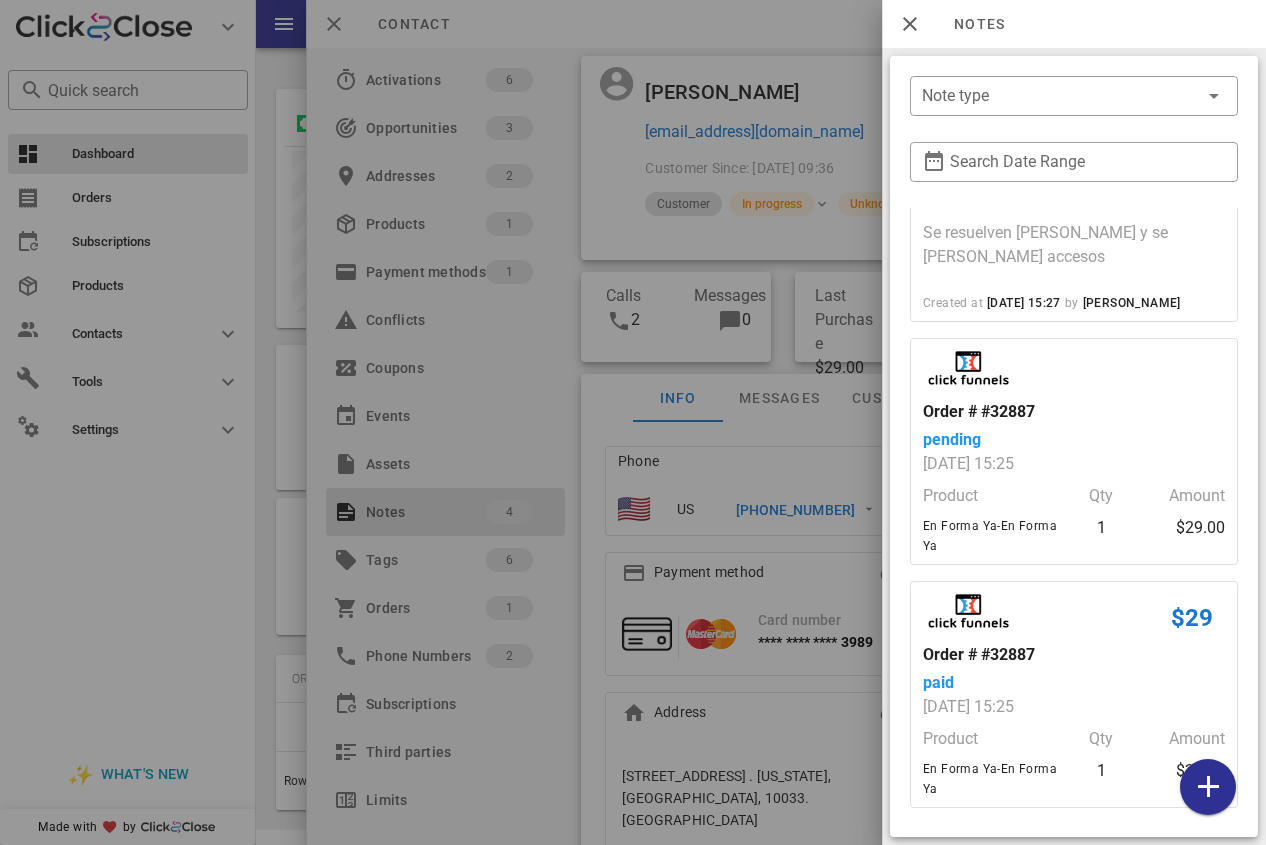 click at bounding box center (633, 422) 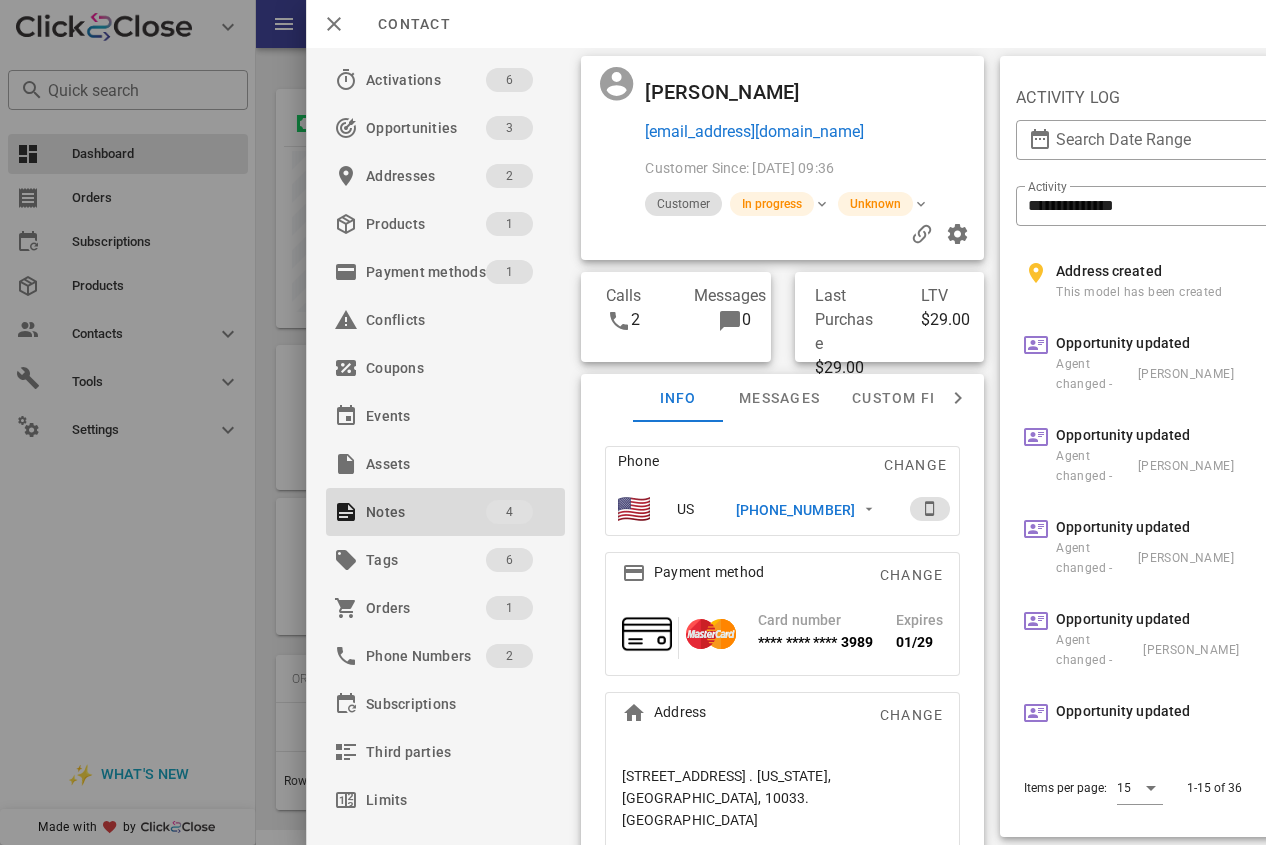 click on "[PHONE_NUMBER]" at bounding box center [795, 510] 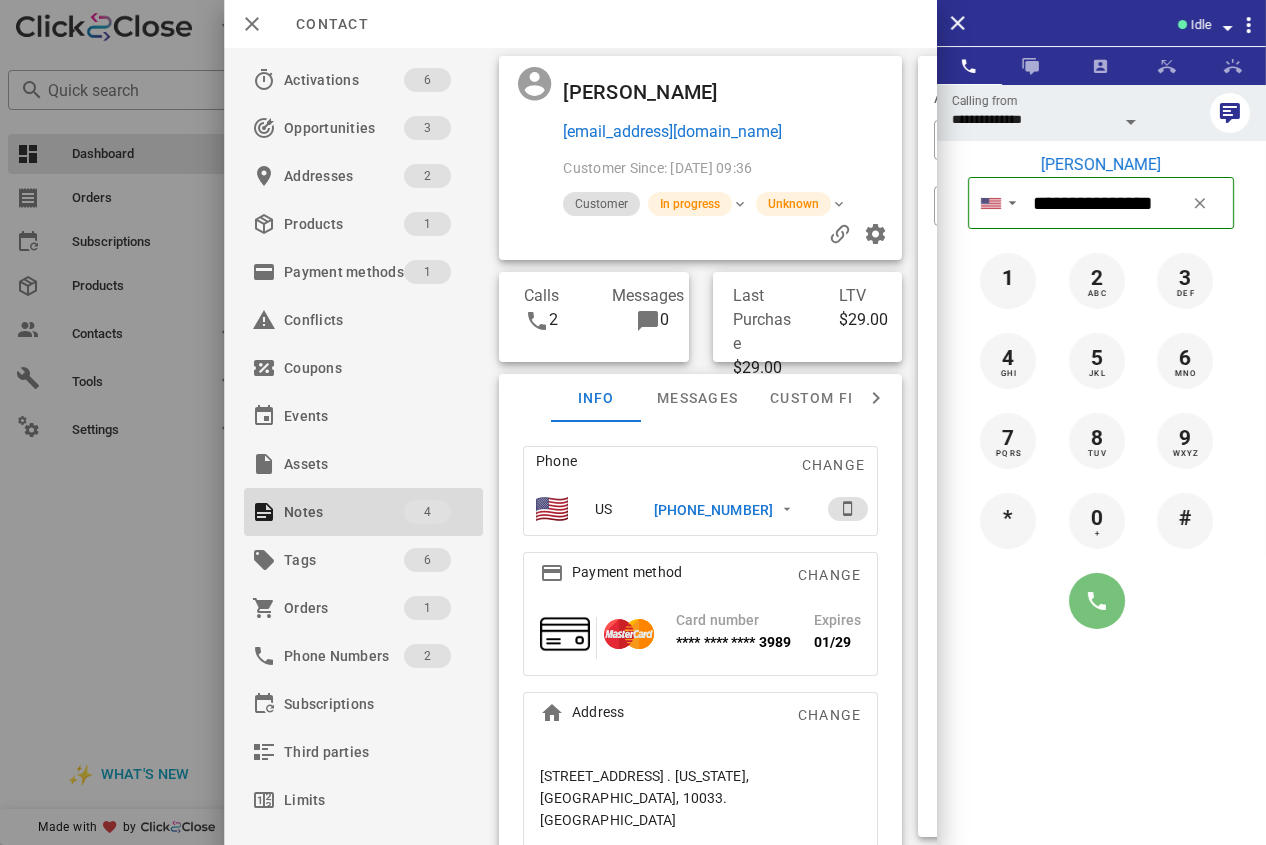 click at bounding box center [1097, 601] 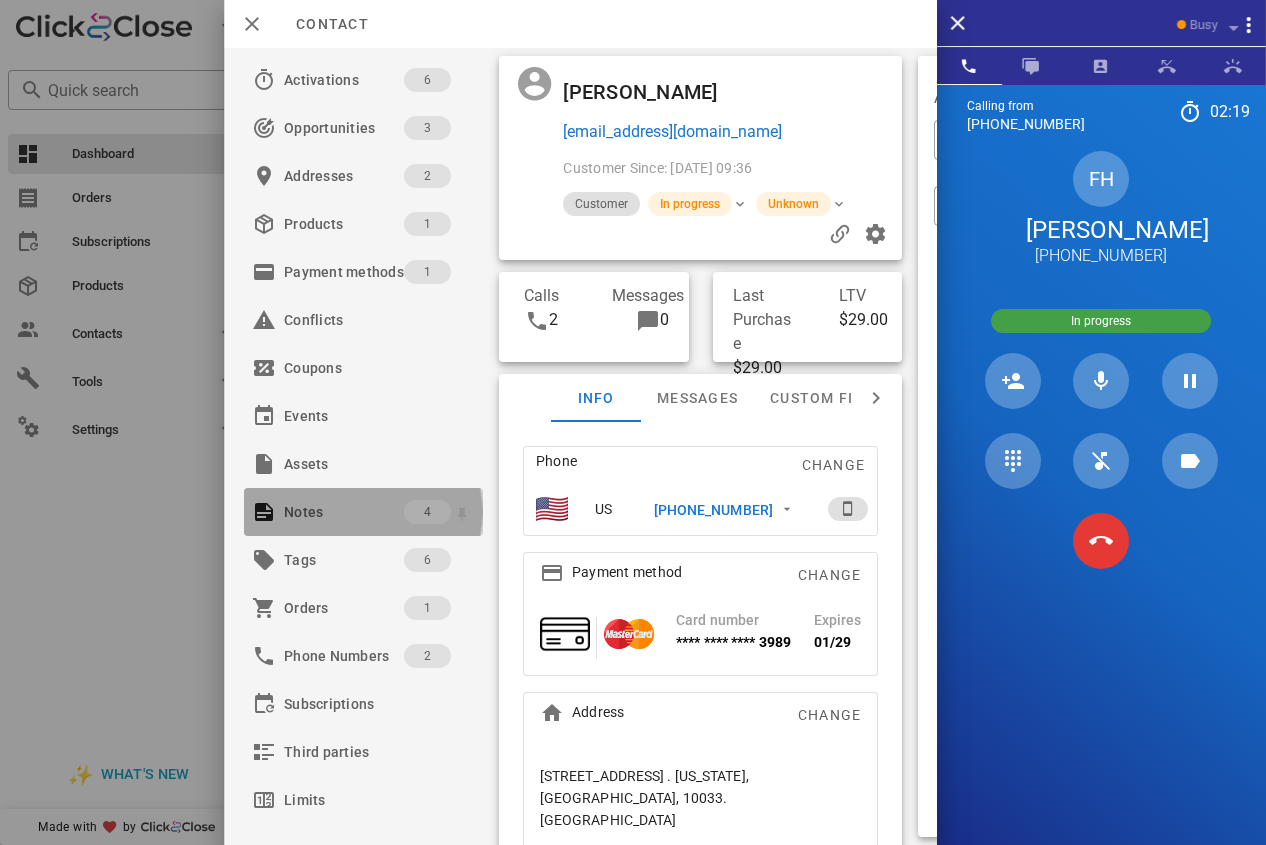 click on "Notes  4" at bounding box center (363, 512) 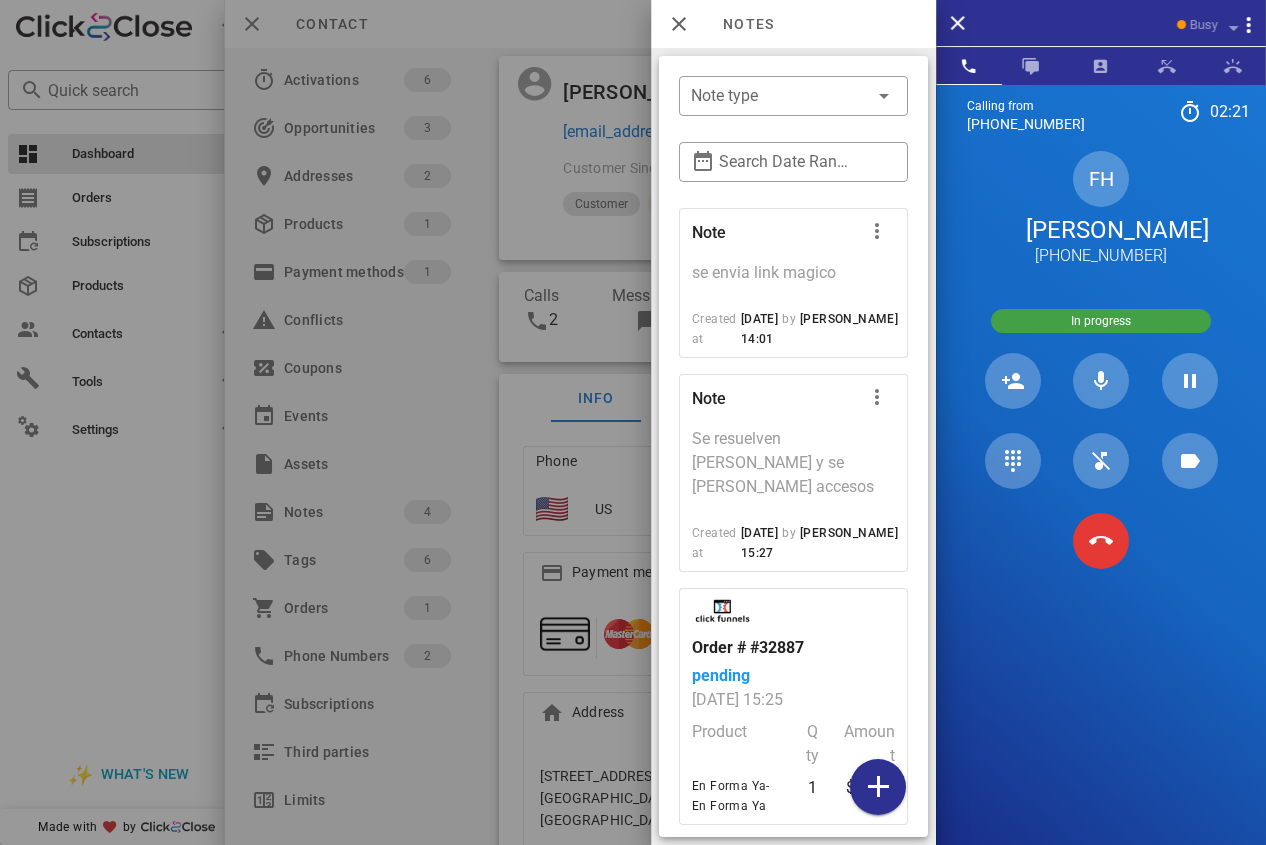 scroll, scrollTop: 346, scrollLeft: 0, axis: vertical 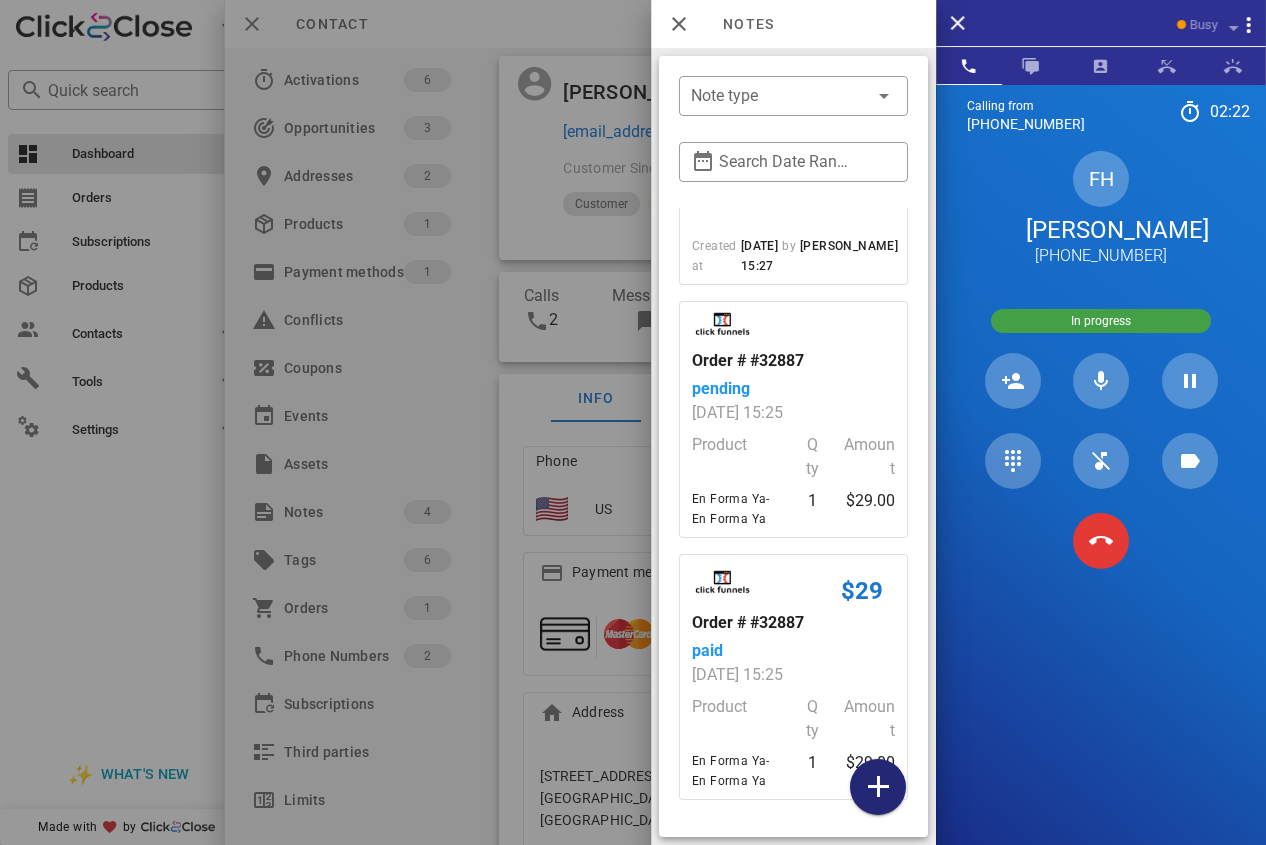 click at bounding box center [878, 787] 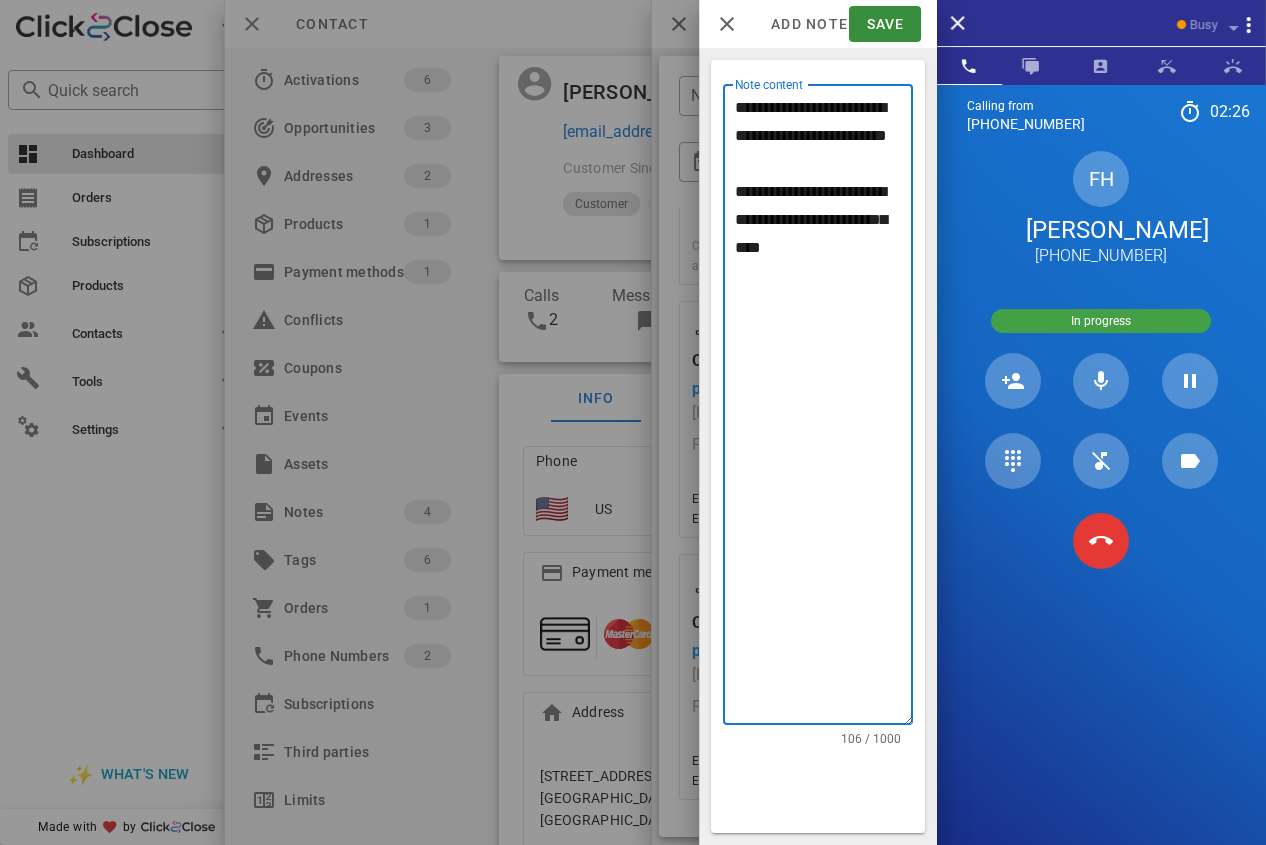 drag, startPoint x: 832, startPoint y: 167, endPoint x: 725, endPoint y: 88, distance: 133.00375 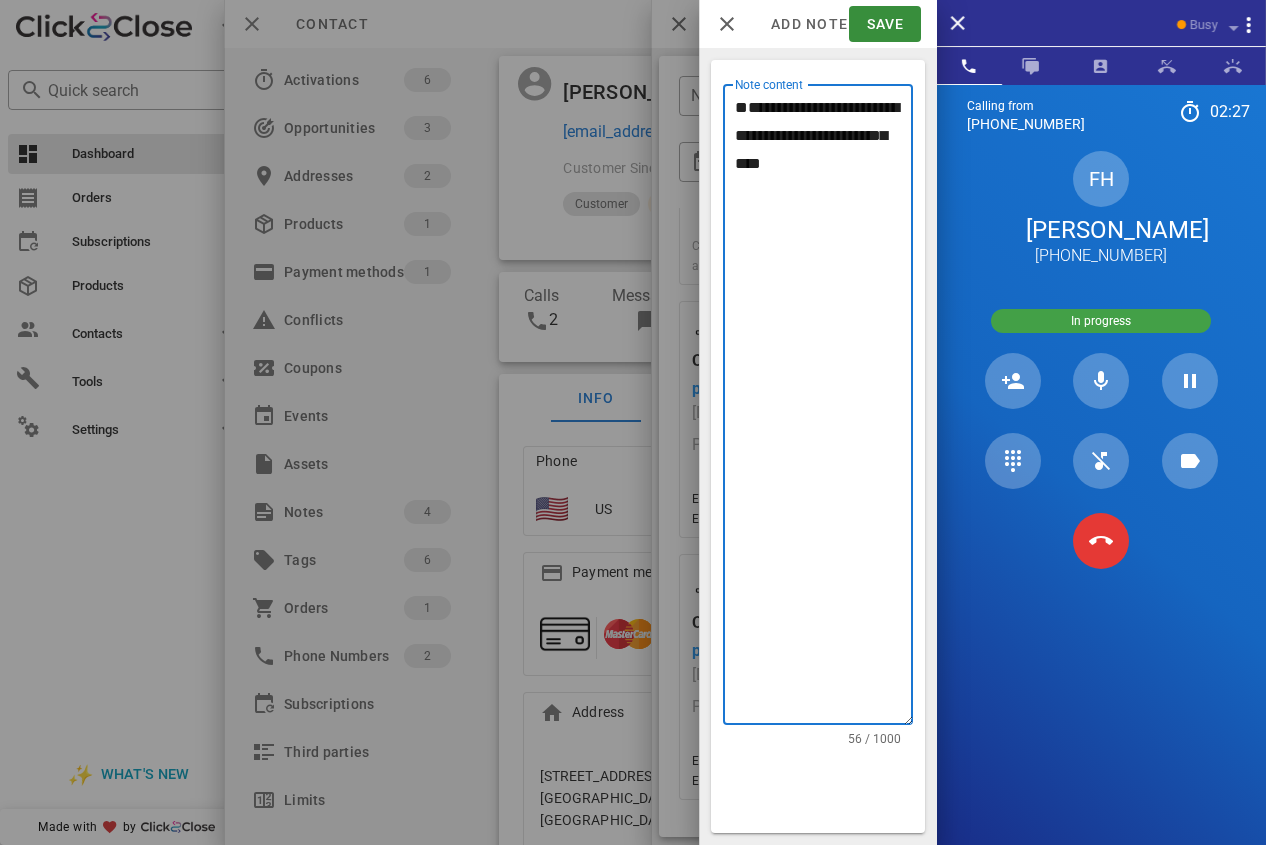 click on "**********" at bounding box center (818, 404) 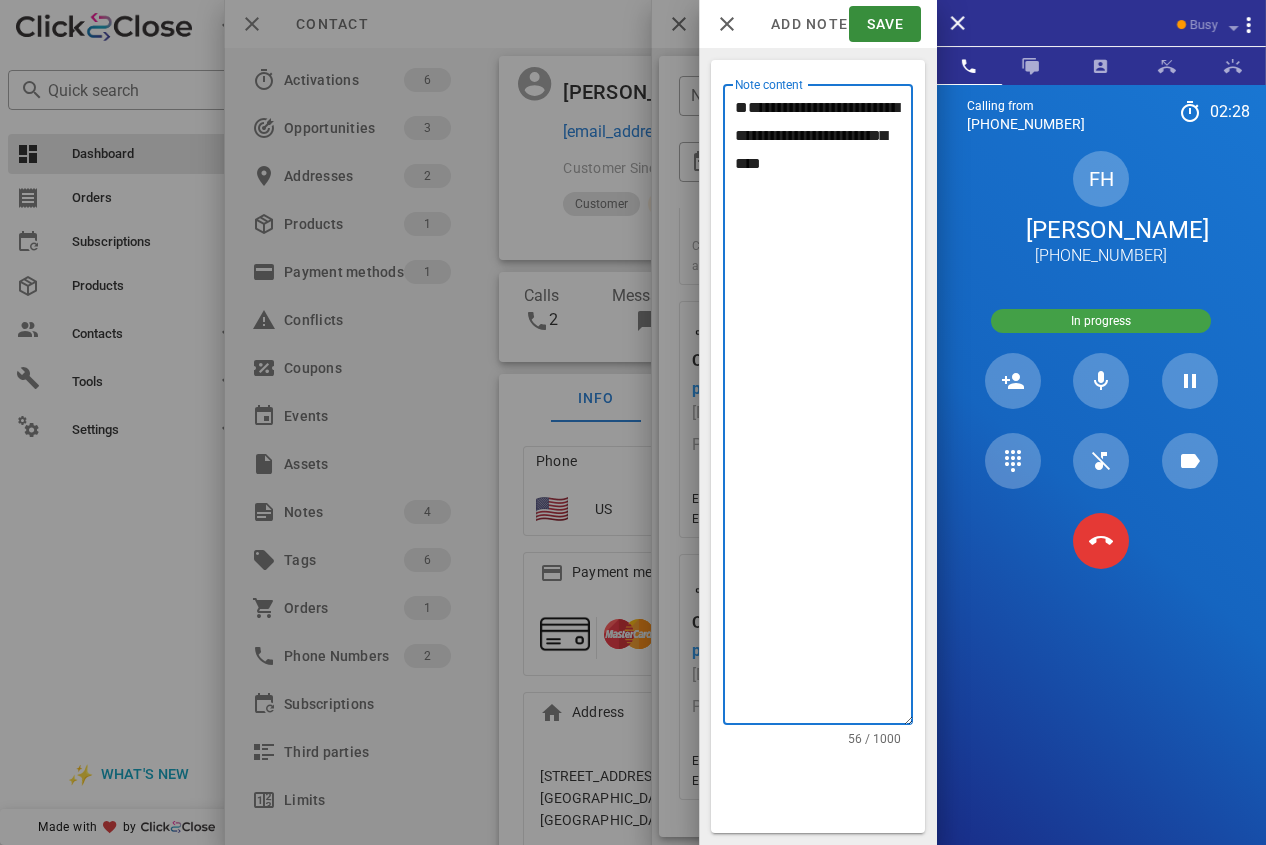 click on "**********" at bounding box center [824, 409] 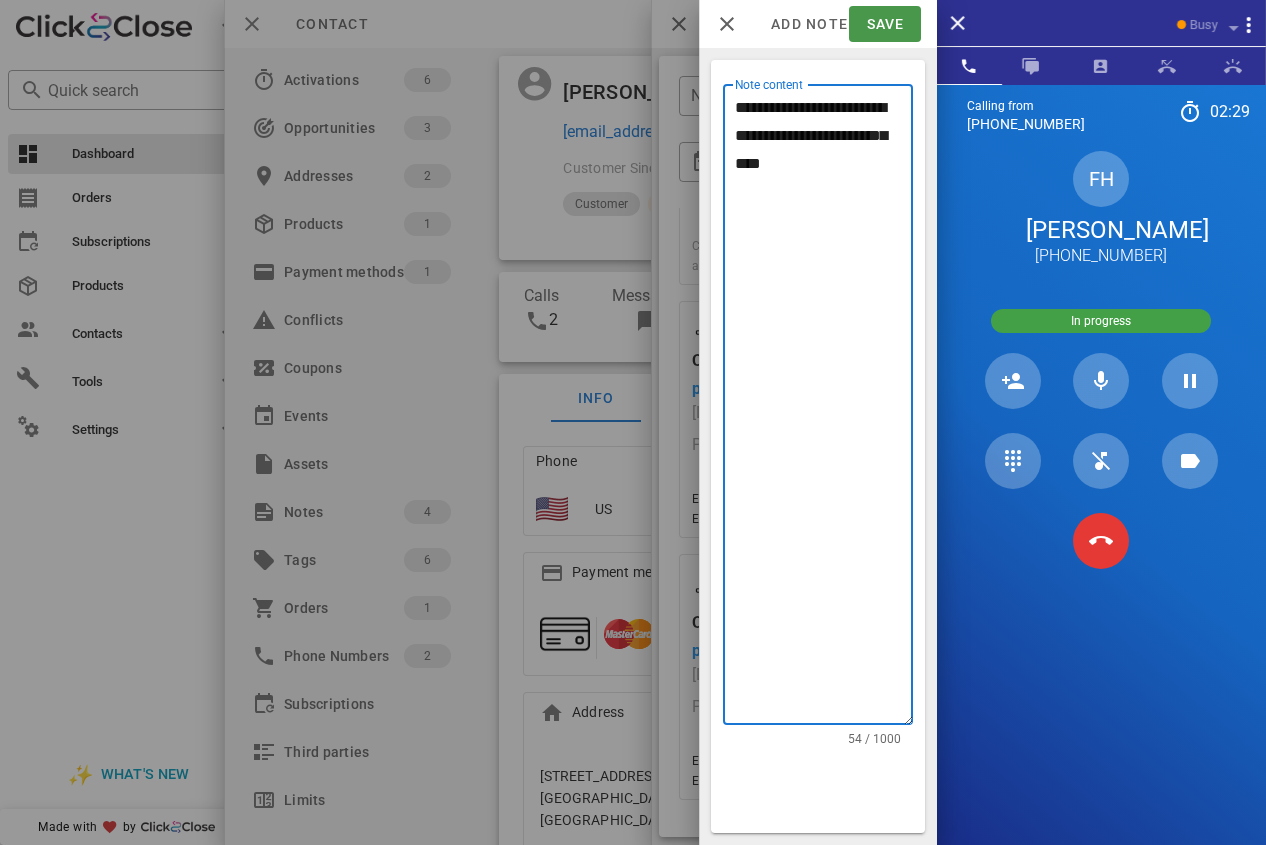 type on "**********" 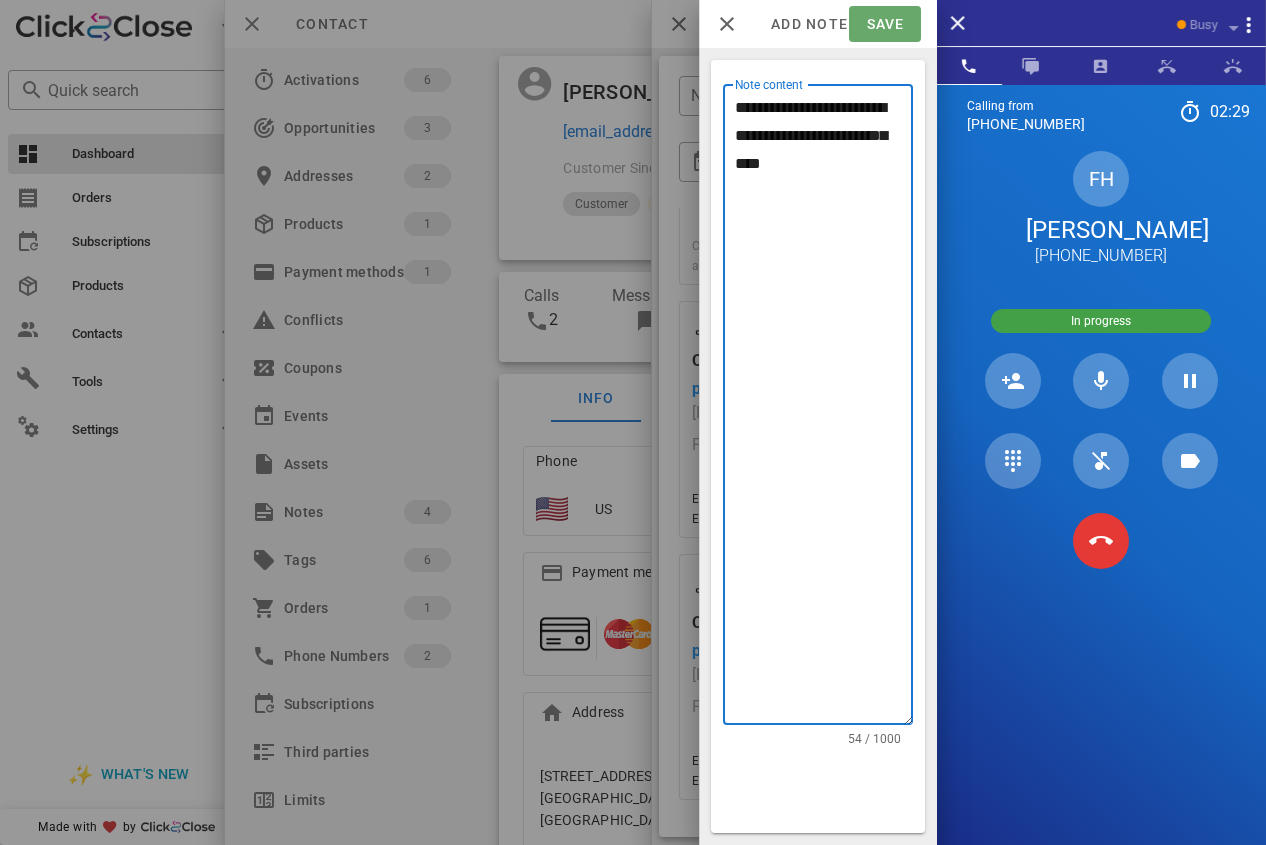 click on "Save" at bounding box center [884, 24] 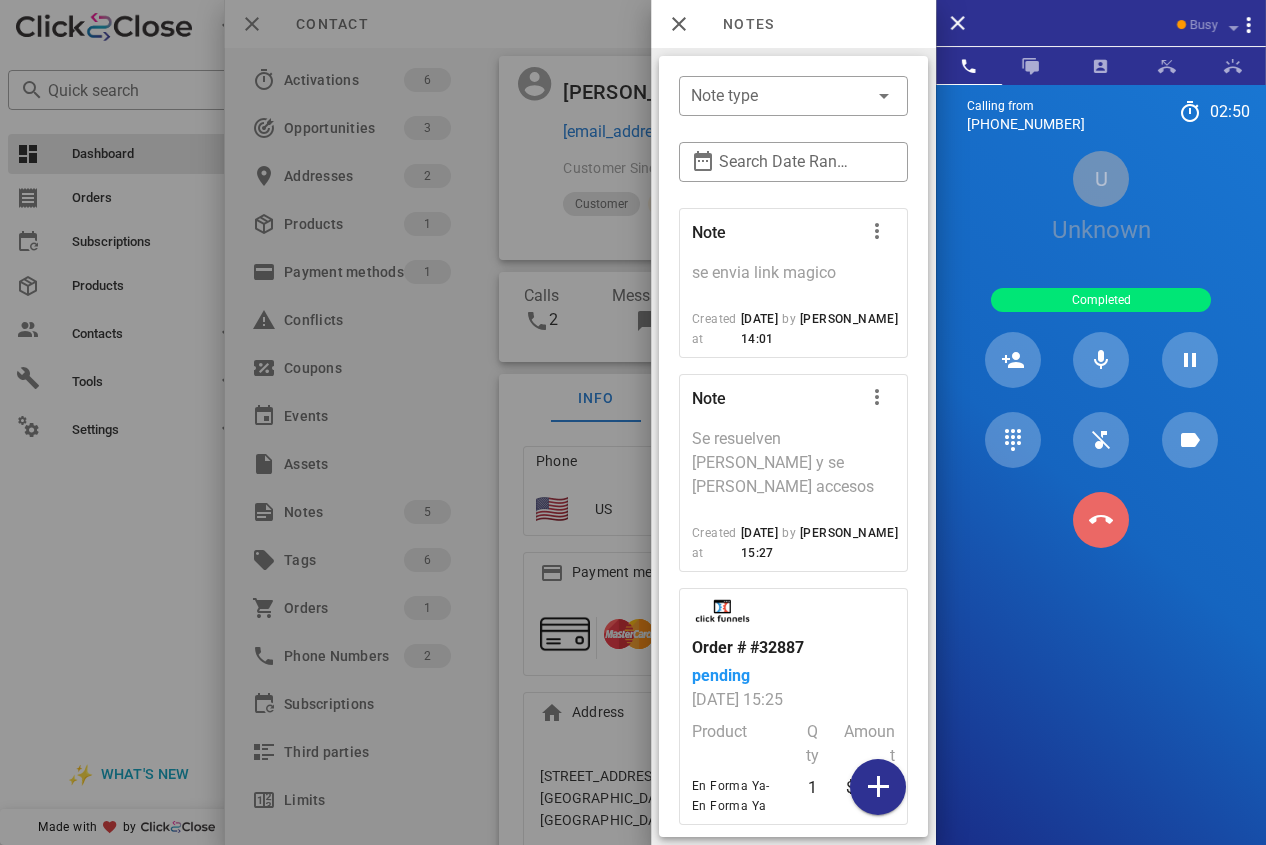 click at bounding box center (1101, 520) 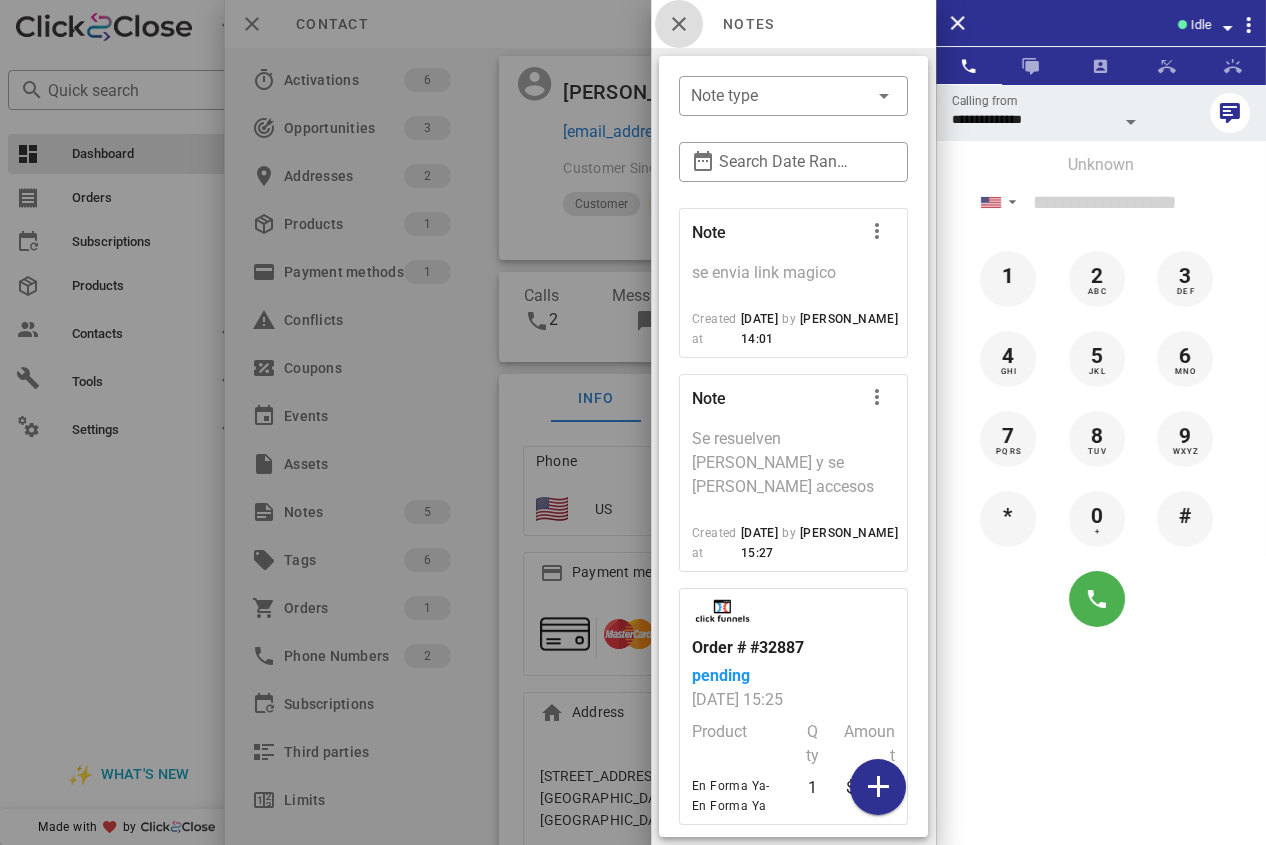 click at bounding box center [679, 24] 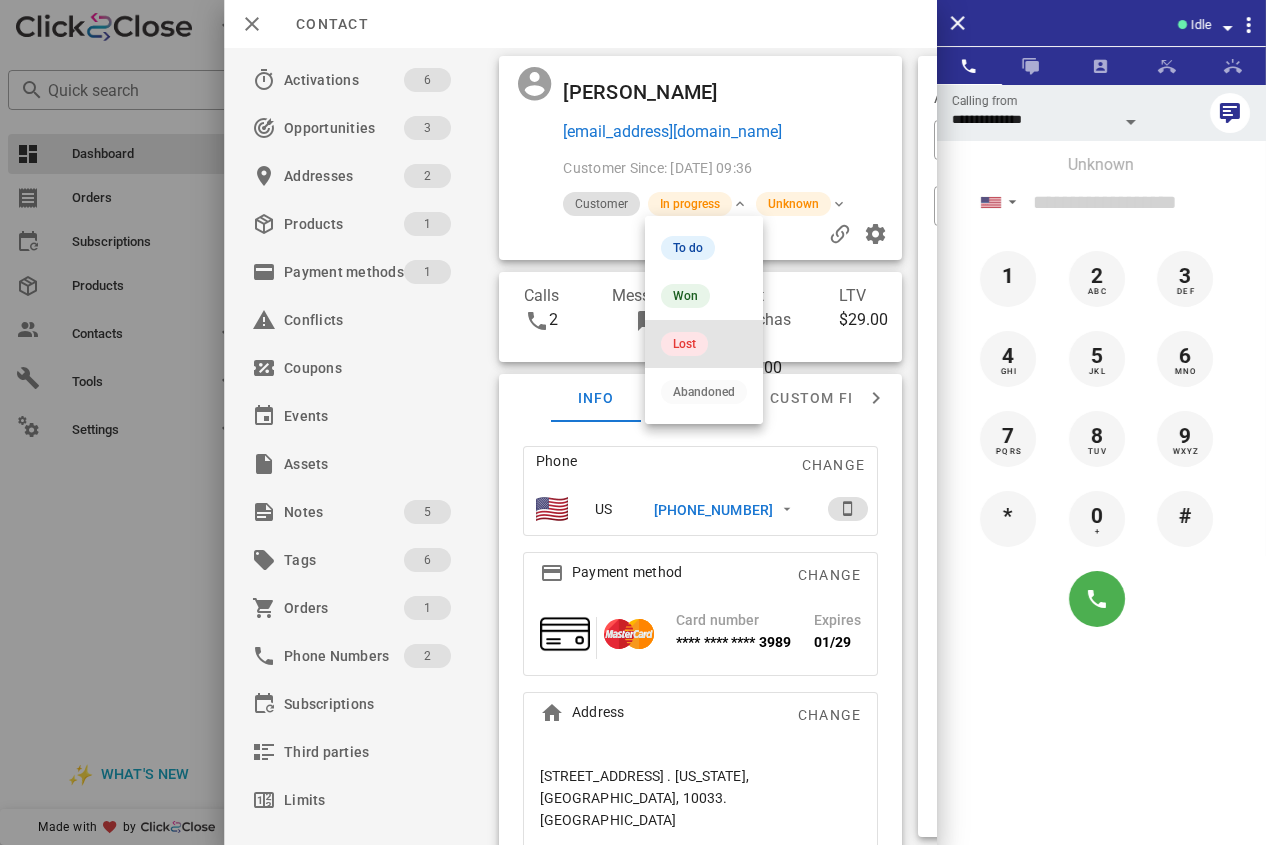 click on "Lost" at bounding box center [684, 344] 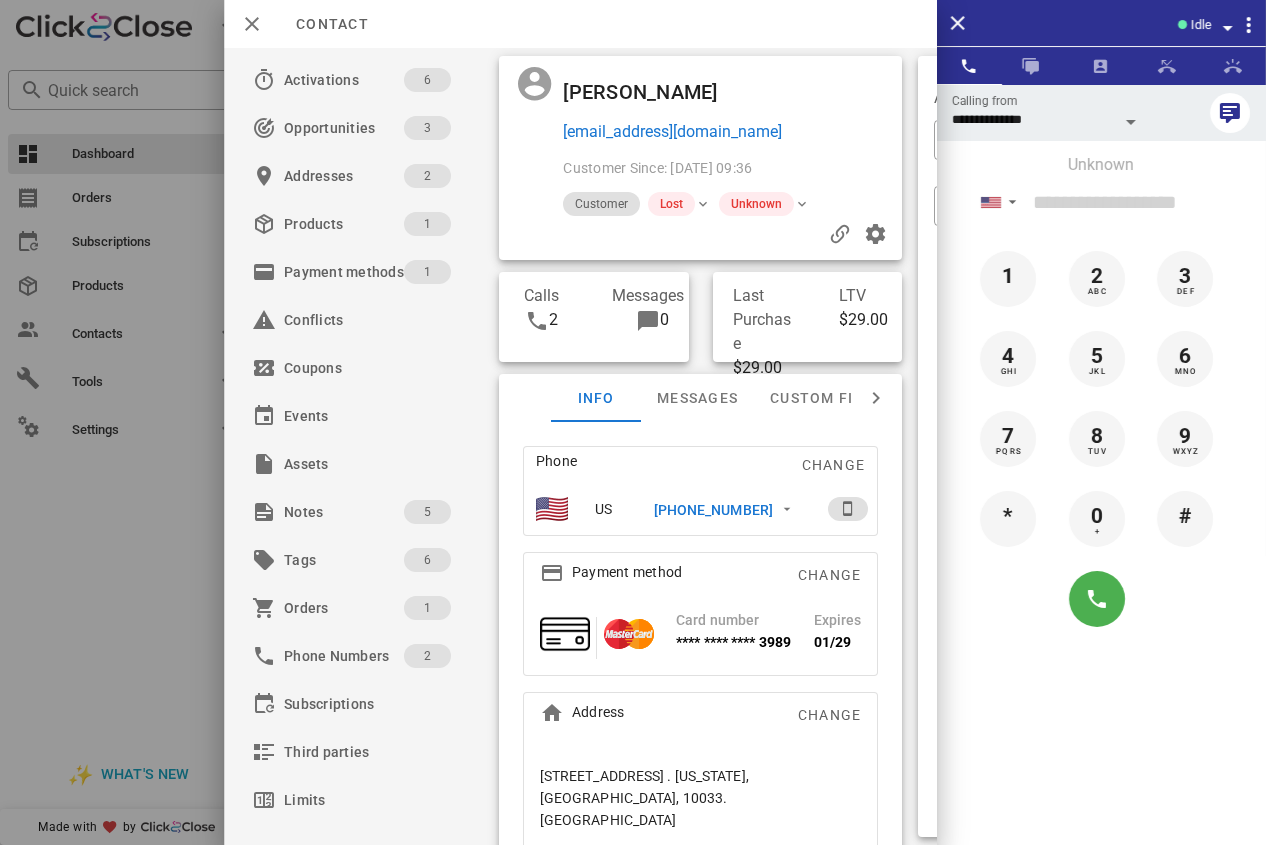 click at bounding box center [700, 234] 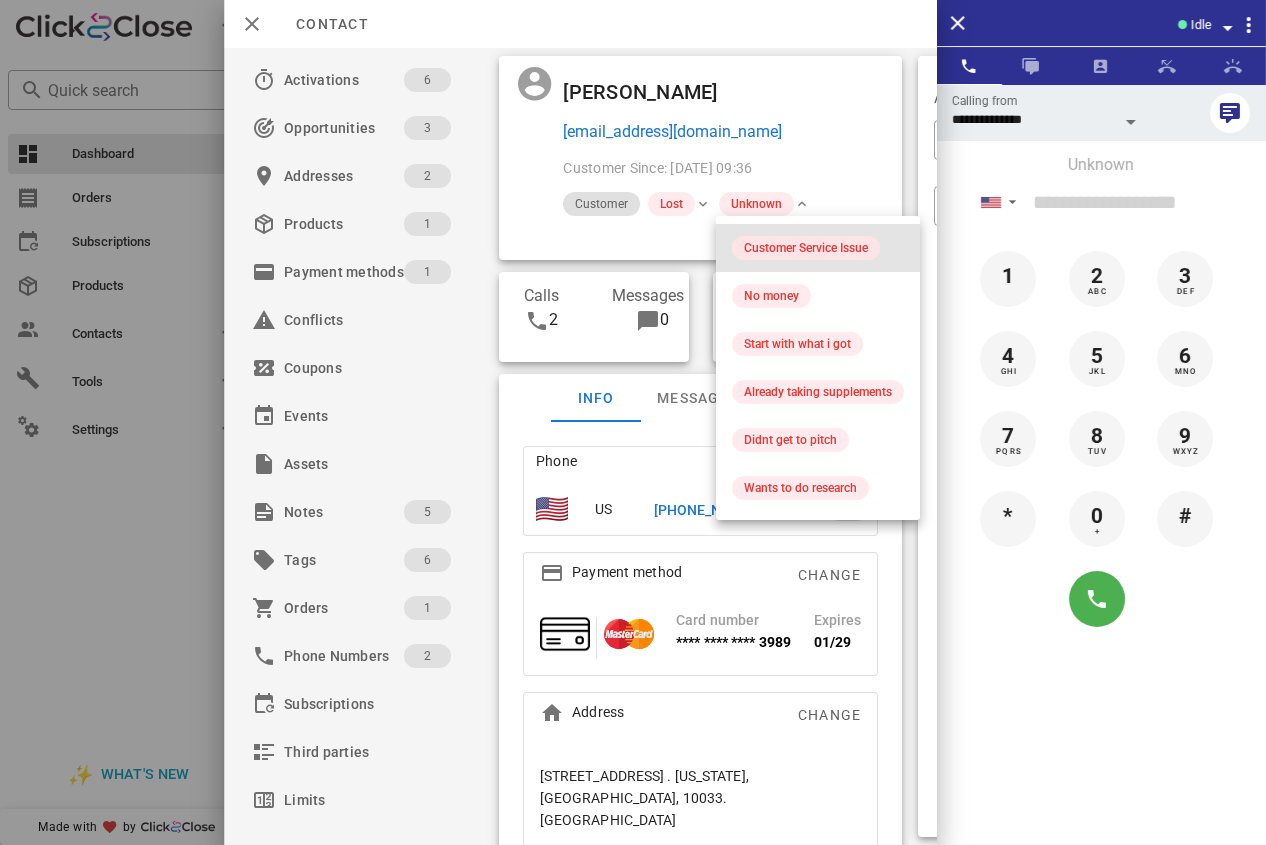 click on "Customer Service Issue" at bounding box center [806, 248] 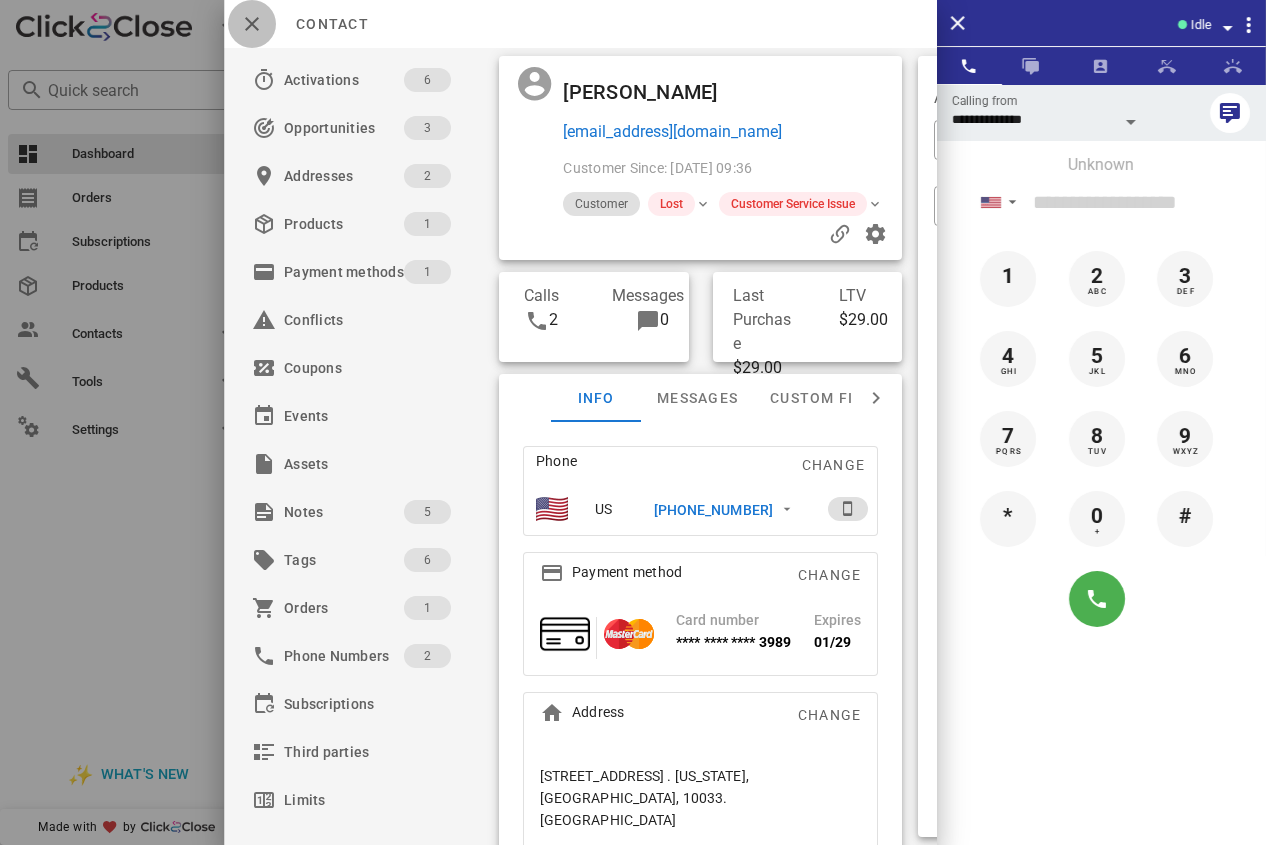 click at bounding box center (252, 24) 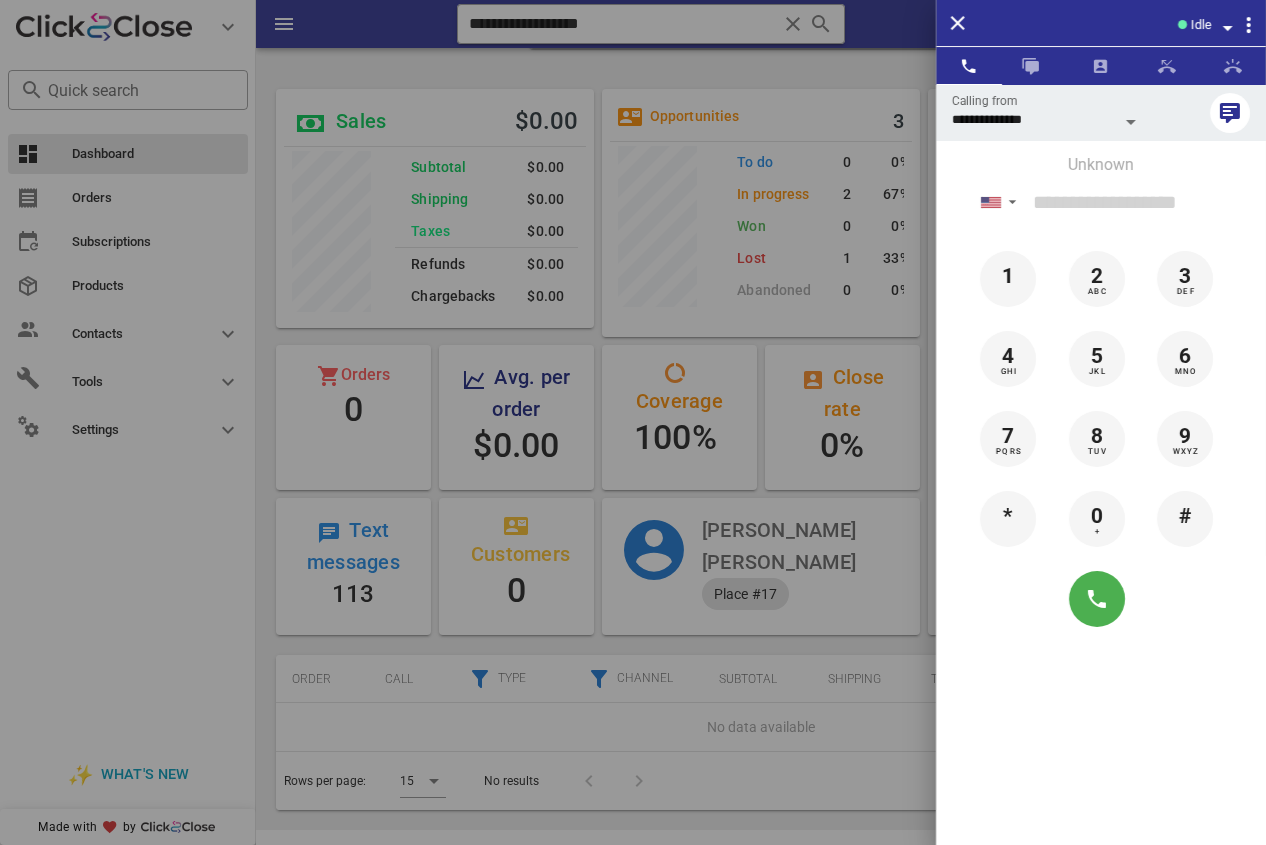 click at bounding box center (633, 422) 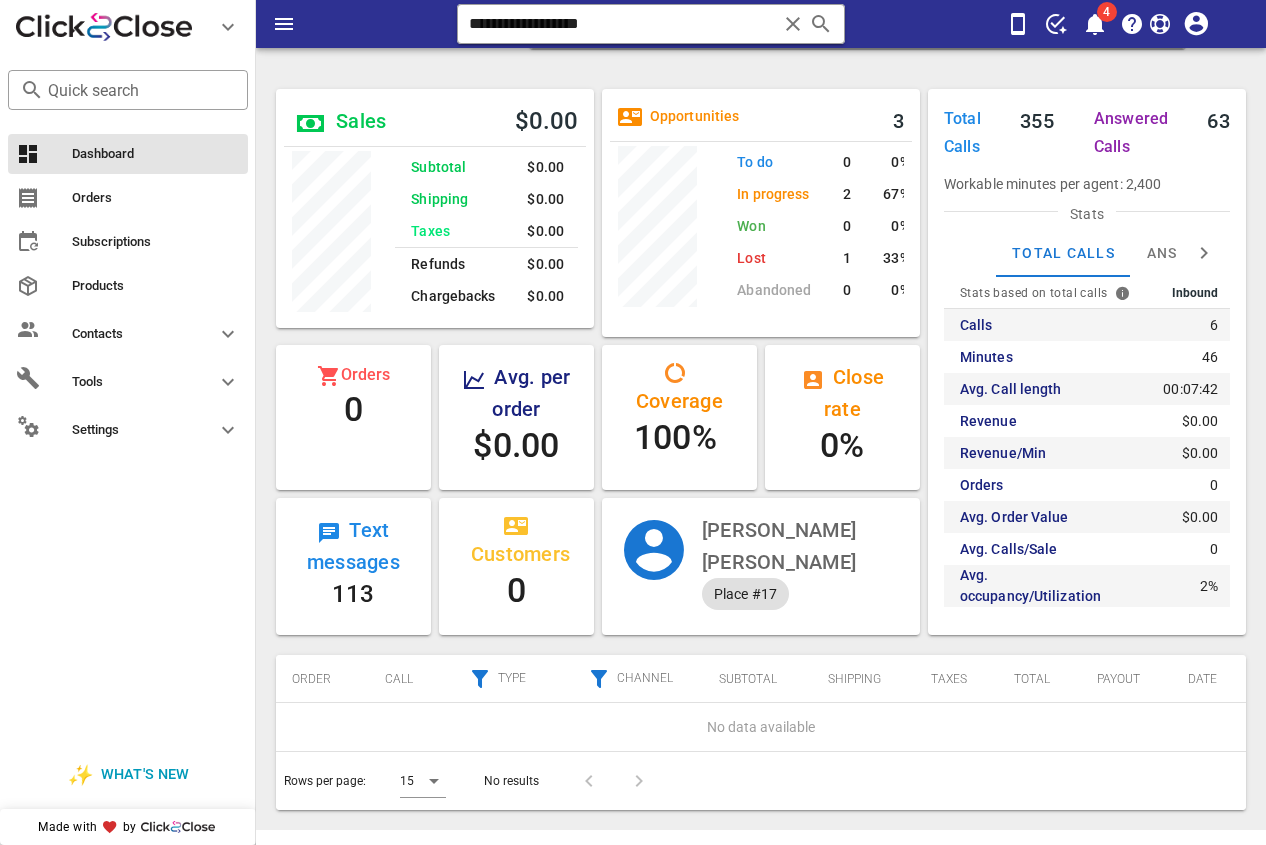 drag, startPoint x: 636, startPoint y: 26, endPoint x: 392, endPoint y: 19, distance: 244.10039 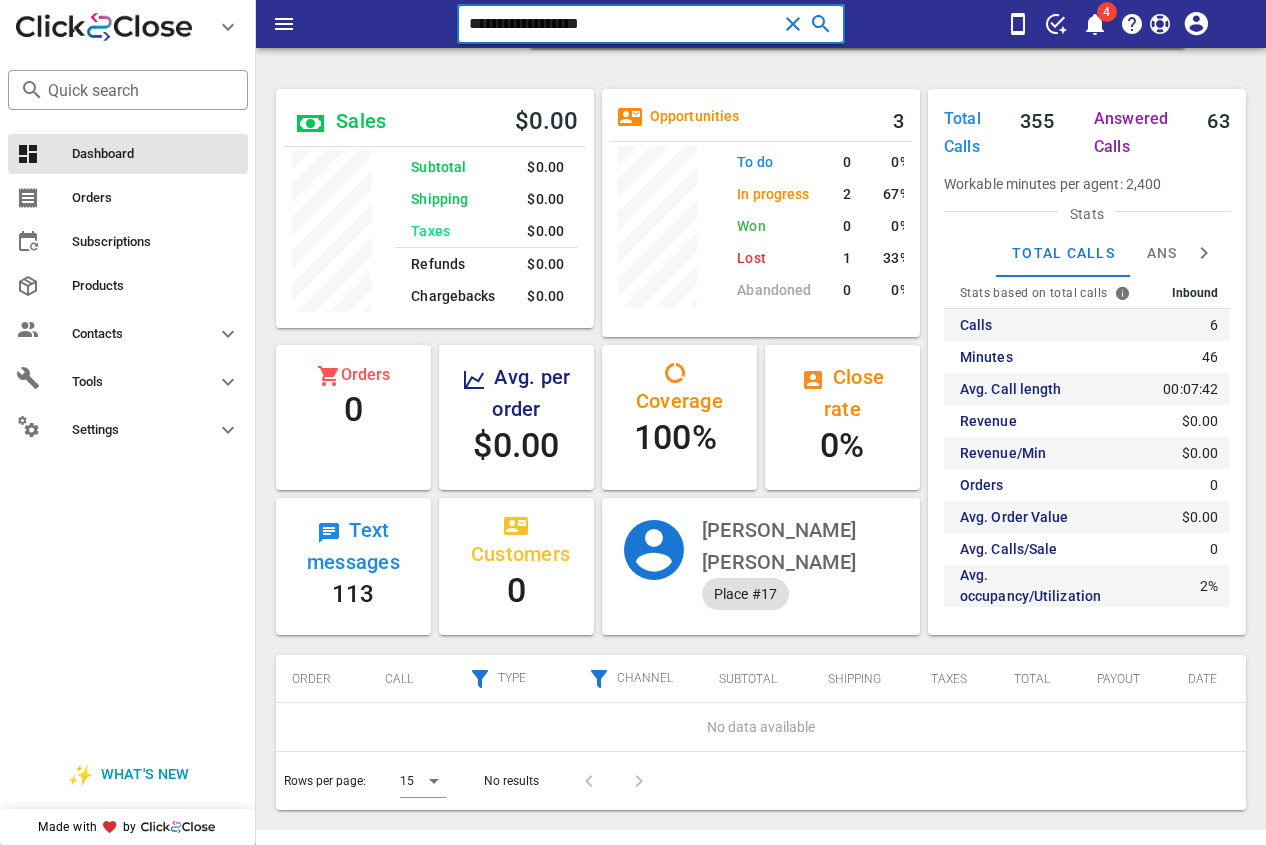 paste on "******" 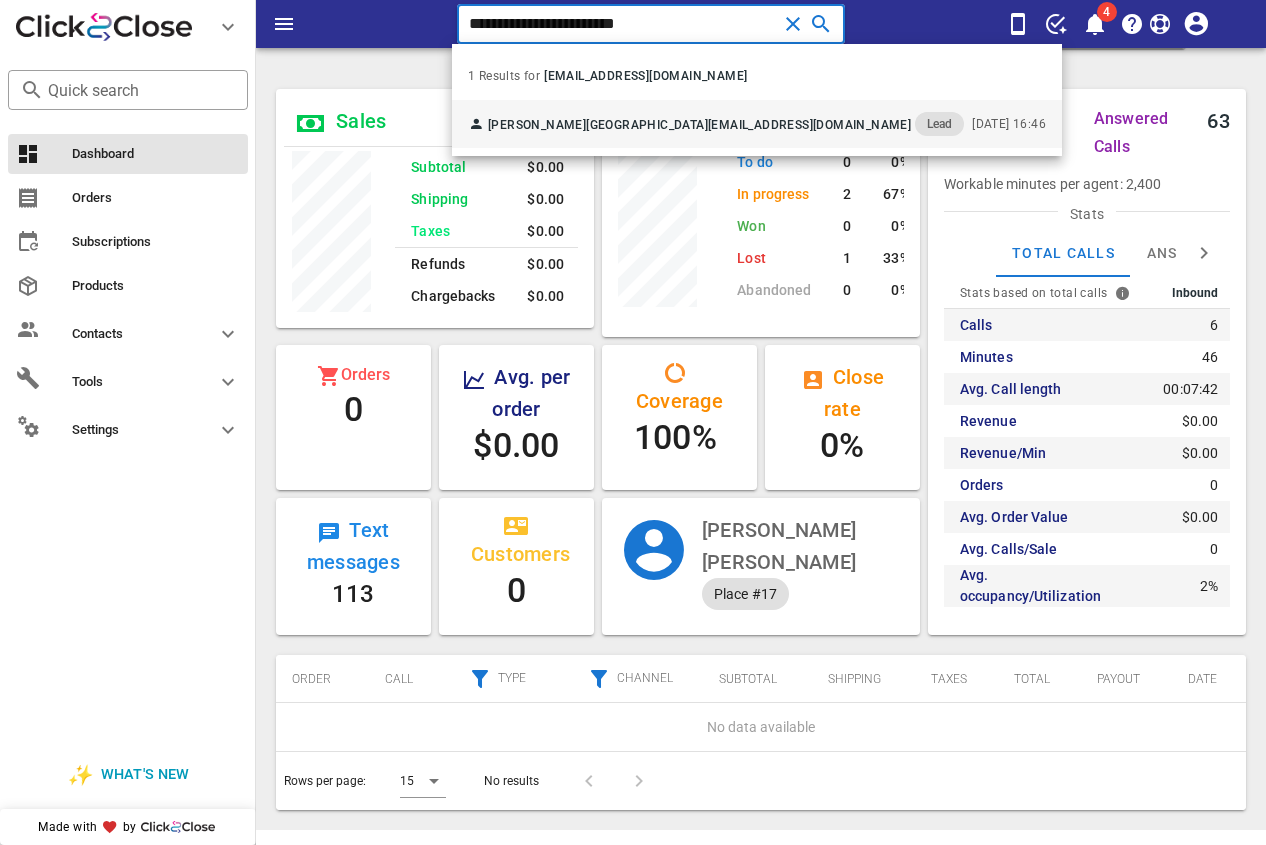 type on "**********" 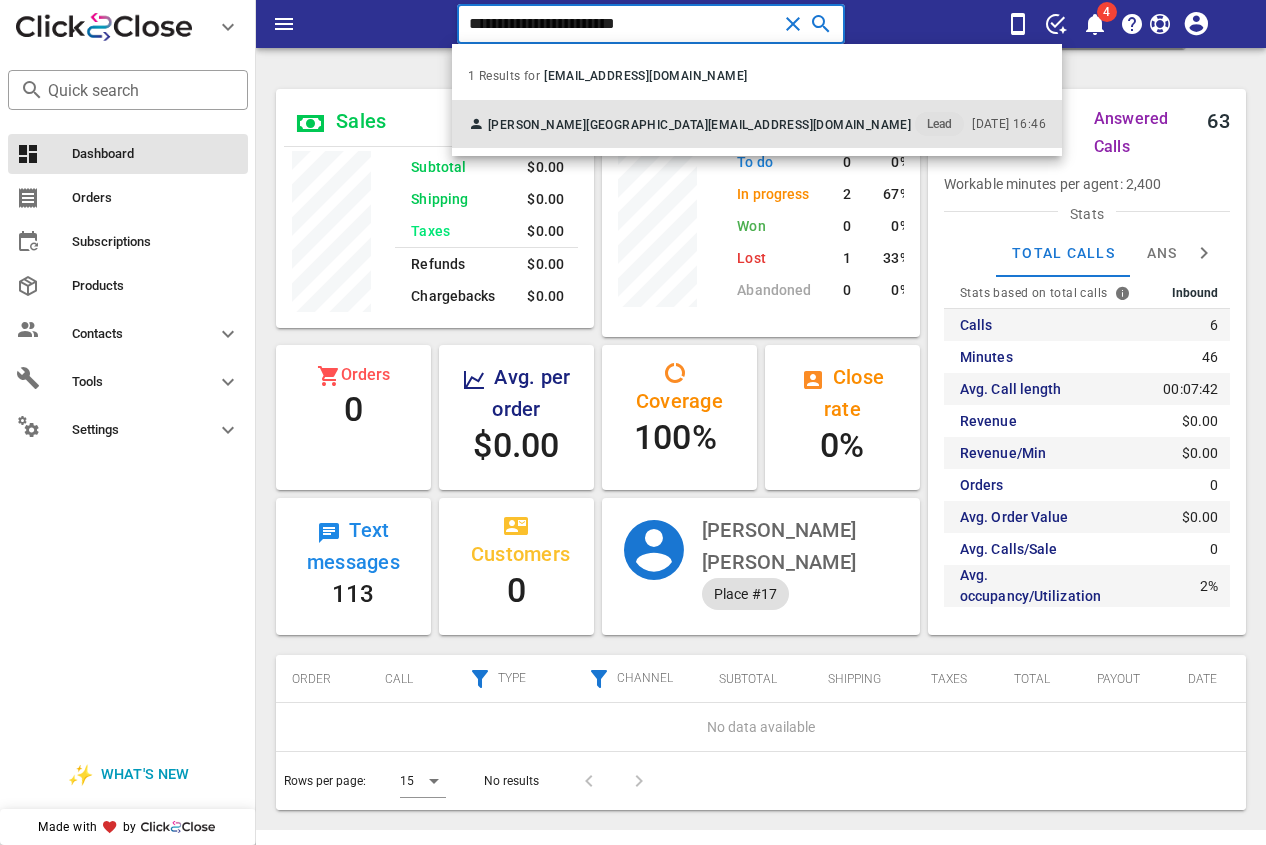 click on "[PERSON_NAME]   [EMAIL_ADDRESS][DOMAIN_NAME]   Lead   [DATE] 16:46" at bounding box center [757, 124] 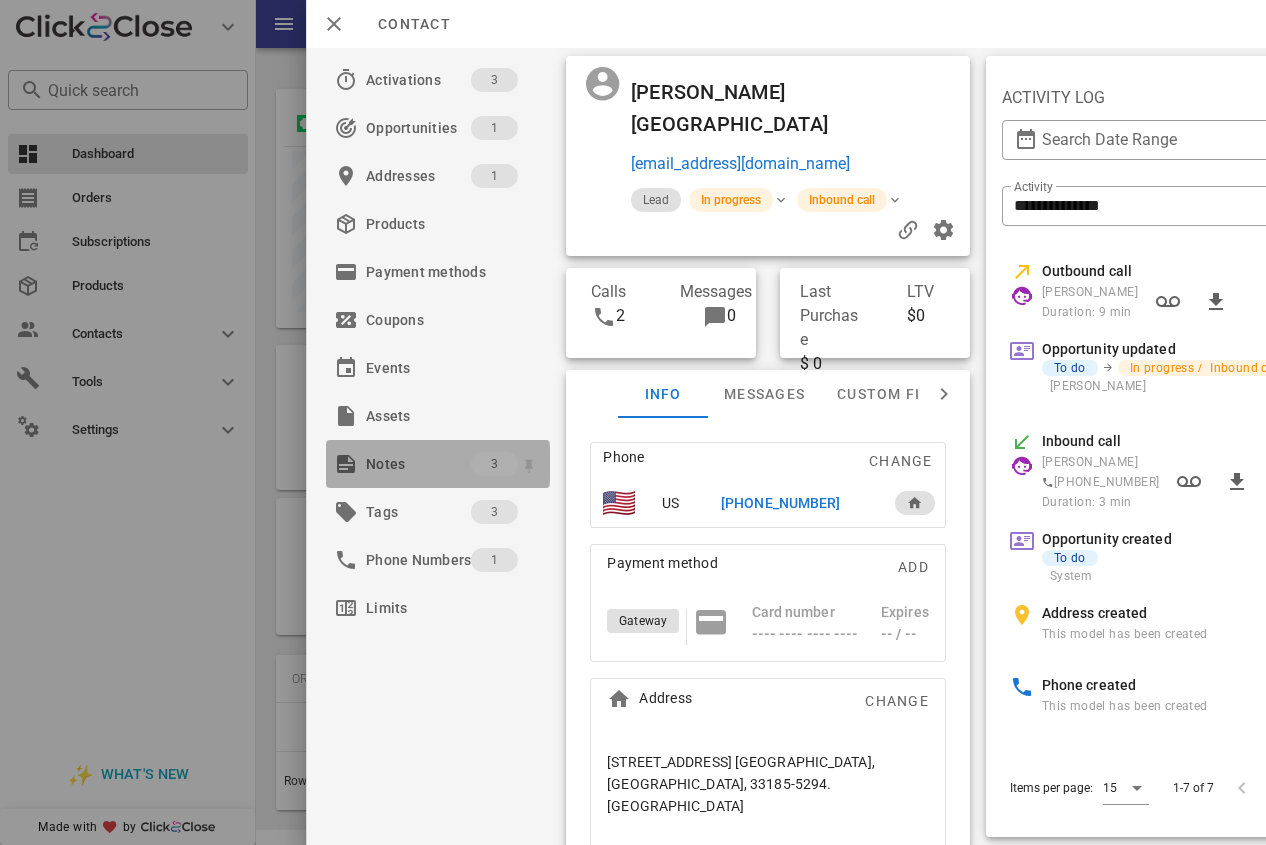 click on "Notes" at bounding box center (418, 464) 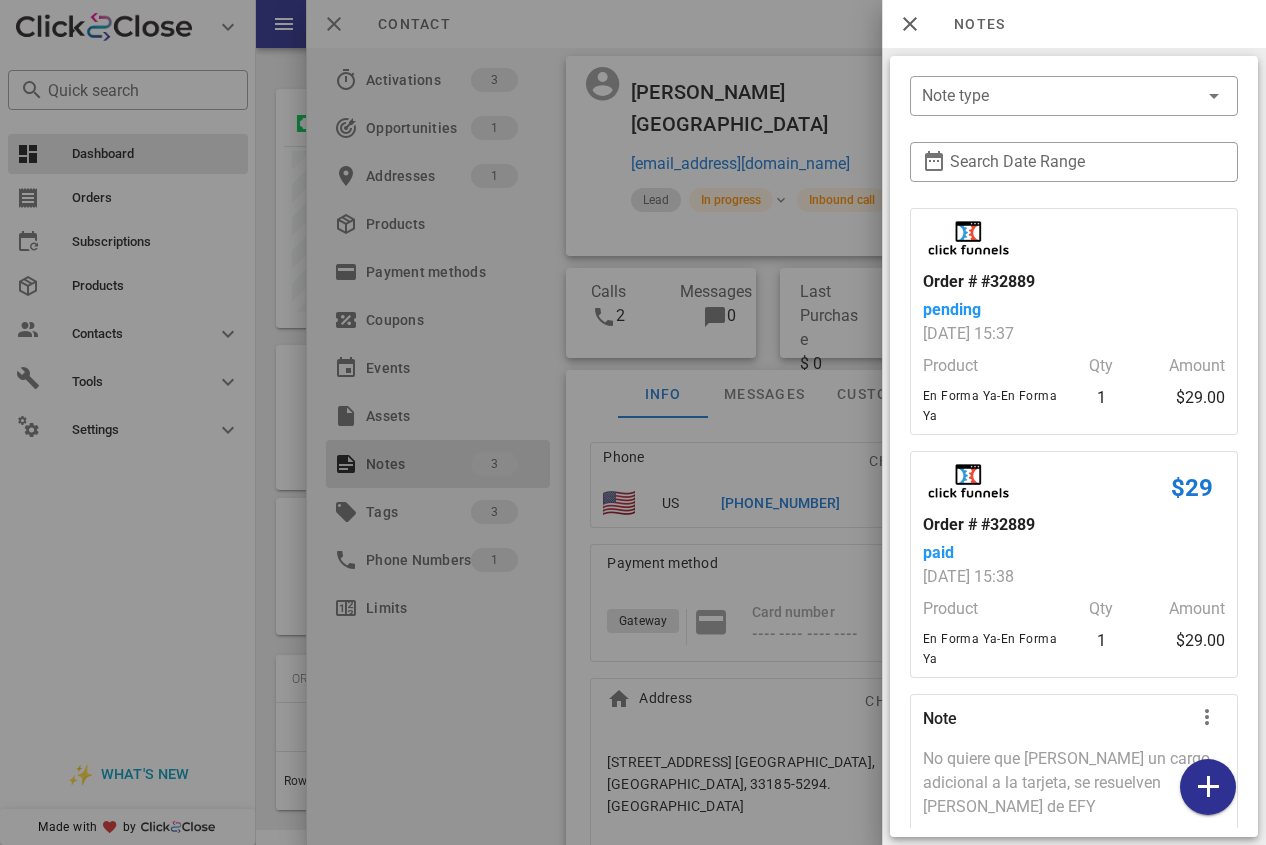 scroll, scrollTop: 68, scrollLeft: 0, axis: vertical 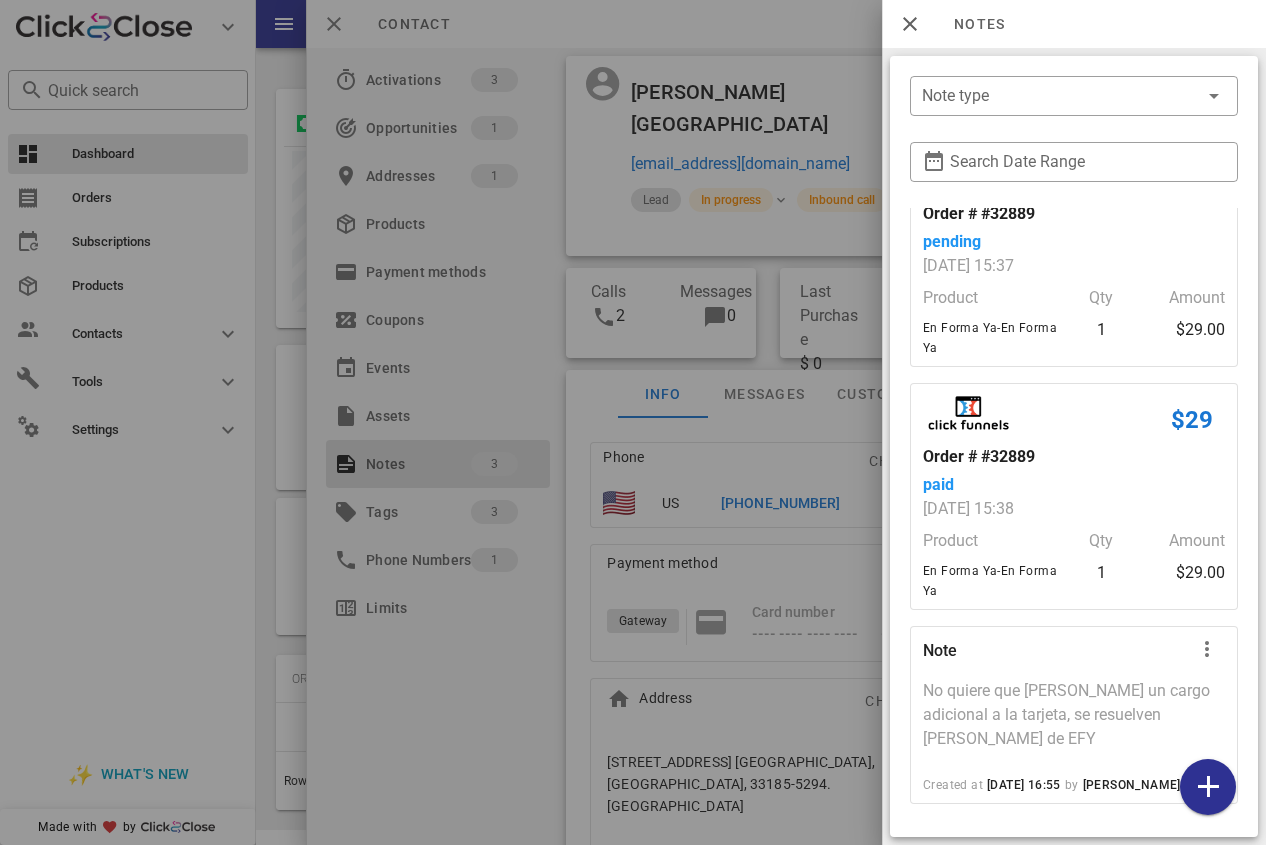 click at bounding box center (633, 422) 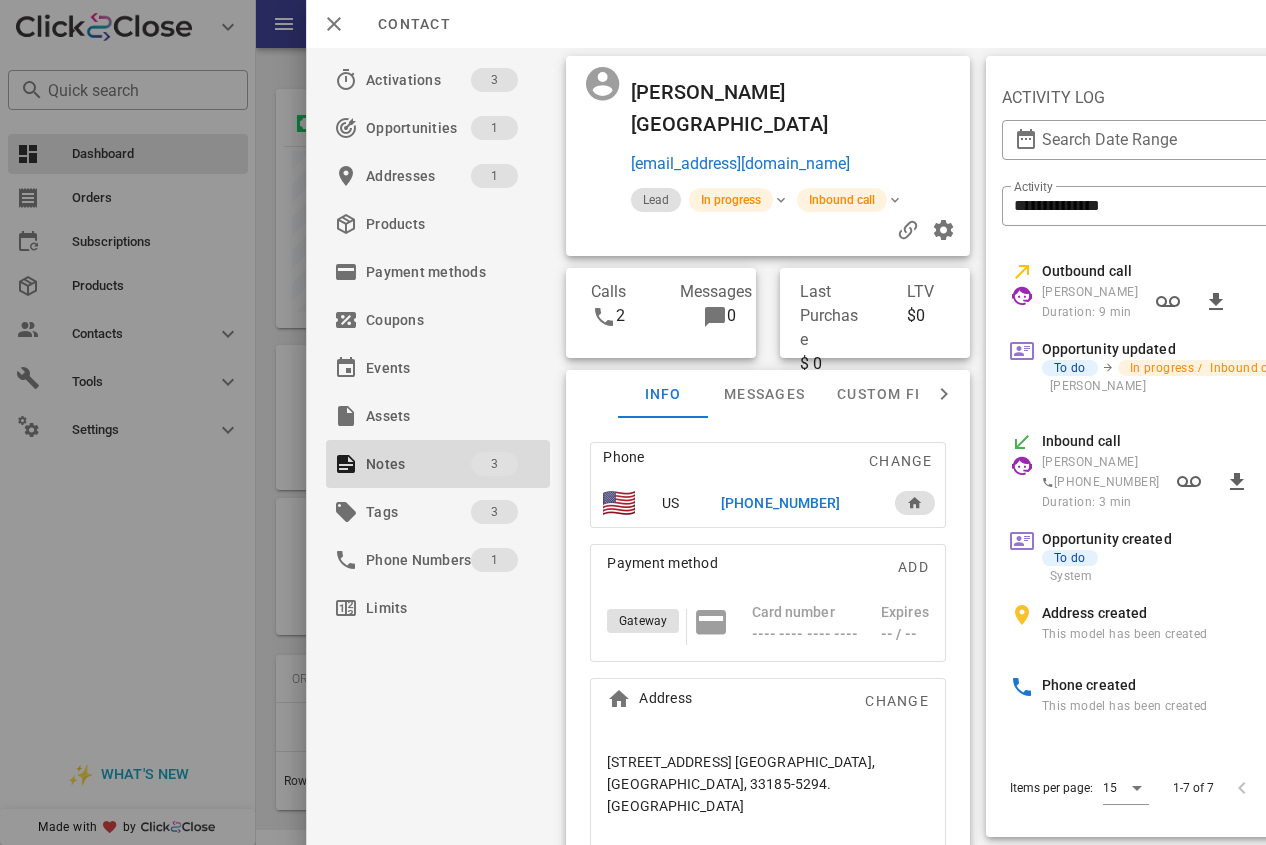 click on "[PHONE_NUMBER]" at bounding box center [780, 503] 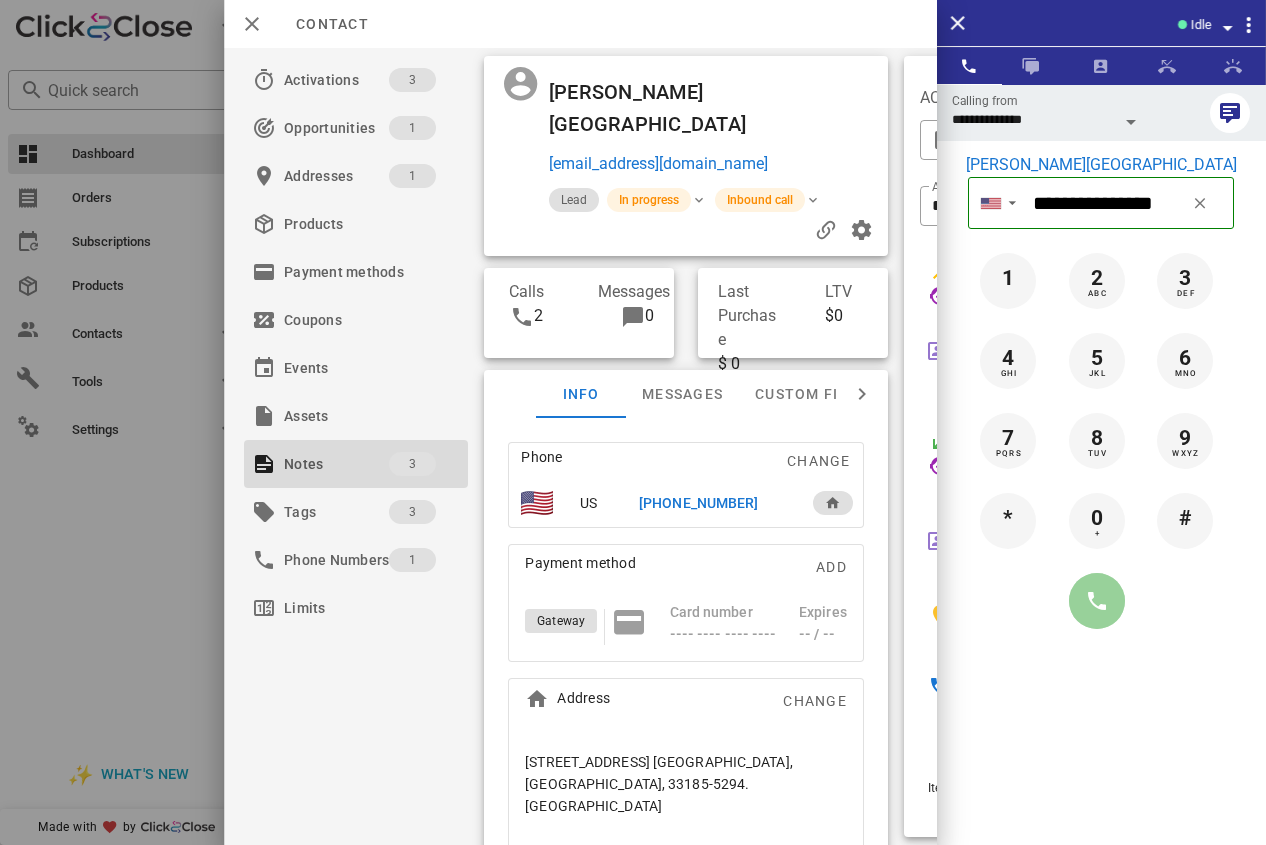 click at bounding box center [1097, 601] 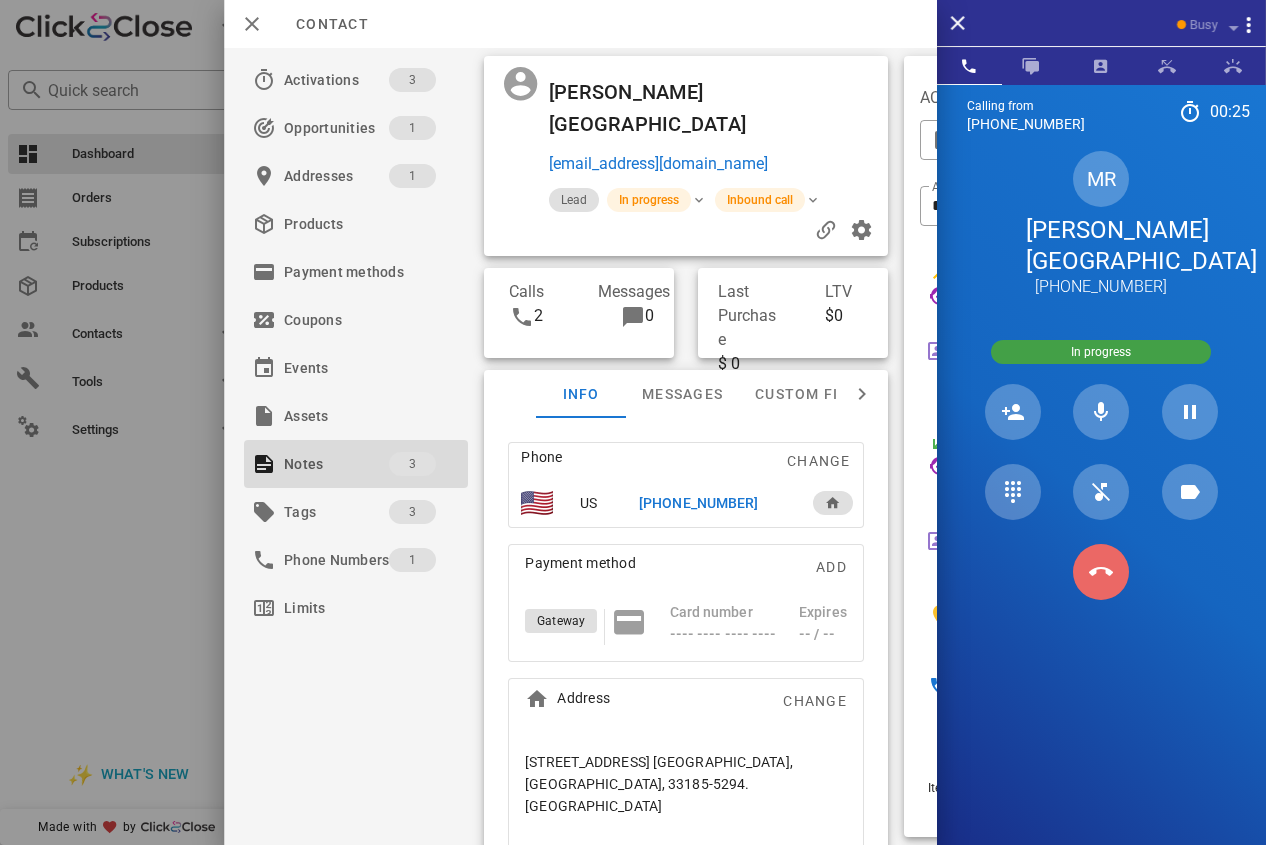 click at bounding box center [1101, 572] 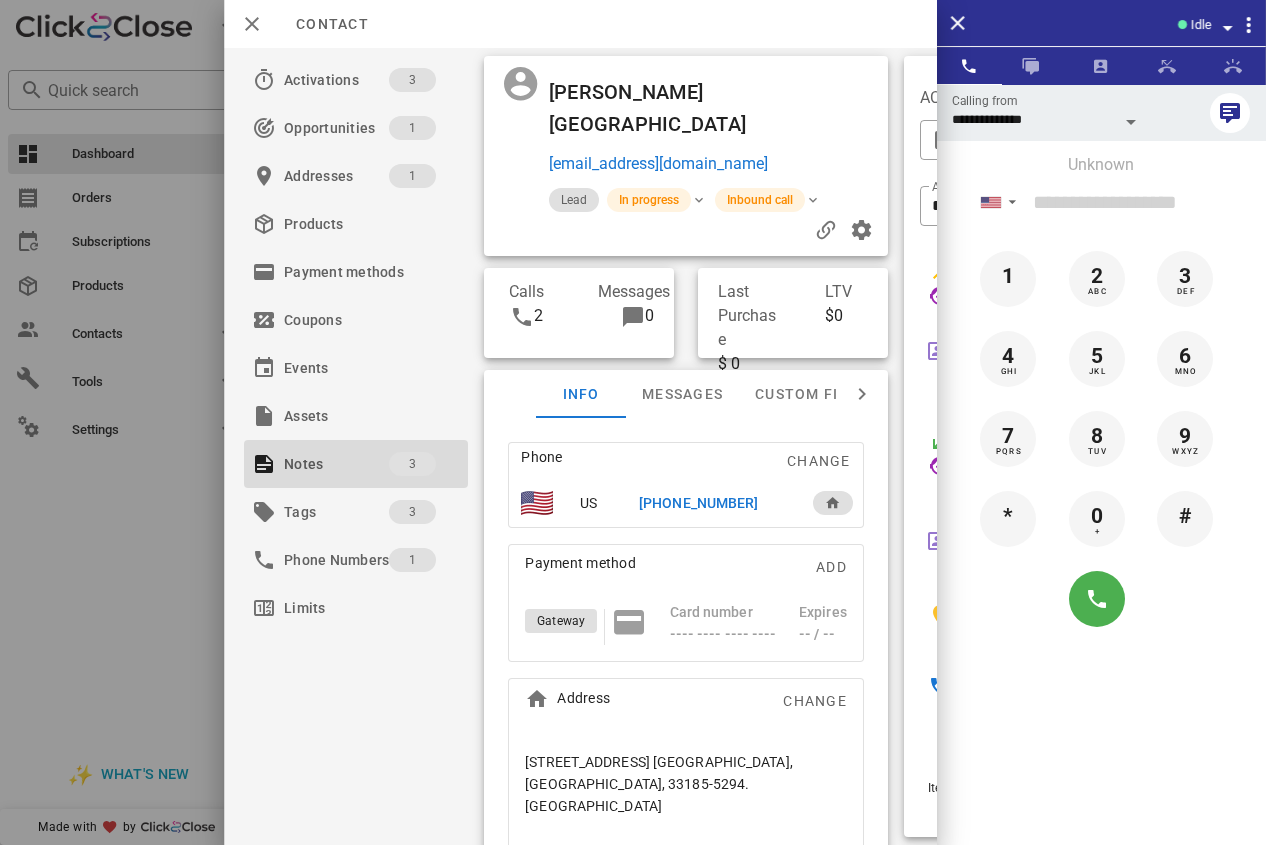 click on "[PHONE_NUMBER]" at bounding box center [698, 503] 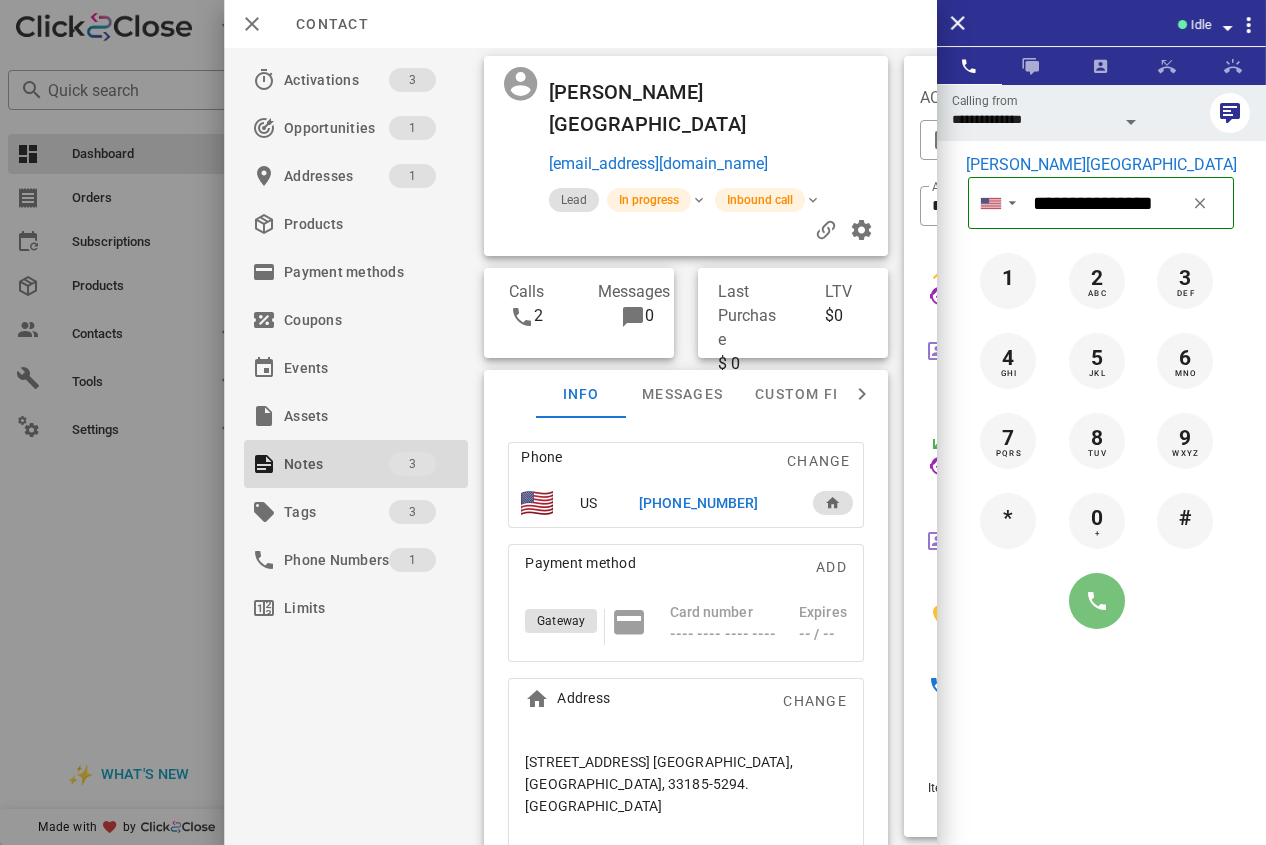 click at bounding box center [1097, 601] 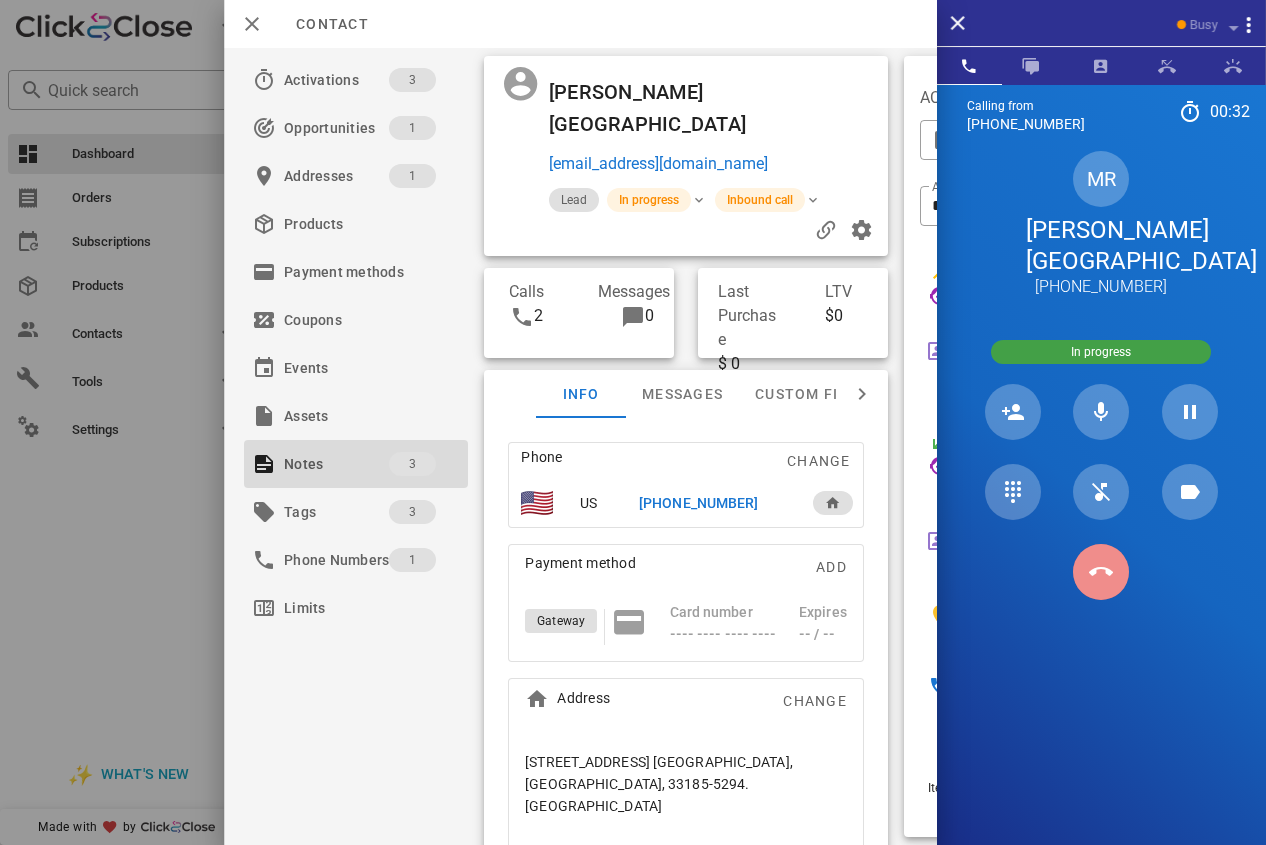 click at bounding box center [1101, 572] 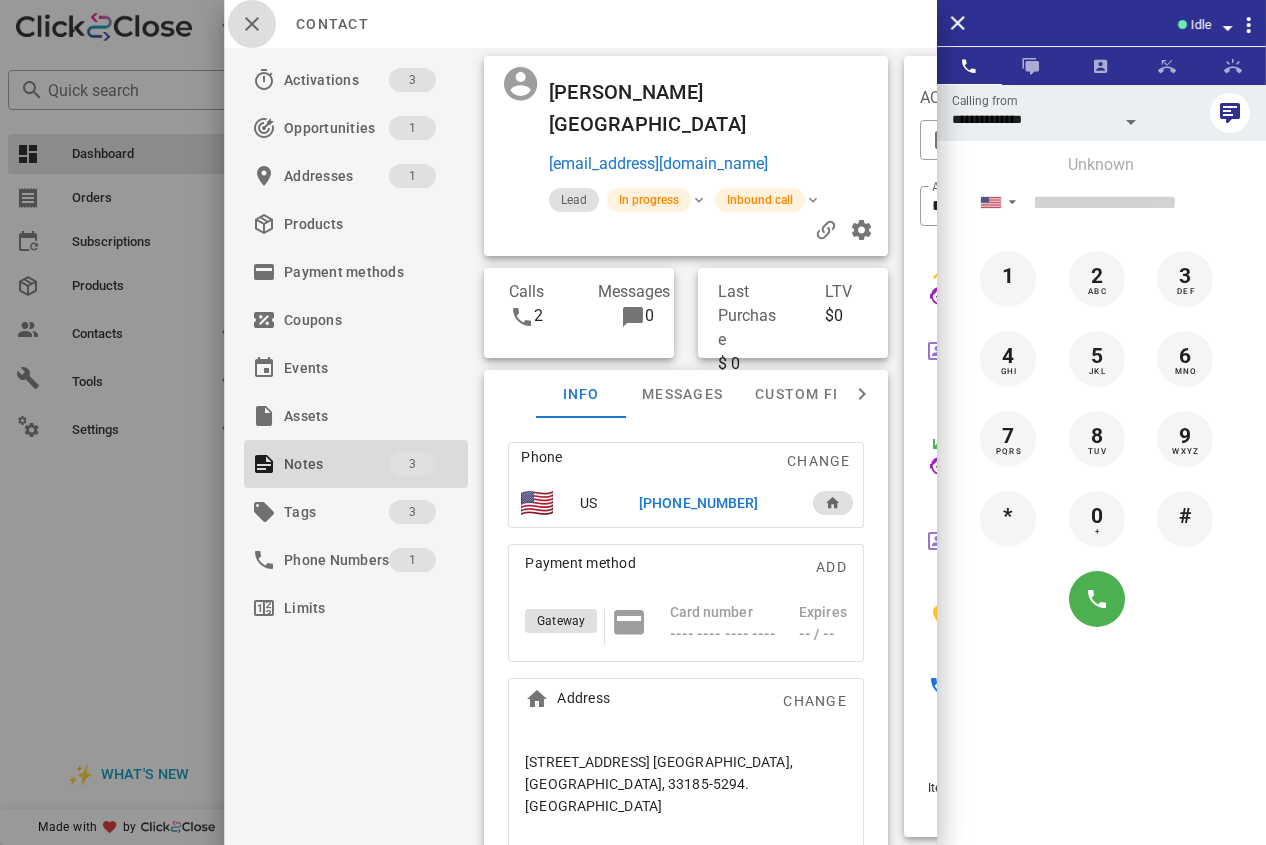 click at bounding box center [252, 24] 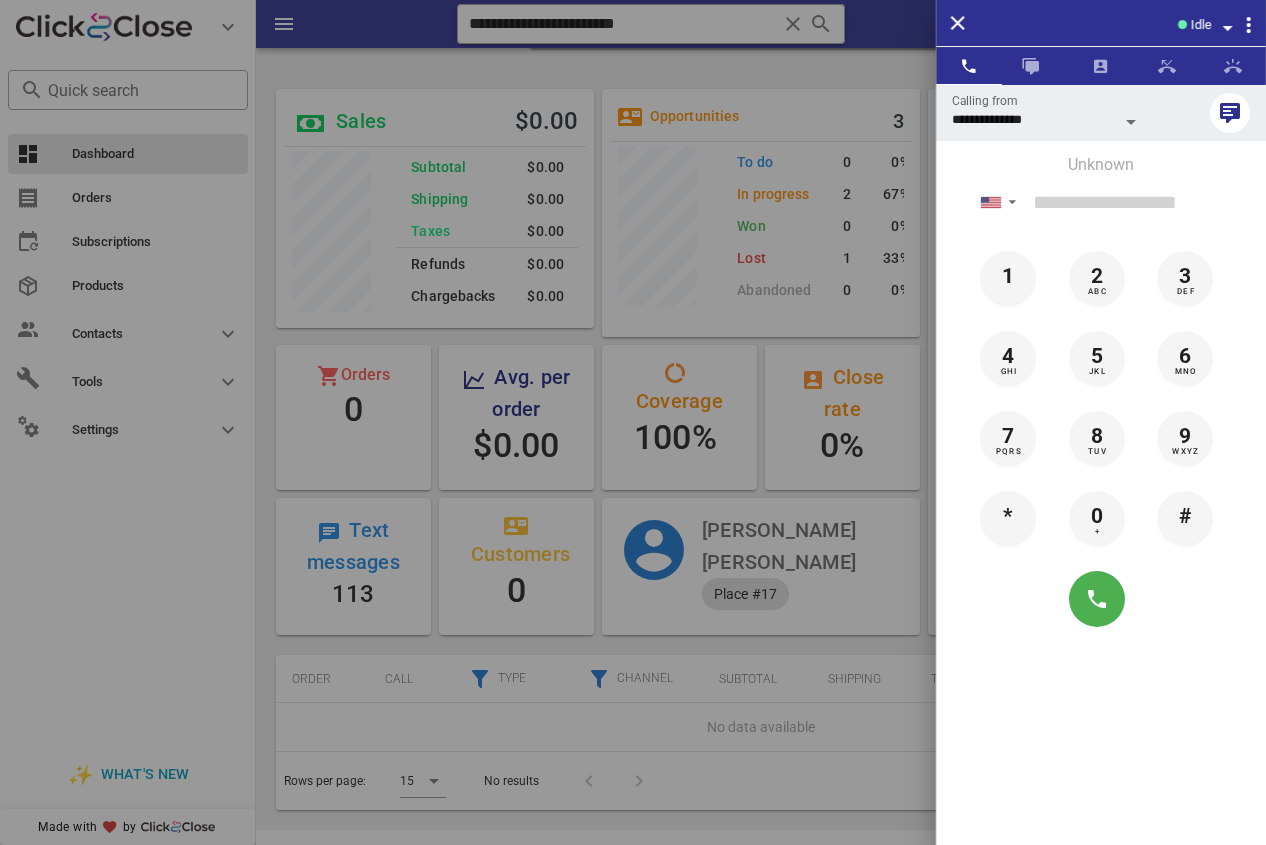 click at bounding box center [633, 422] 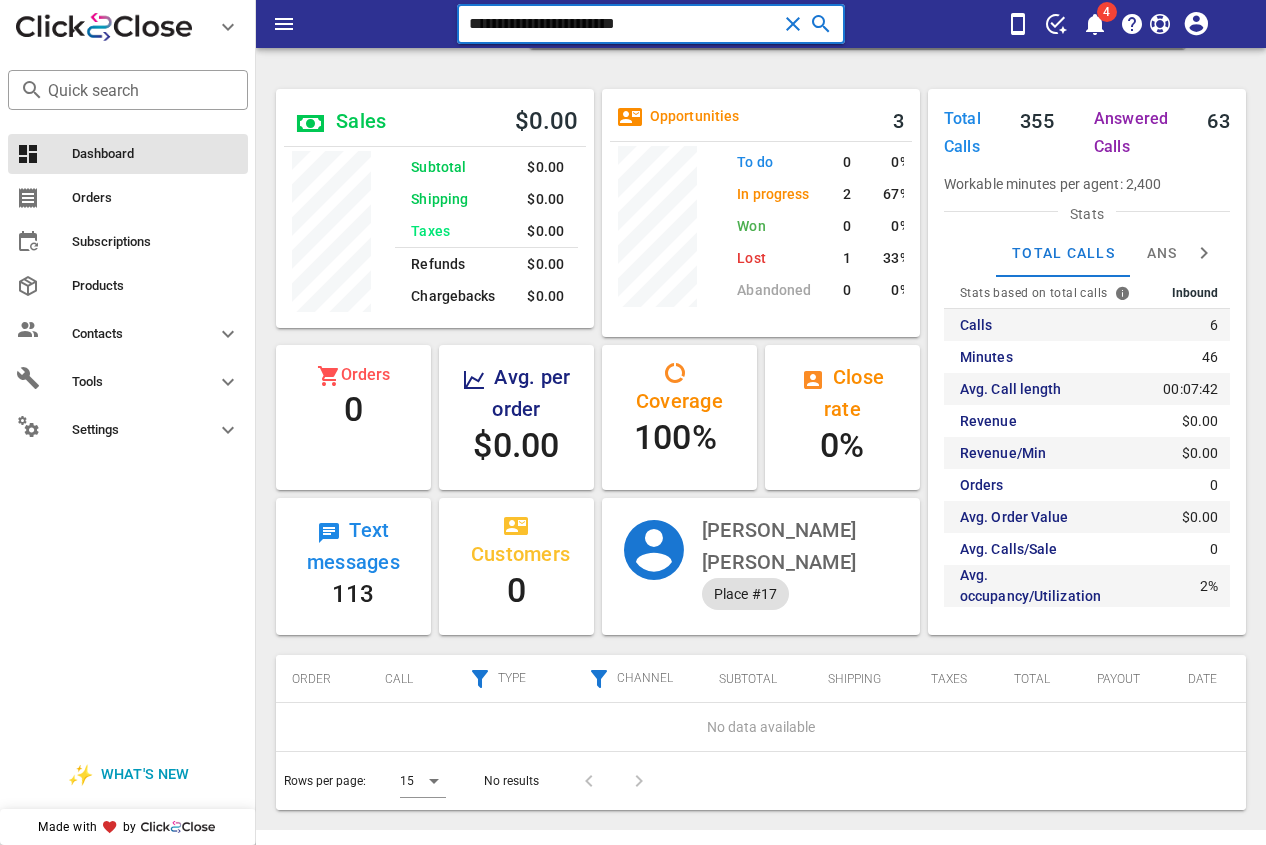 drag, startPoint x: 488, startPoint y: 5, endPoint x: 336, endPoint y: -13, distance: 153.06207 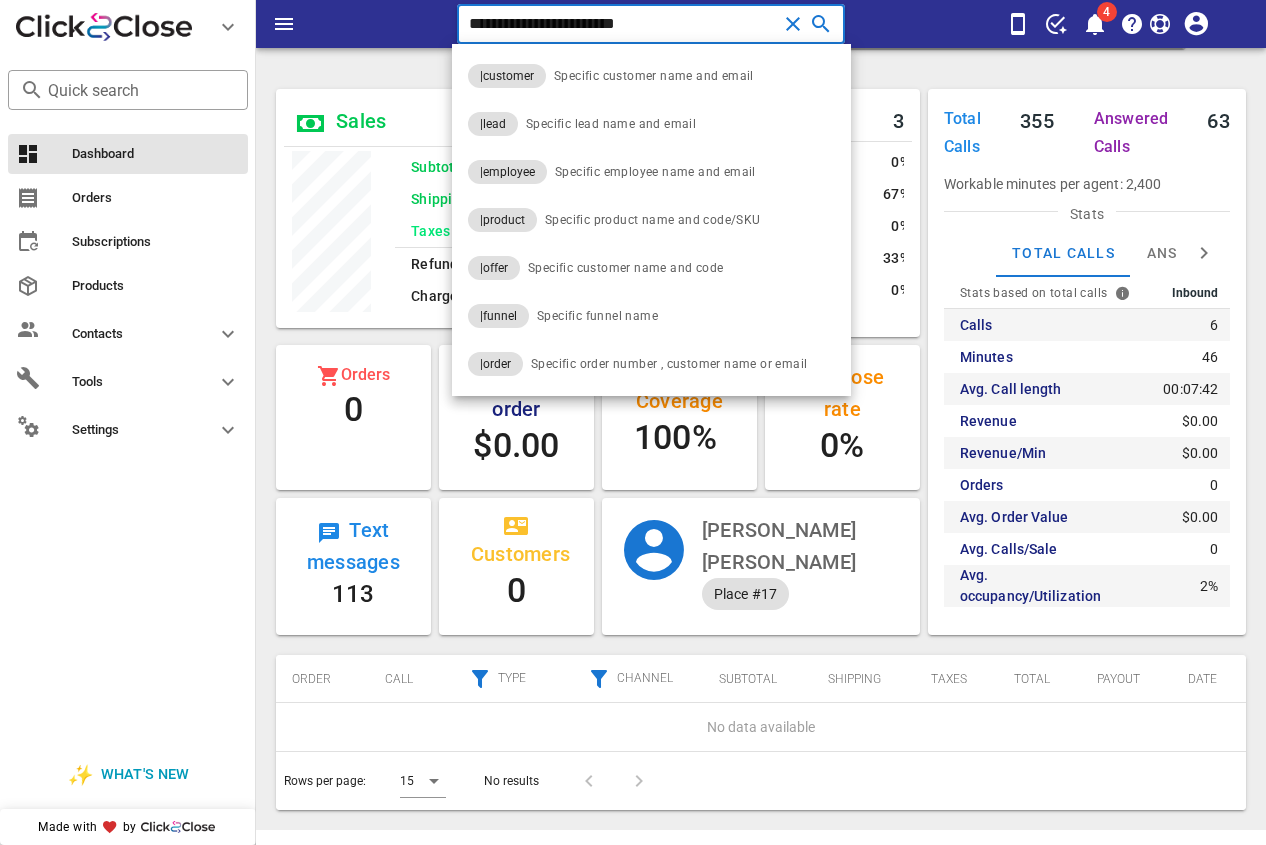type on "**********" 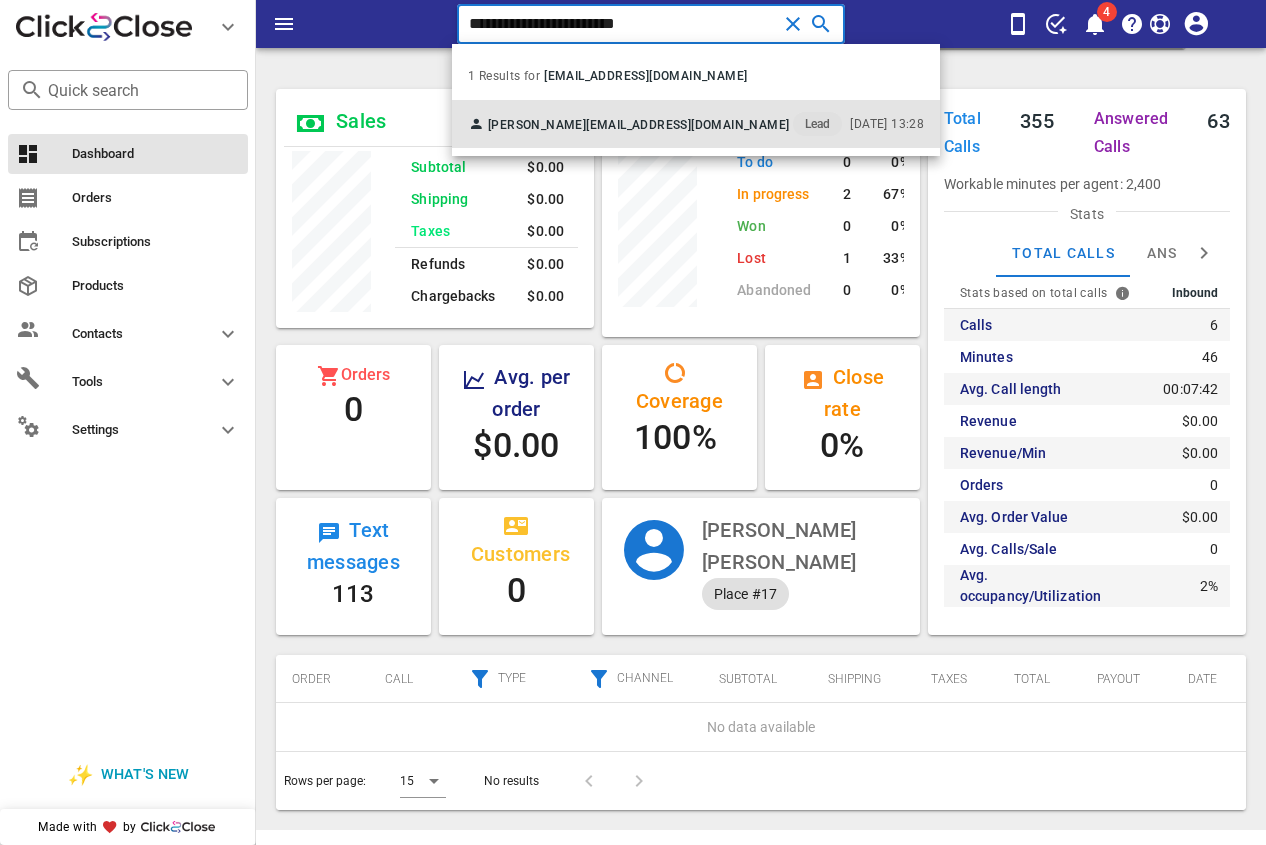 click on "[EMAIL_ADDRESS][DOMAIN_NAME]" at bounding box center [687, 125] 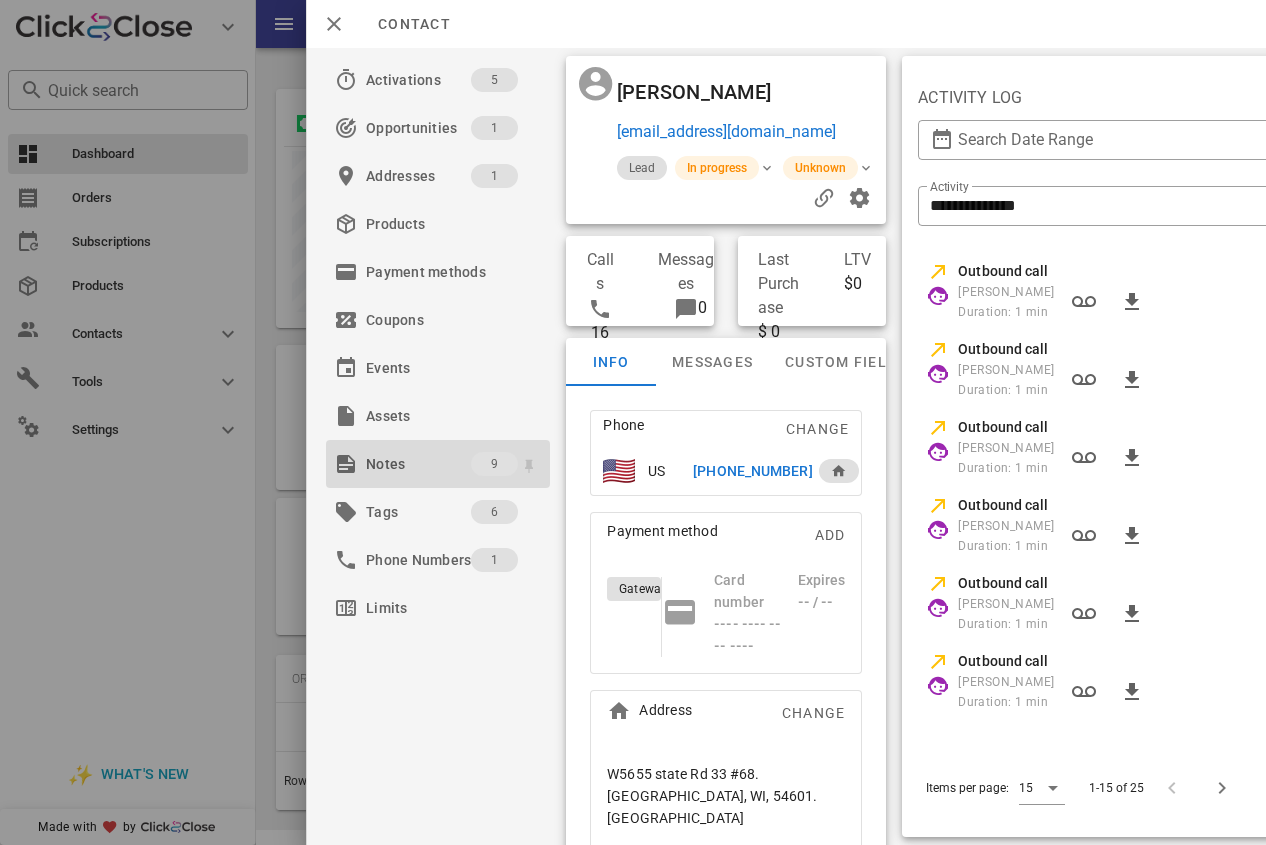 click on "Notes" at bounding box center [418, 464] 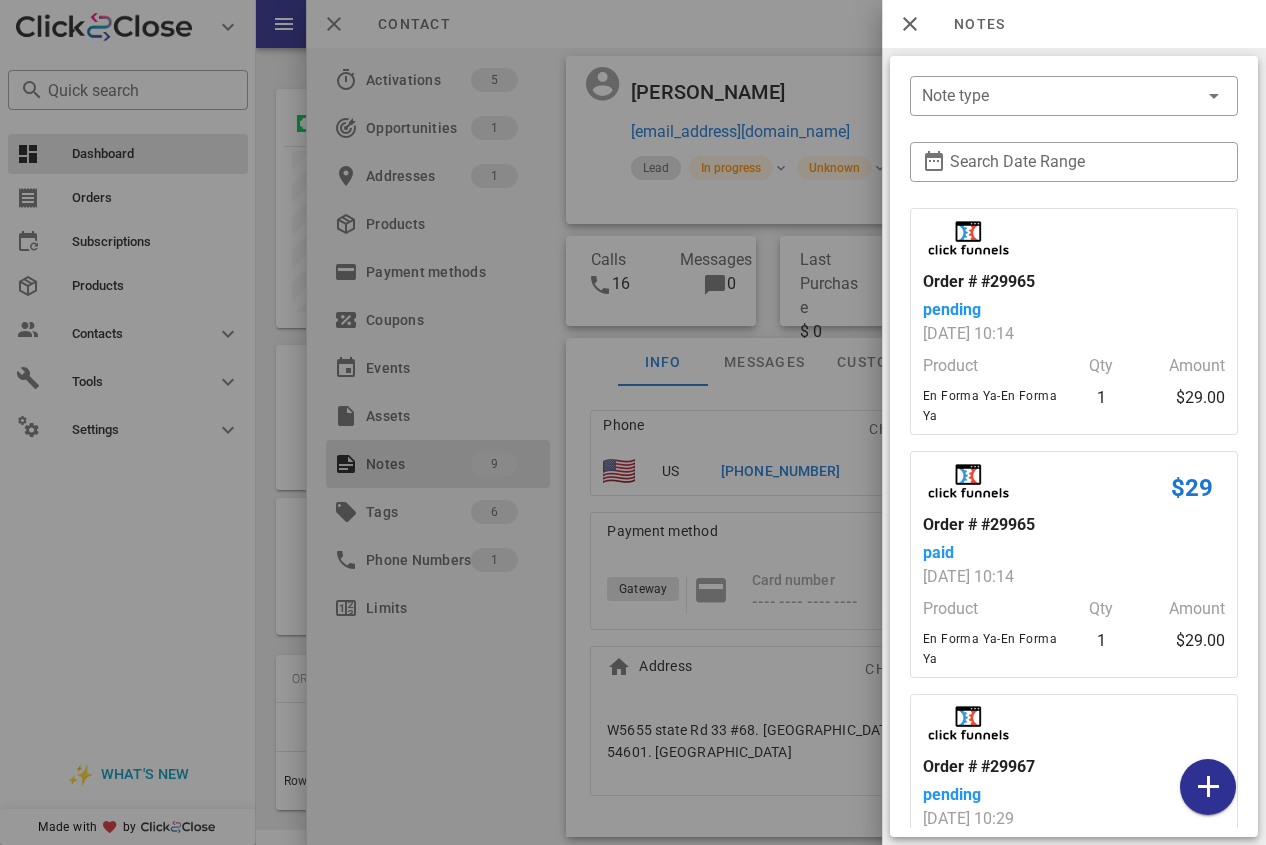 drag, startPoint x: 664, startPoint y: 411, endPoint x: 762, endPoint y: 445, distance: 103.73042 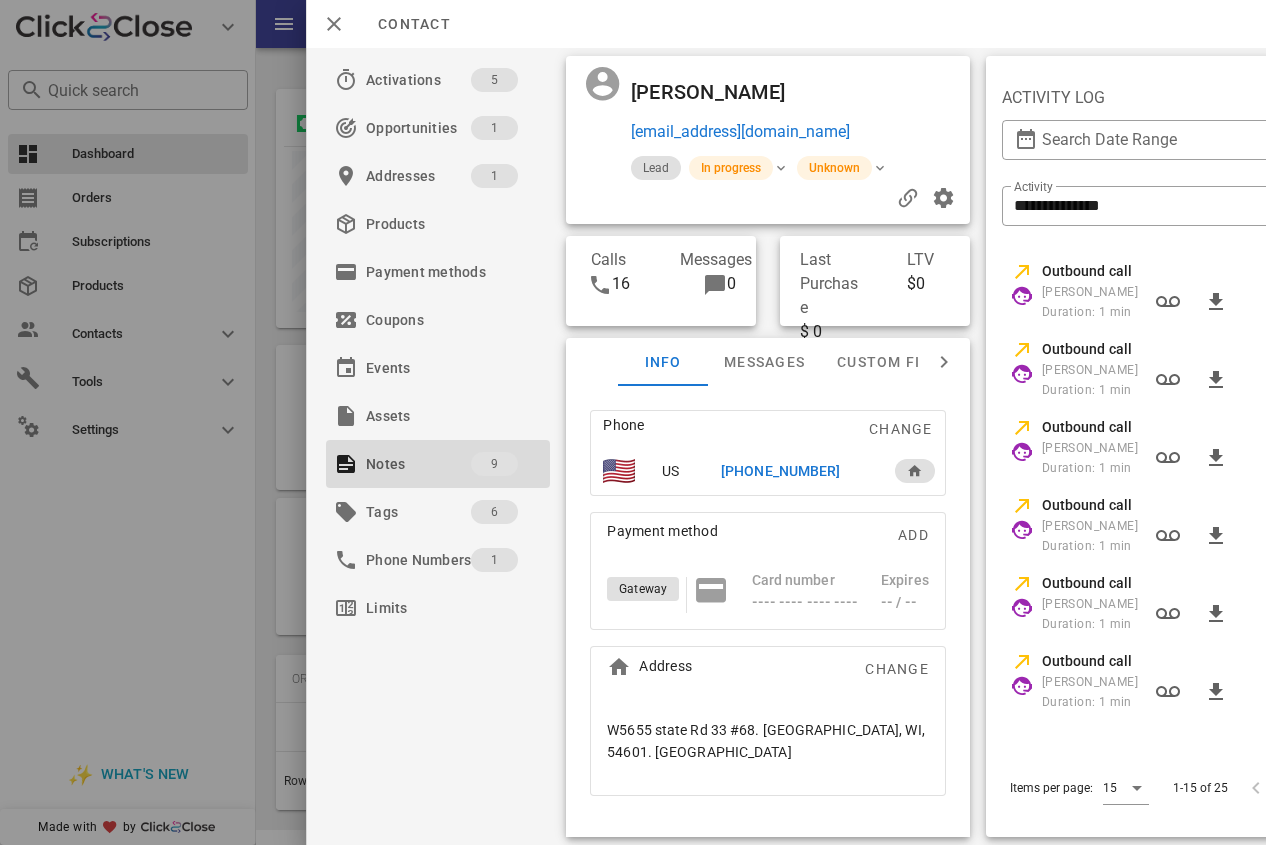 click on "[PHONE_NUMBER]" at bounding box center [780, 471] 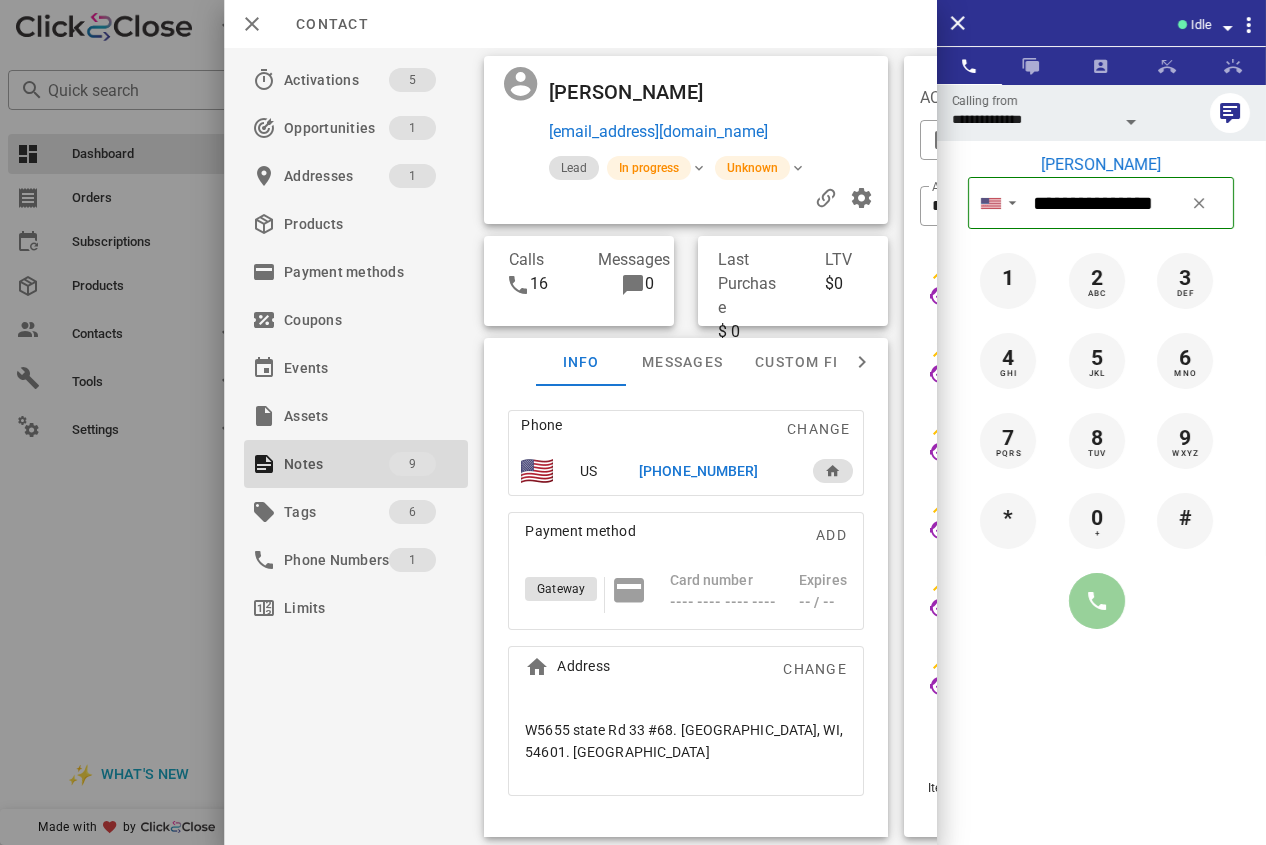click at bounding box center (1097, 601) 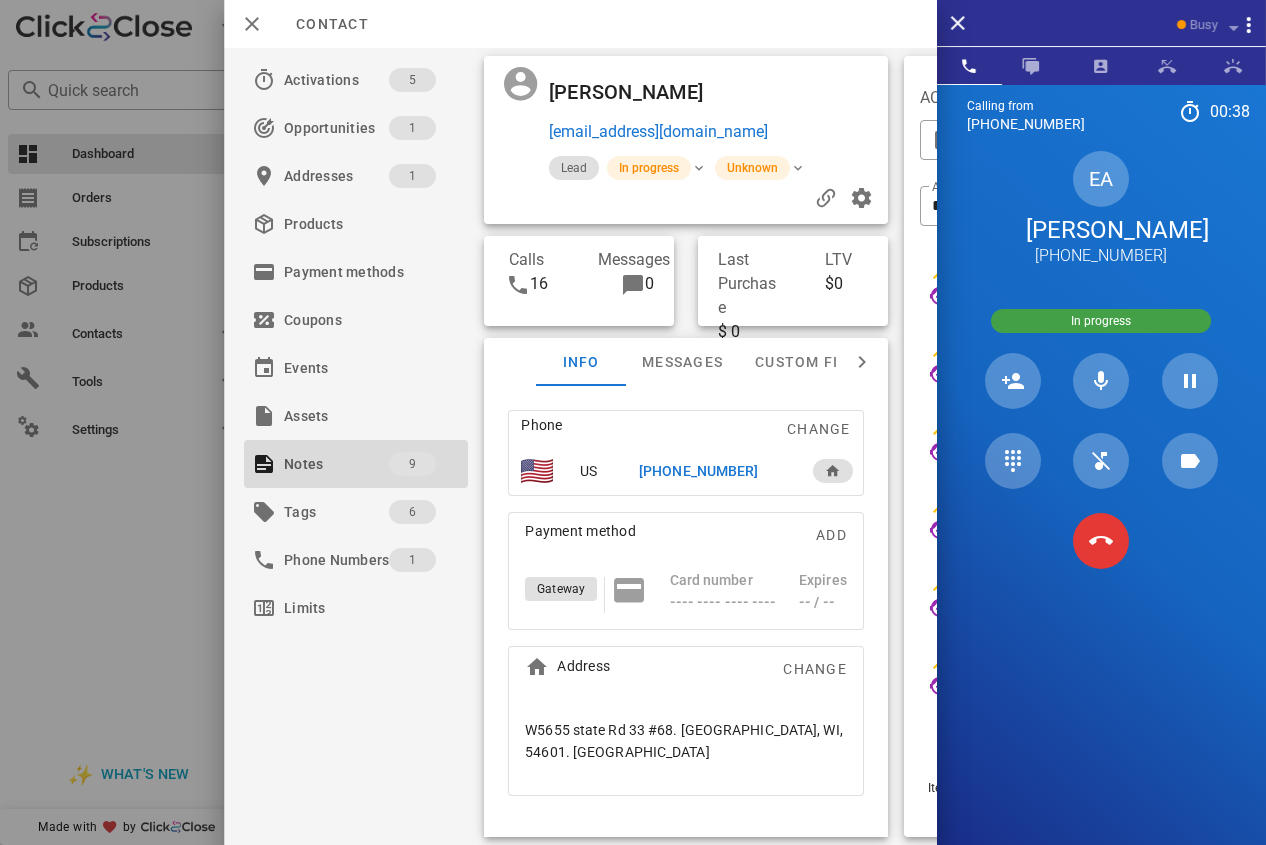 click at bounding box center (1101, 541) 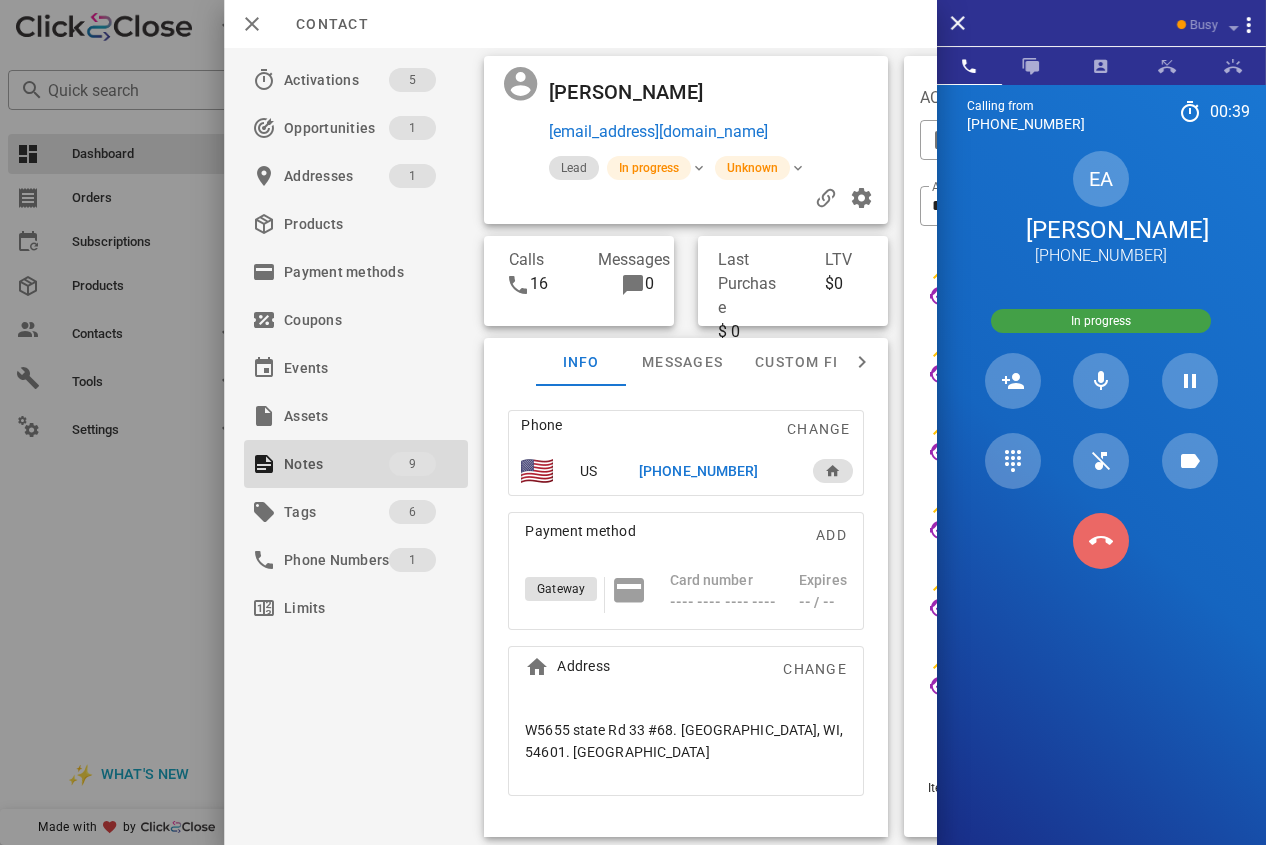 click at bounding box center [1101, 541] 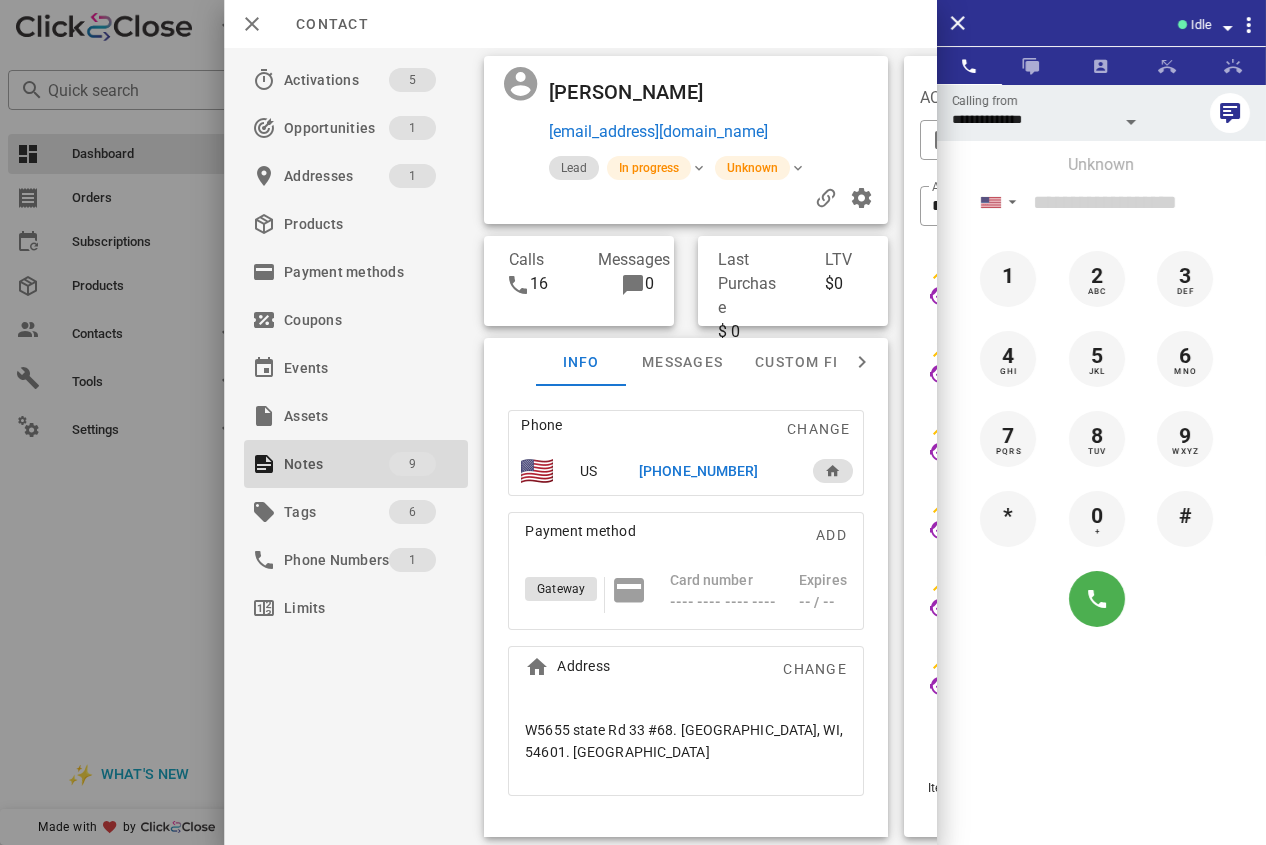 click on "[PHONE_NUMBER]" at bounding box center (698, 471) 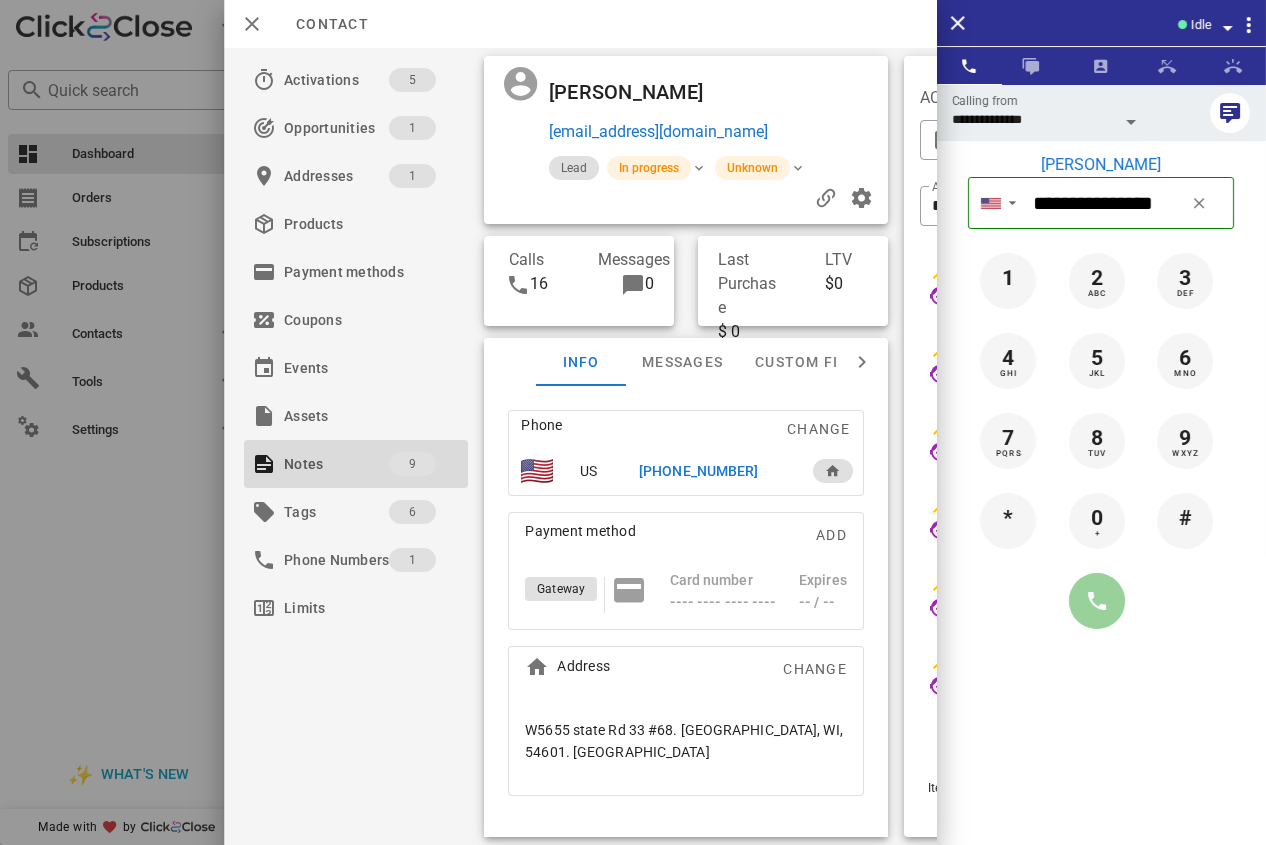 click at bounding box center [1097, 601] 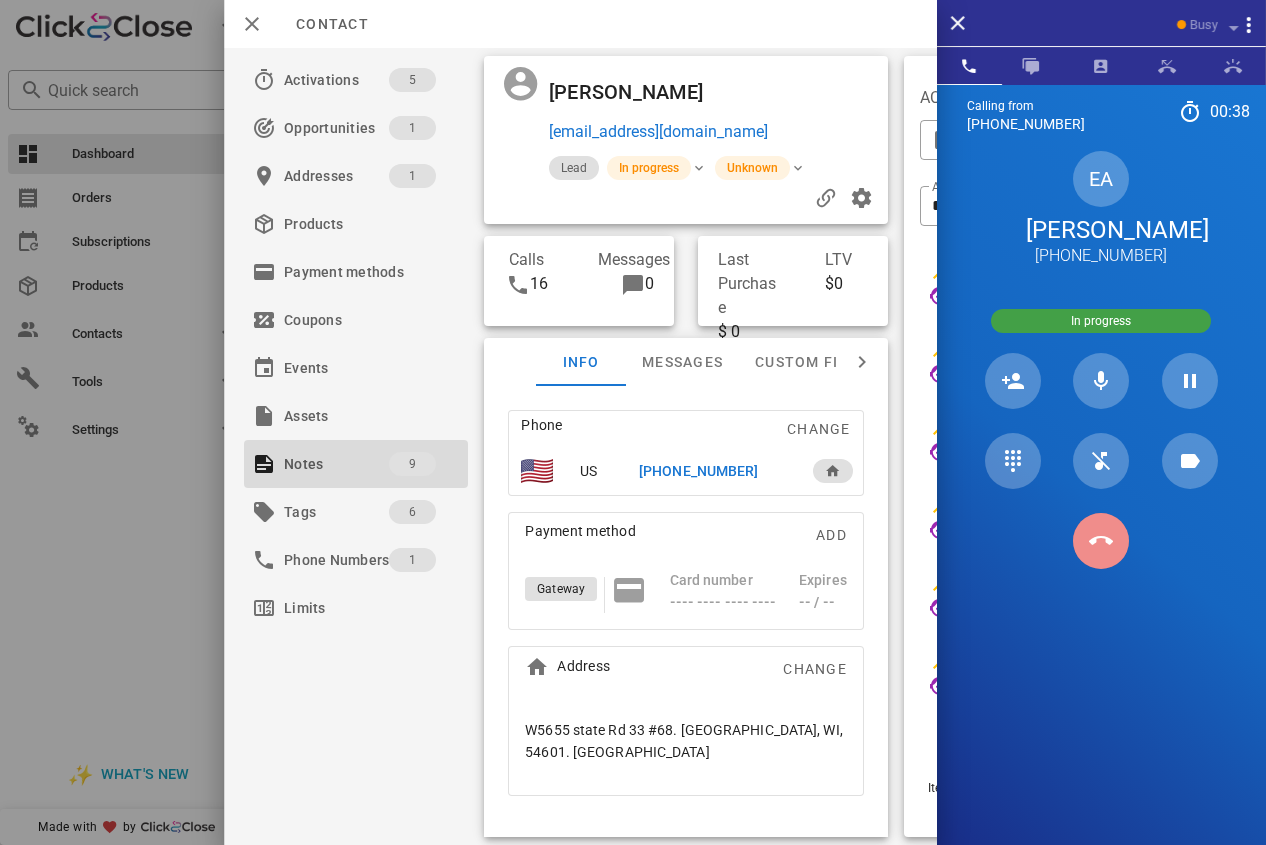 click at bounding box center [1101, 541] 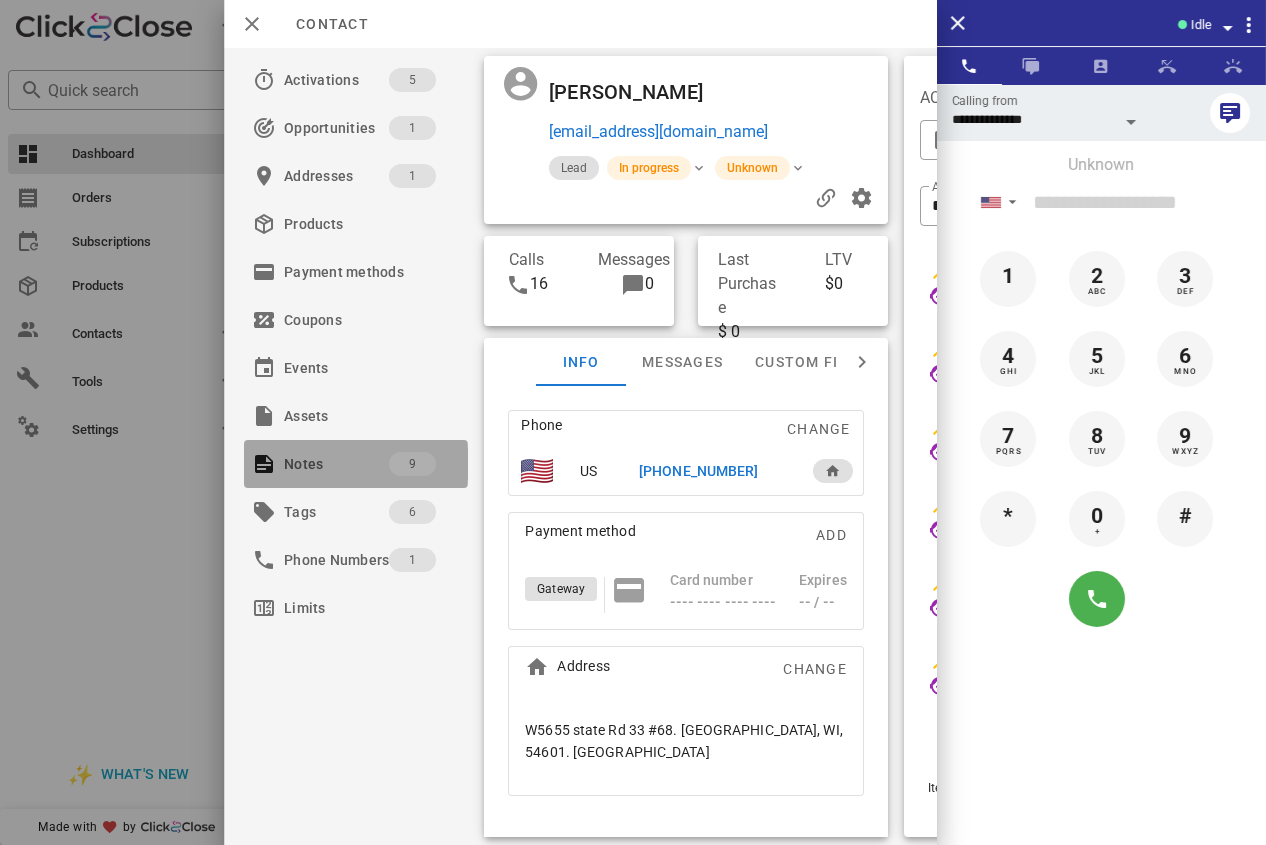 drag, startPoint x: 384, startPoint y: 459, endPoint x: 389, endPoint y: 468, distance: 10.29563 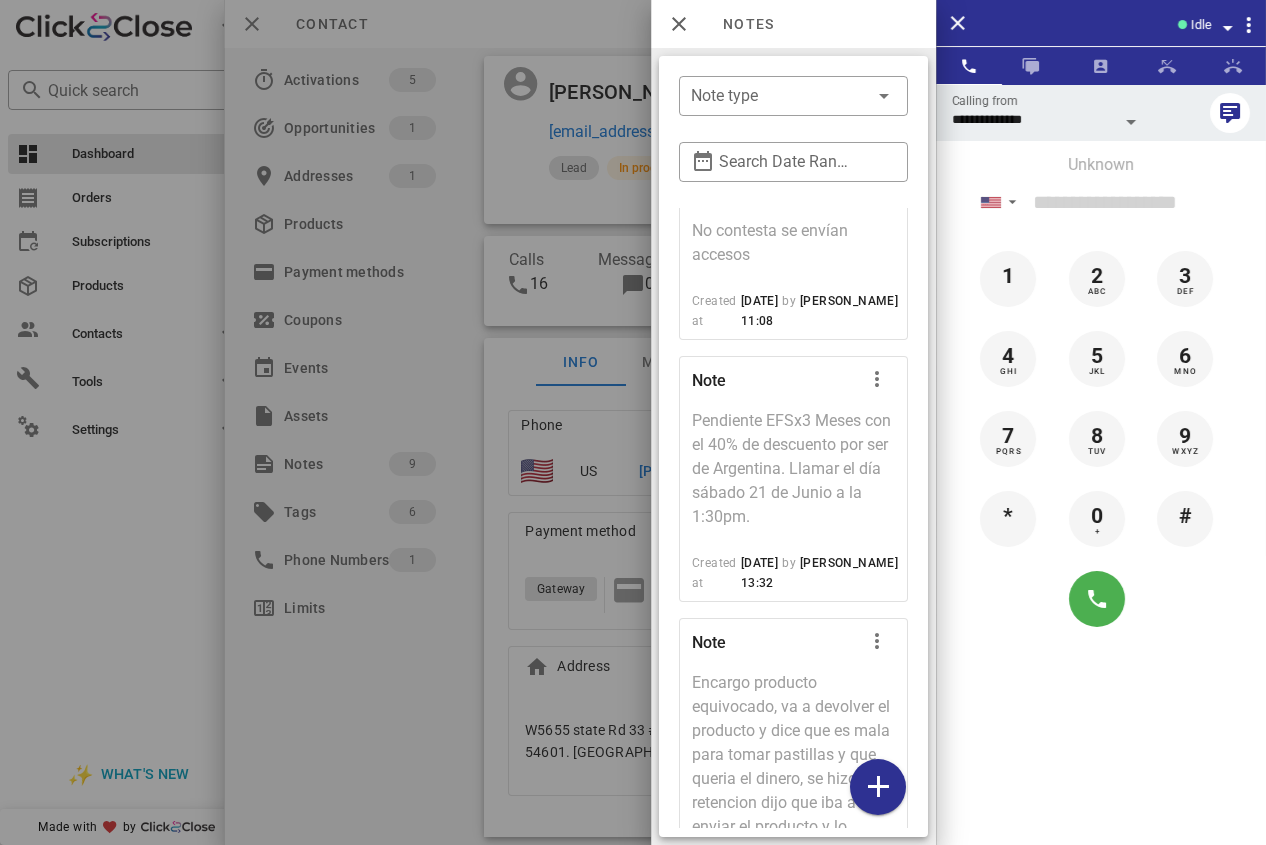 scroll, scrollTop: 0, scrollLeft: 0, axis: both 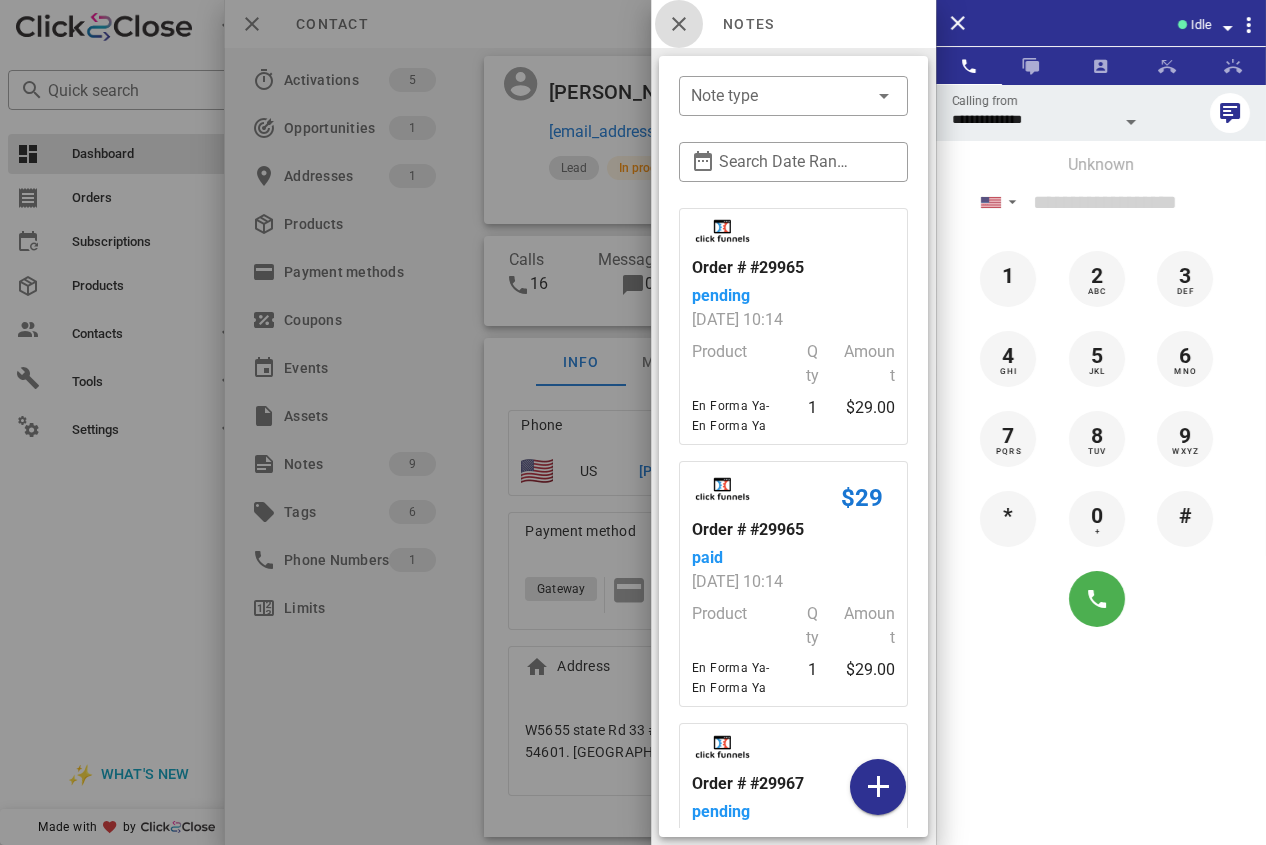 click at bounding box center (679, 24) 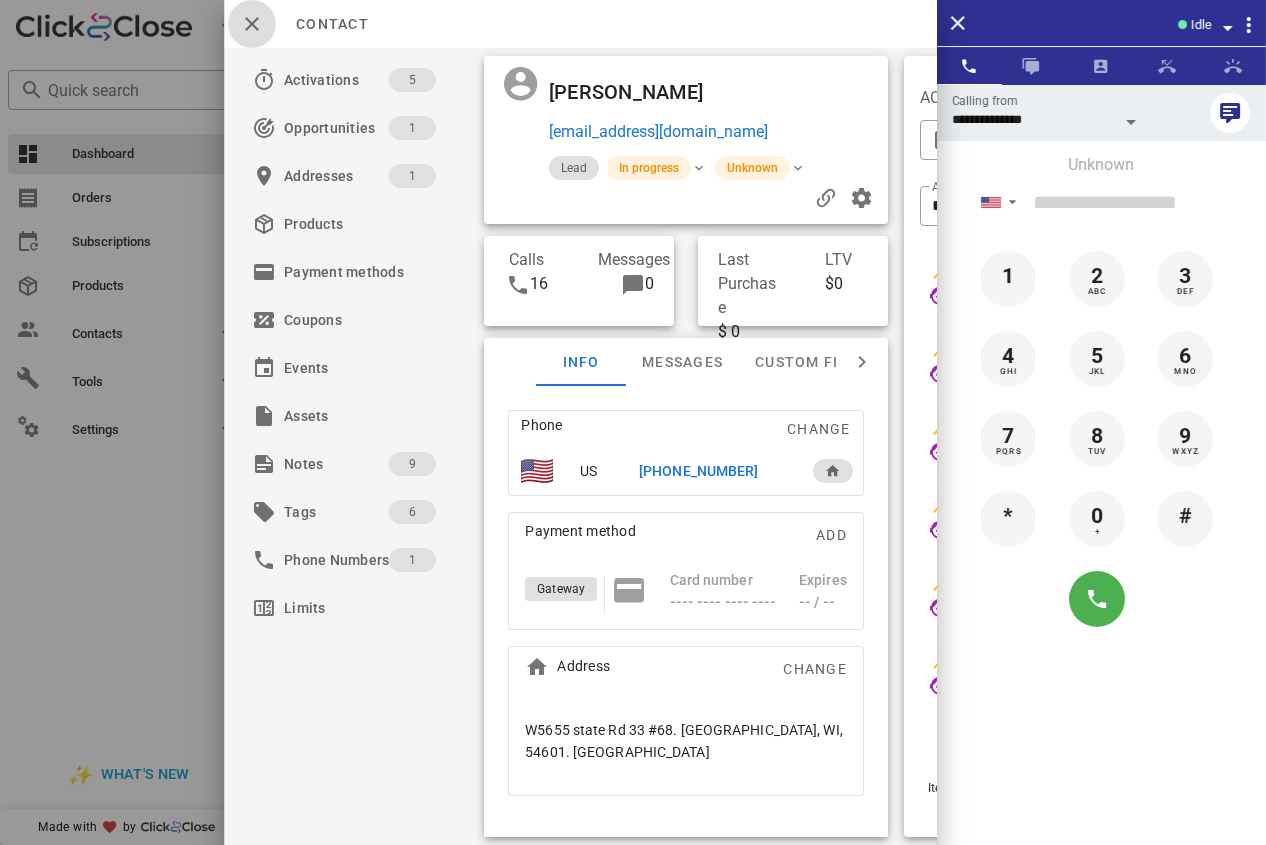 click at bounding box center (252, 24) 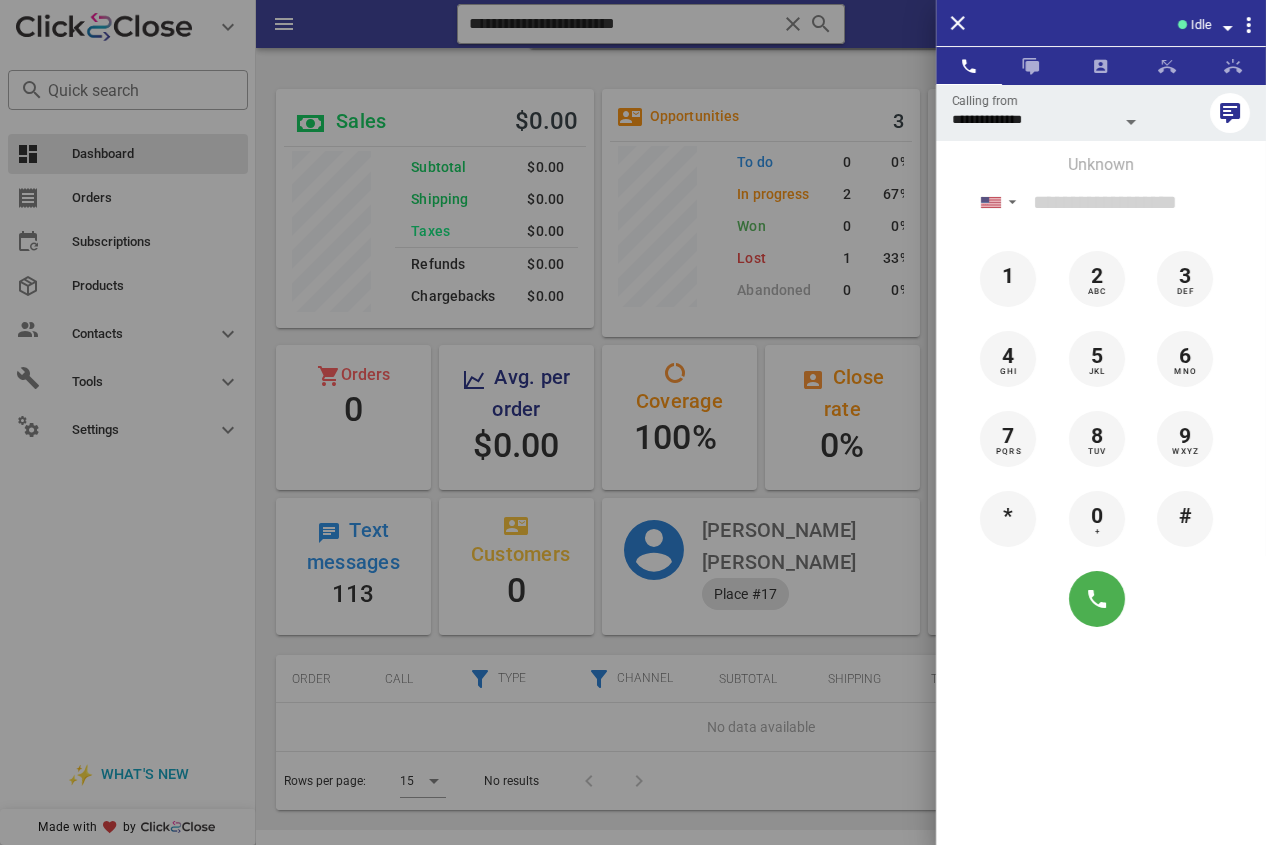 click at bounding box center [633, 422] 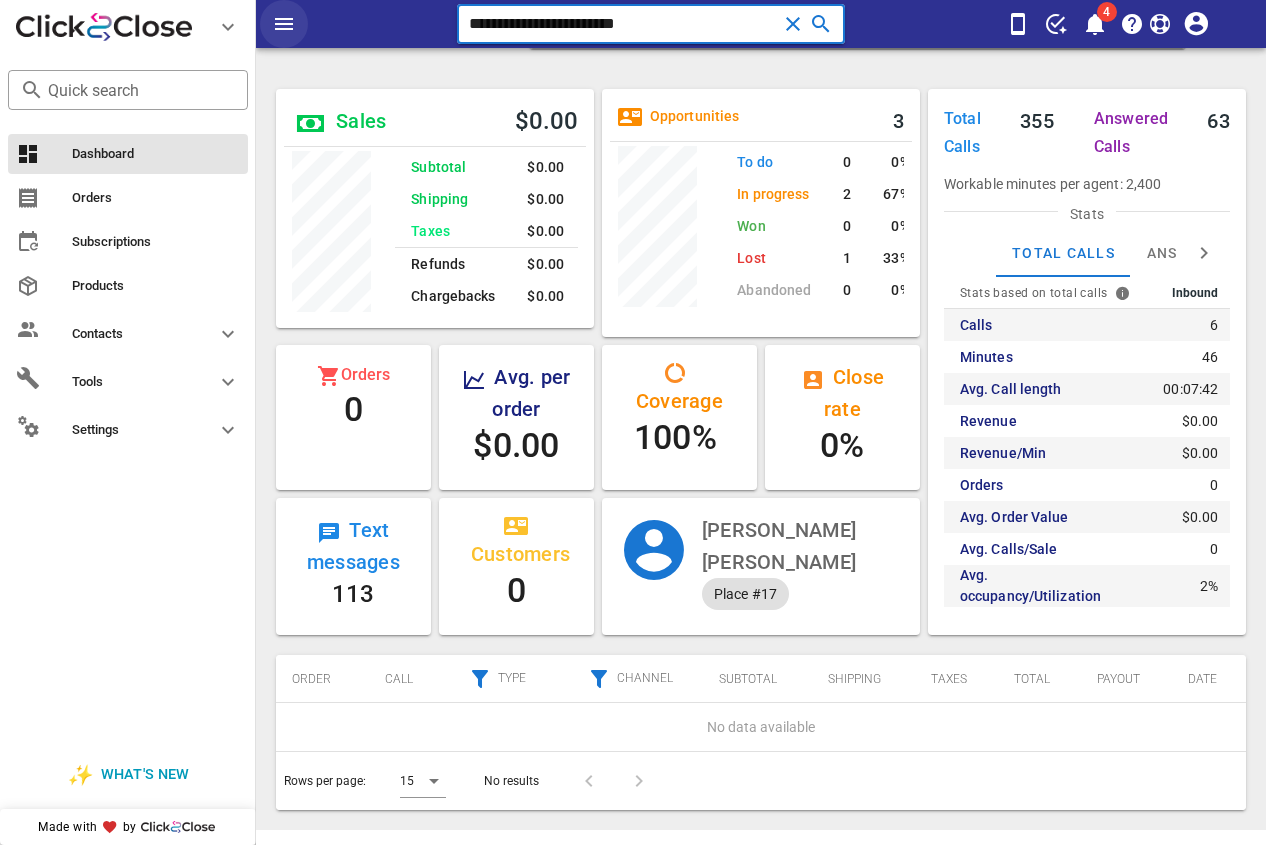 drag, startPoint x: 698, startPoint y: 21, endPoint x: 268, endPoint y: 24, distance: 430.01047 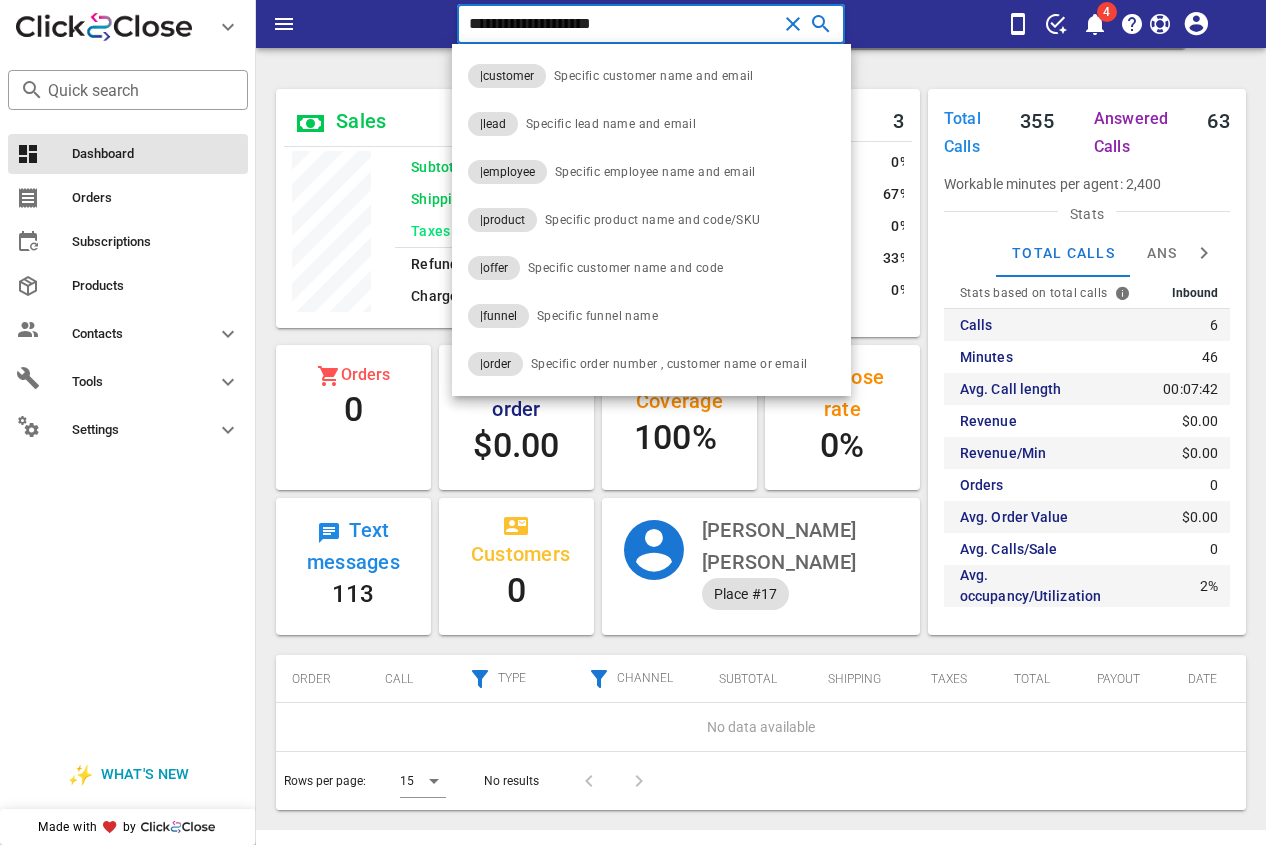 type on "**********" 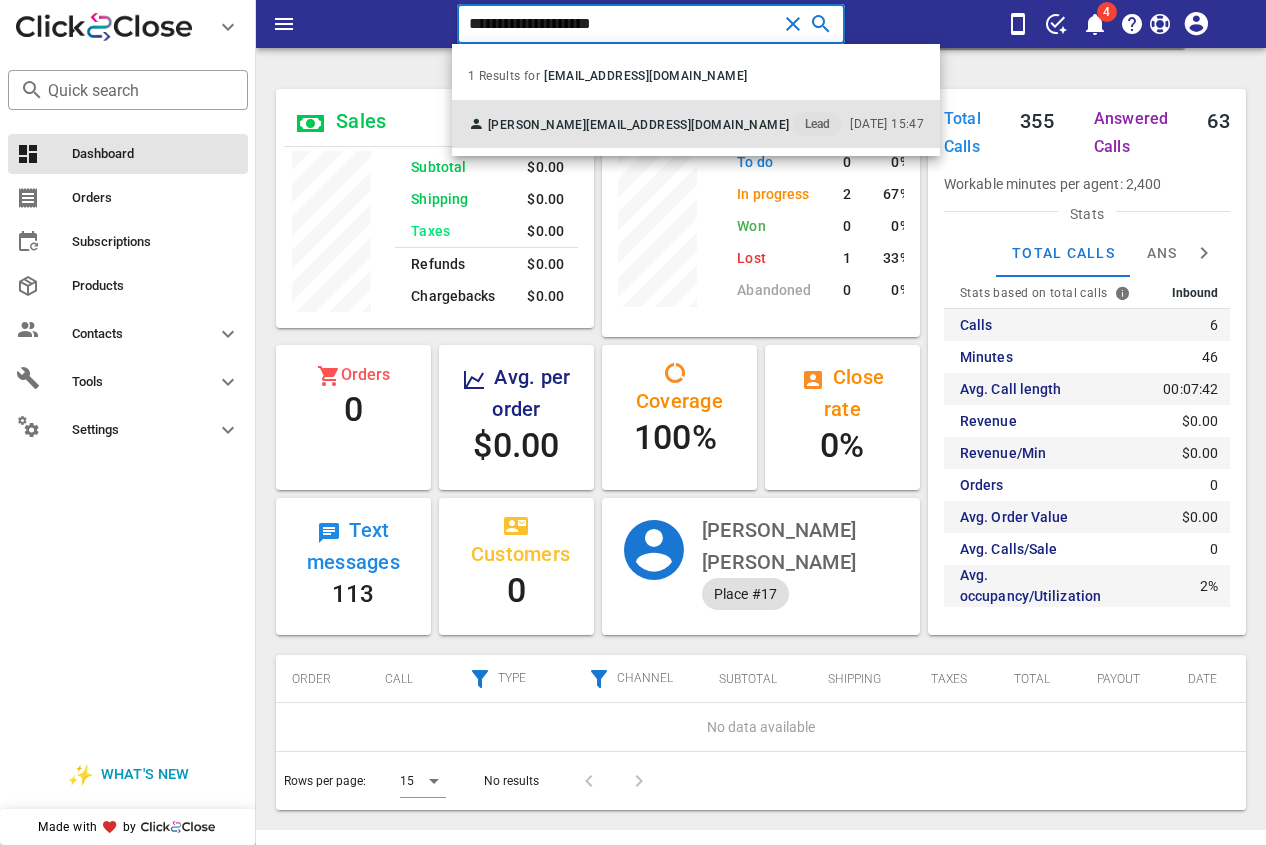 click on "[PERSON_NAME]" at bounding box center [537, 125] 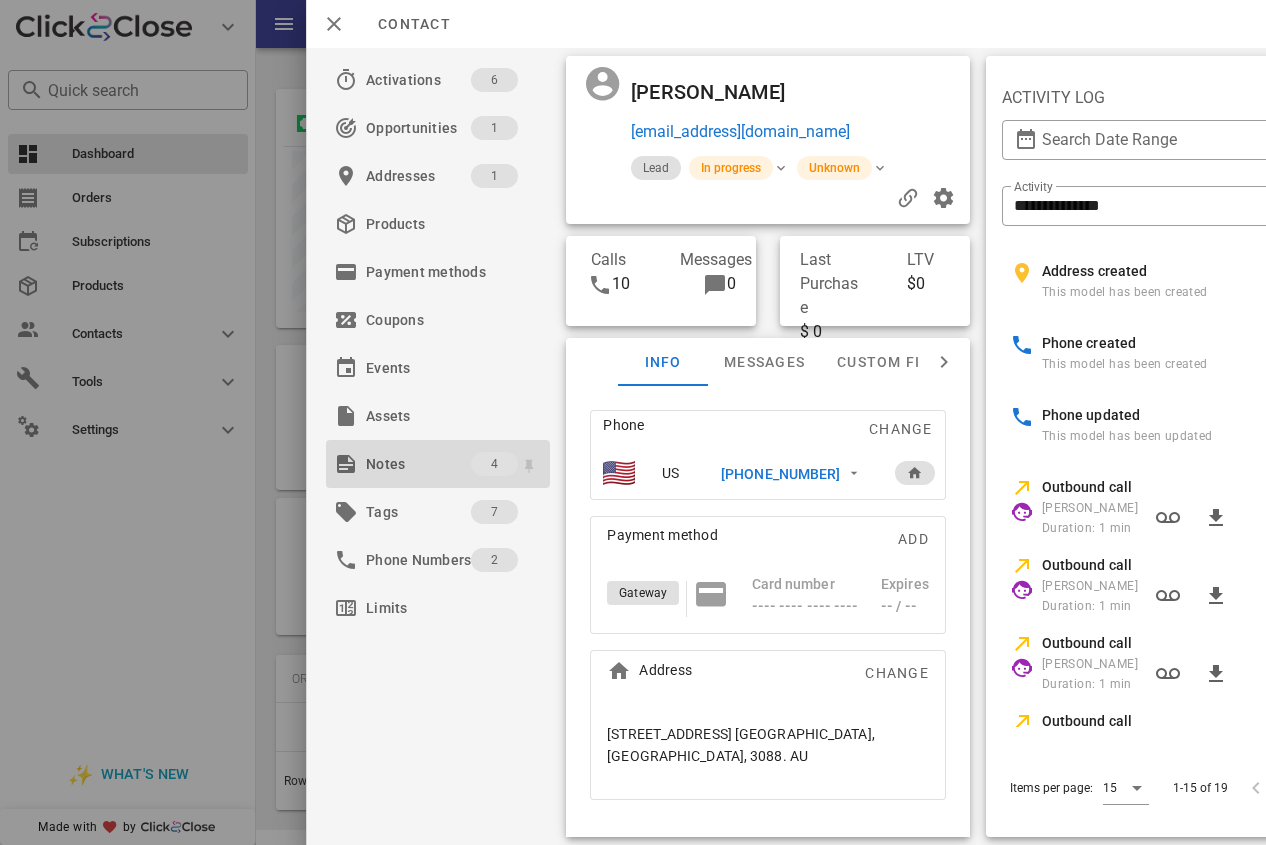 click on "Notes" at bounding box center [418, 464] 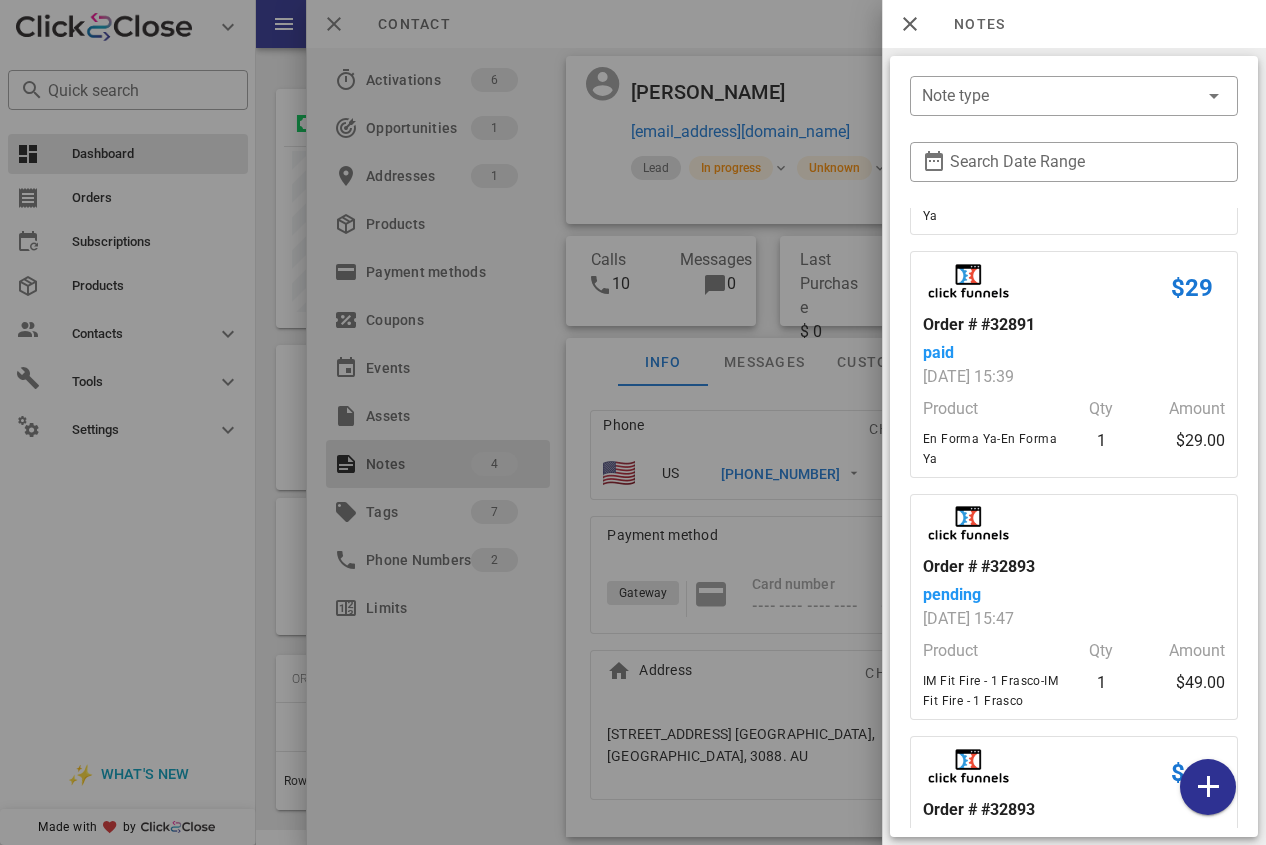 scroll, scrollTop: 356, scrollLeft: 0, axis: vertical 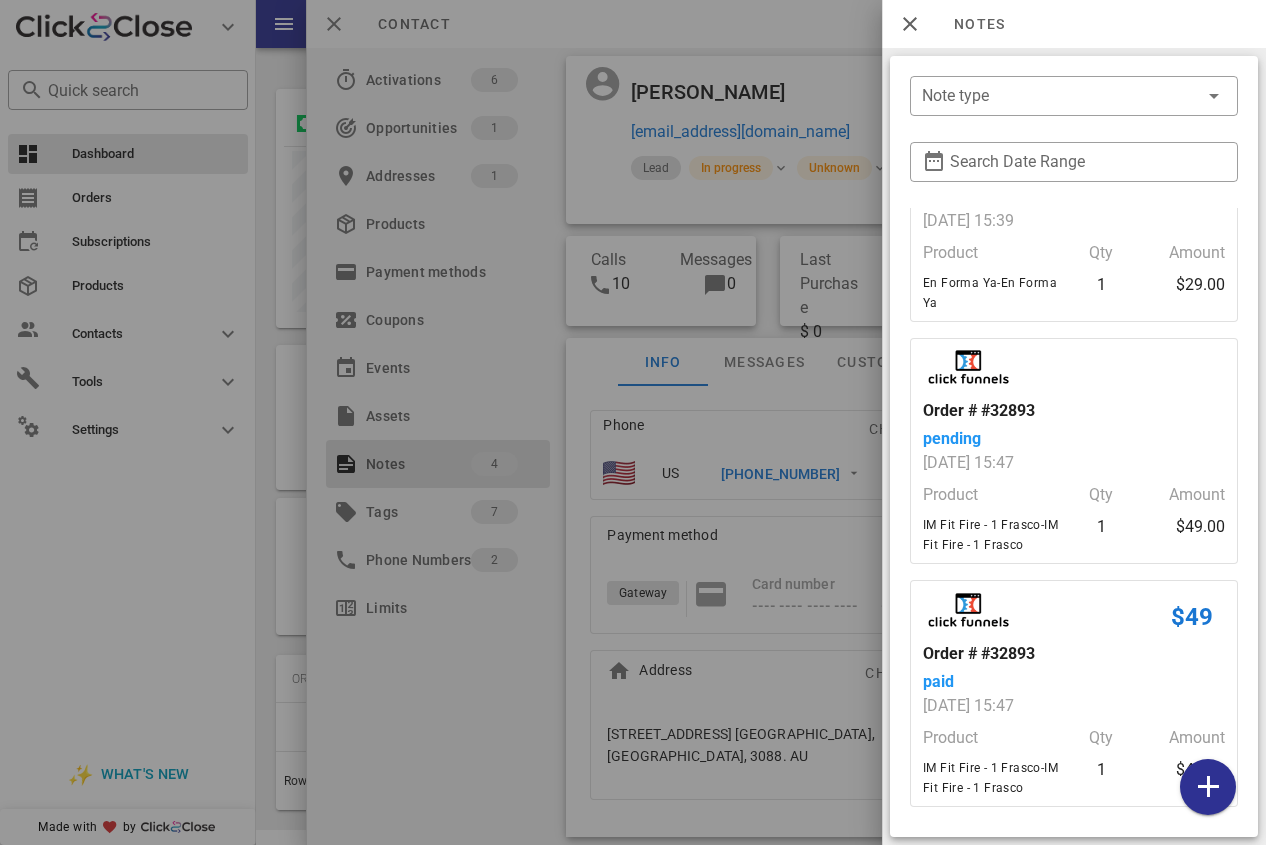click at bounding box center [633, 422] 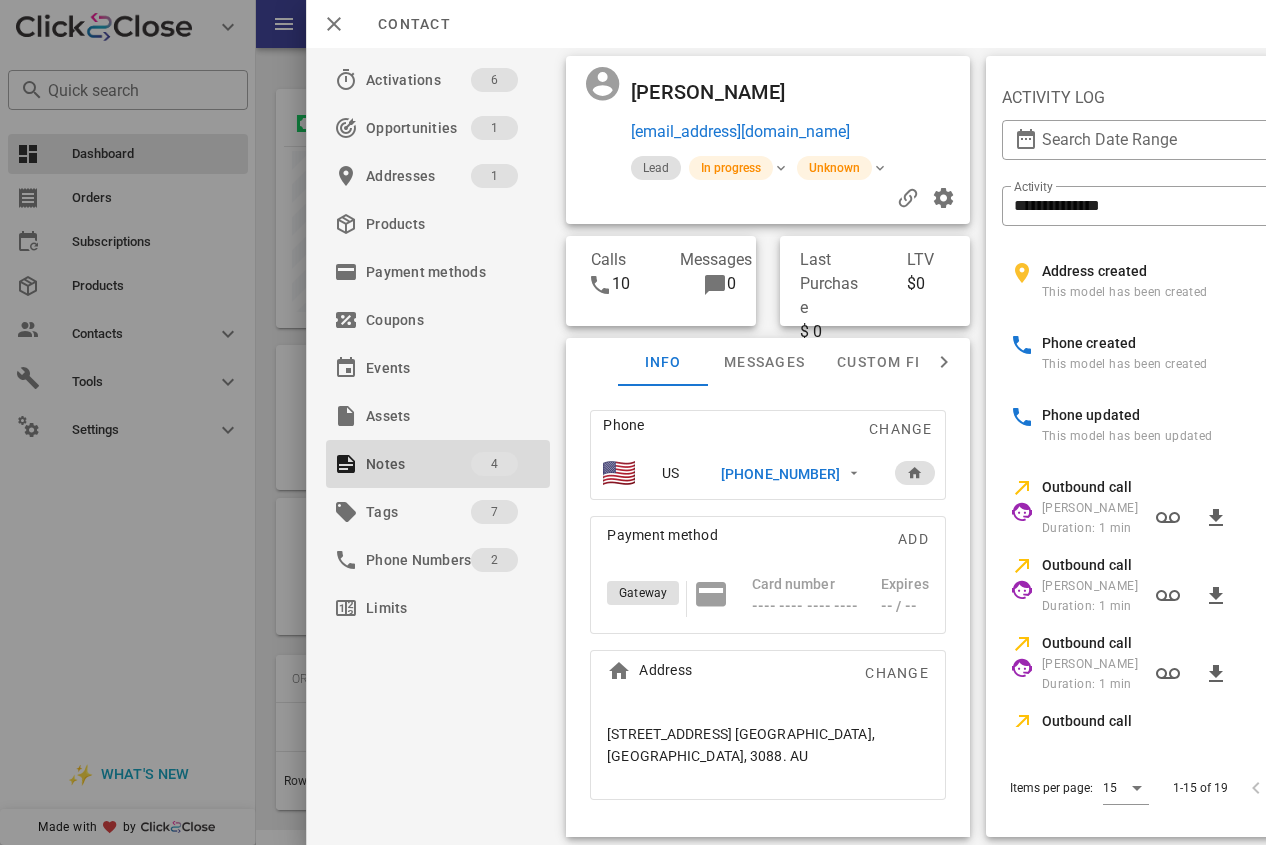 click on "[PHONE_NUMBER]" at bounding box center (780, 474) 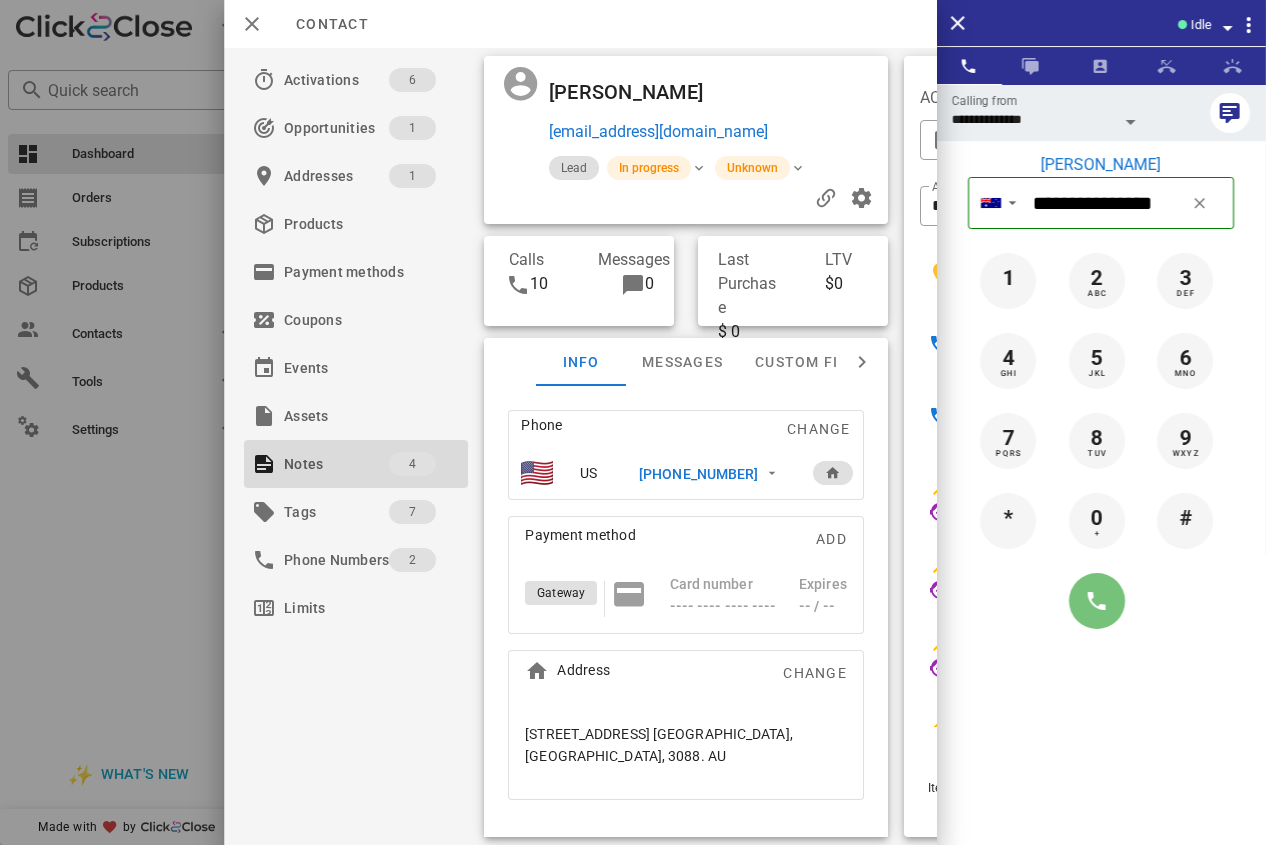 click at bounding box center (1097, 601) 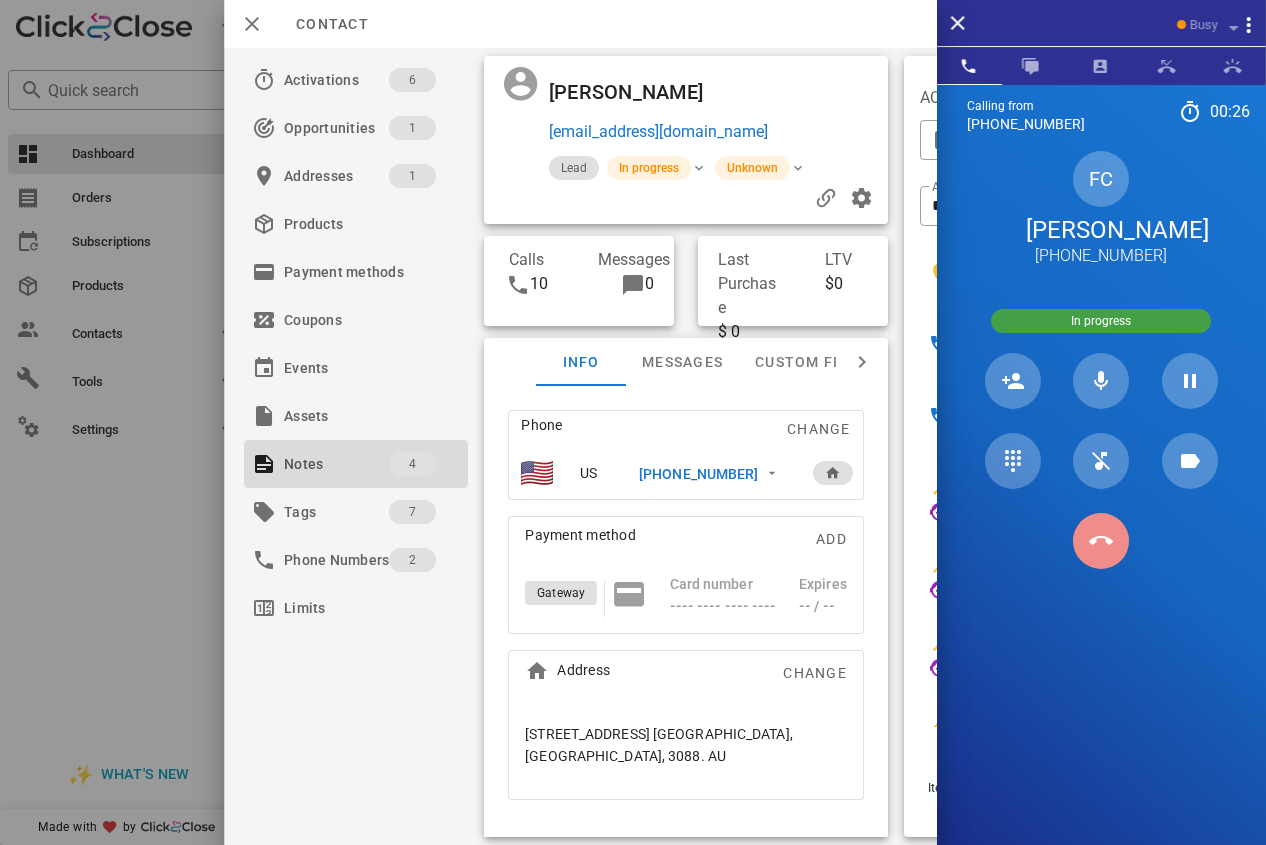 click at bounding box center (1101, 541) 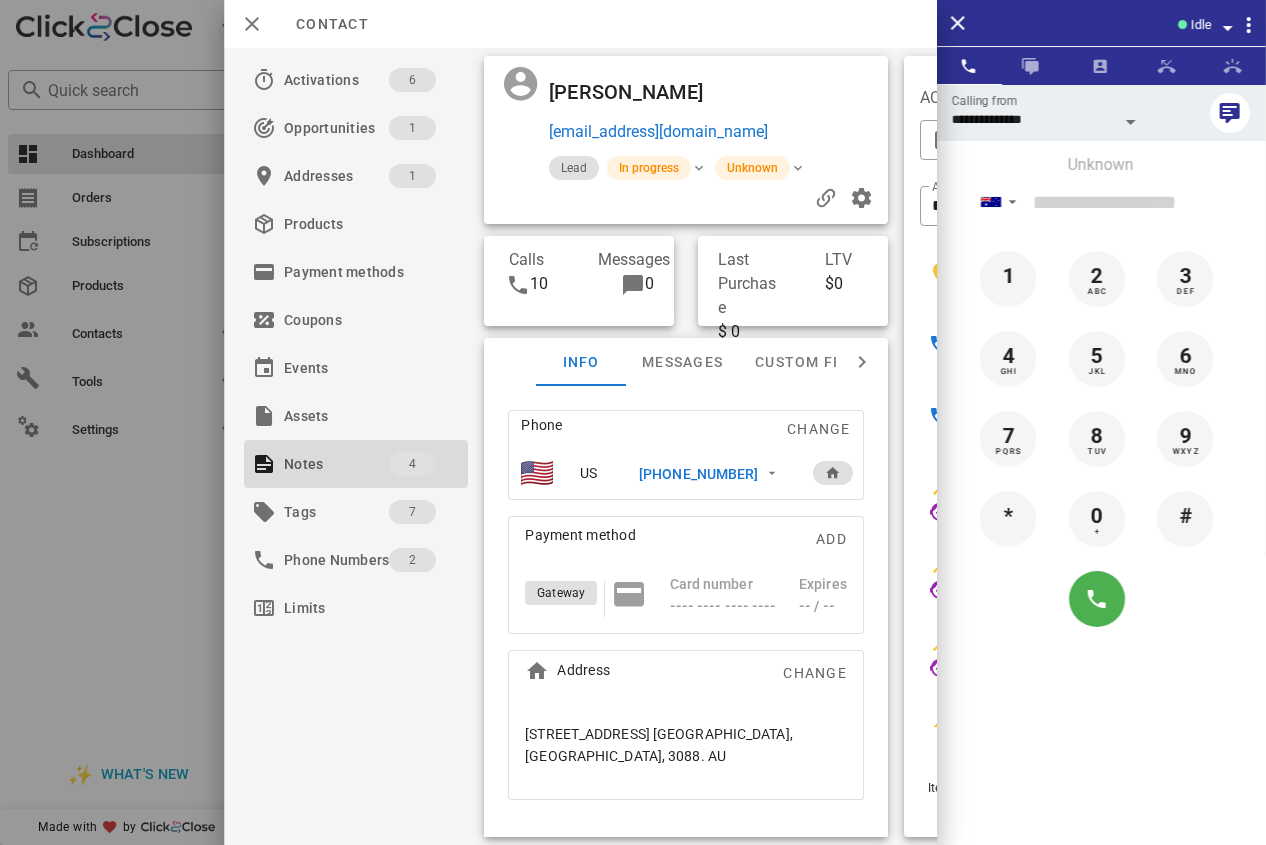 click on "[PHONE_NUMBER]" at bounding box center [698, 474] 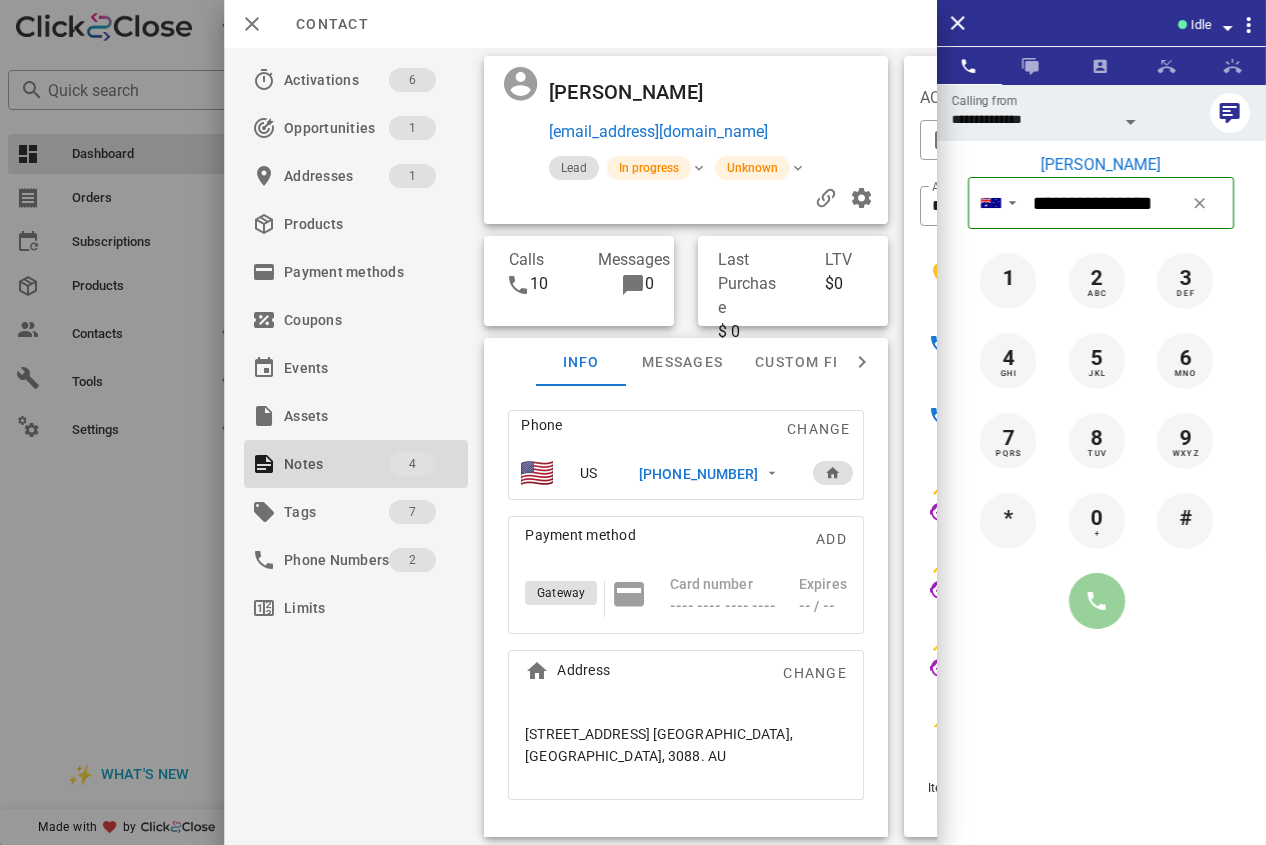 click at bounding box center (1097, 601) 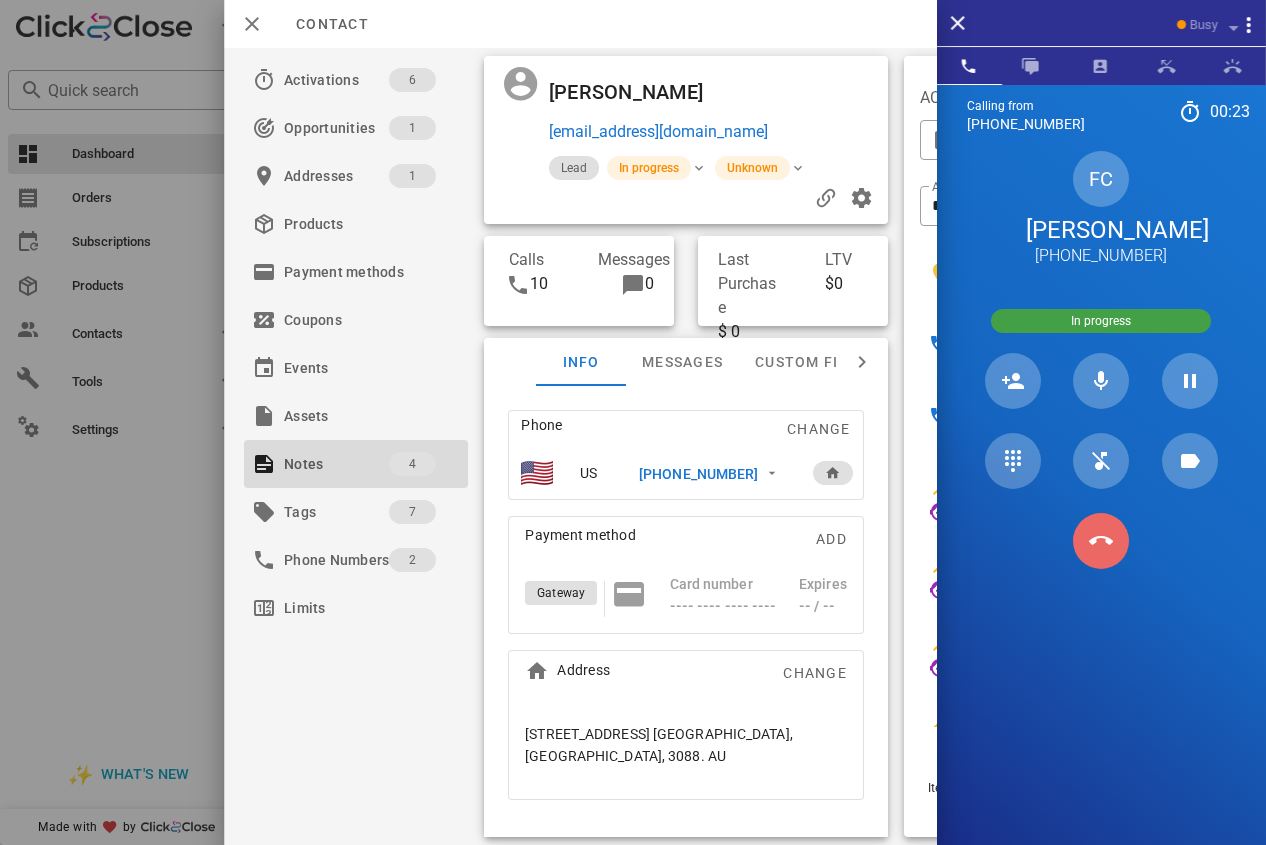 click at bounding box center [1101, 541] 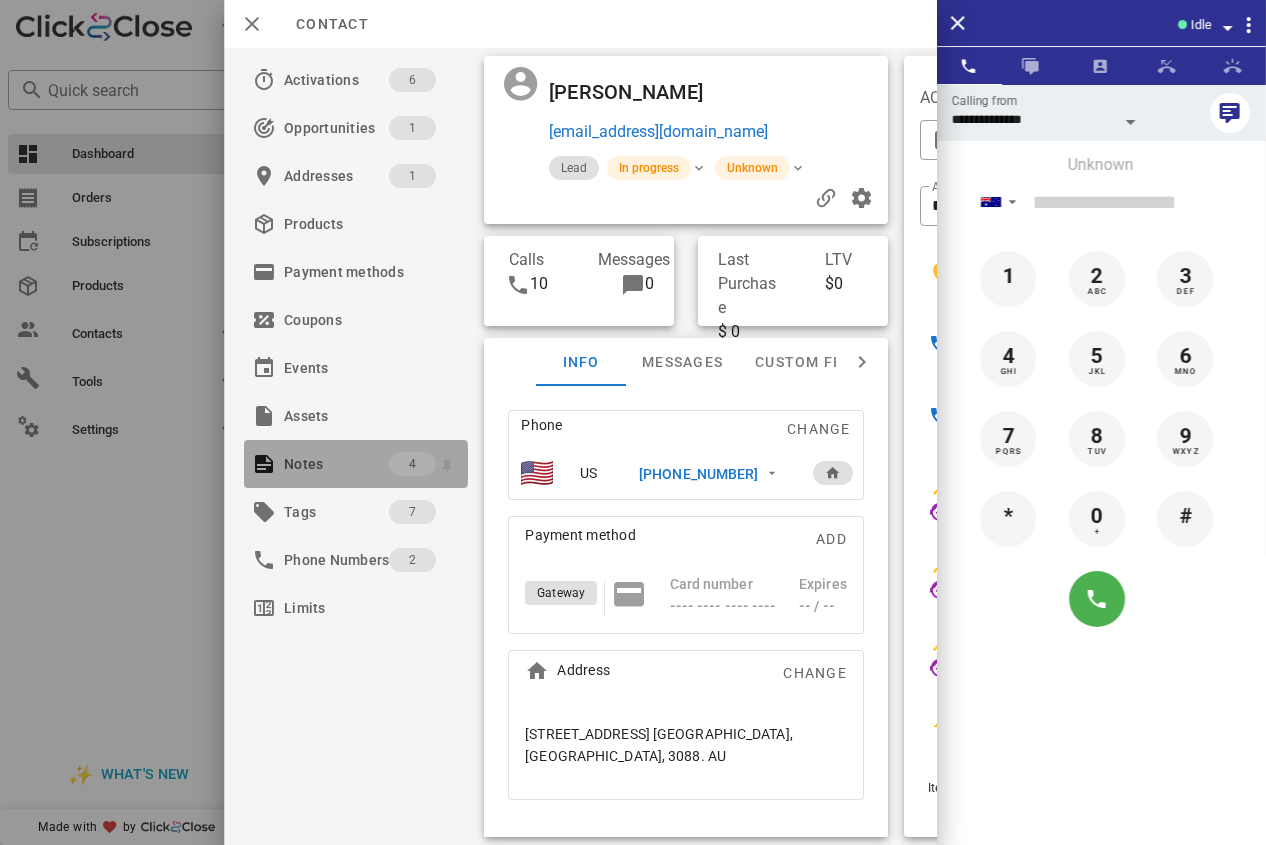 click on "Notes" at bounding box center (336, 464) 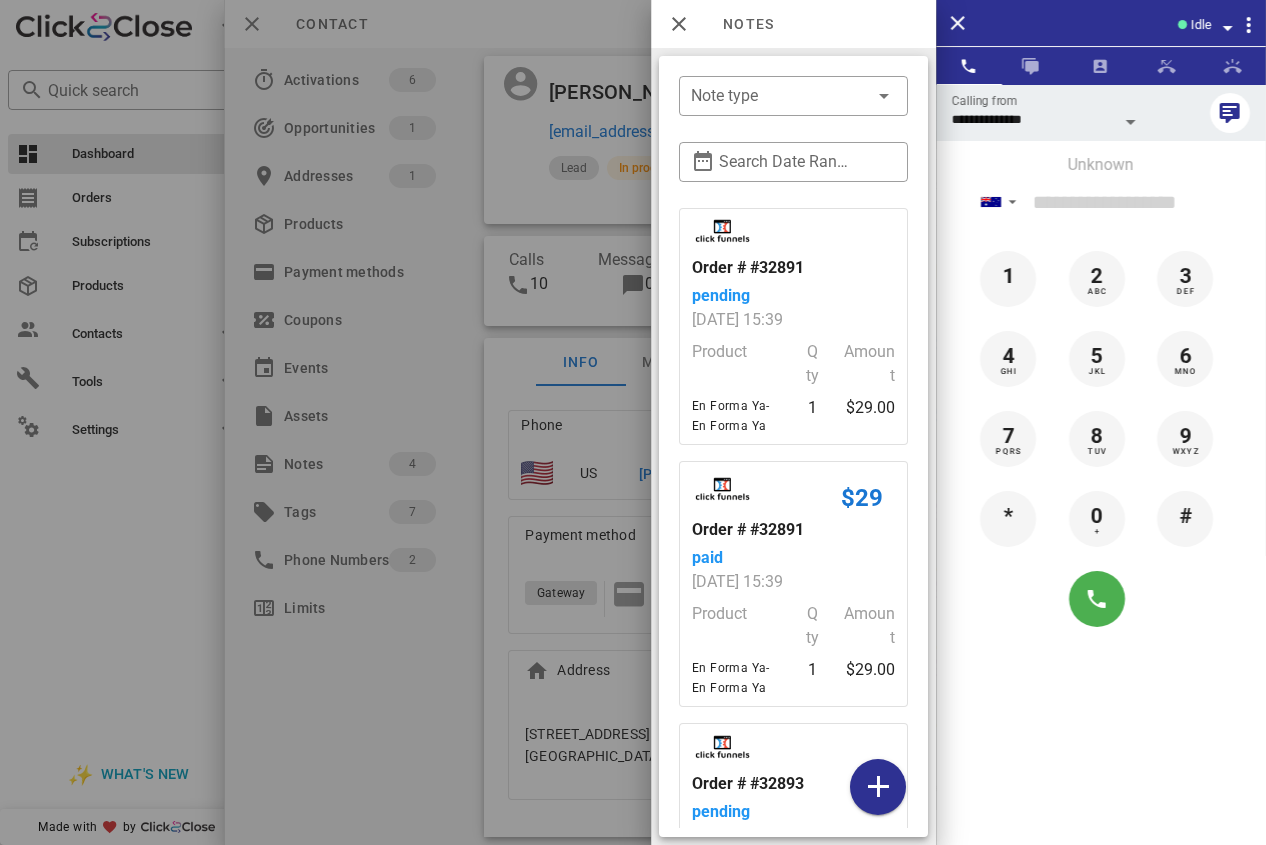 scroll, scrollTop: 571, scrollLeft: 0, axis: vertical 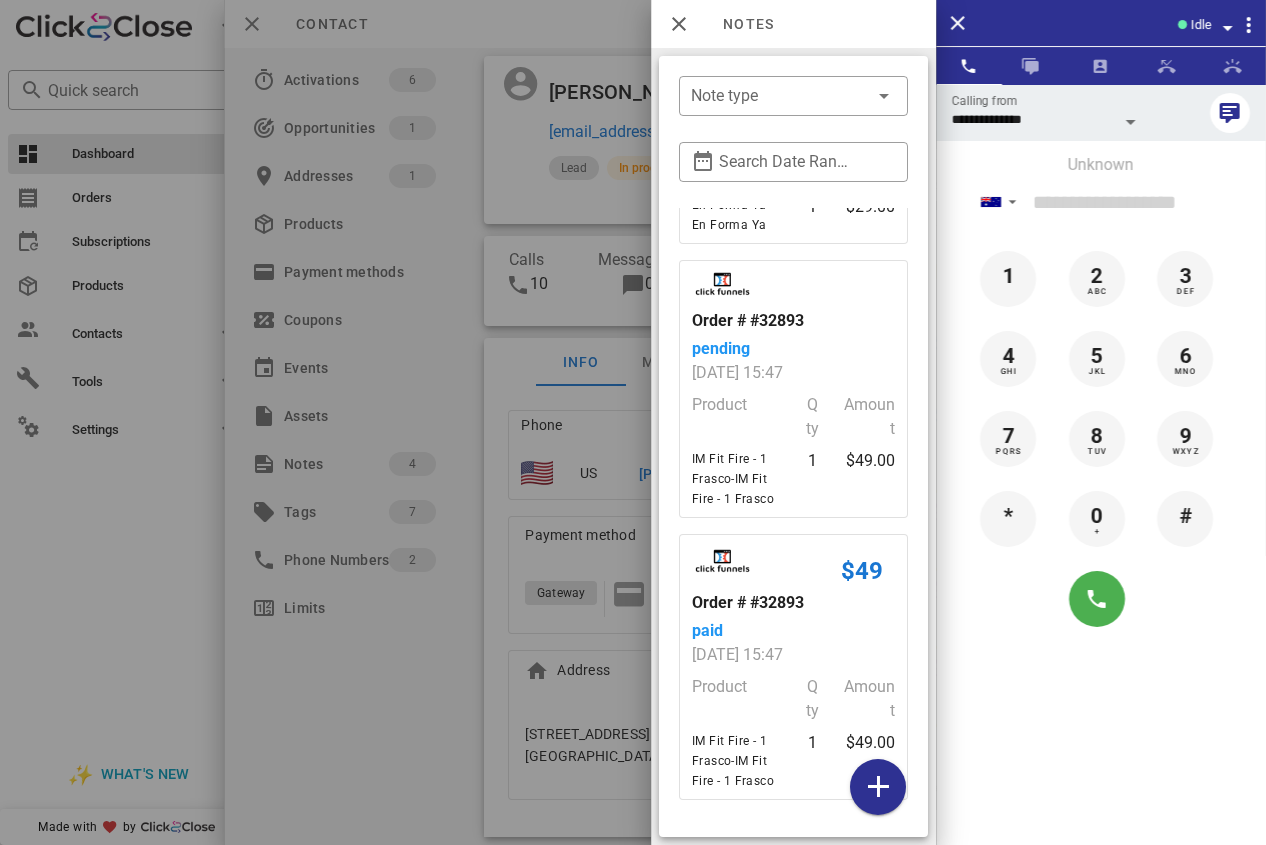 click at bounding box center (633, 422) 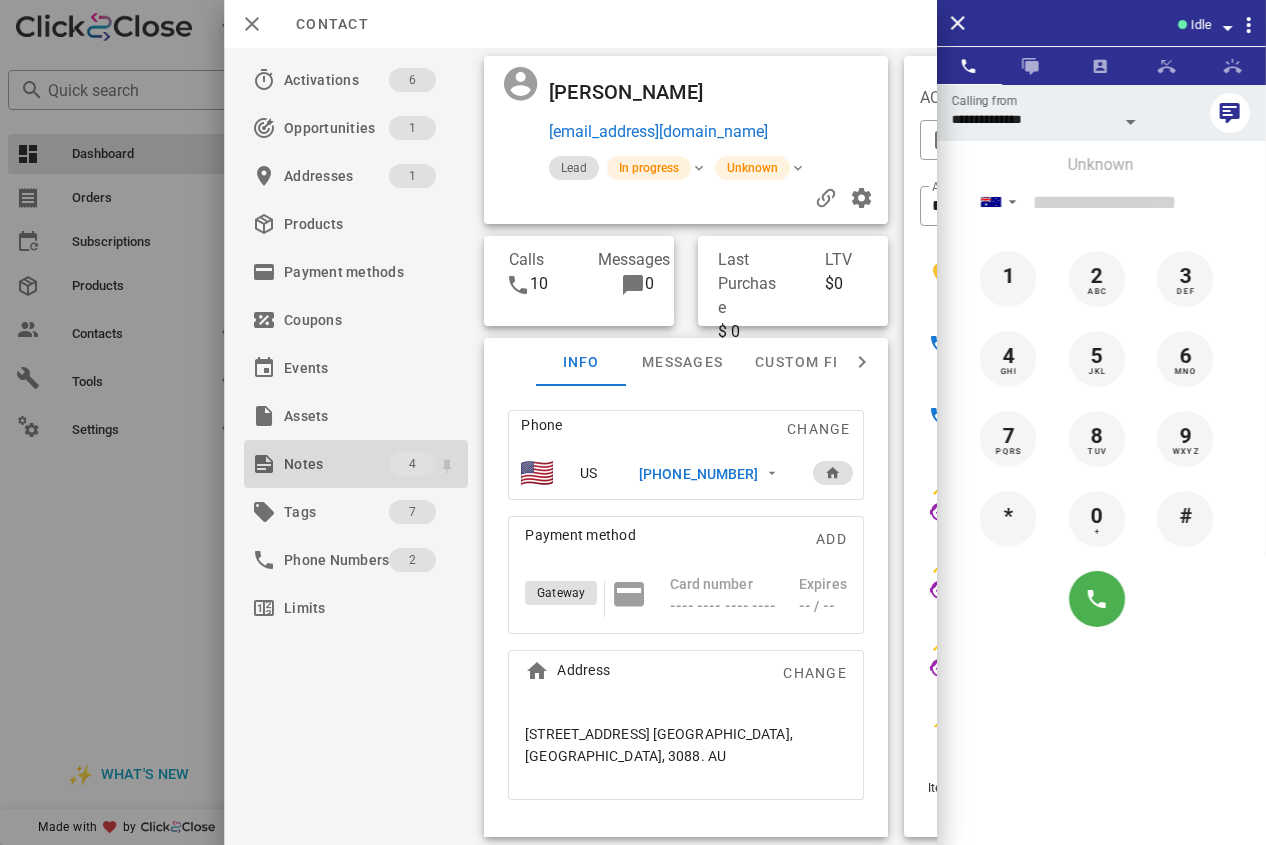 click on "Notes" at bounding box center (336, 464) 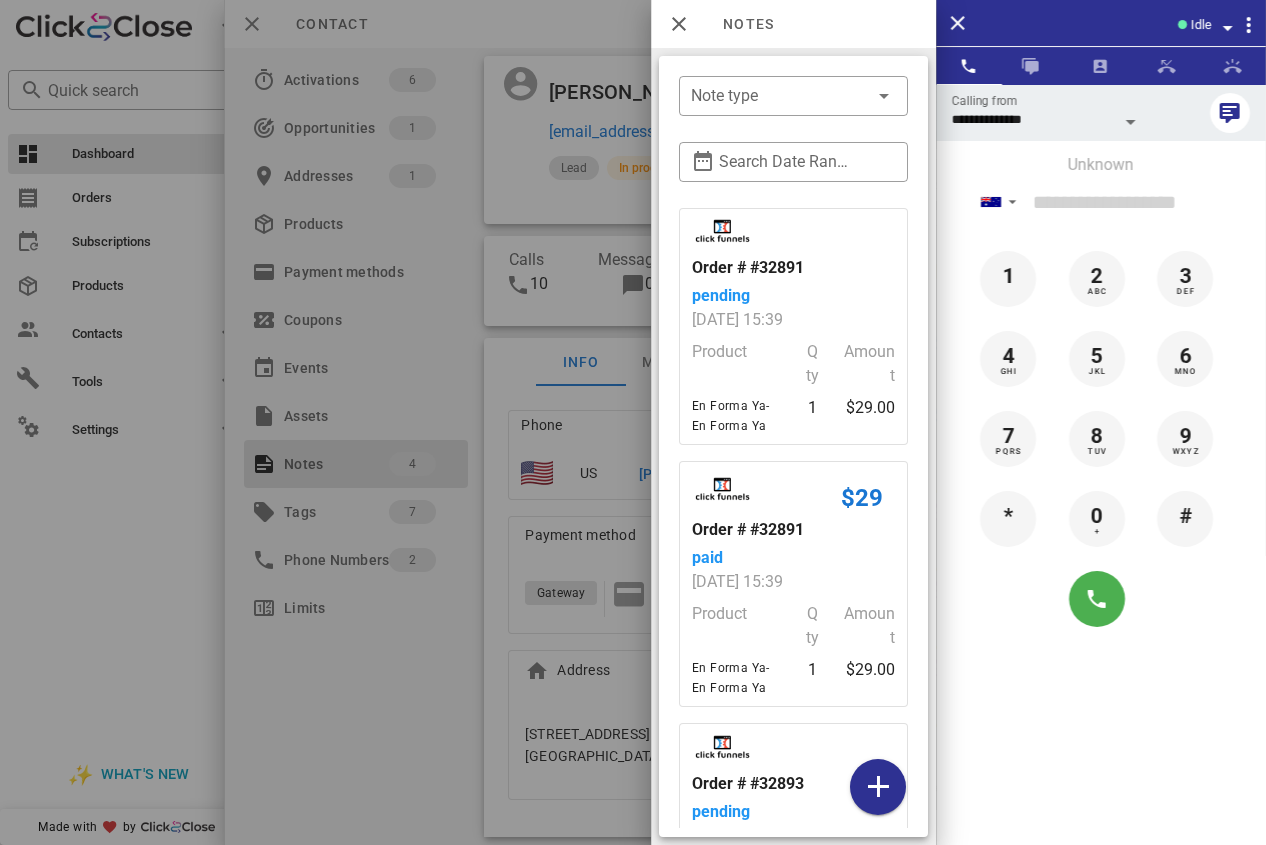 click at bounding box center [633, 422] 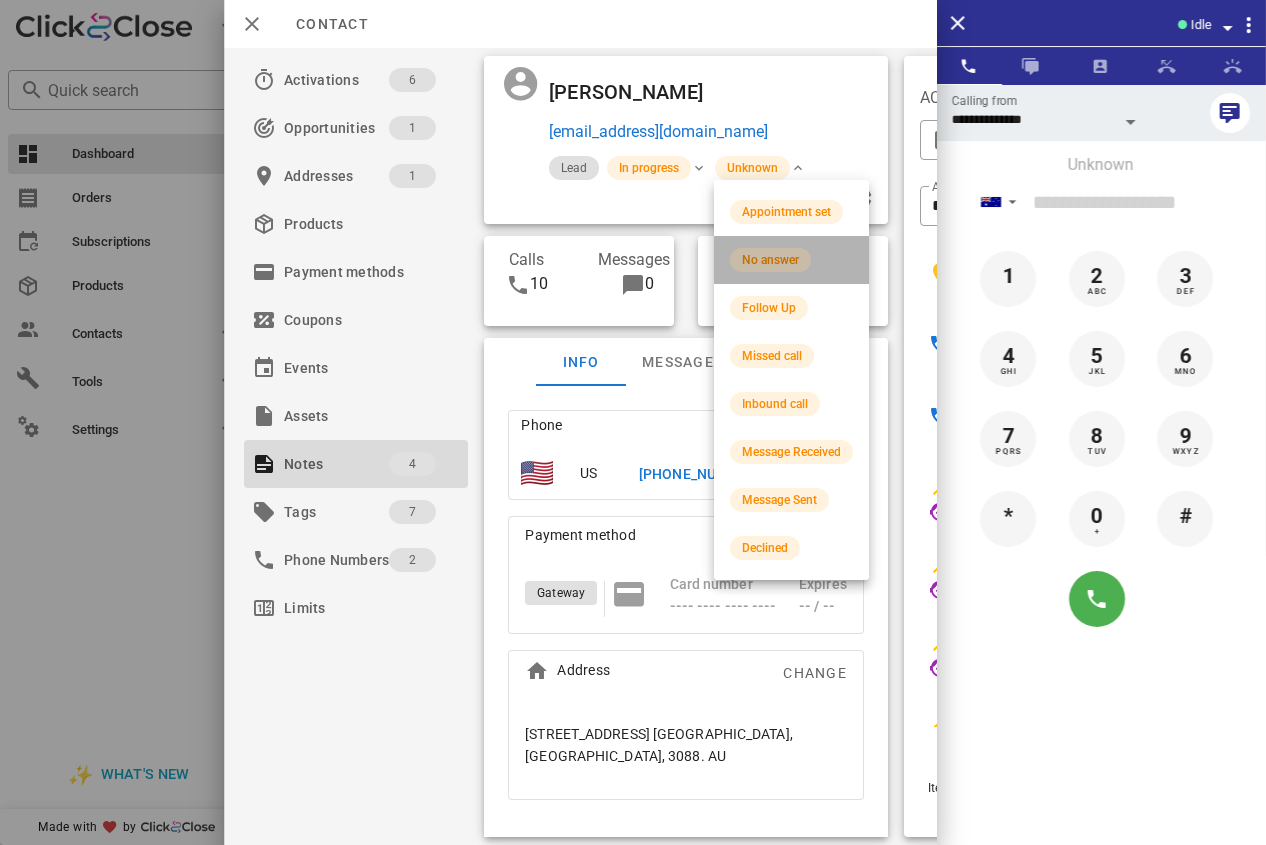 click on "No answer" at bounding box center (770, 260) 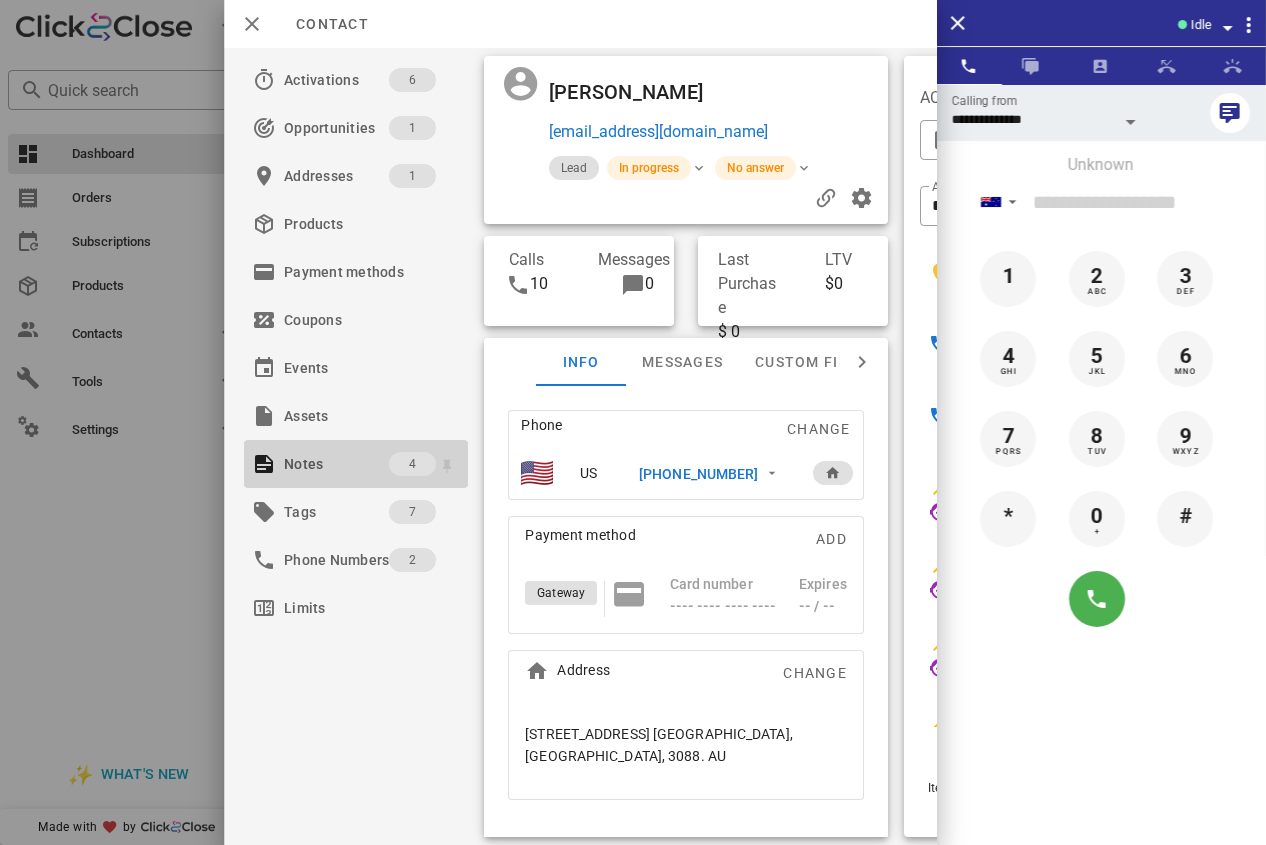 click on "Notes" at bounding box center (336, 464) 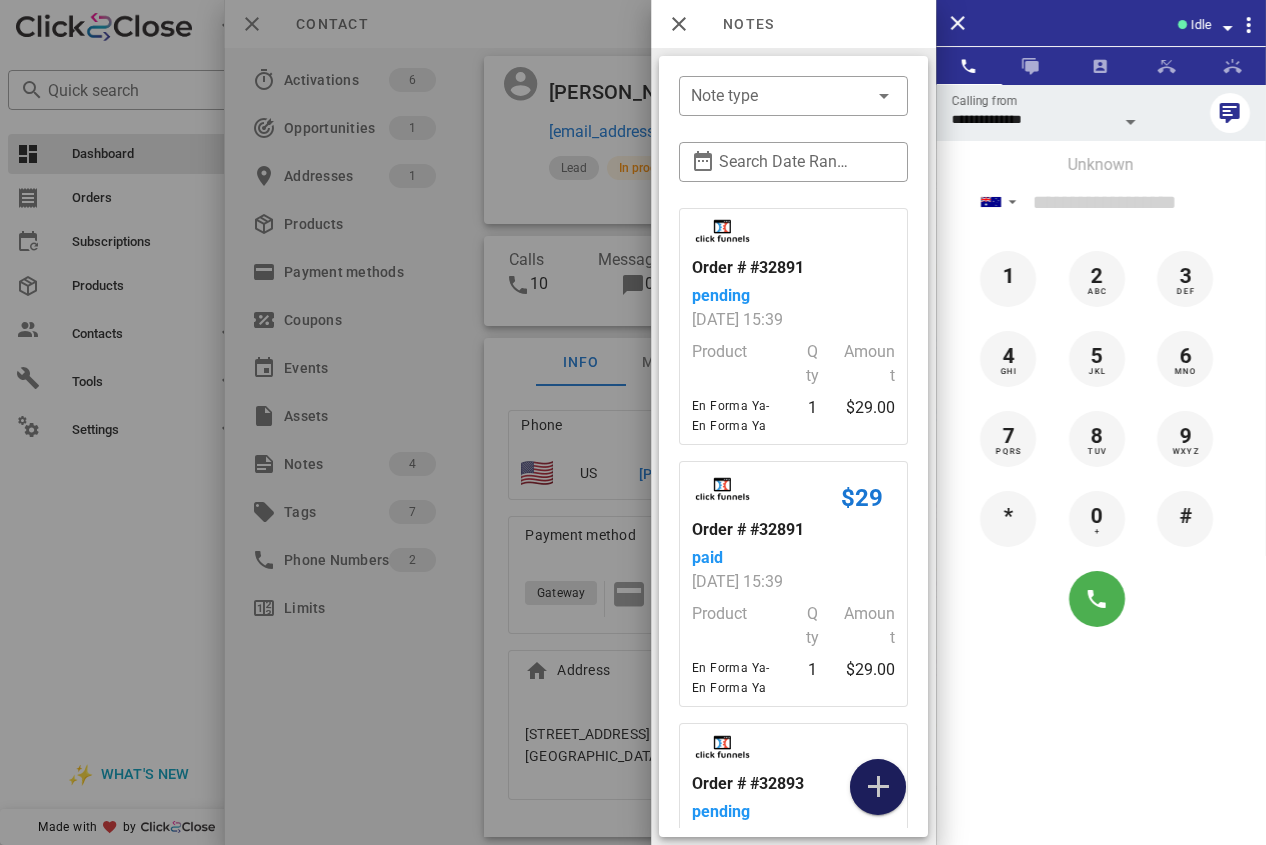 click at bounding box center [878, 787] 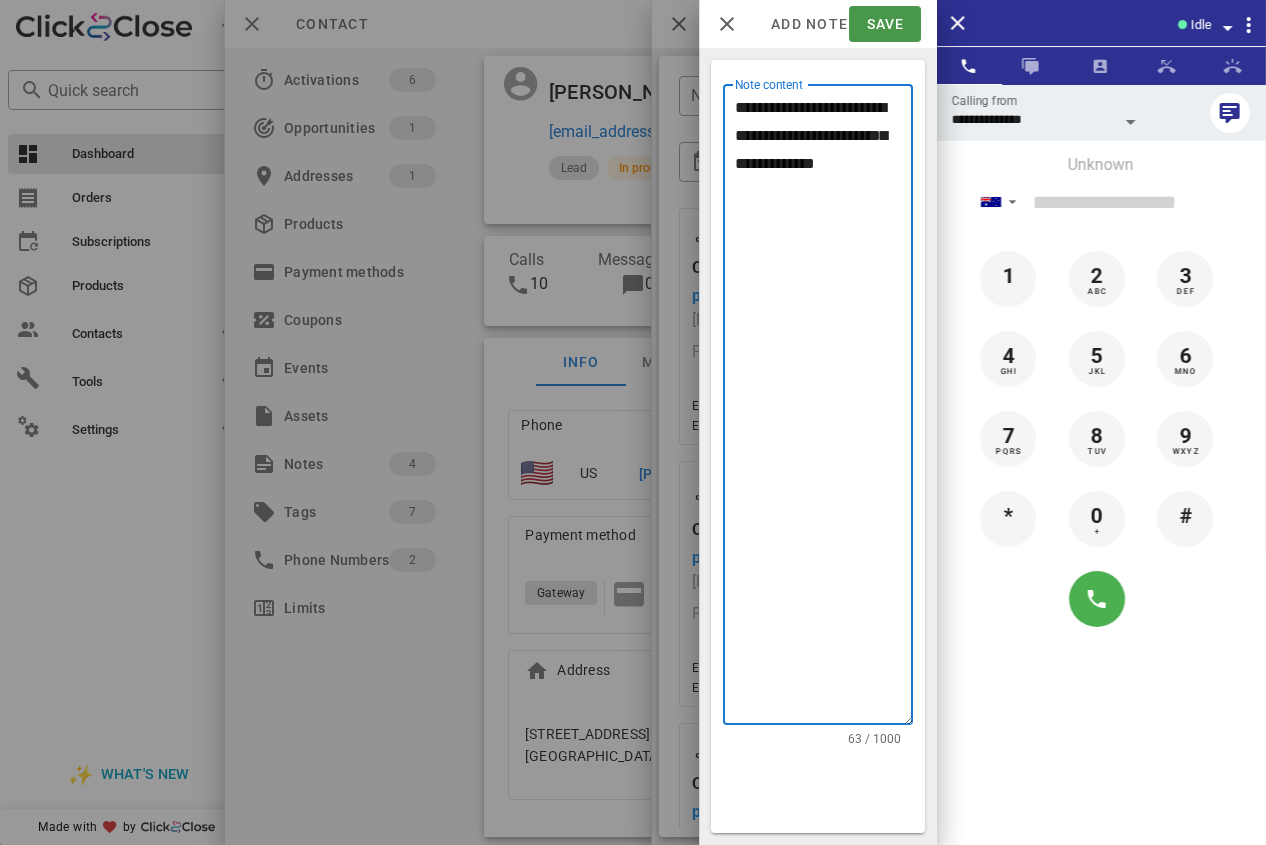 type on "**********" 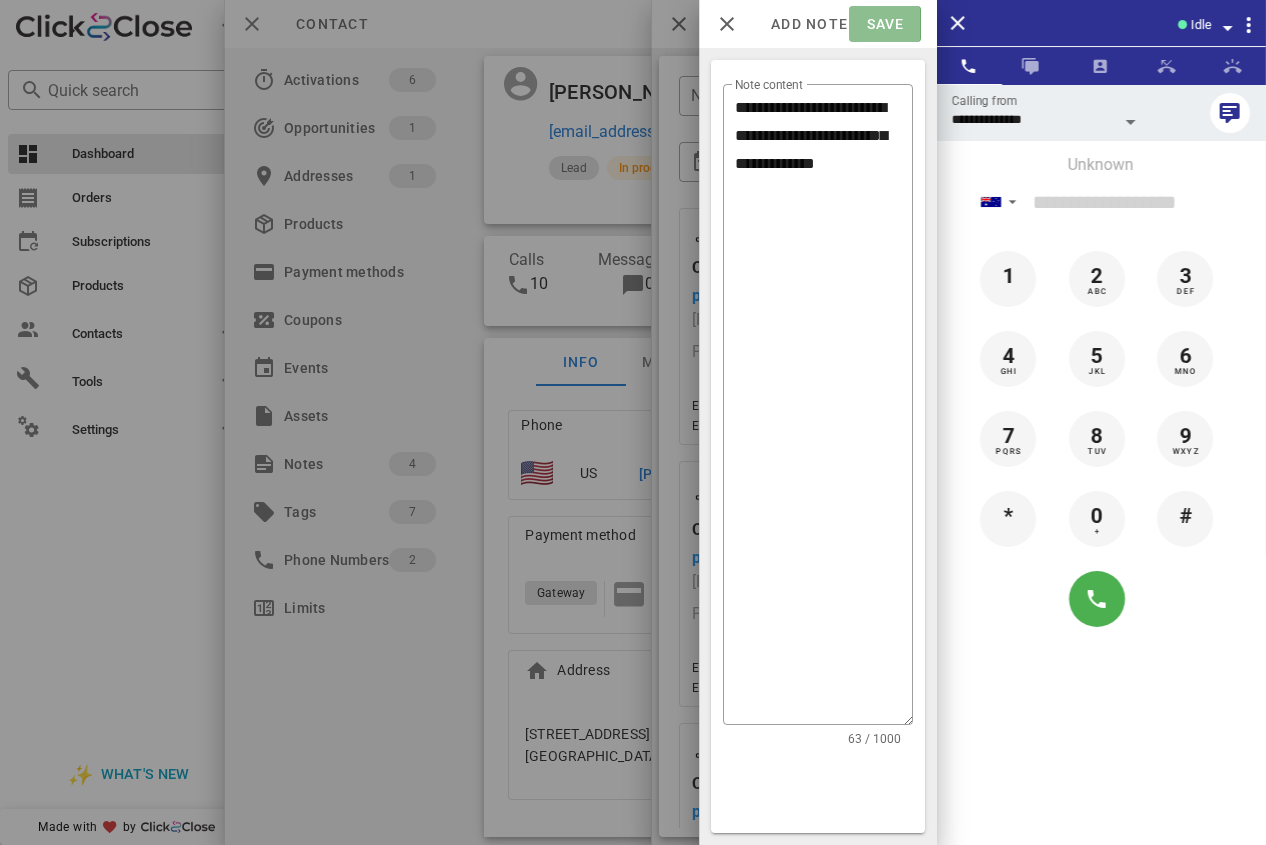 click on "Save" at bounding box center (884, 24) 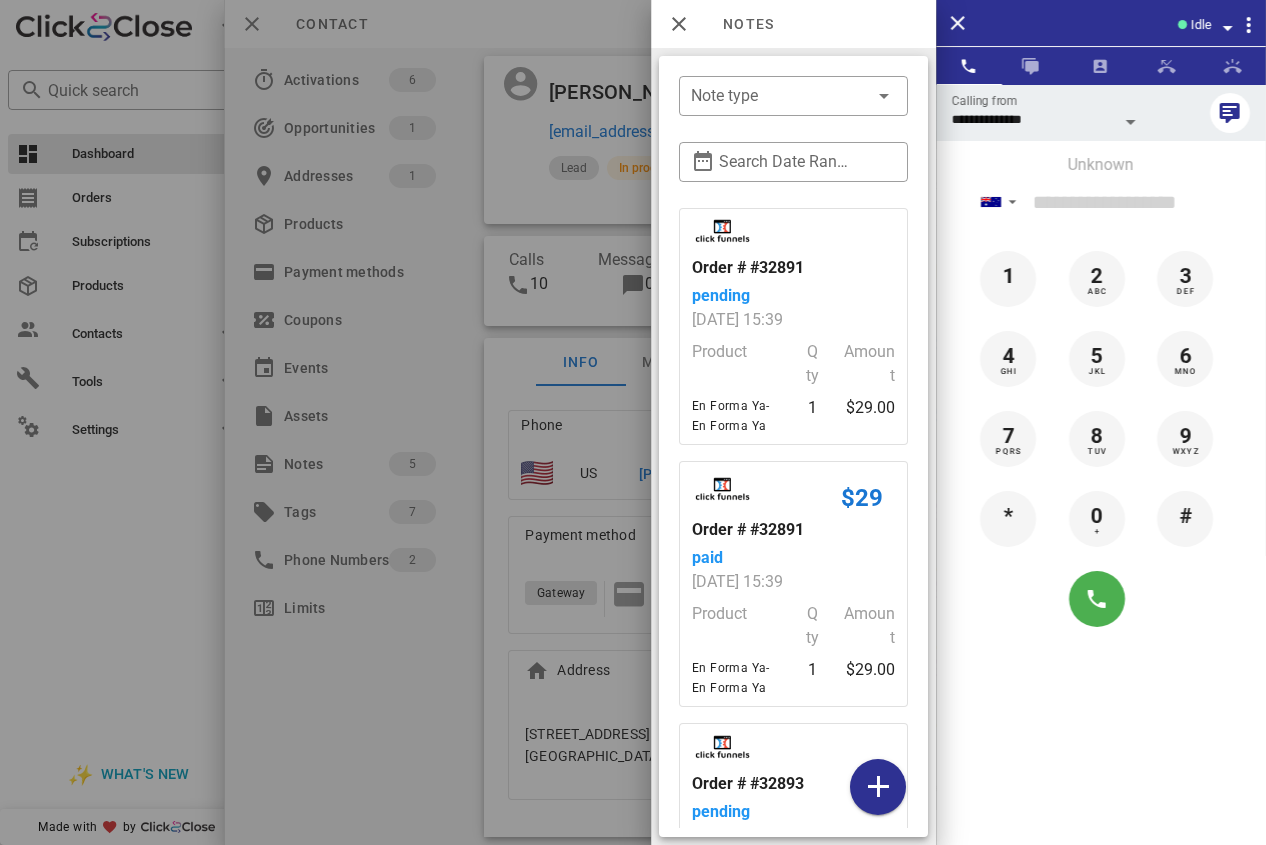 click at bounding box center [633, 422] 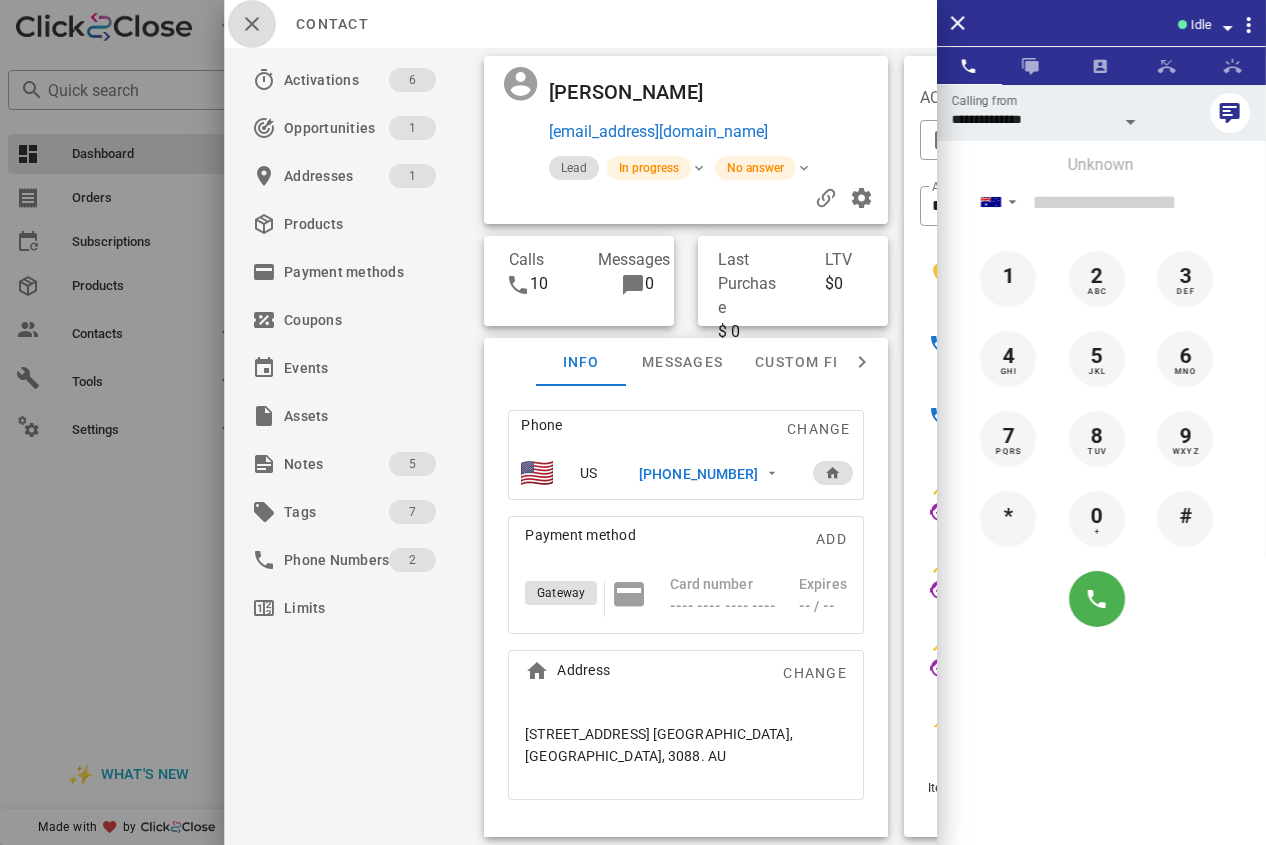 click at bounding box center [252, 24] 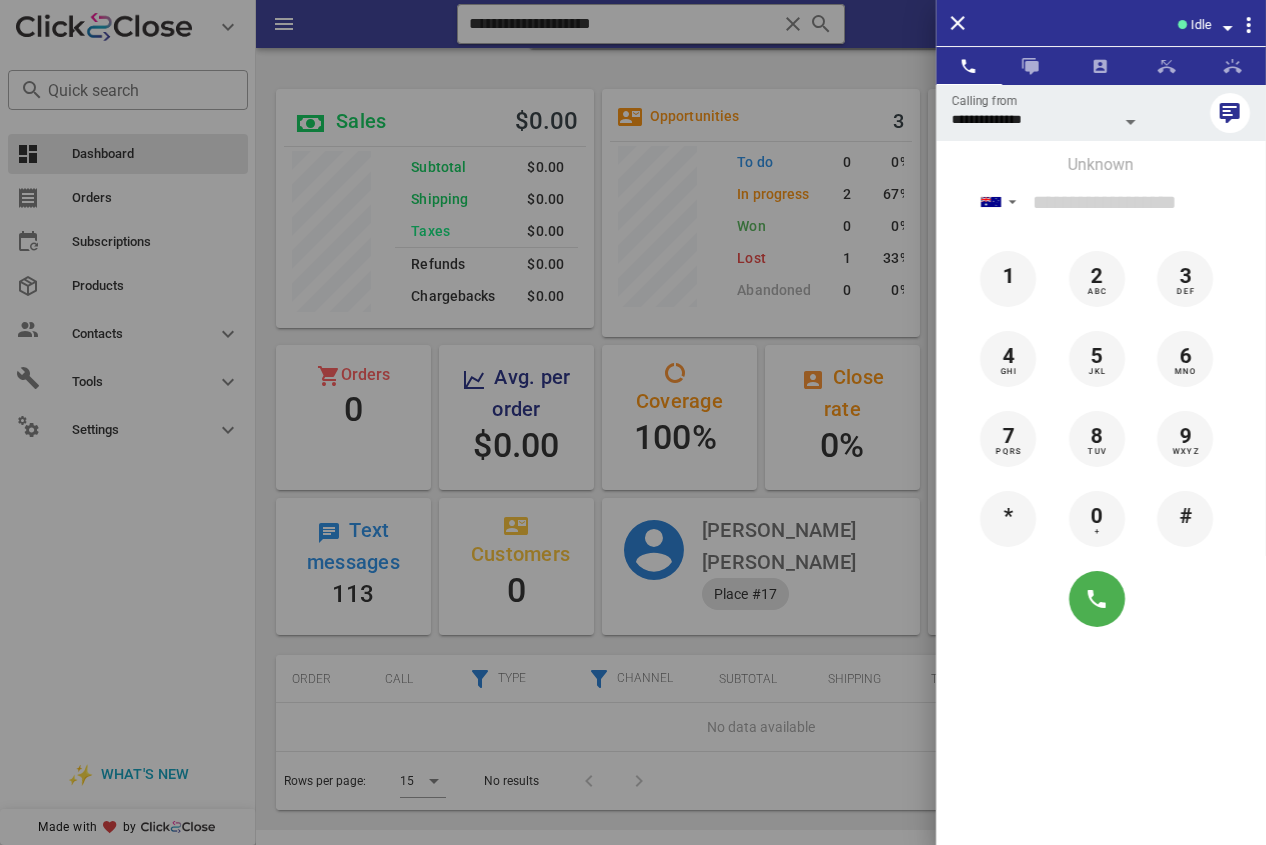 click at bounding box center (633, 422) 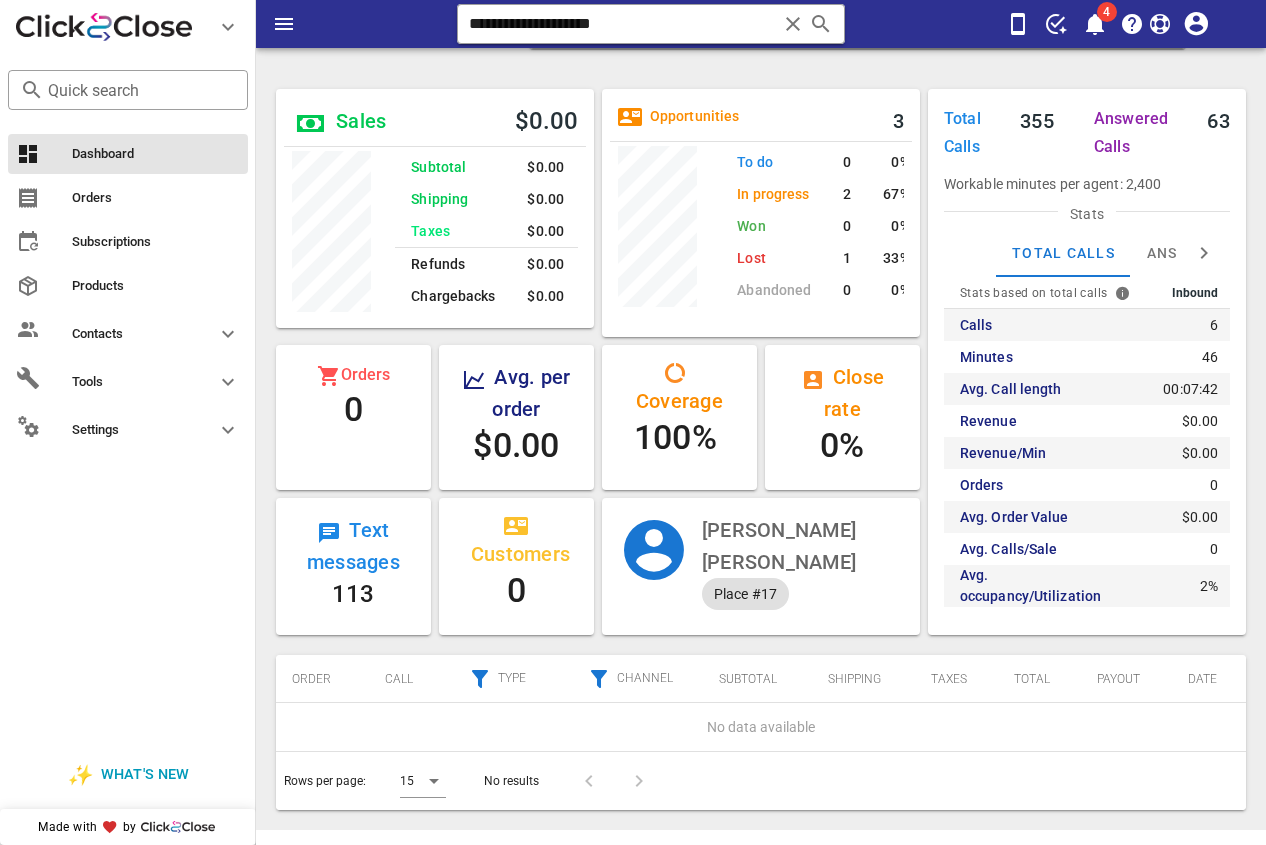 drag, startPoint x: 681, startPoint y: 26, endPoint x: 356, endPoint y: 26, distance: 325 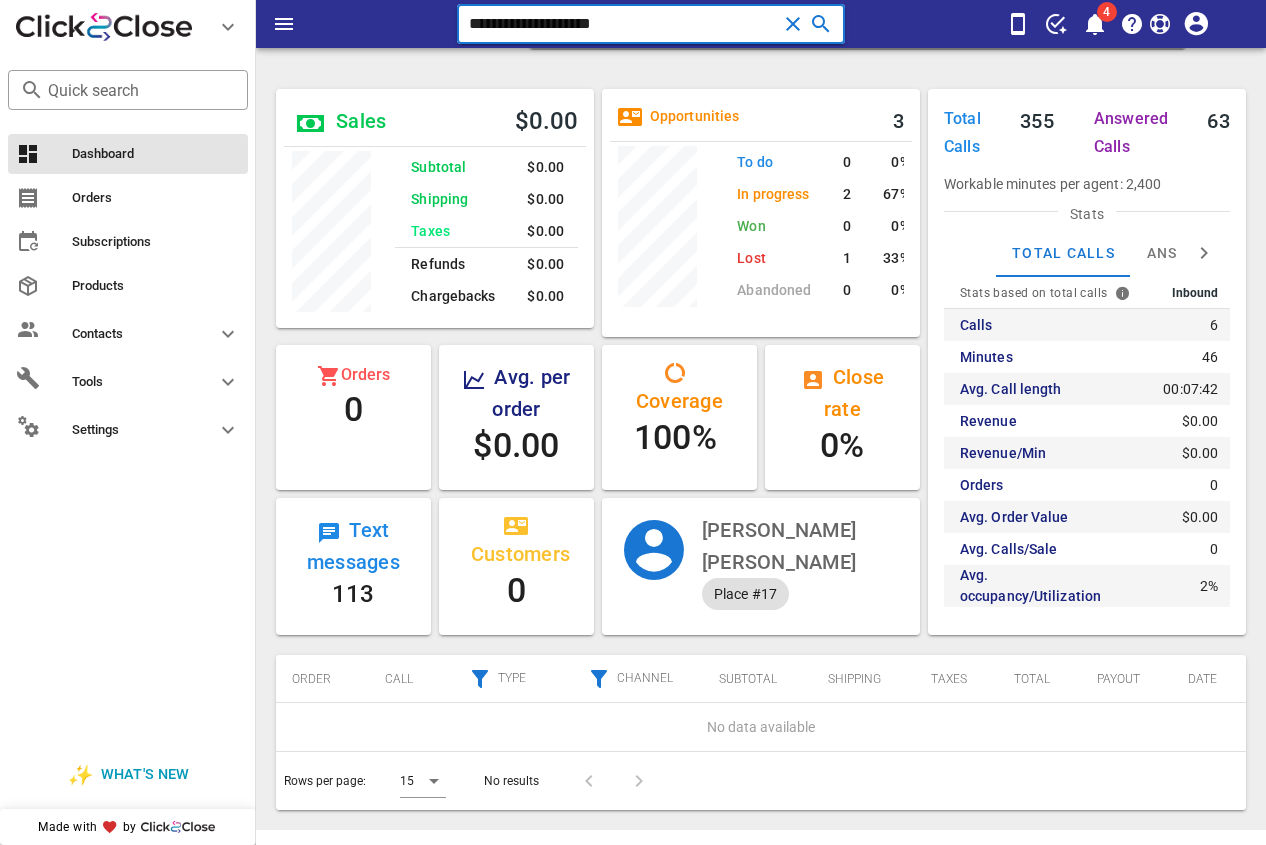 paste on "*" 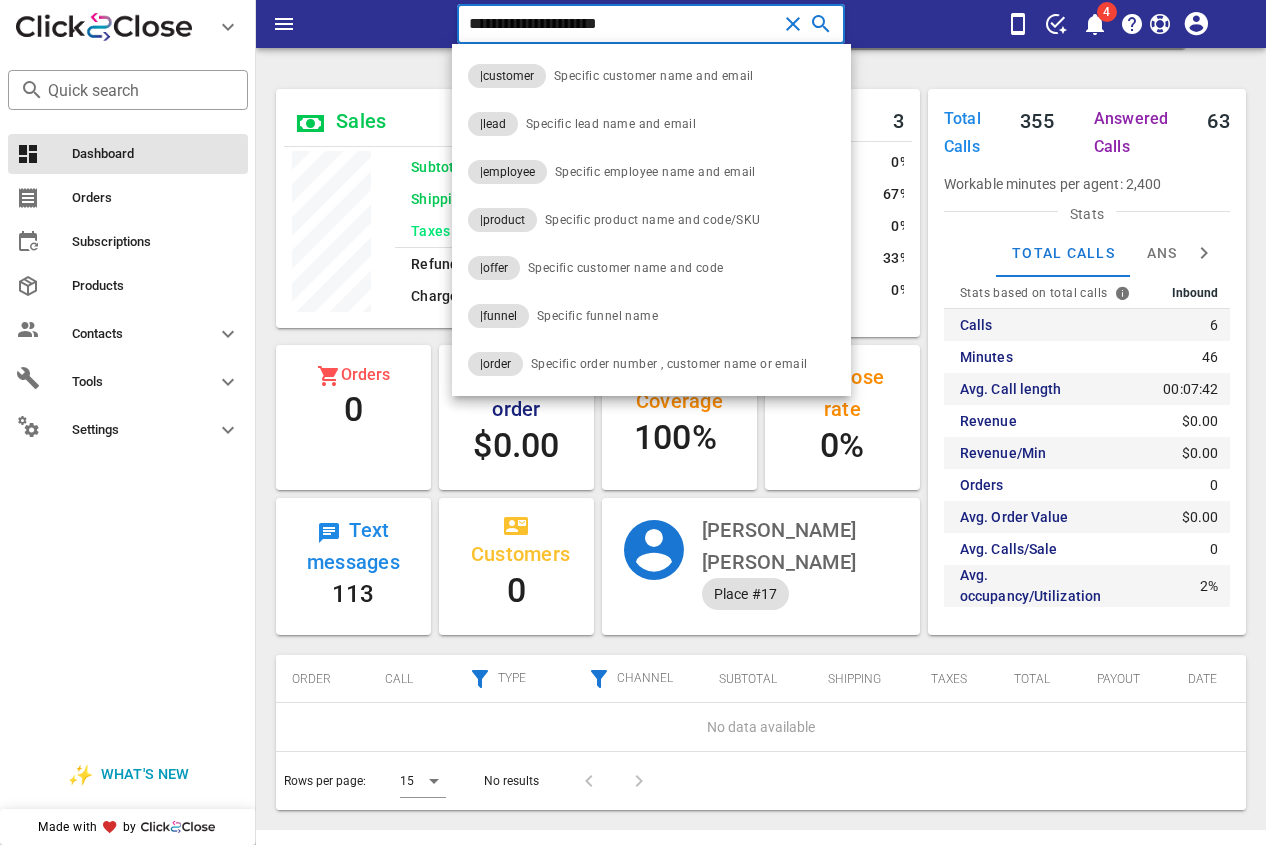 type on "**********" 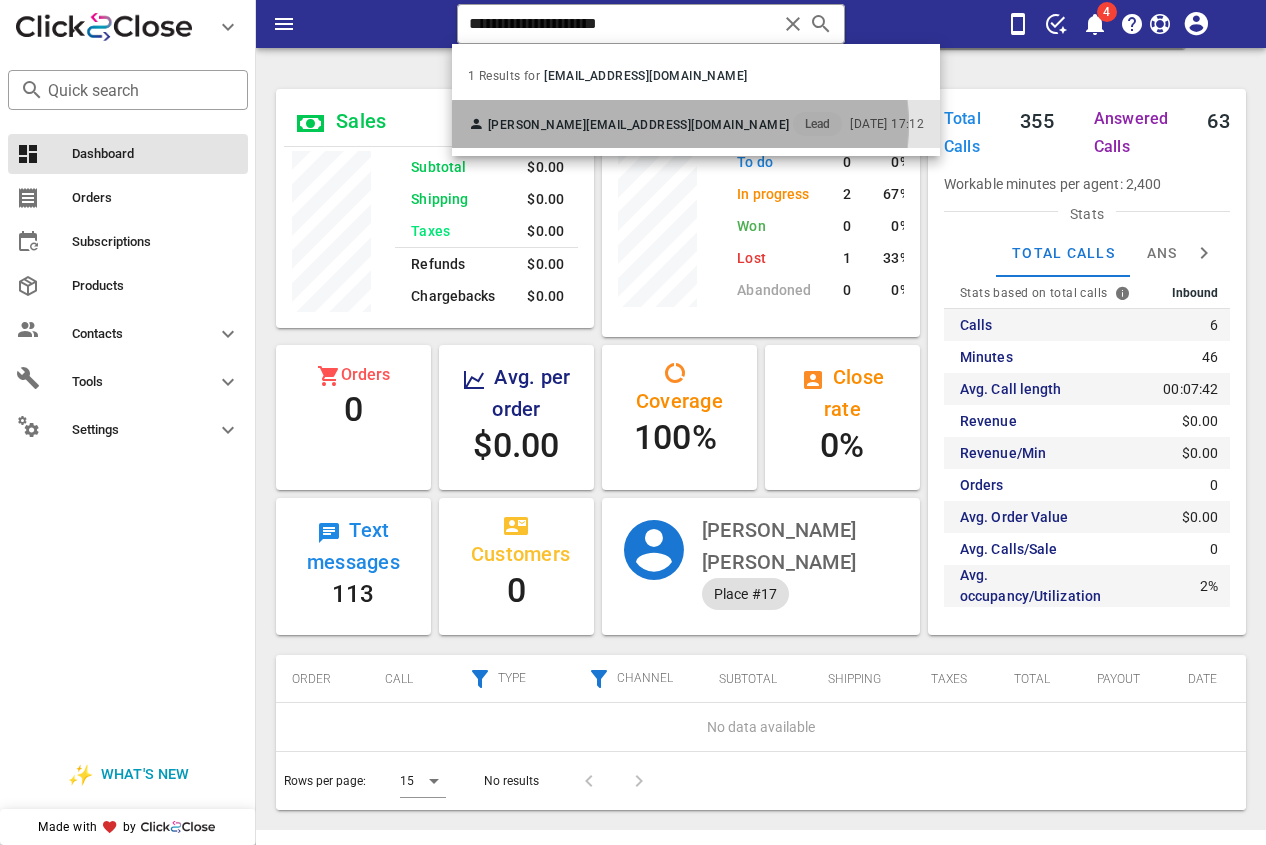 click on "[PERSON_NAME]" at bounding box center (537, 125) 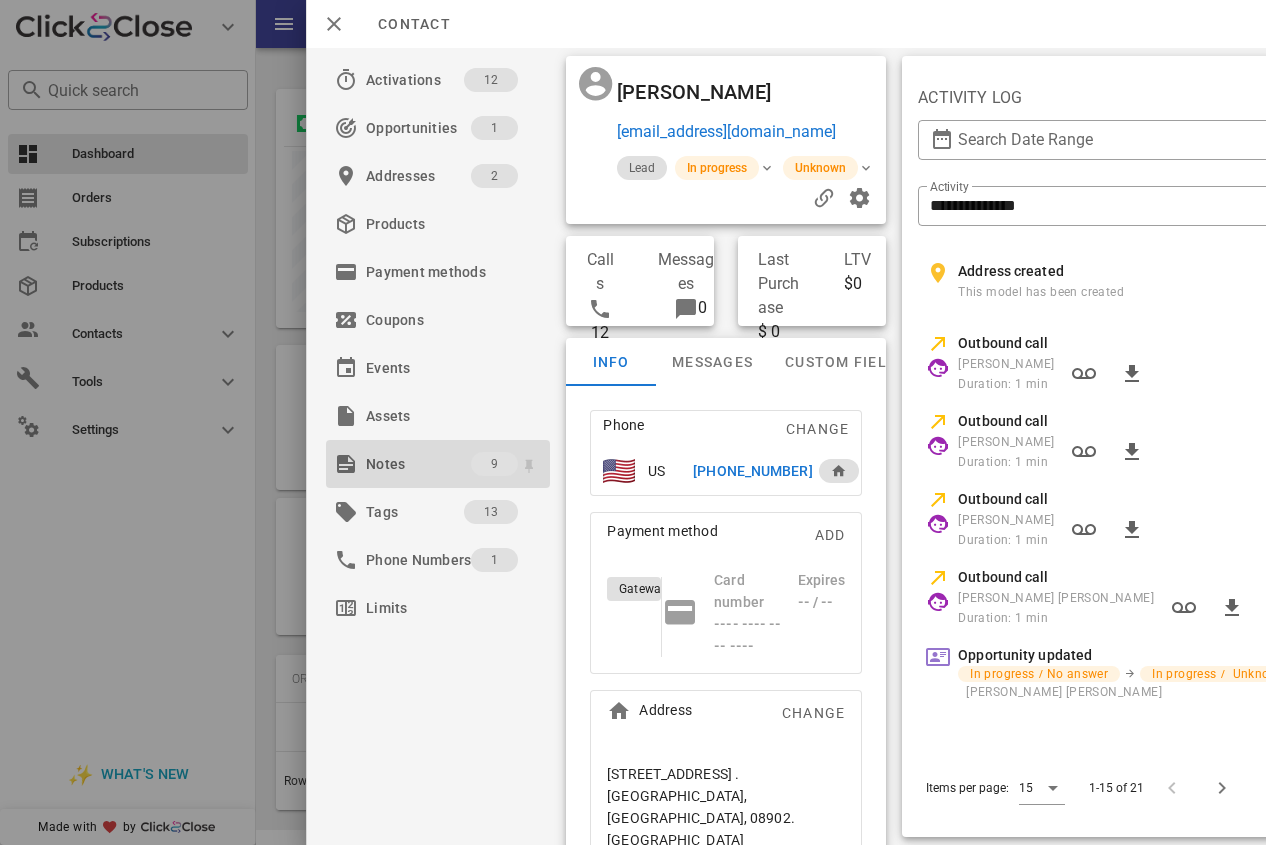 click on "Notes" at bounding box center [418, 464] 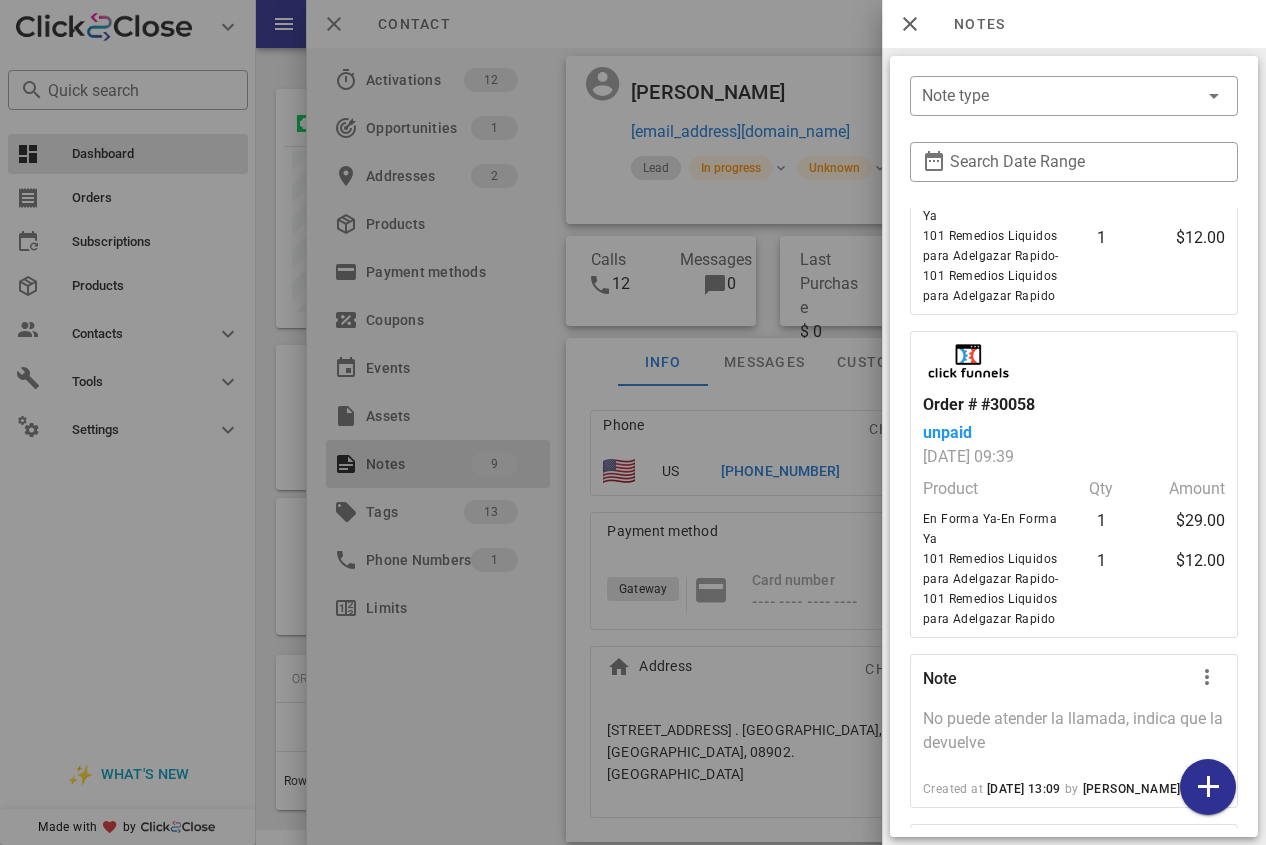 scroll, scrollTop: 300, scrollLeft: 0, axis: vertical 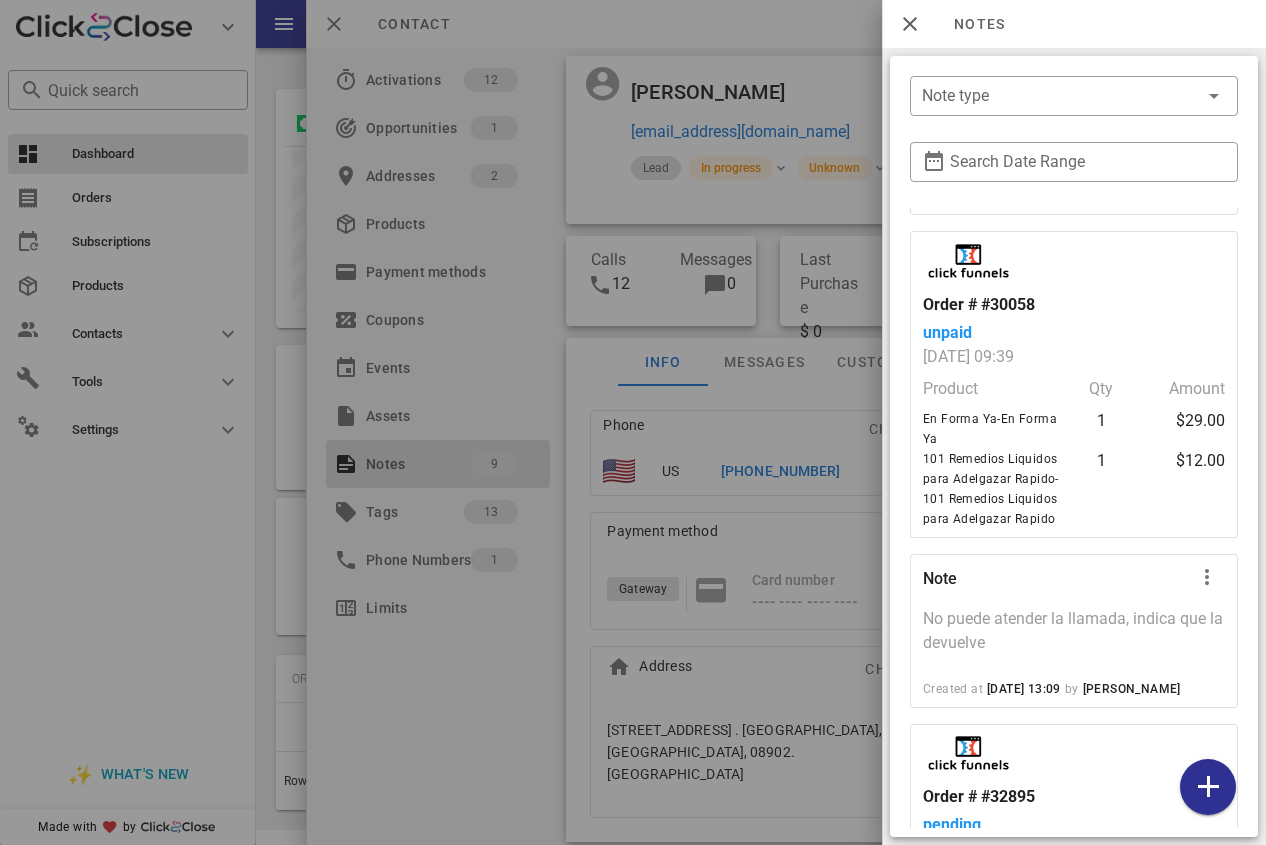click at bounding box center (633, 422) 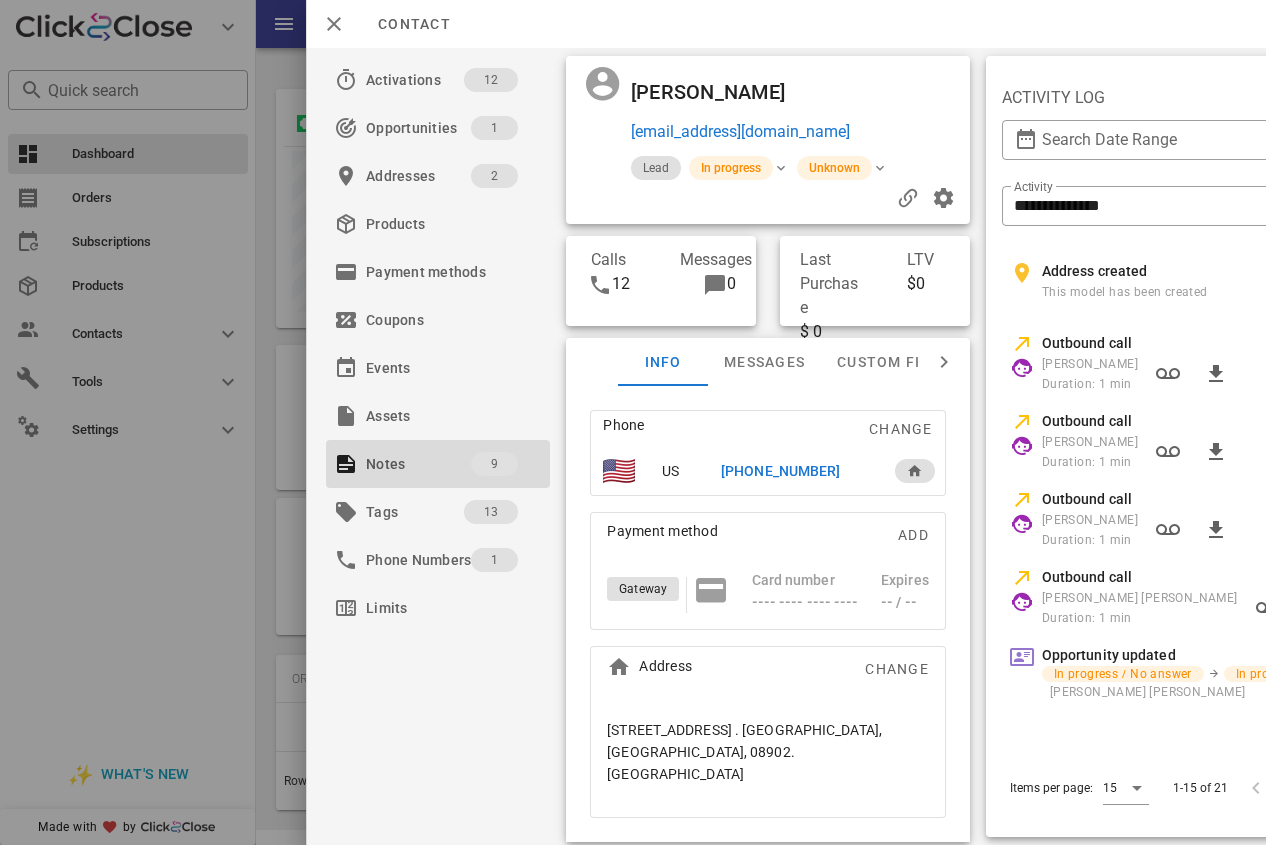 click on "[PHONE_NUMBER]" at bounding box center [780, 471] 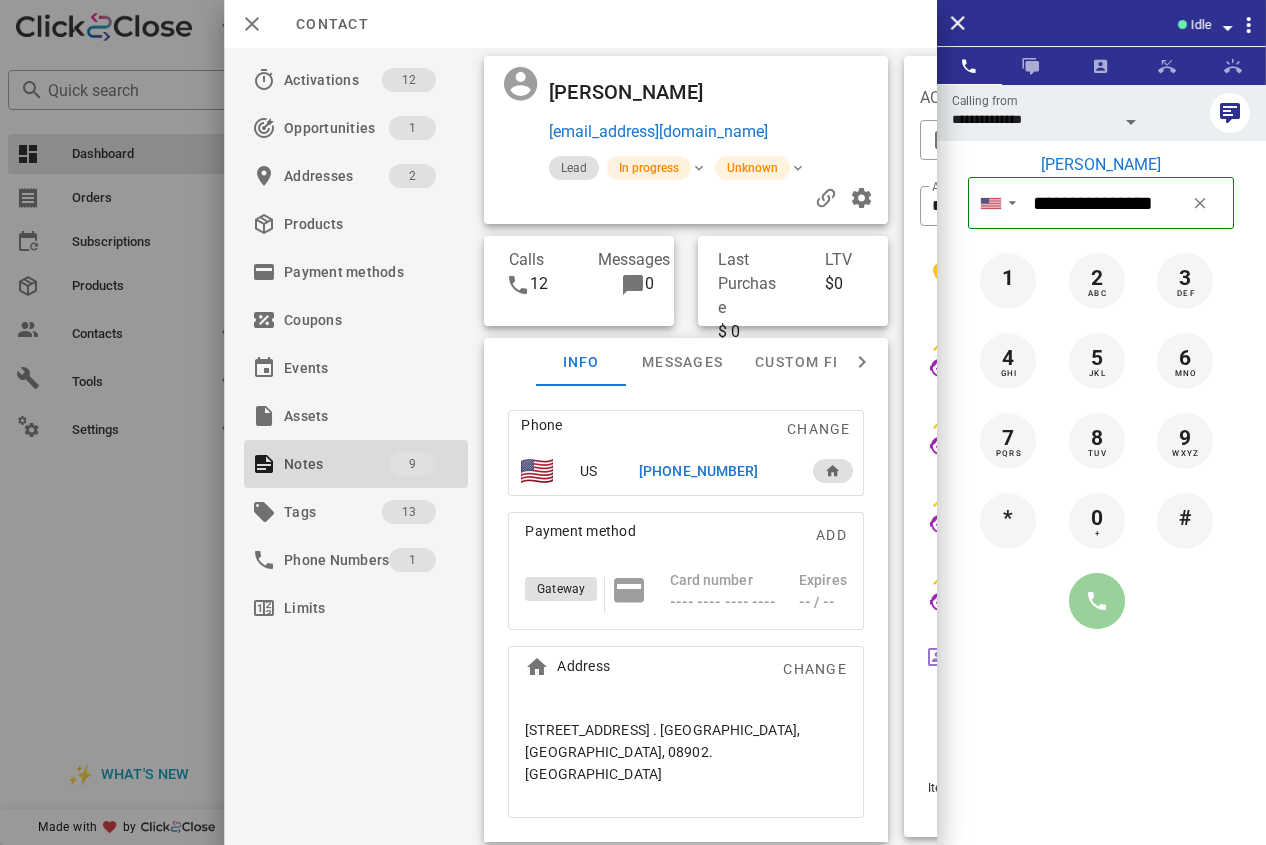 click at bounding box center (1097, 601) 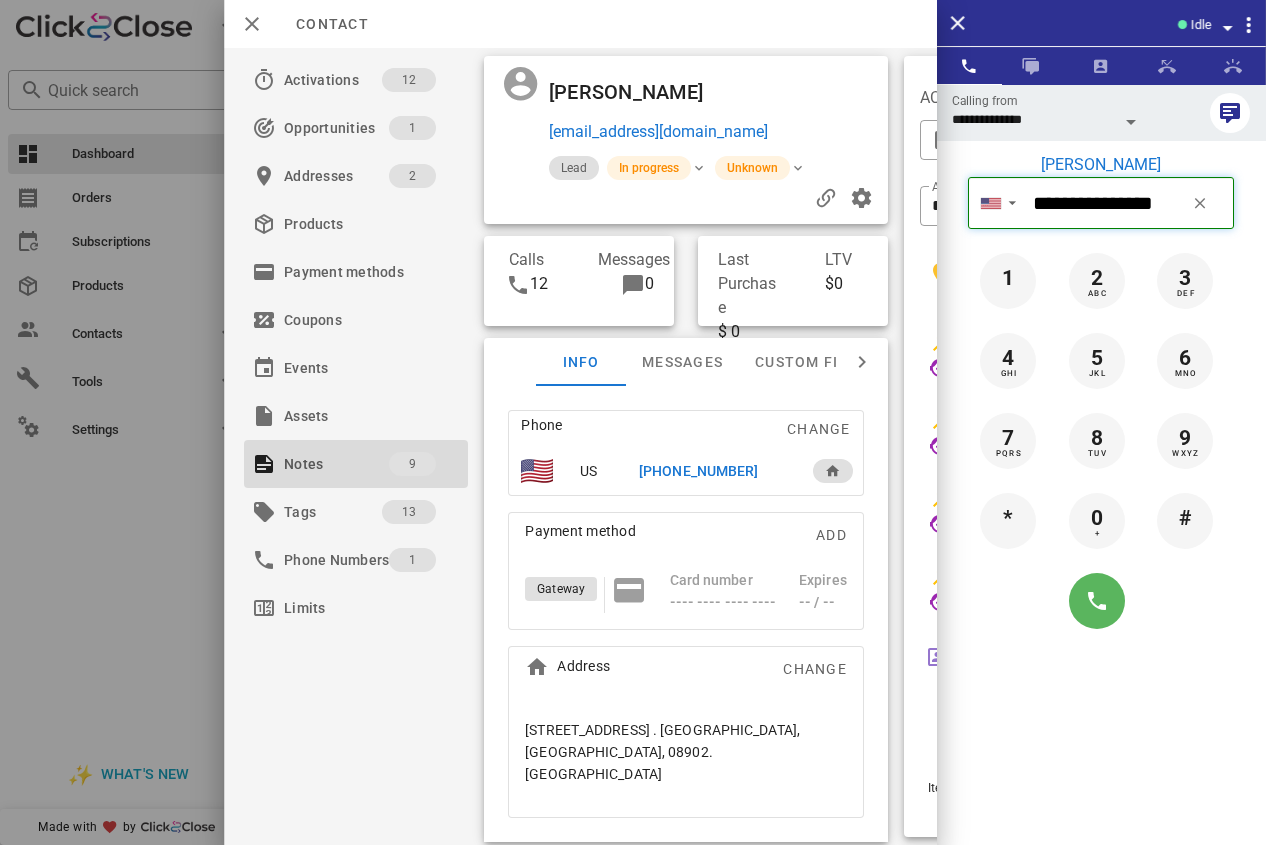 type 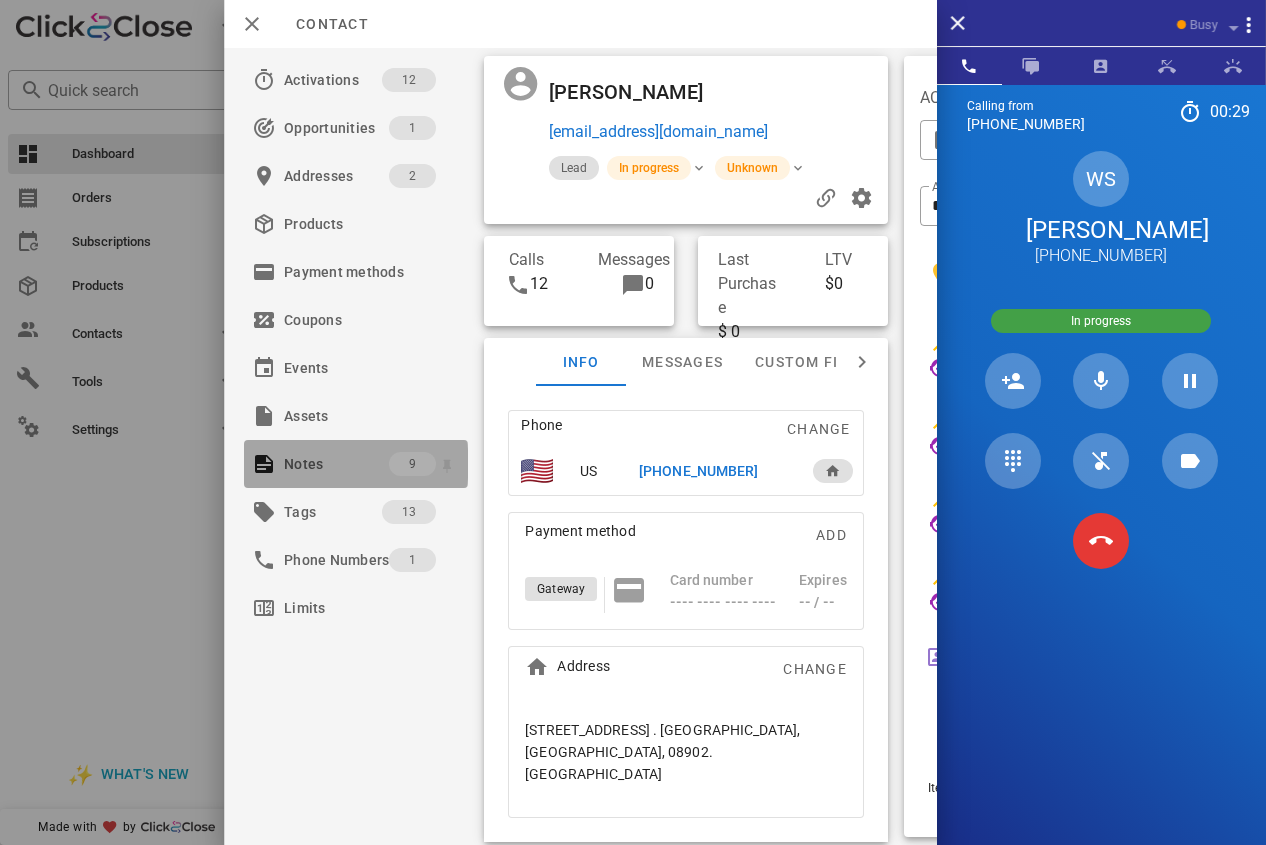 click on "Notes" at bounding box center (336, 464) 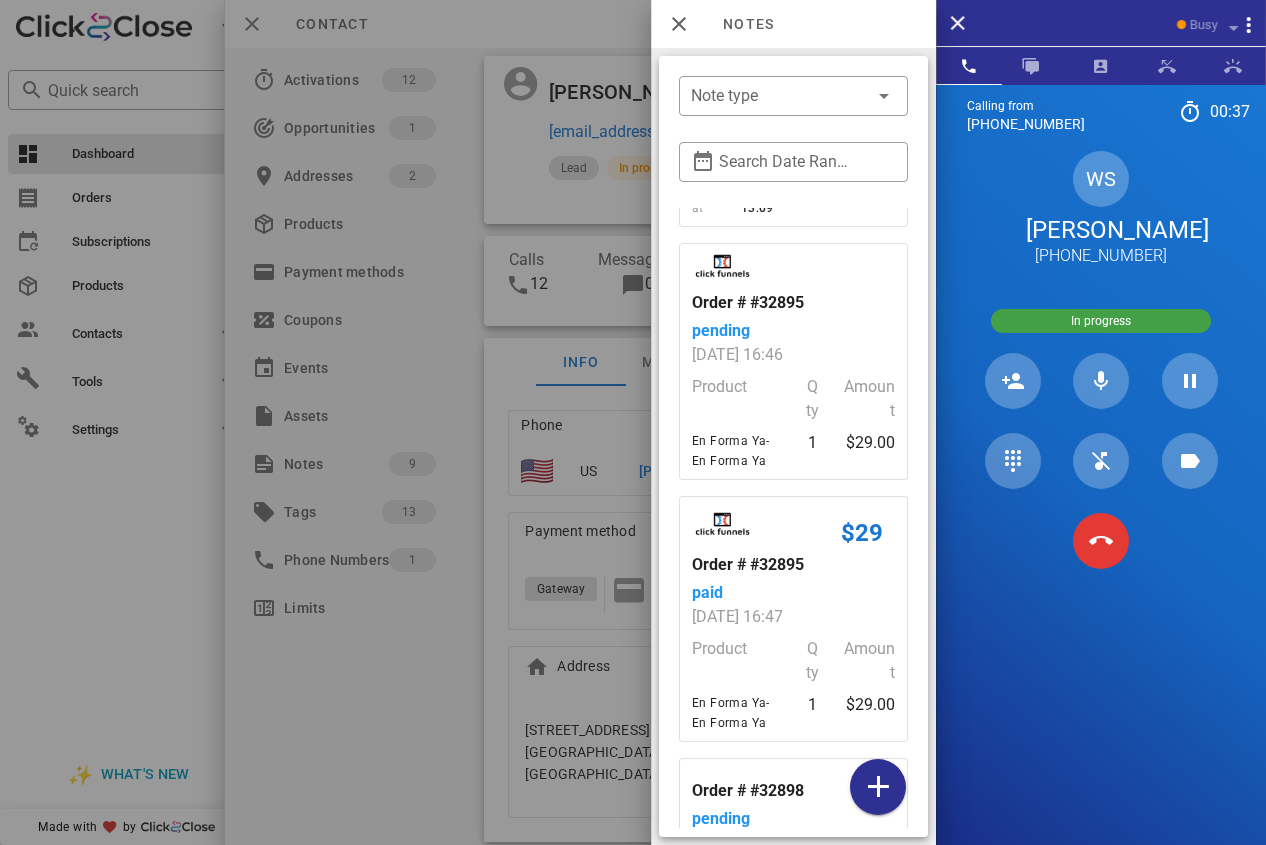 scroll, scrollTop: 1100, scrollLeft: 0, axis: vertical 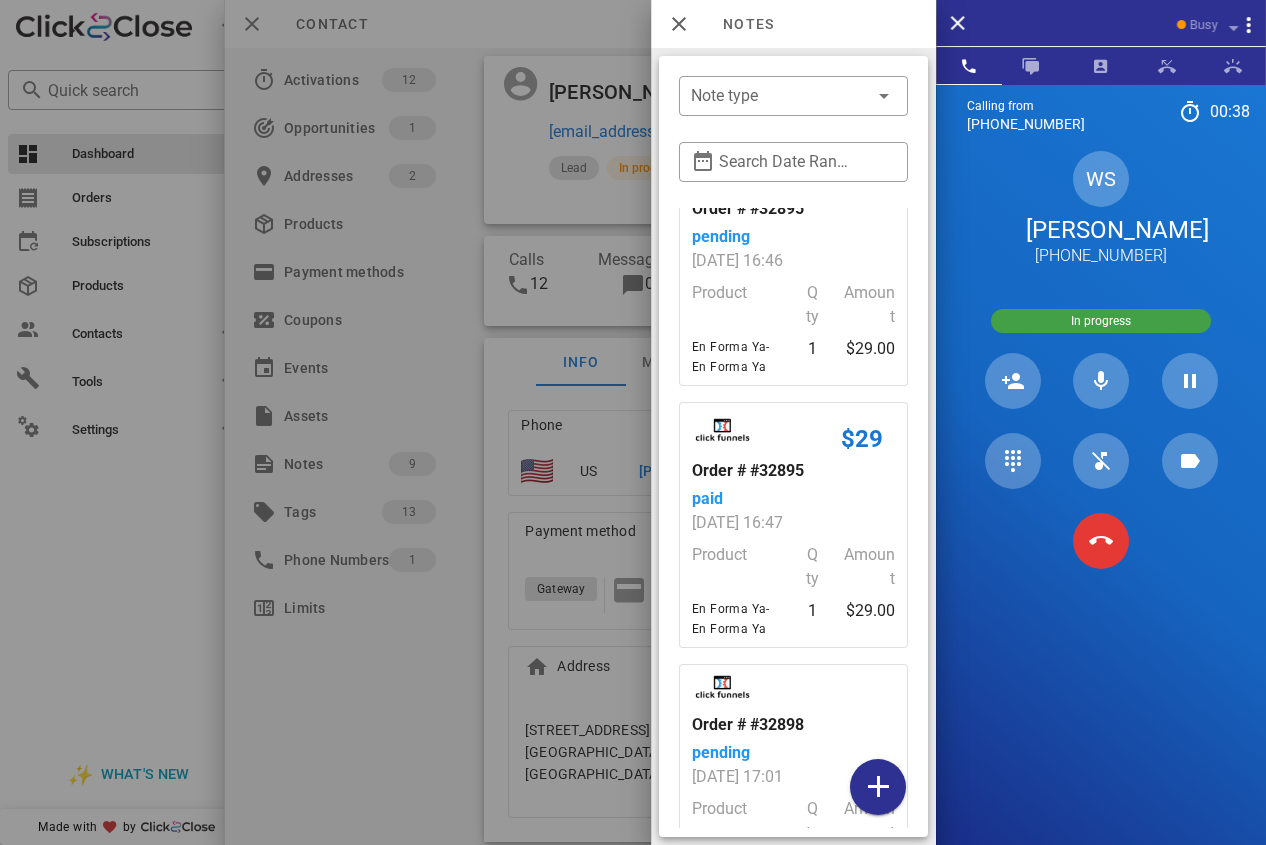click at bounding box center (633, 422) 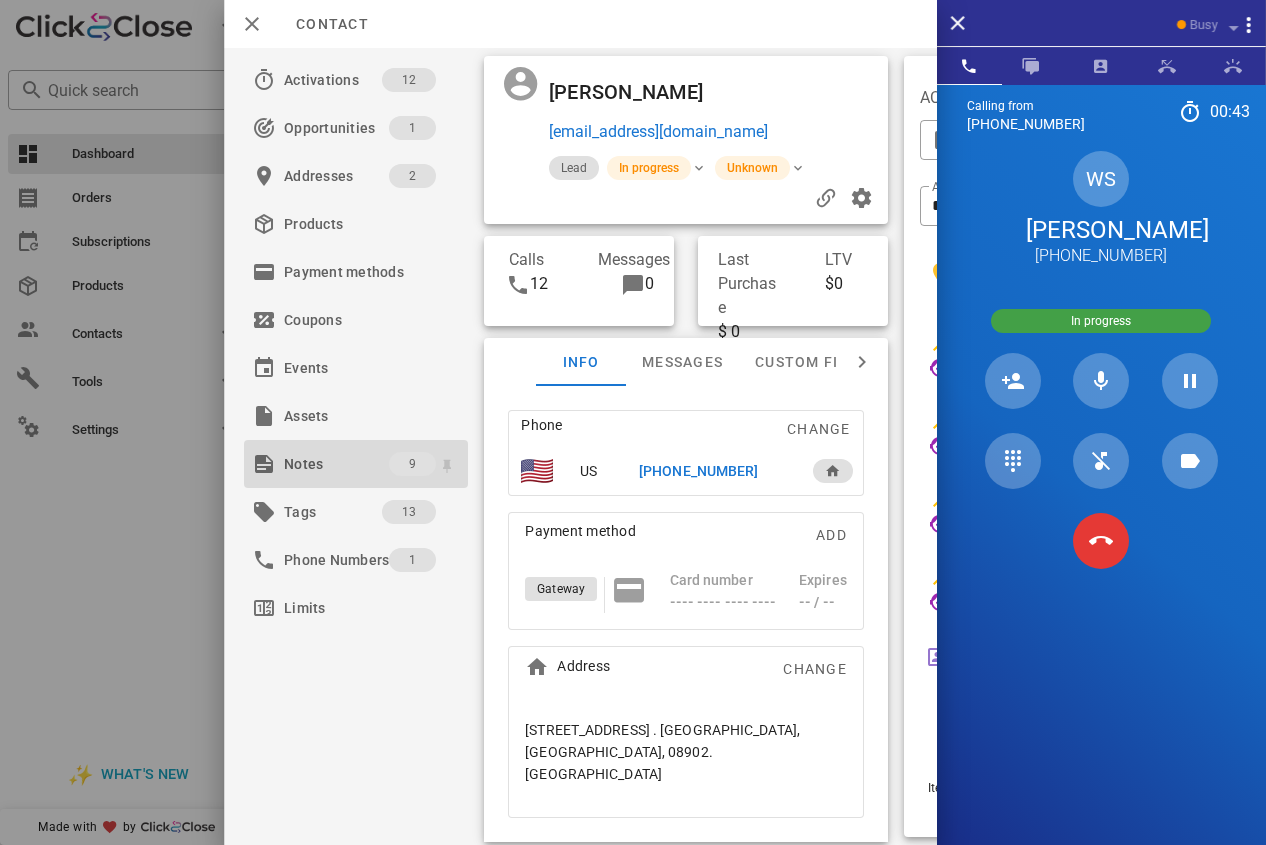 click on "Notes" at bounding box center (336, 464) 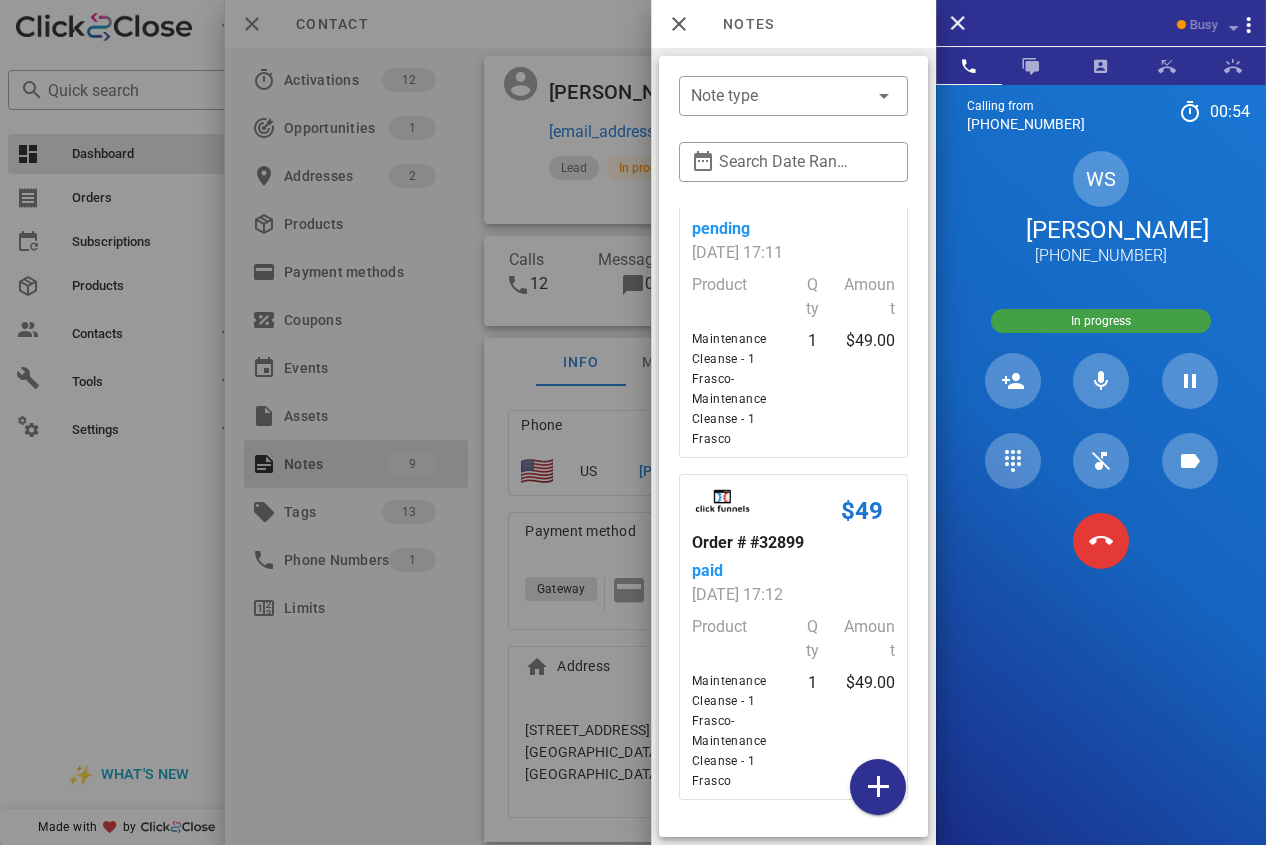scroll, scrollTop: 2534, scrollLeft: 0, axis: vertical 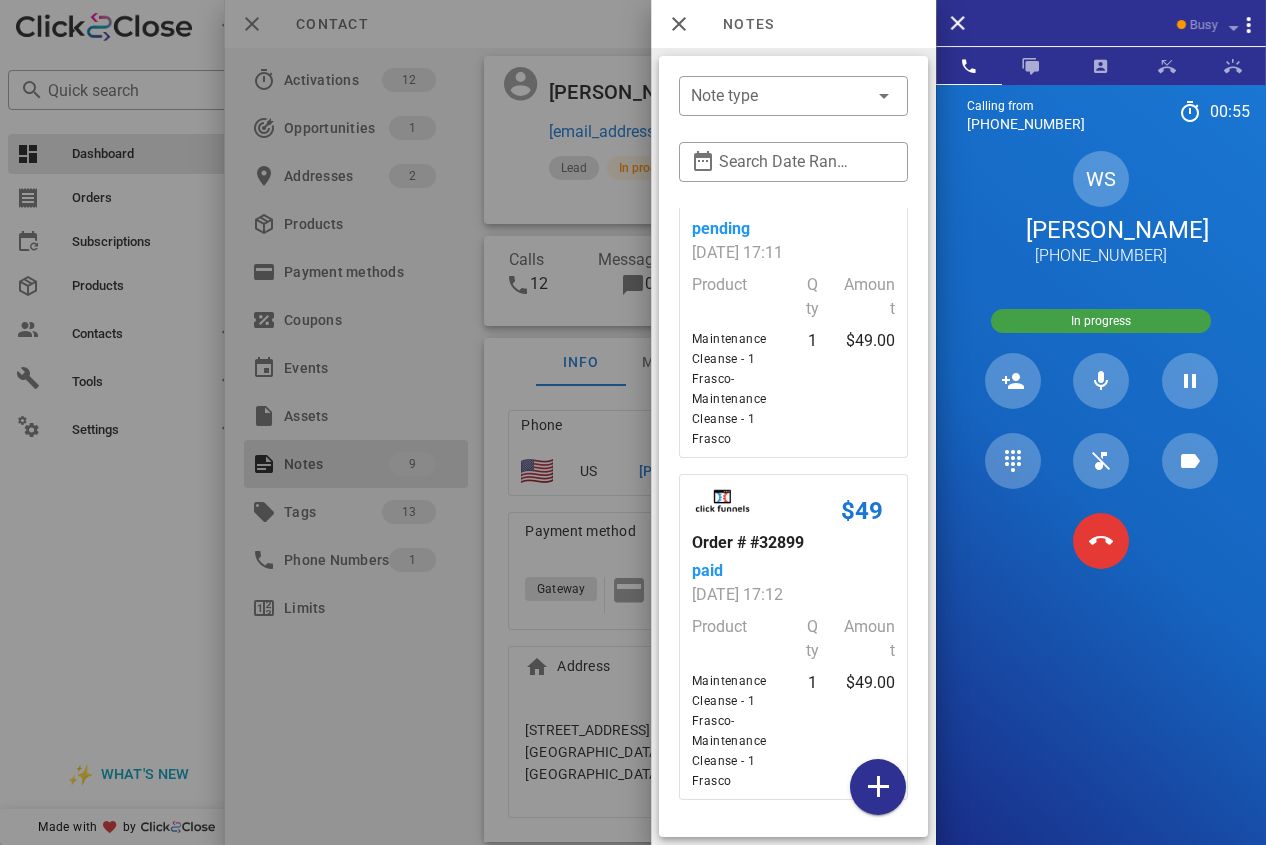 click at bounding box center [633, 422] 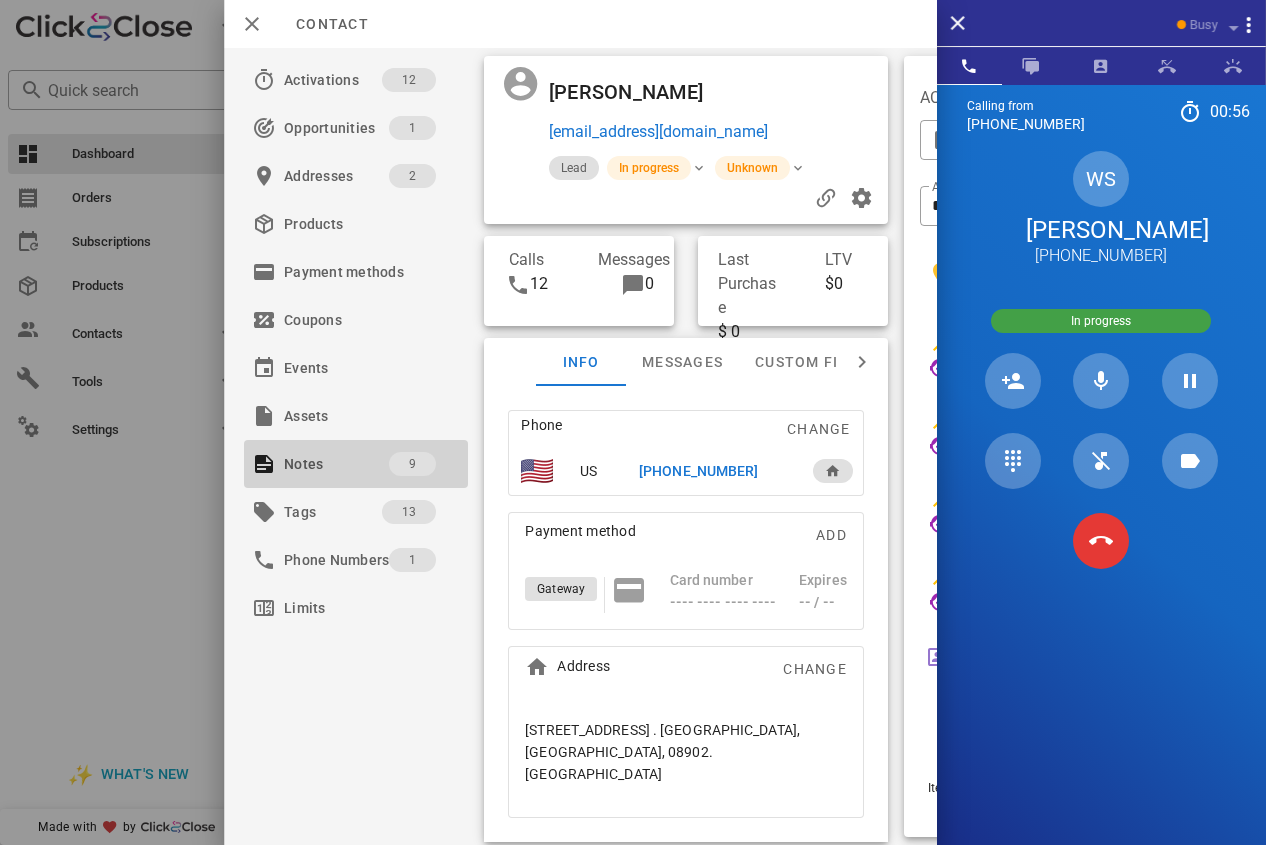 drag, startPoint x: 377, startPoint y: 463, endPoint x: 420, endPoint y: 453, distance: 44.14748 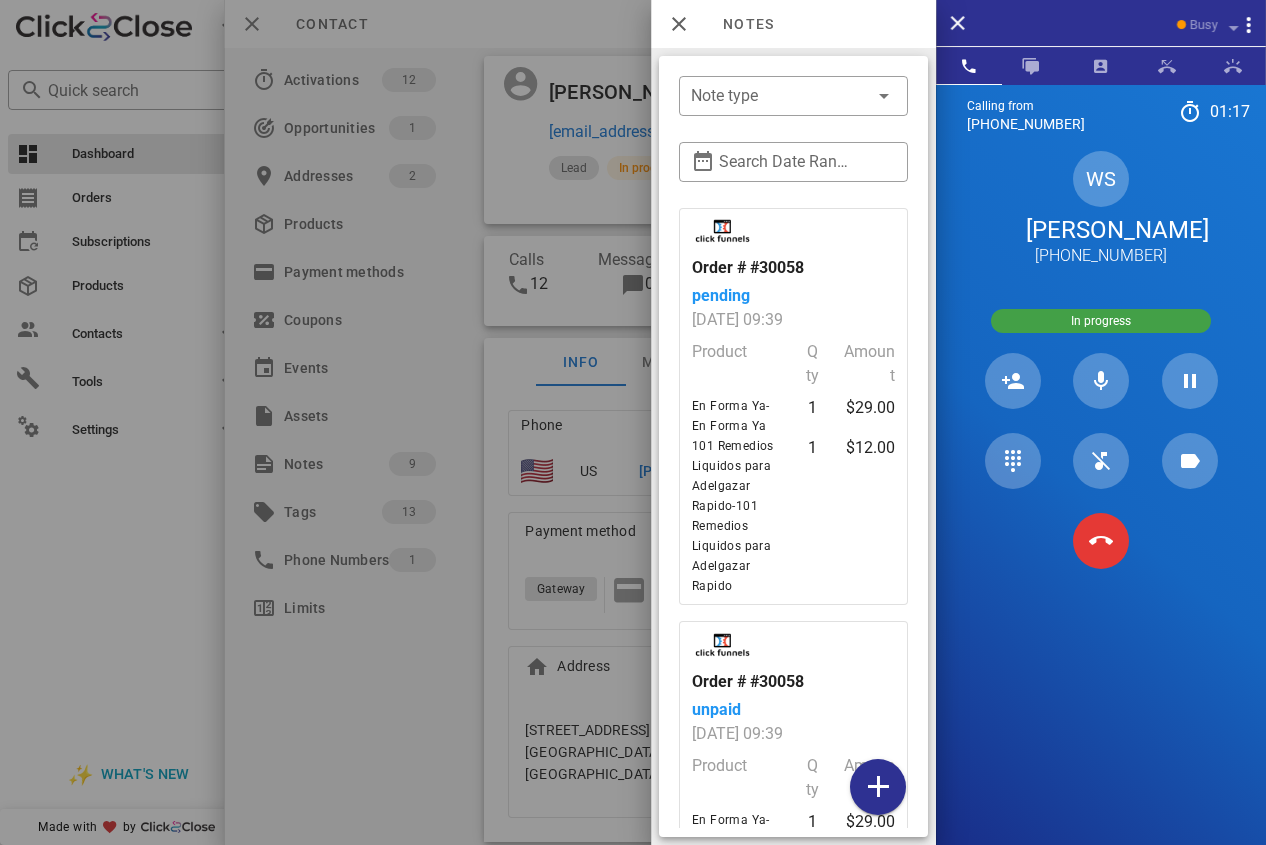 click at bounding box center [633, 422] 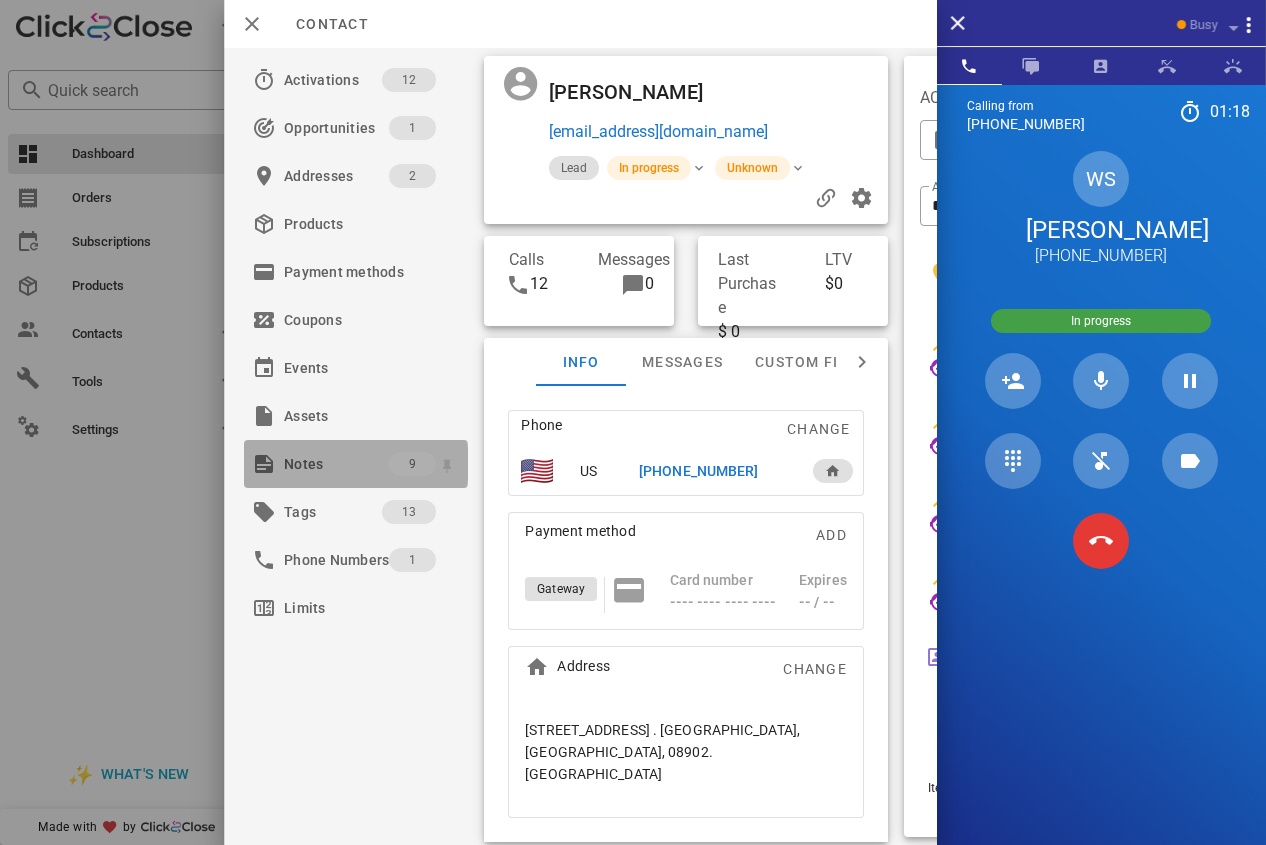 click on "Notes" at bounding box center [336, 464] 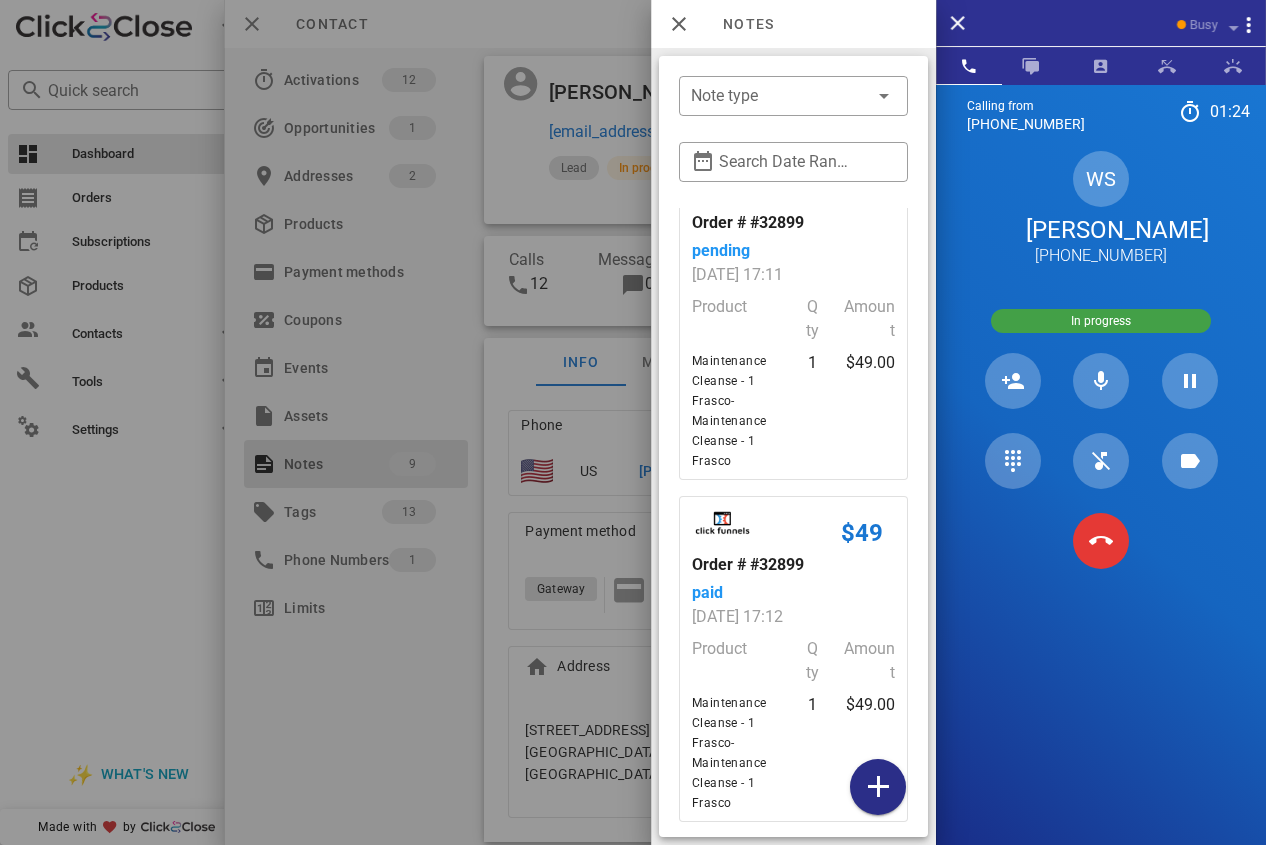 scroll, scrollTop: 2534, scrollLeft: 0, axis: vertical 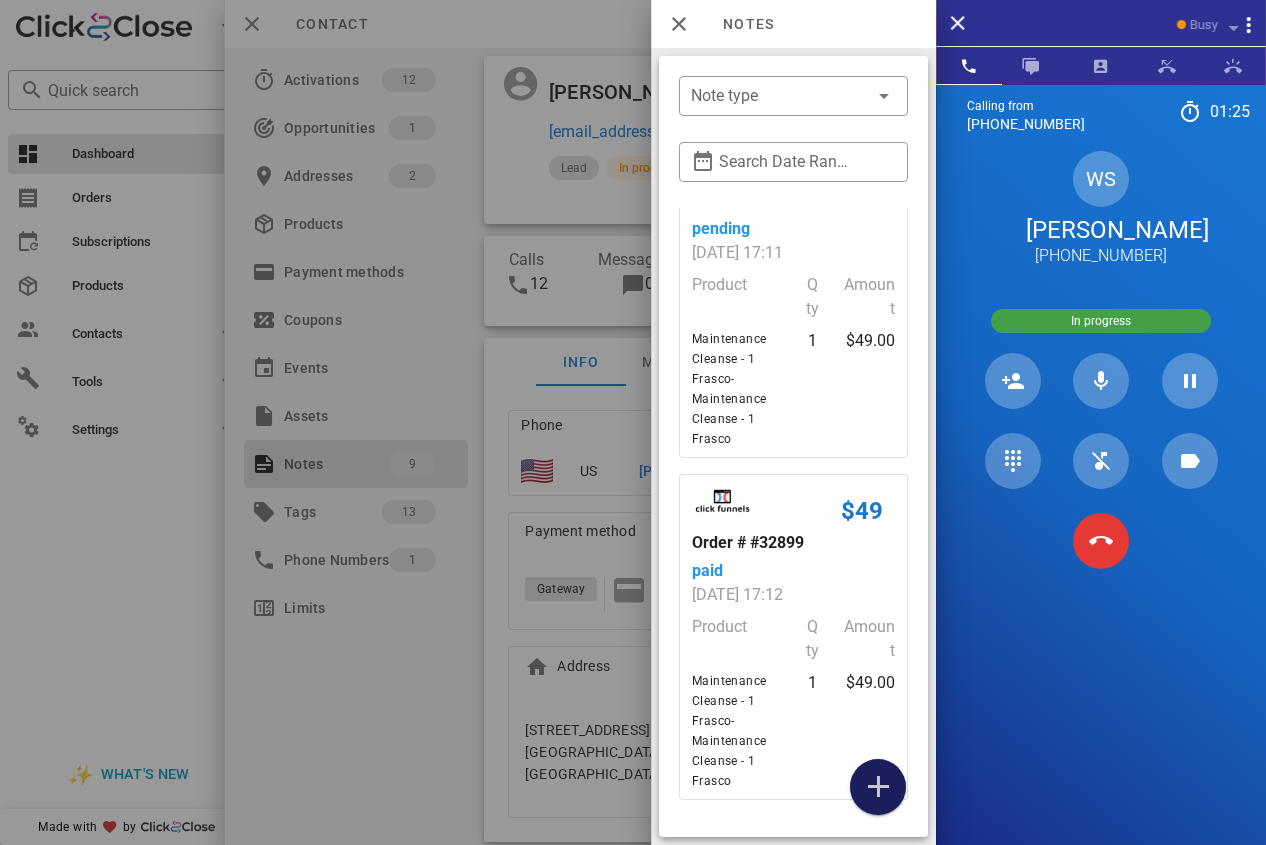 drag, startPoint x: 871, startPoint y: 772, endPoint x: 705, endPoint y: 285, distance: 514.51434 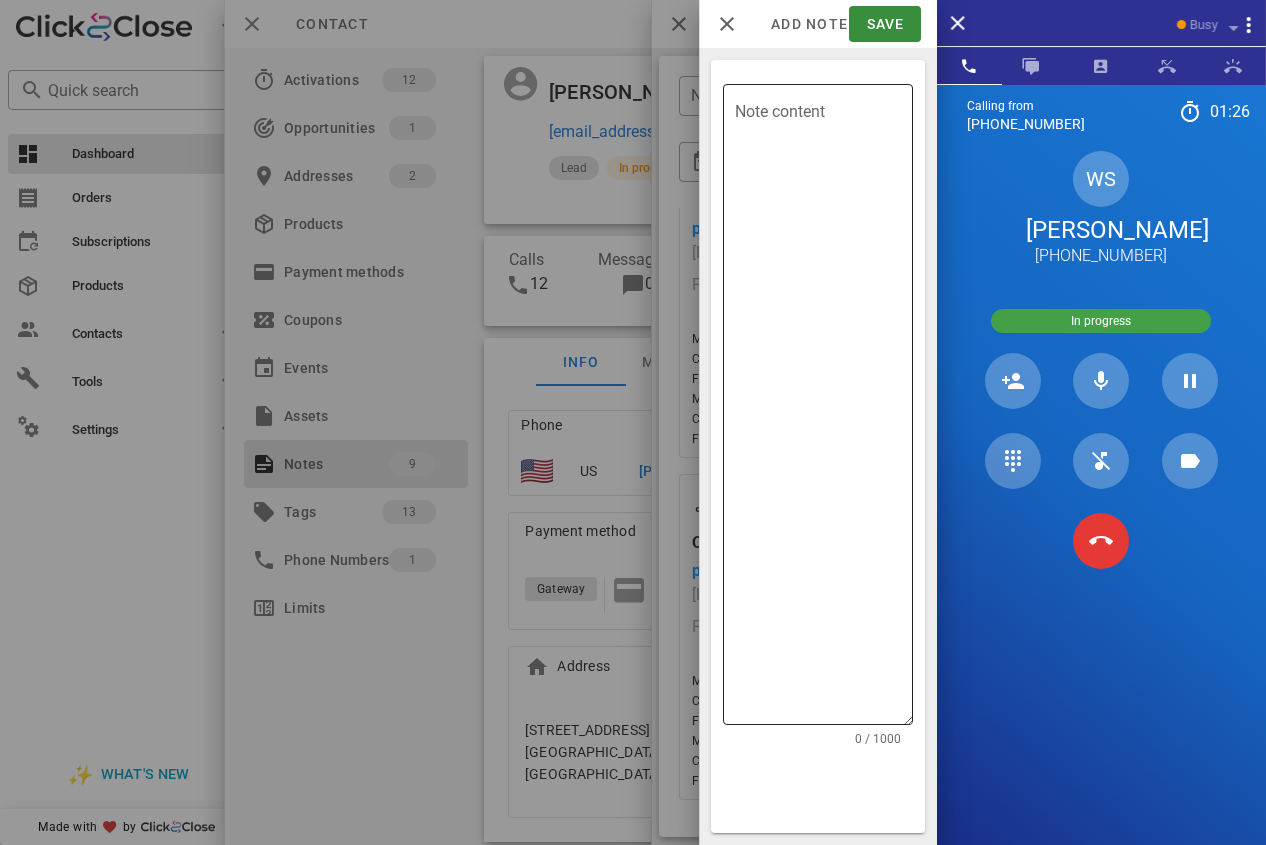 drag, startPoint x: 703, startPoint y: 244, endPoint x: 827, endPoint y: 195, distance: 133.33041 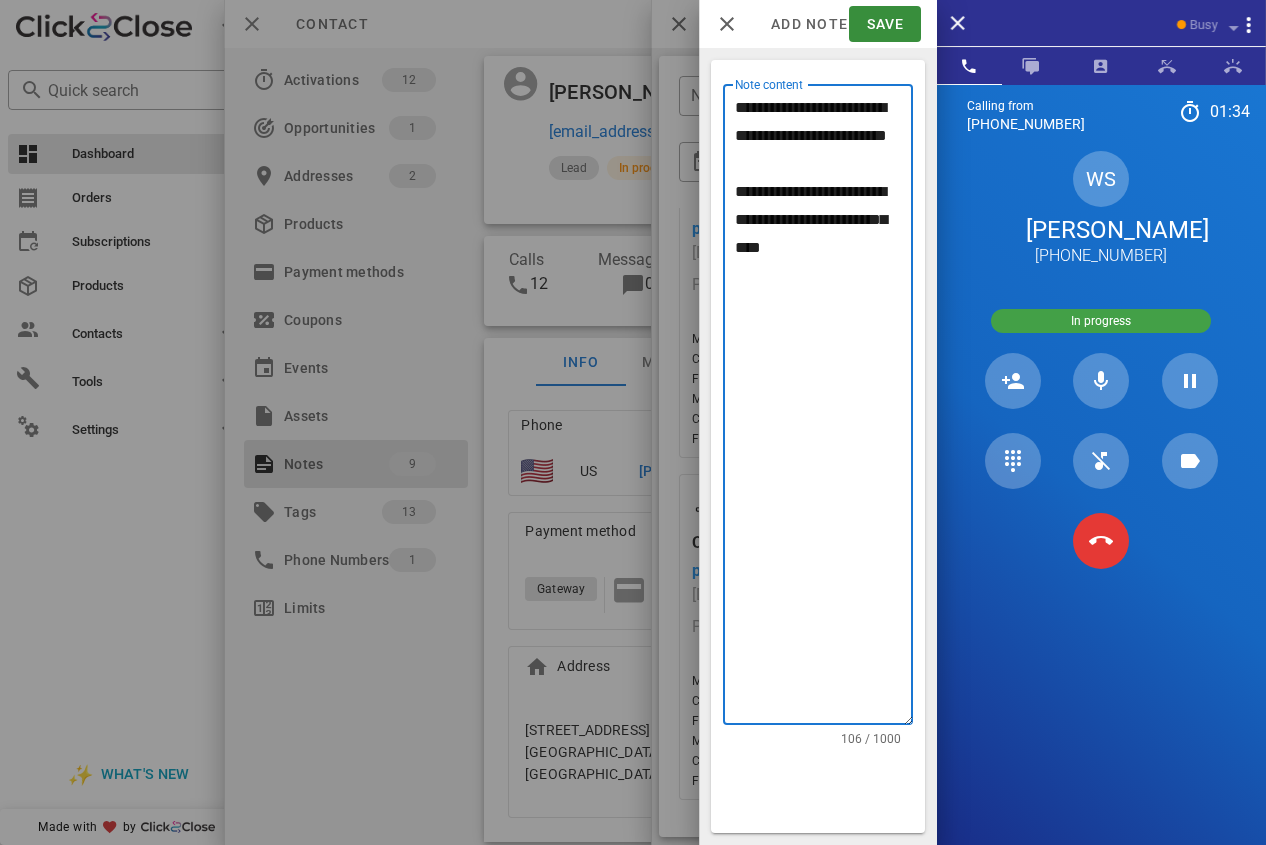 drag, startPoint x: 737, startPoint y: 219, endPoint x: 875, endPoint y: 307, distance: 163.6704 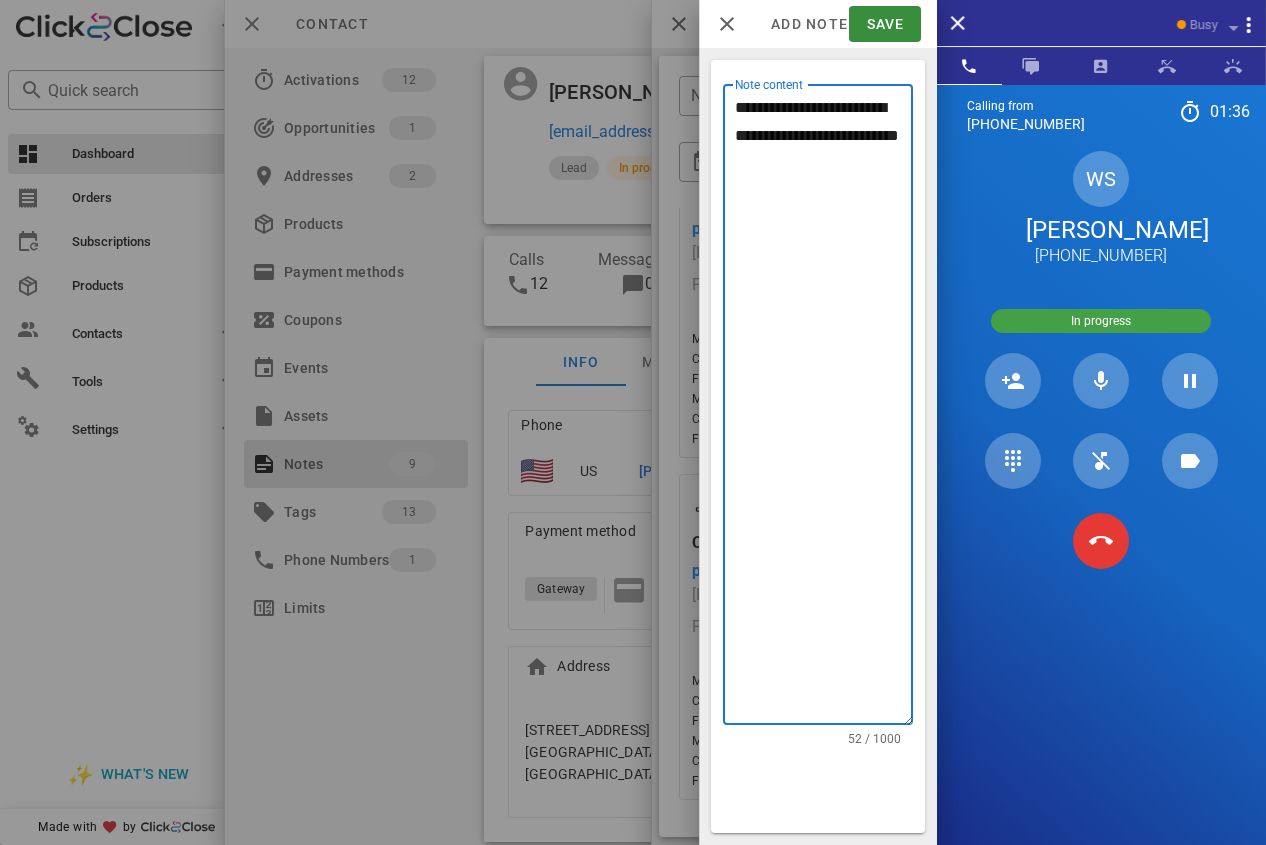 click on "**********" at bounding box center (824, 409) 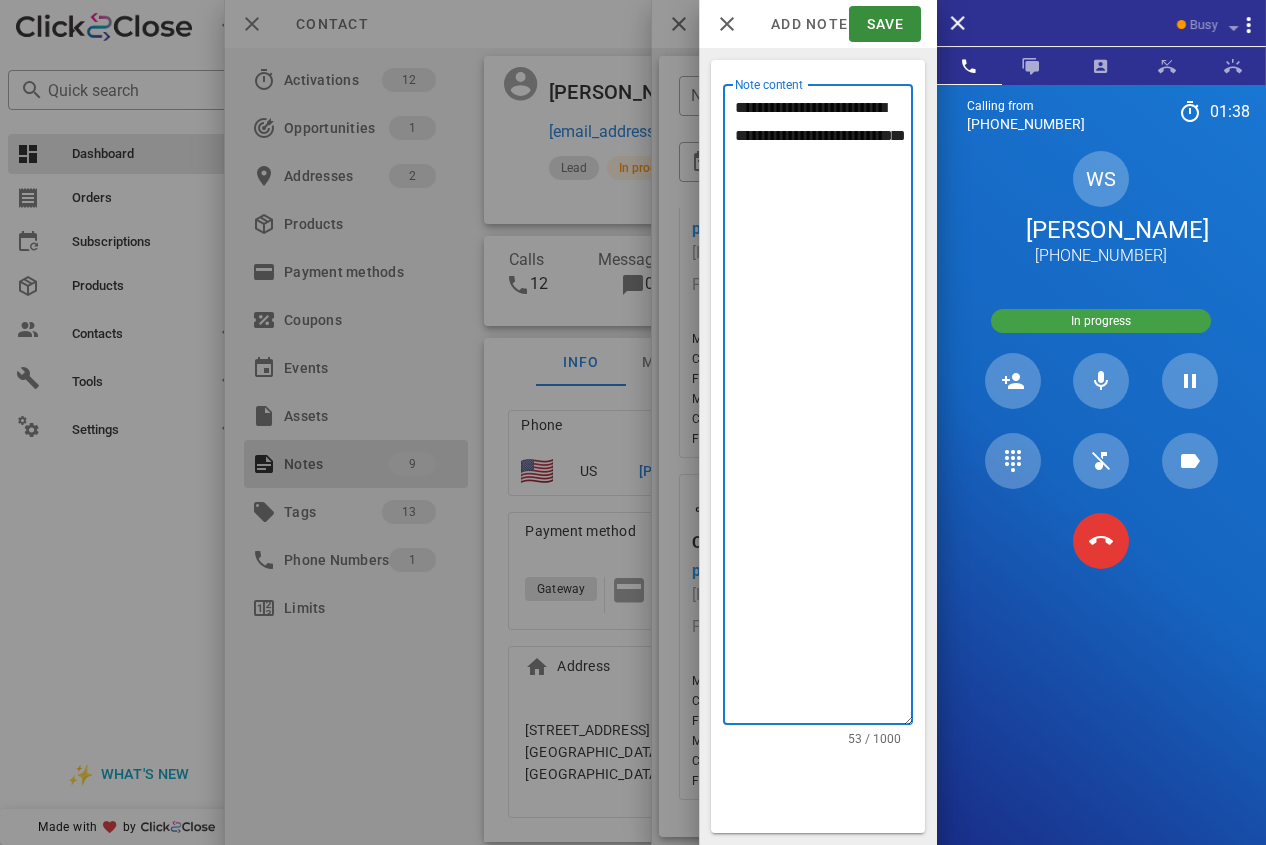 type on "**********" 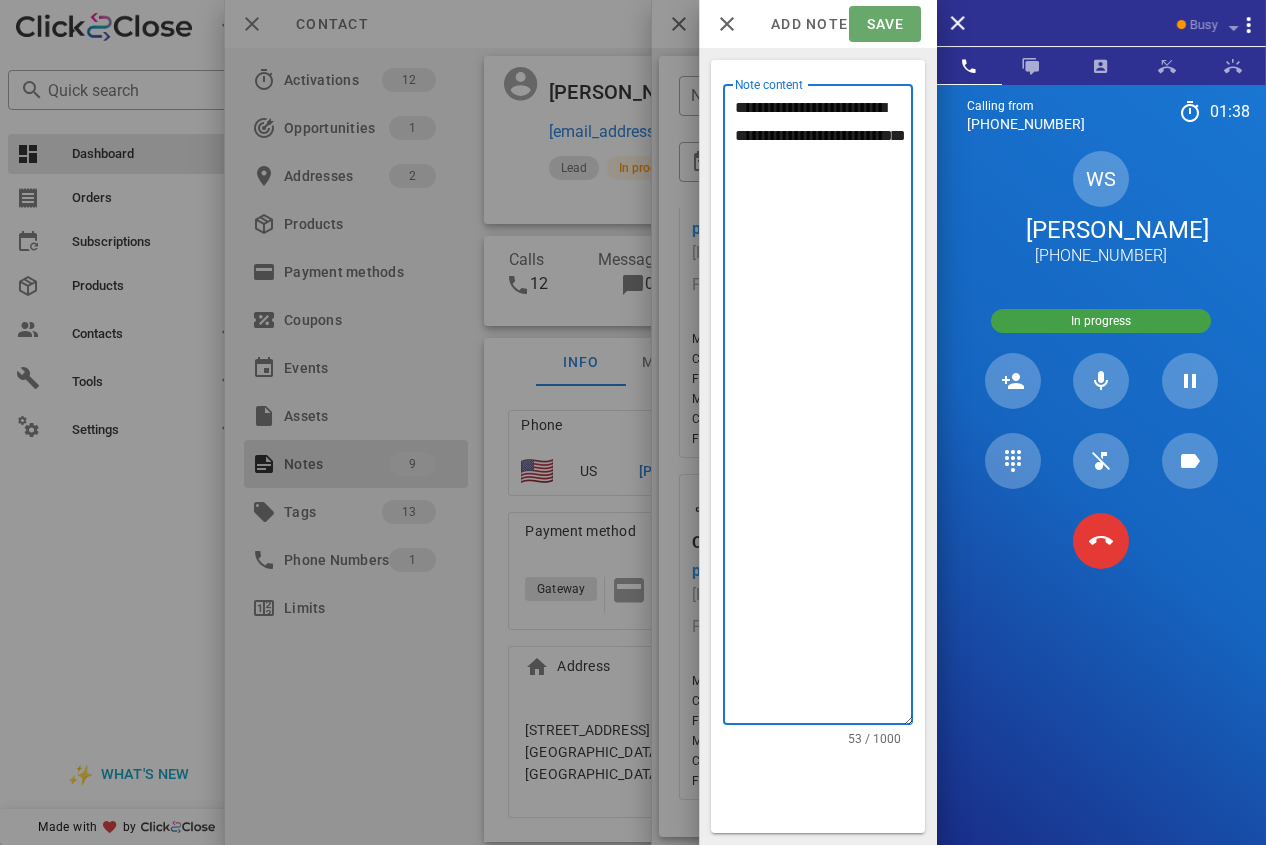 click on "Save" at bounding box center [884, 24] 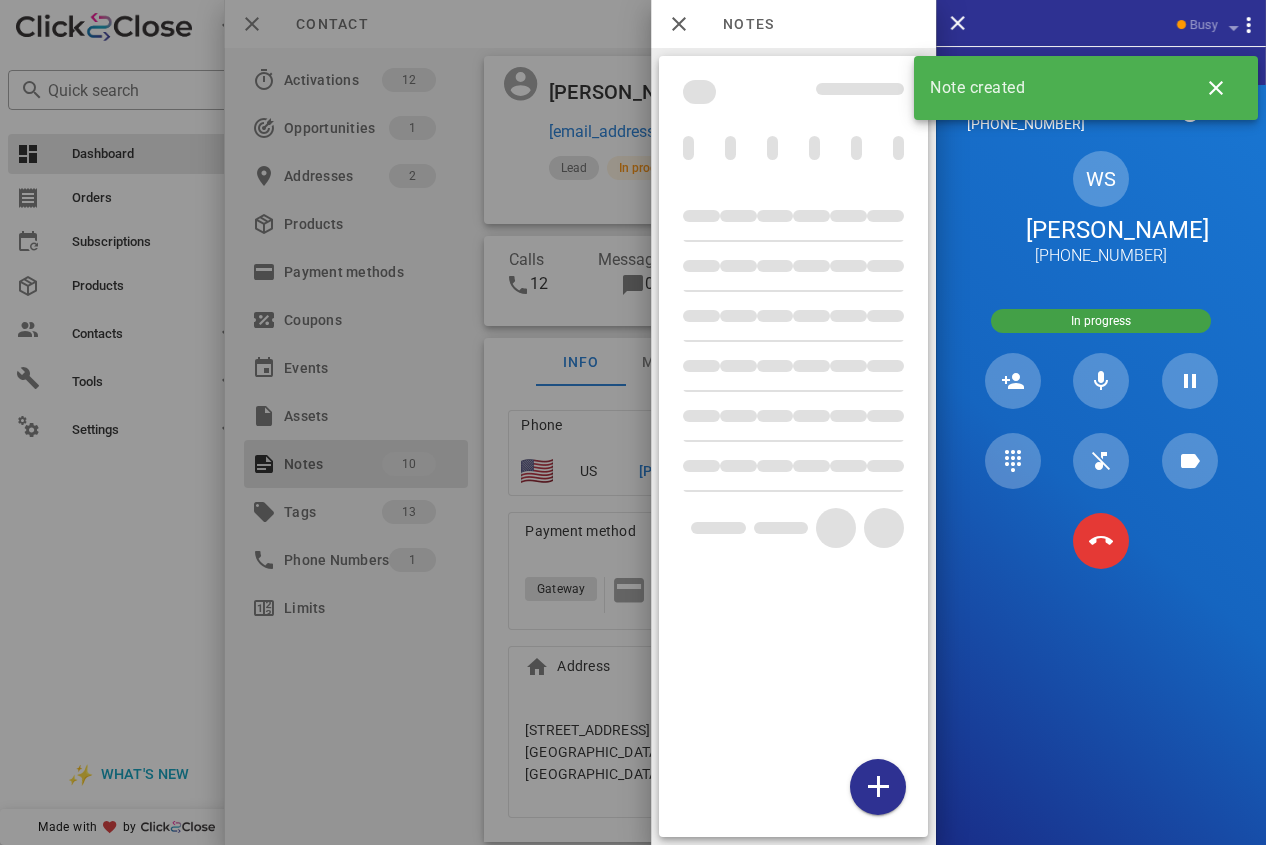 click at bounding box center (633, 422) 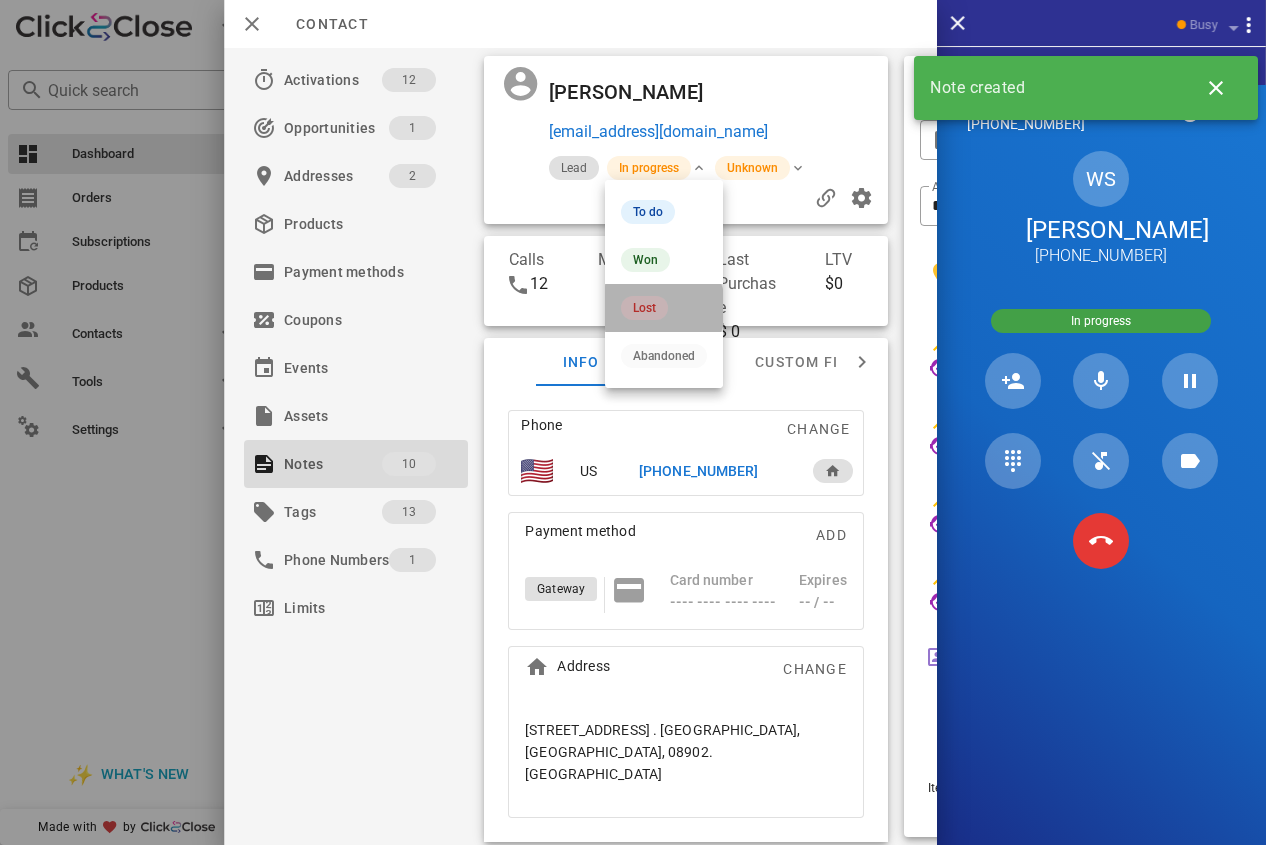 click on "Lost" at bounding box center (644, 308) 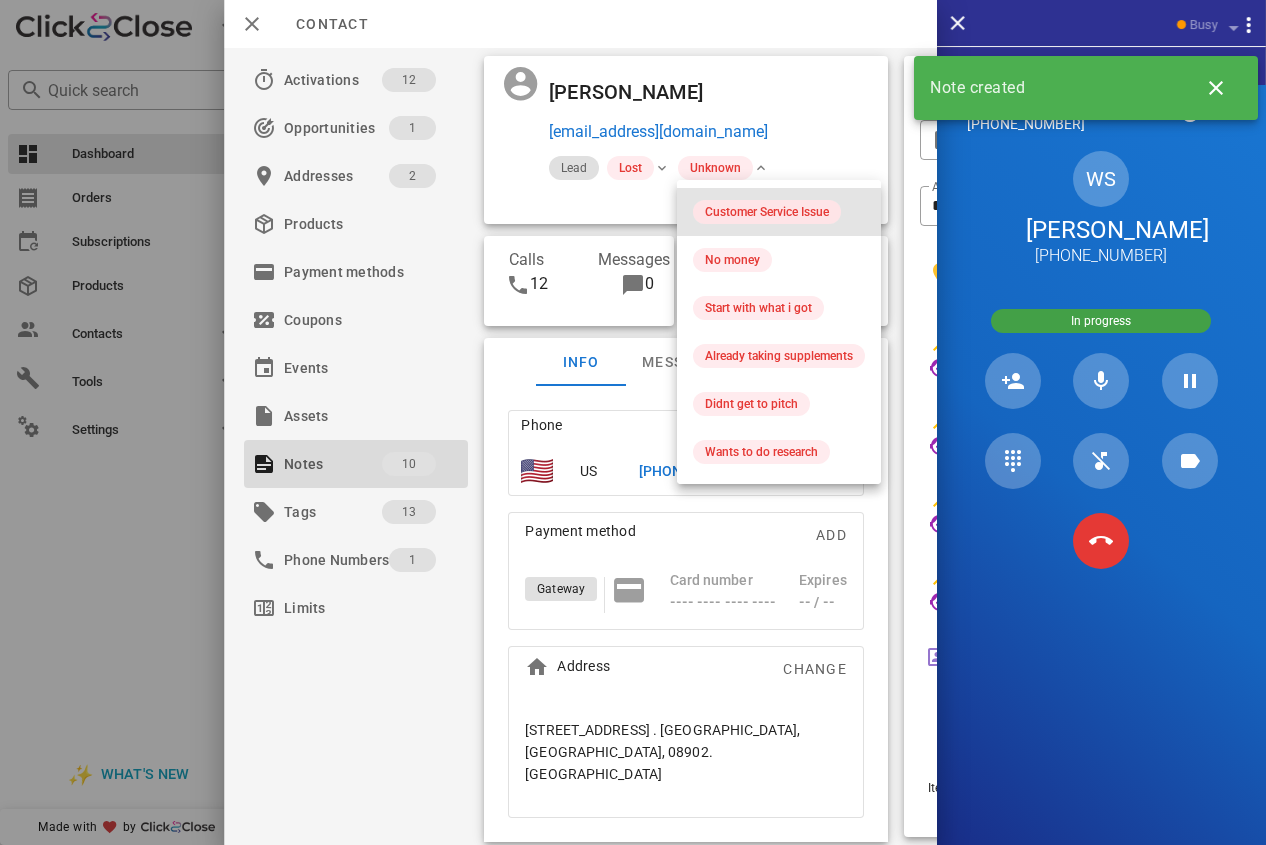 click on "Customer Service Issue" at bounding box center (767, 212) 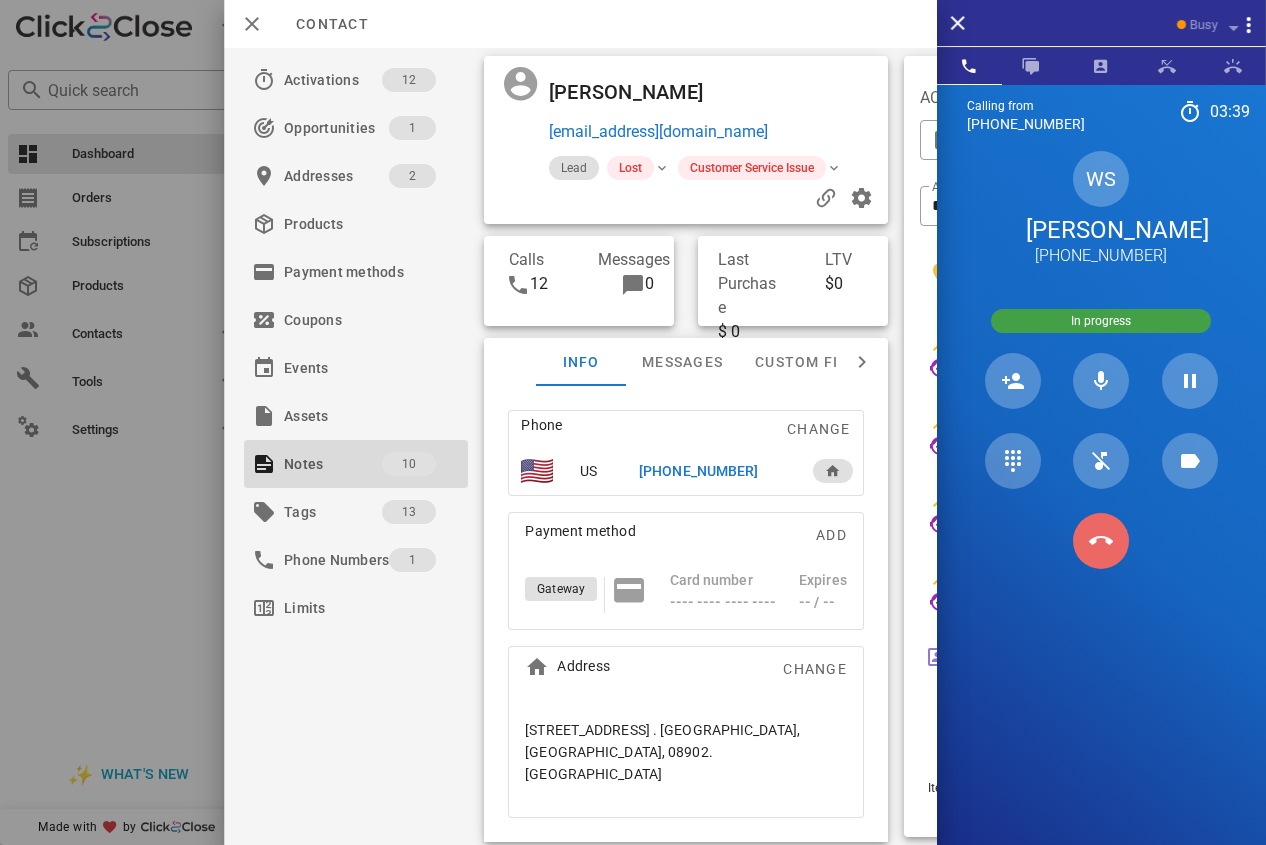 click at bounding box center (1101, 541) 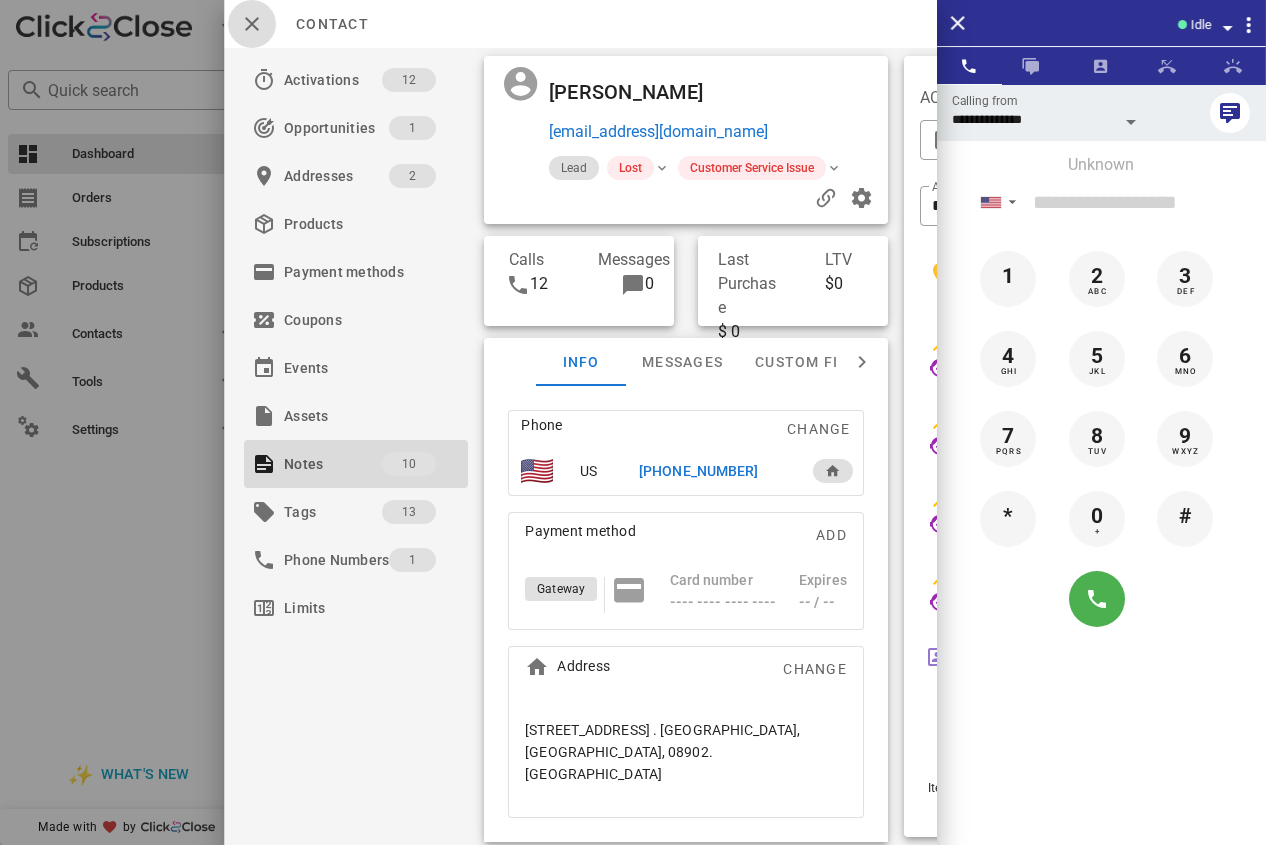click at bounding box center [252, 24] 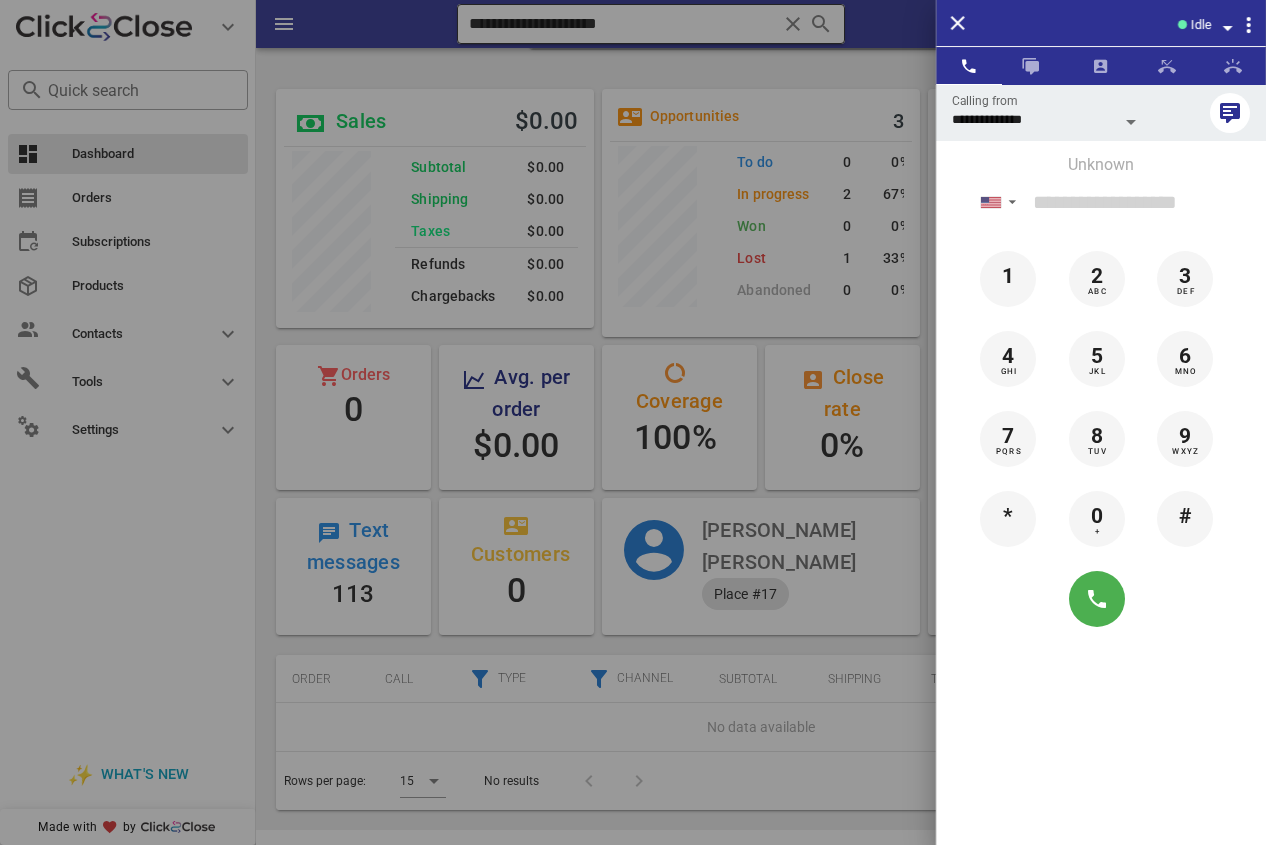 click at bounding box center (633, 422) 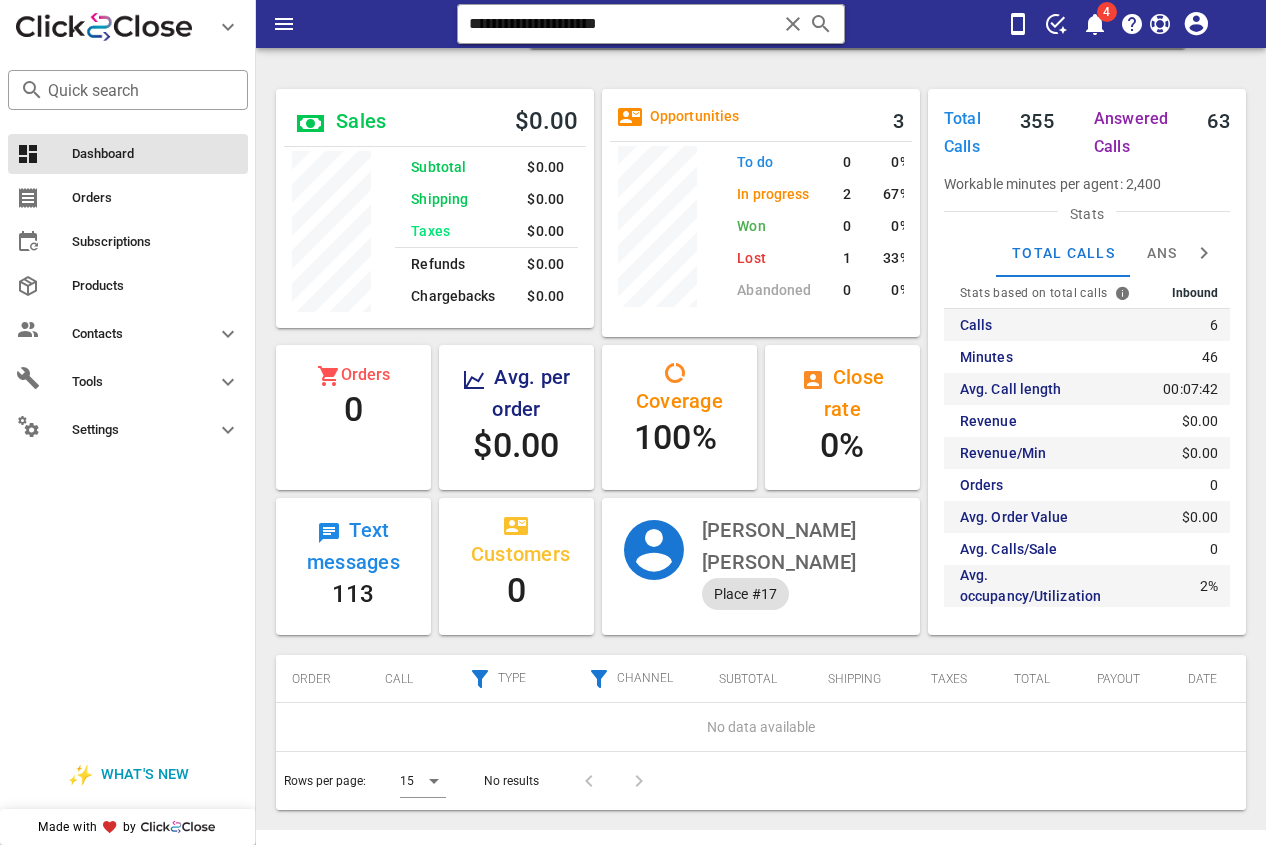 drag, startPoint x: 729, startPoint y: 29, endPoint x: 337, endPoint y: 5, distance: 392.734 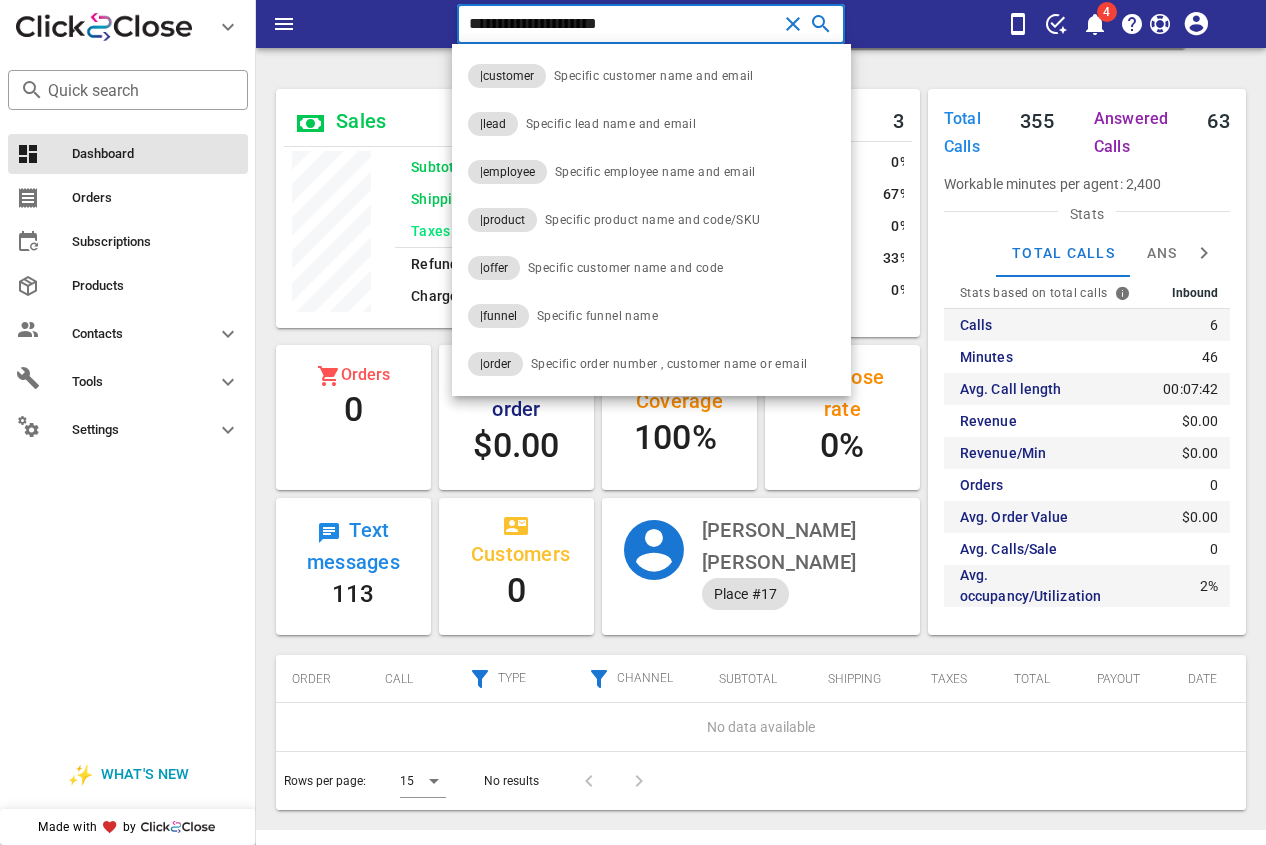 paste on "*****" 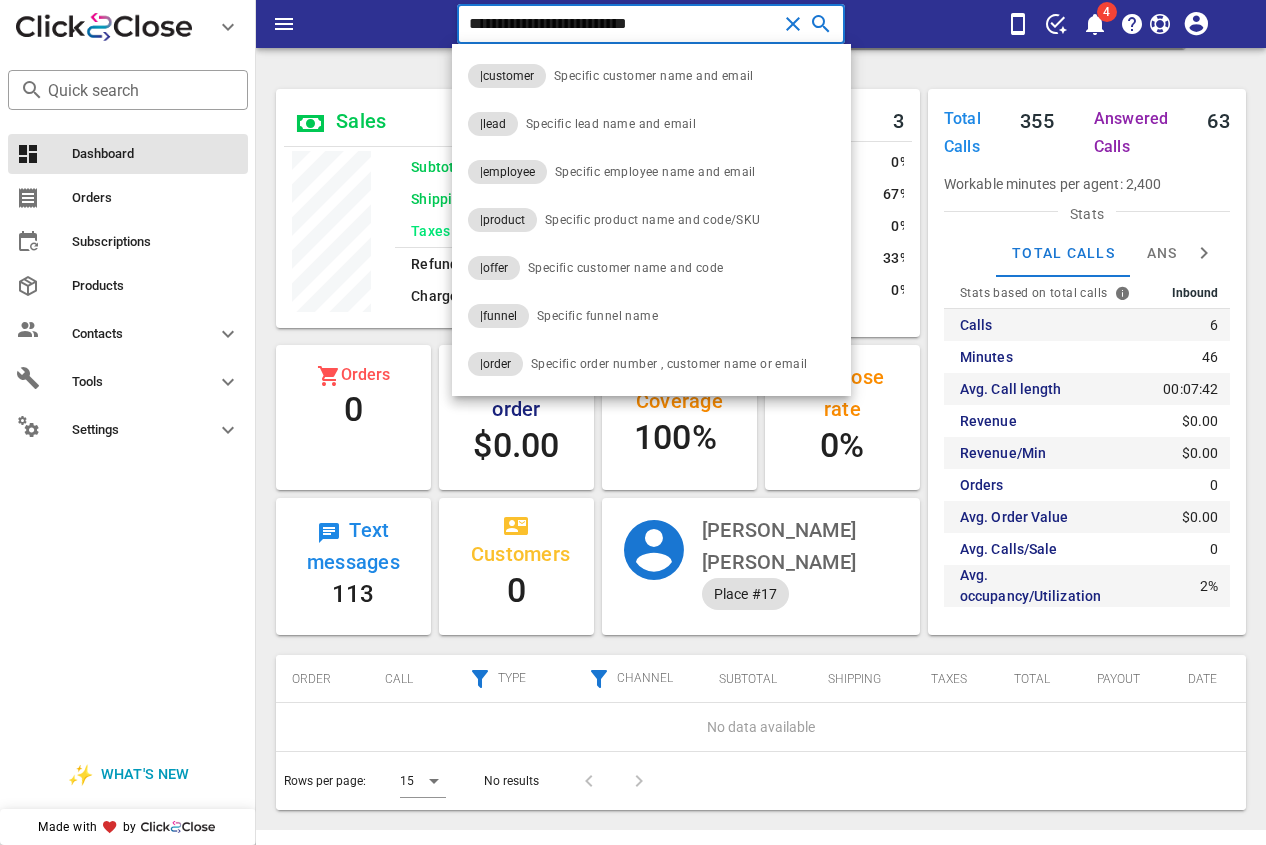 type on "**********" 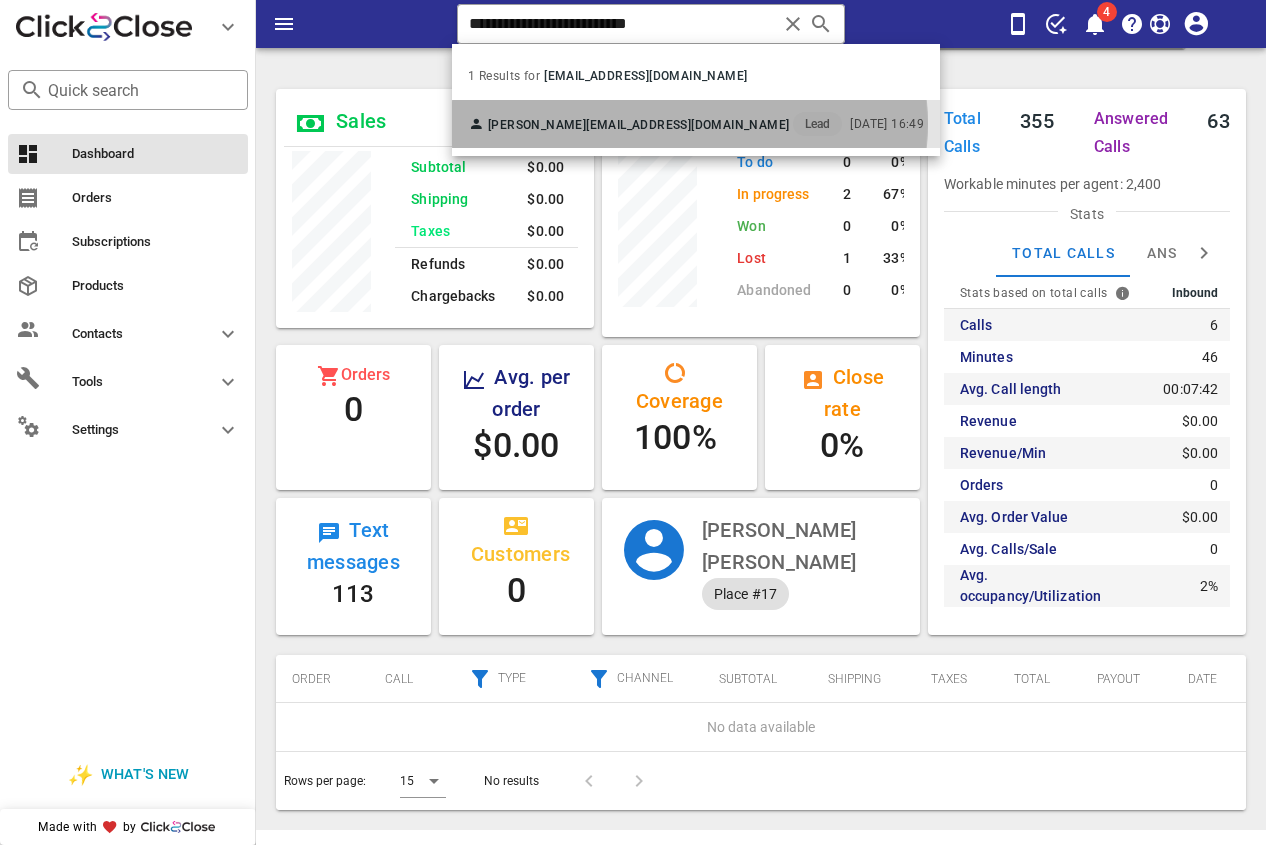 click on "[PERSON_NAME]   [EMAIL_ADDRESS][DOMAIN_NAME]   Lead" at bounding box center (655, 124) 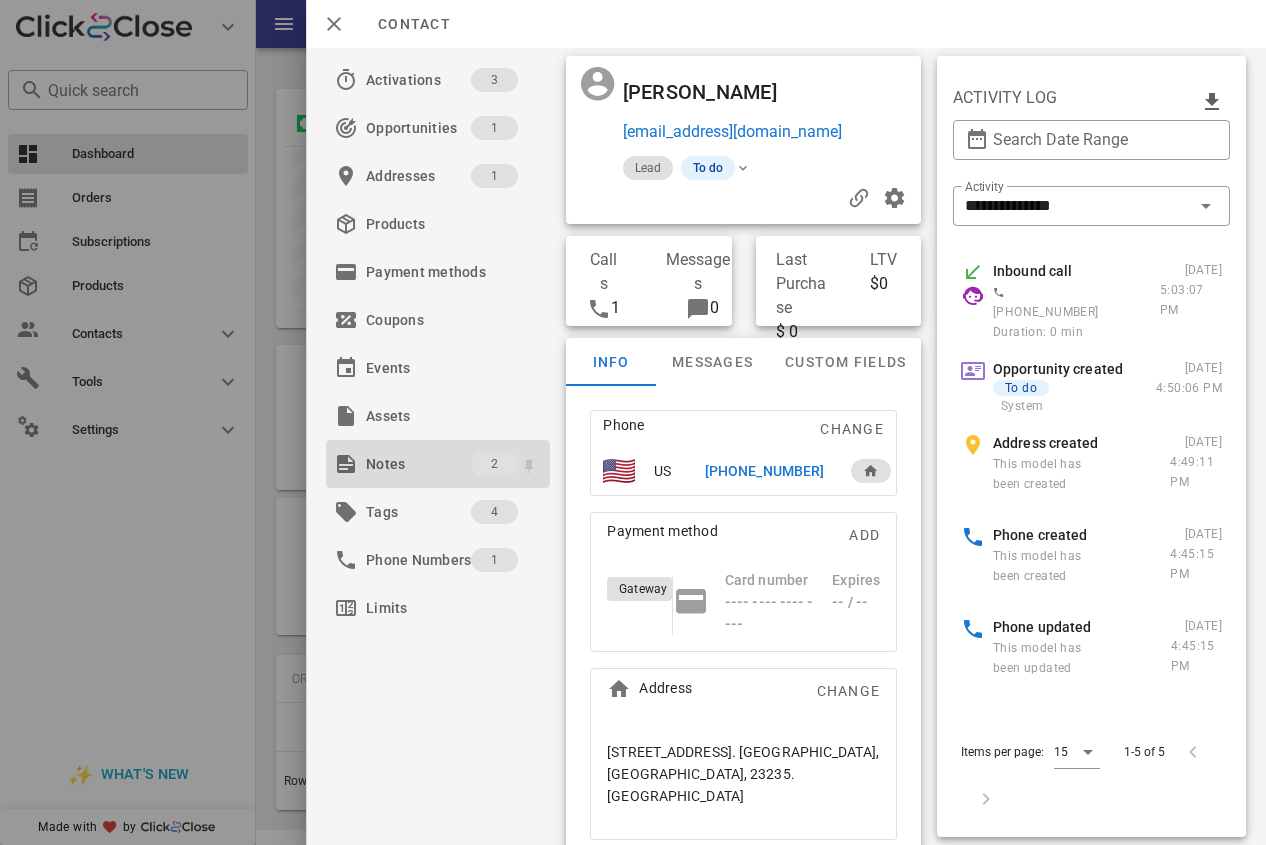 click on "Notes" at bounding box center [418, 464] 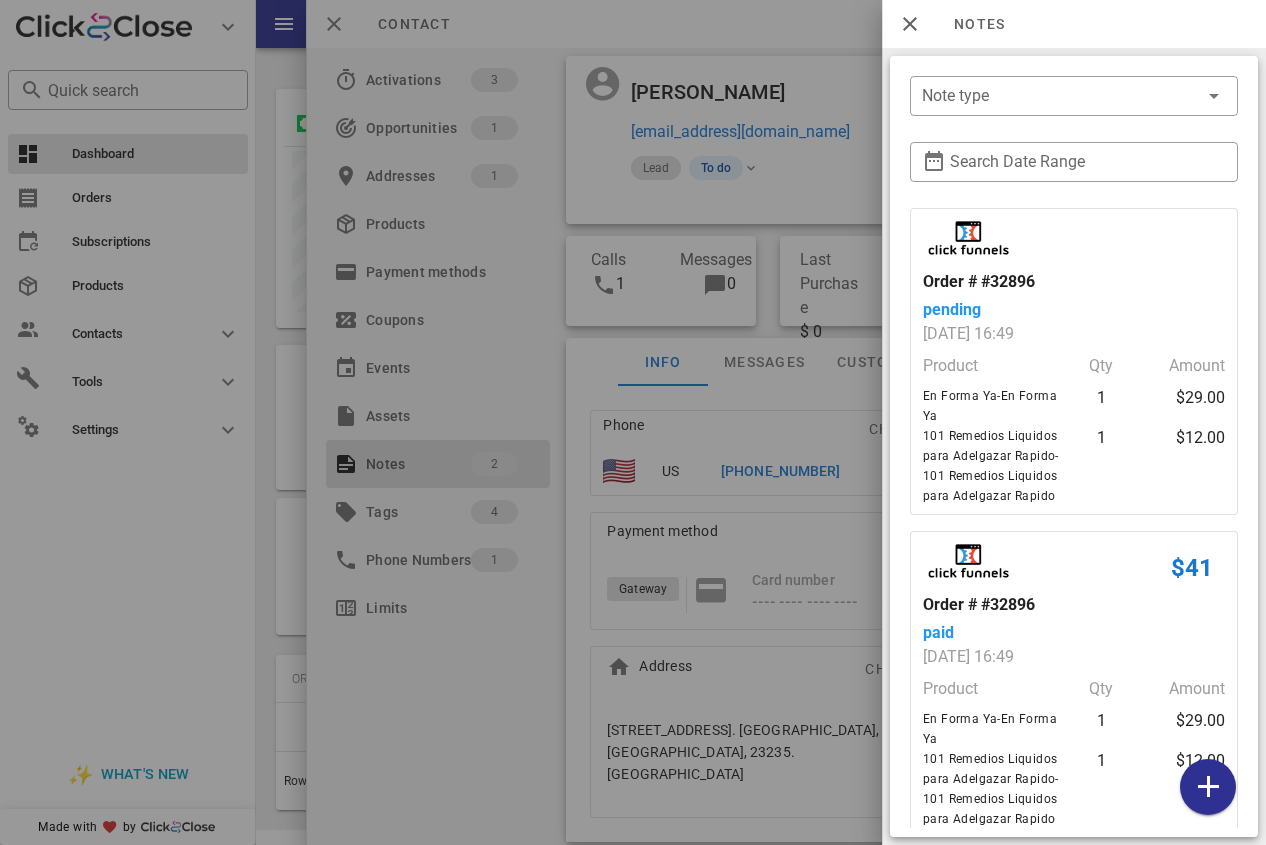 click at bounding box center (633, 422) 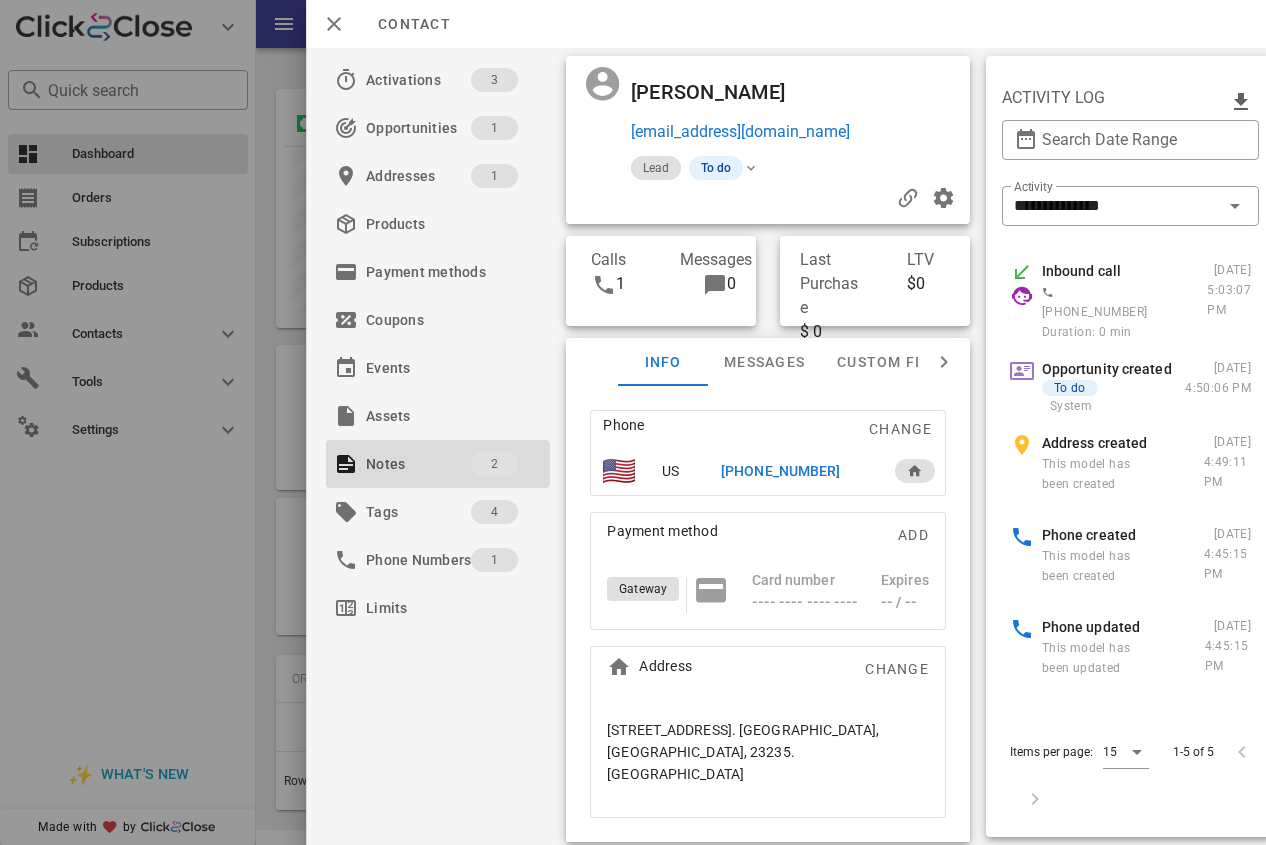 click on "[PHONE_NUMBER]" at bounding box center [780, 471] 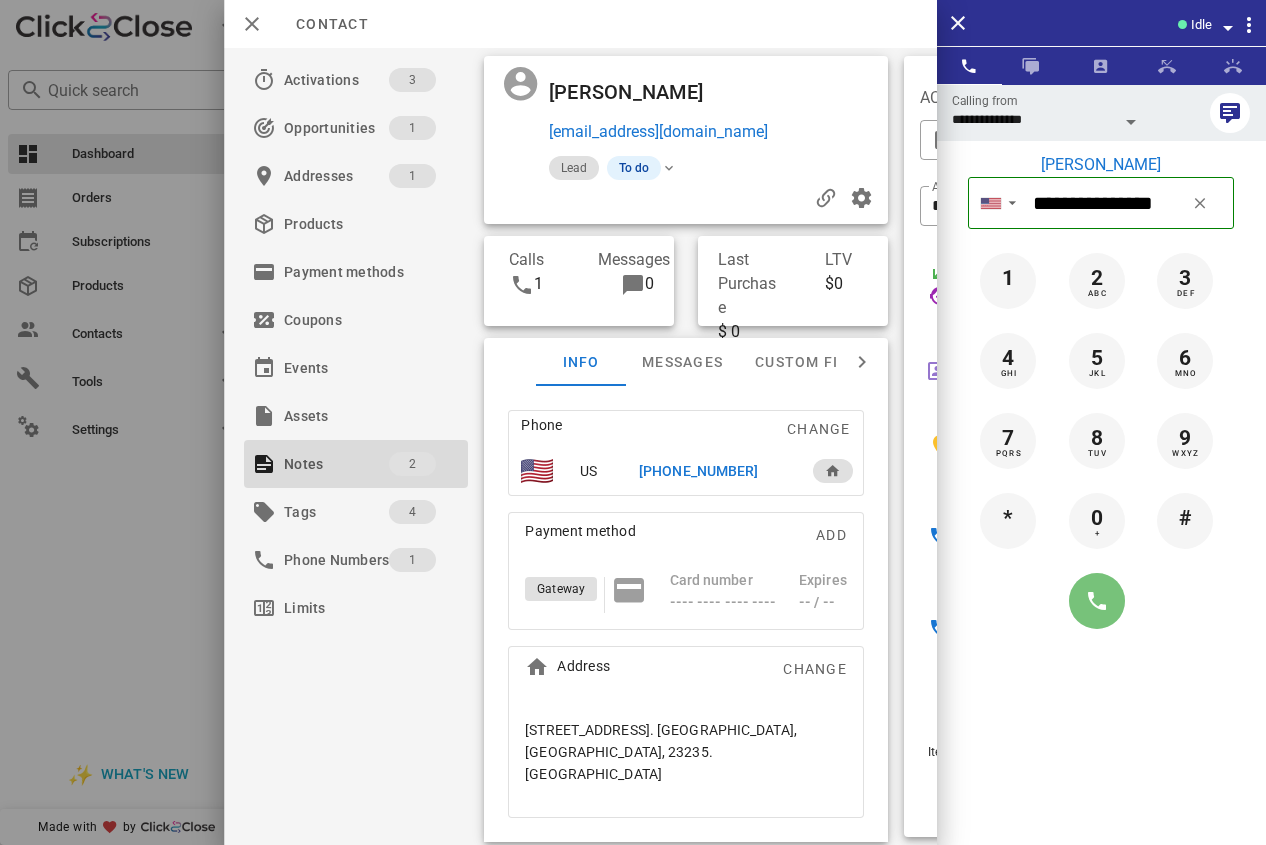 click at bounding box center (1097, 601) 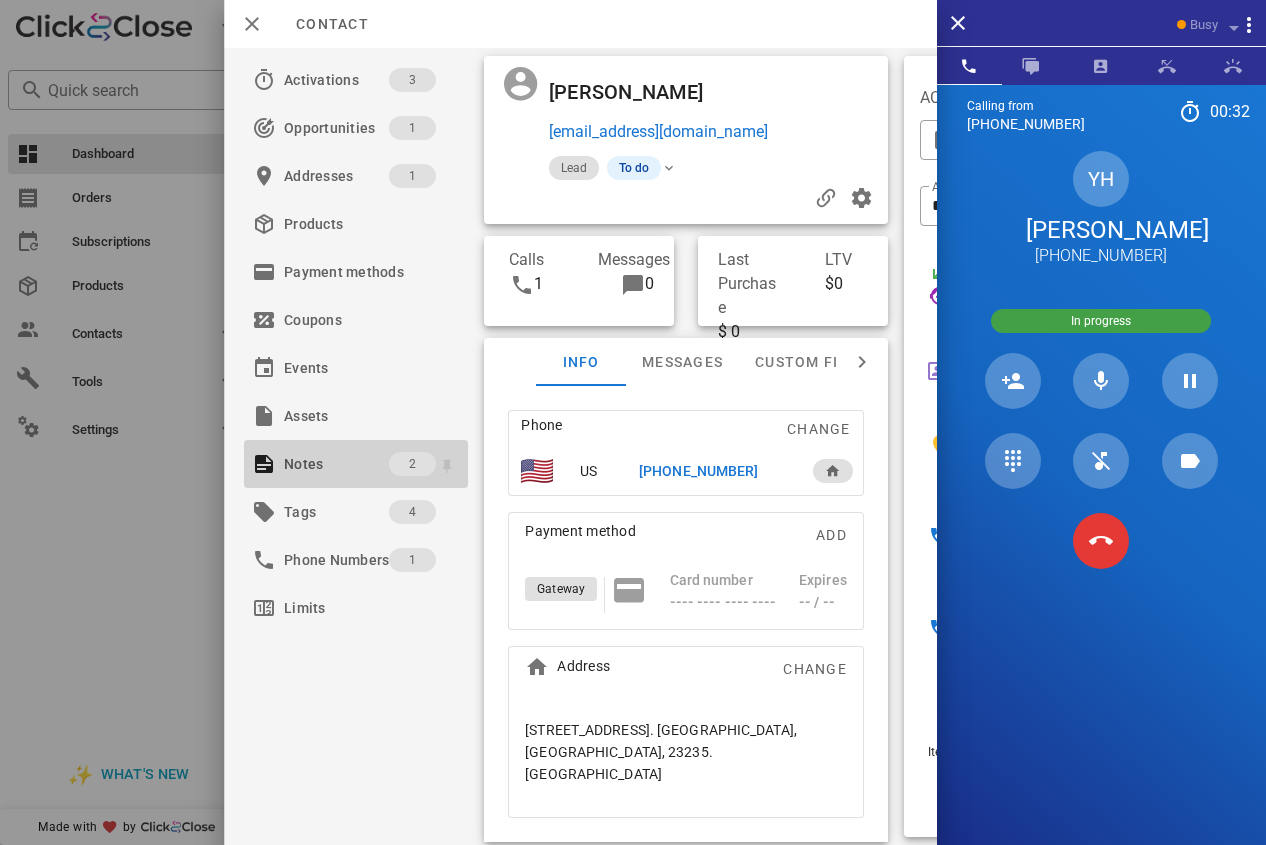 click on "Notes" at bounding box center [336, 464] 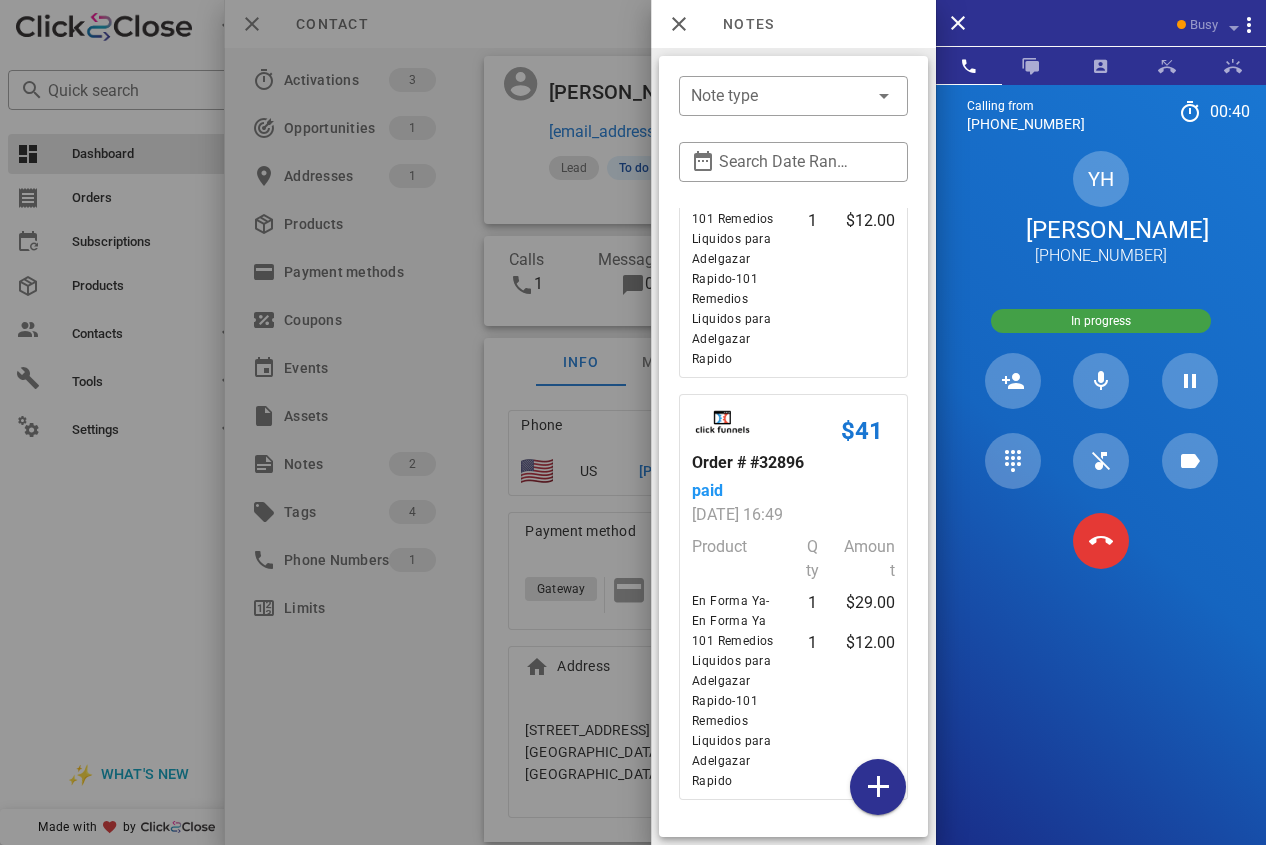 scroll, scrollTop: 0, scrollLeft: 0, axis: both 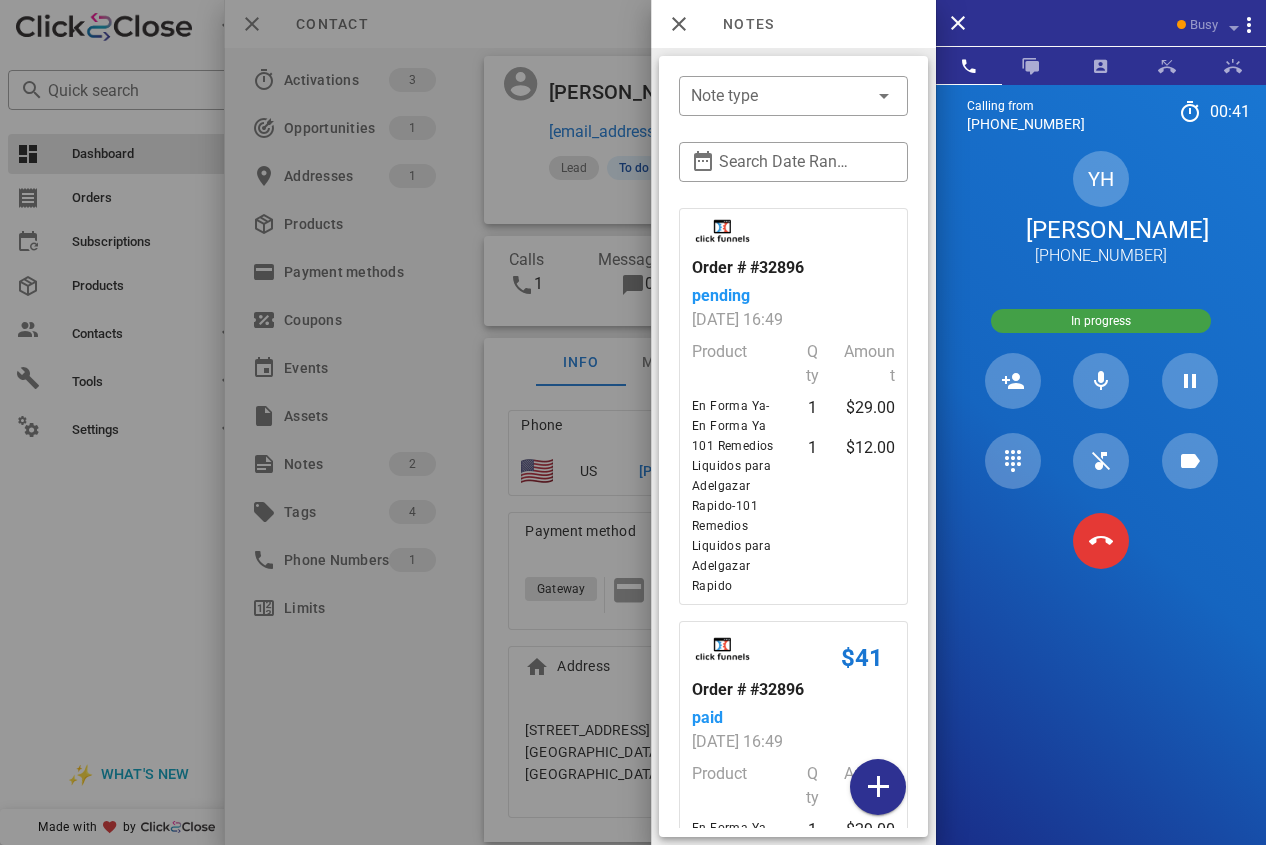 click at bounding box center [633, 422] 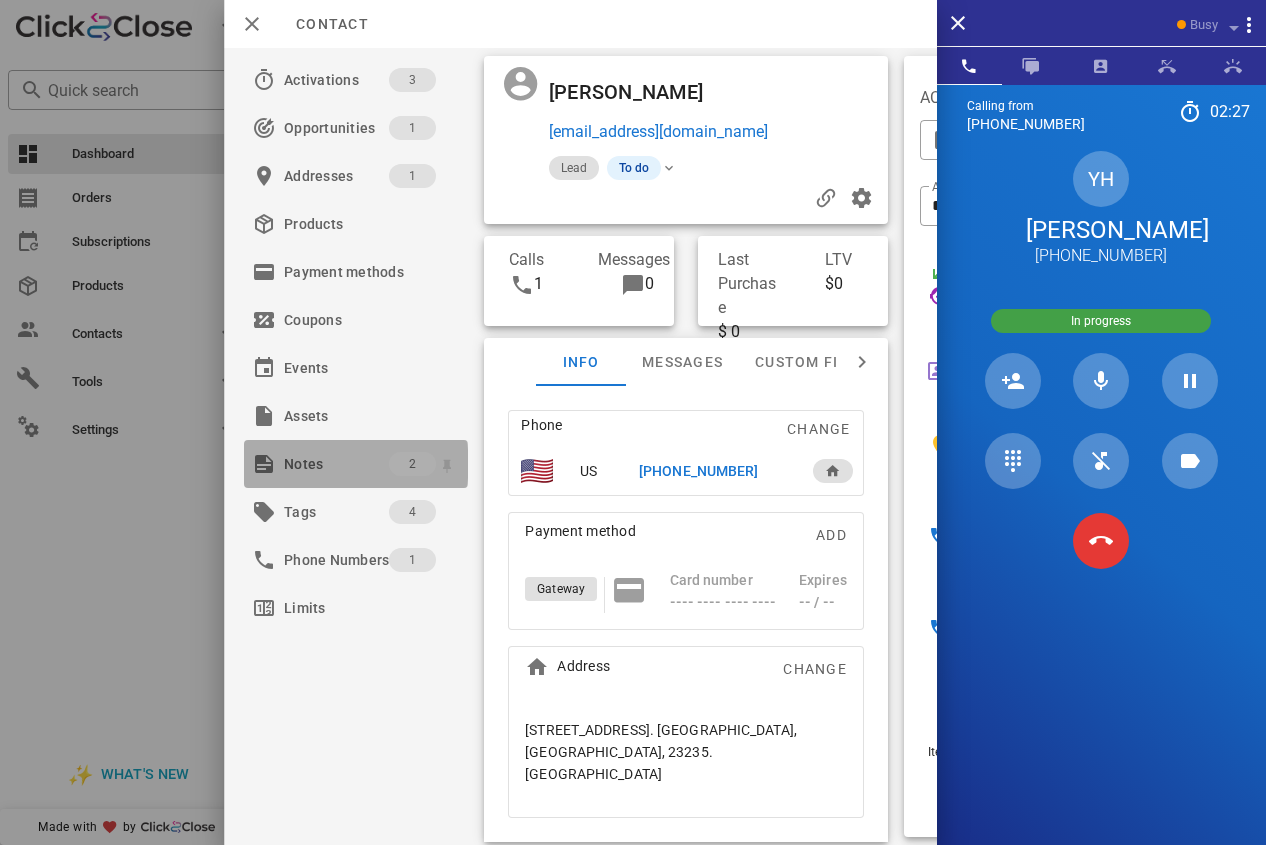 click on "Notes" at bounding box center [336, 464] 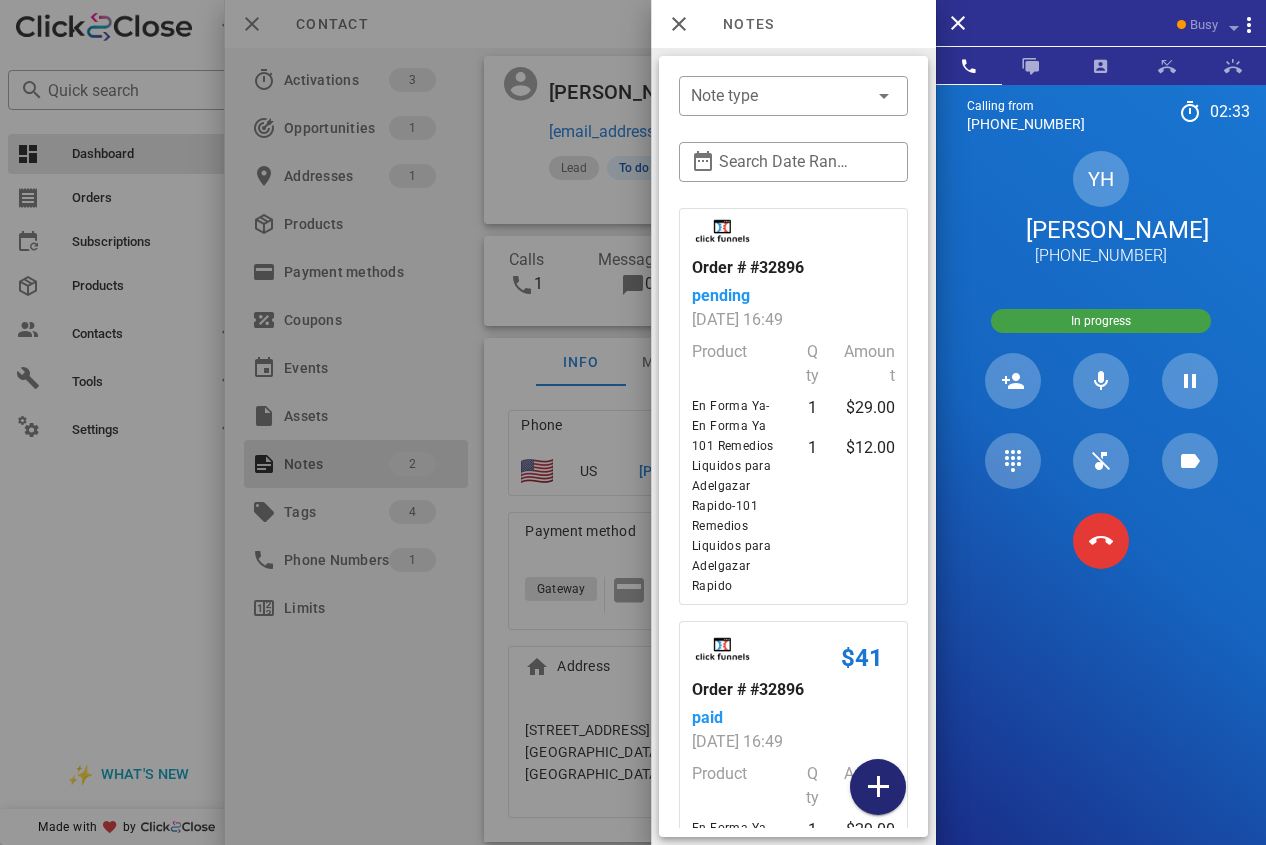 click at bounding box center [878, 787] 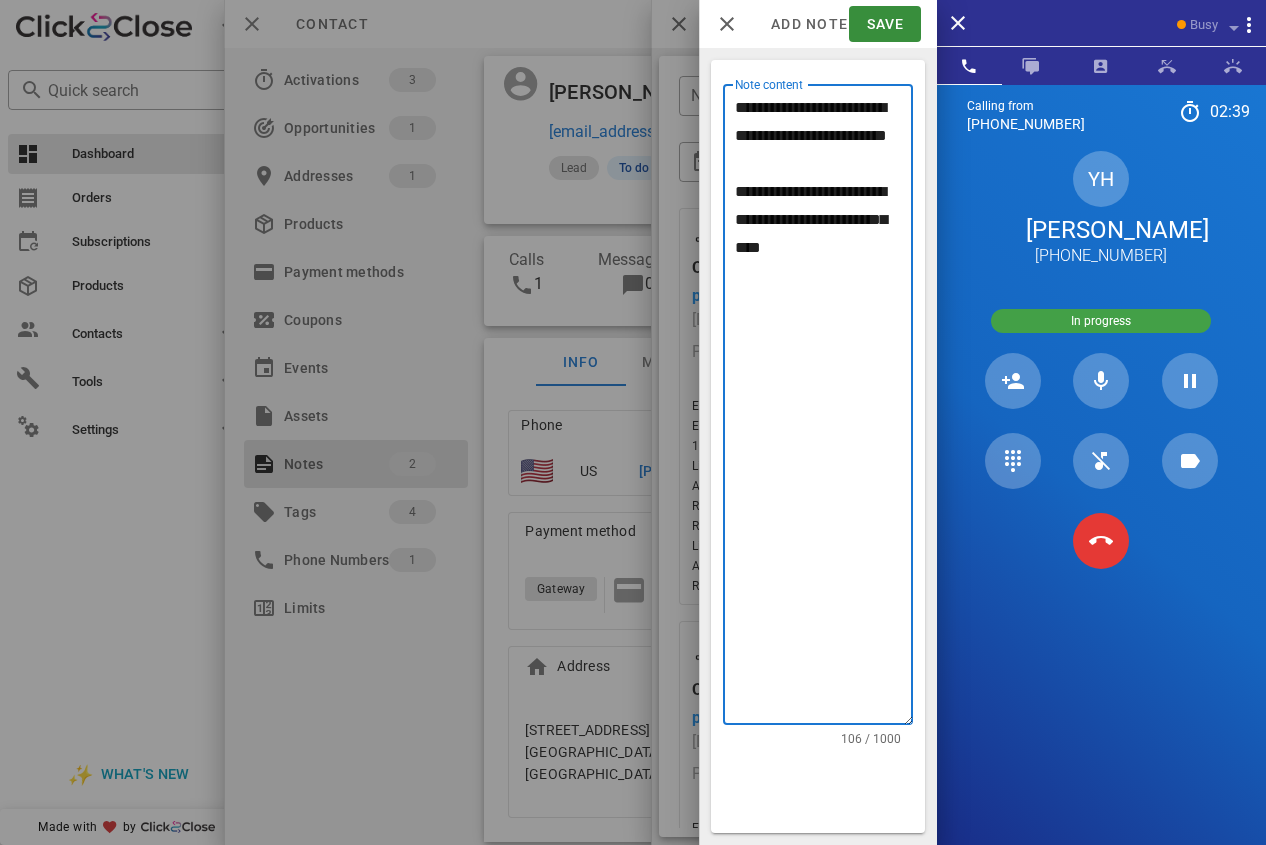 drag, startPoint x: 778, startPoint y: 164, endPoint x: 701, endPoint y: 102, distance: 98.85848 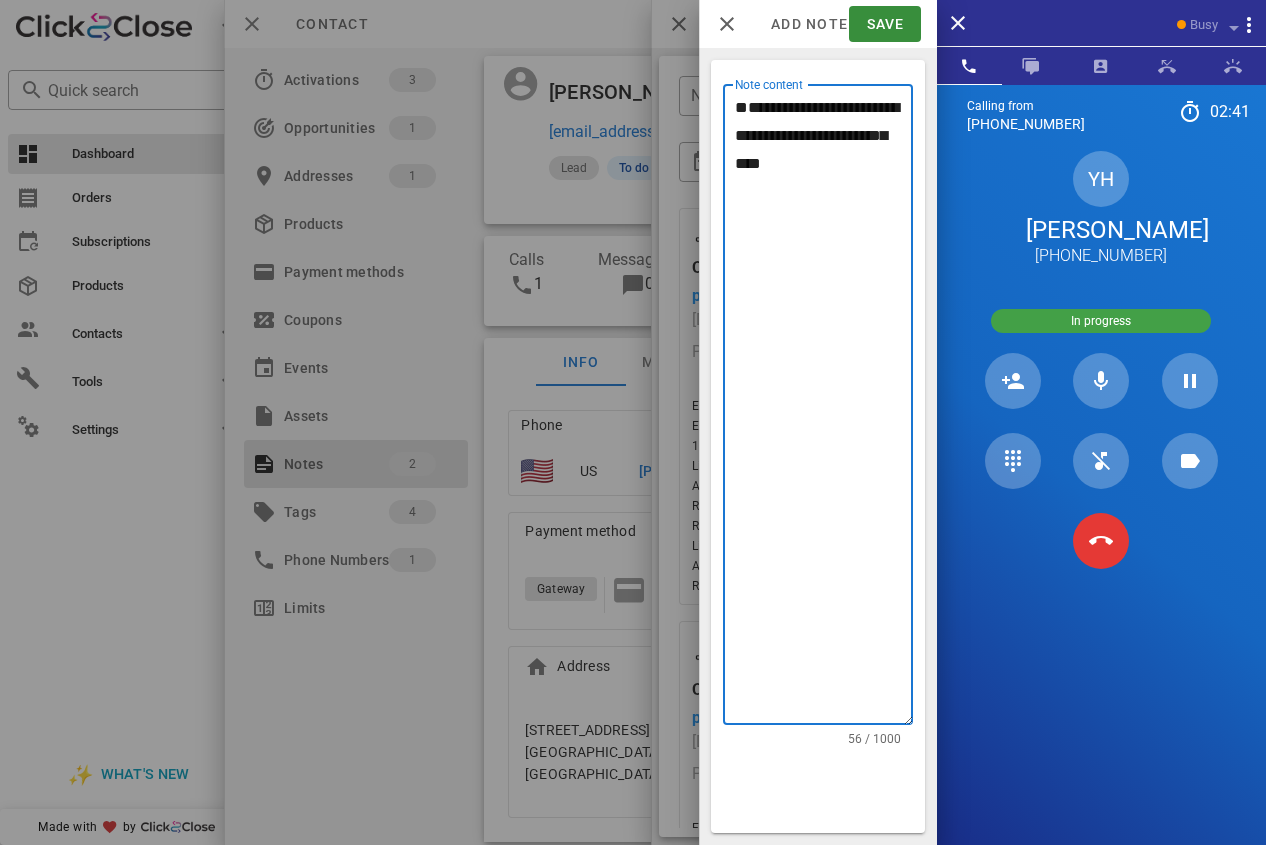 click on "**********" at bounding box center (818, 404) 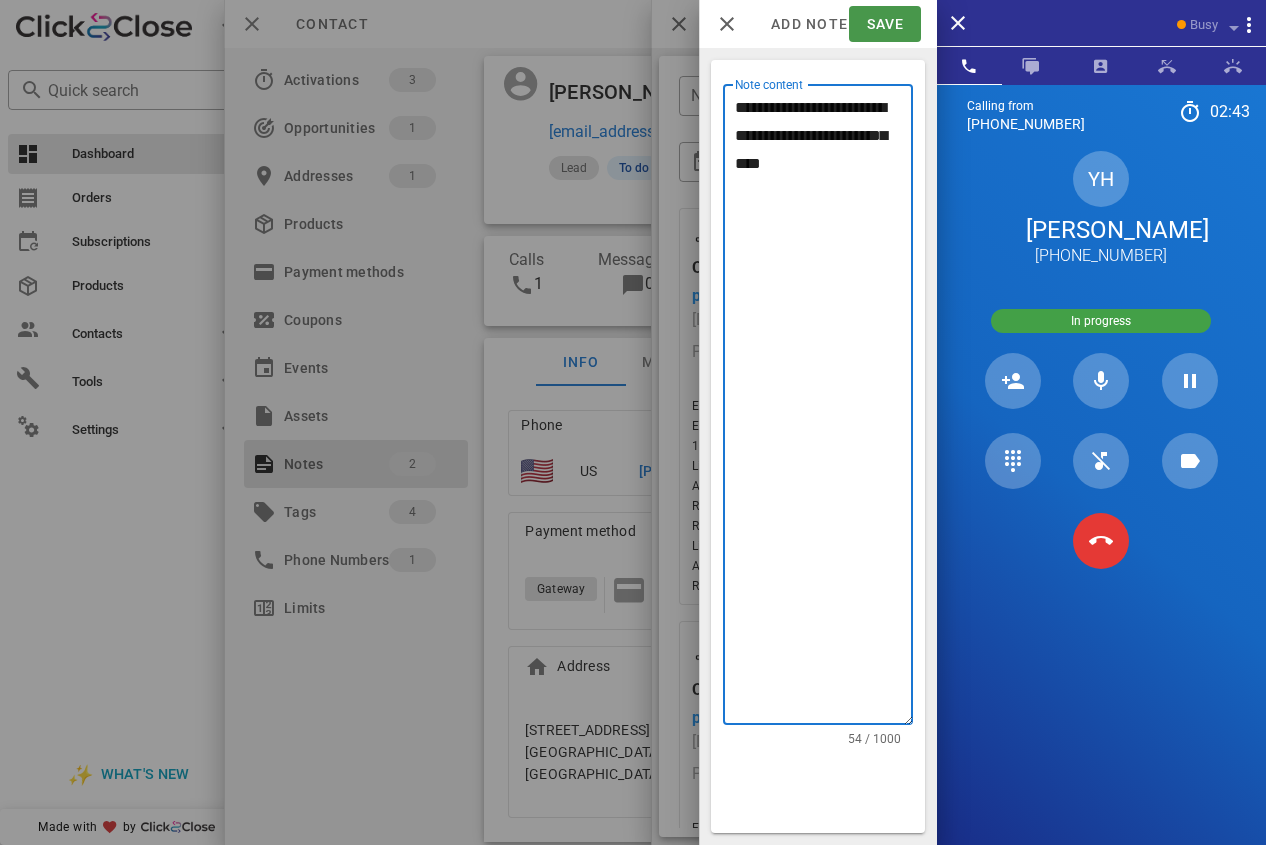 type on "**********" 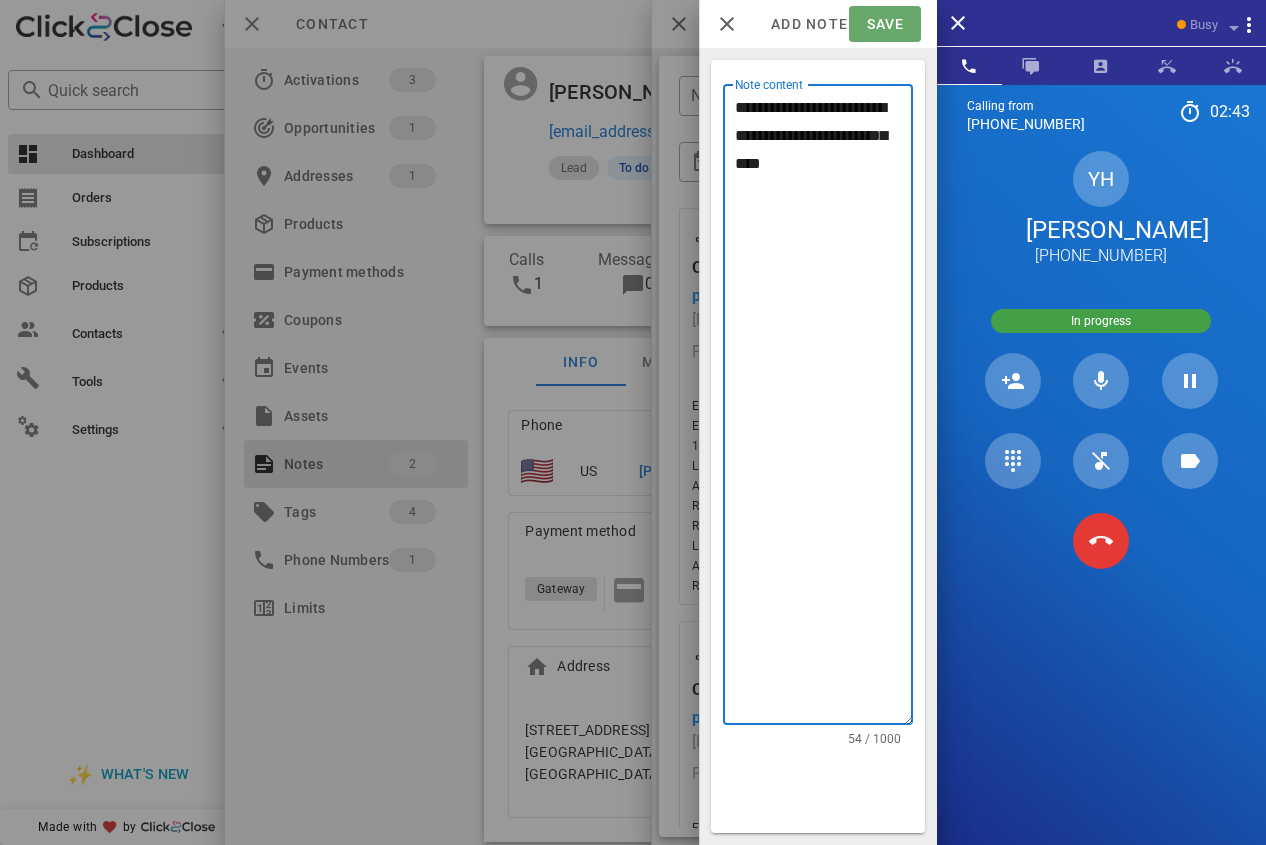 click on "Save" at bounding box center (884, 24) 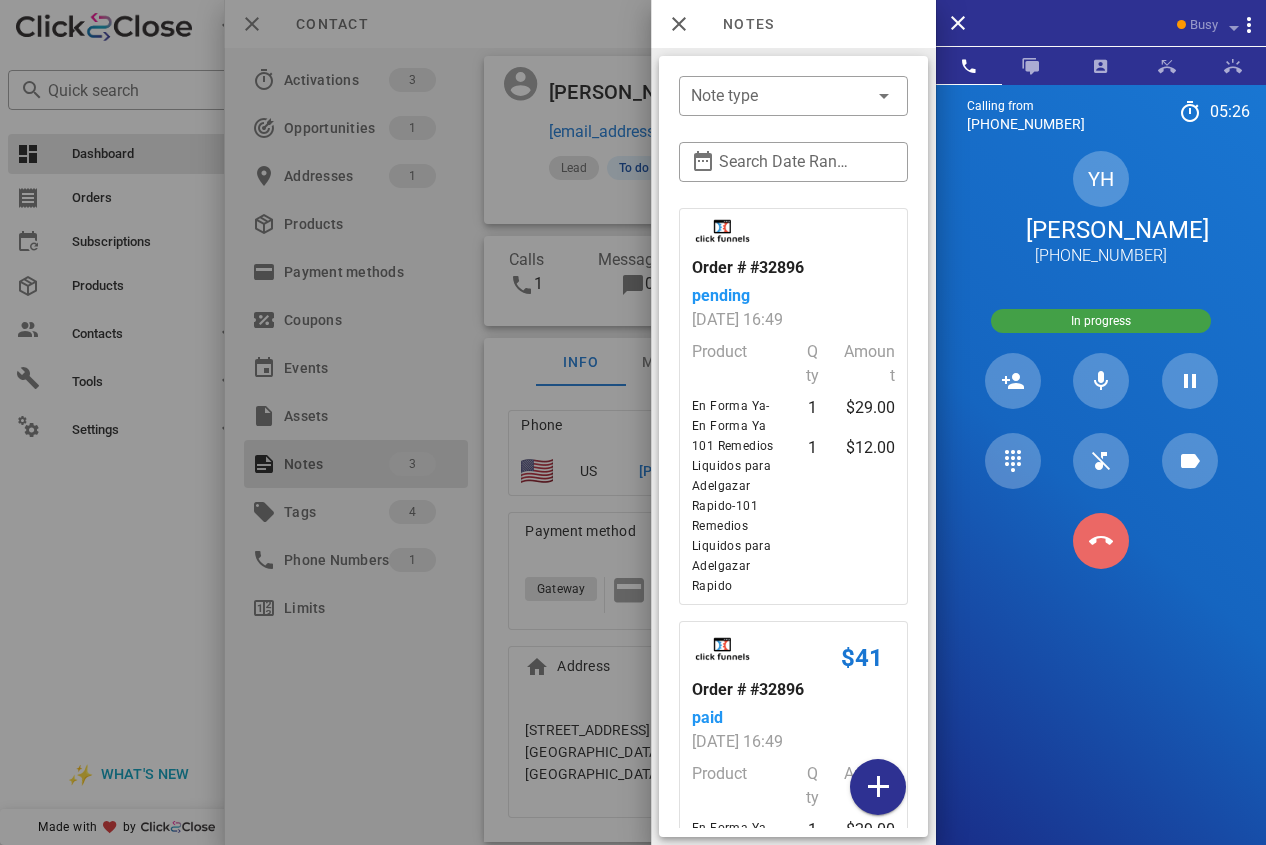 click at bounding box center (1101, 541) 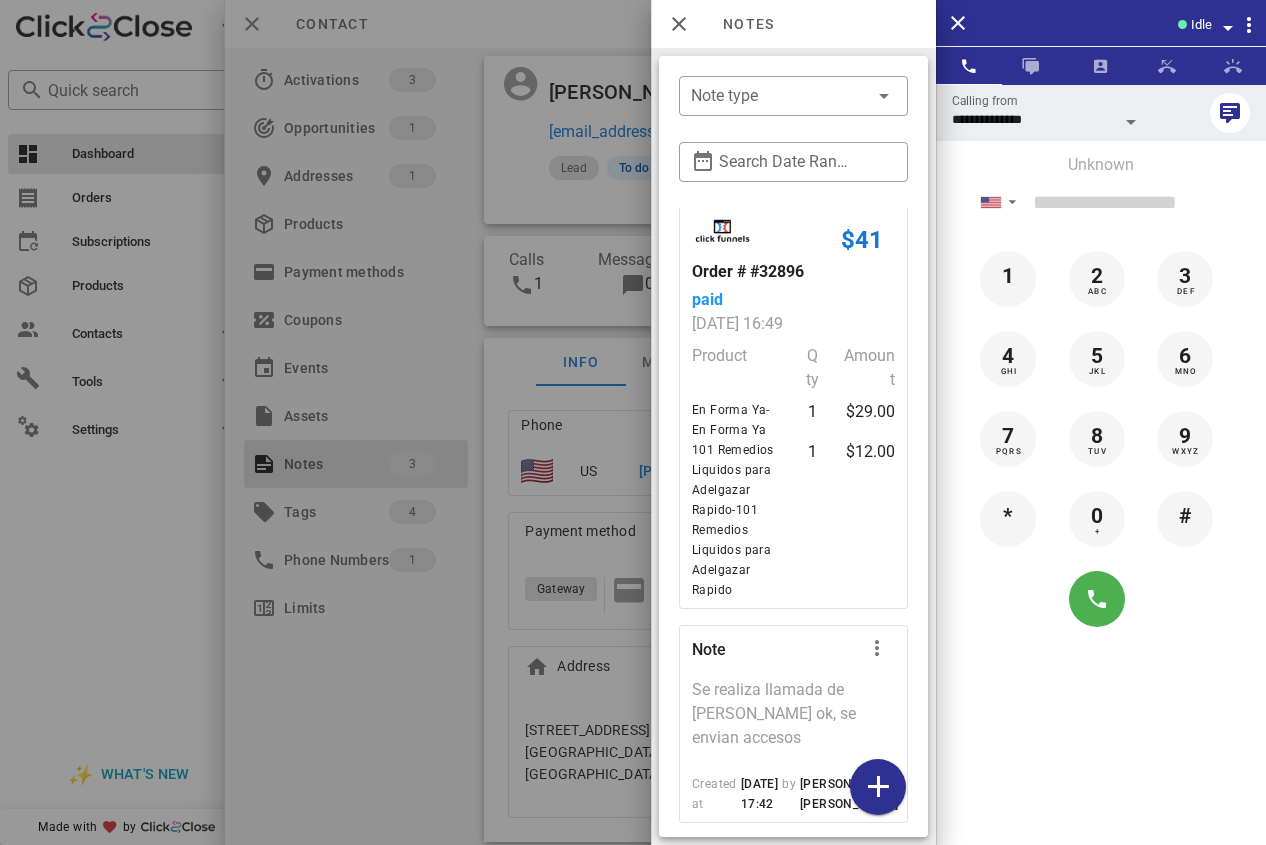 scroll, scrollTop: 524, scrollLeft: 0, axis: vertical 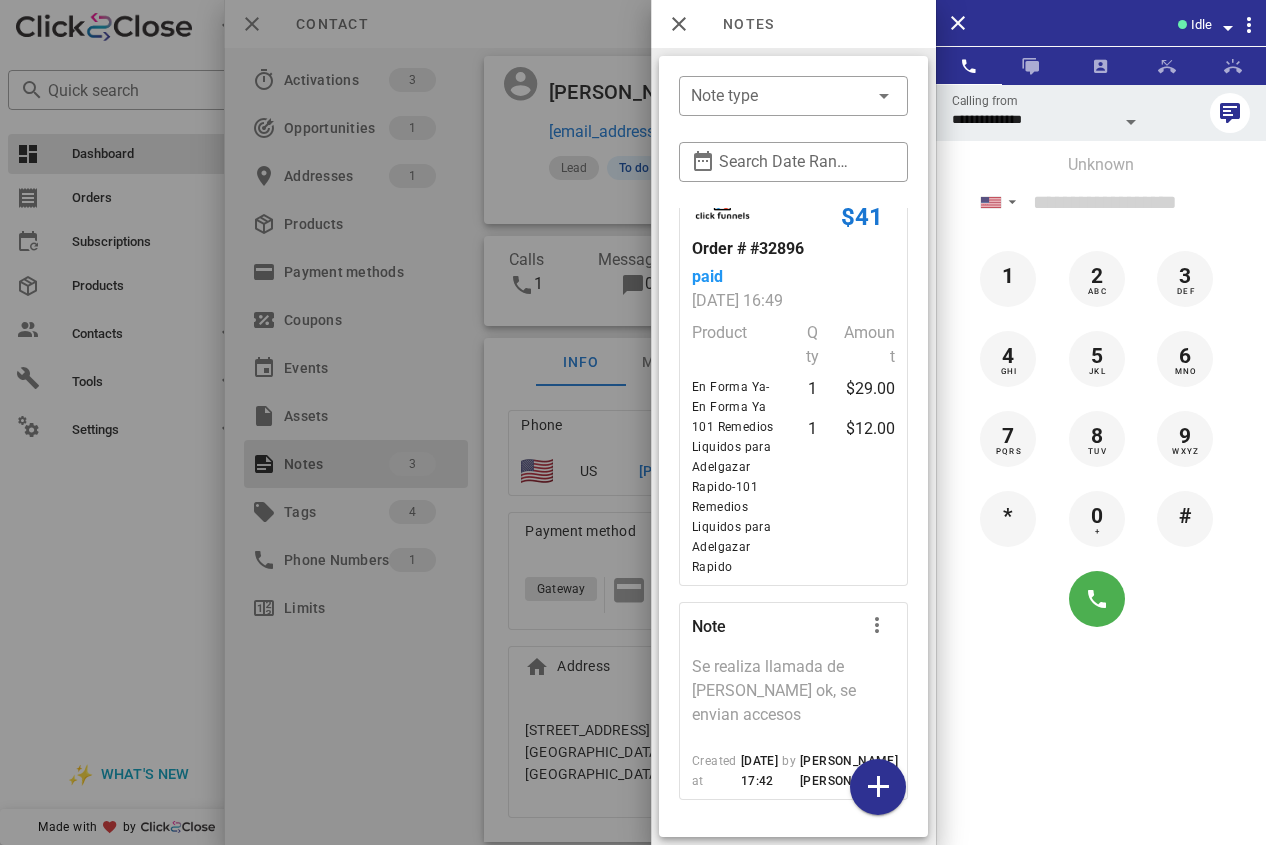 click at bounding box center [633, 422] 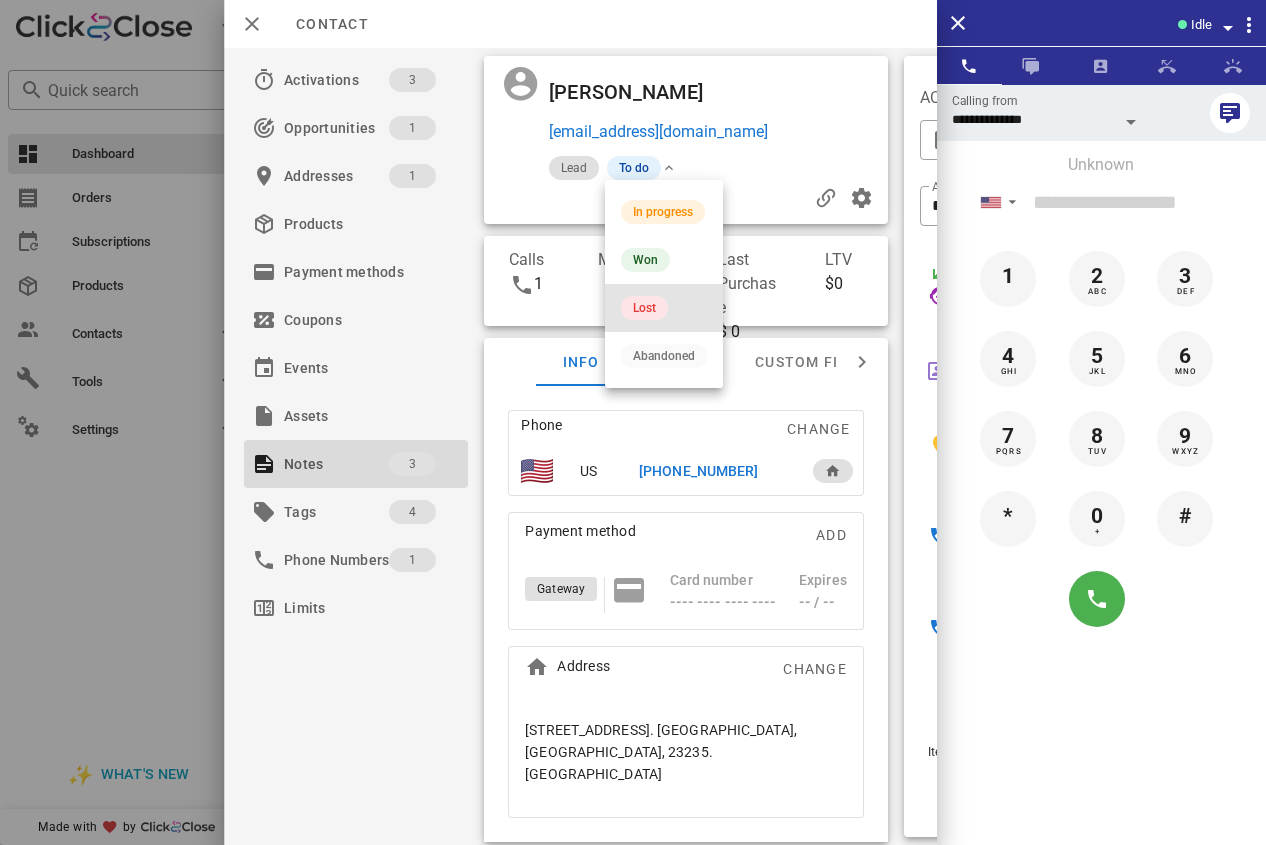 click on "Lost" at bounding box center (644, 308) 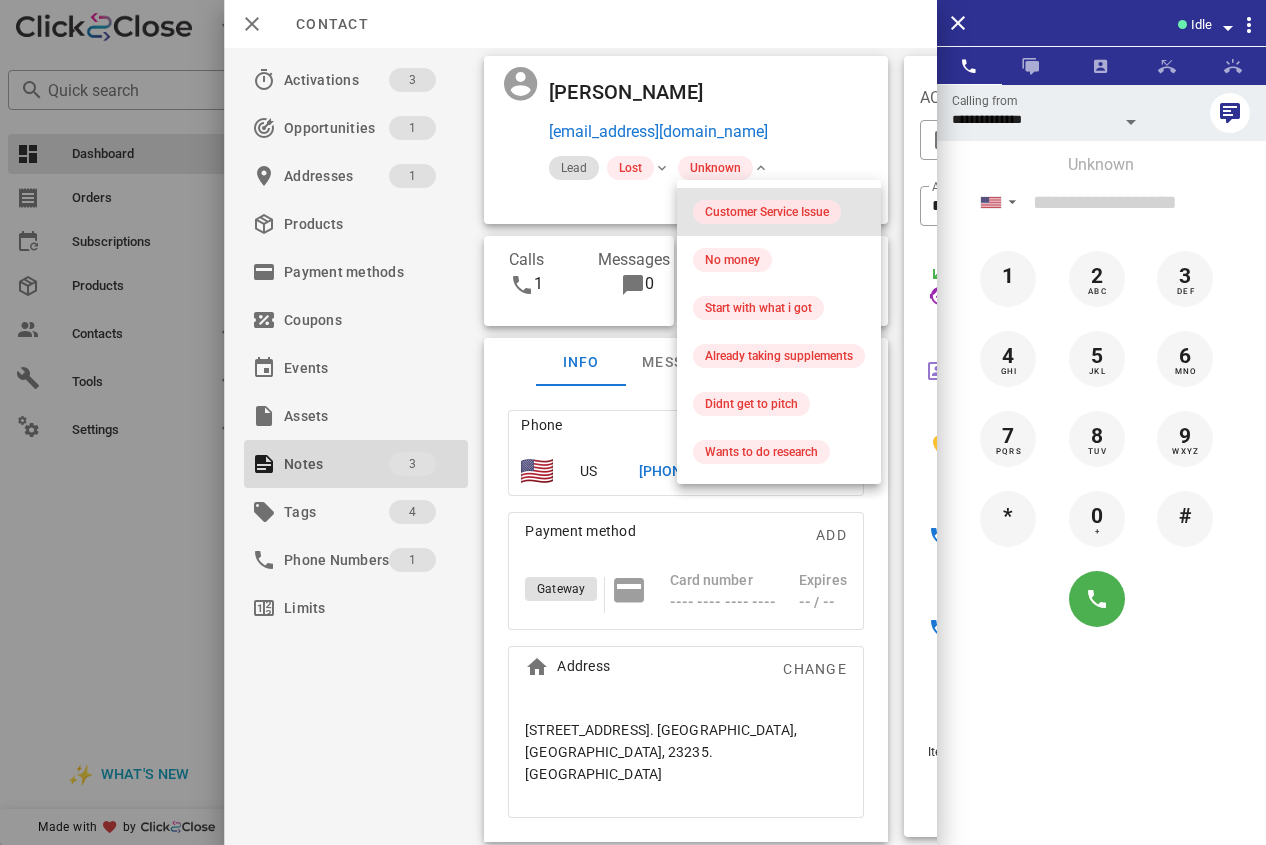 click on "Customer Service Issue" at bounding box center [767, 212] 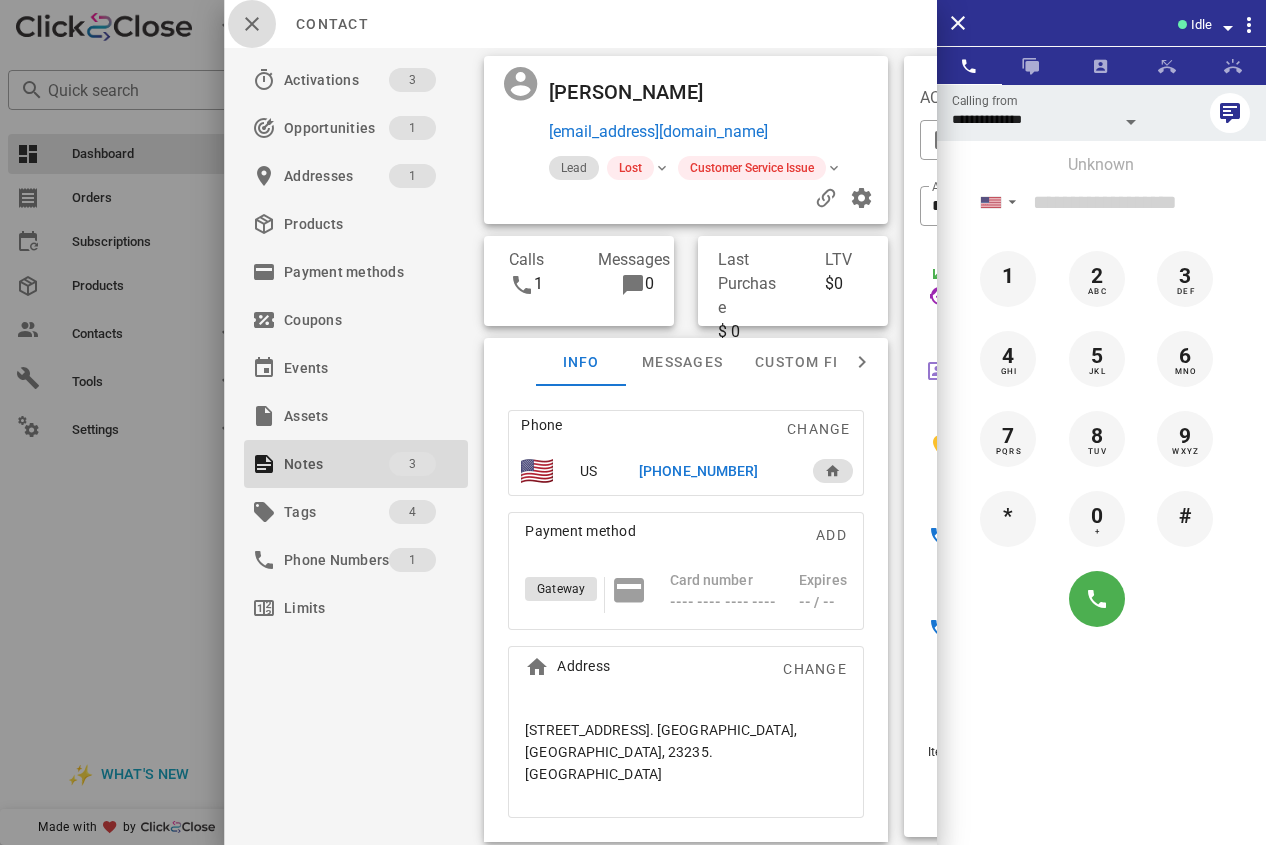 click at bounding box center [252, 24] 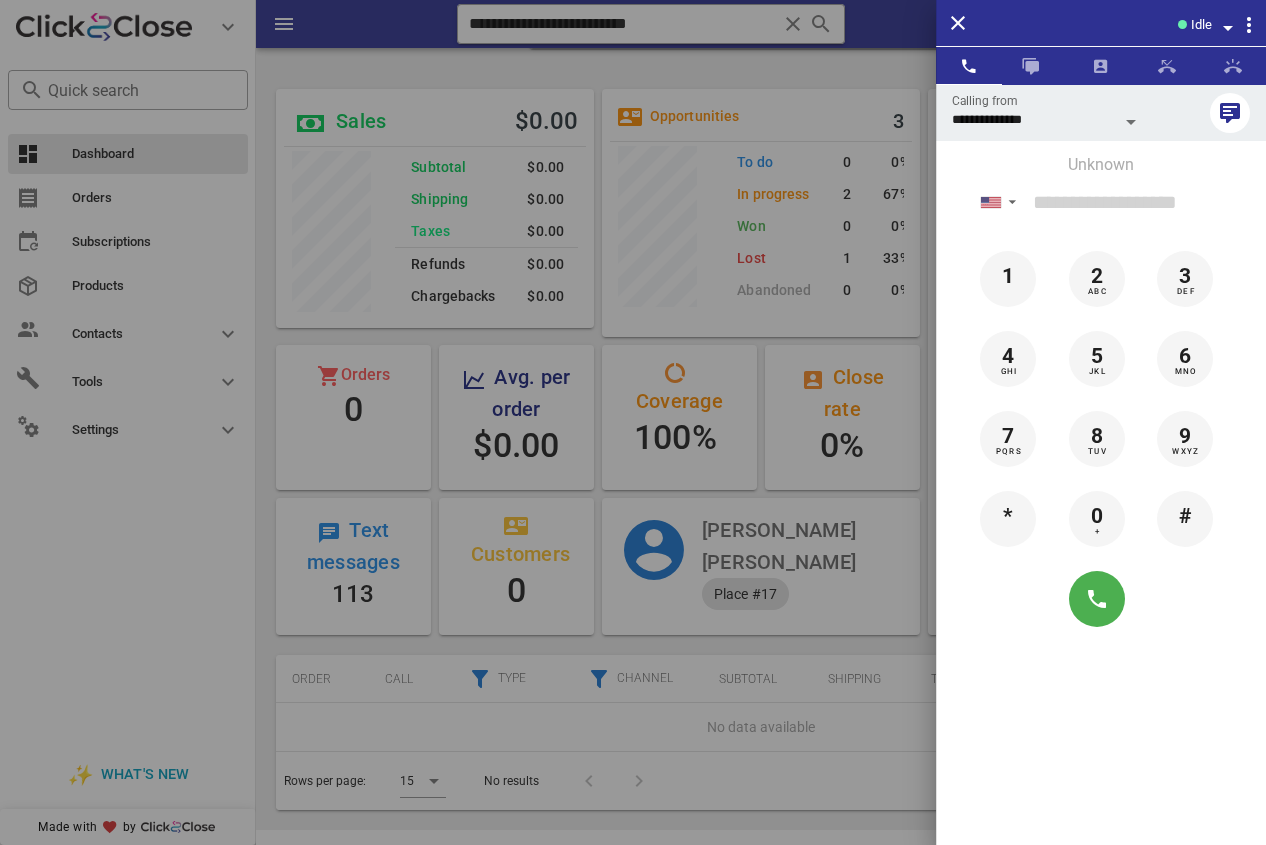 drag, startPoint x: 560, startPoint y: 20, endPoint x: 607, endPoint y: 18, distance: 47.042534 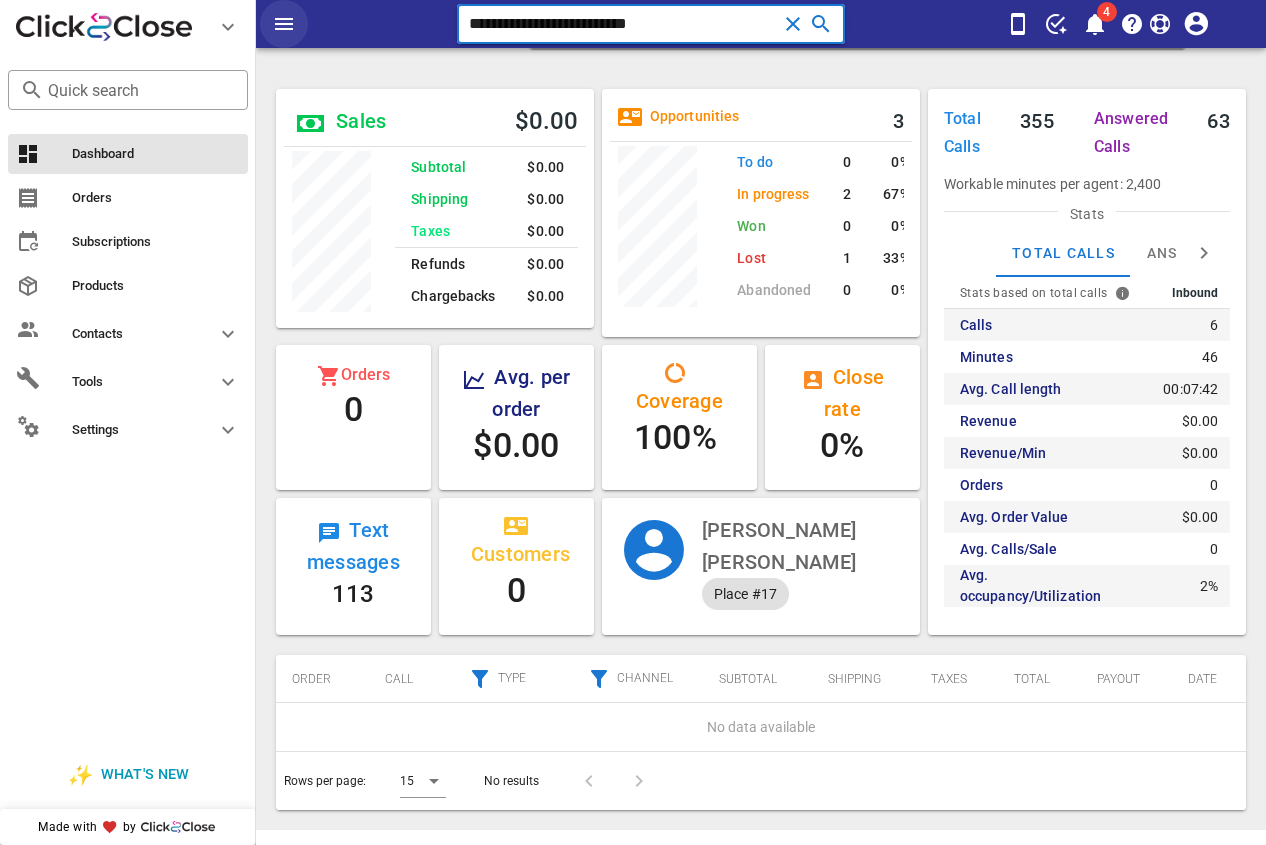drag, startPoint x: 684, startPoint y: 18, endPoint x: 282, endPoint y: 18, distance: 402 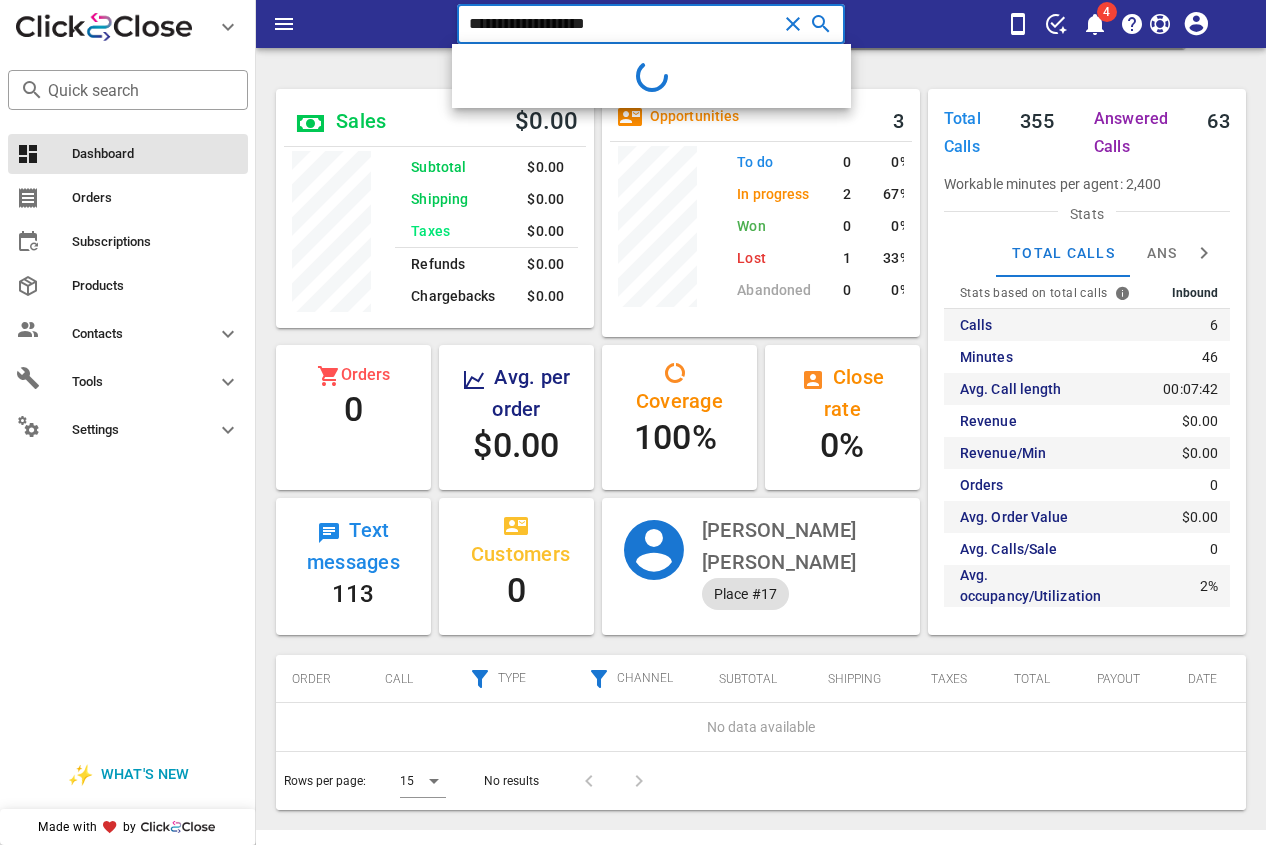 type on "**********" 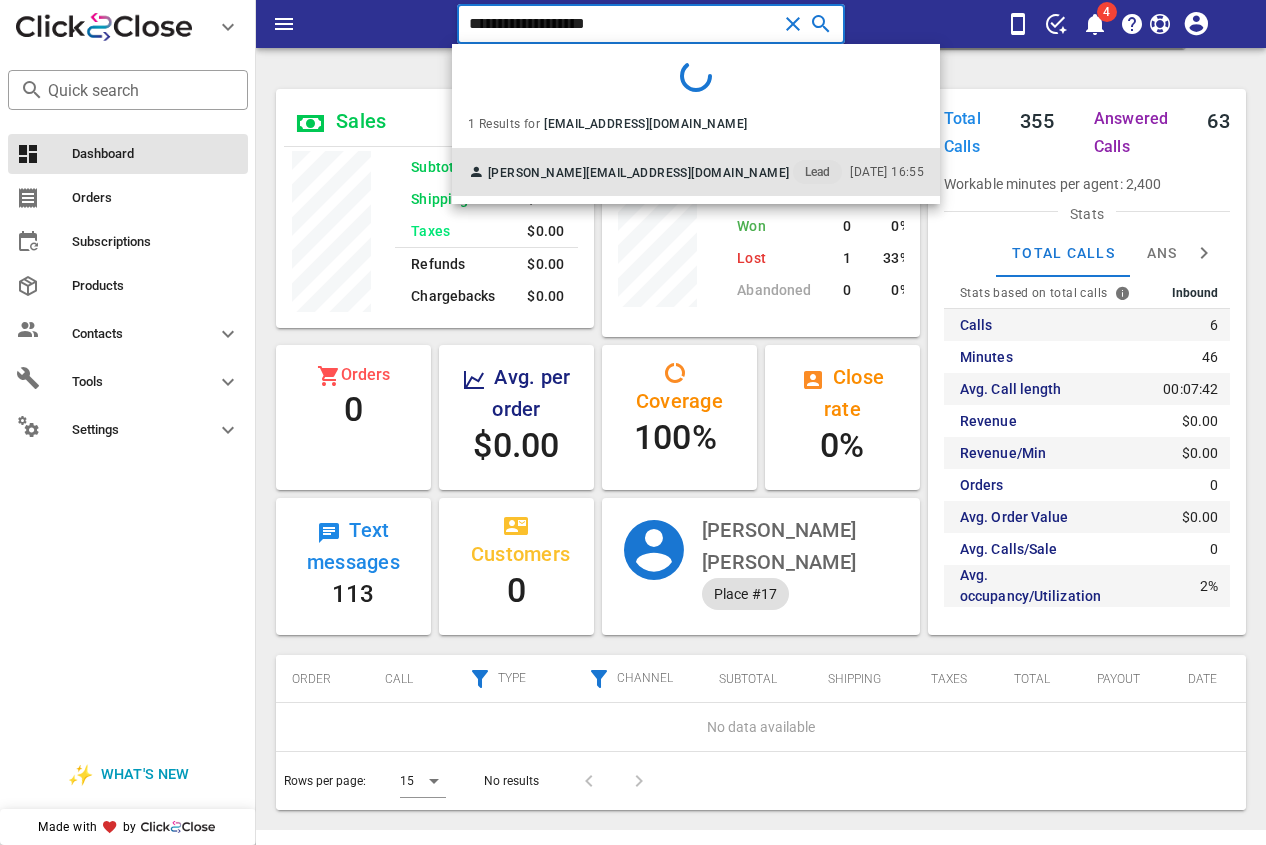 click on "[PERSON_NAME]   [EMAIL_ADDRESS][DOMAIN_NAME]   Lead" at bounding box center (655, 172) 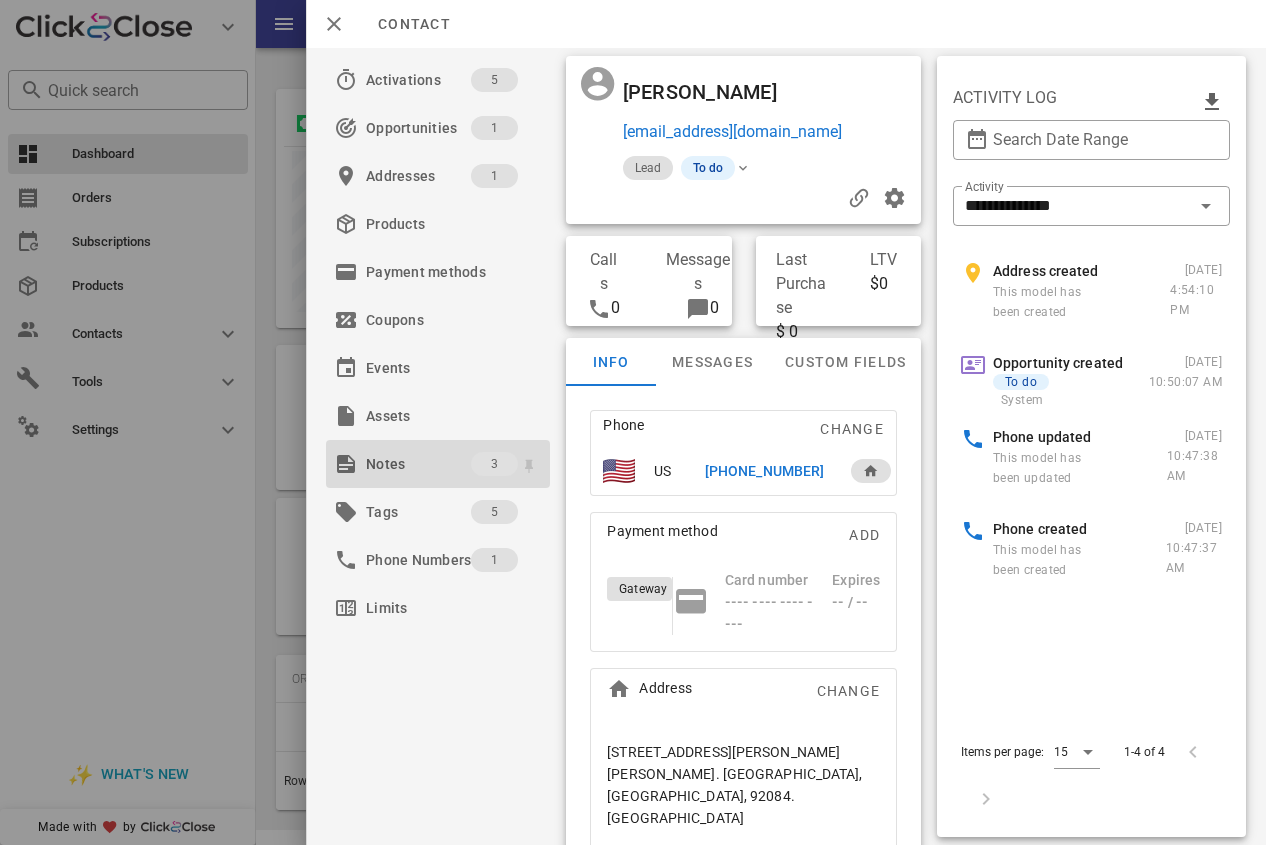 click on "Notes" at bounding box center (418, 464) 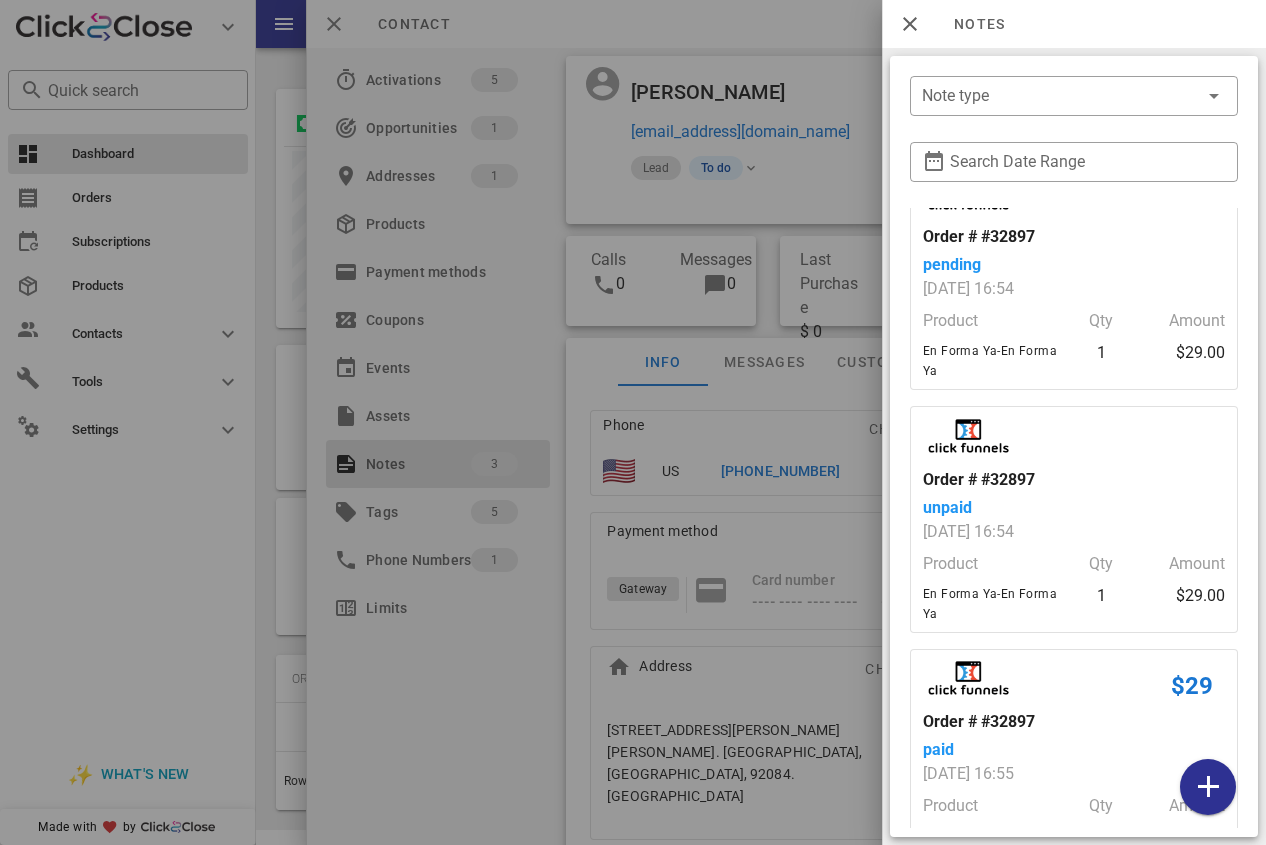 scroll, scrollTop: 115, scrollLeft: 0, axis: vertical 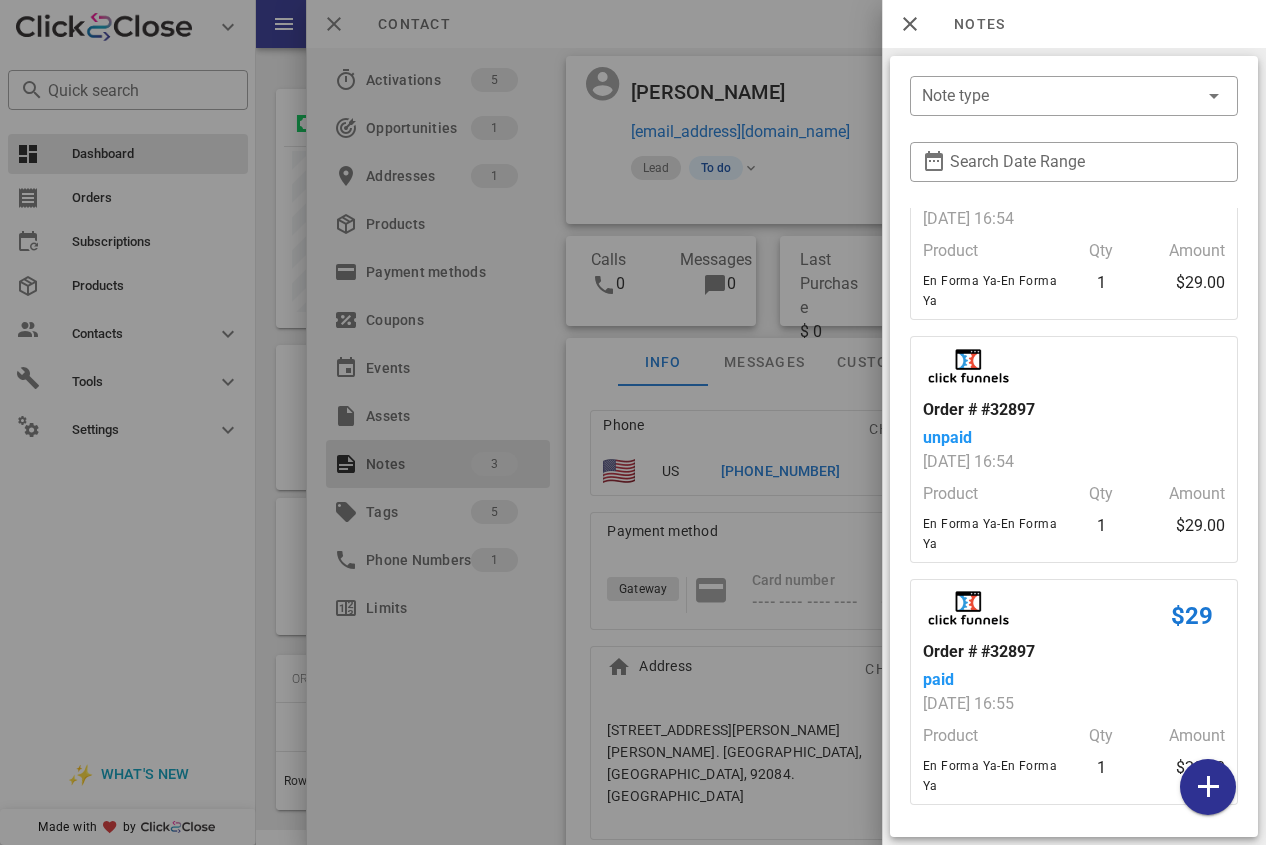 click at bounding box center (633, 422) 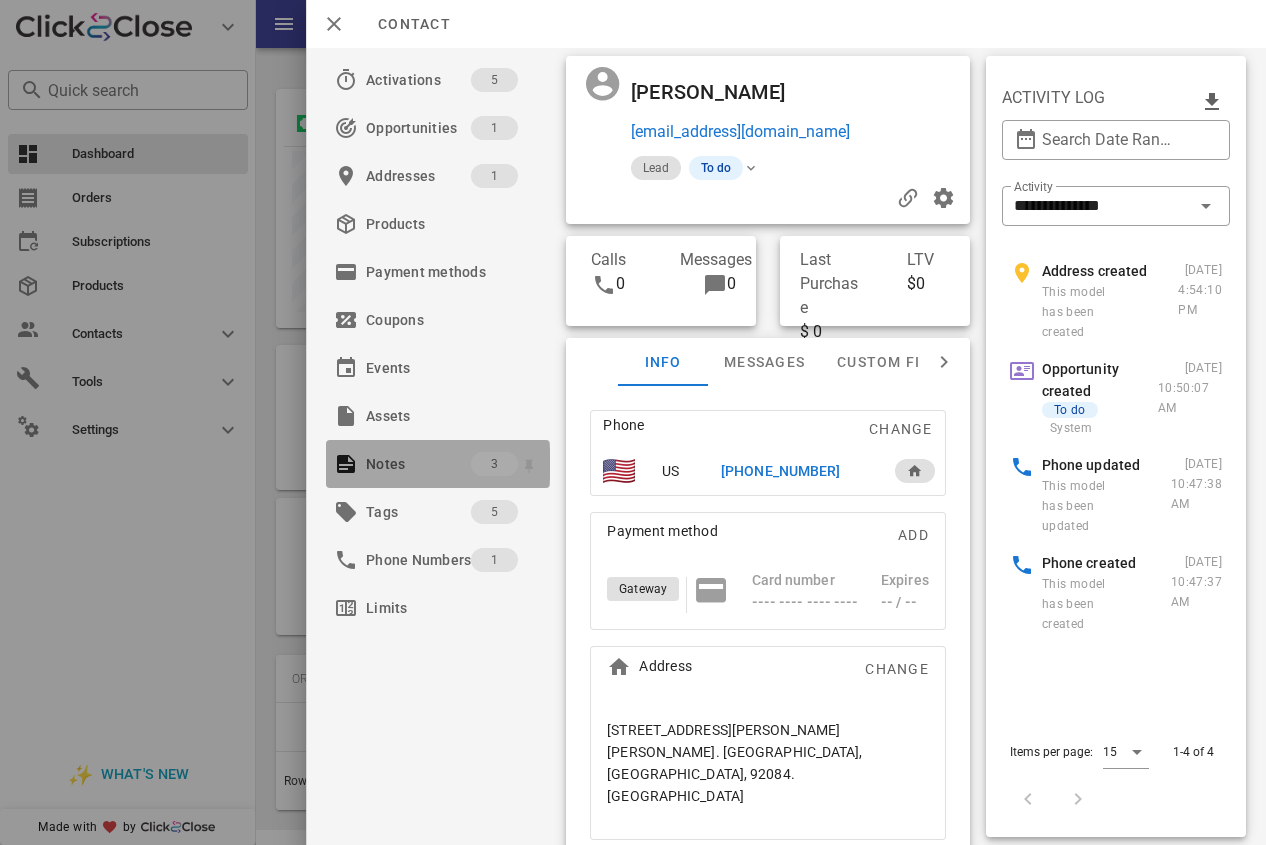 click on "3" at bounding box center (494, 464) 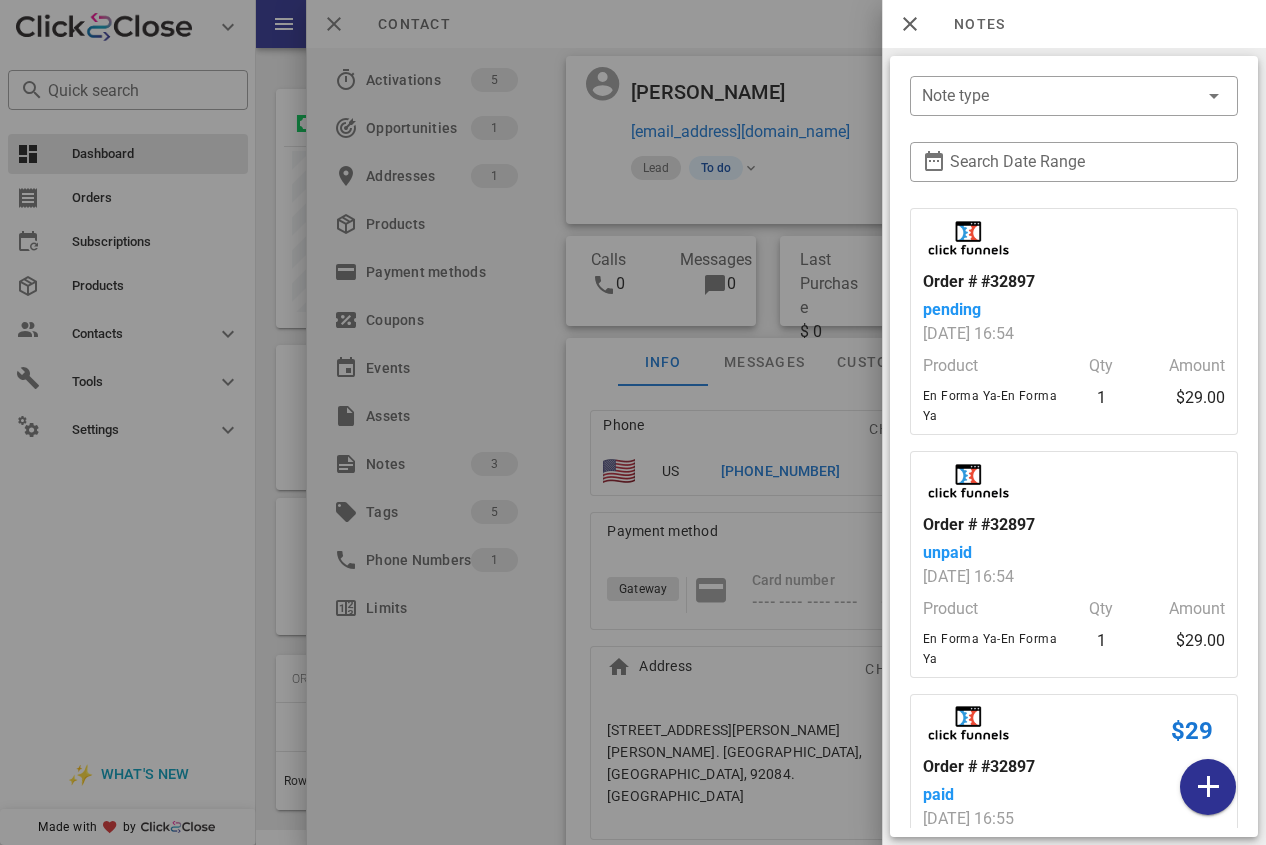scroll, scrollTop: 115, scrollLeft: 0, axis: vertical 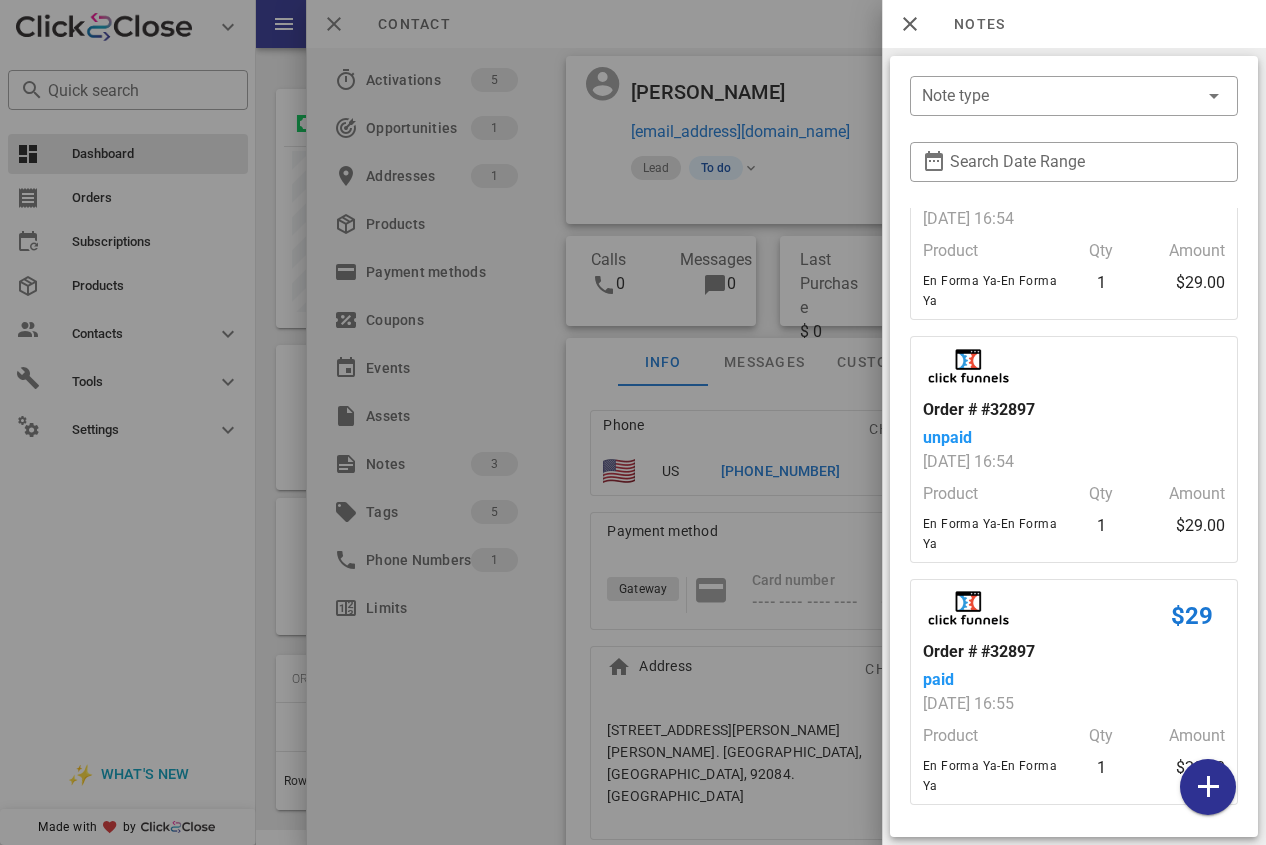 click at bounding box center (633, 422) 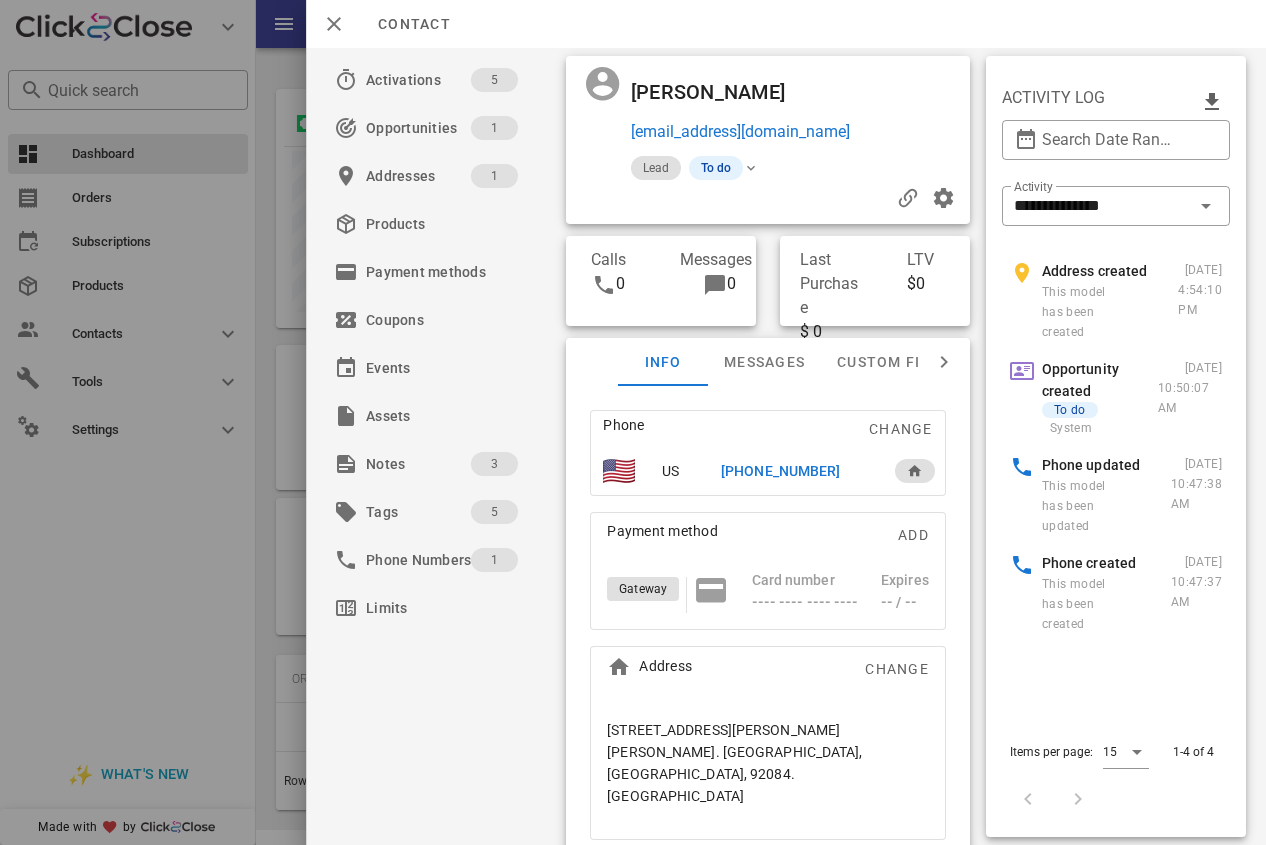 click on "[PHONE_NUMBER]" at bounding box center [780, 471] 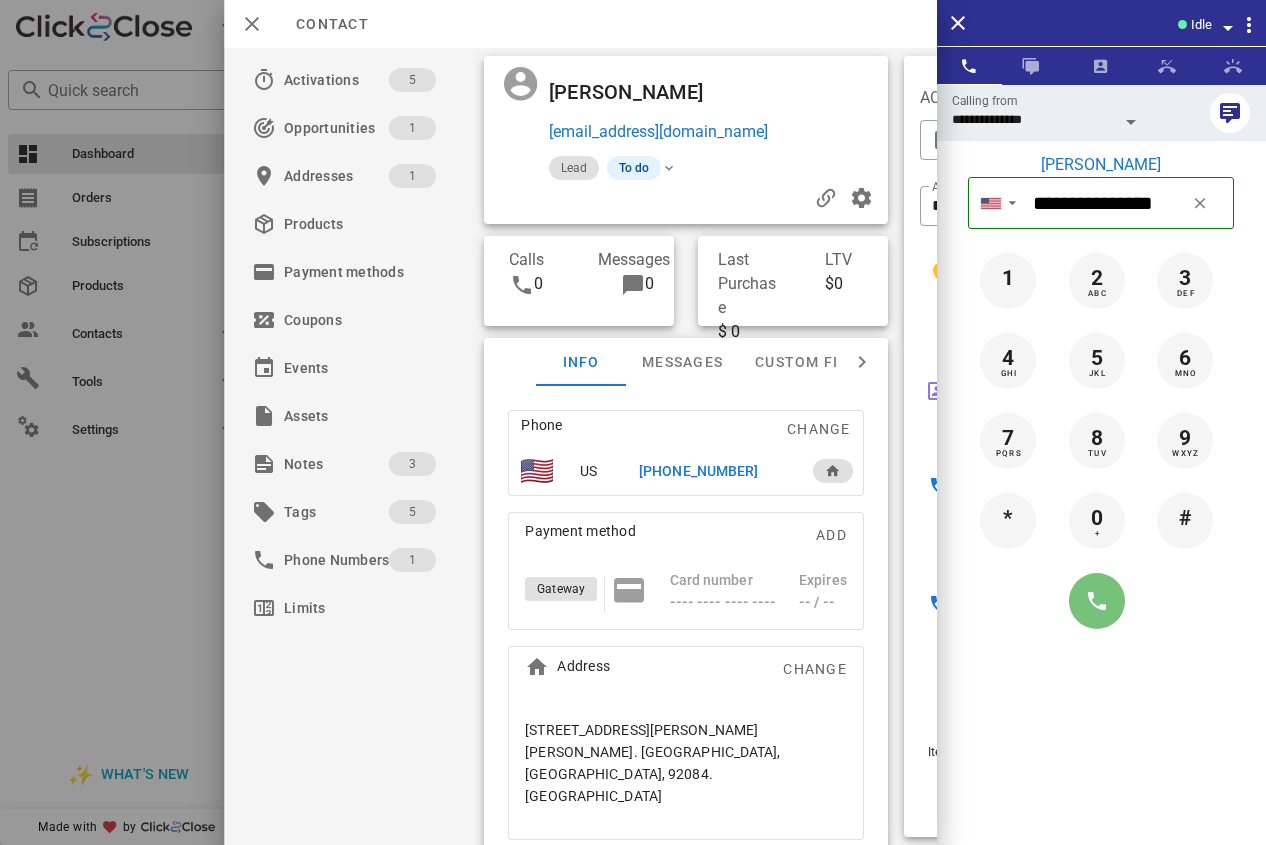 click at bounding box center (1097, 601) 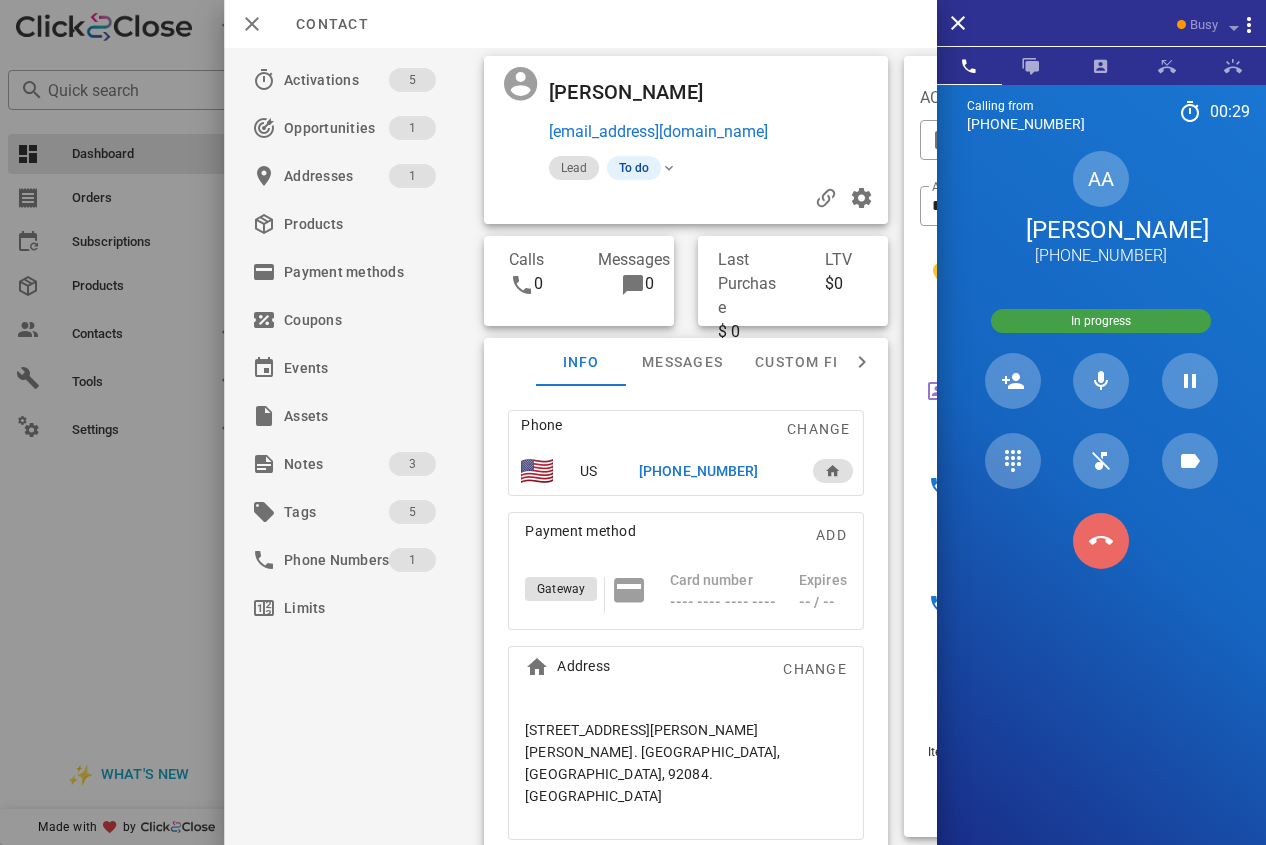 click at bounding box center [1101, 541] 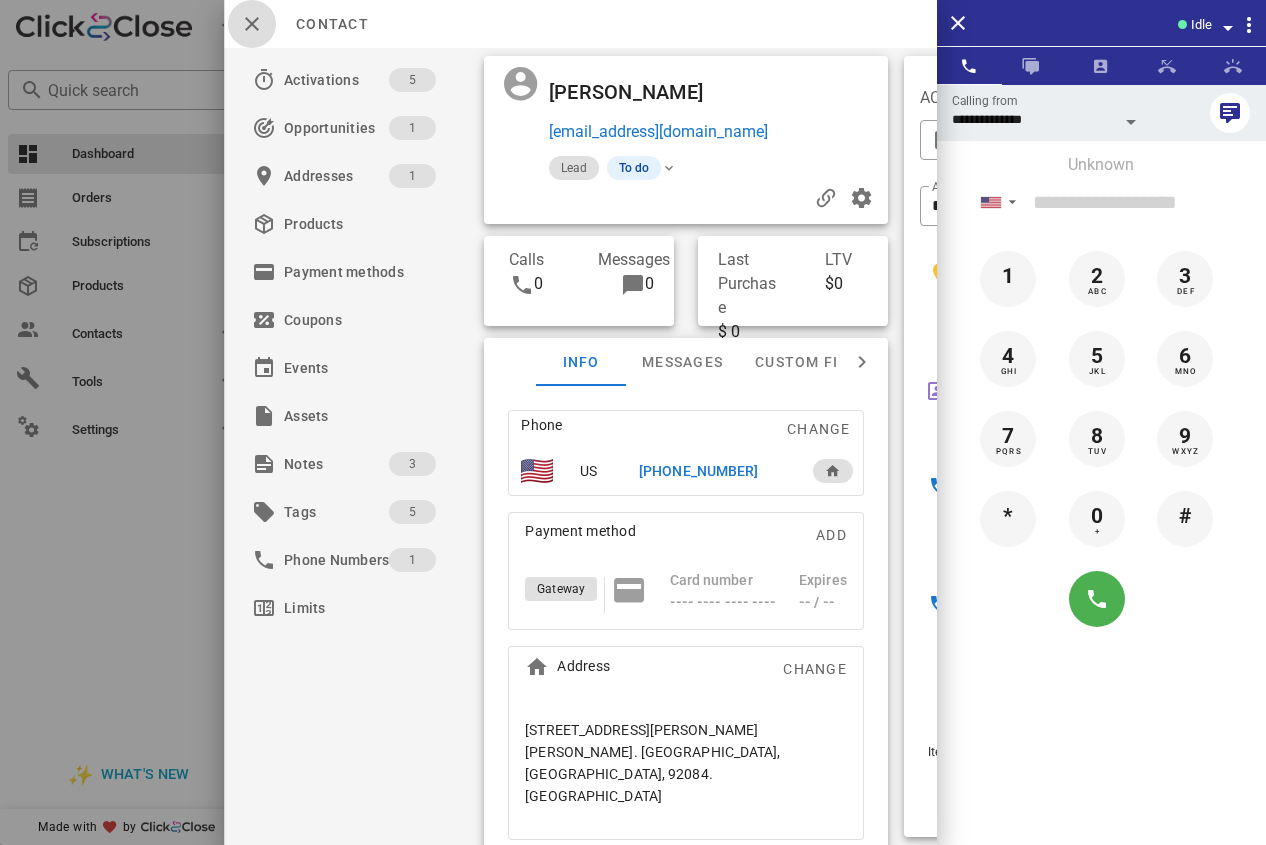 click at bounding box center [252, 24] 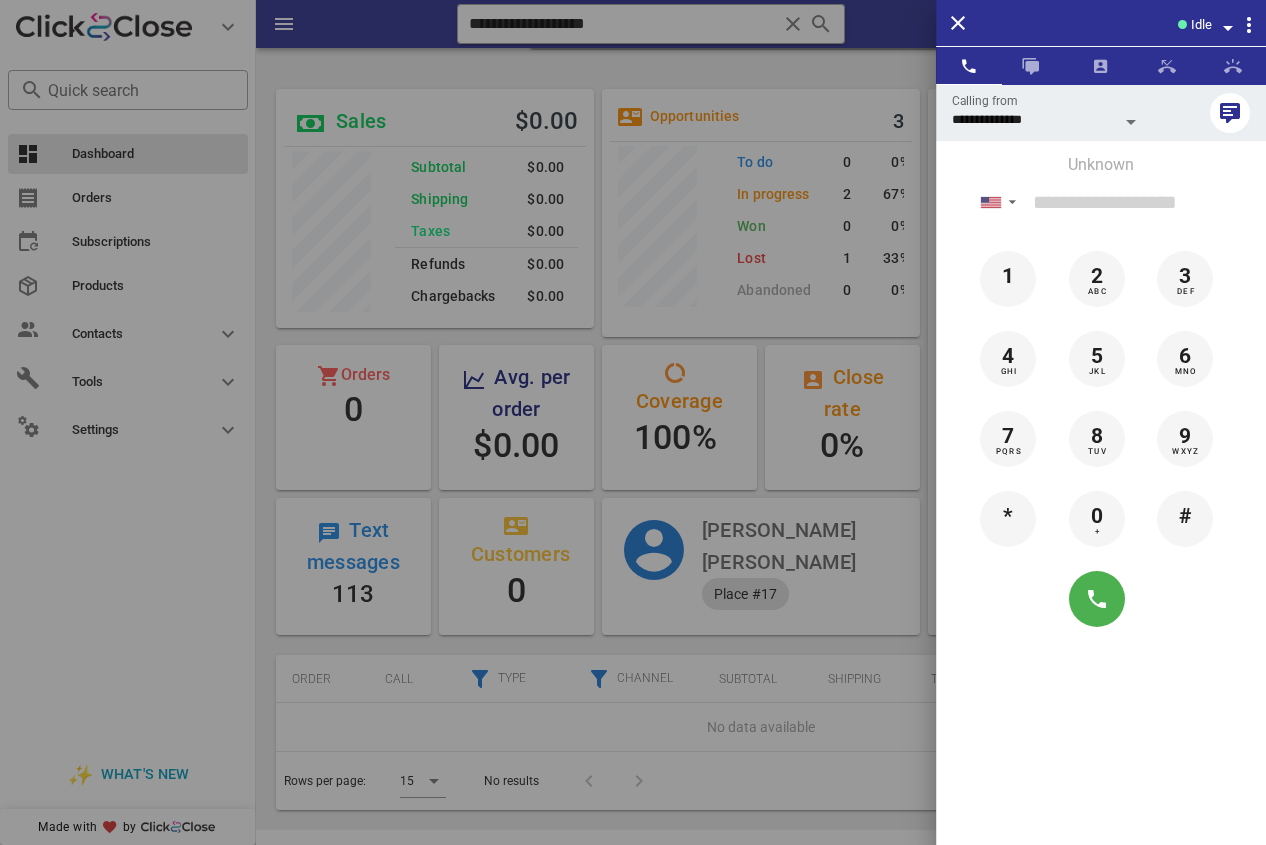 click at bounding box center (633, 422) 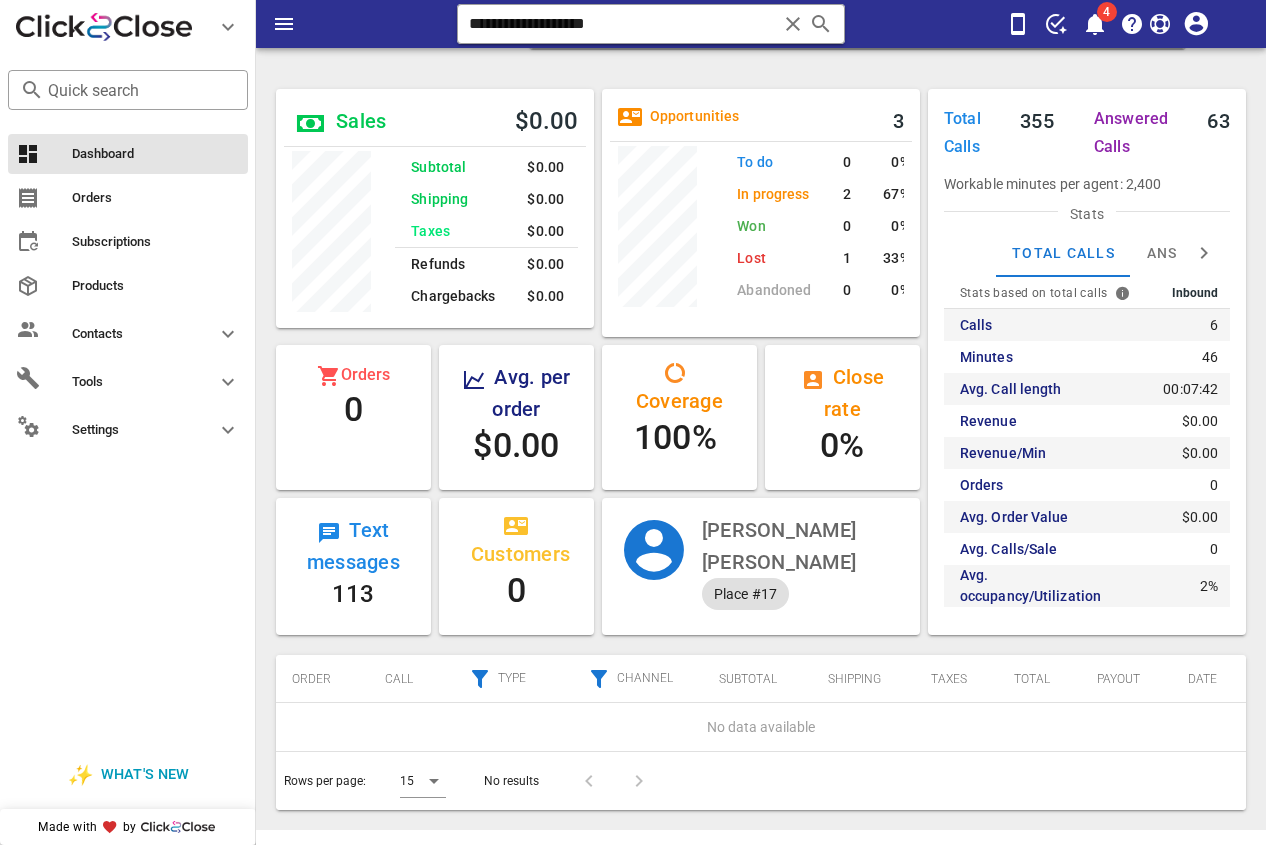 drag, startPoint x: 669, startPoint y: 18, endPoint x: 300, endPoint y: 51, distance: 370.47266 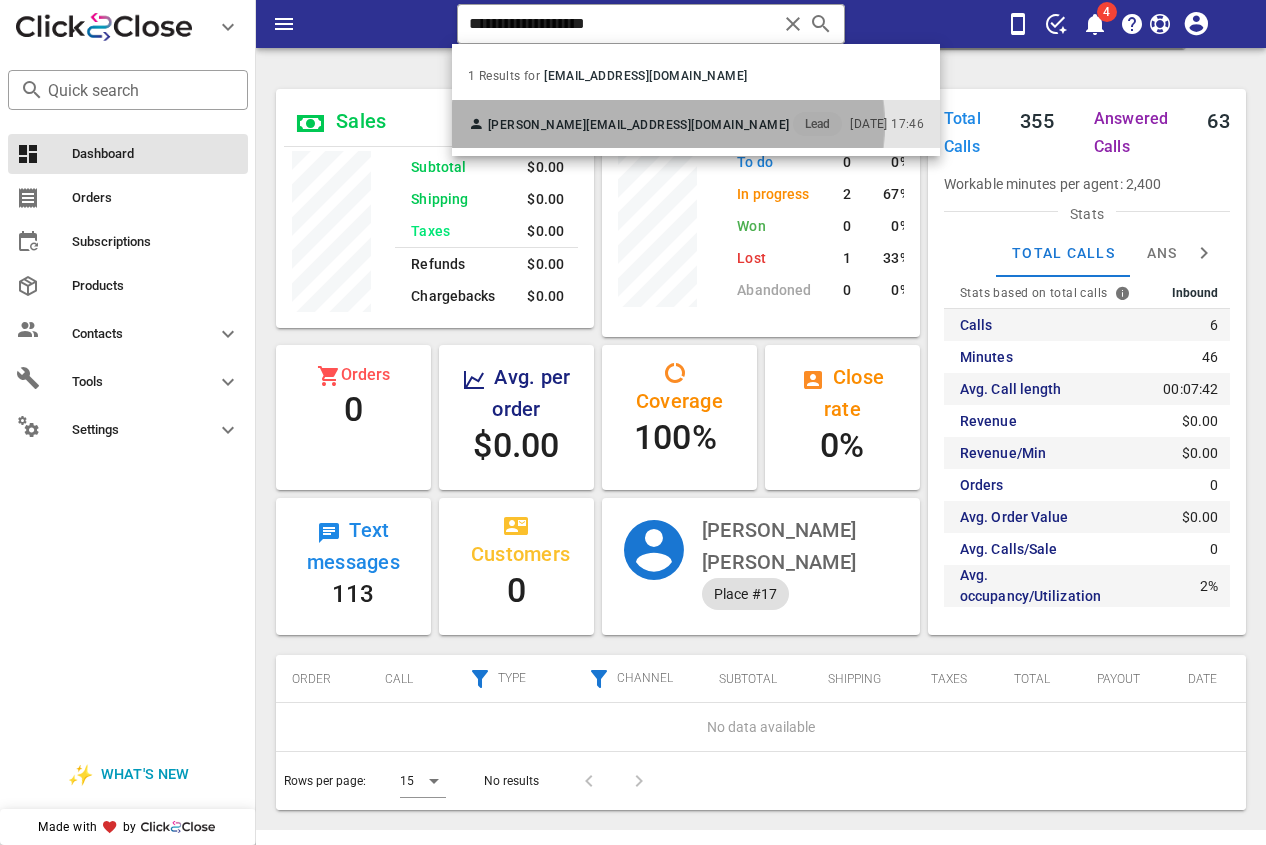 click on "[PERSON_NAME]" at bounding box center [537, 125] 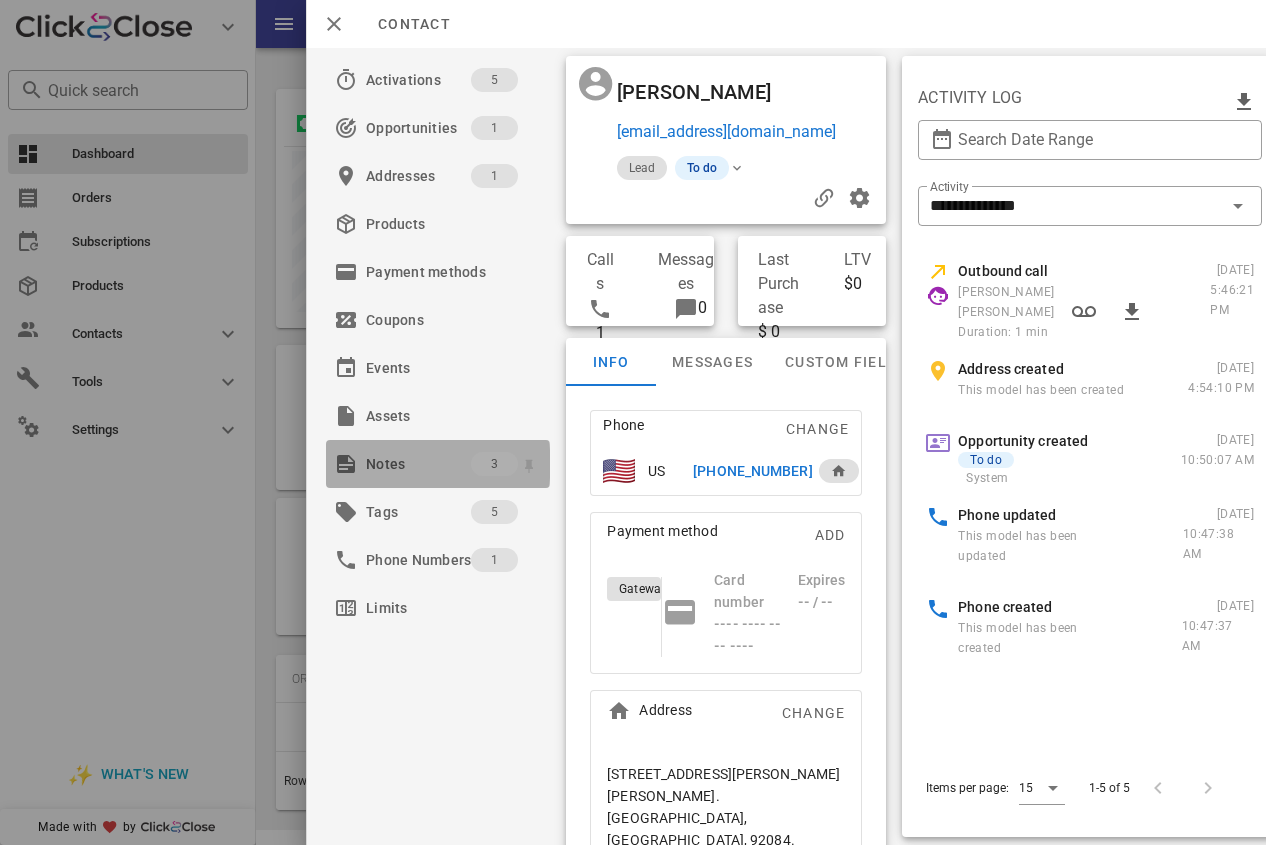 click on "Notes" at bounding box center [418, 464] 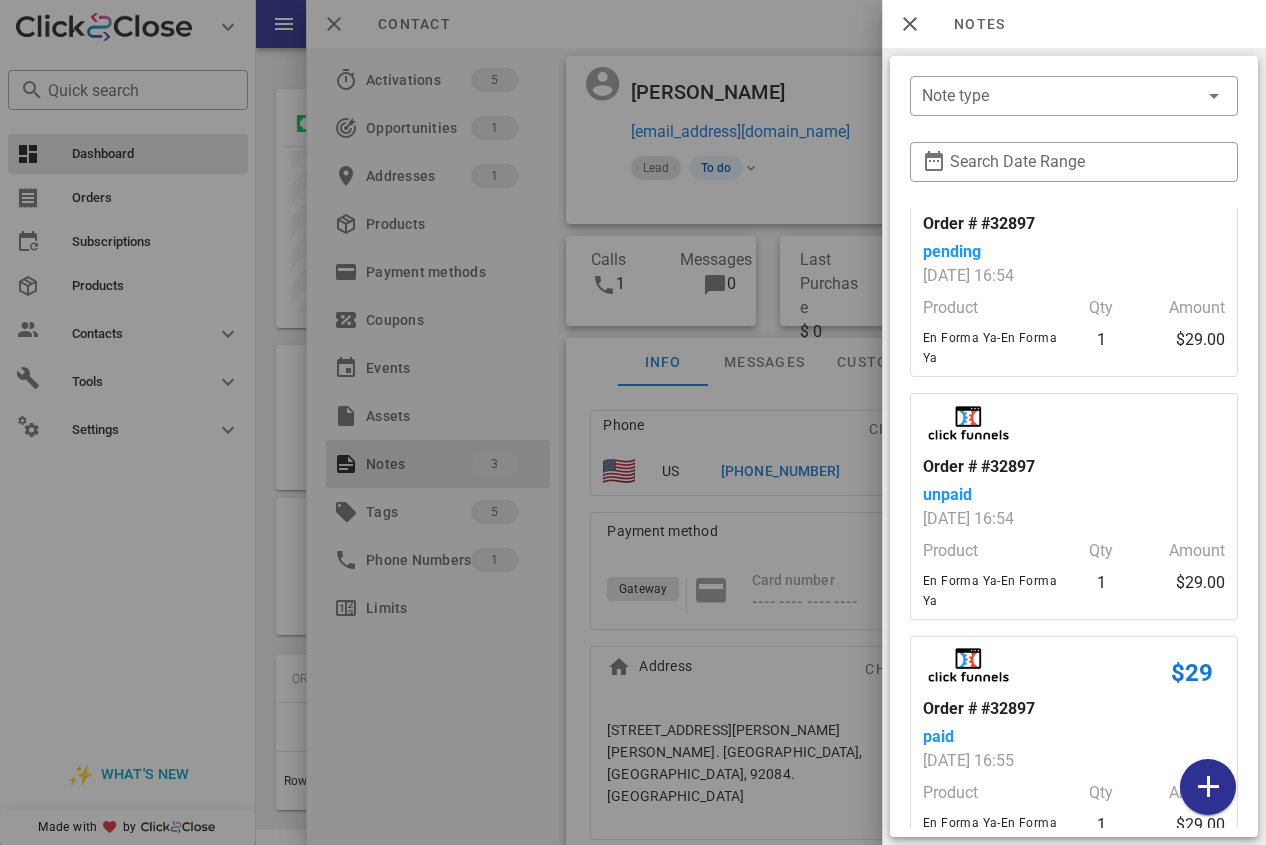 scroll, scrollTop: 115, scrollLeft: 0, axis: vertical 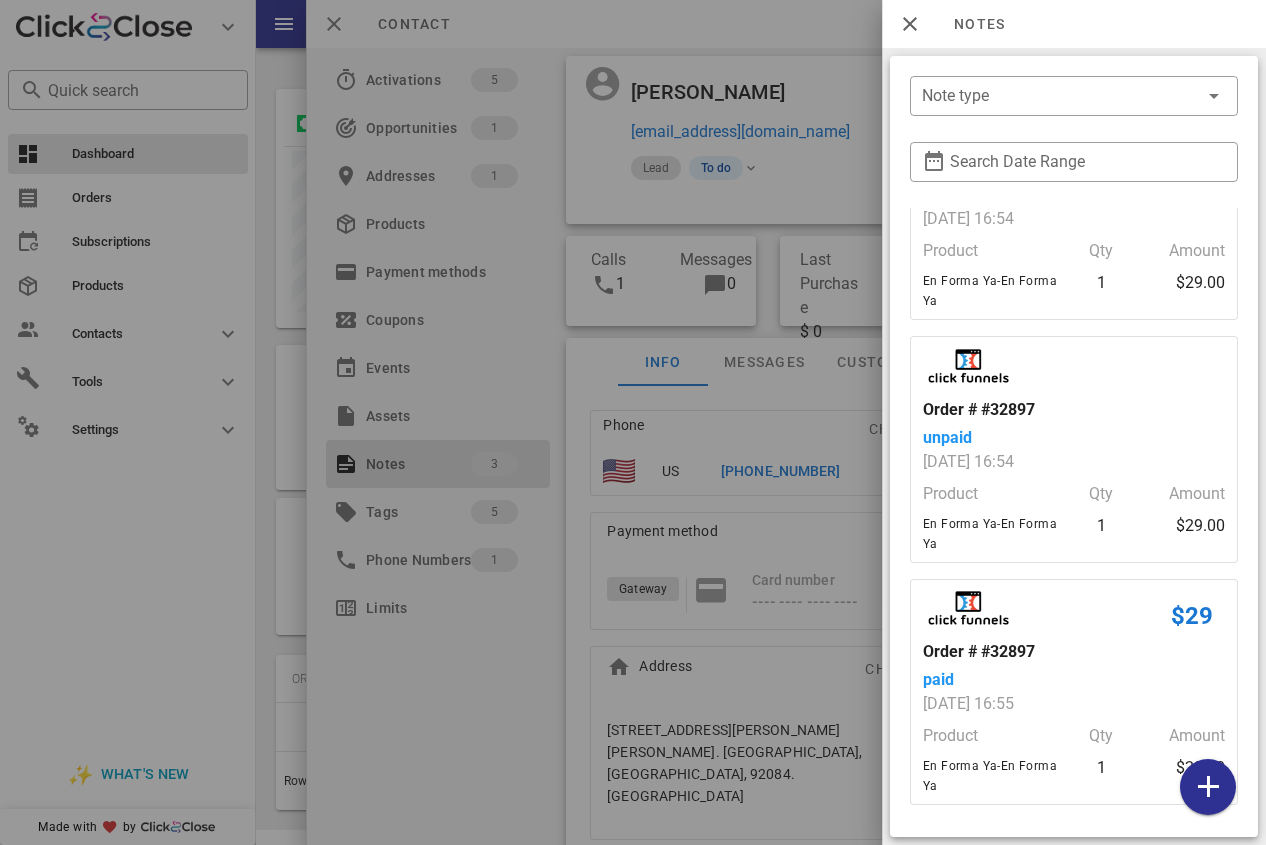 click at bounding box center (633, 422) 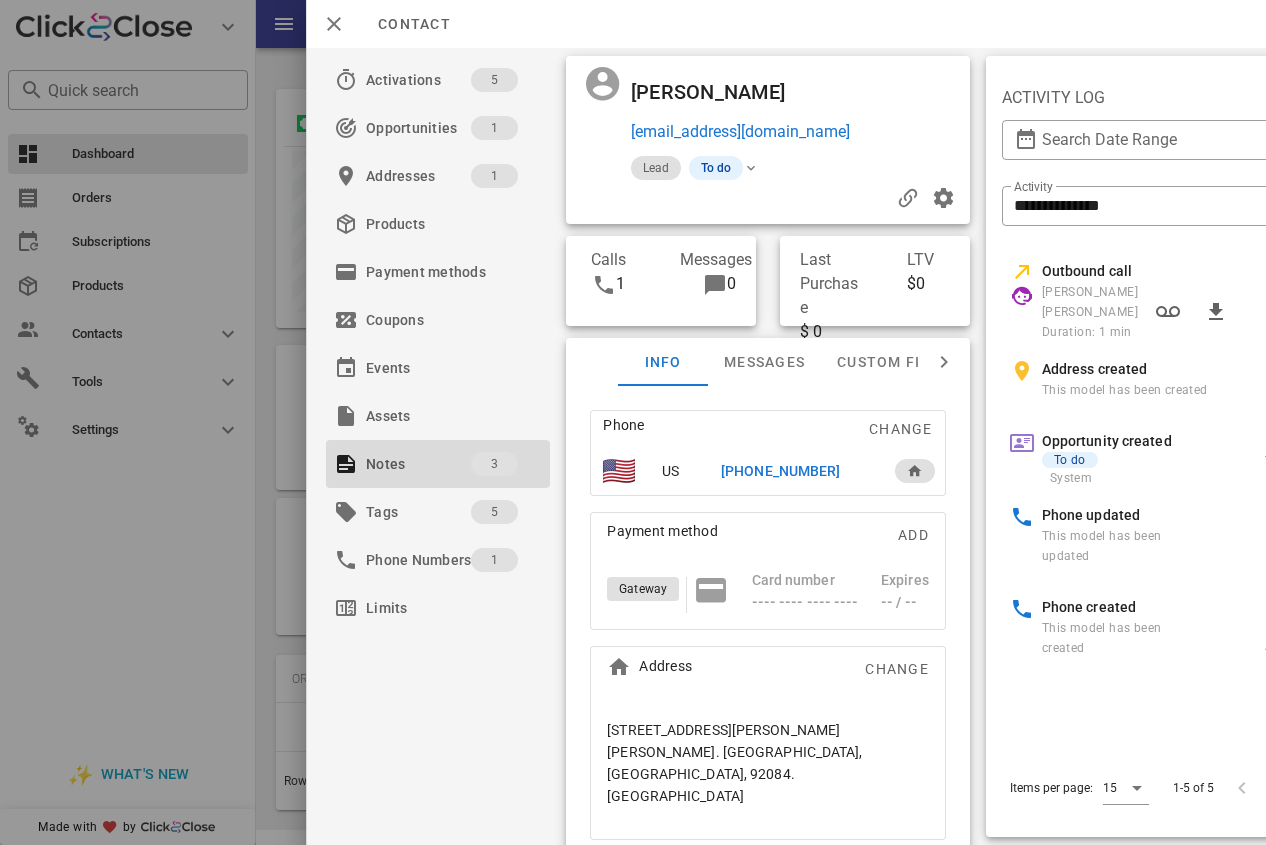 click on "[PHONE_NUMBER]" at bounding box center (780, 471) 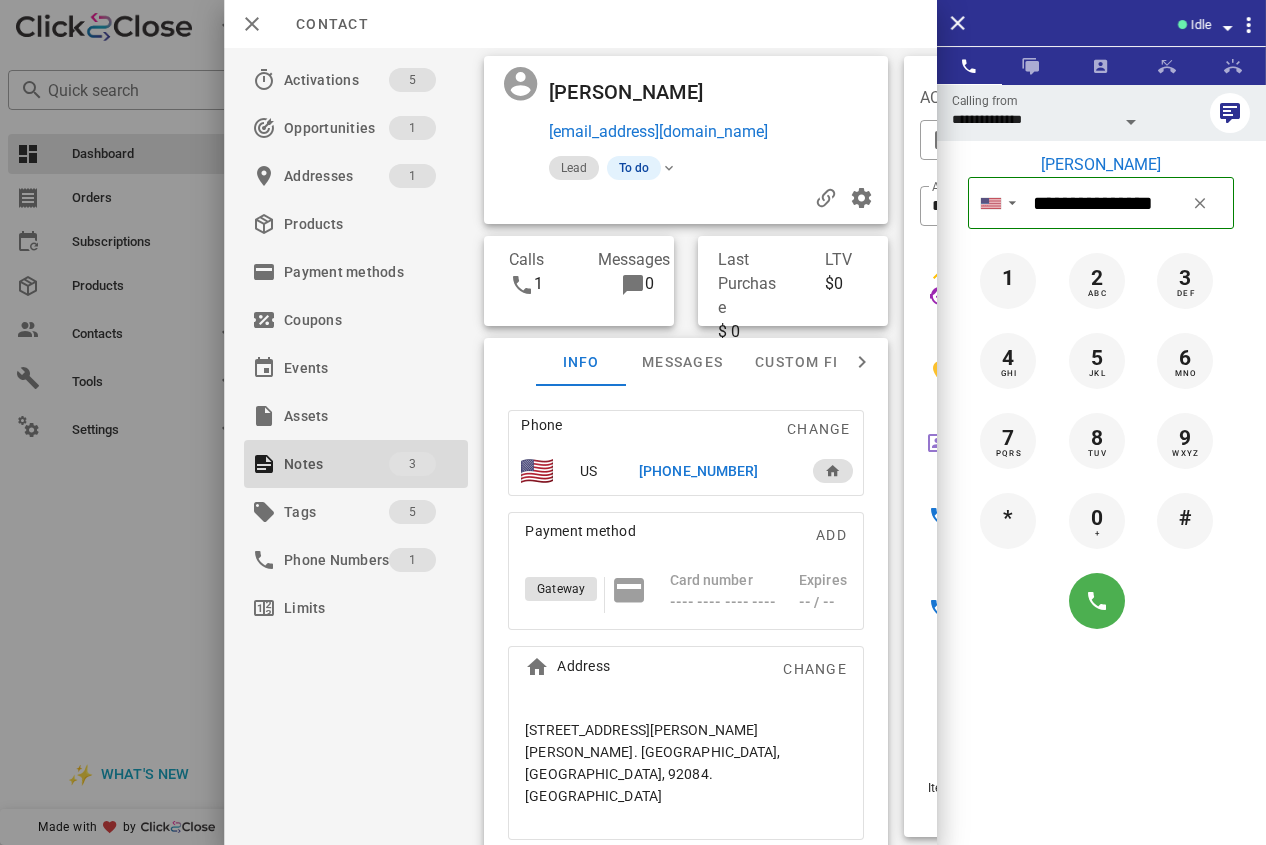 click at bounding box center (1101, 601) 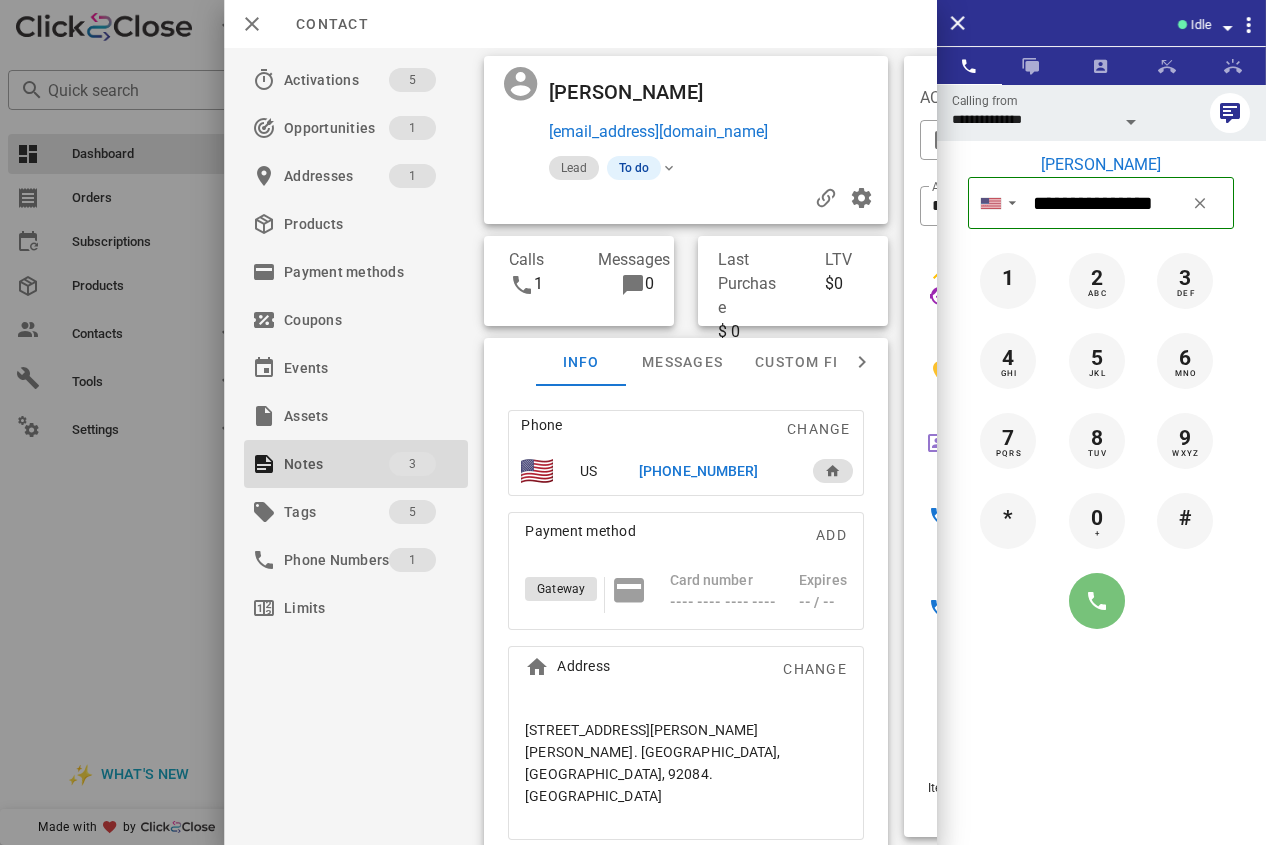 click at bounding box center (1097, 601) 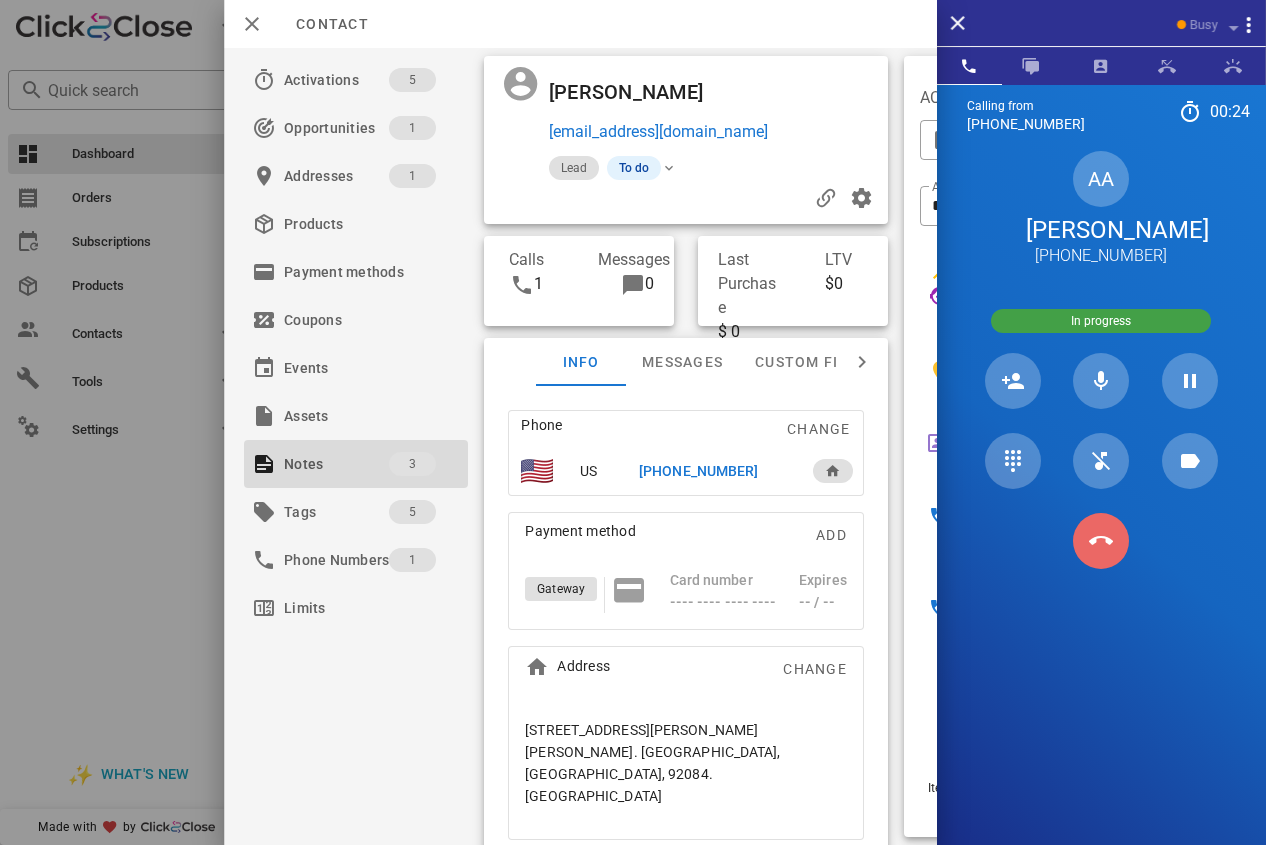 click at bounding box center [1101, 541] 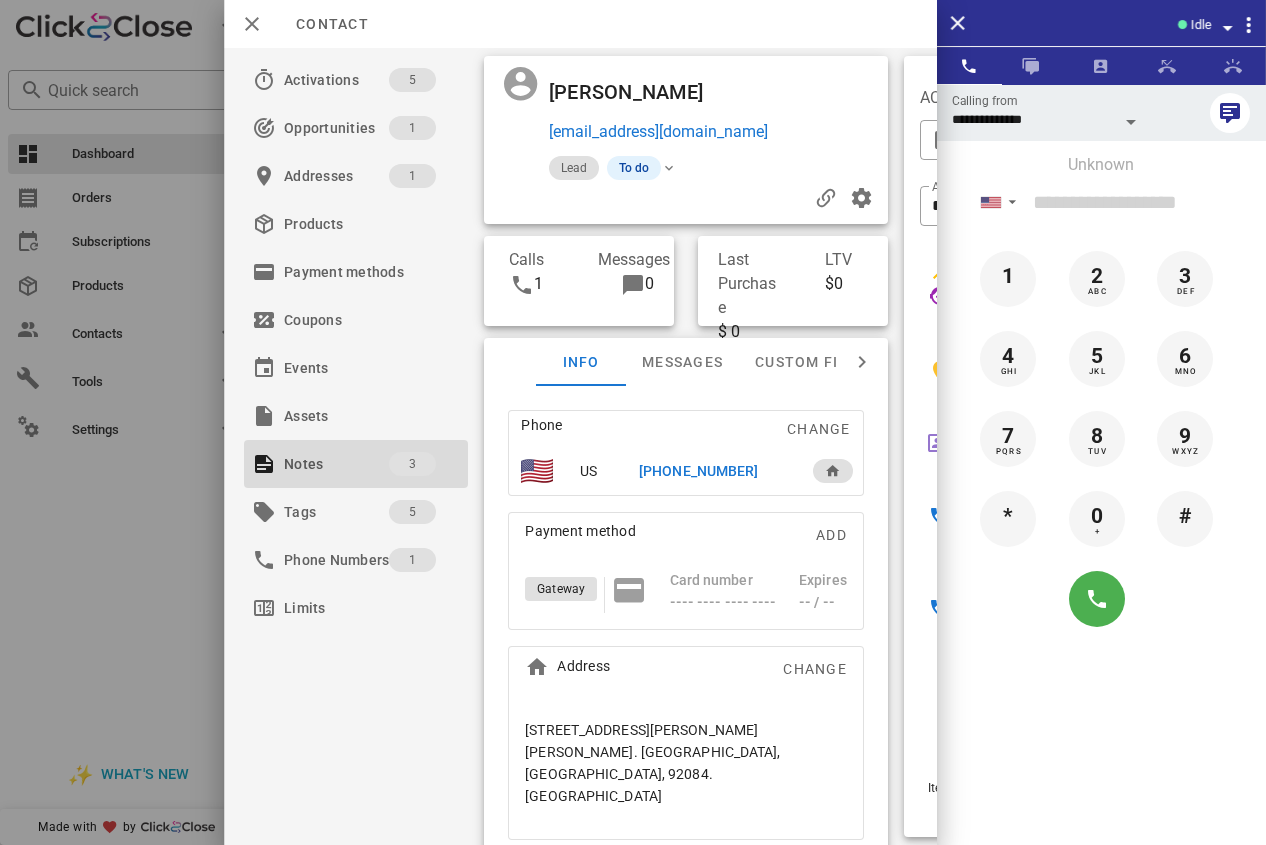 click on "[PHONE_NUMBER]" at bounding box center (698, 471) 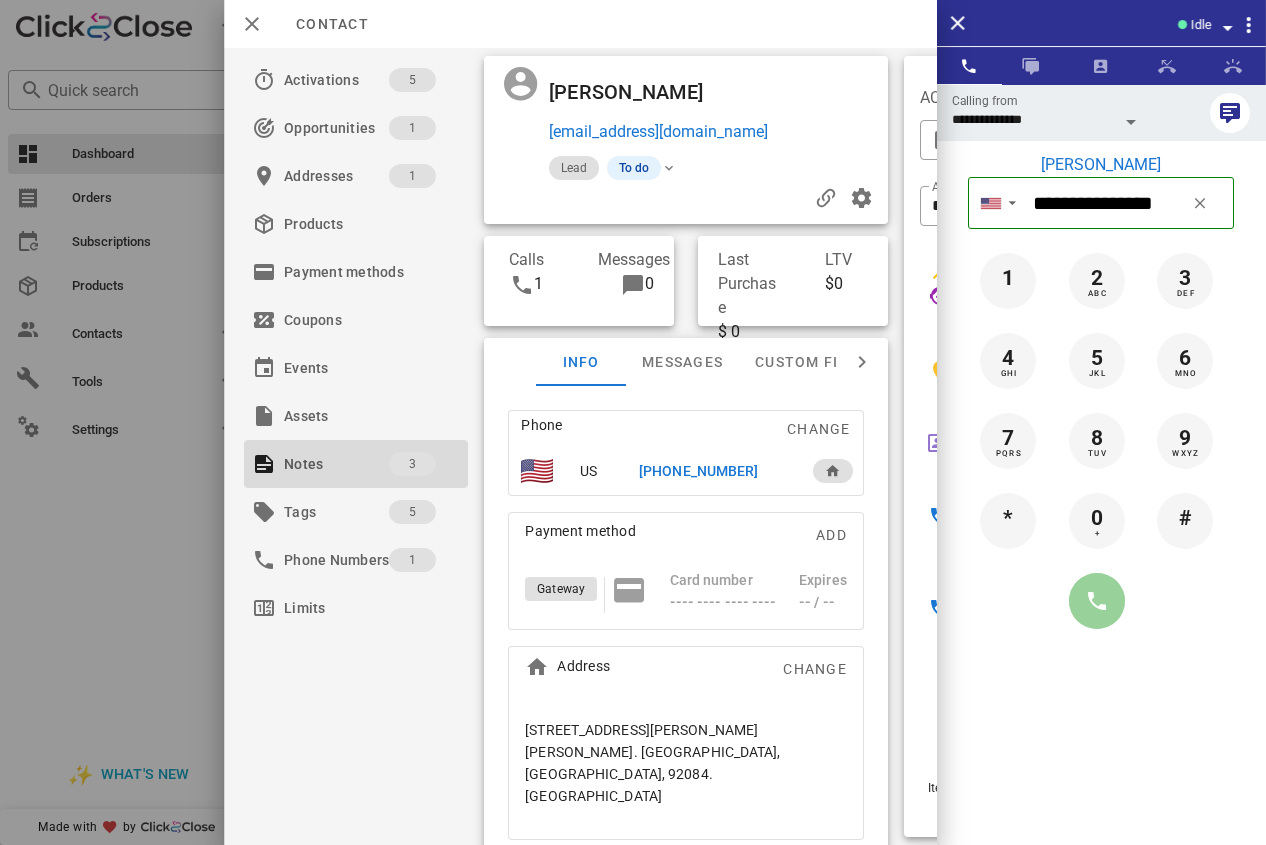 click at bounding box center (1097, 601) 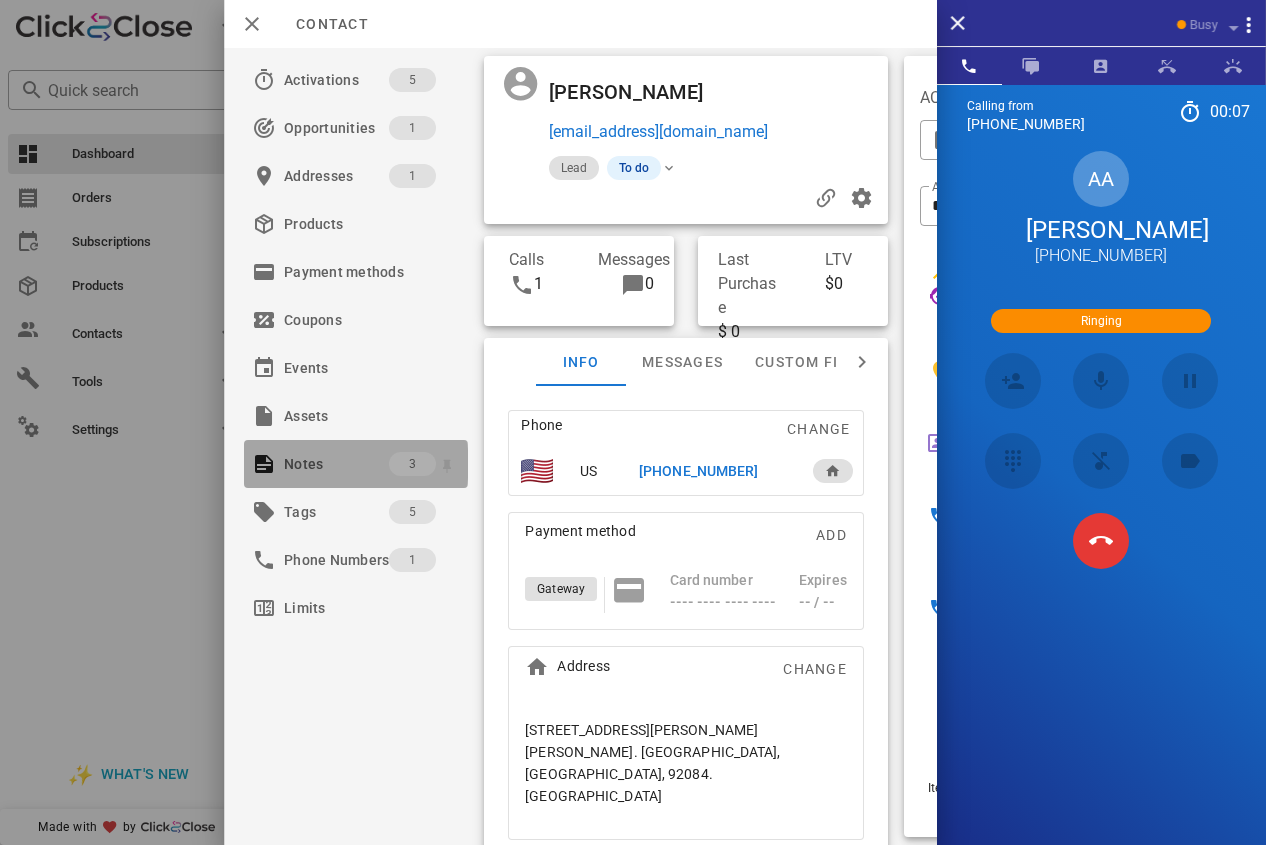 click on "Notes" at bounding box center (336, 464) 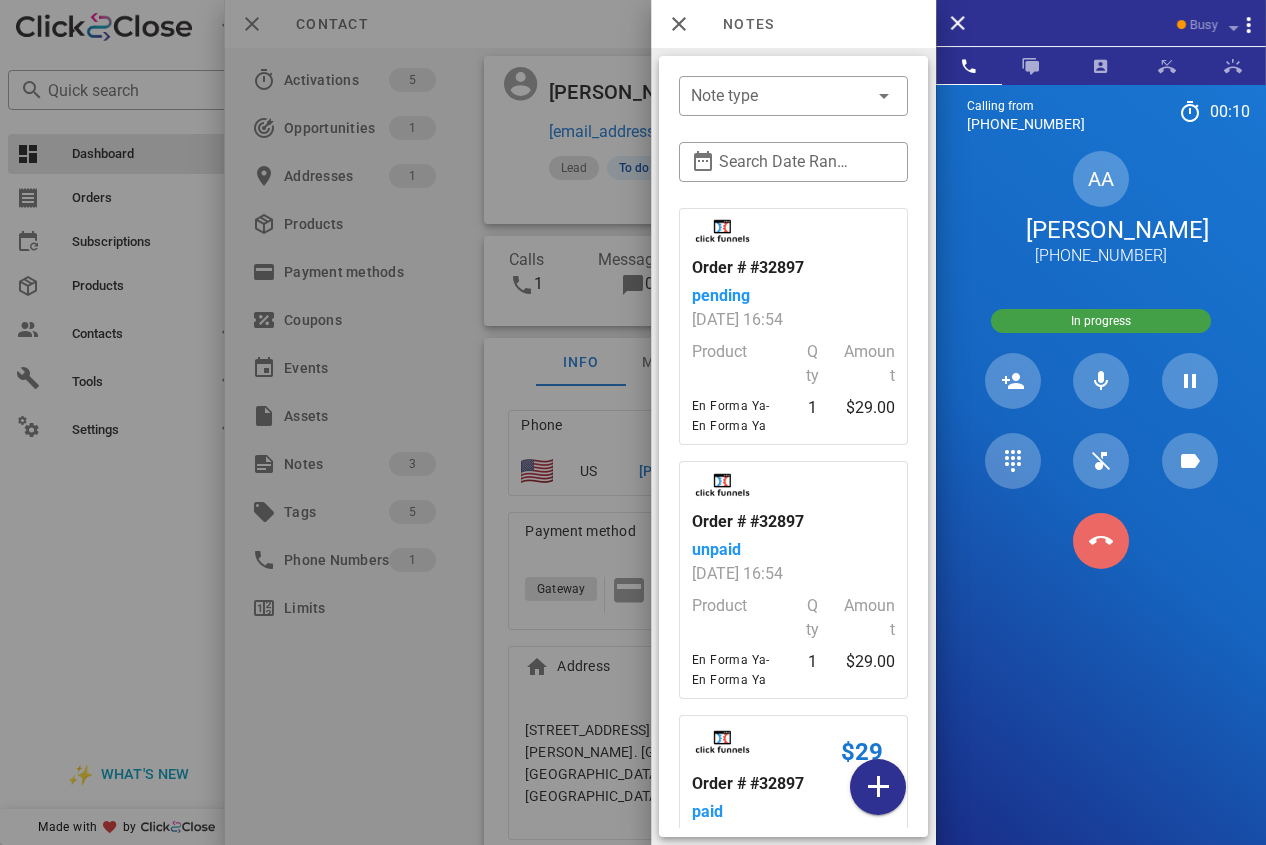 click at bounding box center (1100, 540) 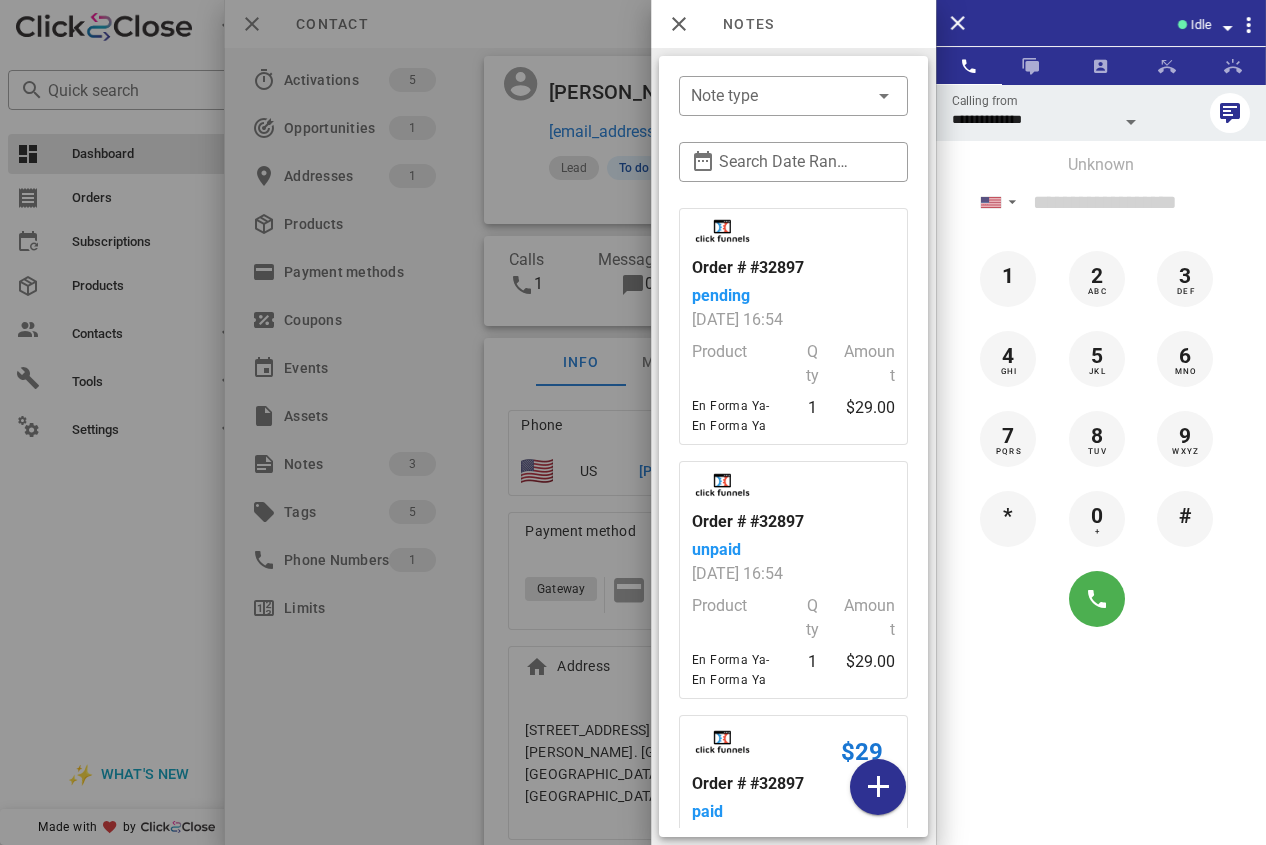 click at bounding box center (633, 422) 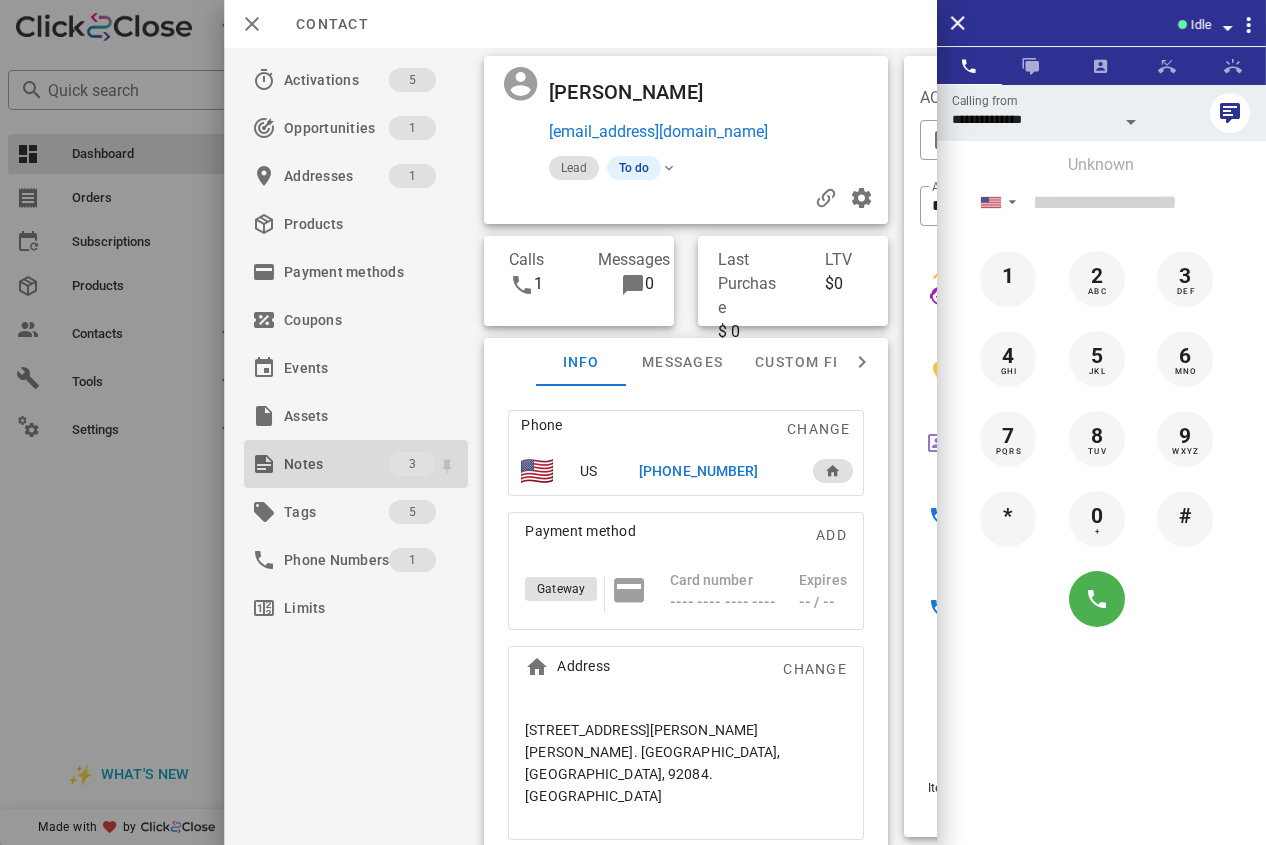 click on "Notes  3" at bounding box center [356, 464] 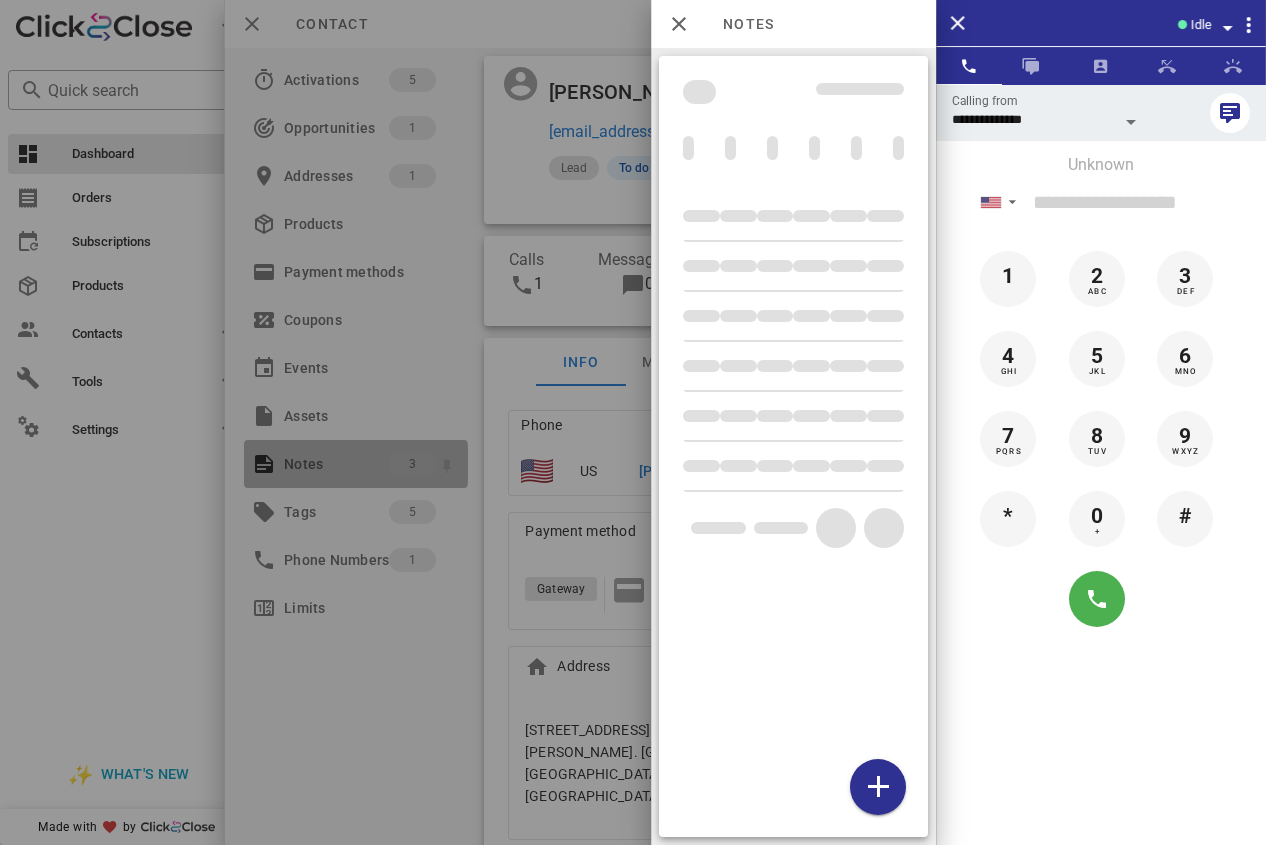 click at bounding box center [633, 422] 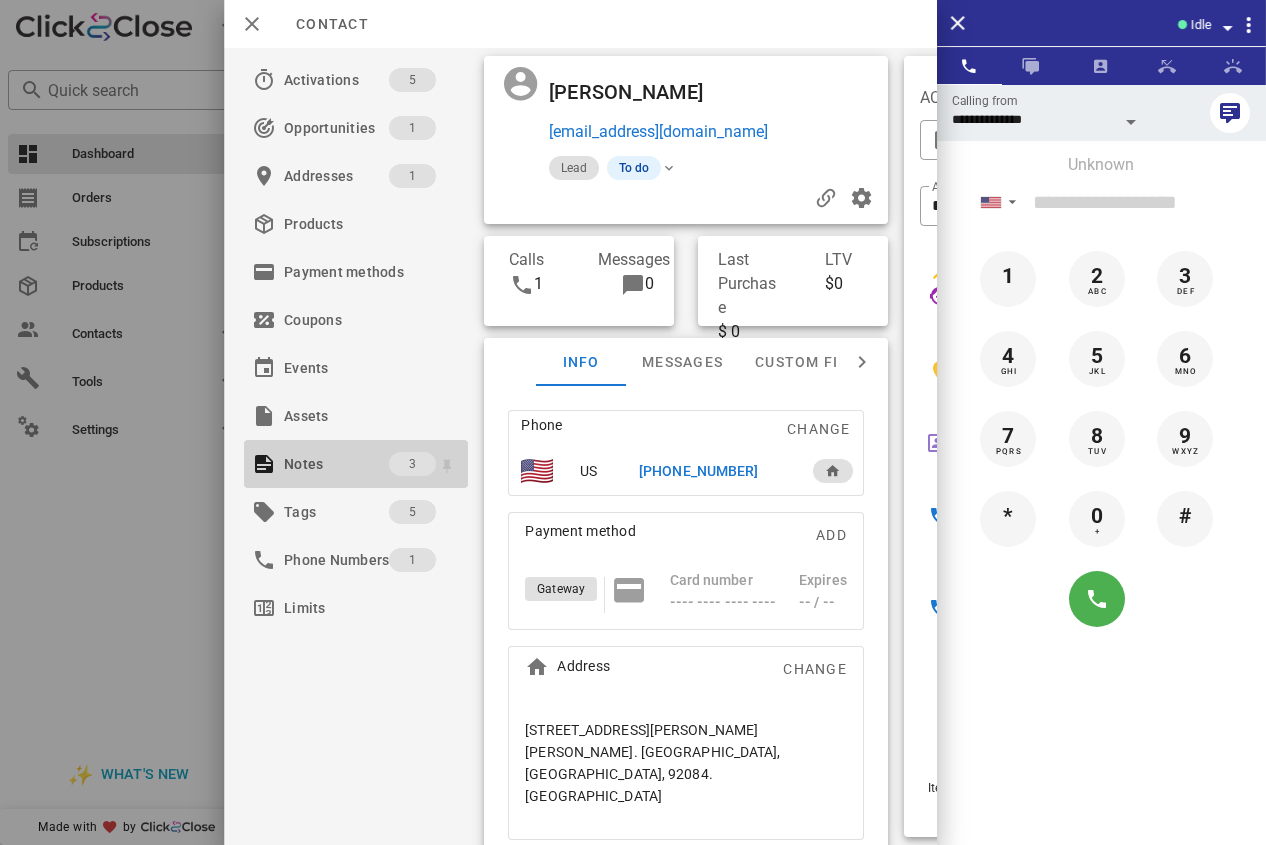 click on "Notes" at bounding box center [336, 464] 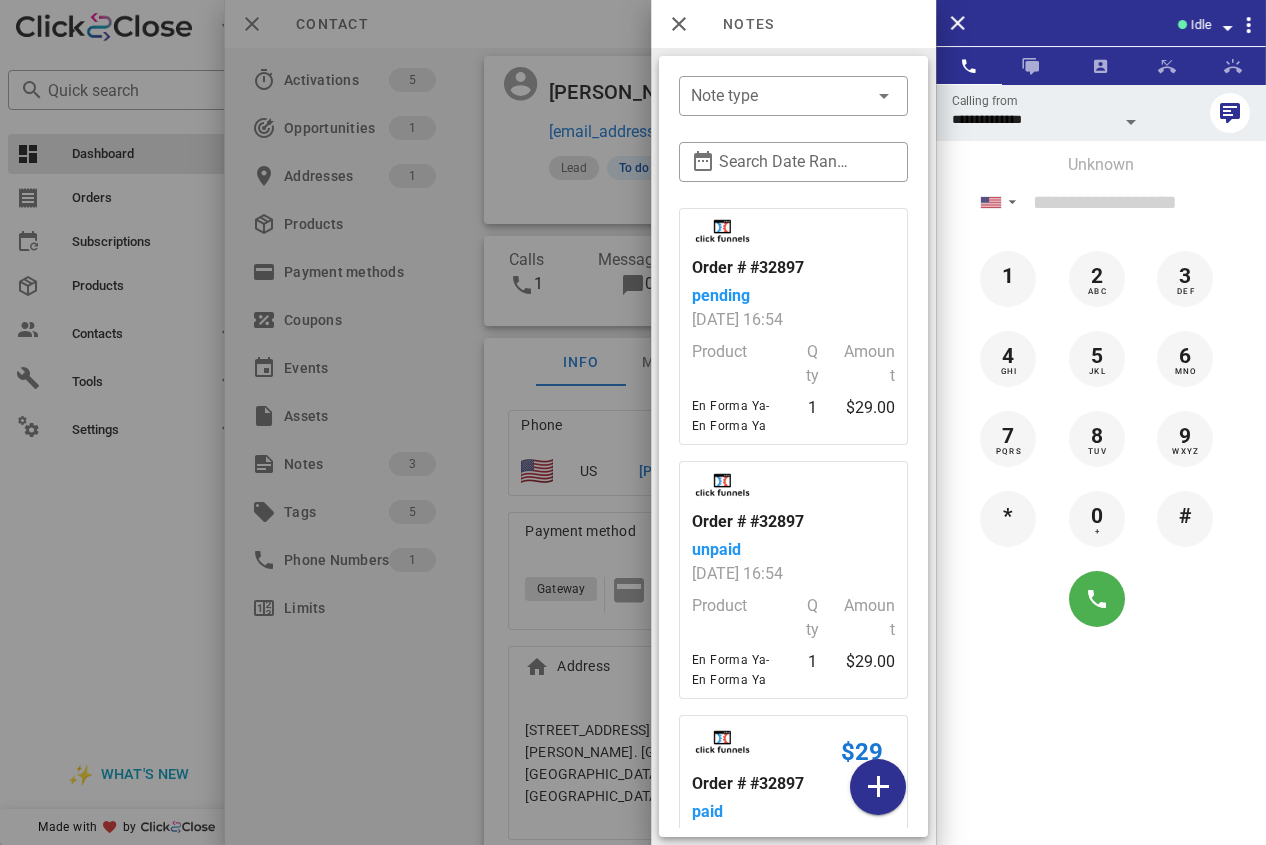 scroll, scrollTop: 253, scrollLeft: 0, axis: vertical 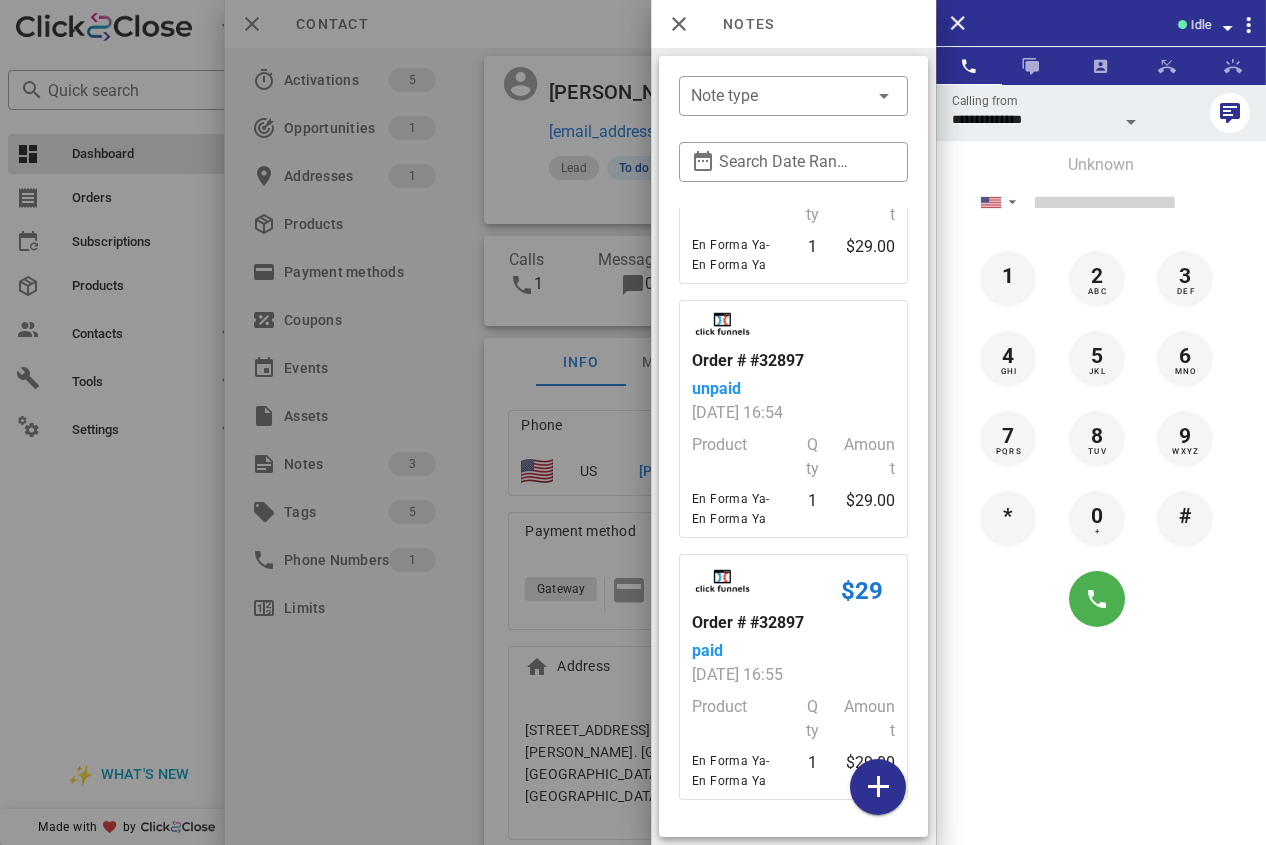 click at bounding box center [633, 422] 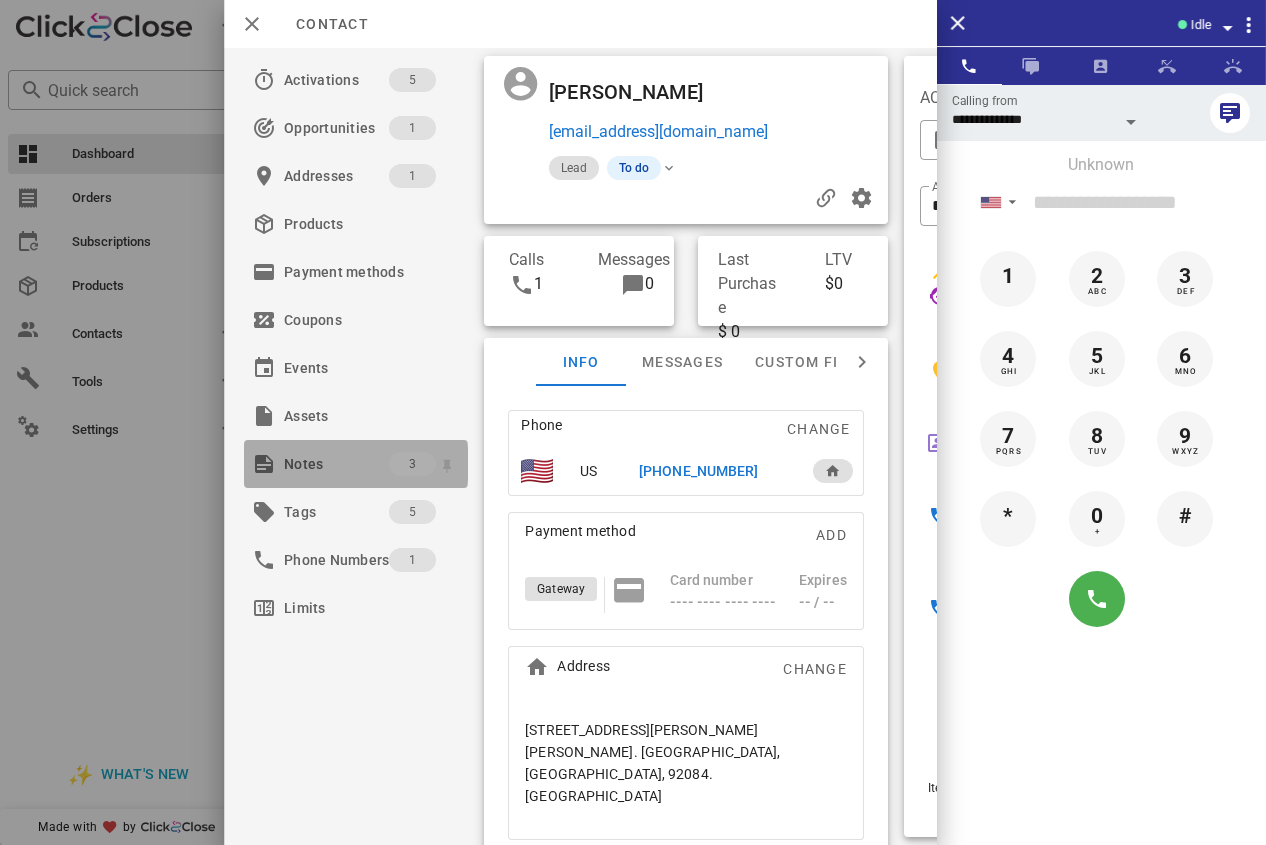 click on "Notes" at bounding box center [336, 464] 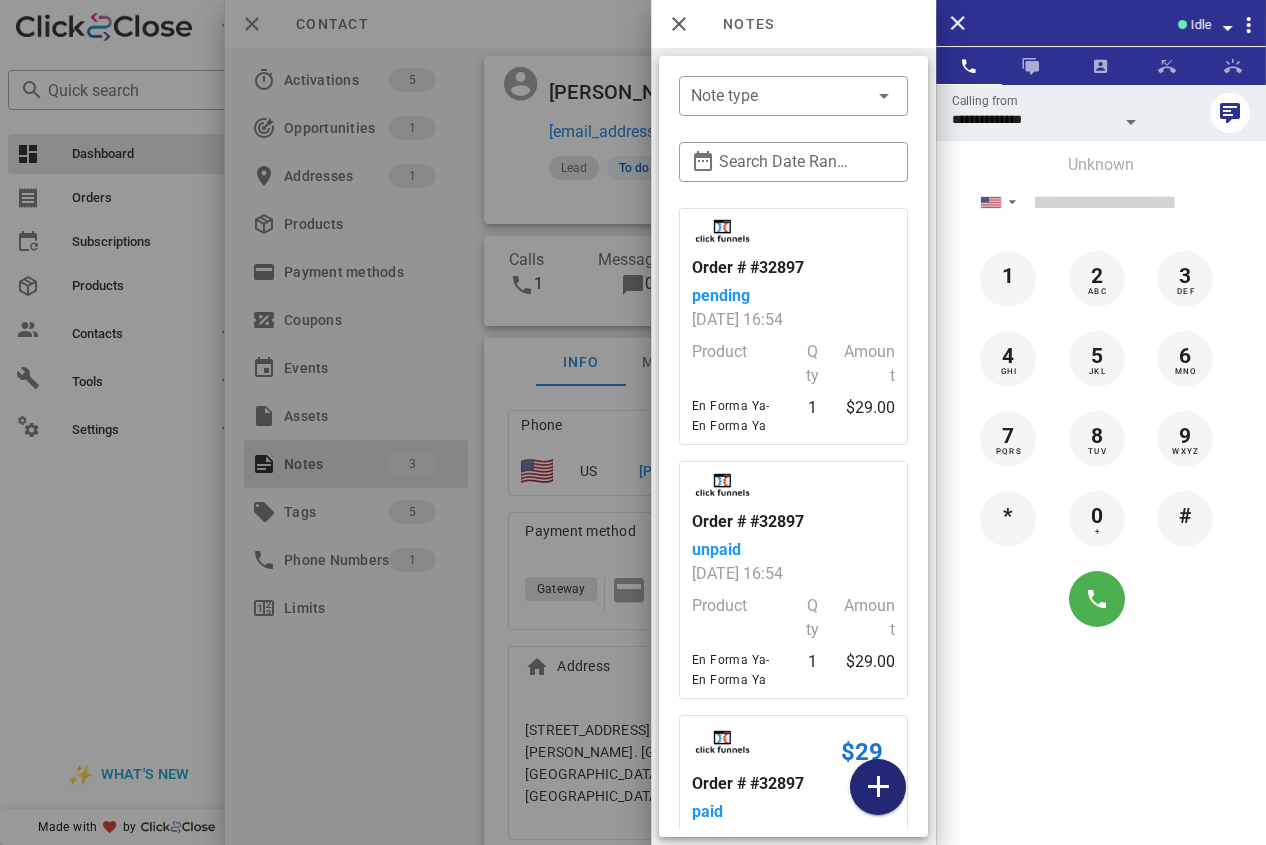 click at bounding box center (878, 787) 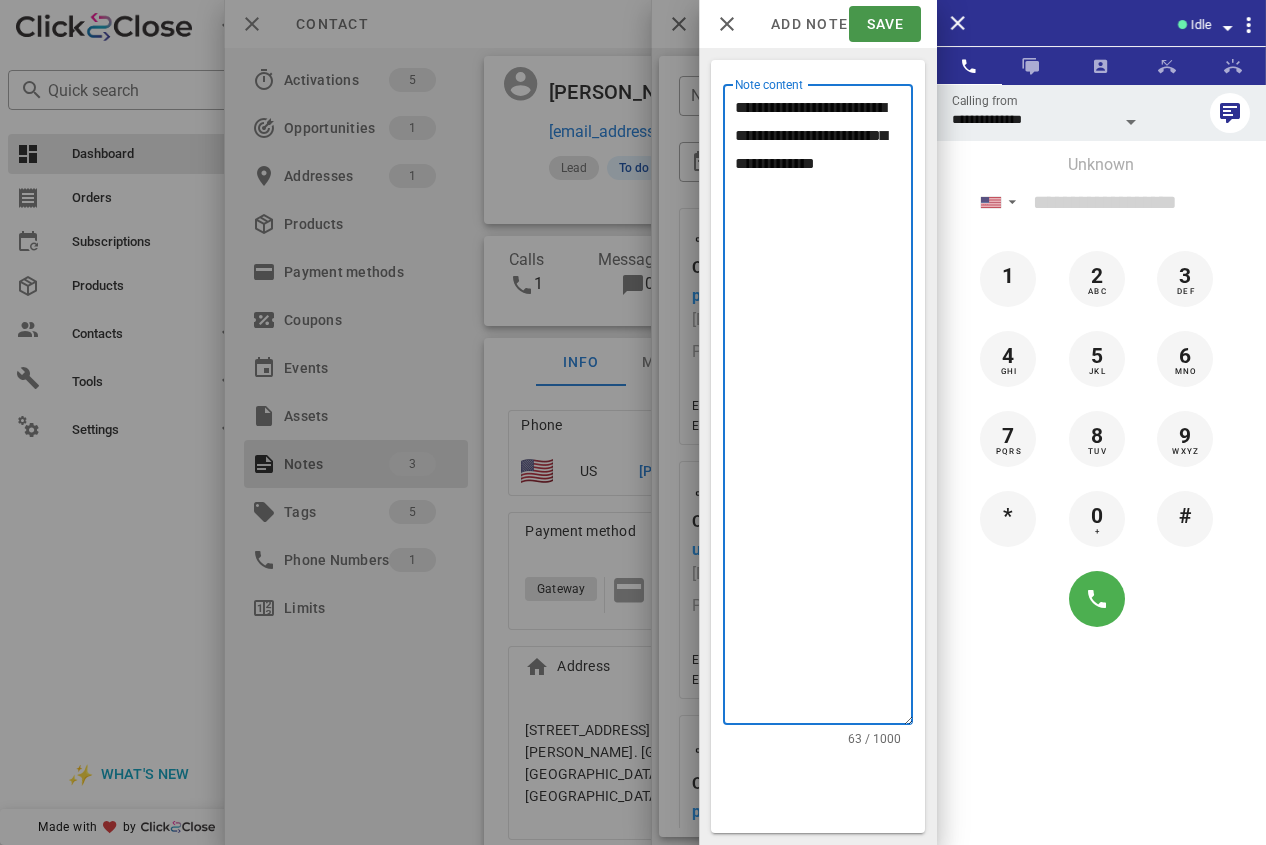 type on "**********" 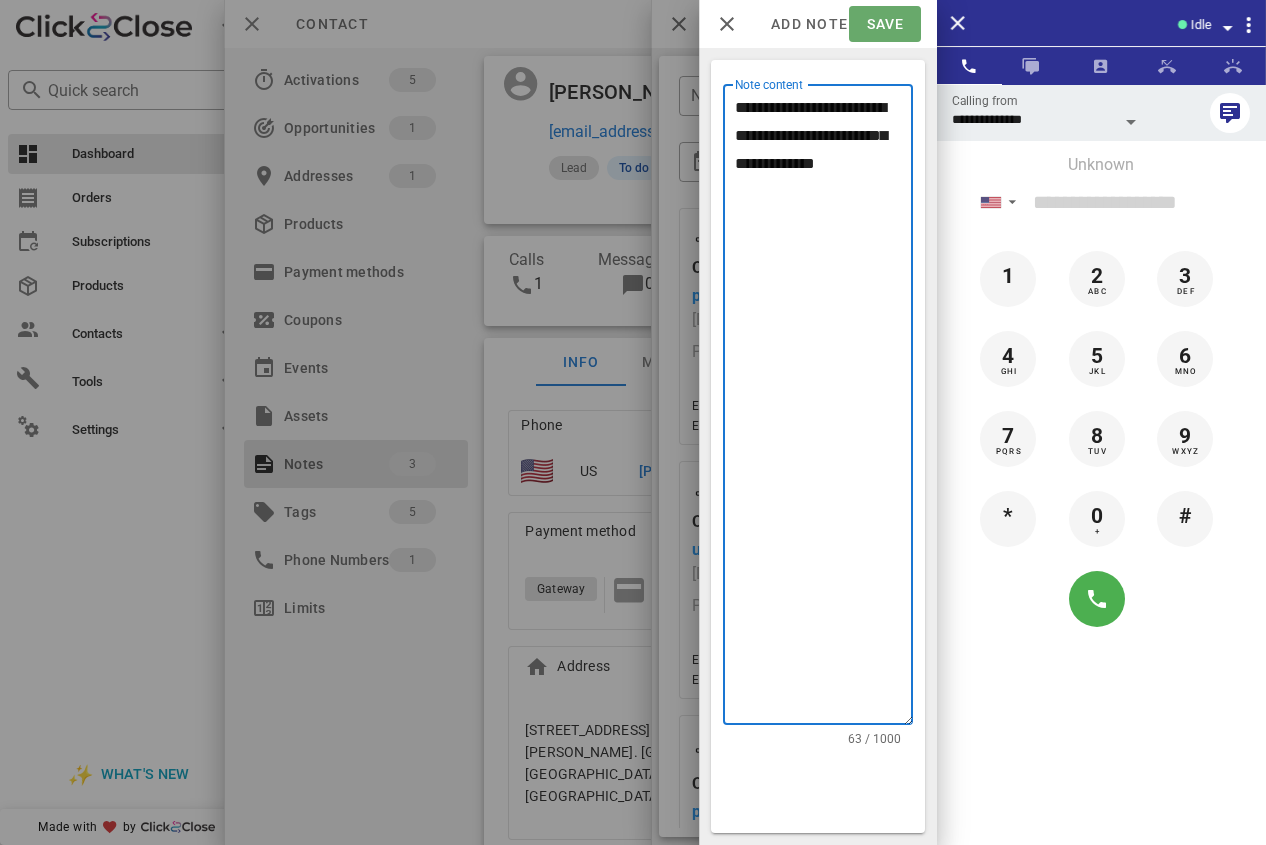 click on "Save" at bounding box center (884, 24) 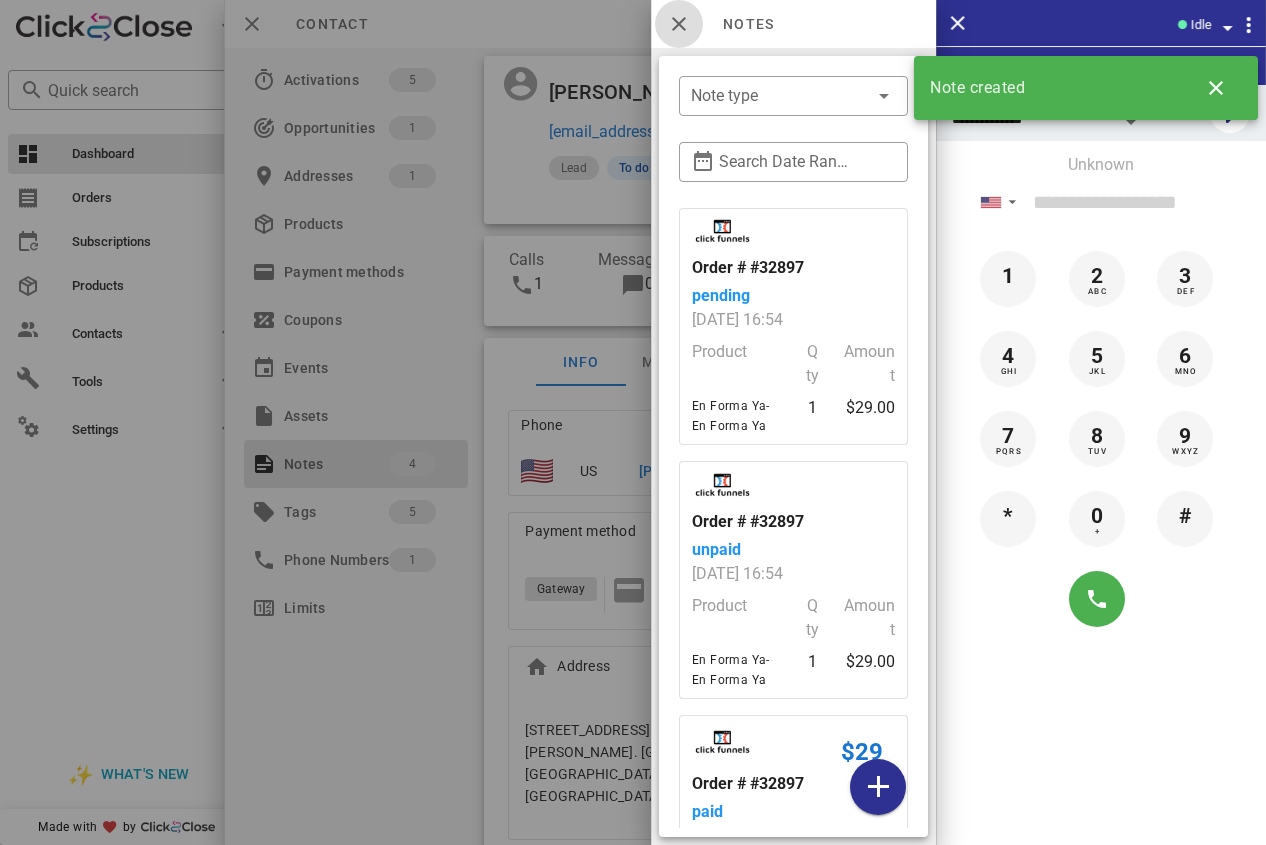 click at bounding box center (679, 24) 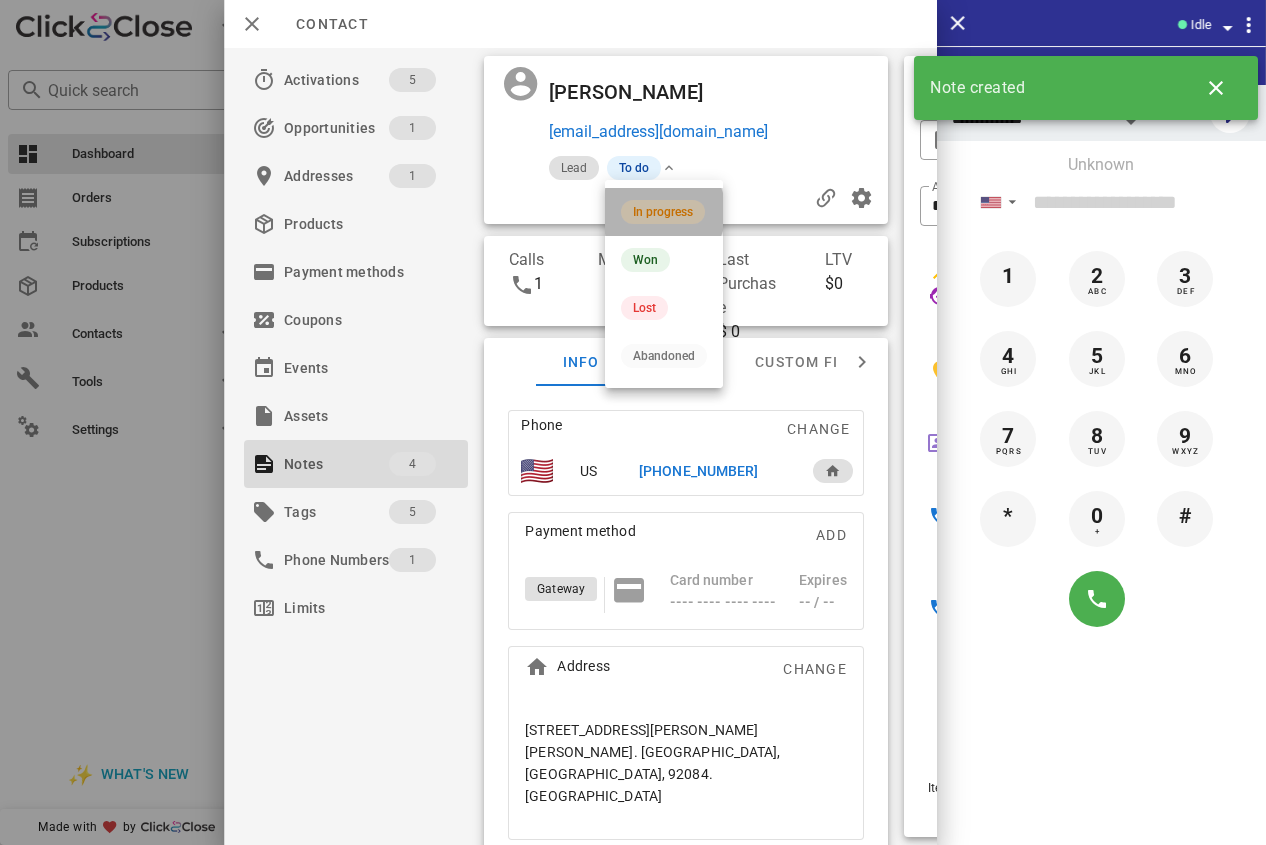 click on "In progress" at bounding box center (663, 212) 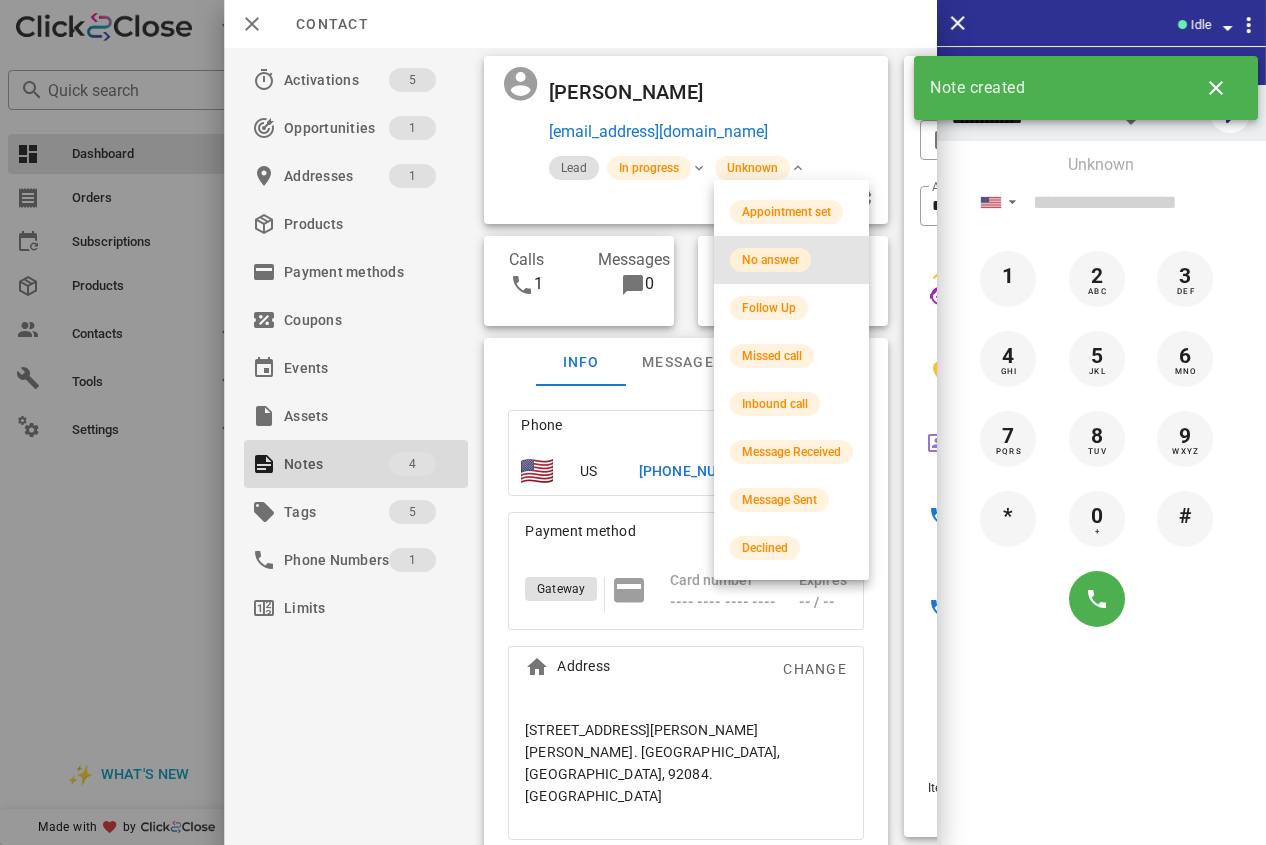 click on "No answer" at bounding box center (770, 260) 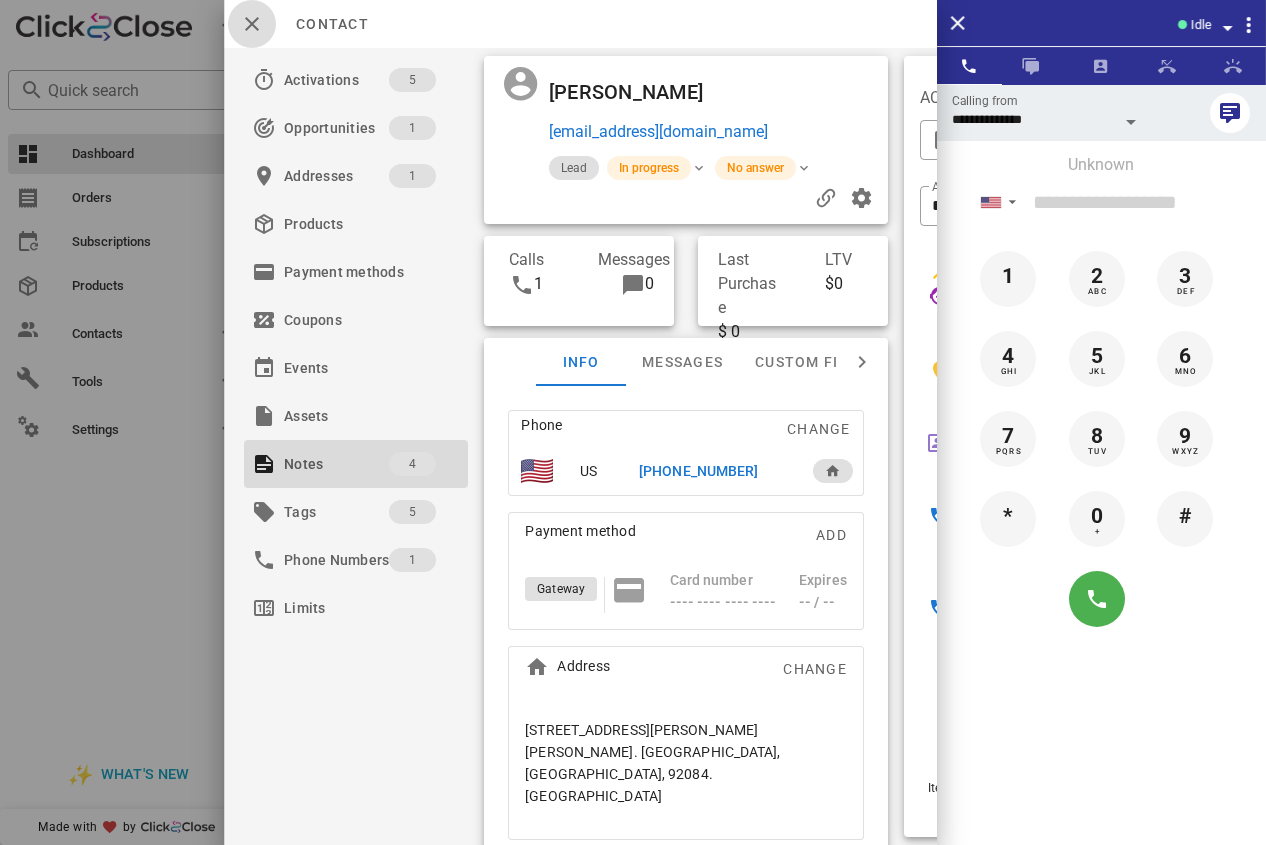 click at bounding box center (252, 24) 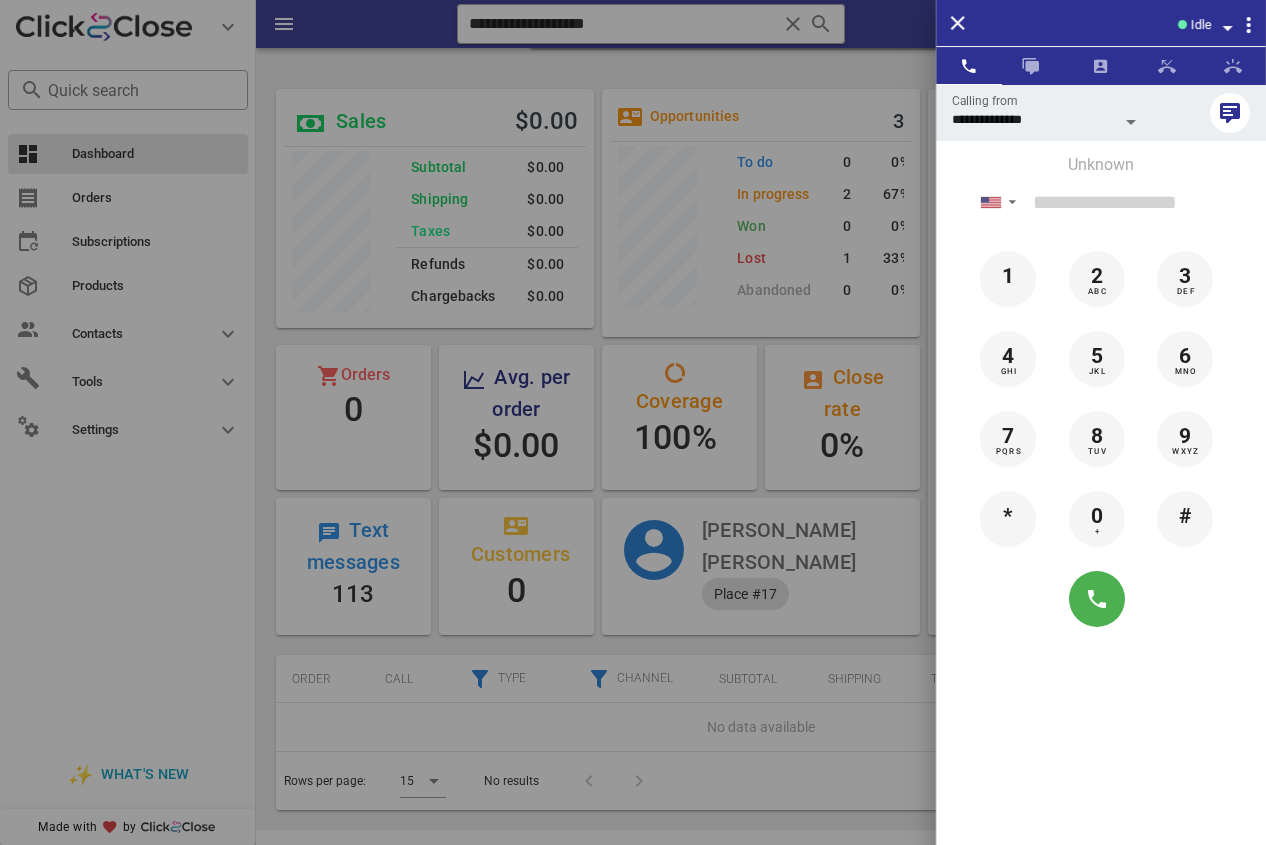click at bounding box center [633, 422] 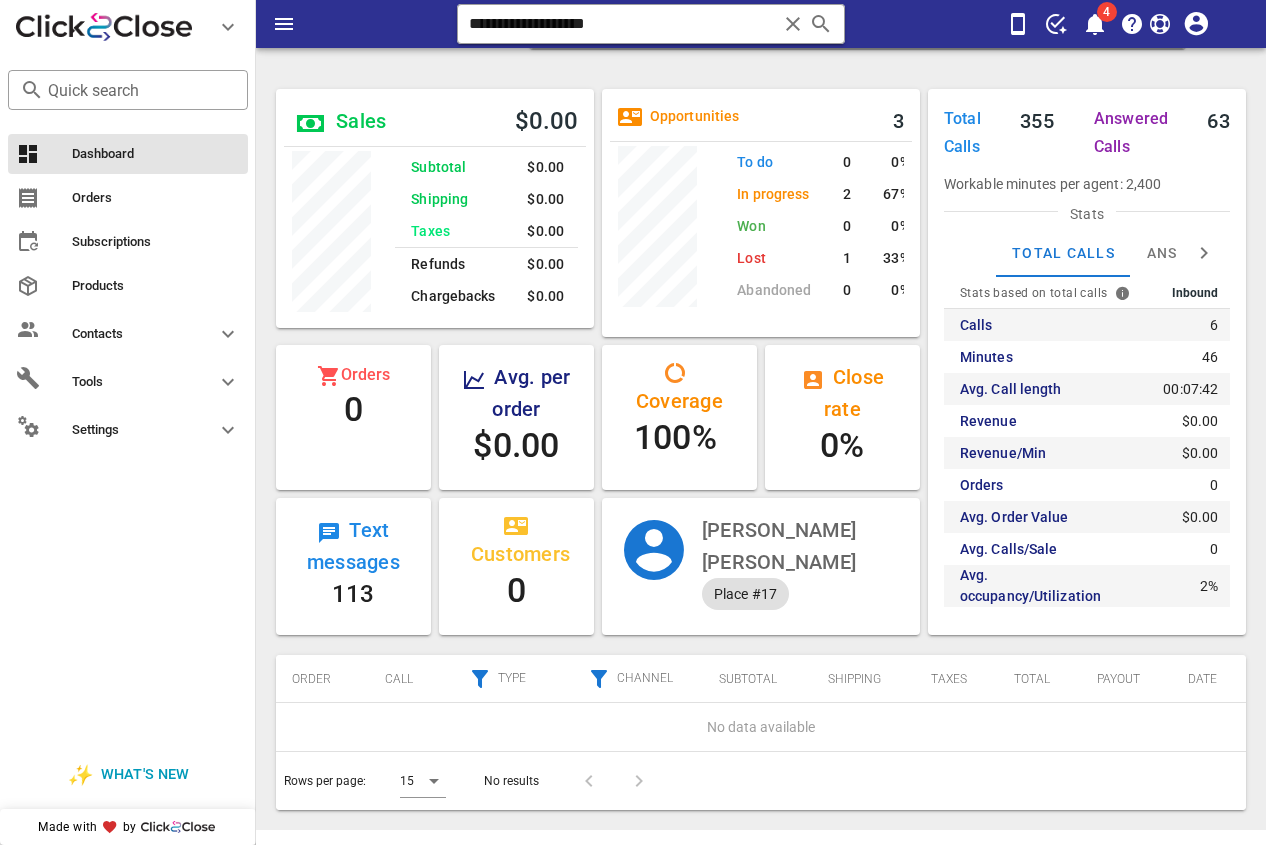 click on "**********" at bounding box center (761, 24) 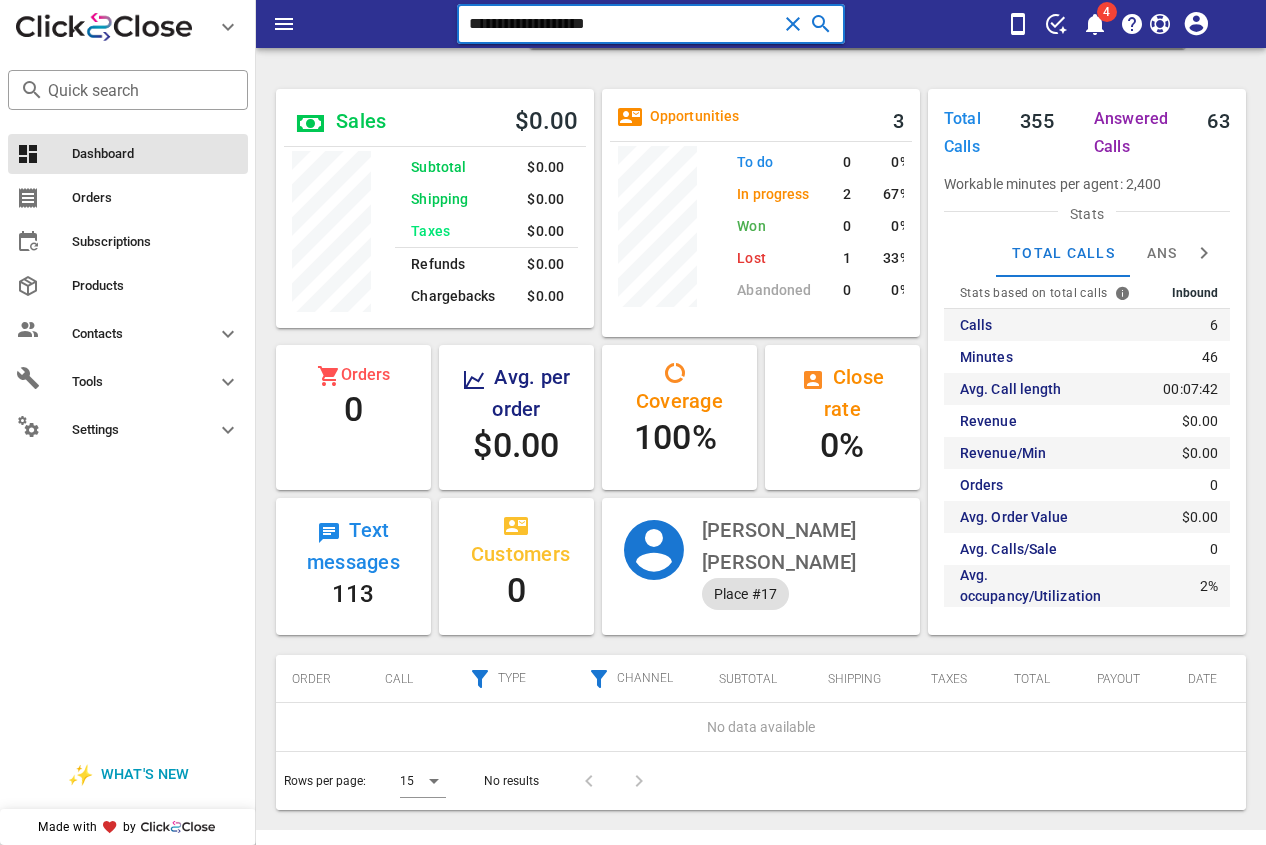 paste on "****" 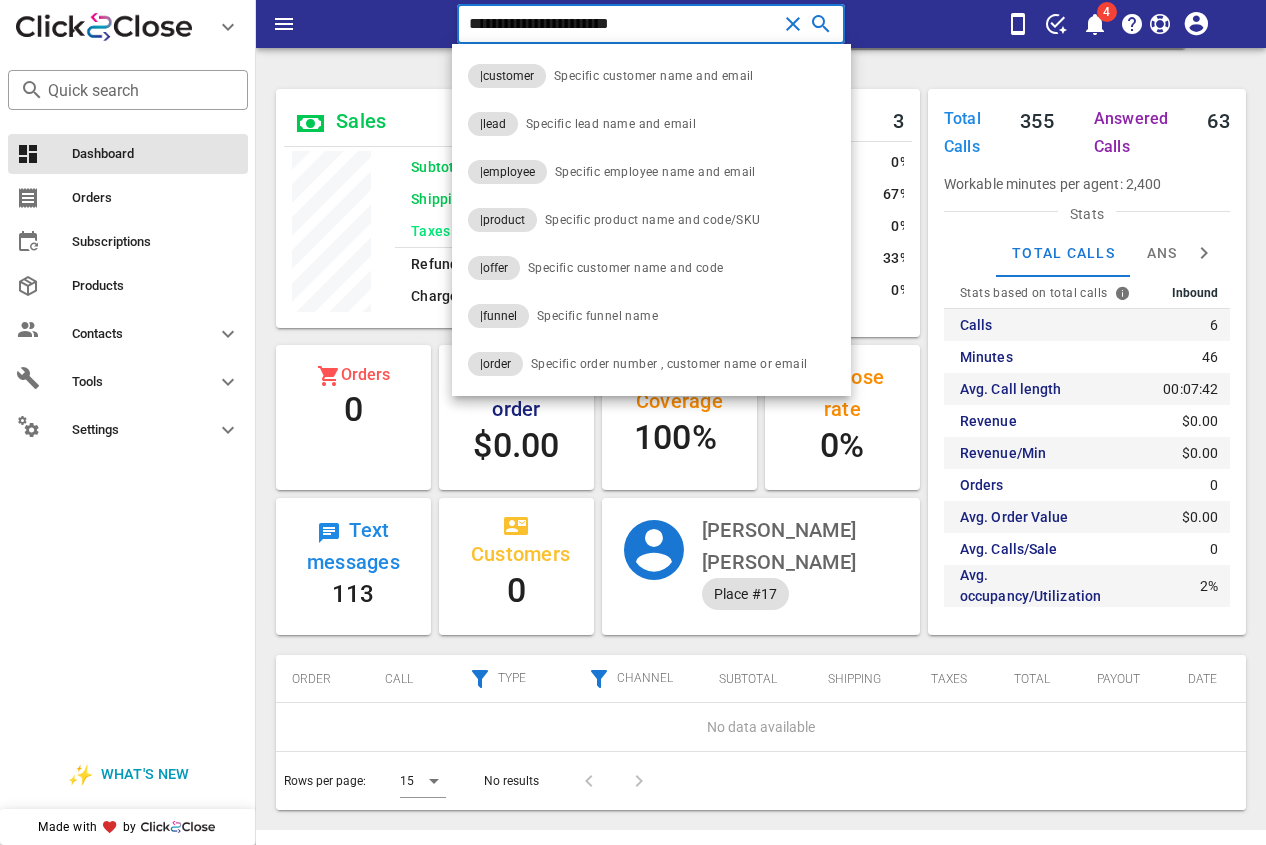 type on "**********" 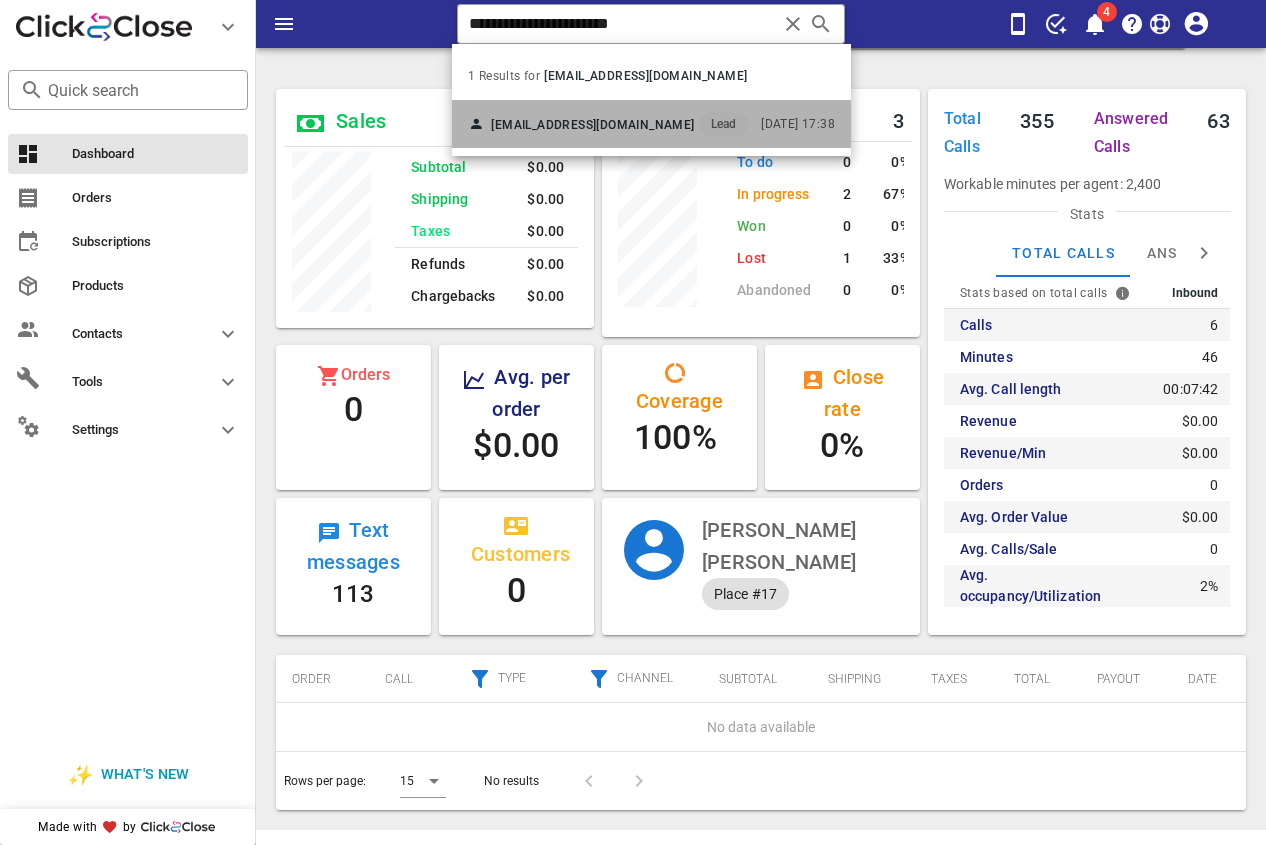 click on "[EMAIL_ADDRESS][DOMAIN_NAME]" at bounding box center (592, 125) 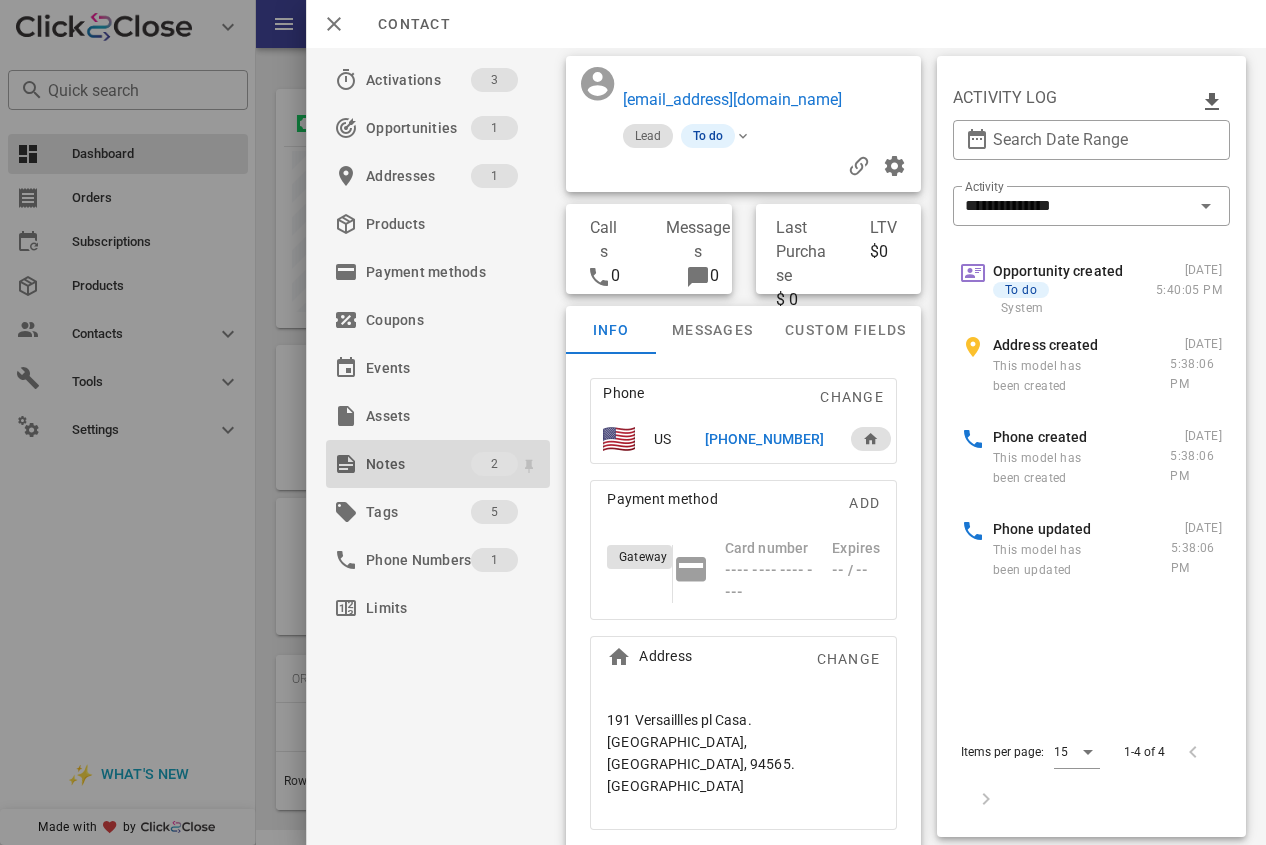 click on "Notes" at bounding box center (418, 464) 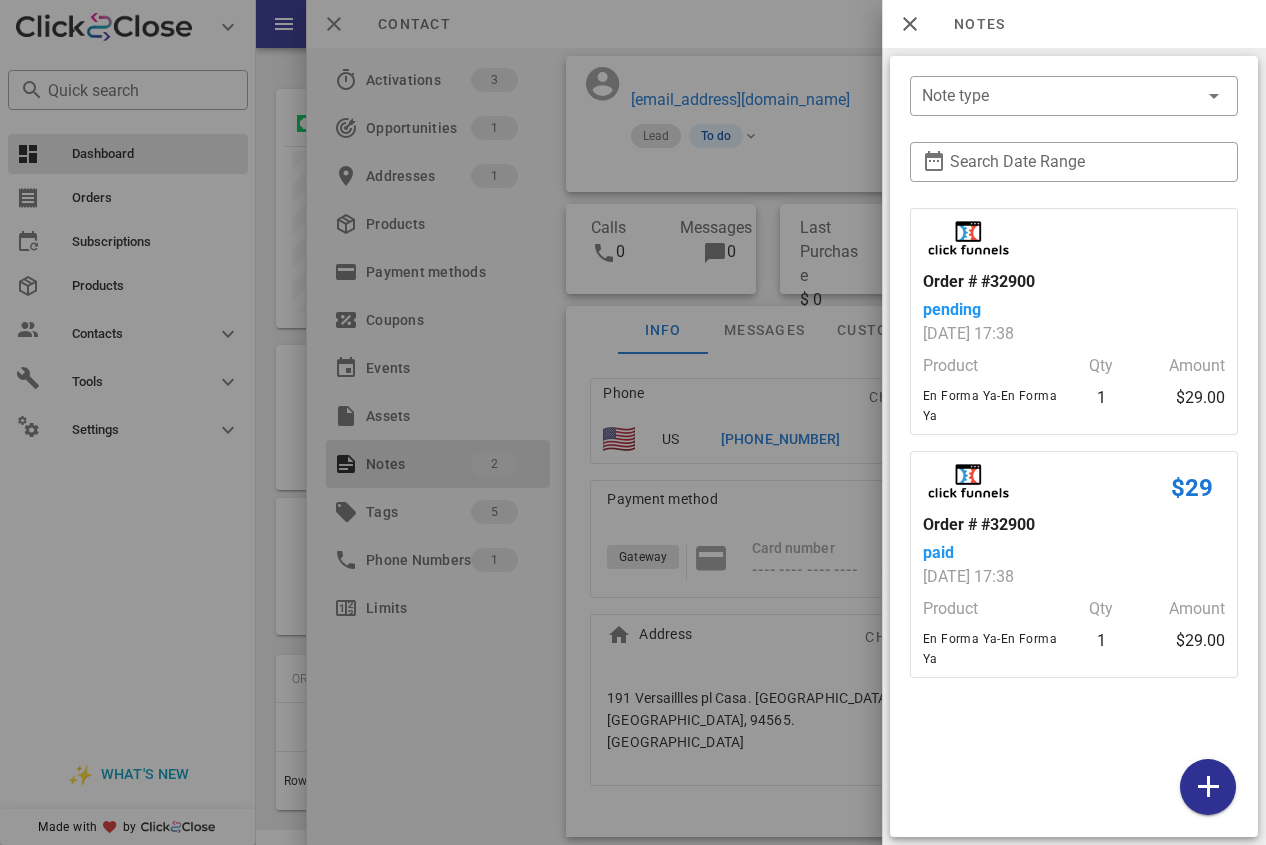 click at bounding box center [633, 422] 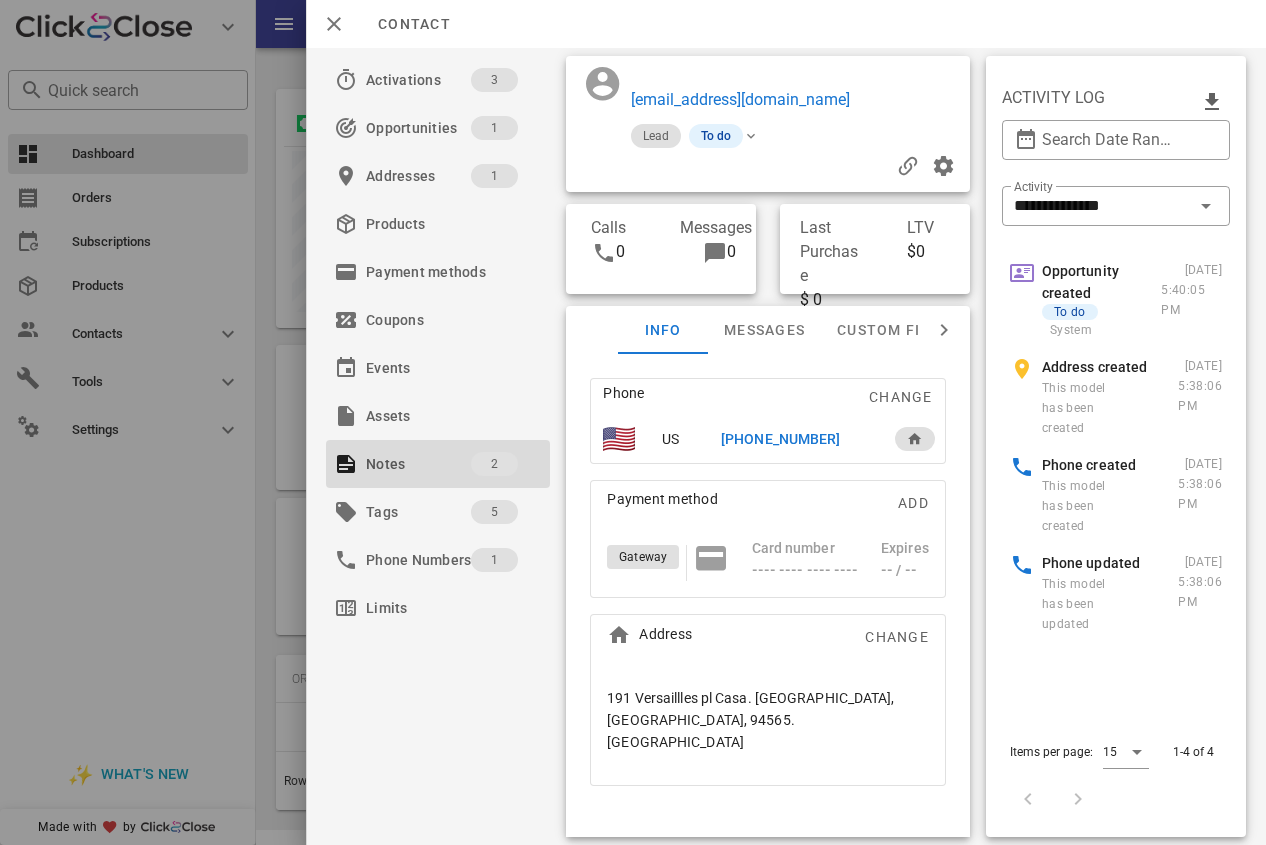 click on "[PHONE_NUMBER]" at bounding box center (780, 439) 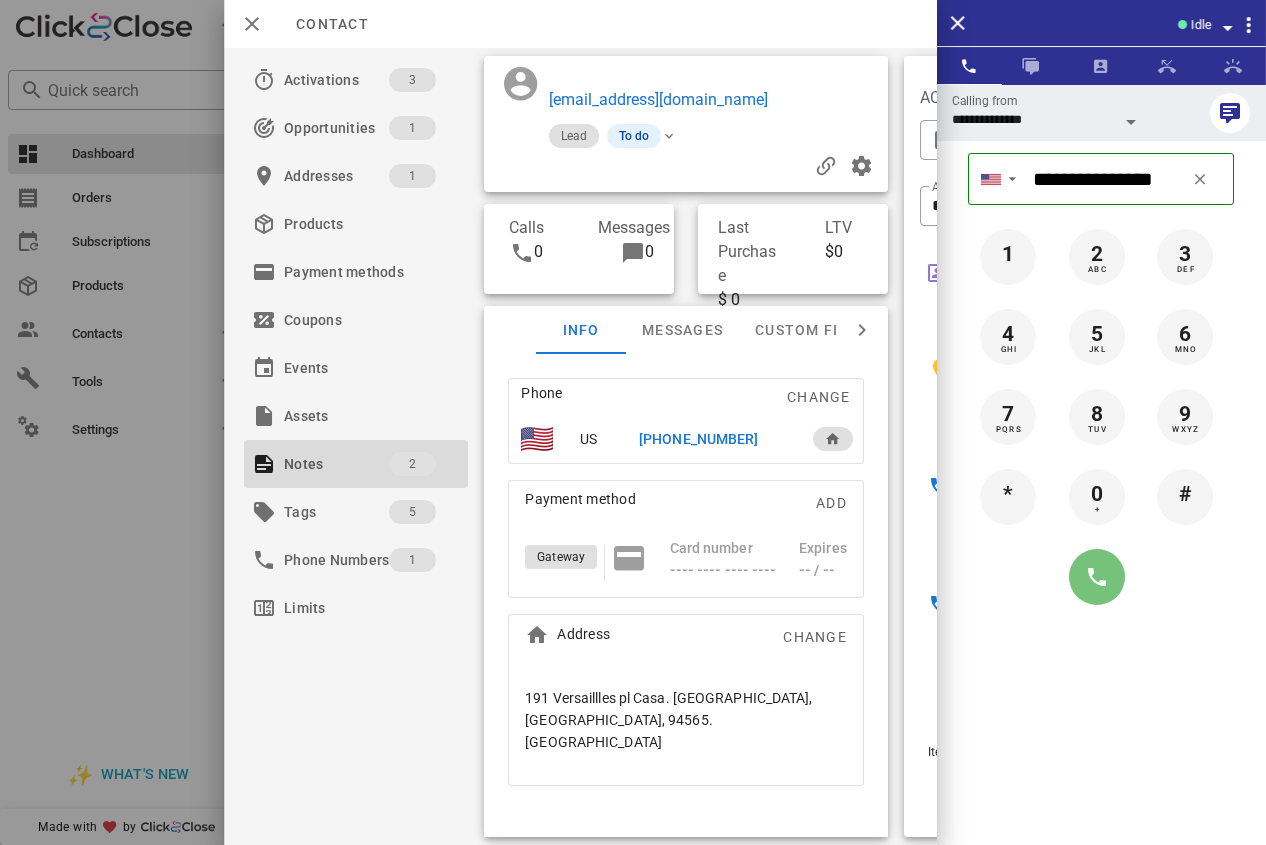 click at bounding box center [1097, 577] 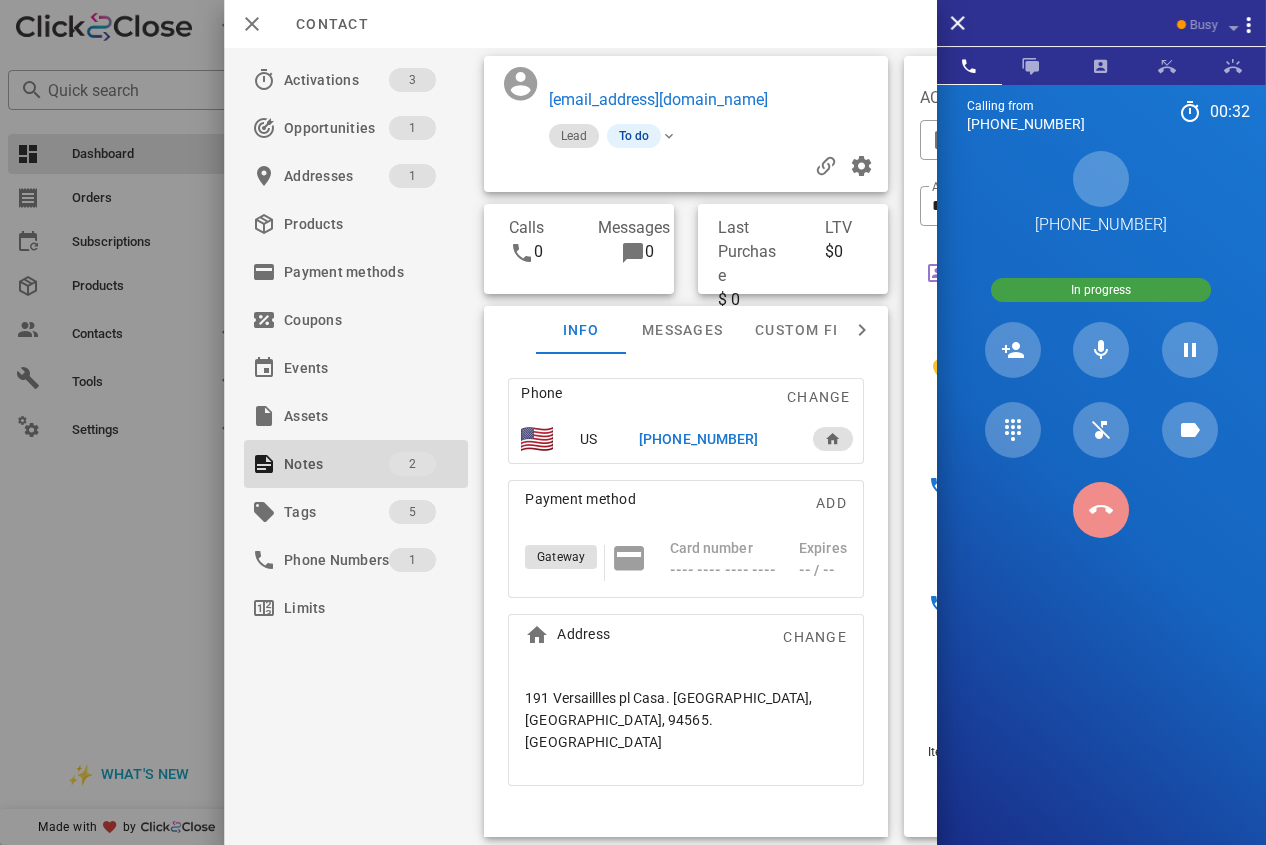 click at bounding box center [1101, 510] 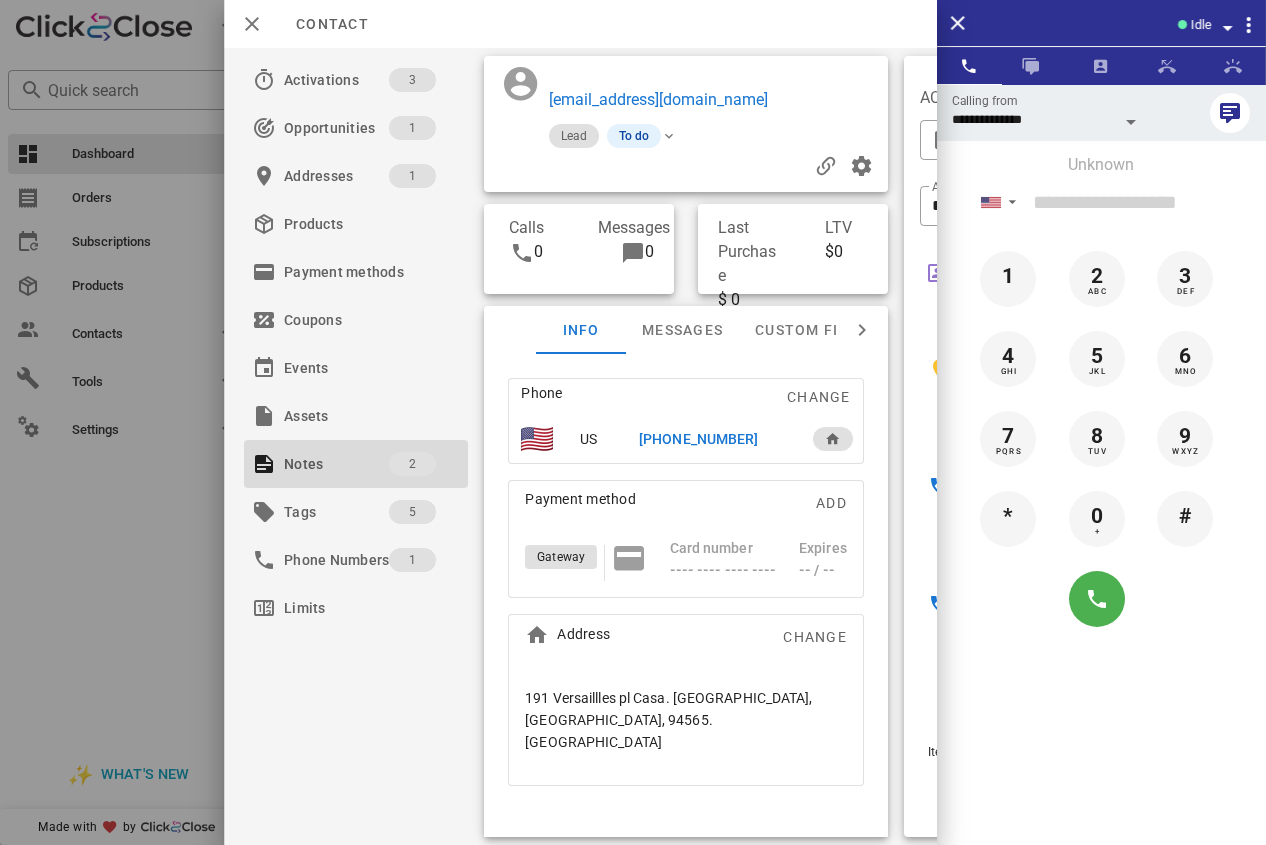 click on "[PHONE_NUMBER]" at bounding box center (698, 439) 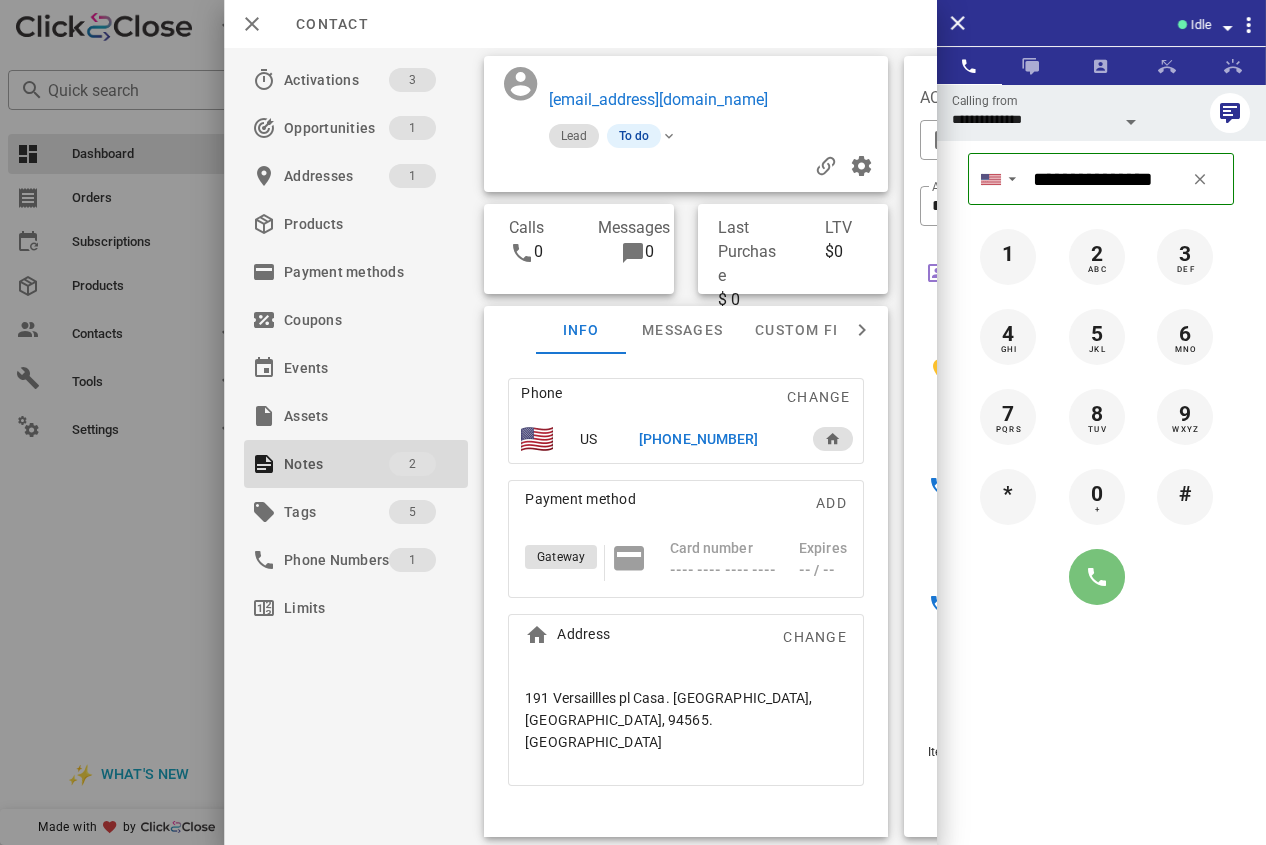 click at bounding box center [1097, 577] 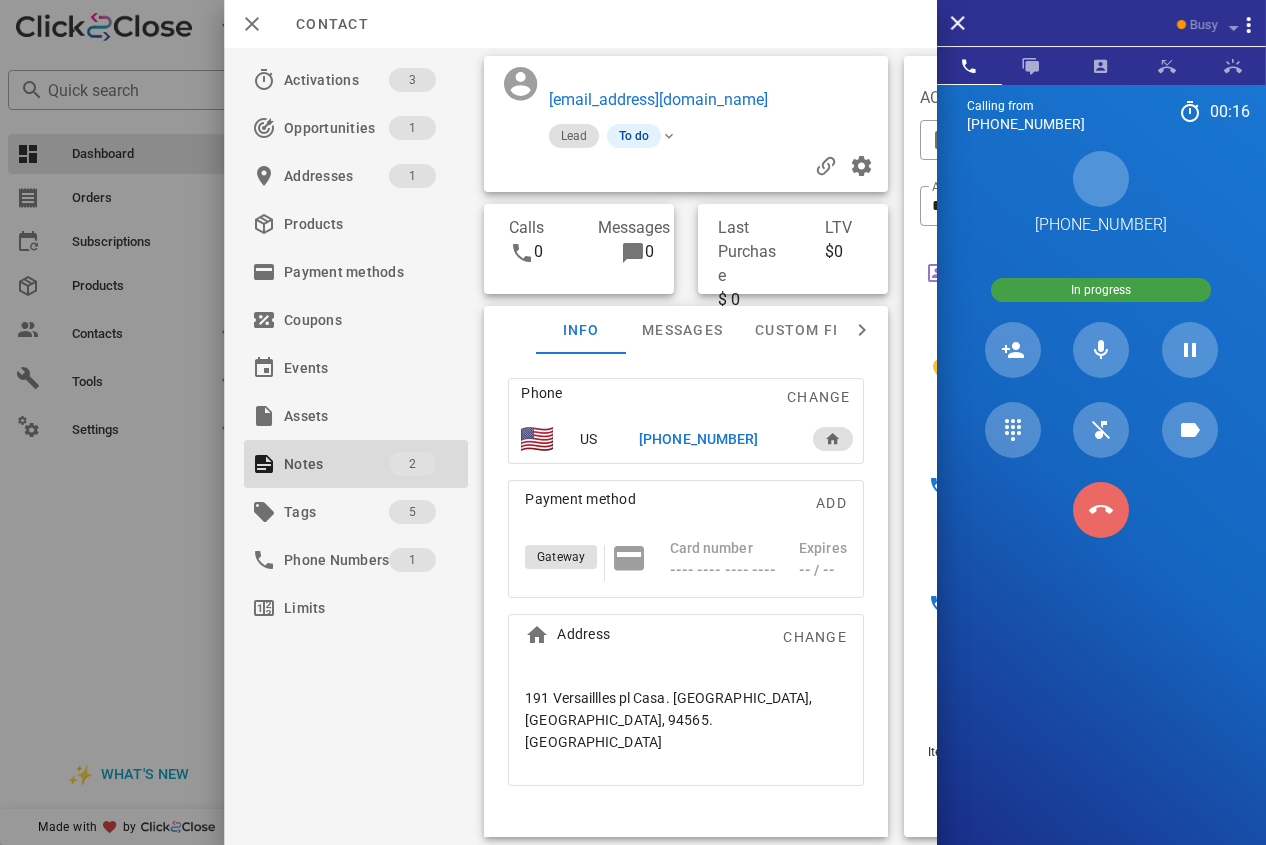click at bounding box center [1101, 510] 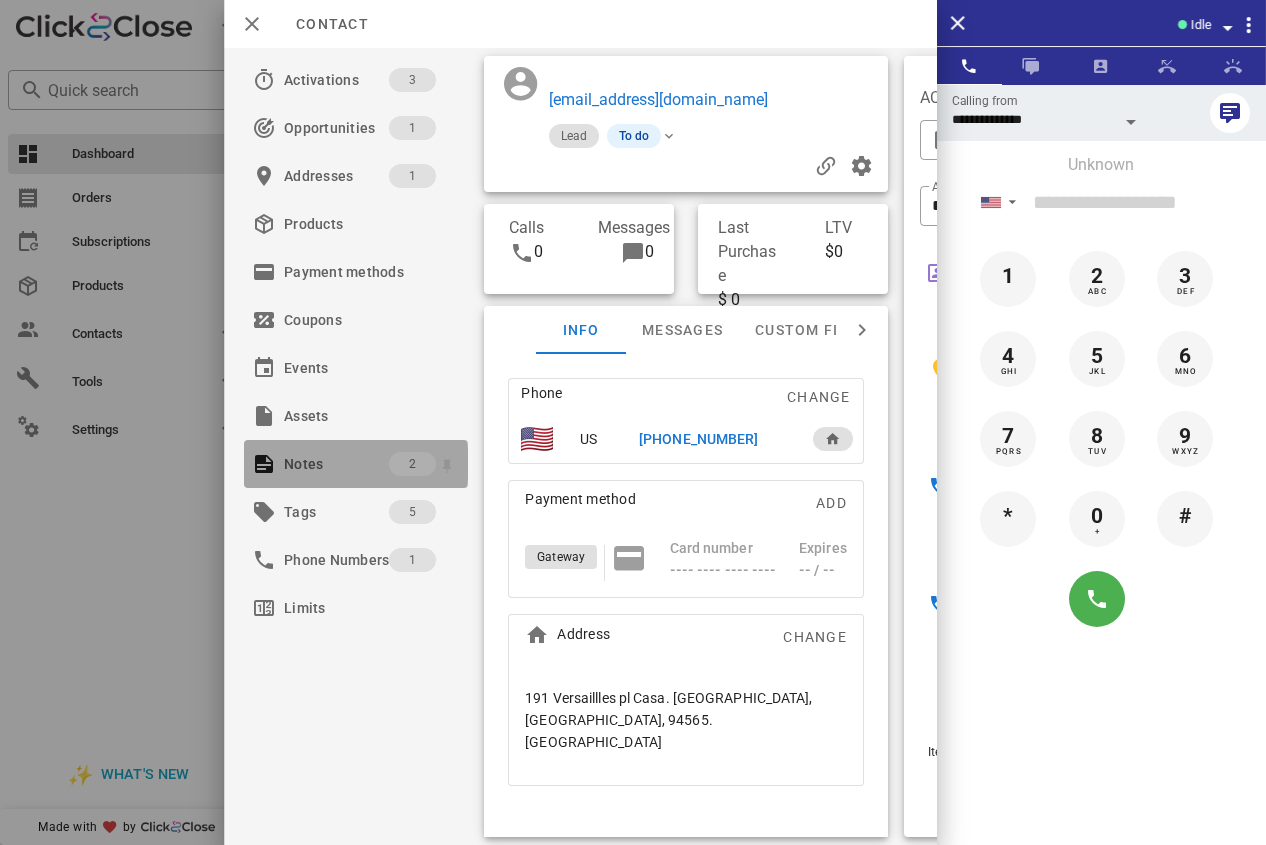 click on "Notes" at bounding box center [336, 464] 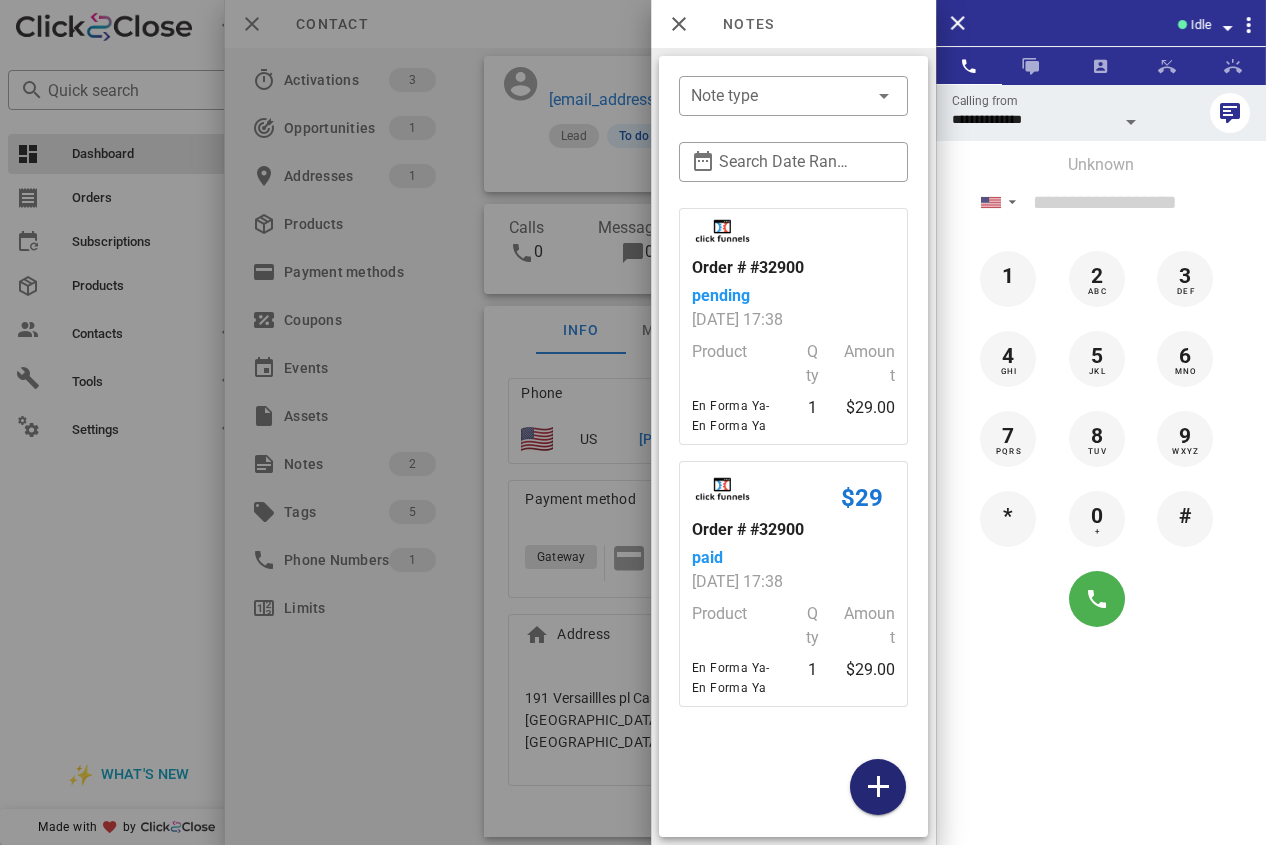 click at bounding box center [878, 787] 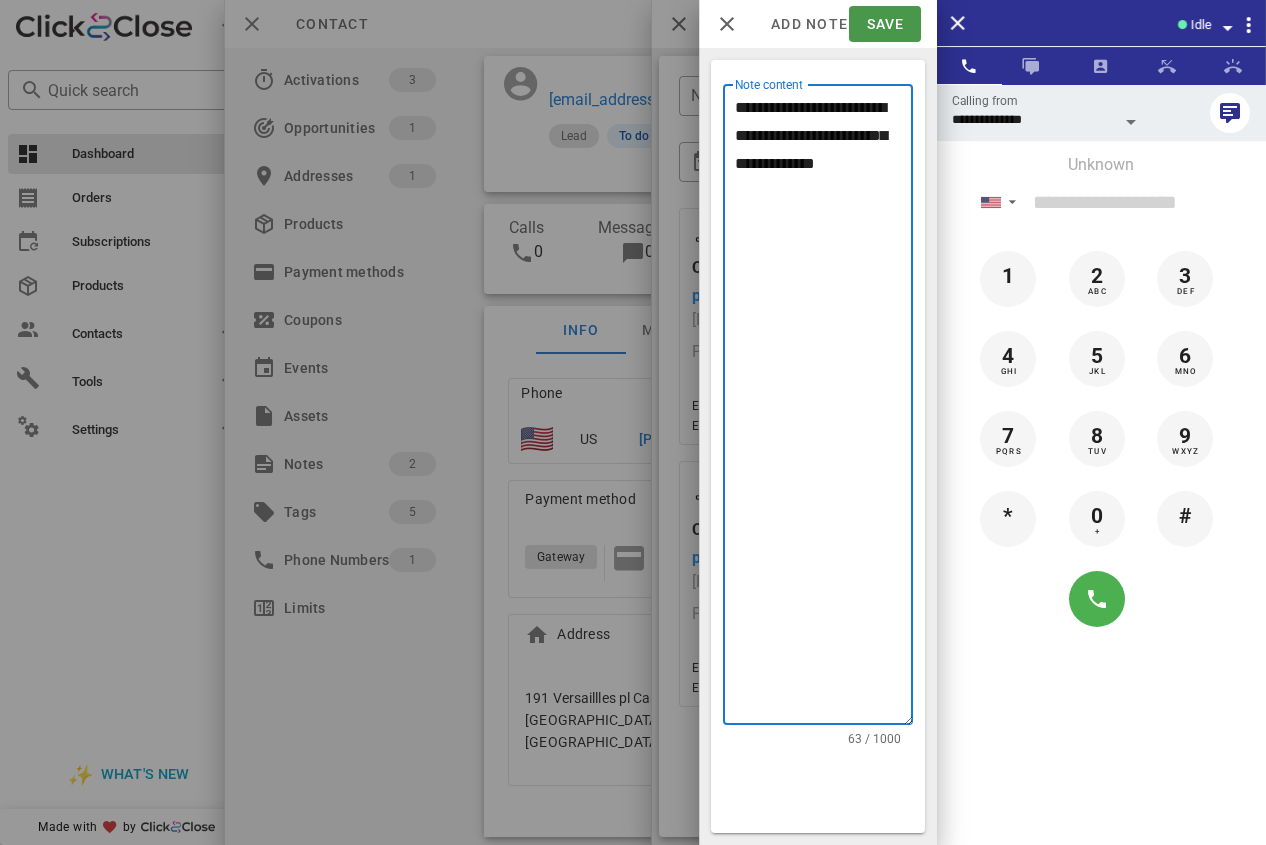 type on "**********" 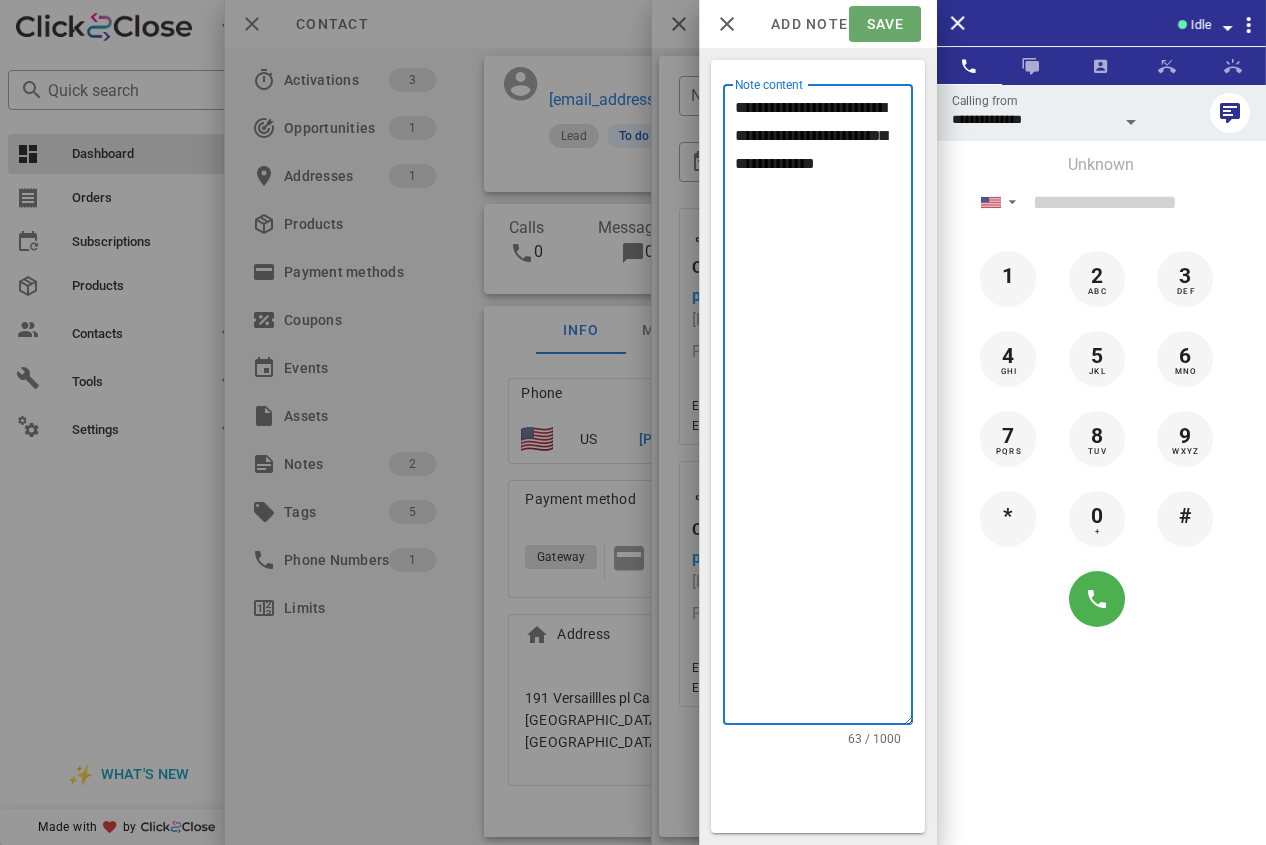 click on "Save" at bounding box center (884, 24) 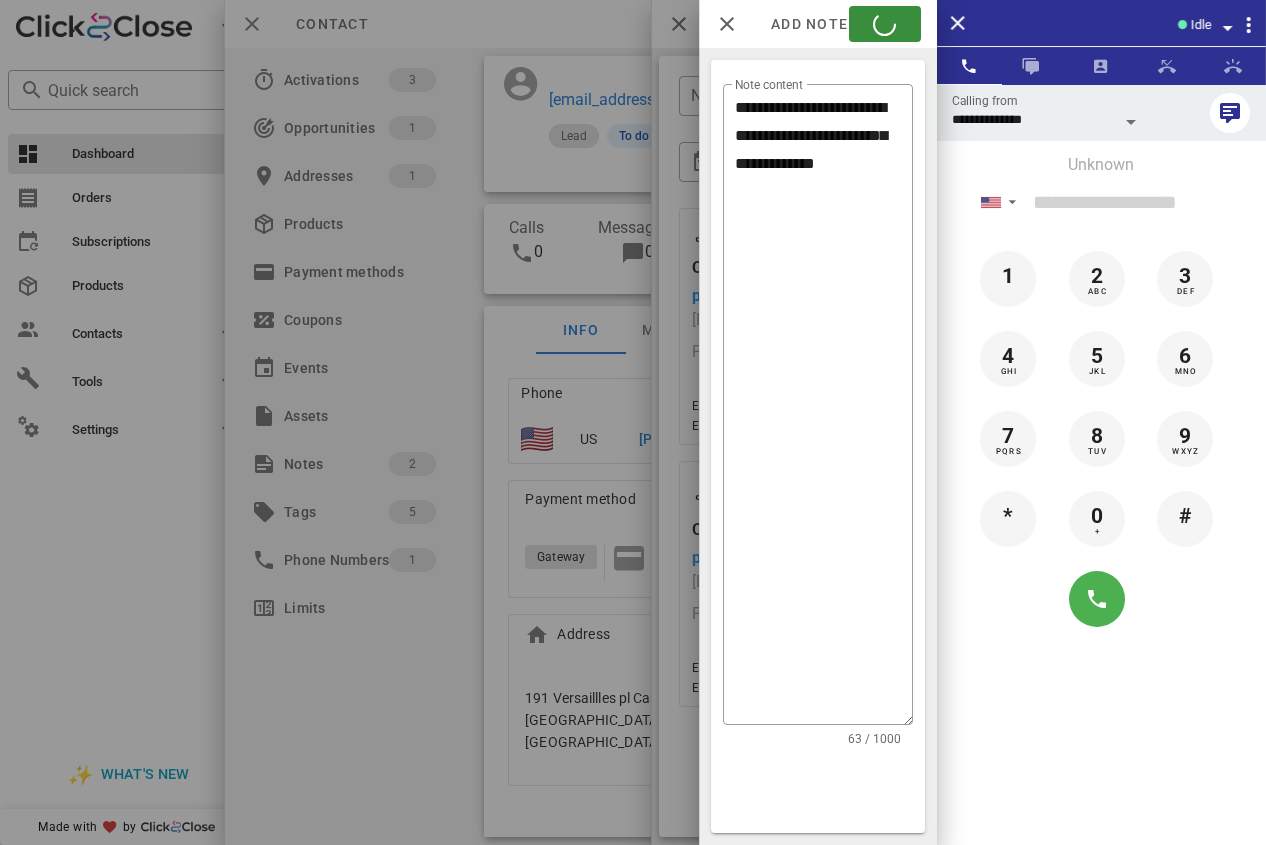 click at bounding box center [633, 422] 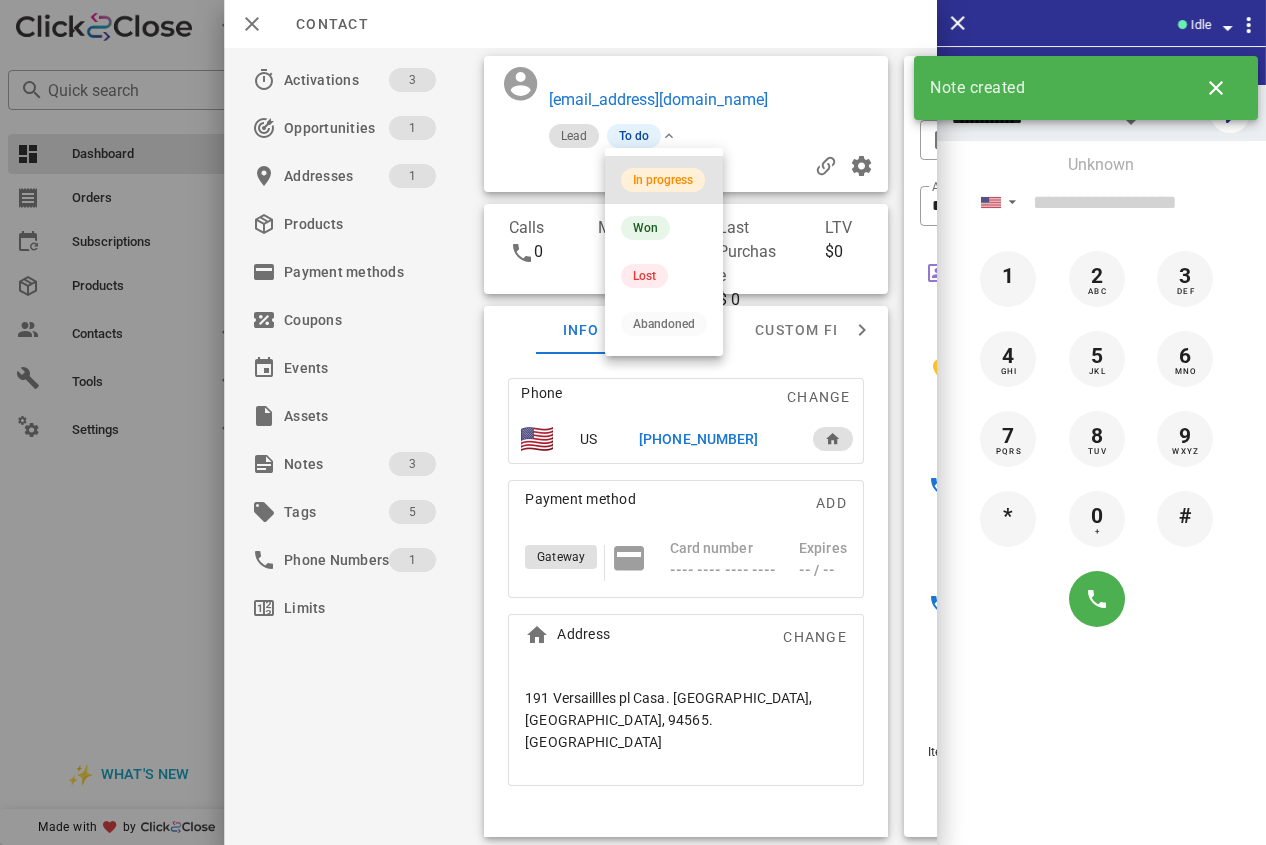 click on "In progress" at bounding box center [663, 180] 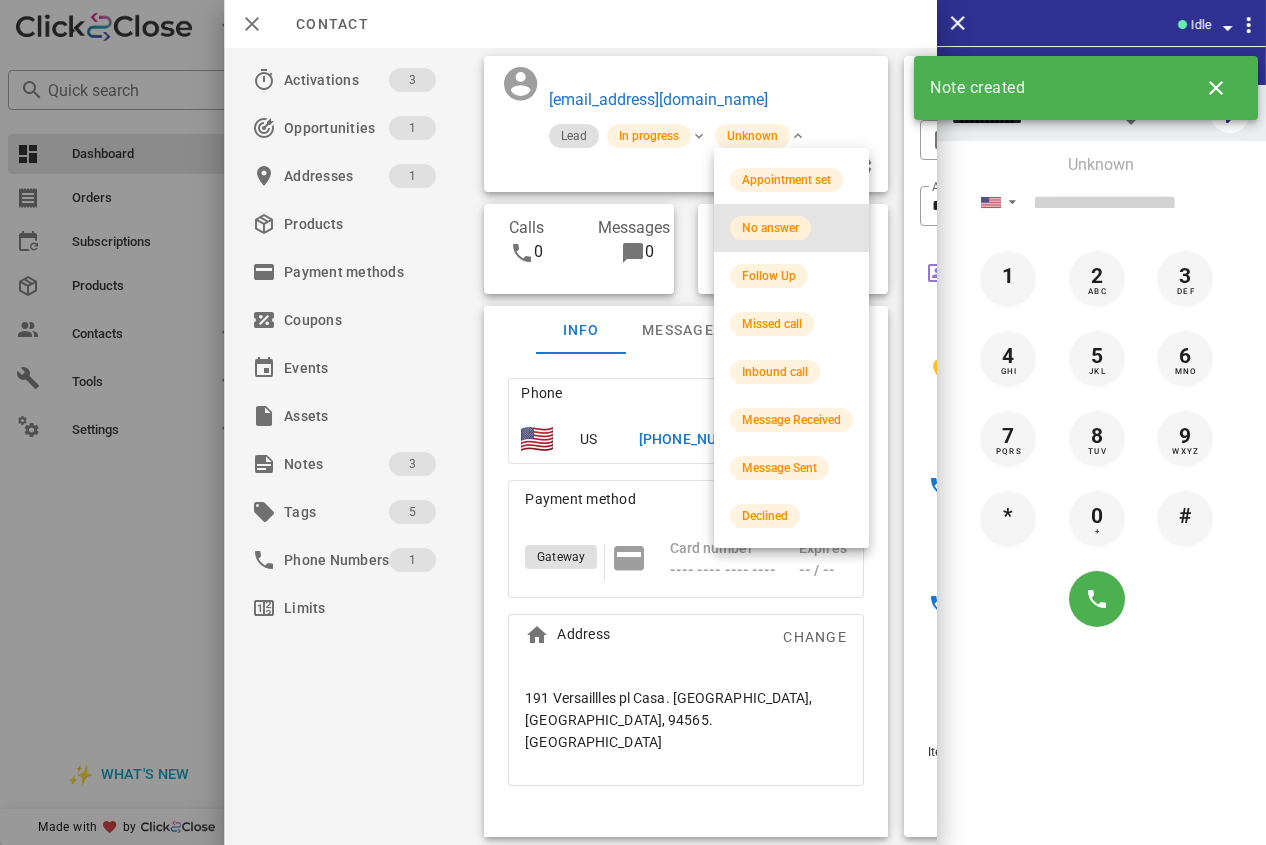 click on "No answer" at bounding box center [770, 228] 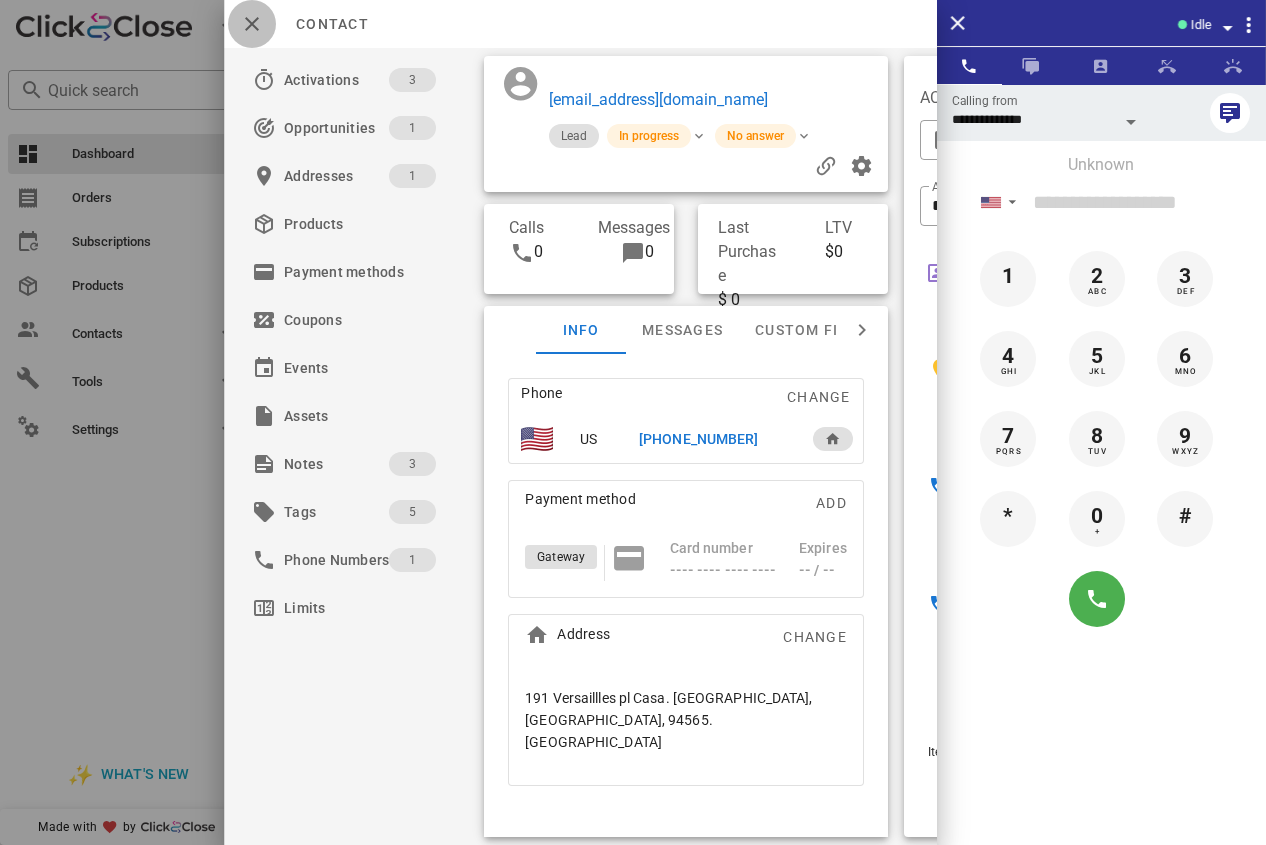 click at bounding box center [252, 24] 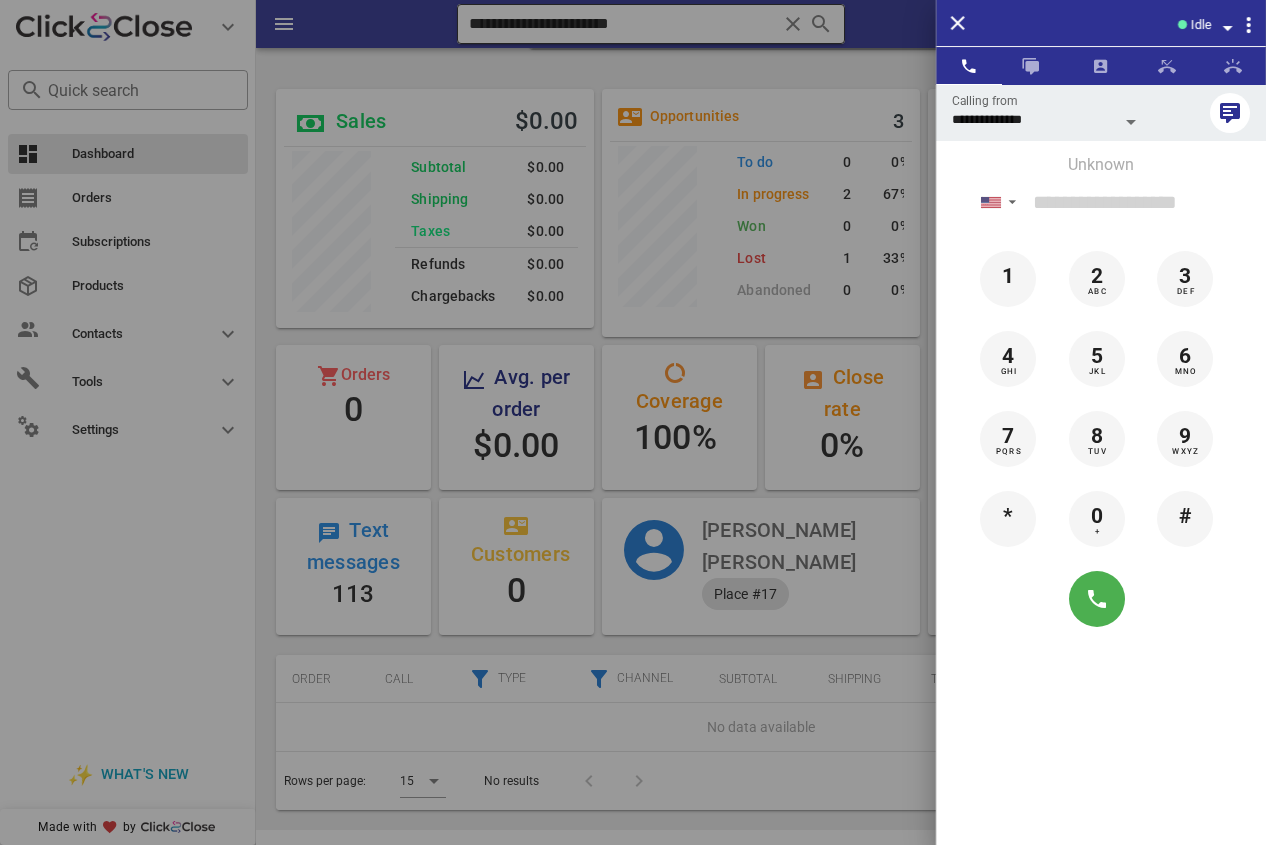 click at bounding box center [633, 422] 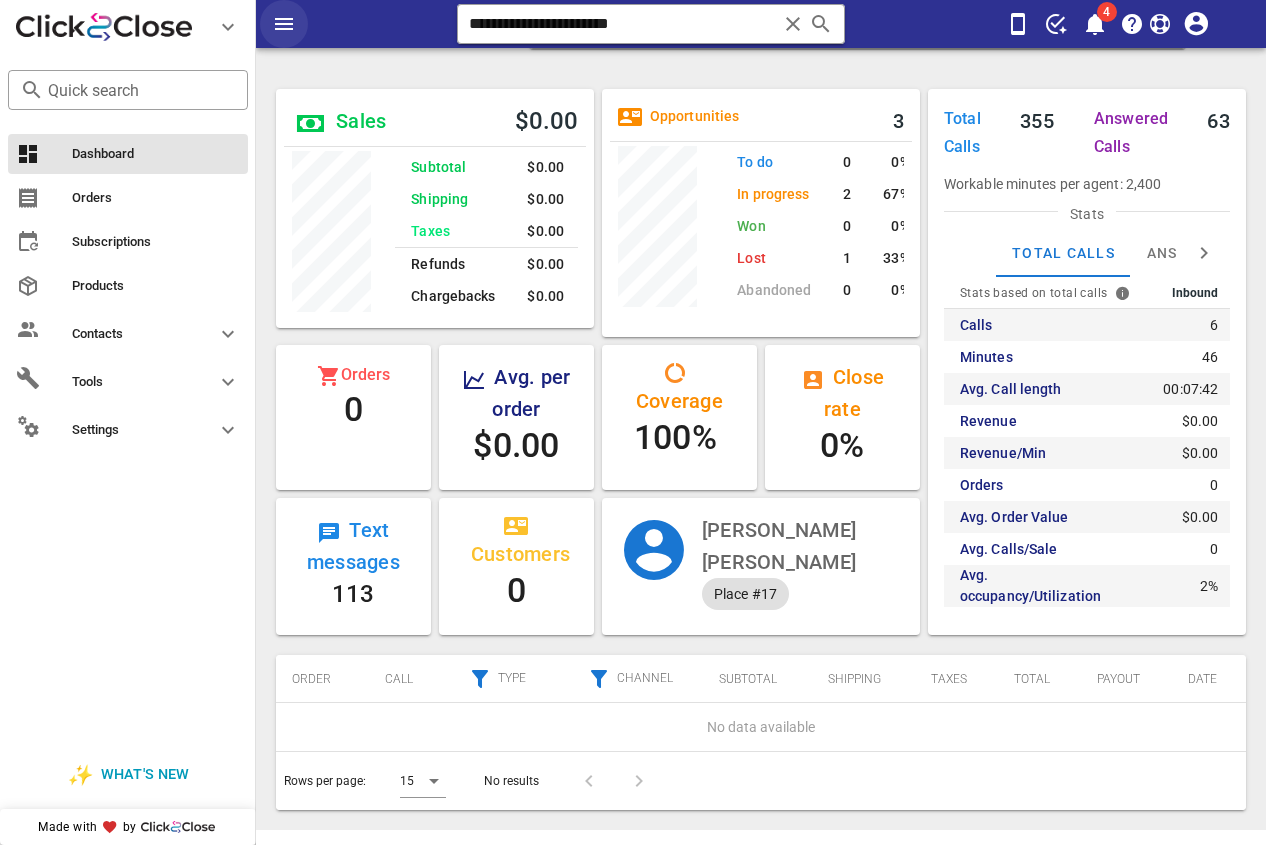 click on "**********" at bounding box center [761, 24] 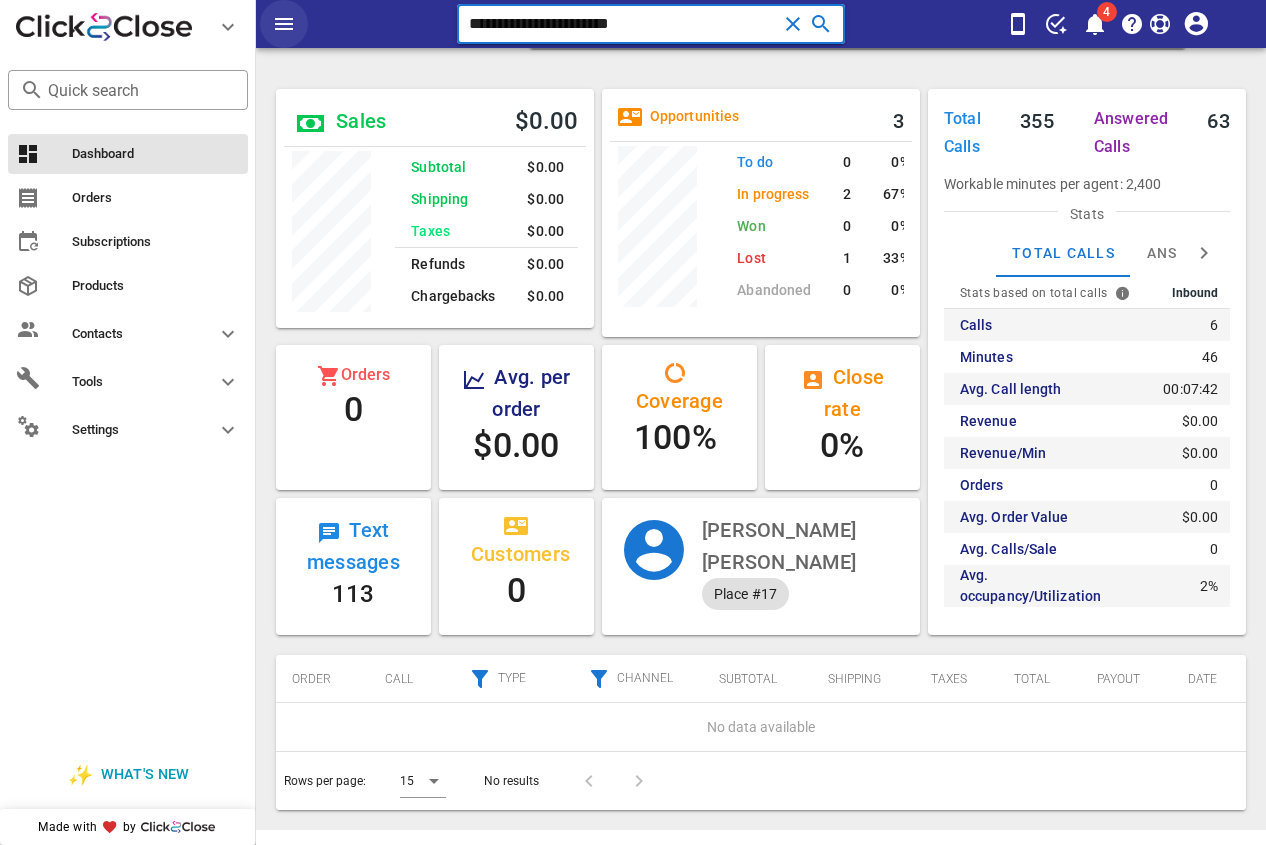 paste on "*" 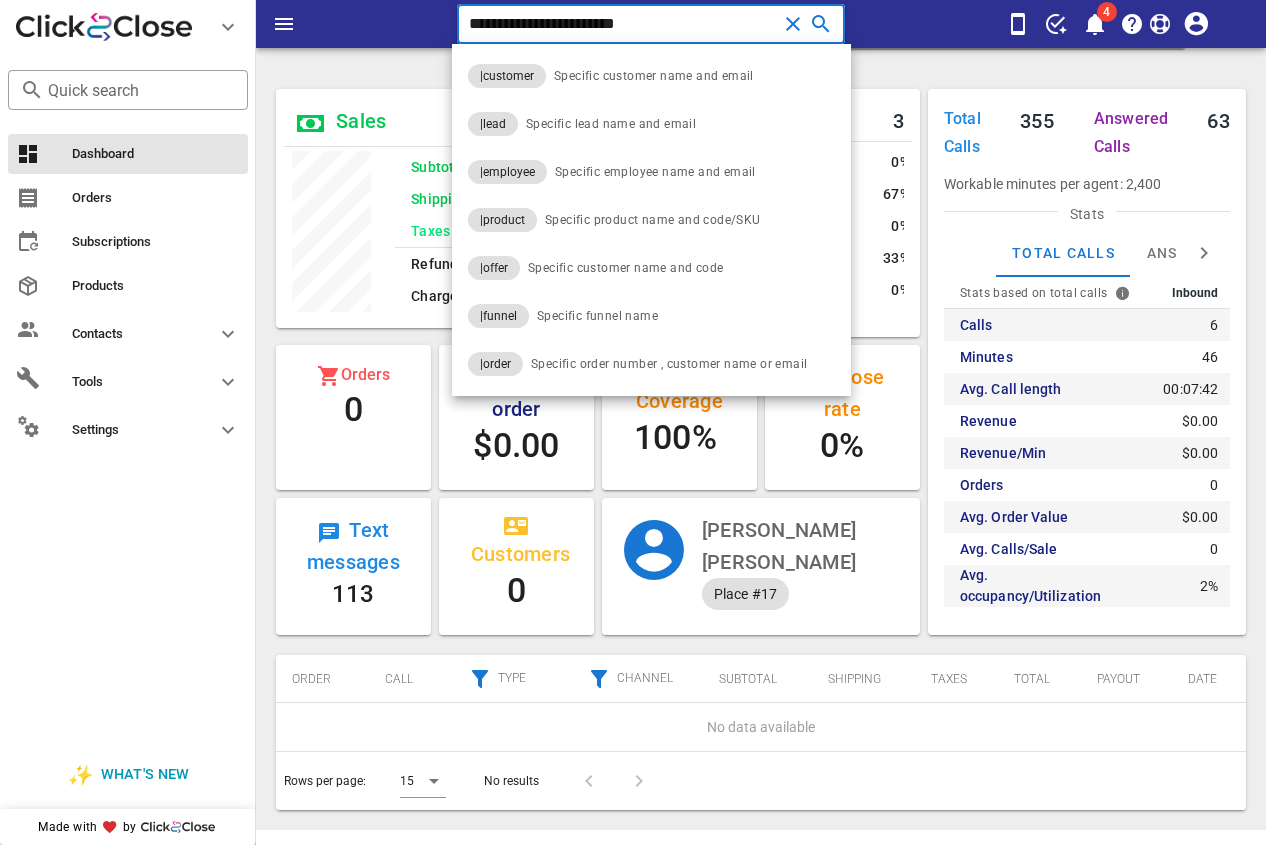 type on "**********" 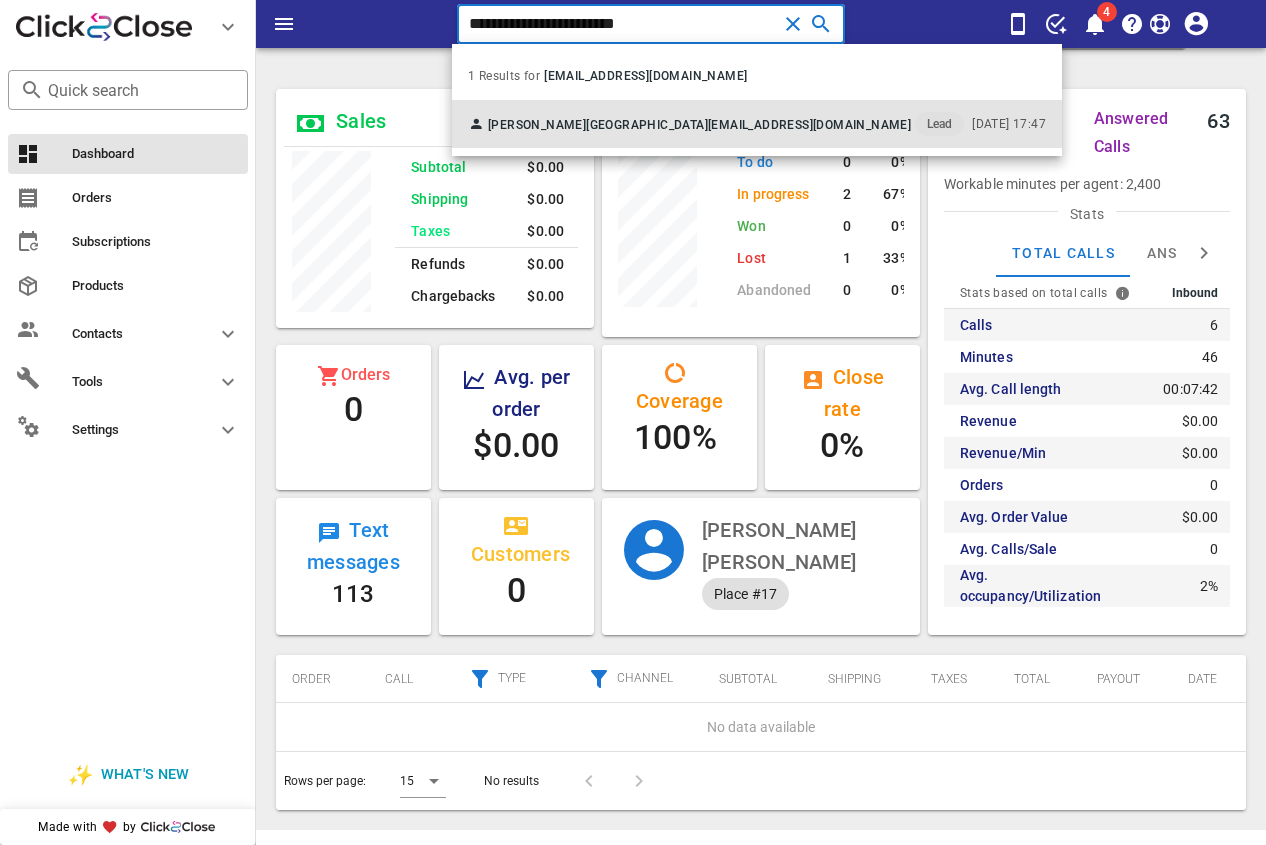 click on "[PERSON_NAME][GEOGRAPHIC_DATA]" at bounding box center [598, 125] 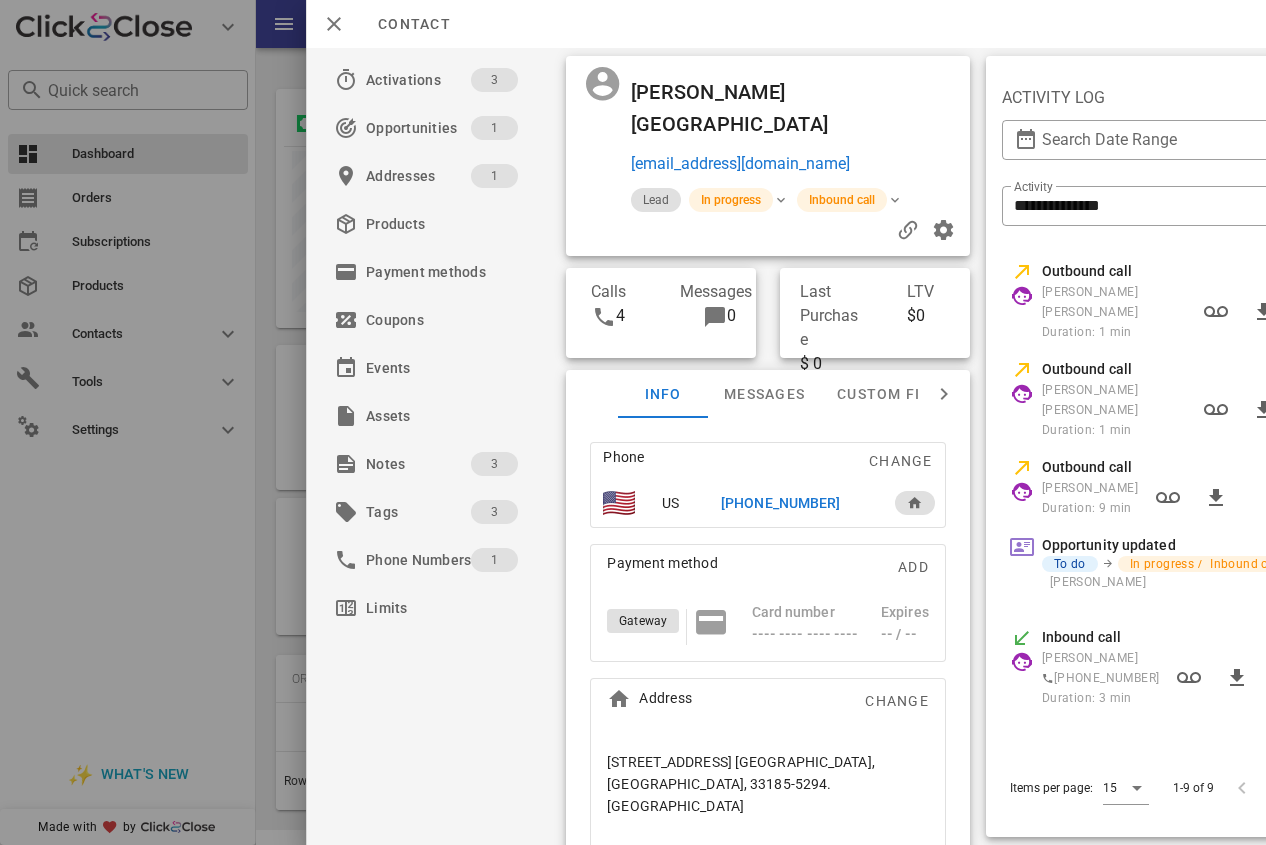 click on "[PHONE_NUMBER]" at bounding box center [780, 503] 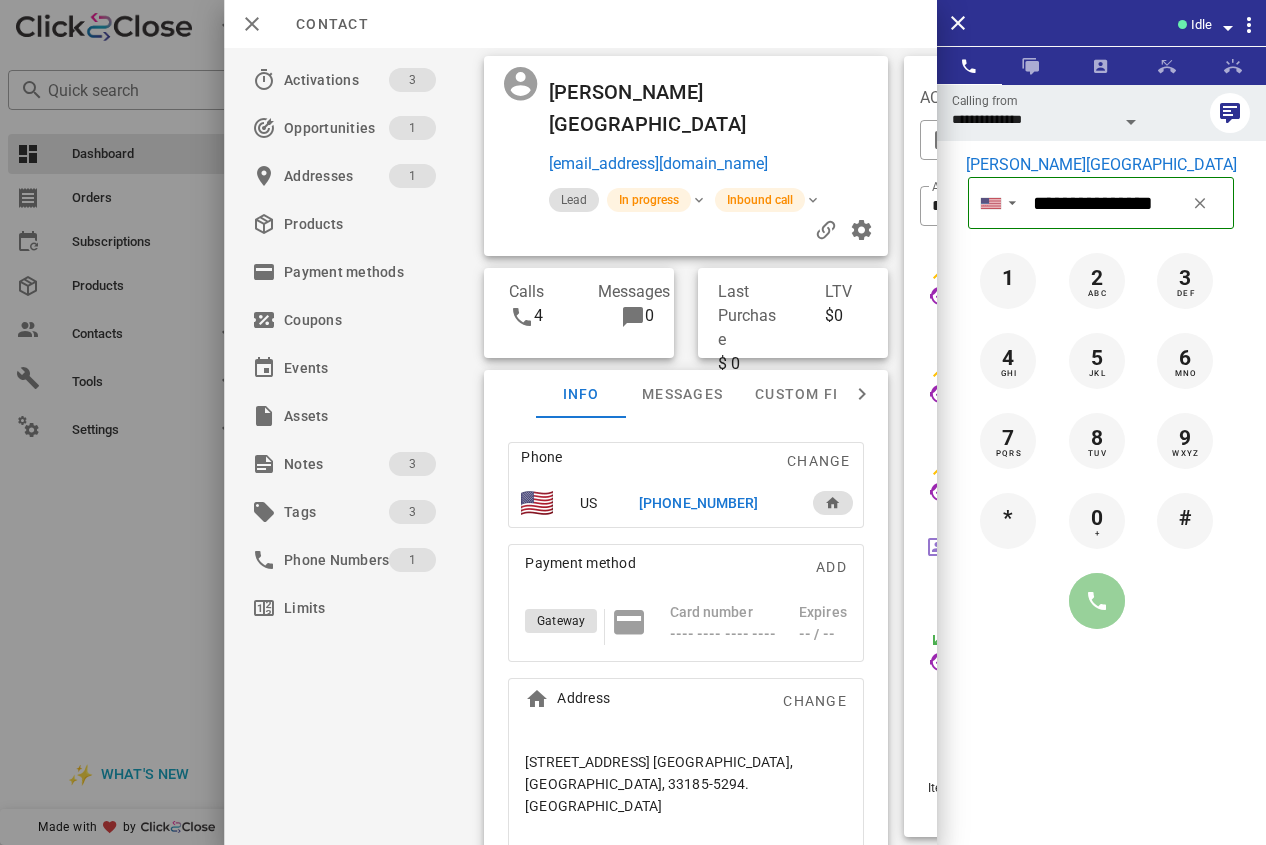 click at bounding box center [1097, 601] 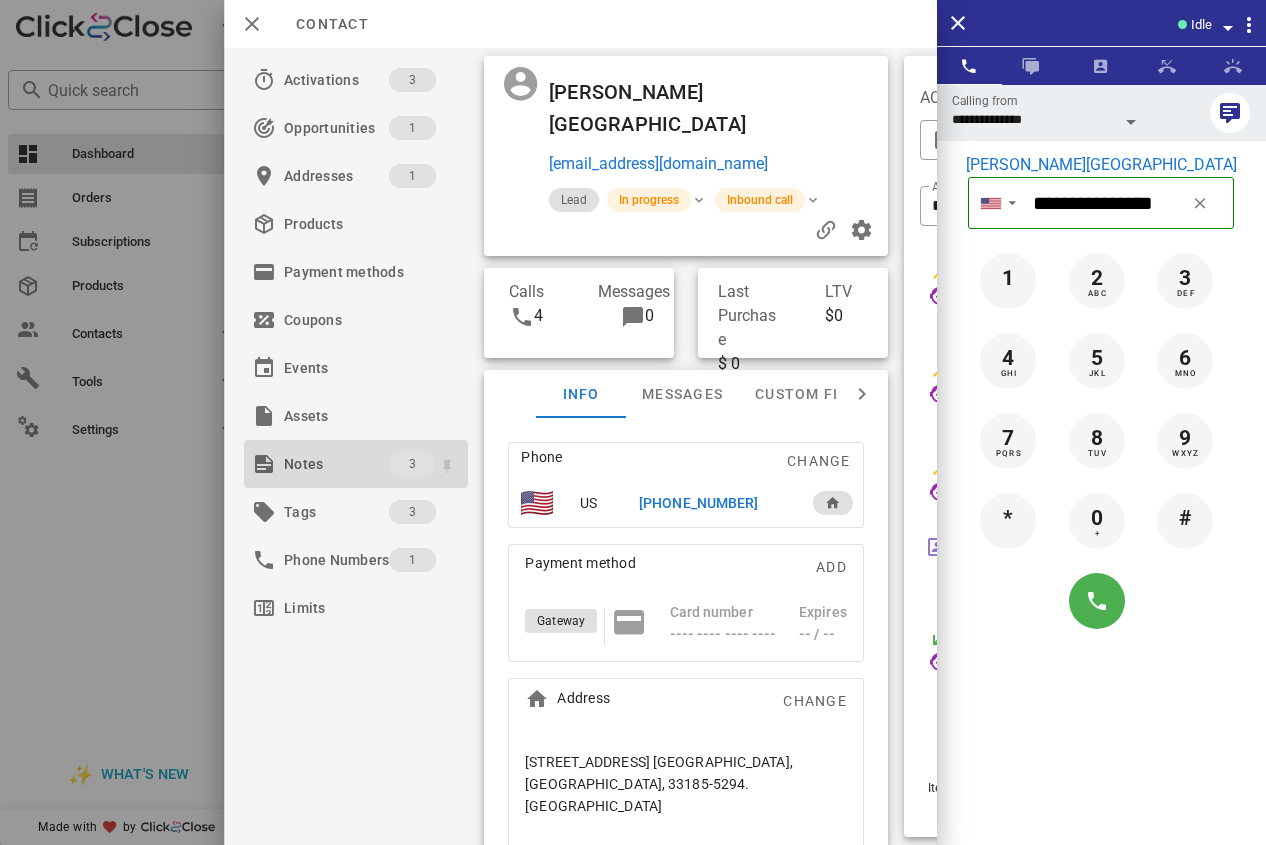 click on "Notes" at bounding box center [336, 464] 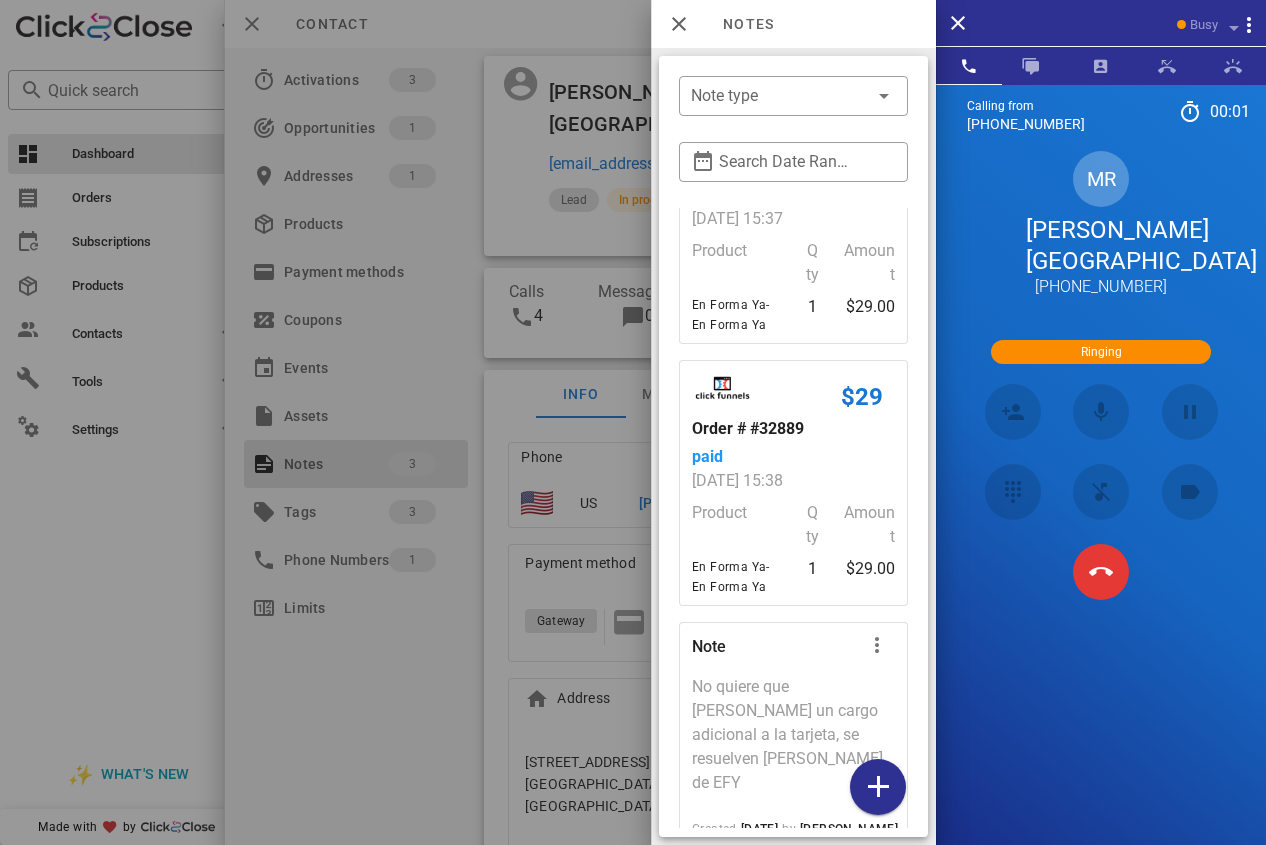 scroll, scrollTop: 208, scrollLeft: 0, axis: vertical 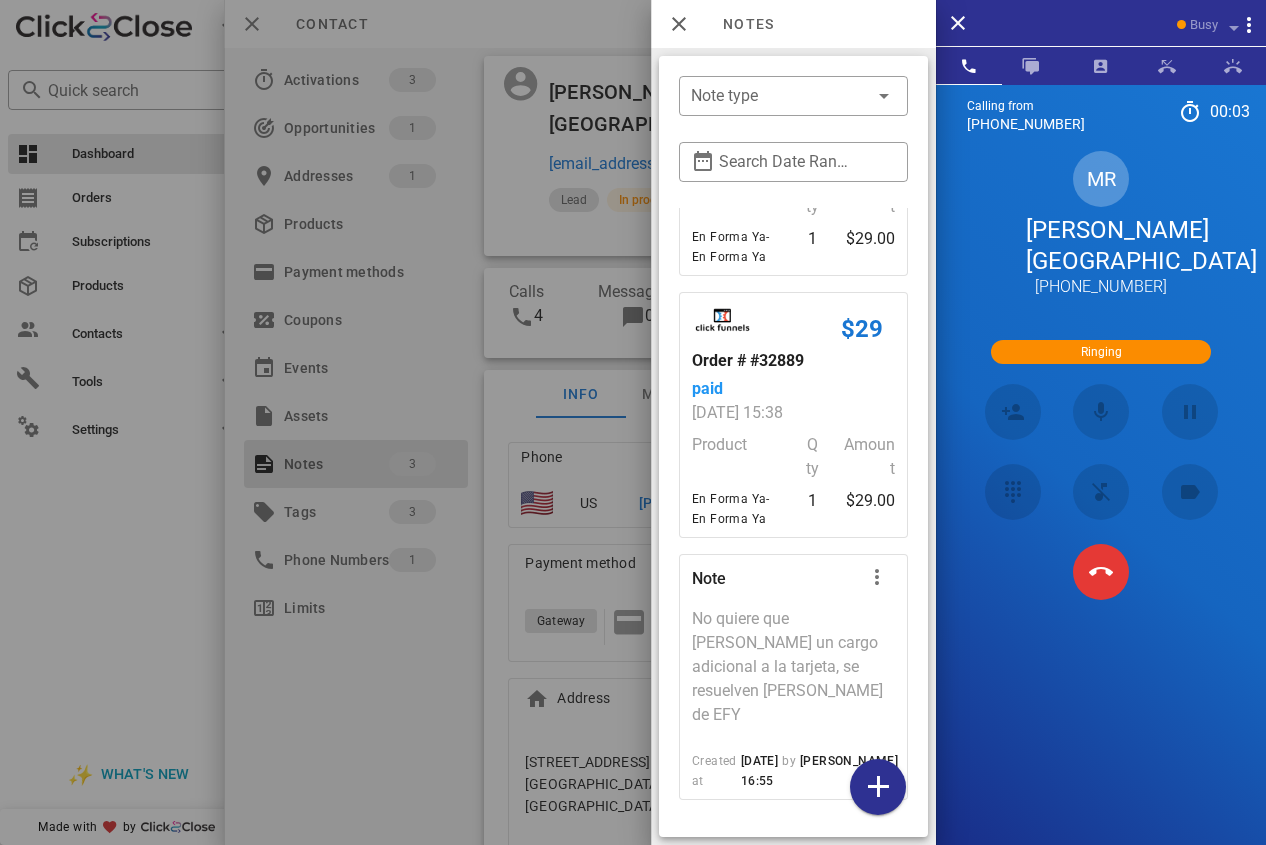 click at bounding box center [633, 422] 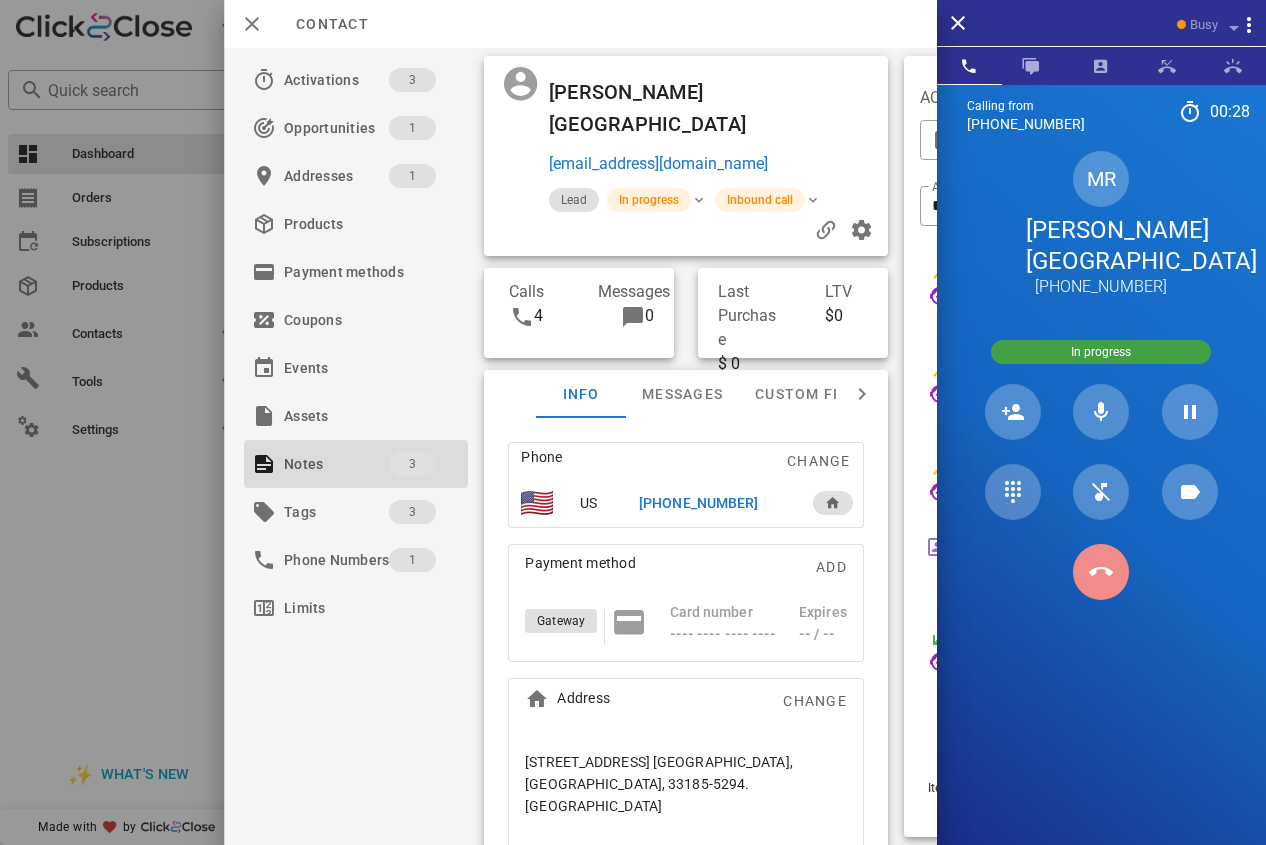 click at bounding box center (1101, 572) 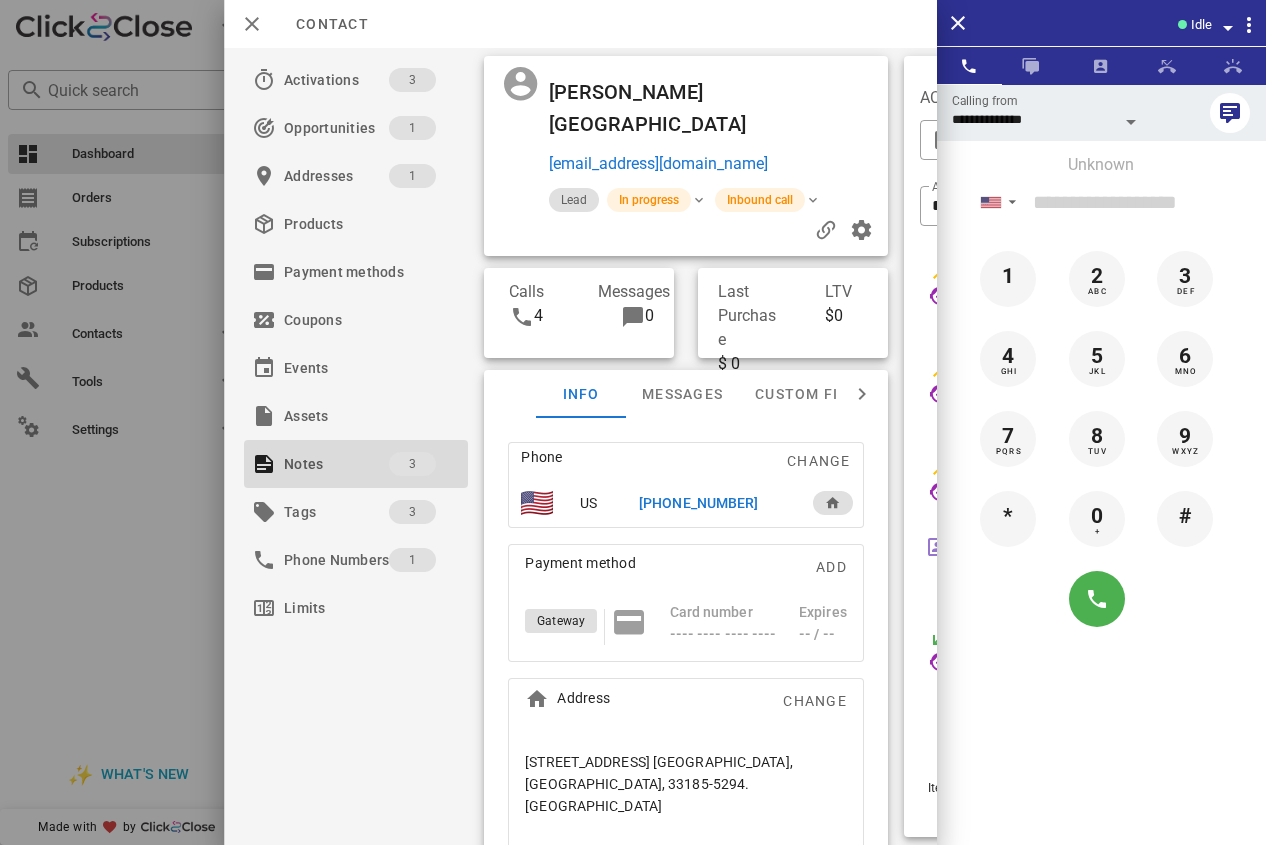 click on "[PHONE_NUMBER]" at bounding box center [698, 503] 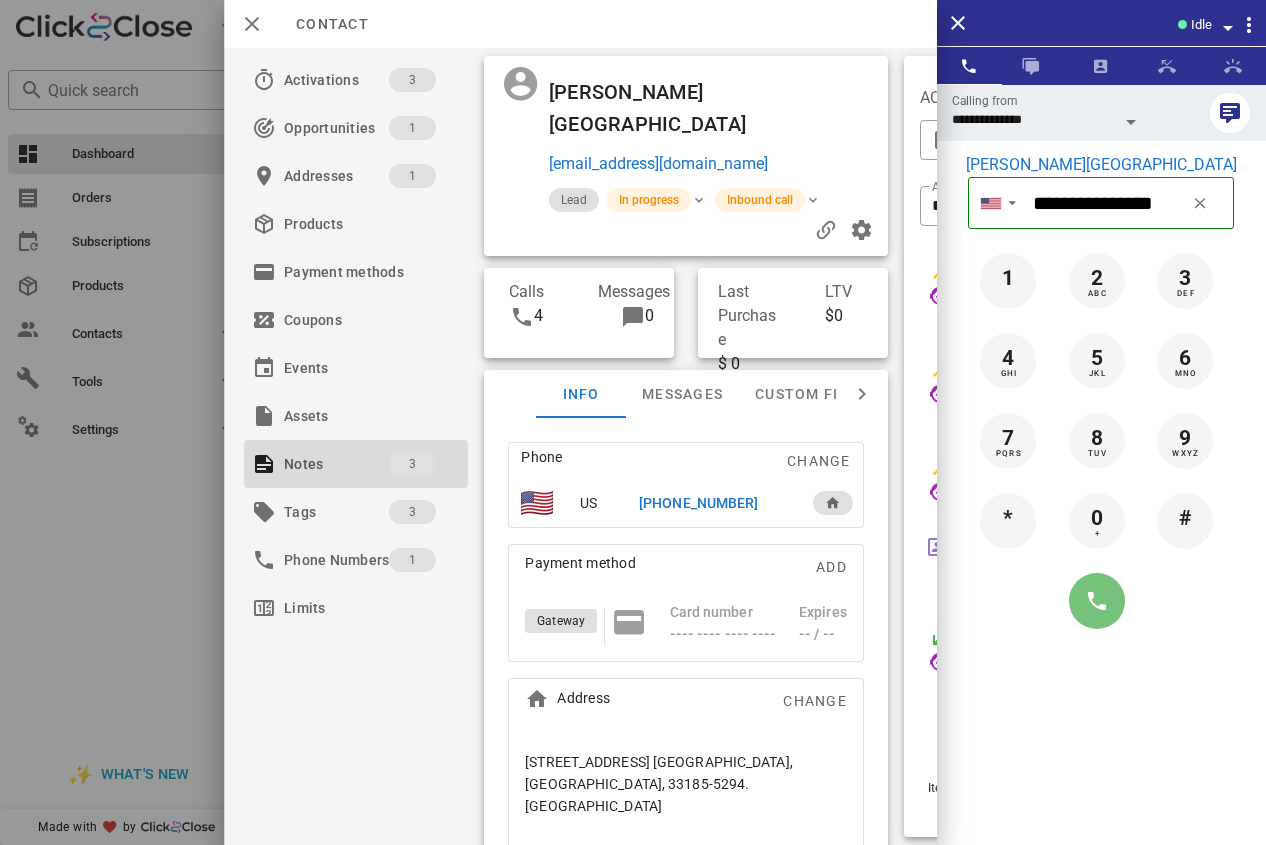 click at bounding box center [1097, 601] 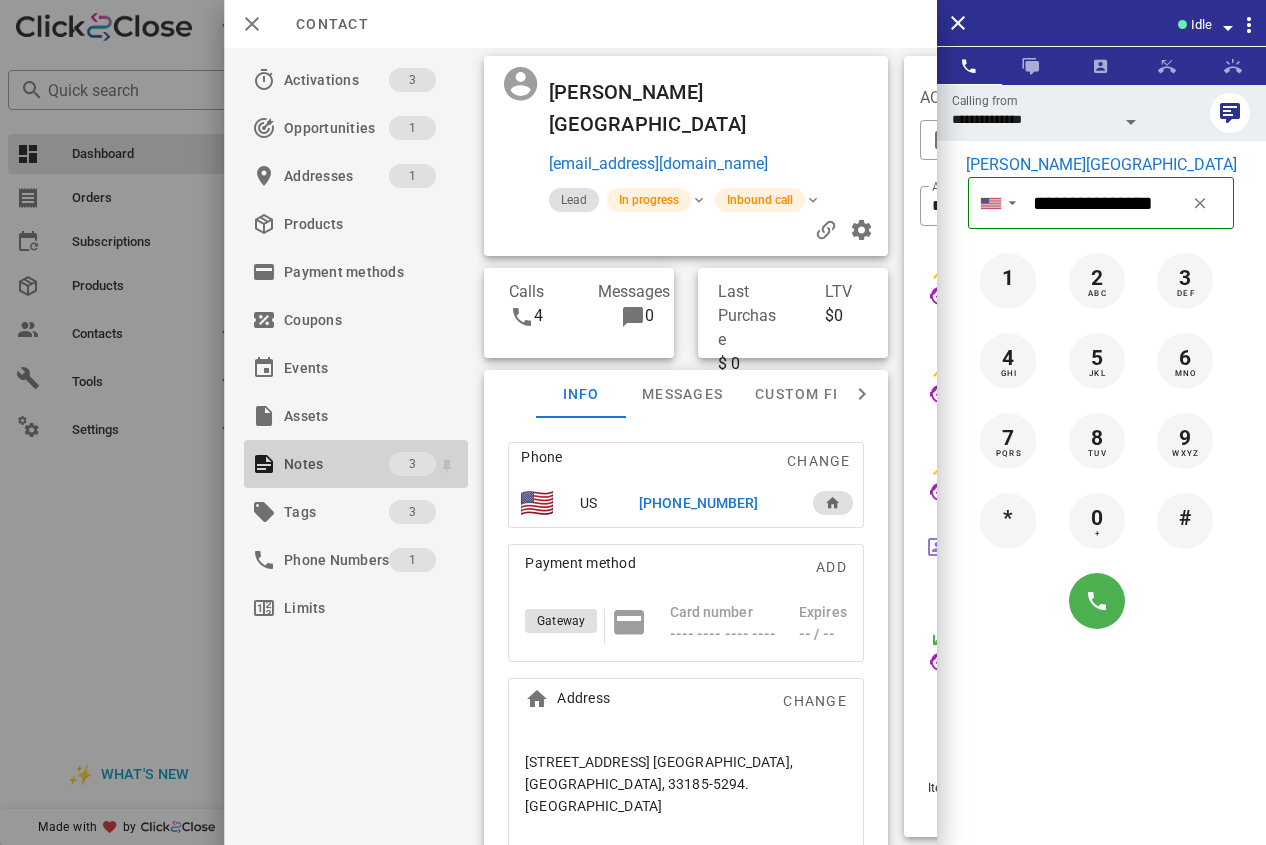 click on "Notes" at bounding box center [336, 464] 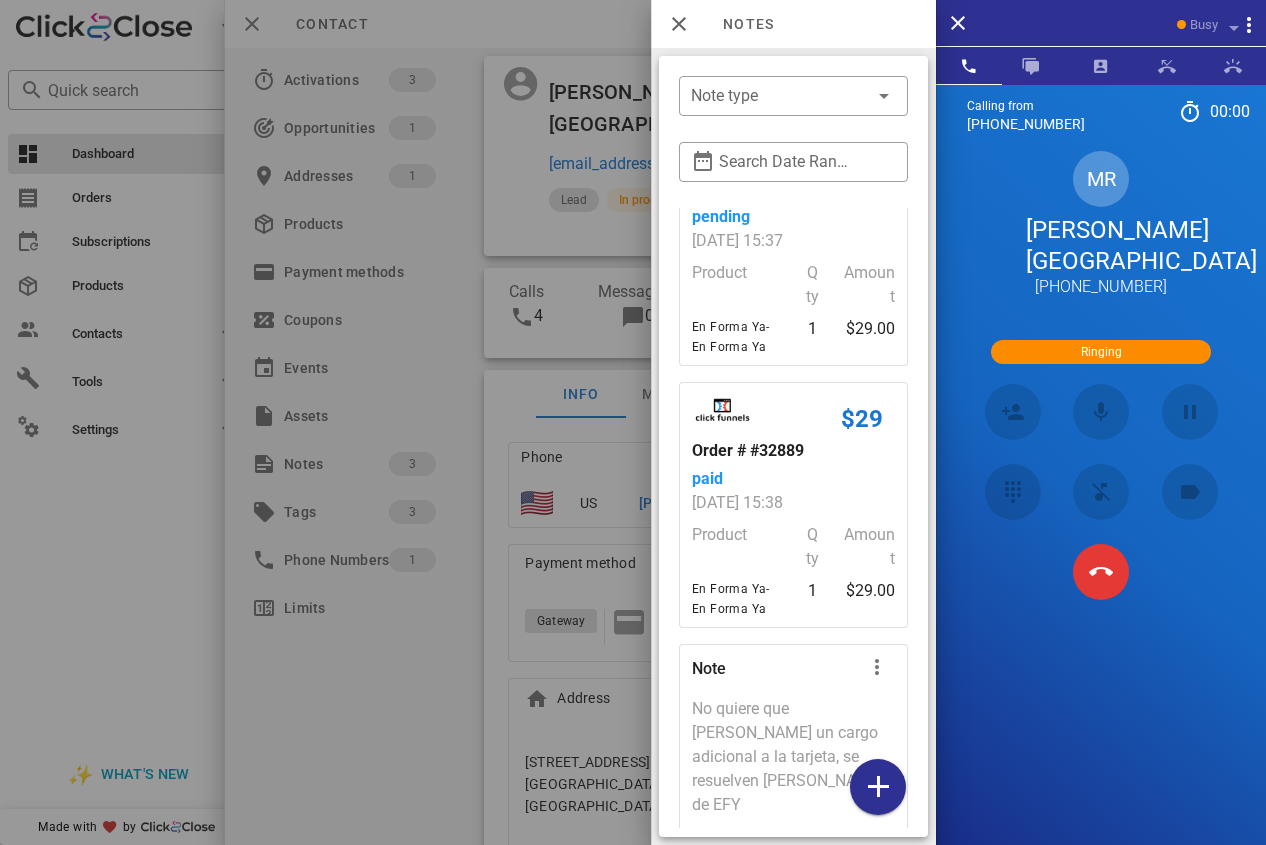 scroll, scrollTop: 208, scrollLeft: 0, axis: vertical 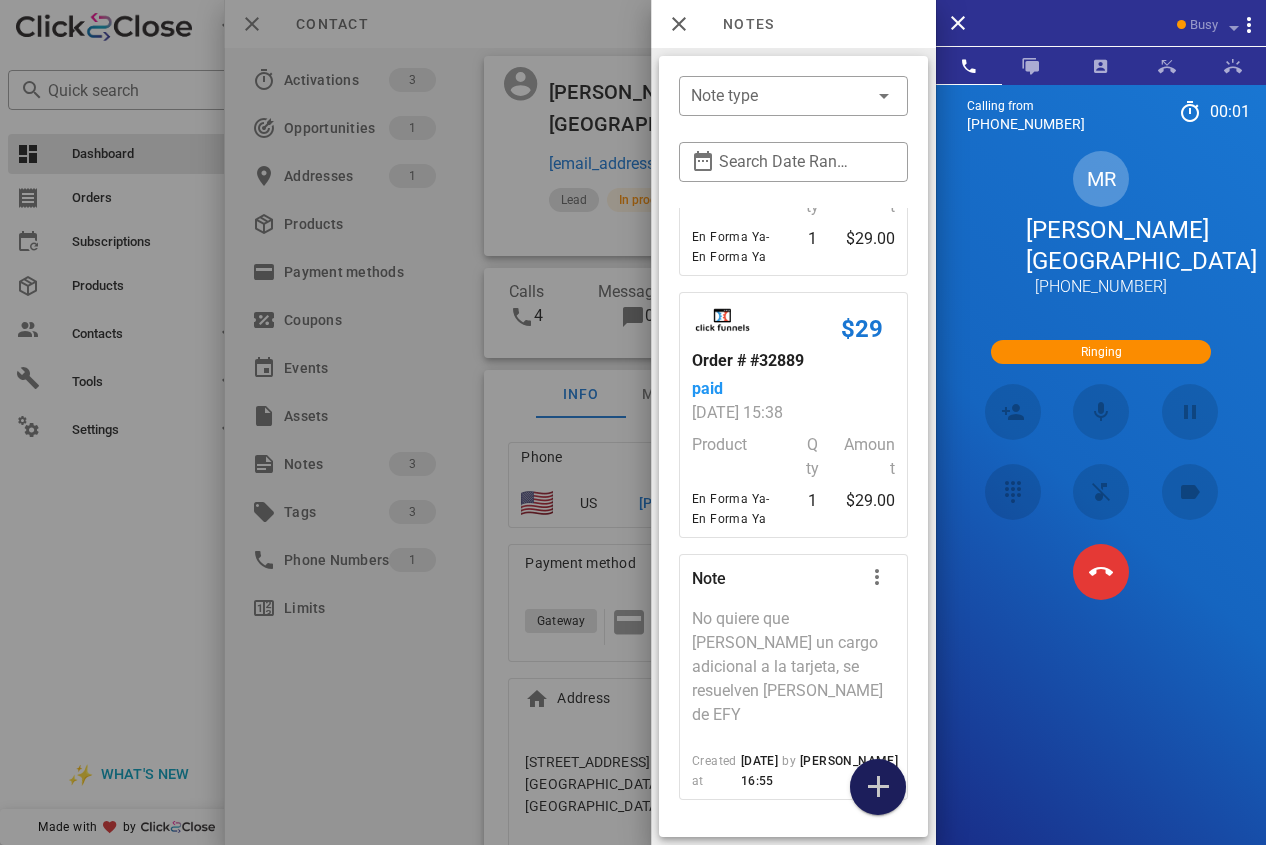 click at bounding box center (878, 787) 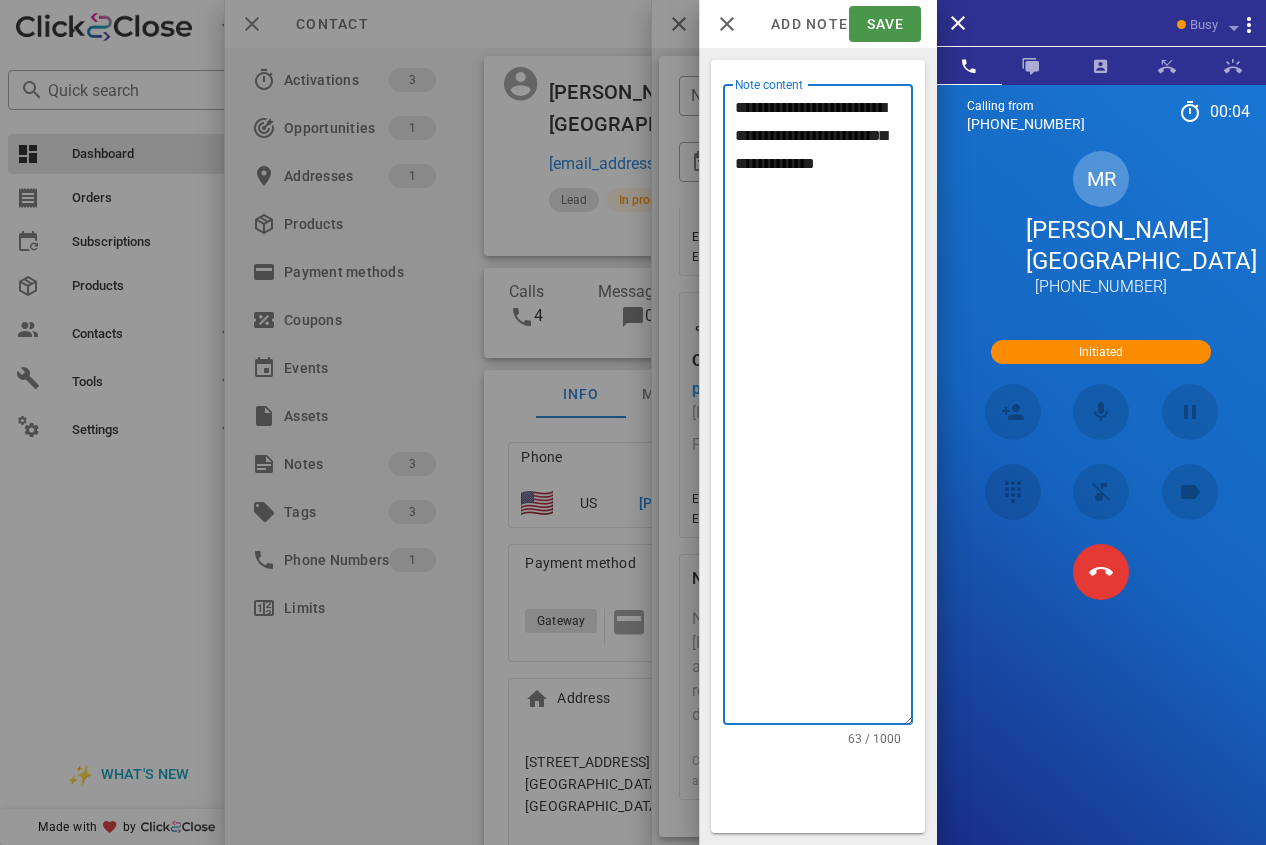 type on "**********" 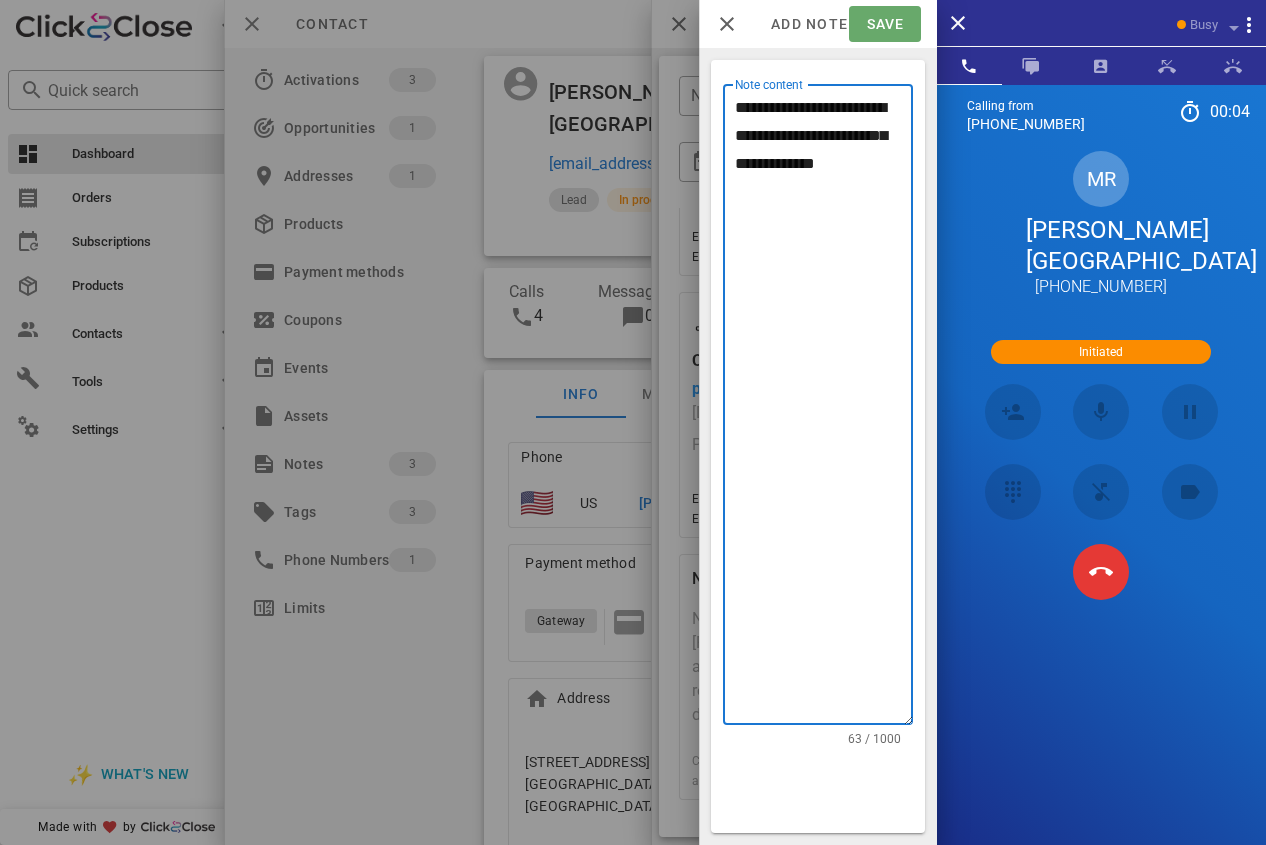 drag, startPoint x: 885, startPoint y: 40, endPoint x: 802, endPoint y: 14, distance: 86.977005 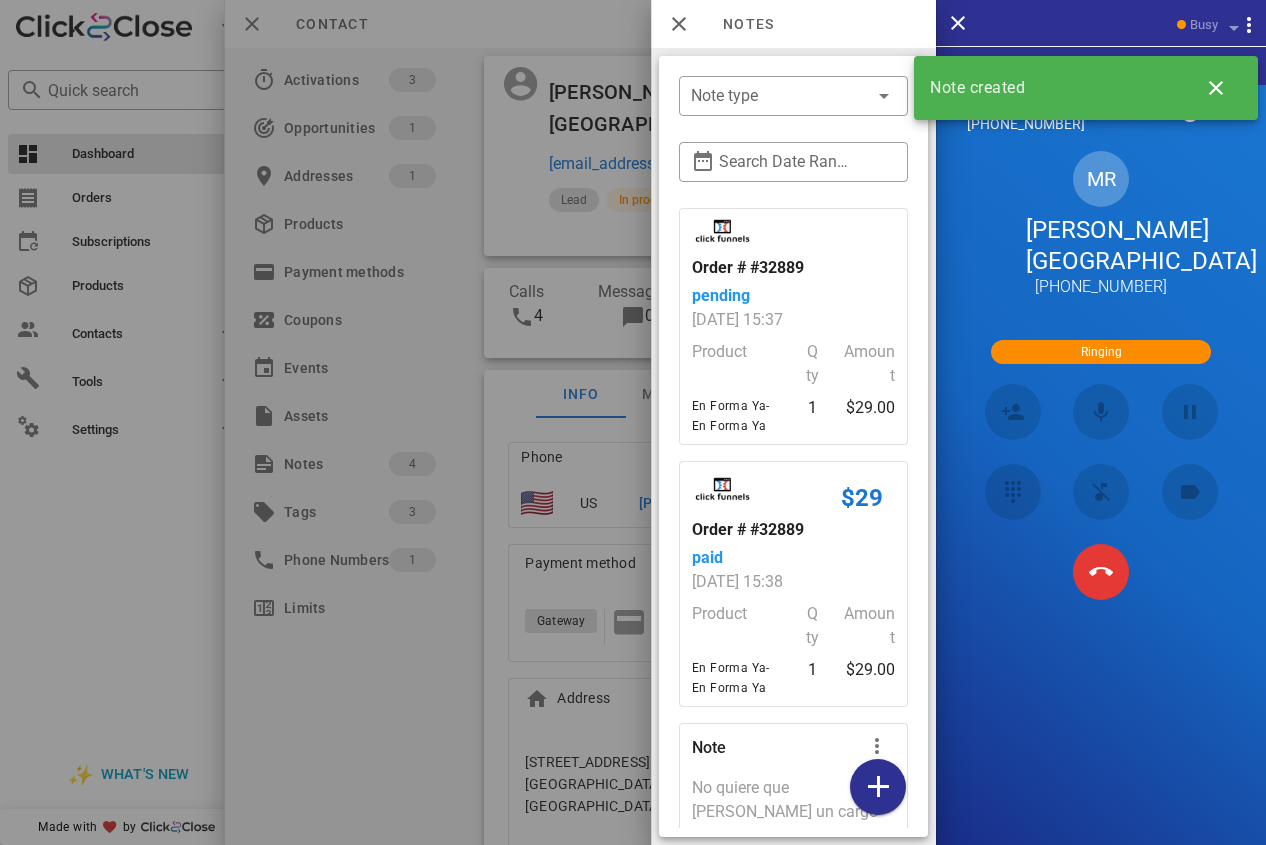 click at bounding box center (633, 422) 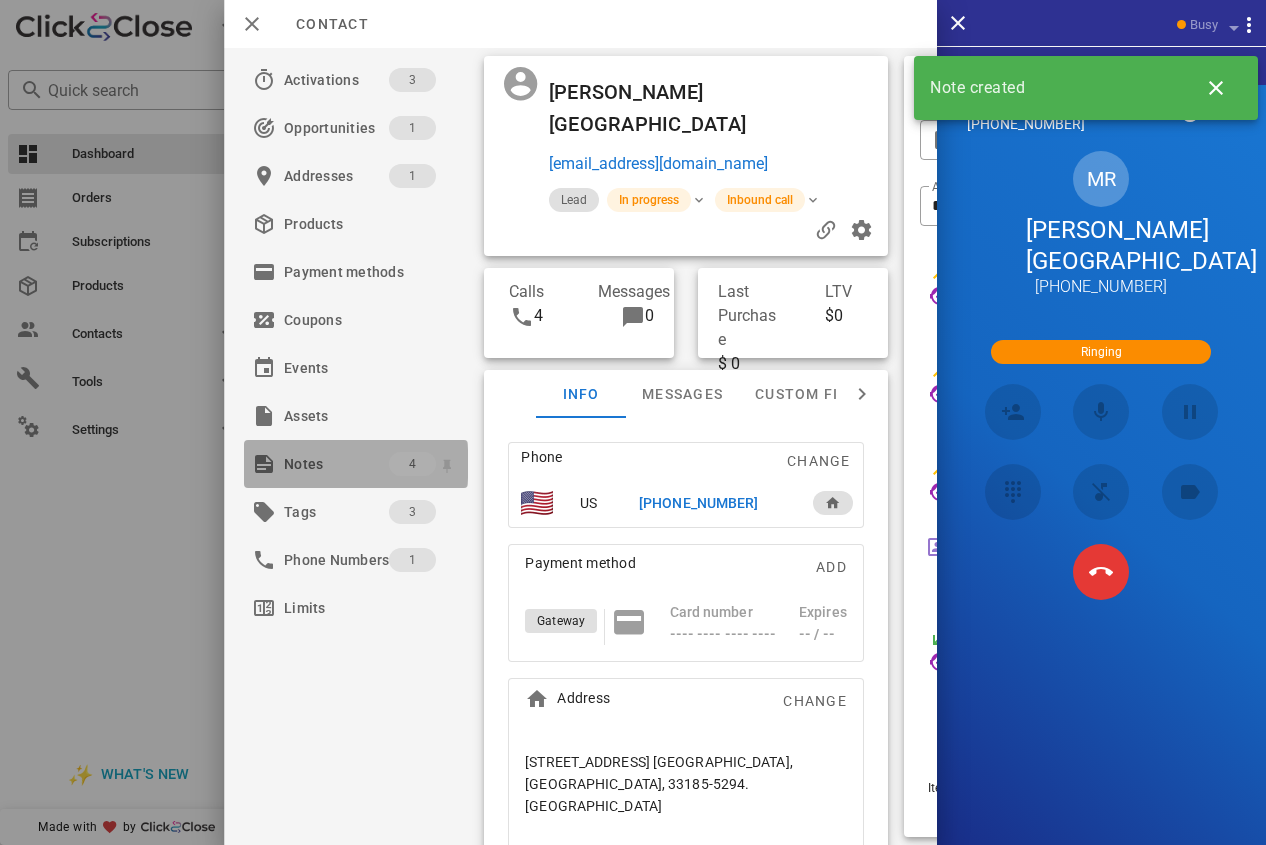 click on "Notes" at bounding box center [336, 464] 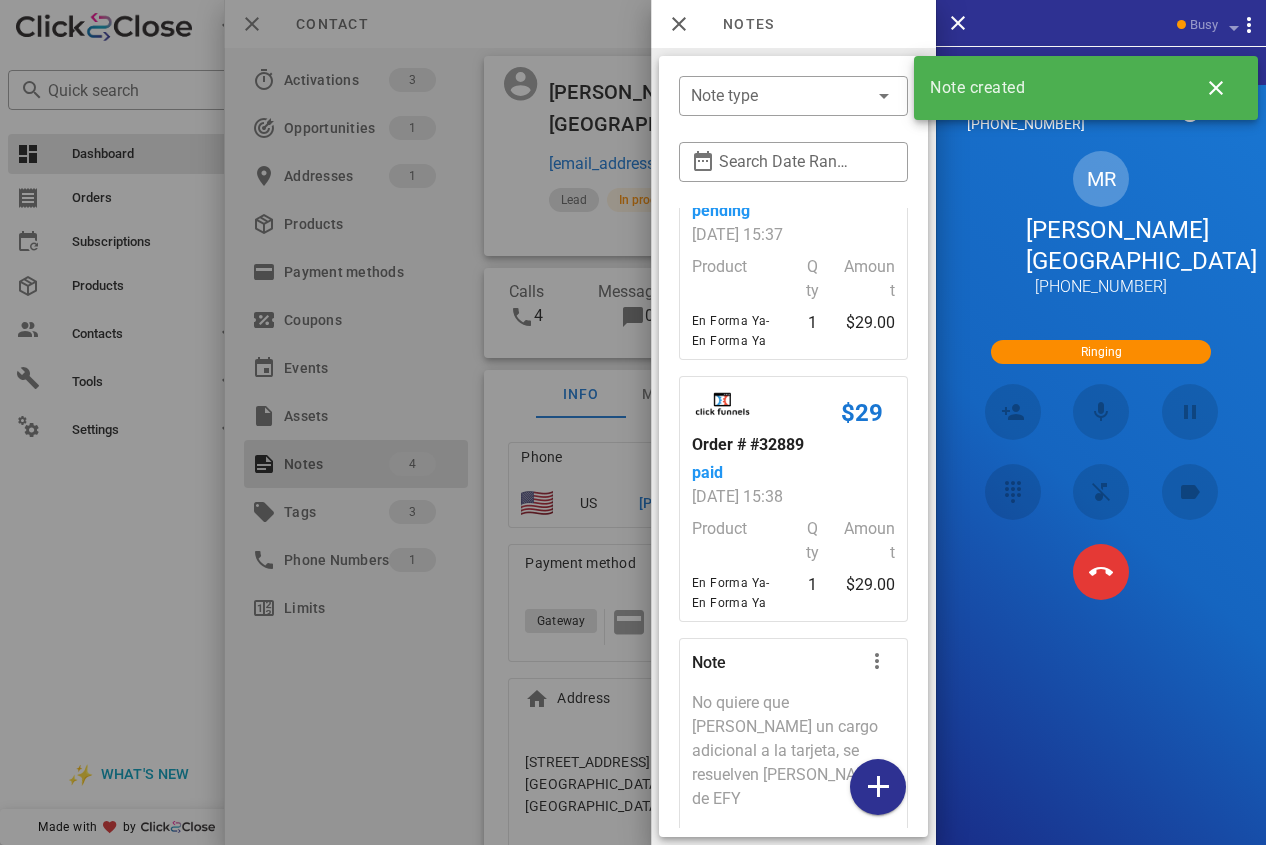 scroll, scrollTop: 200, scrollLeft: 0, axis: vertical 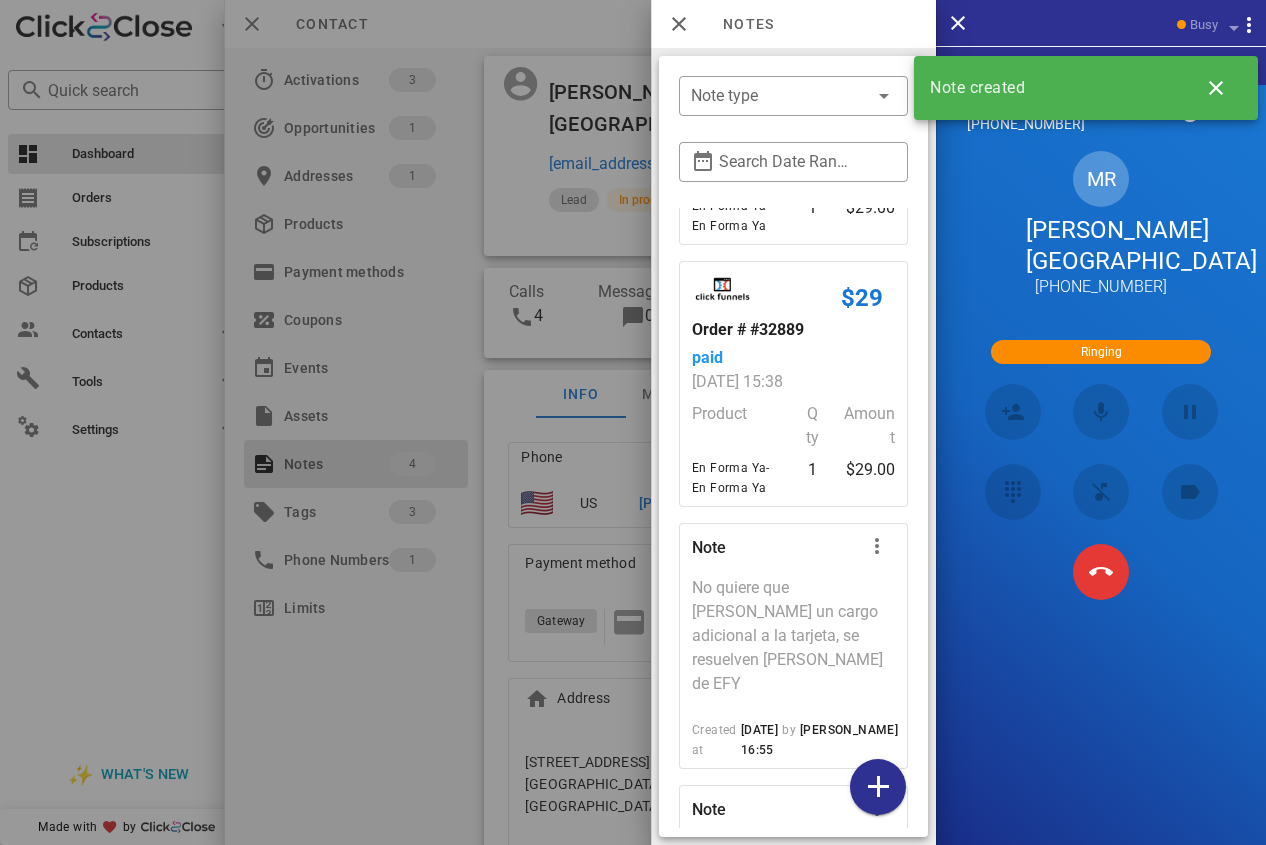 click at bounding box center (633, 422) 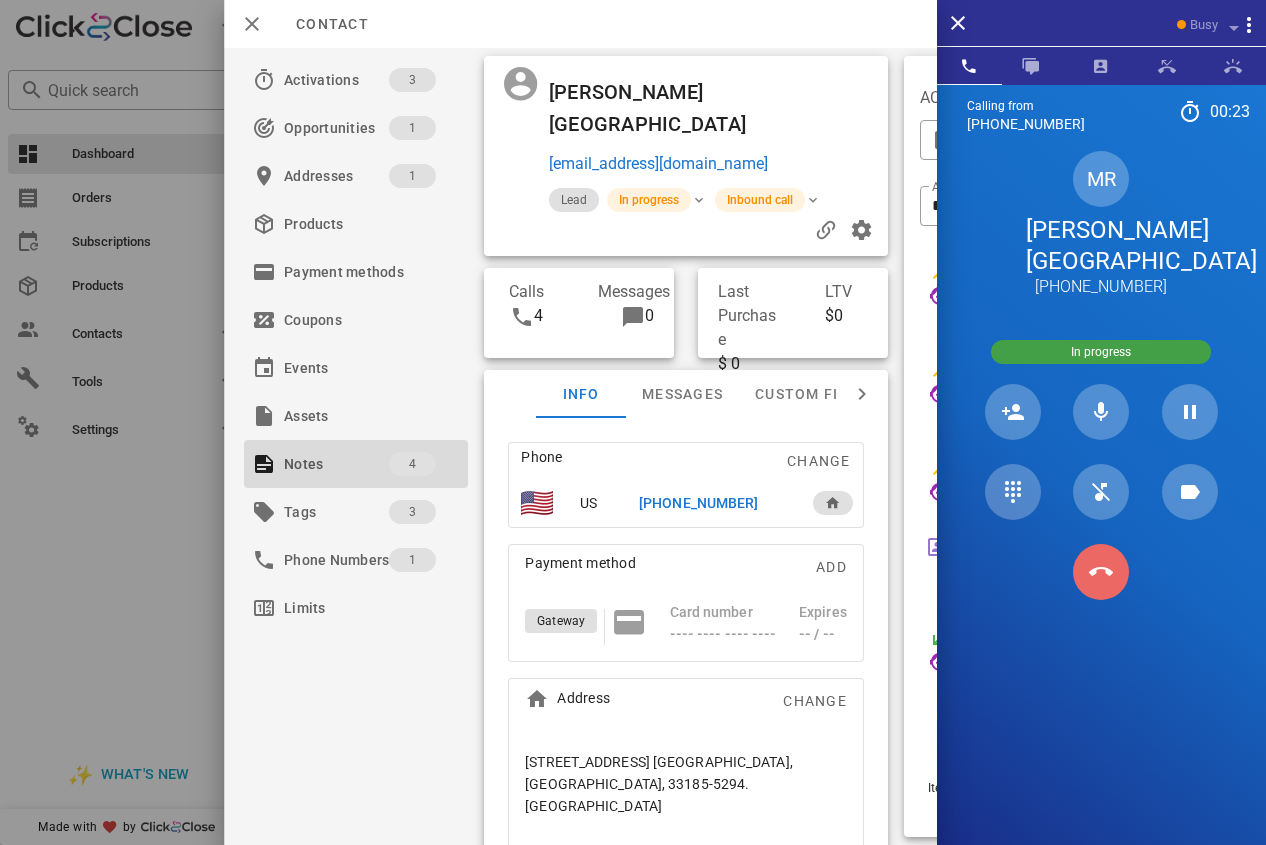click at bounding box center [1101, 572] 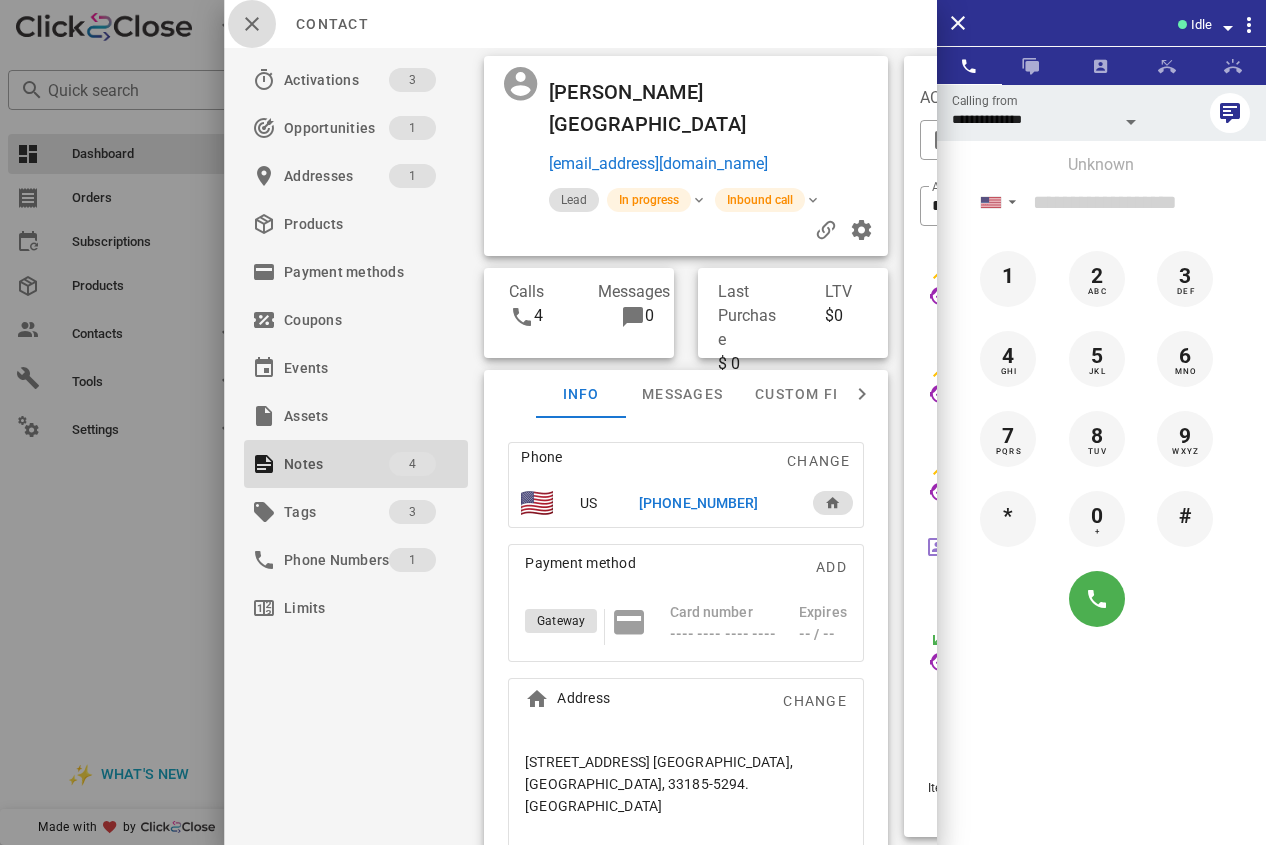 click at bounding box center [252, 24] 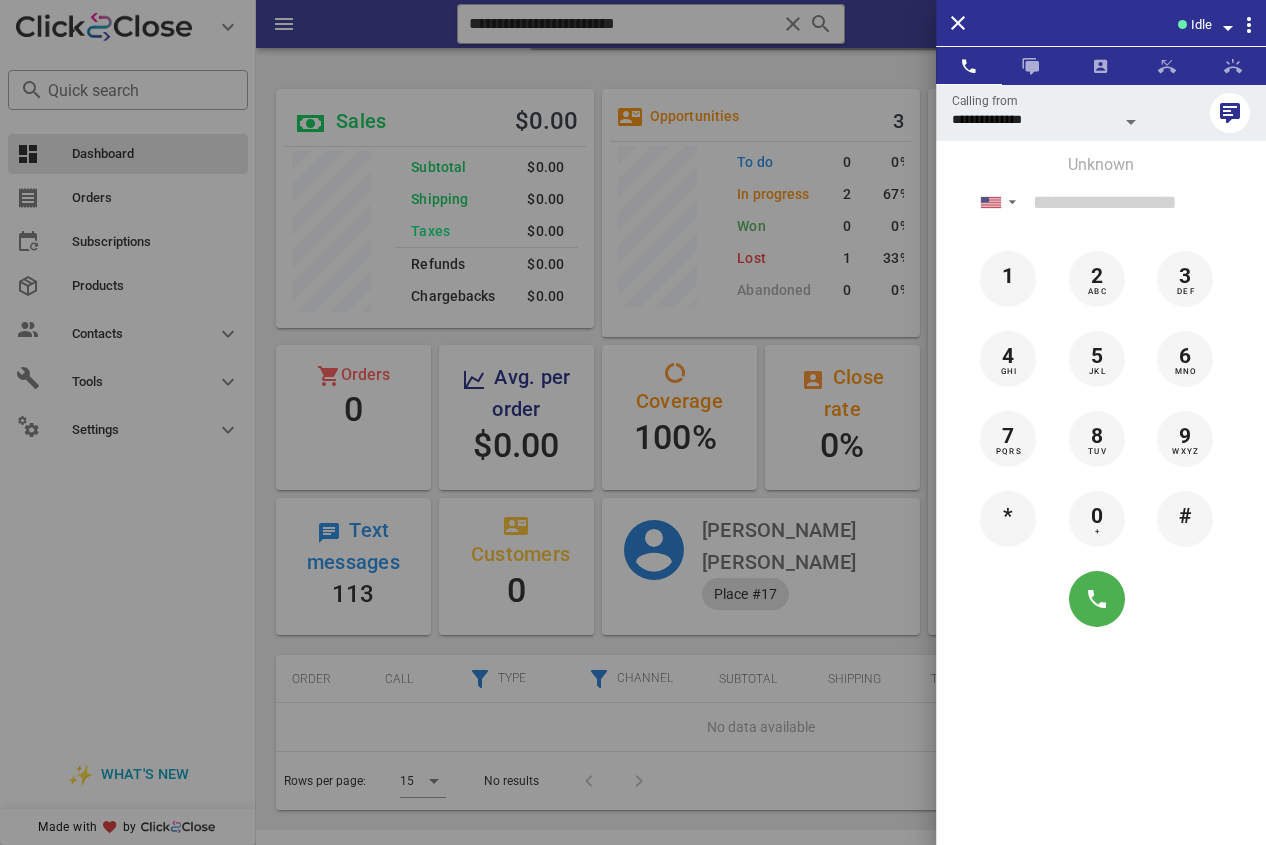 drag, startPoint x: 617, startPoint y: 38, endPoint x: 660, endPoint y: 34, distance: 43.185646 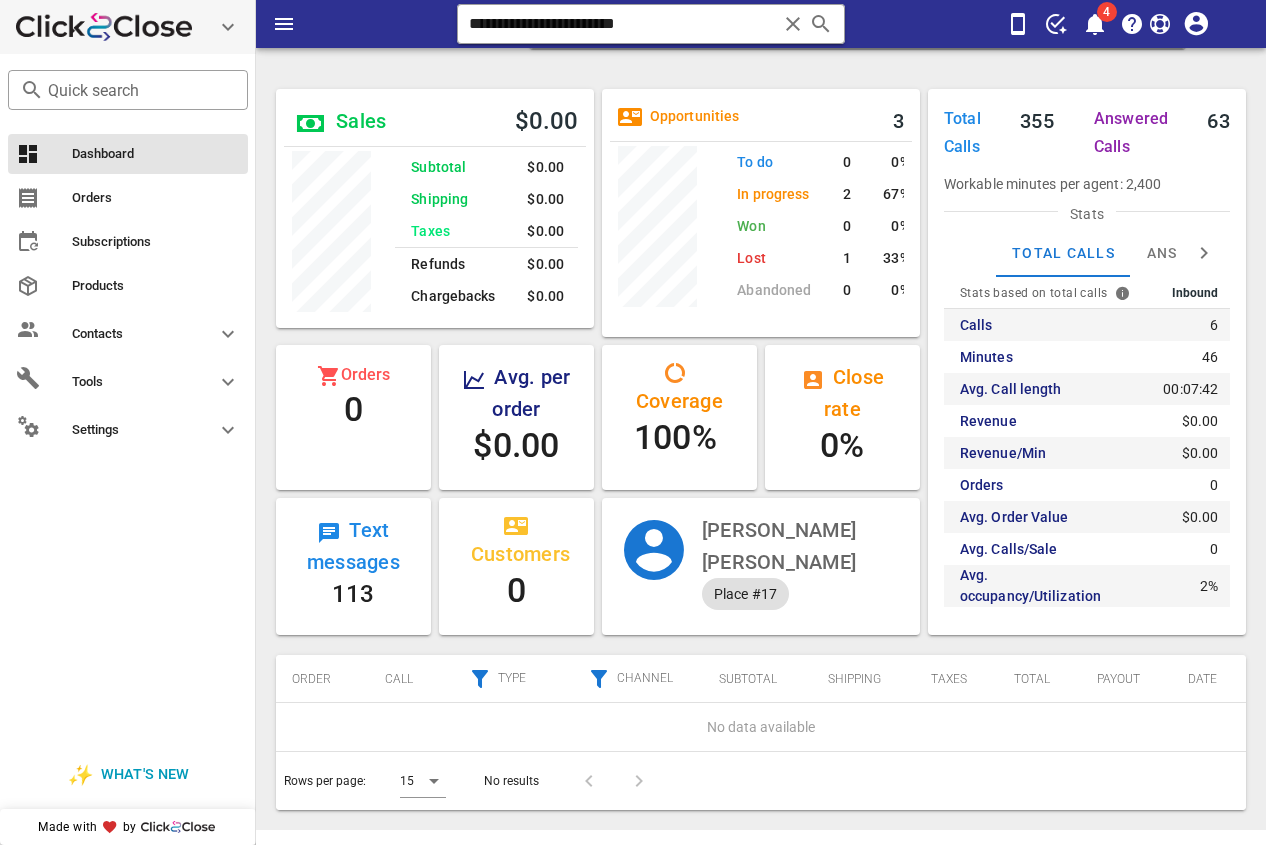 click on "**********" at bounding box center (761, 413) 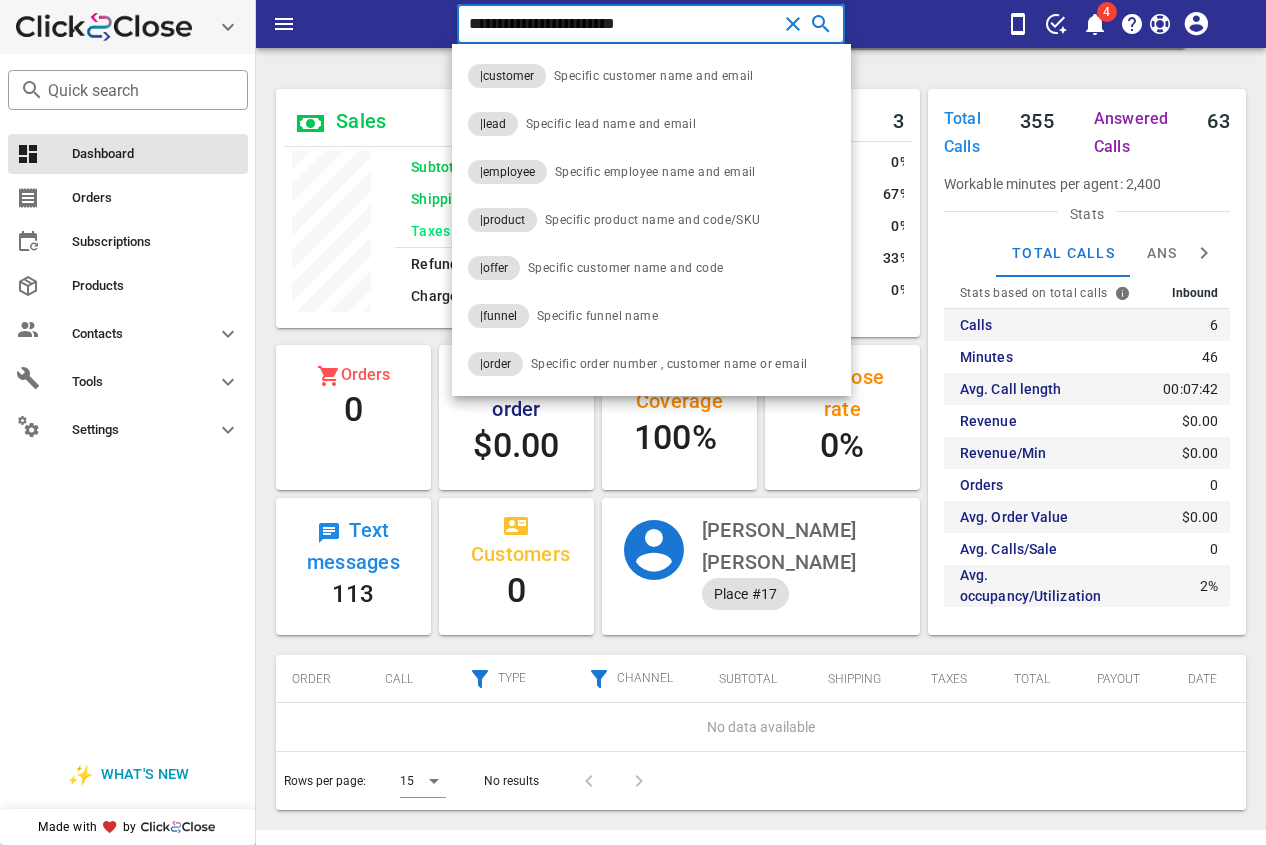 paste 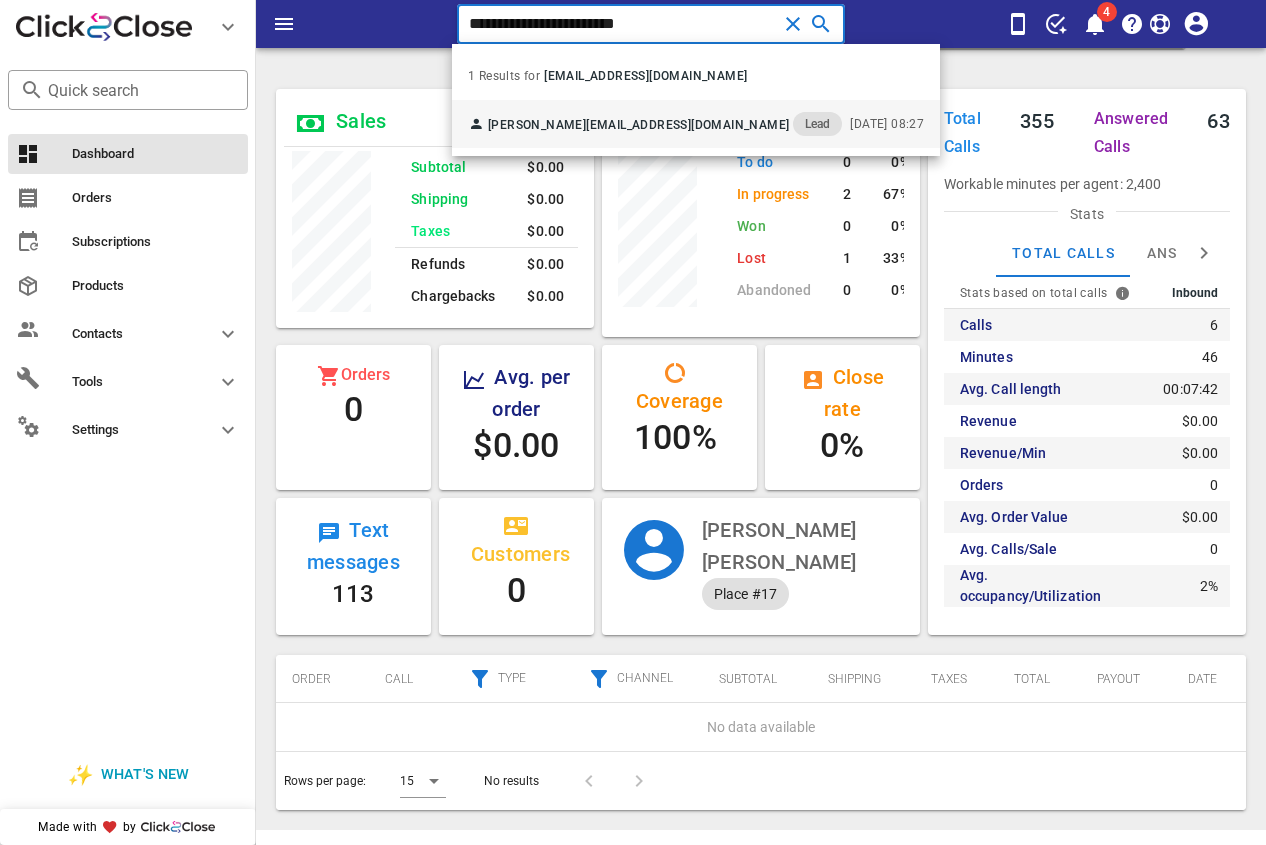 type on "**********" 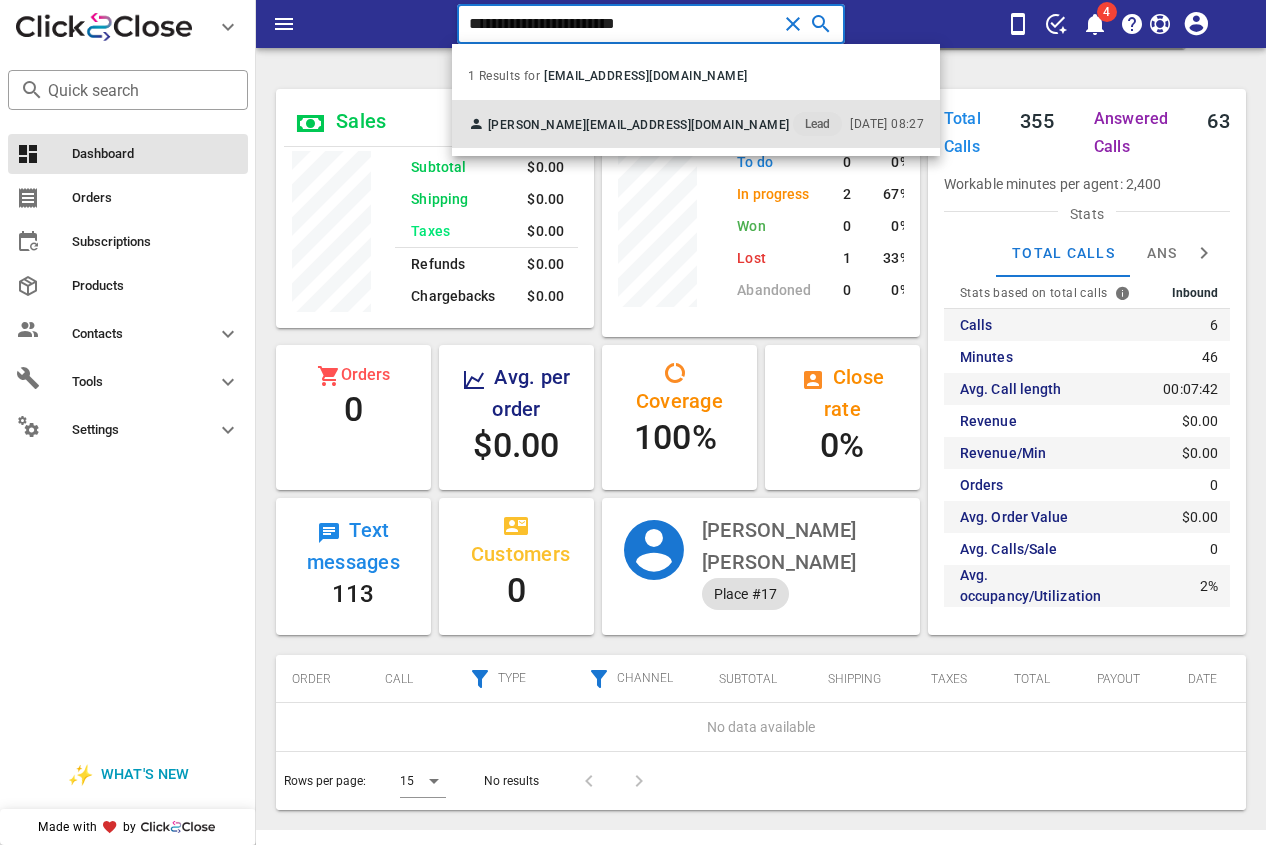 click on "[PERSON_NAME]   [EMAIL_ADDRESS][DOMAIN_NAME]   Lead   [DATE] 08:27" at bounding box center (696, 124) 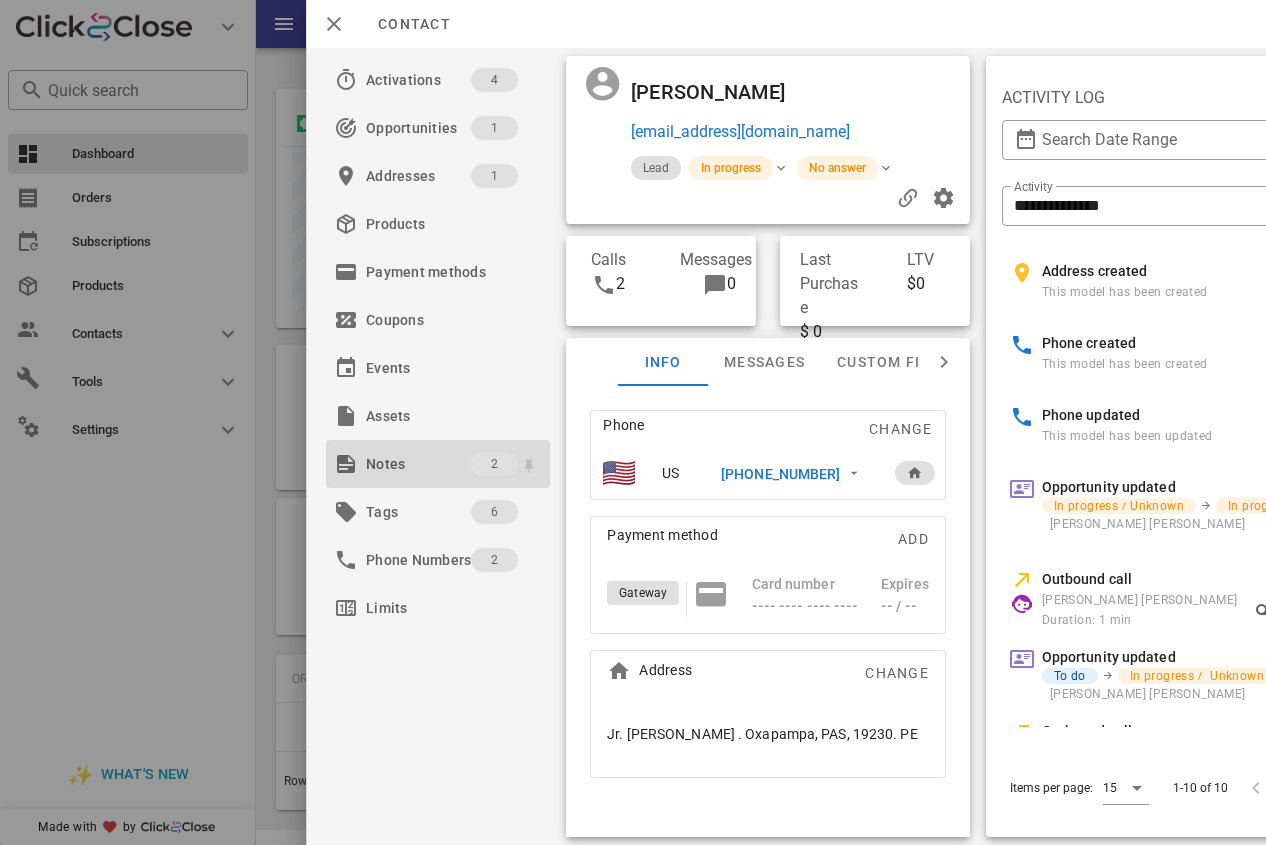 click on "Notes" at bounding box center [418, 464] 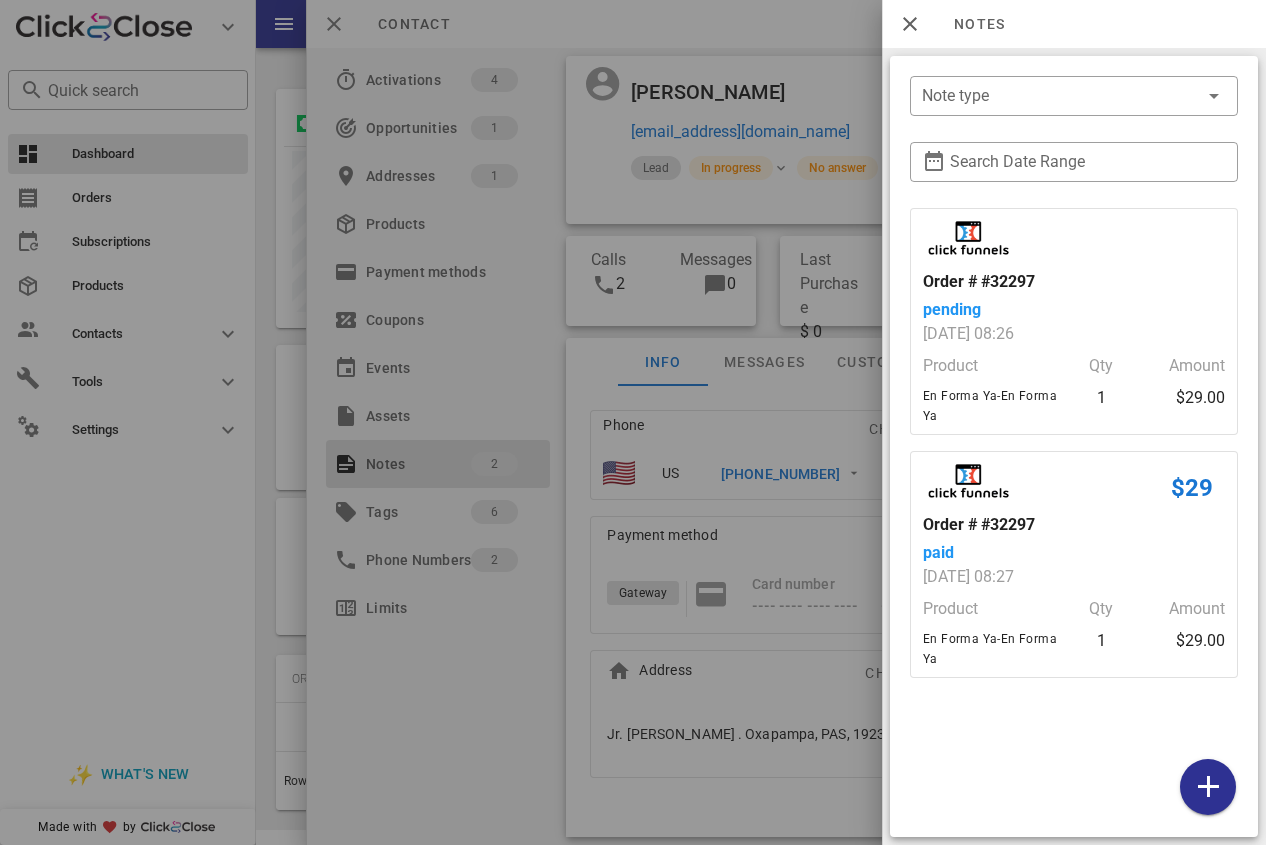 click at bounding box center [633, 422] 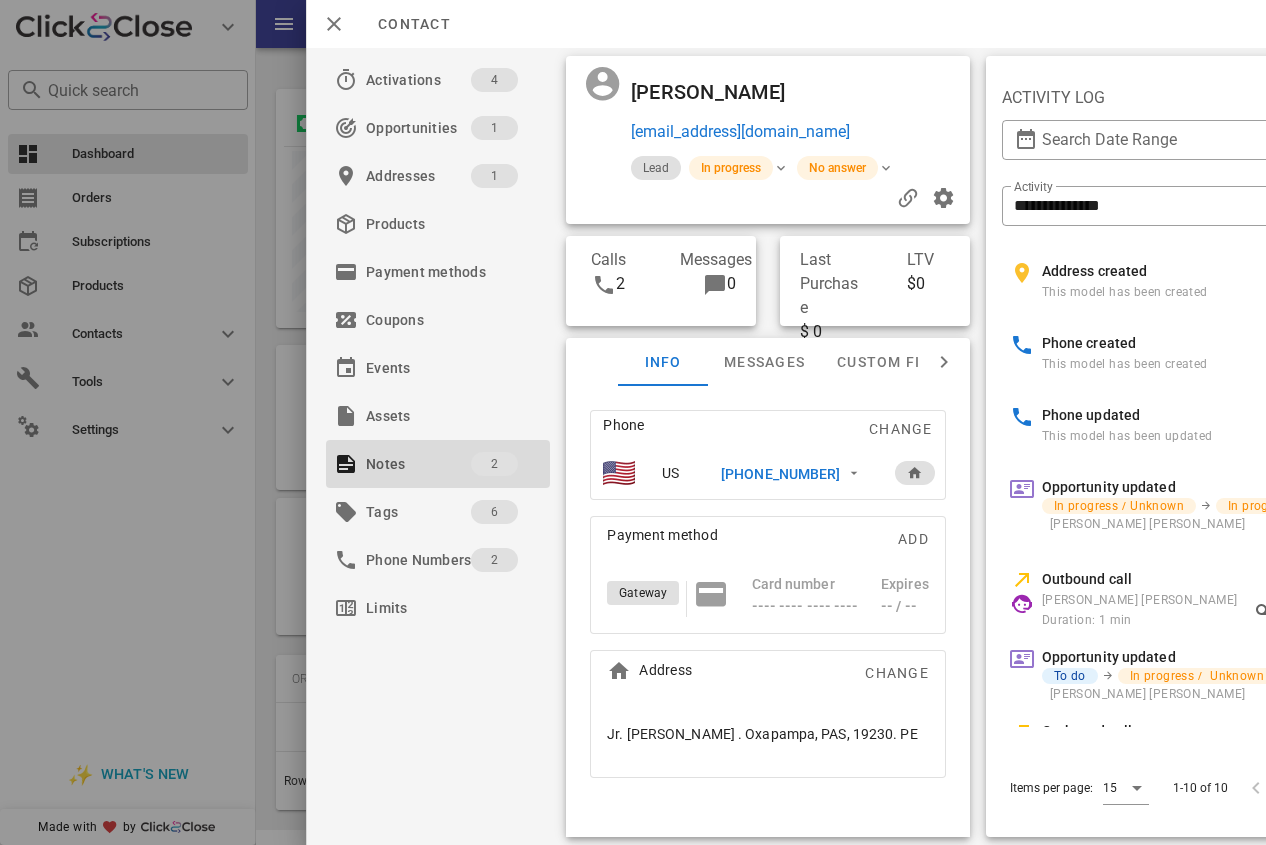 click on "[PHONE_NUMBER]" at bounding box center (780, 474) 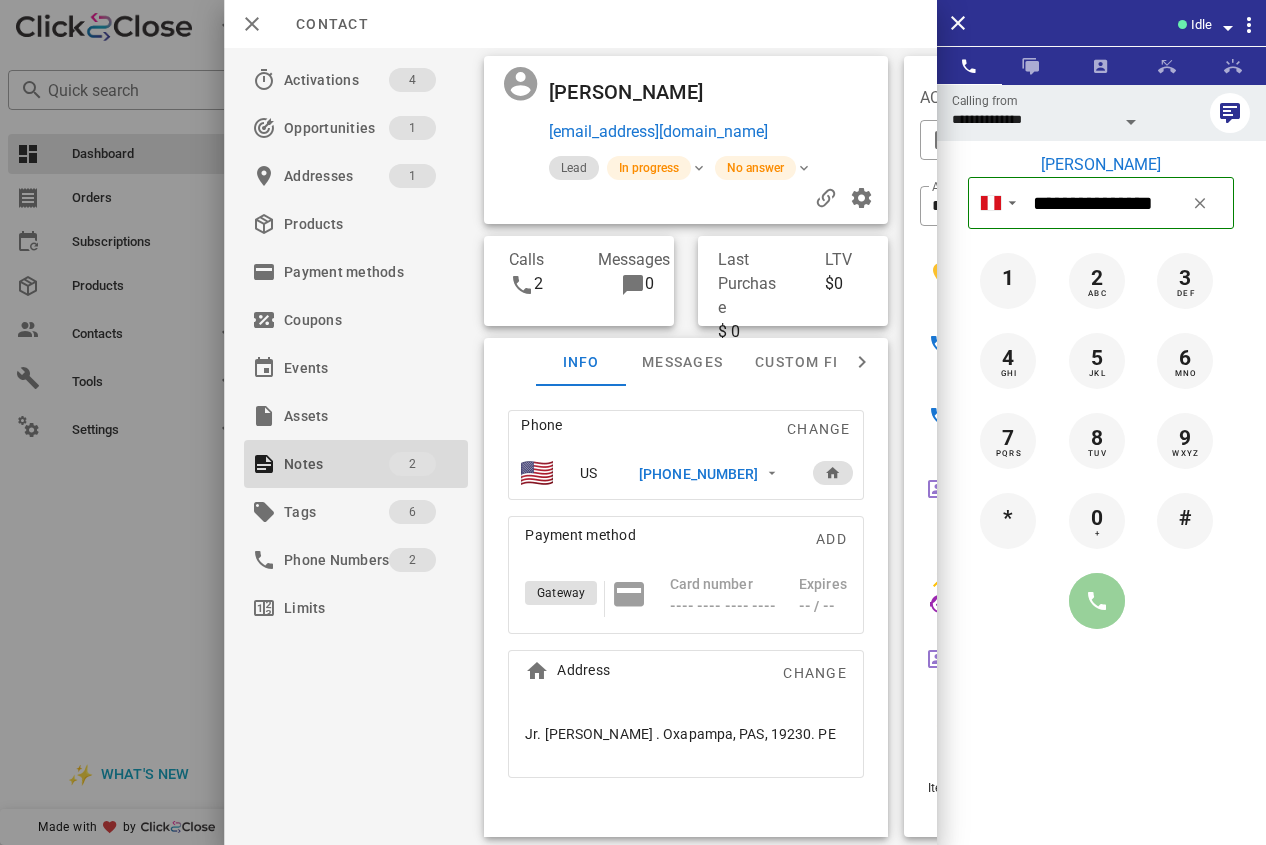 click at bounding box center (1097, 601) 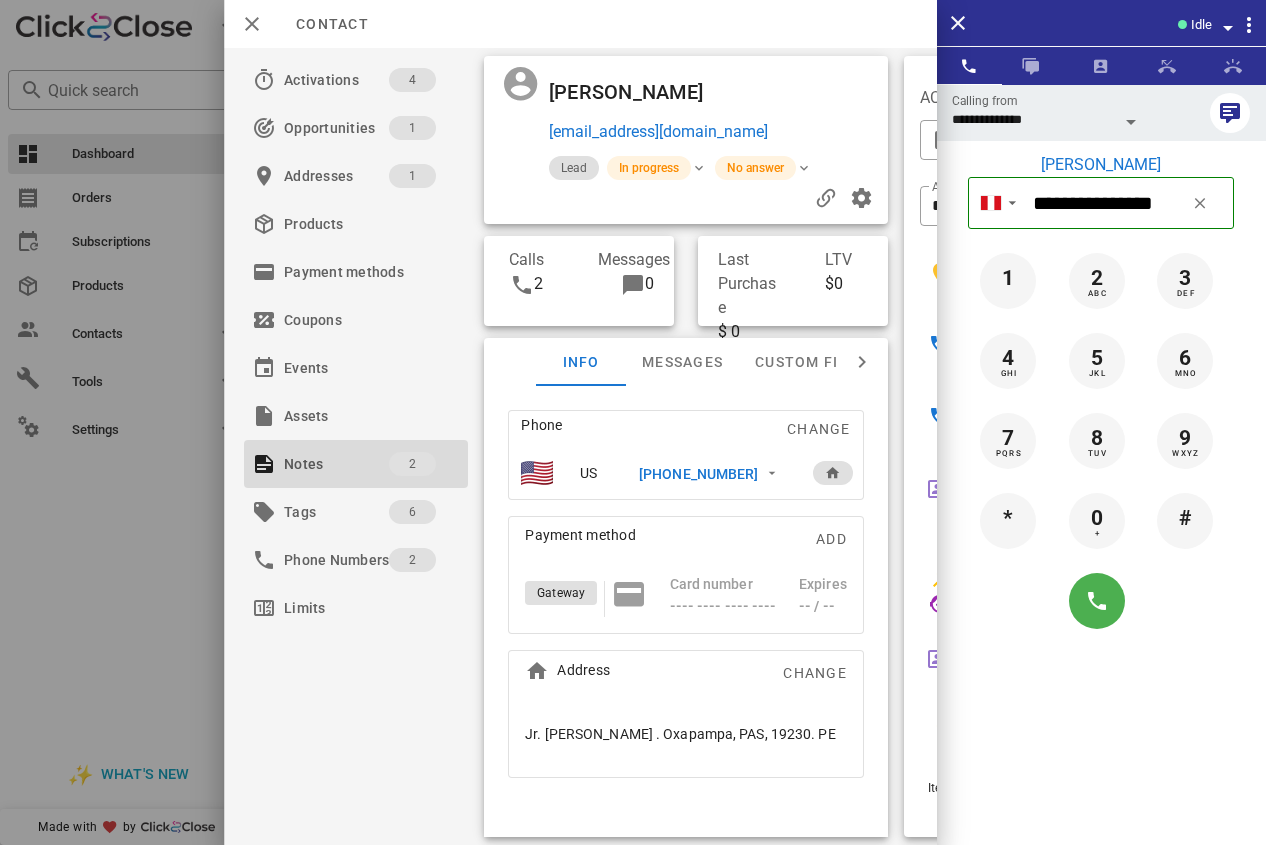 type 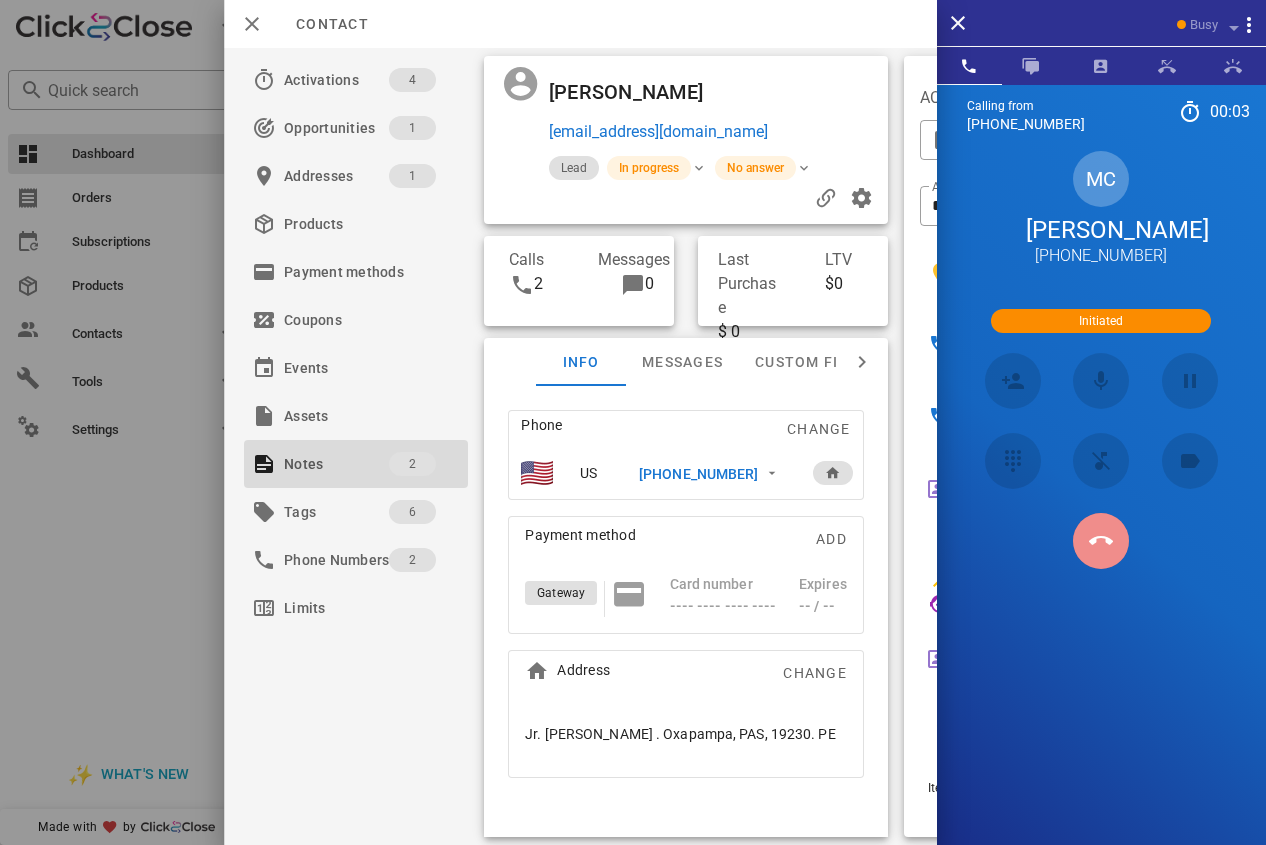 click at bounding box center [1101, 541] 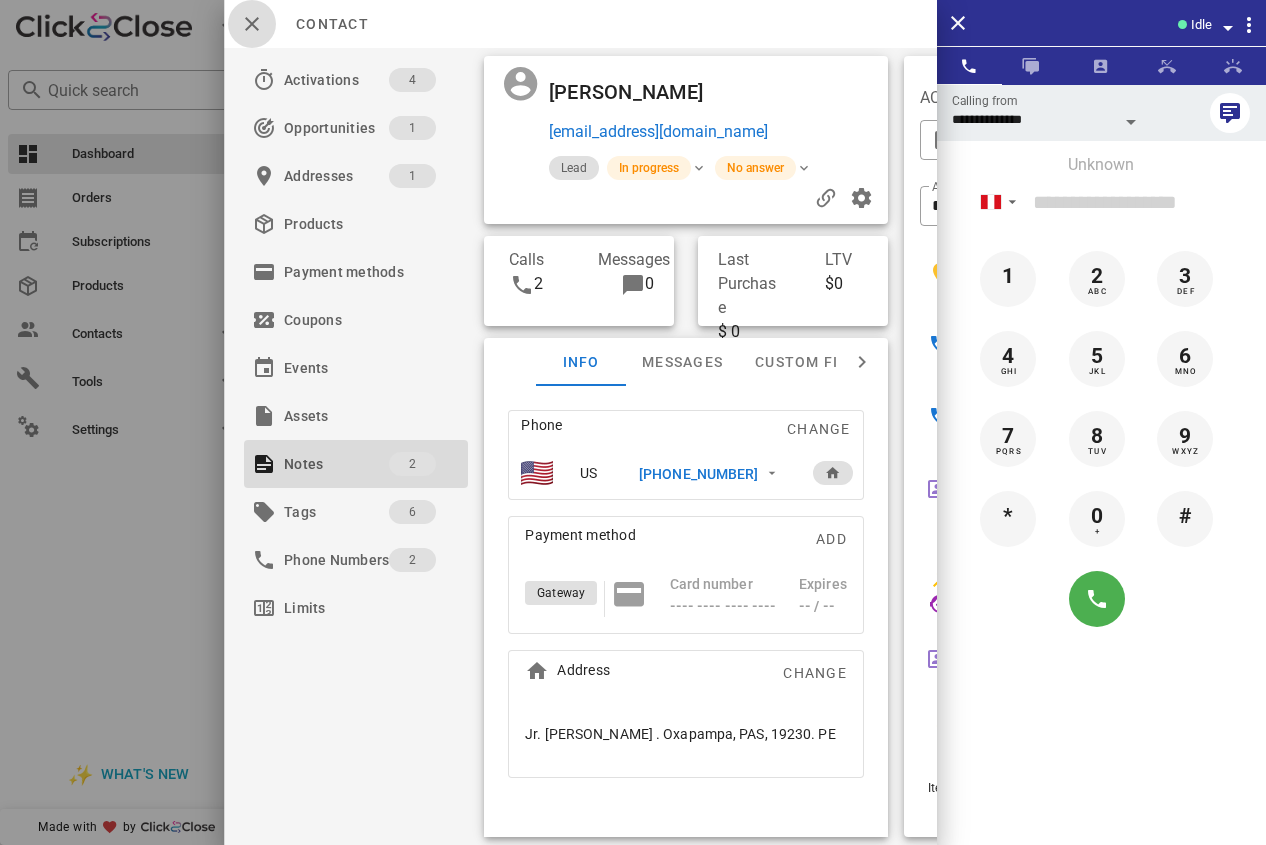 click at bounding box center (252, 24) 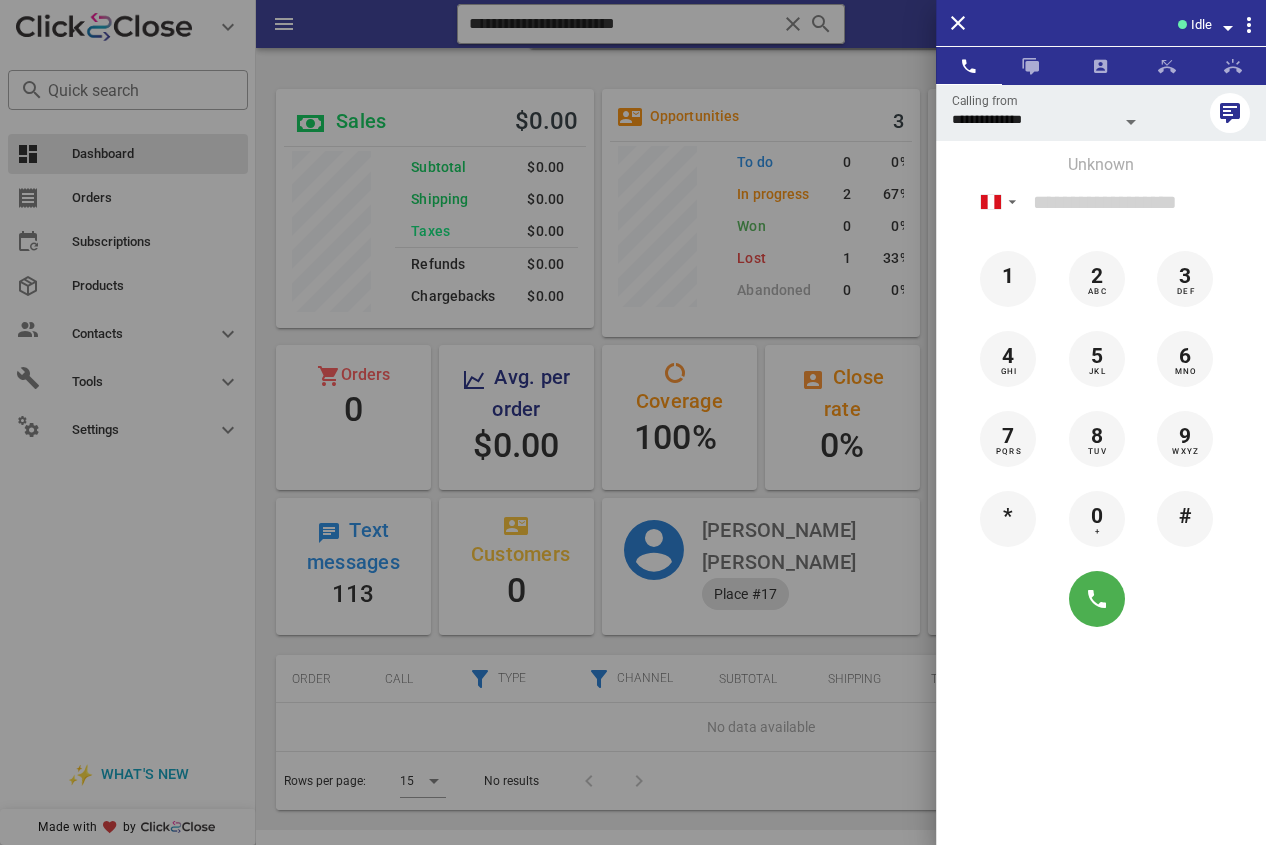 click at bounding box center (633, 422) 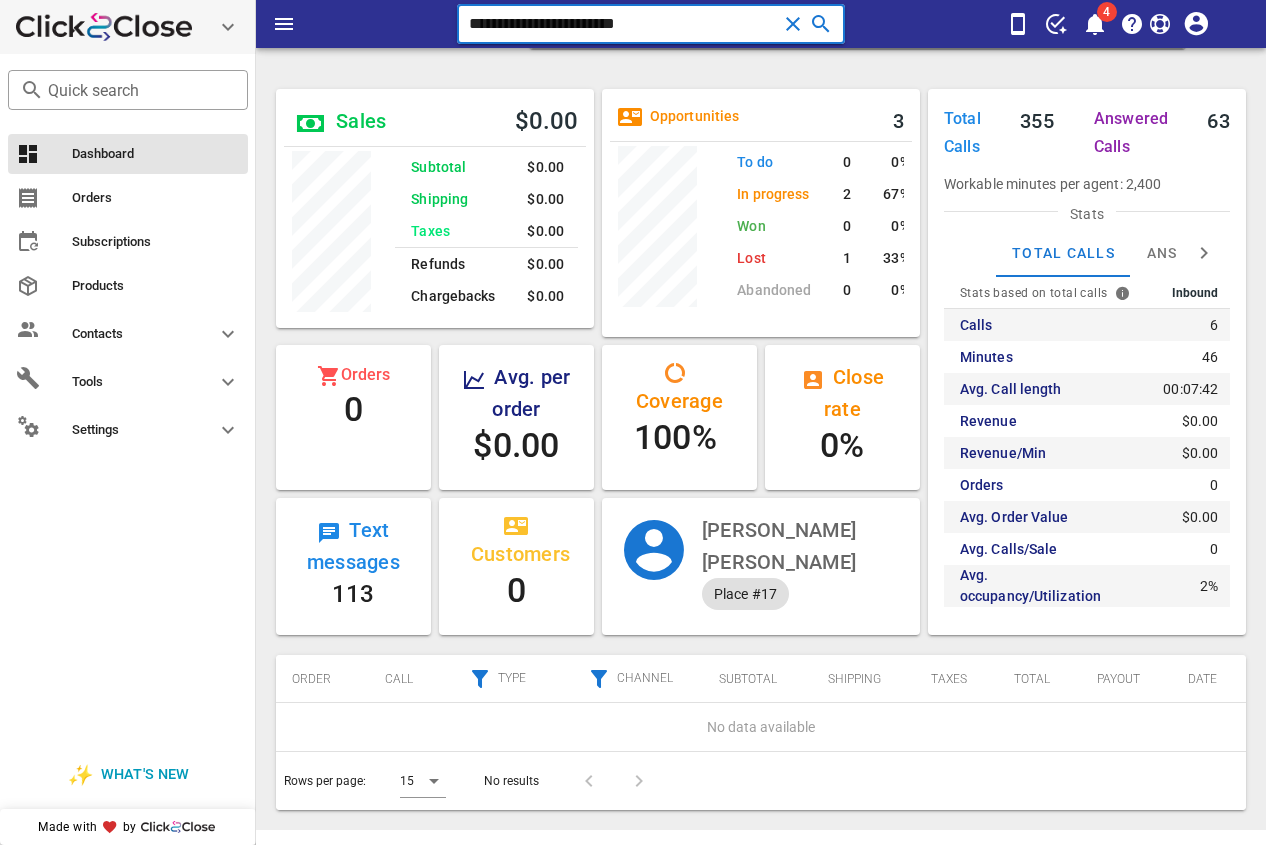 drag, startPoint x: 260, startPoint y: 27, endPoint x: 225, endPoint y: 27, distance: 35 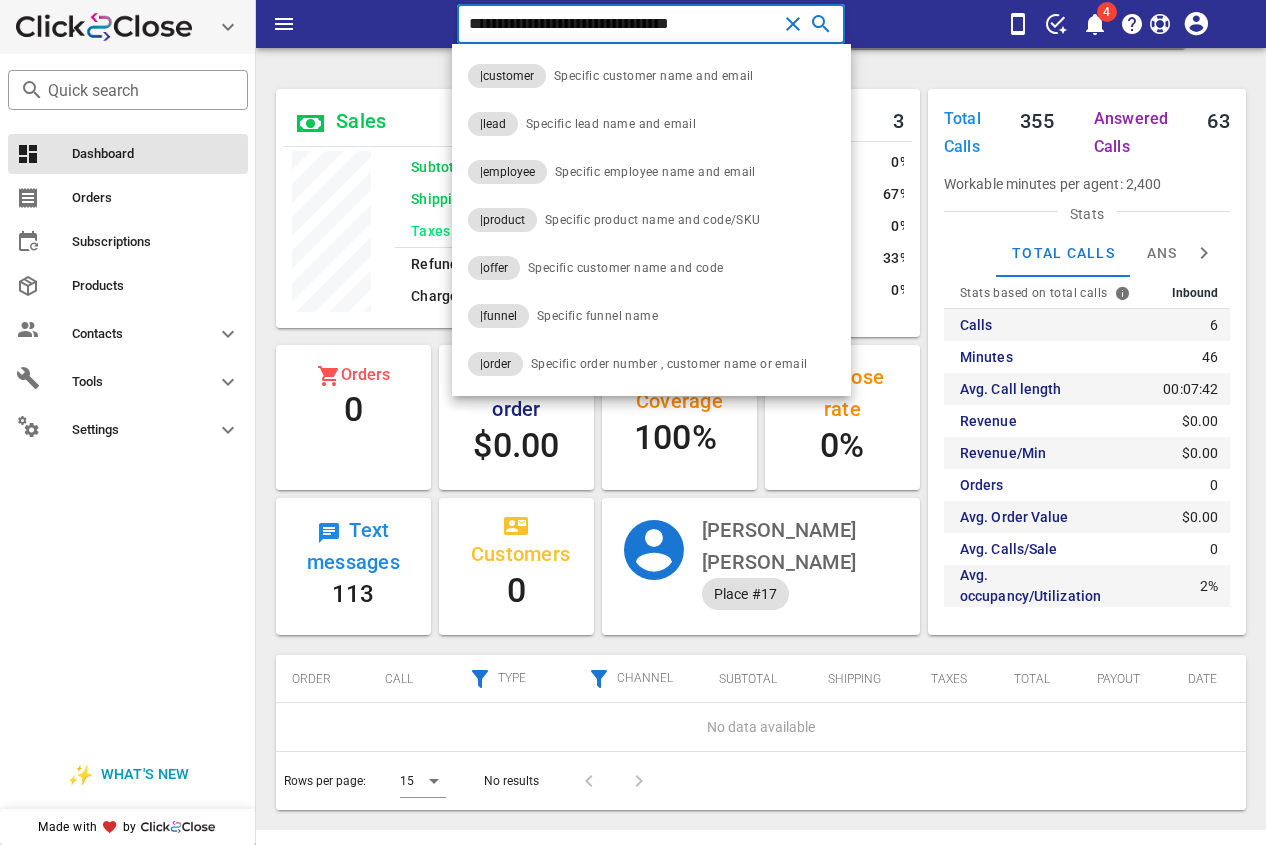 type on "**********" 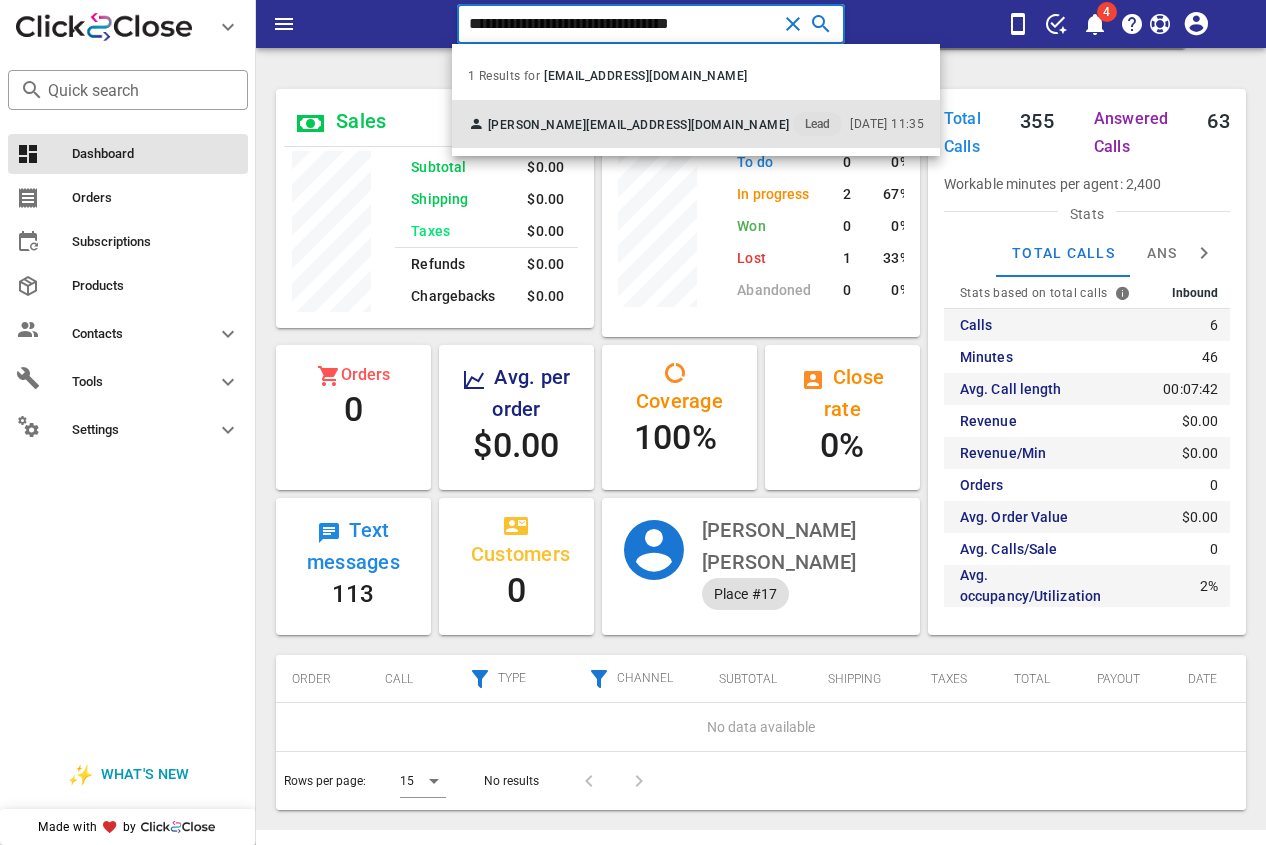 click on "[PERSON_NAME]" at bounding box center (537, 125) 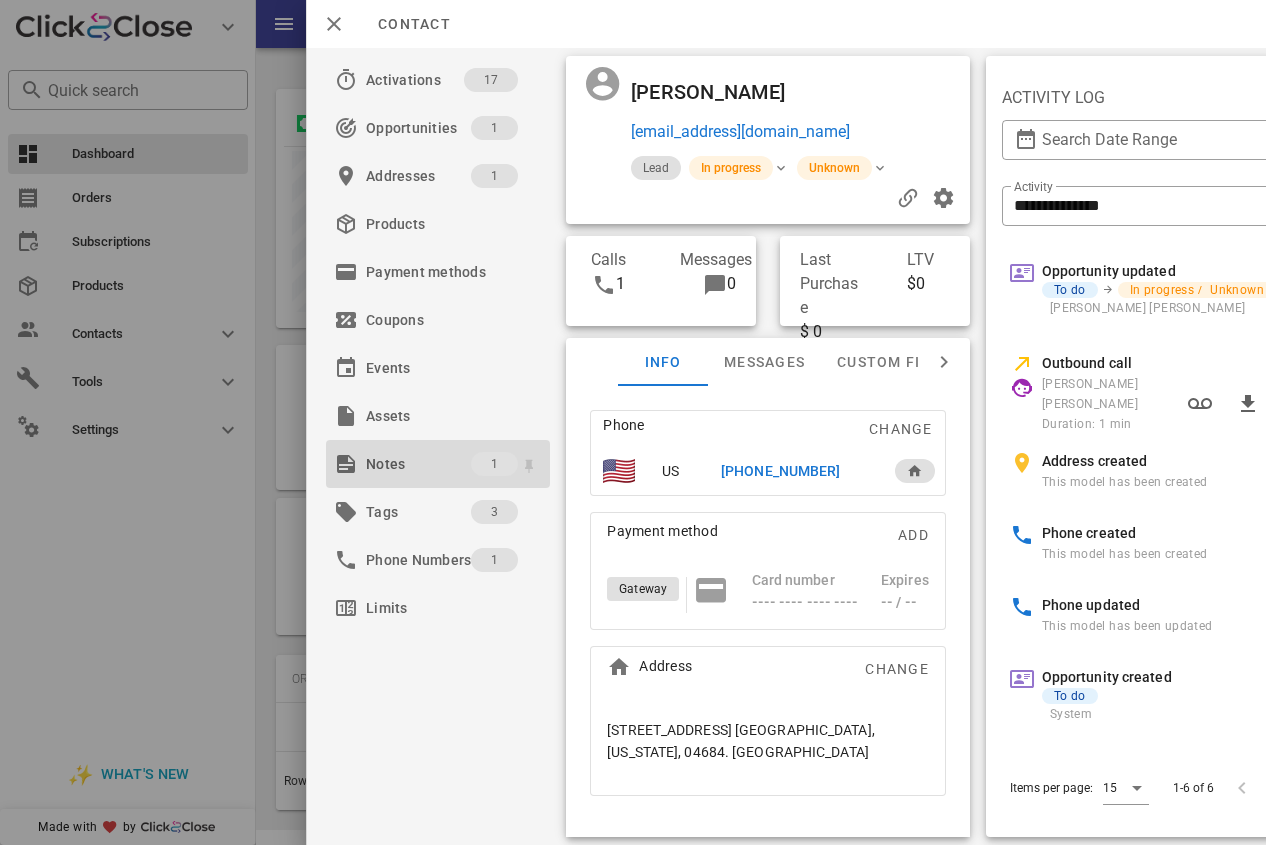 click on "Notes" at bounding box center (418, 464) 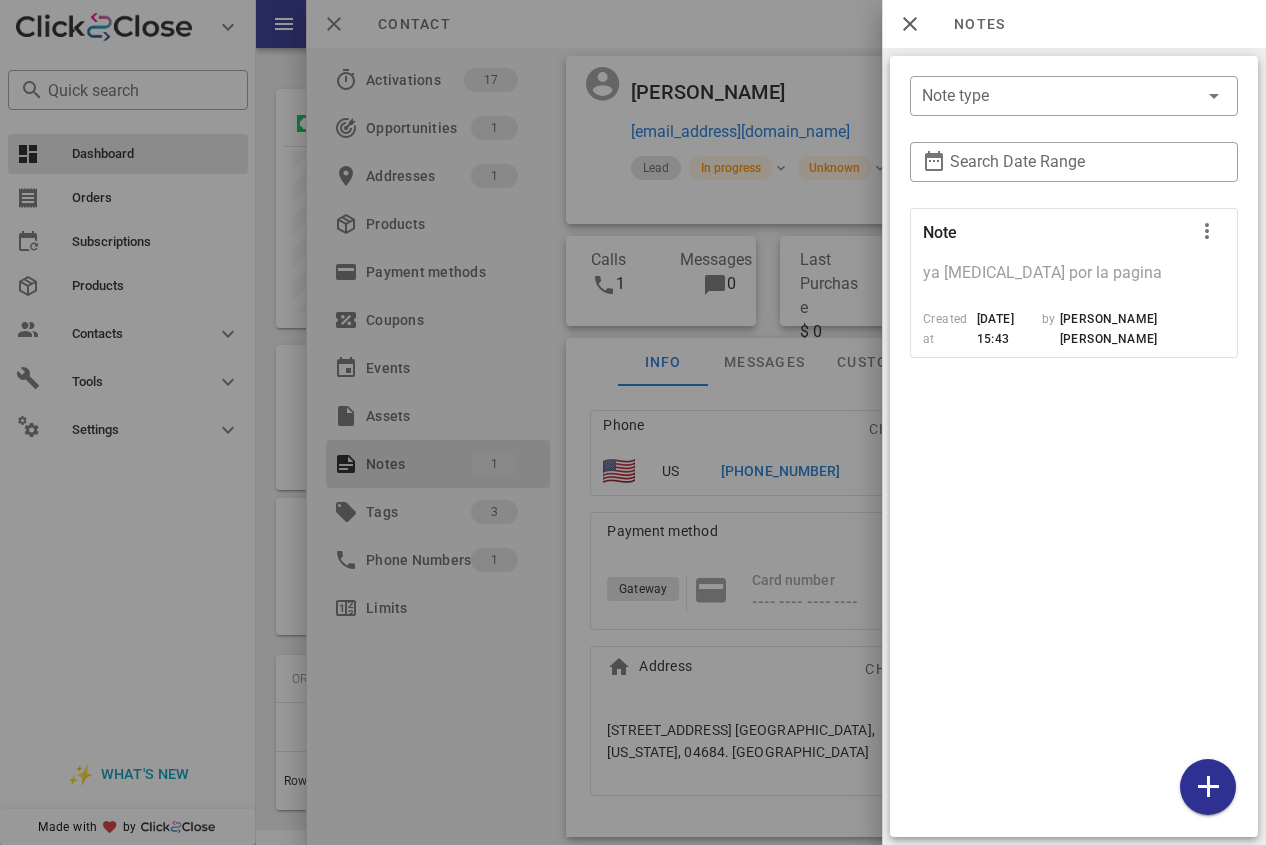 click at bounding box center [633, 422] 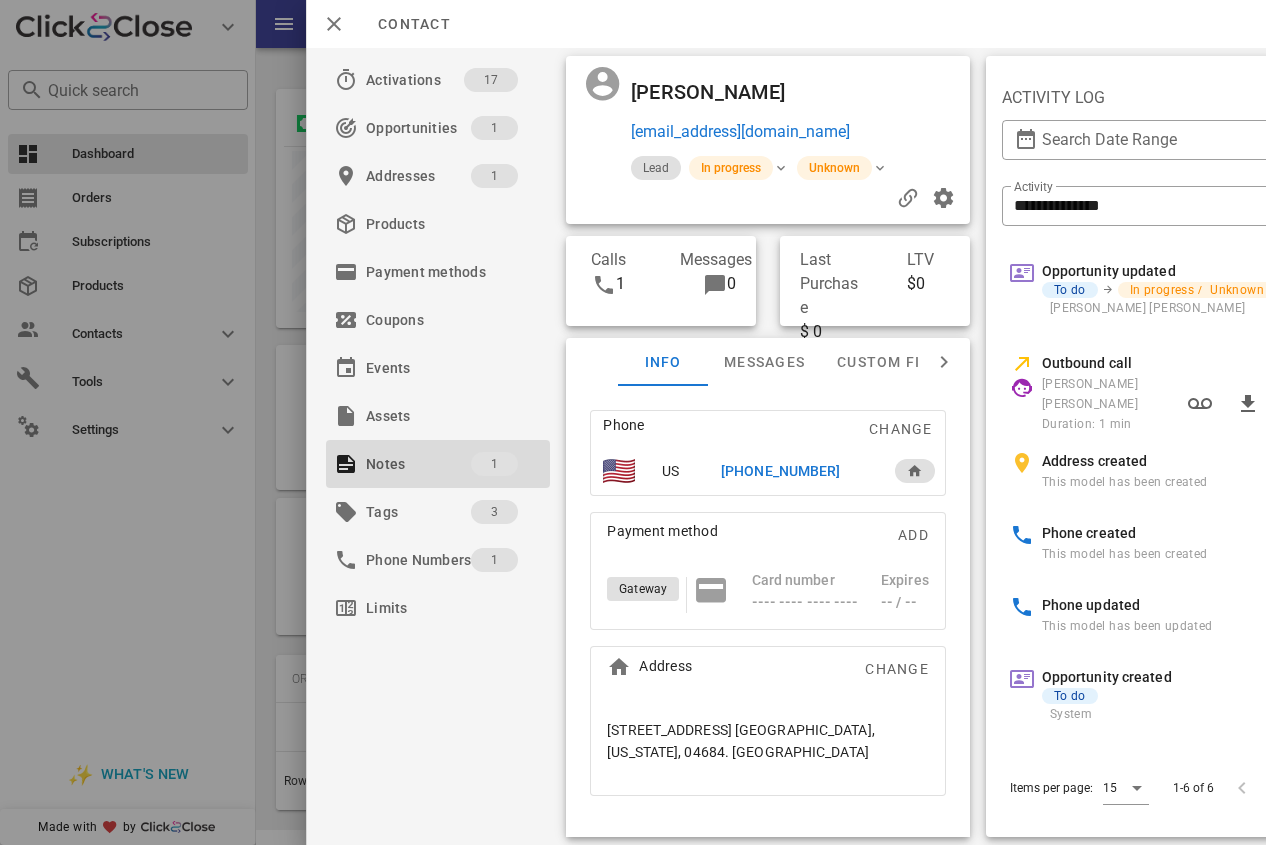 click on "[PHONE_NUMBER]" at bounding box center [780, 471] 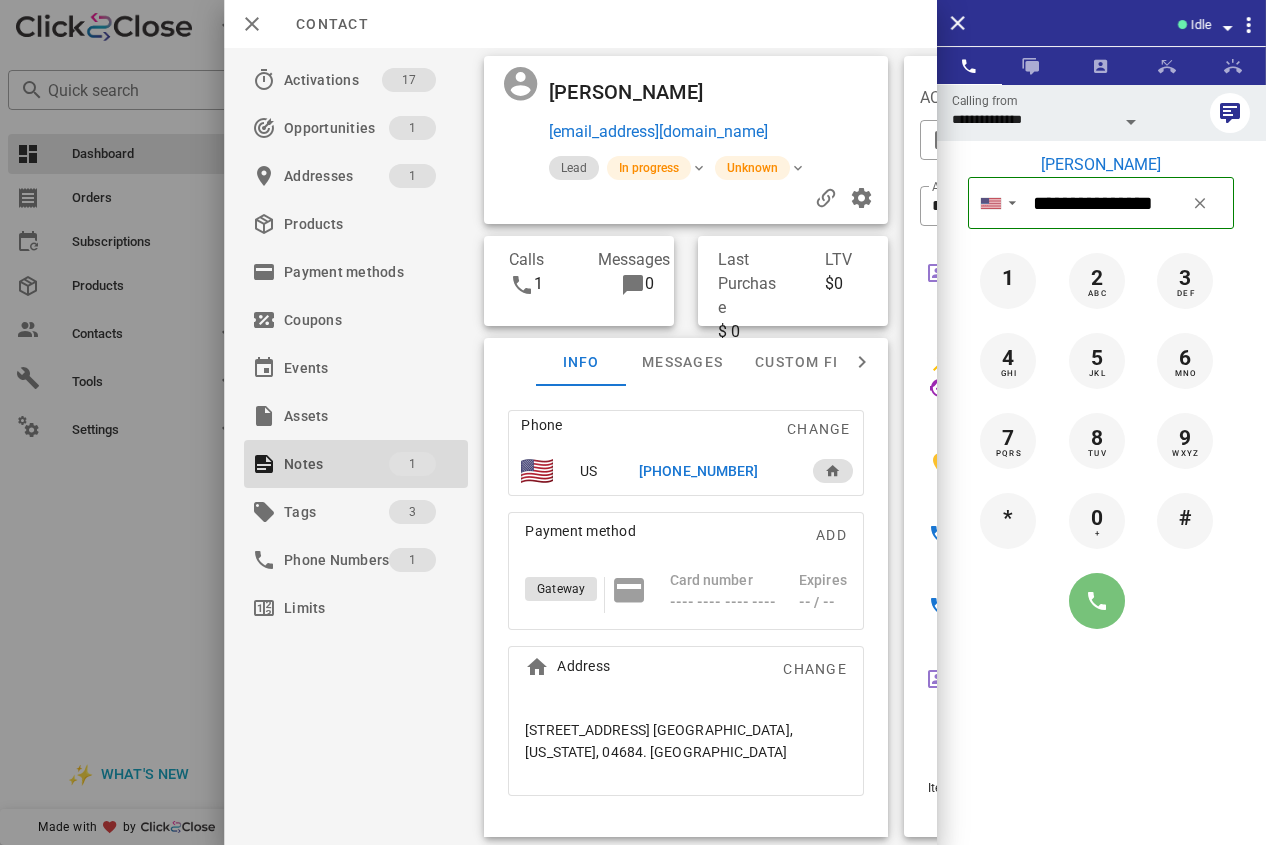 click at bounding box center (1097, 601) 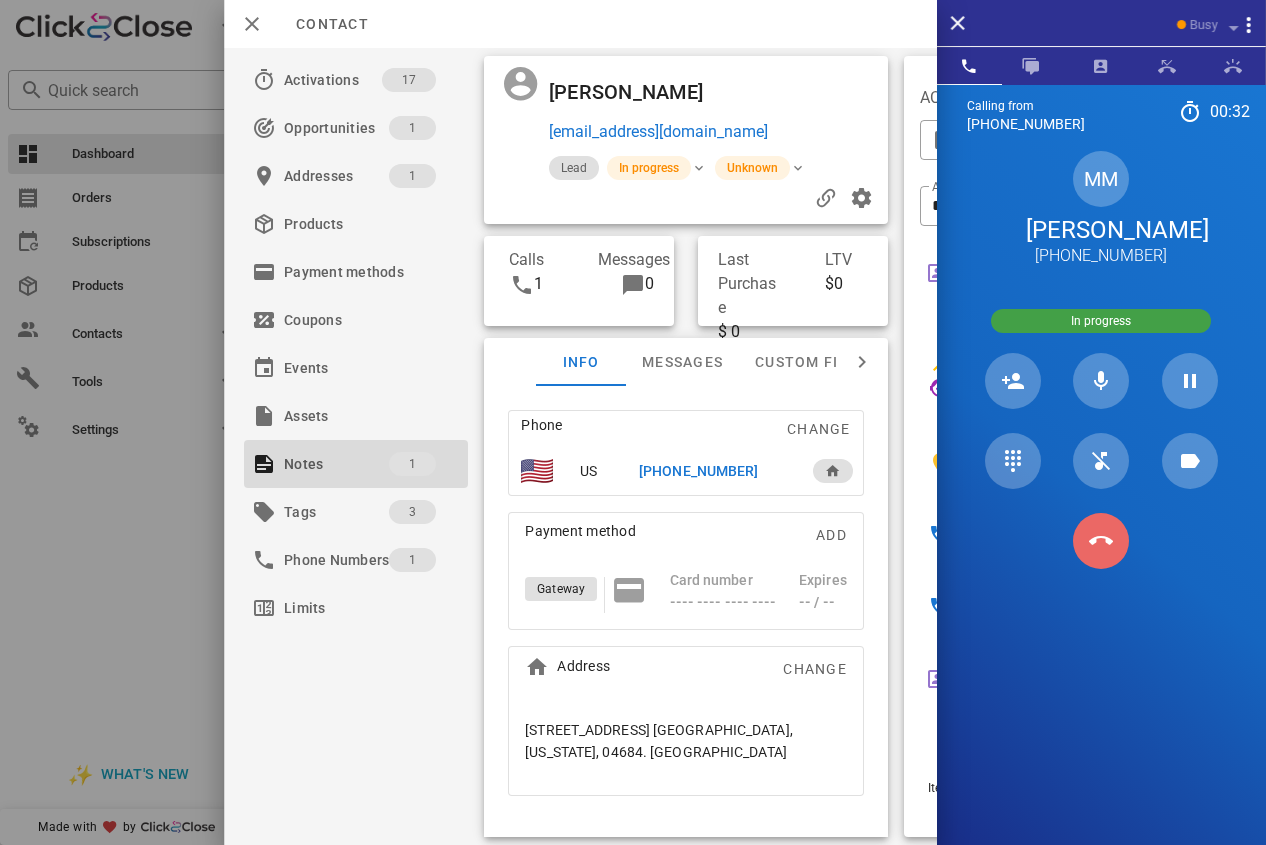 click at bounding box center (1101, 541) 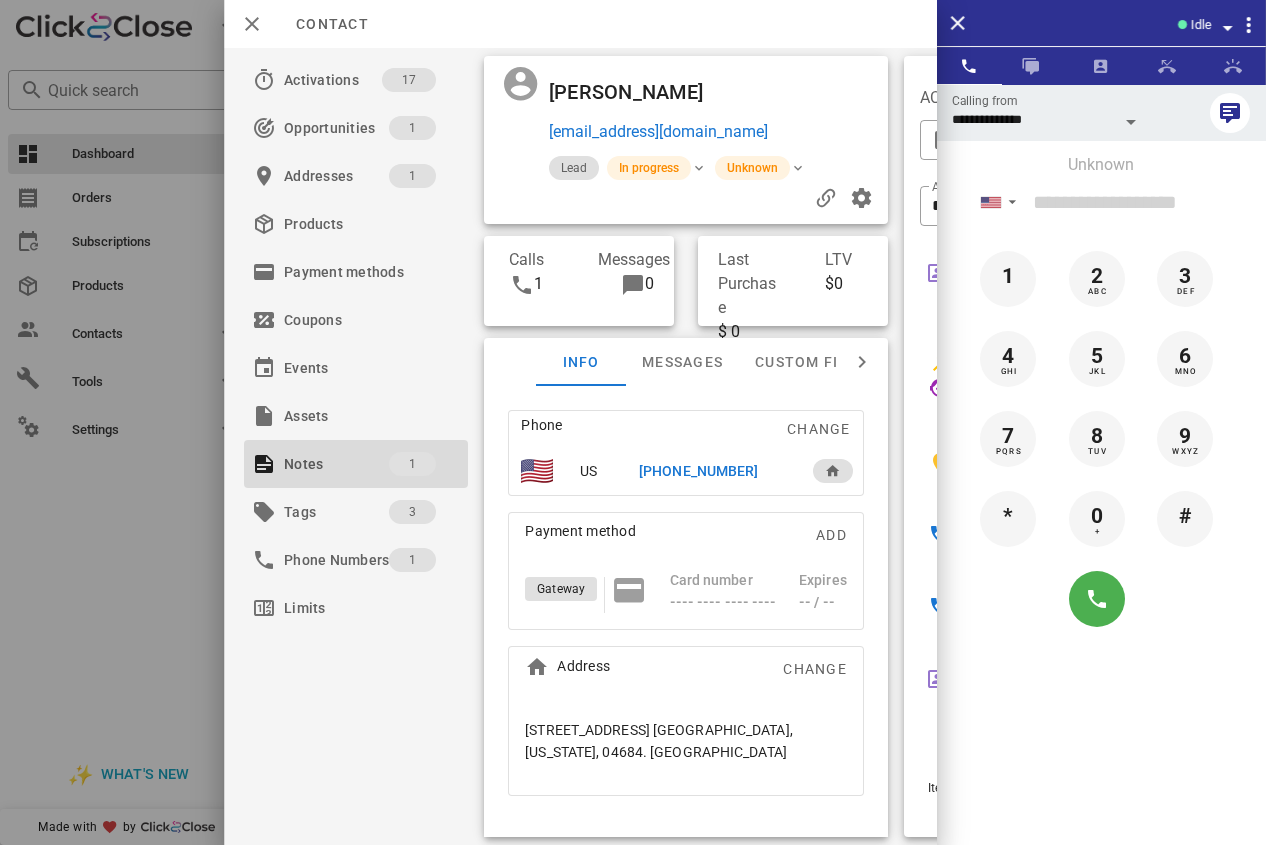 click on "[PHONE_NUMBER]" at bounding box center (698, 471) 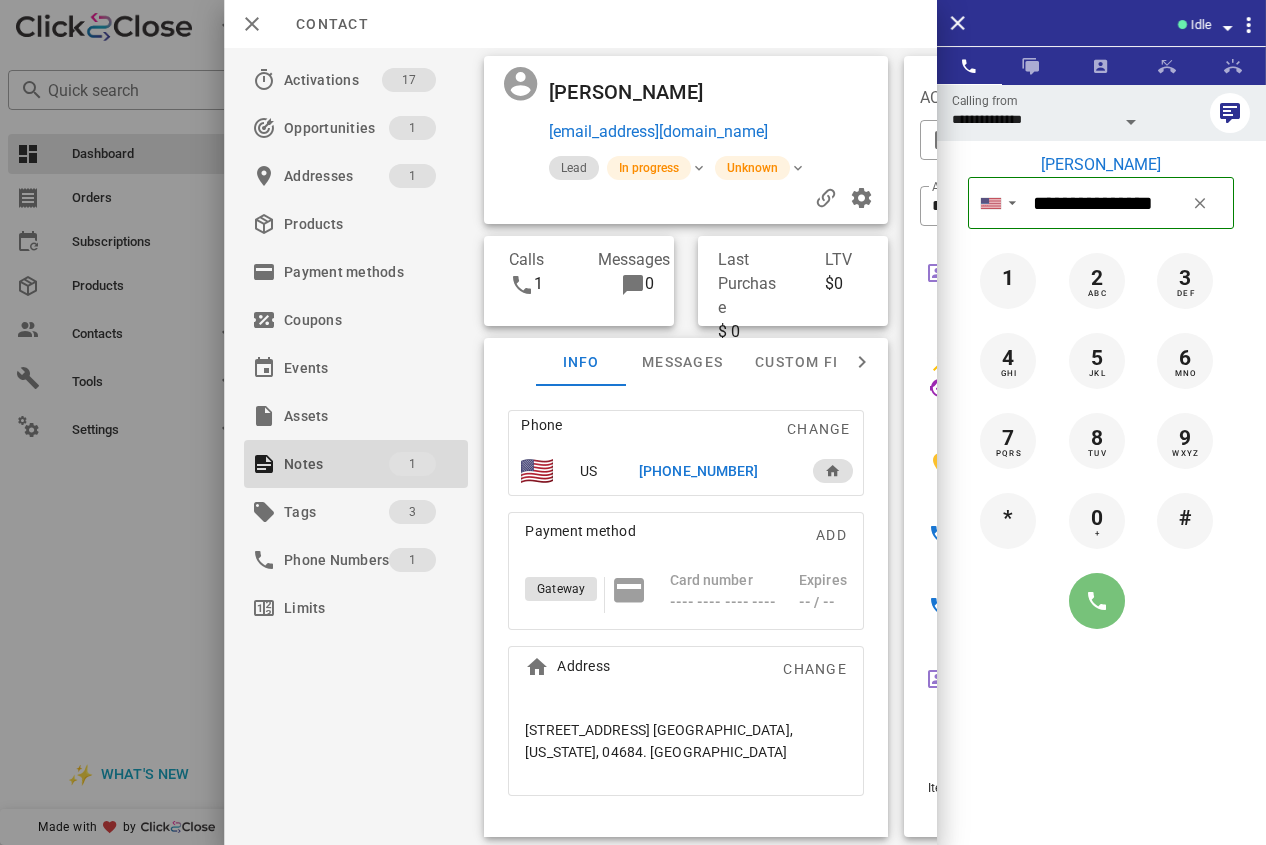 click at bounding box center [1097, 601] 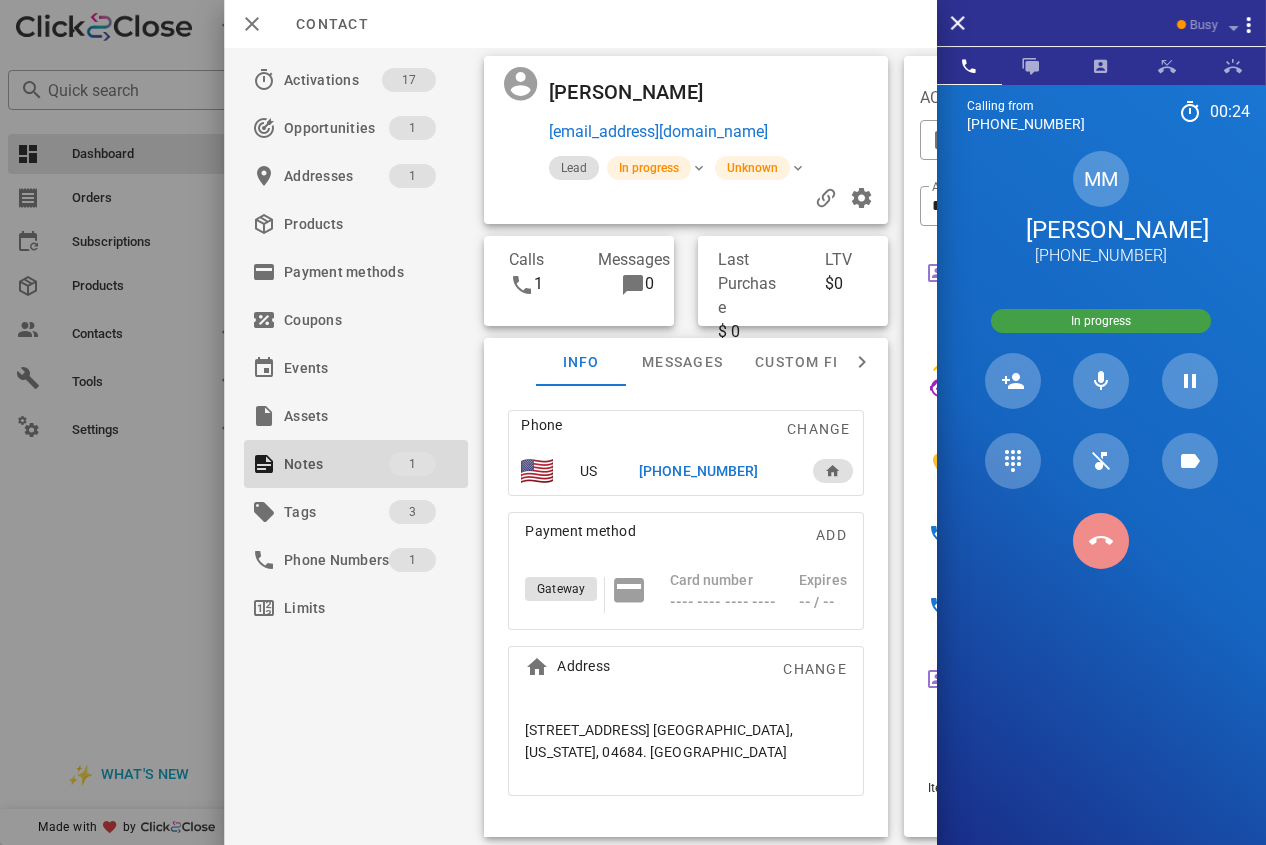 click at bounding box center [1101, 541] 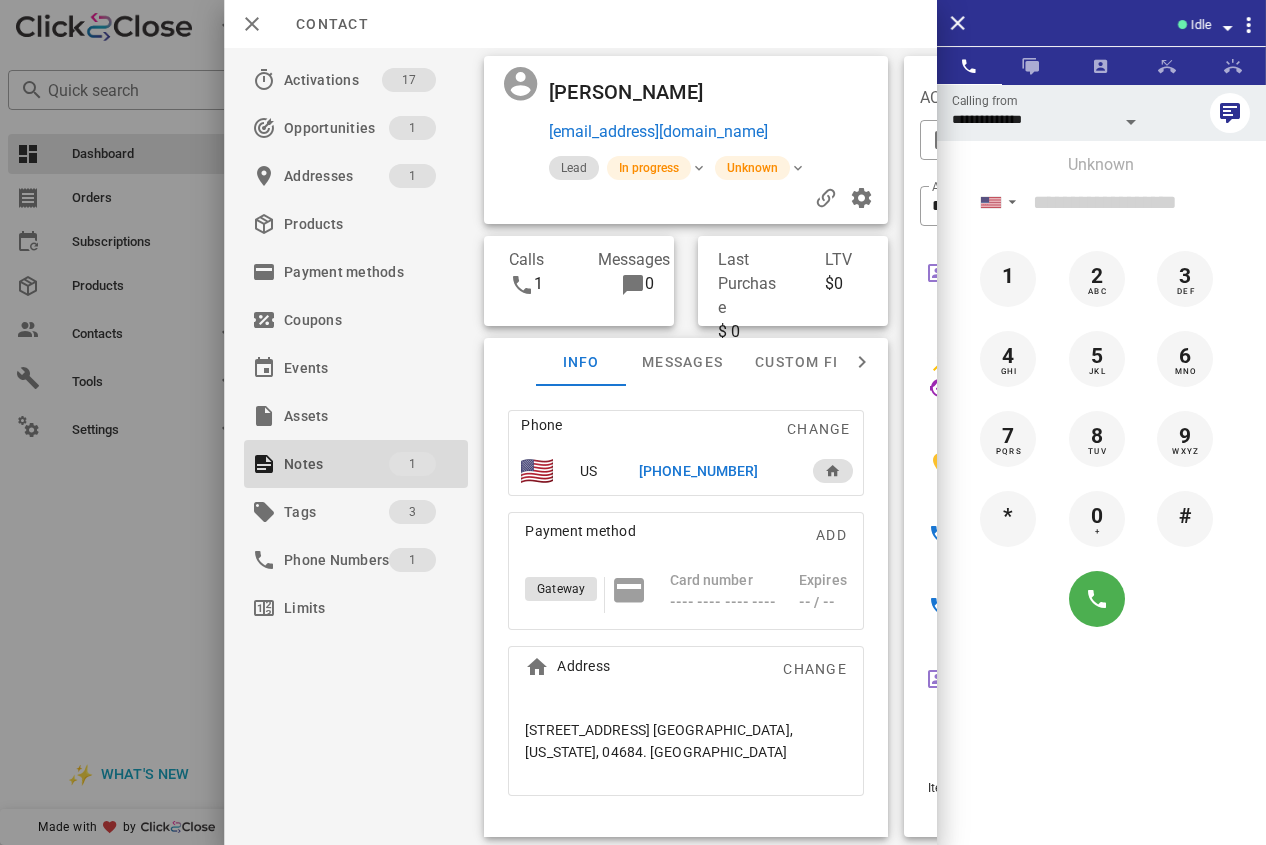 click on "[PHONE_NUMBER]" at bounding box center (698, 471) 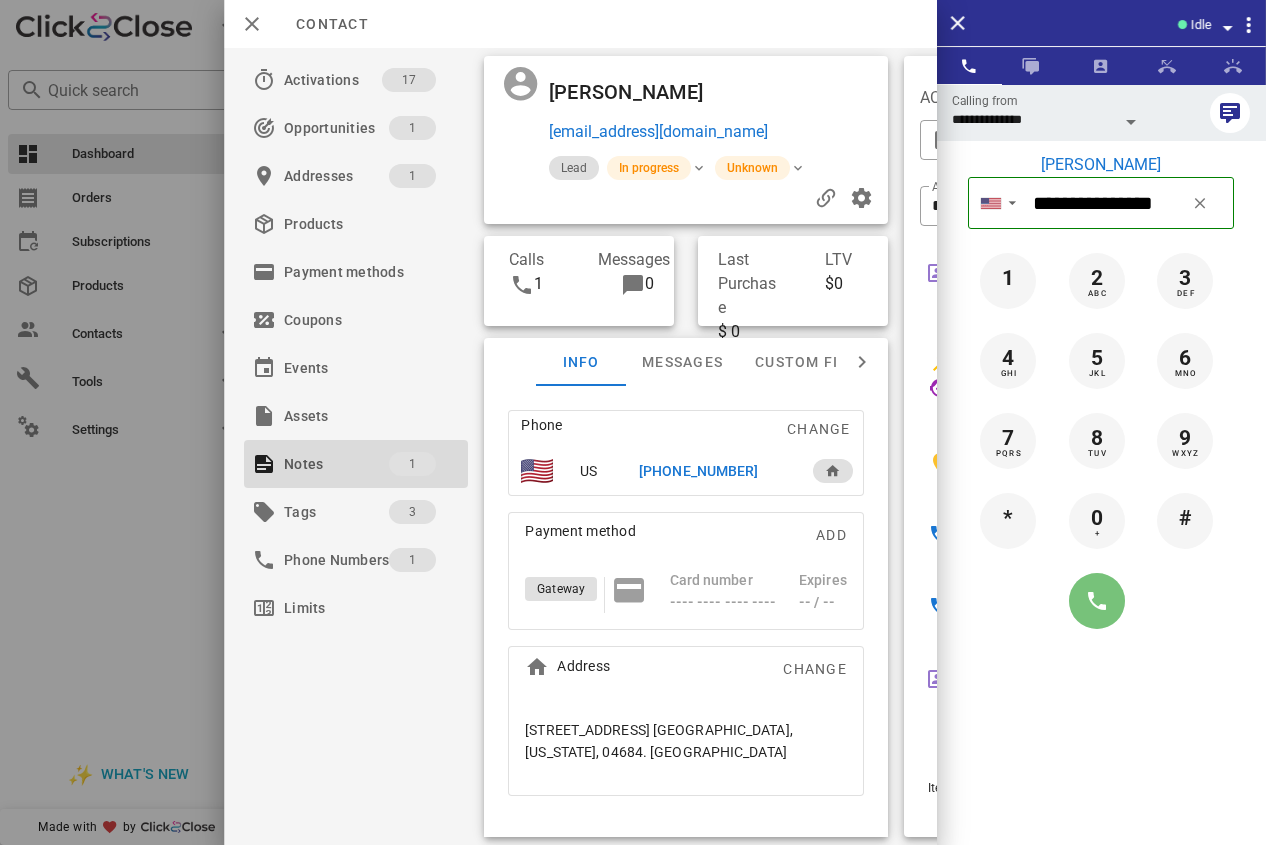 click at bounding box center [1097, 601] 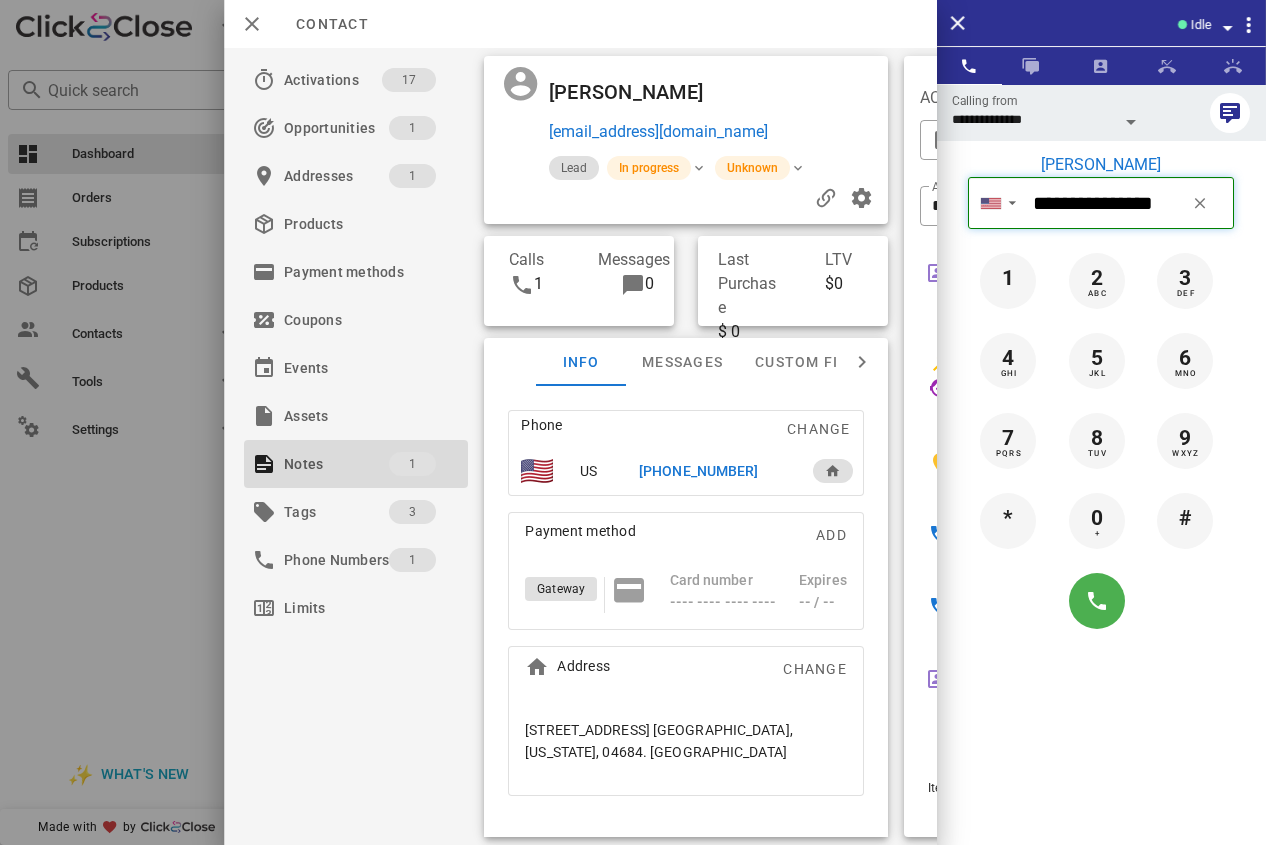 type 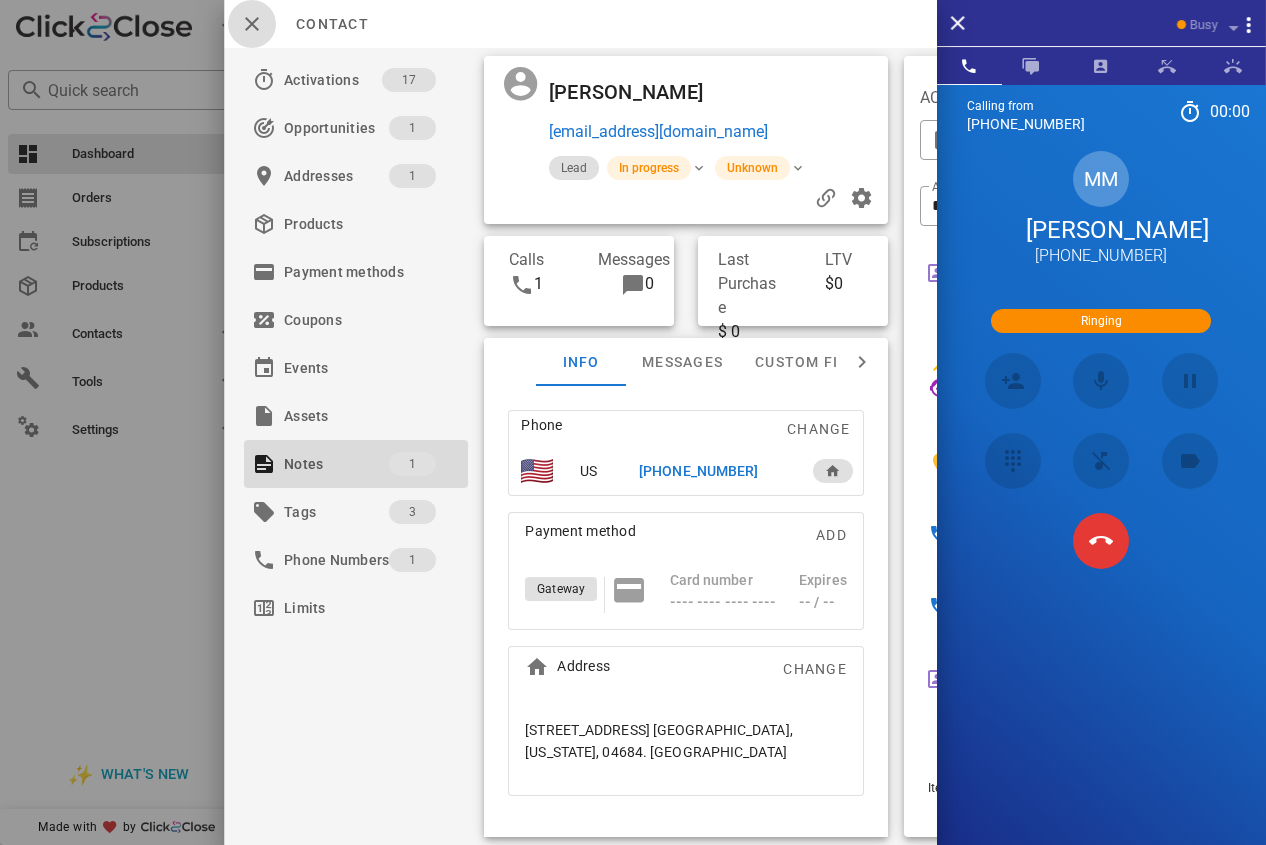 click at bounding box center (252, 24) 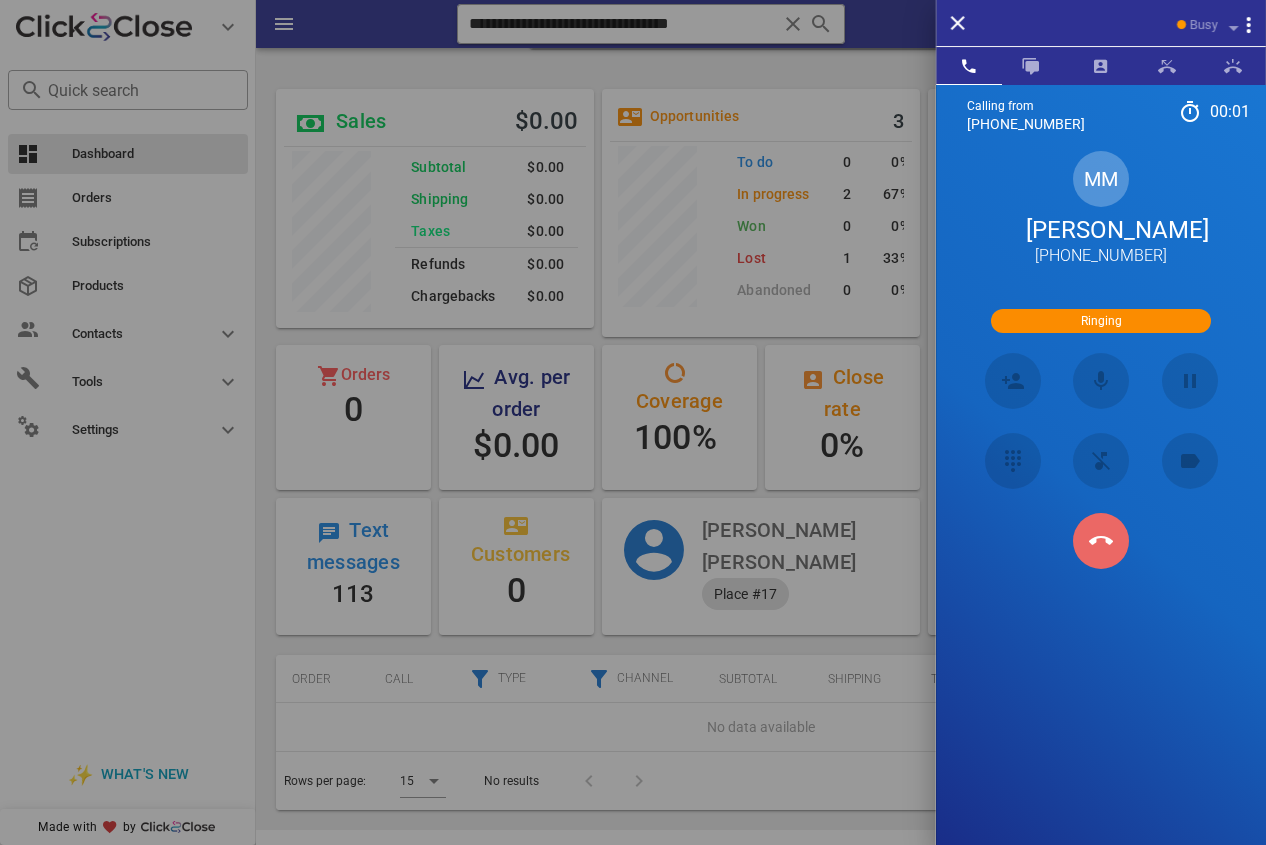 drag, startPoint x: 1119, startPoint y: 571, endPoint x: 1004, endPoint y: 304, distance: 290.71292 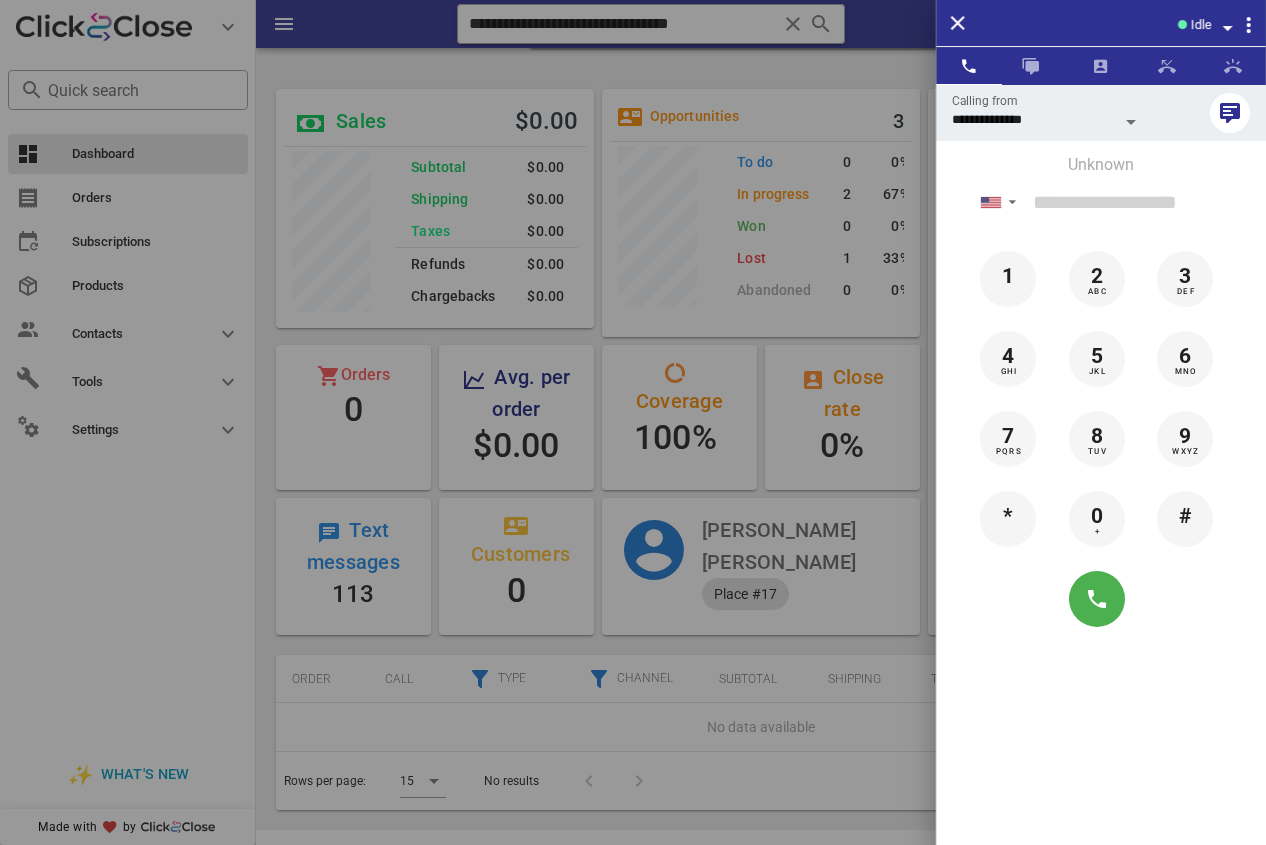 click at bounding box center [633, 422] 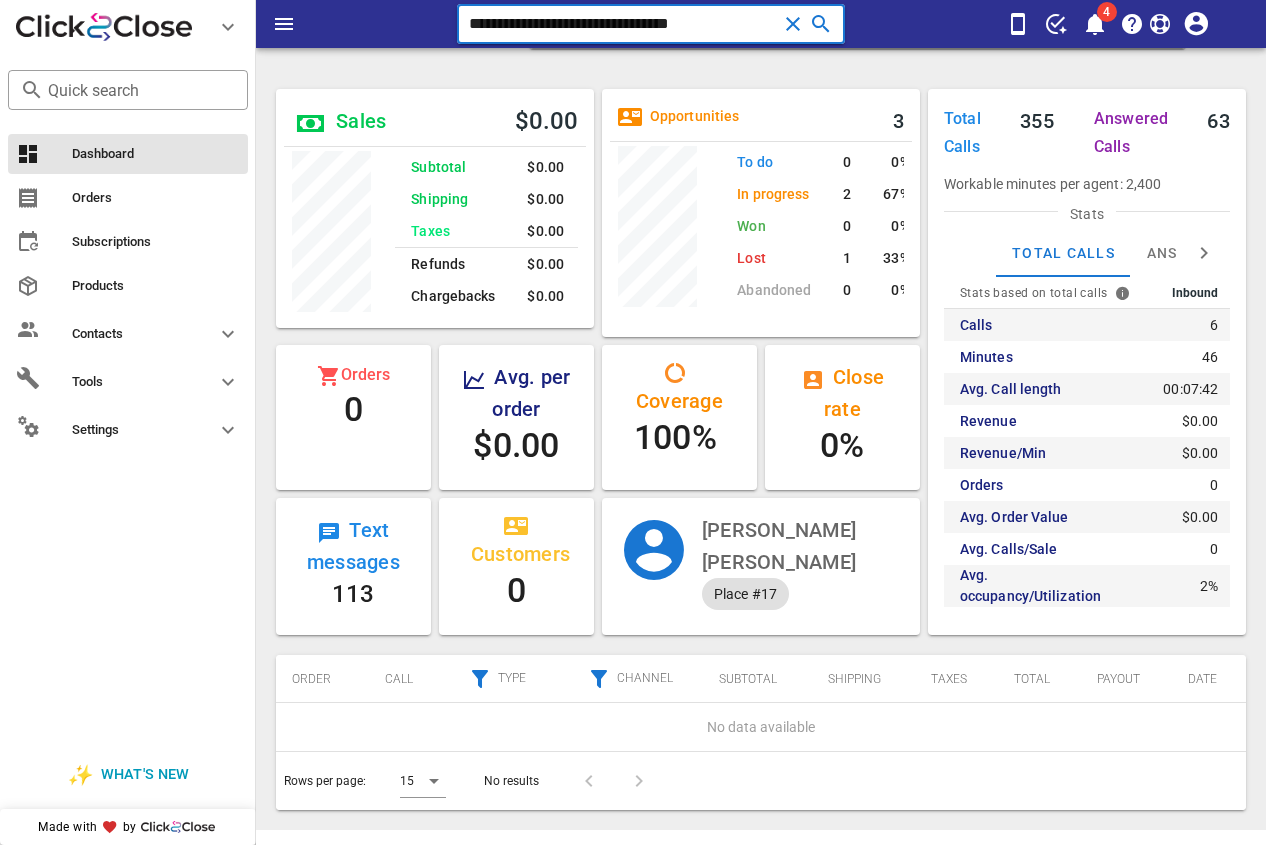 drag, startPoint x: 637, startPoint y: 22, endPoint x: 370, endPoint y: 23, distance: 267.00186 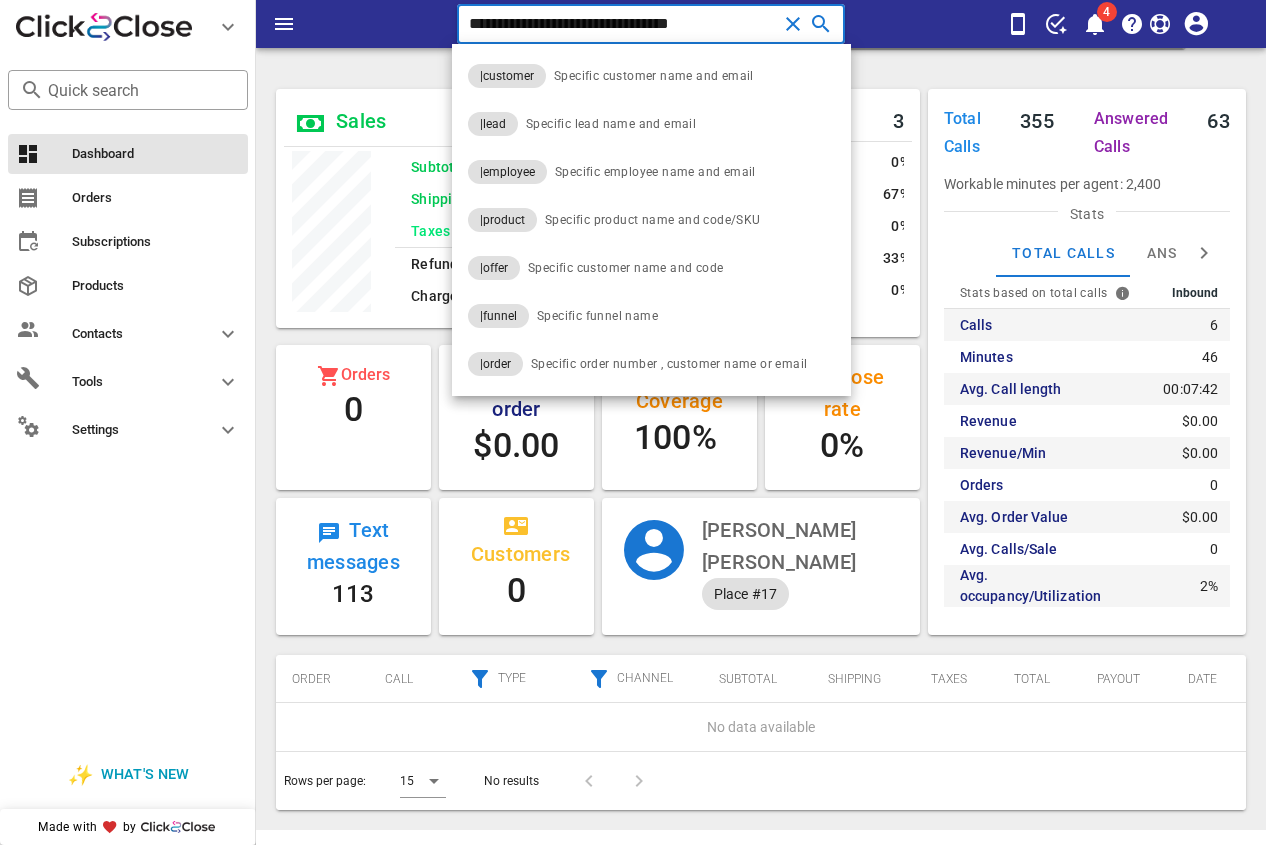 paste 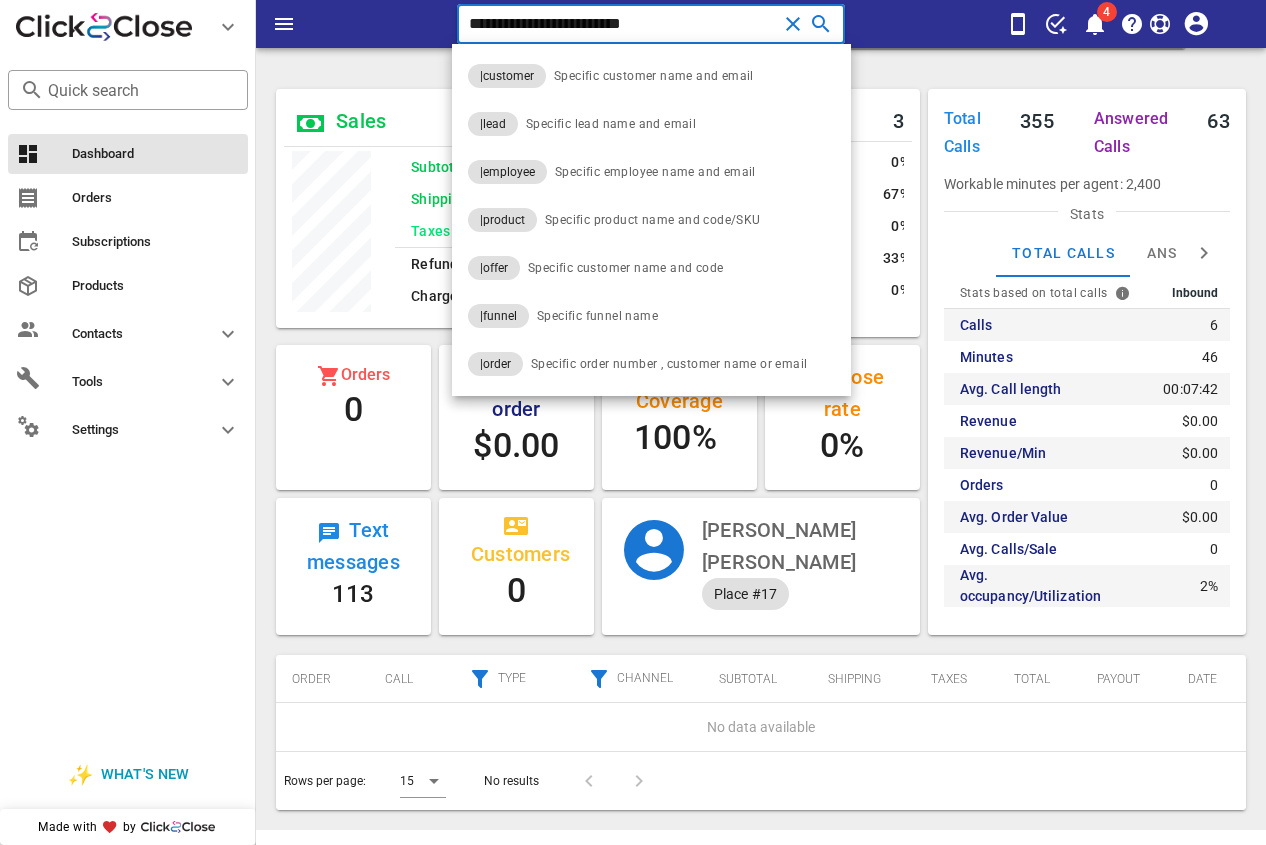 type on "**********" 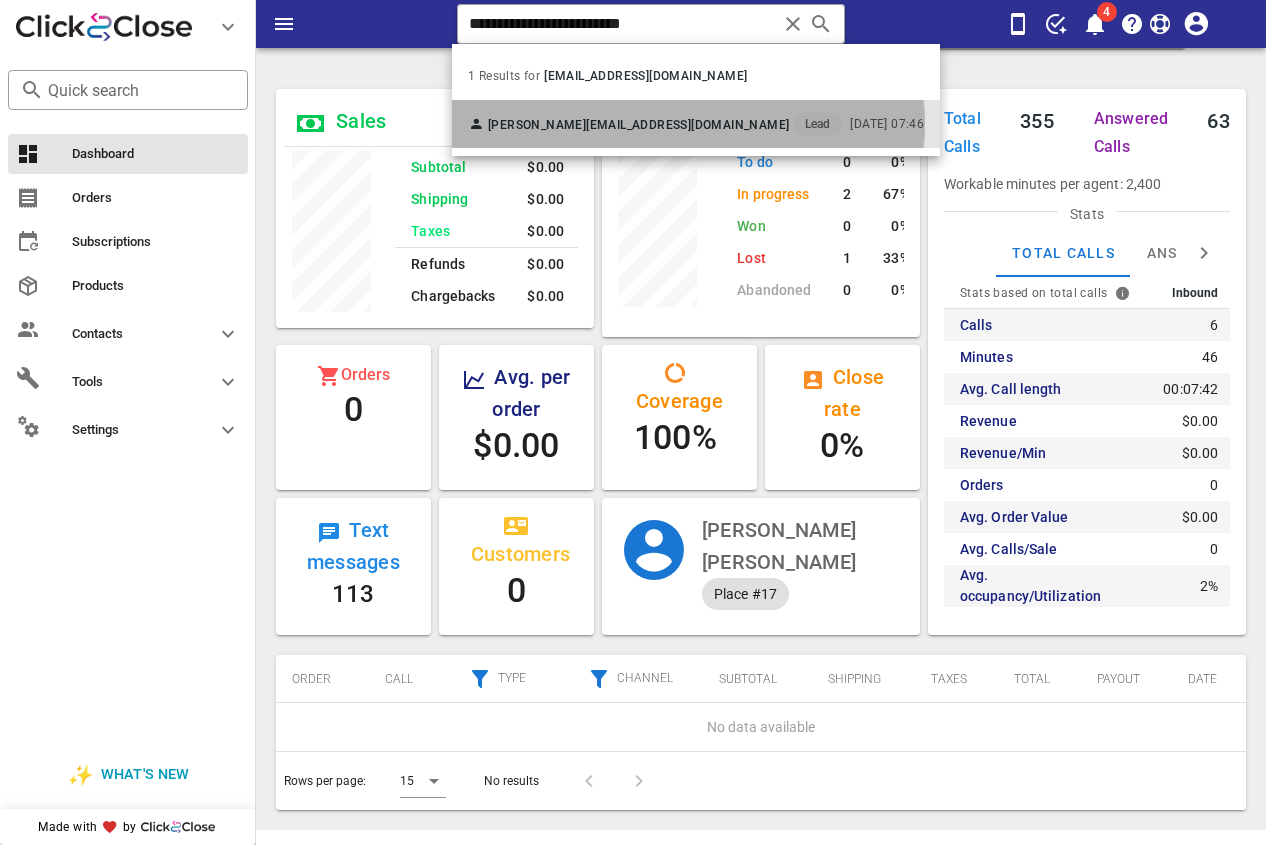 click on "[EMAIL_ADDRESS][DOMAIN_NAME]" at bounding box center [687, 125] 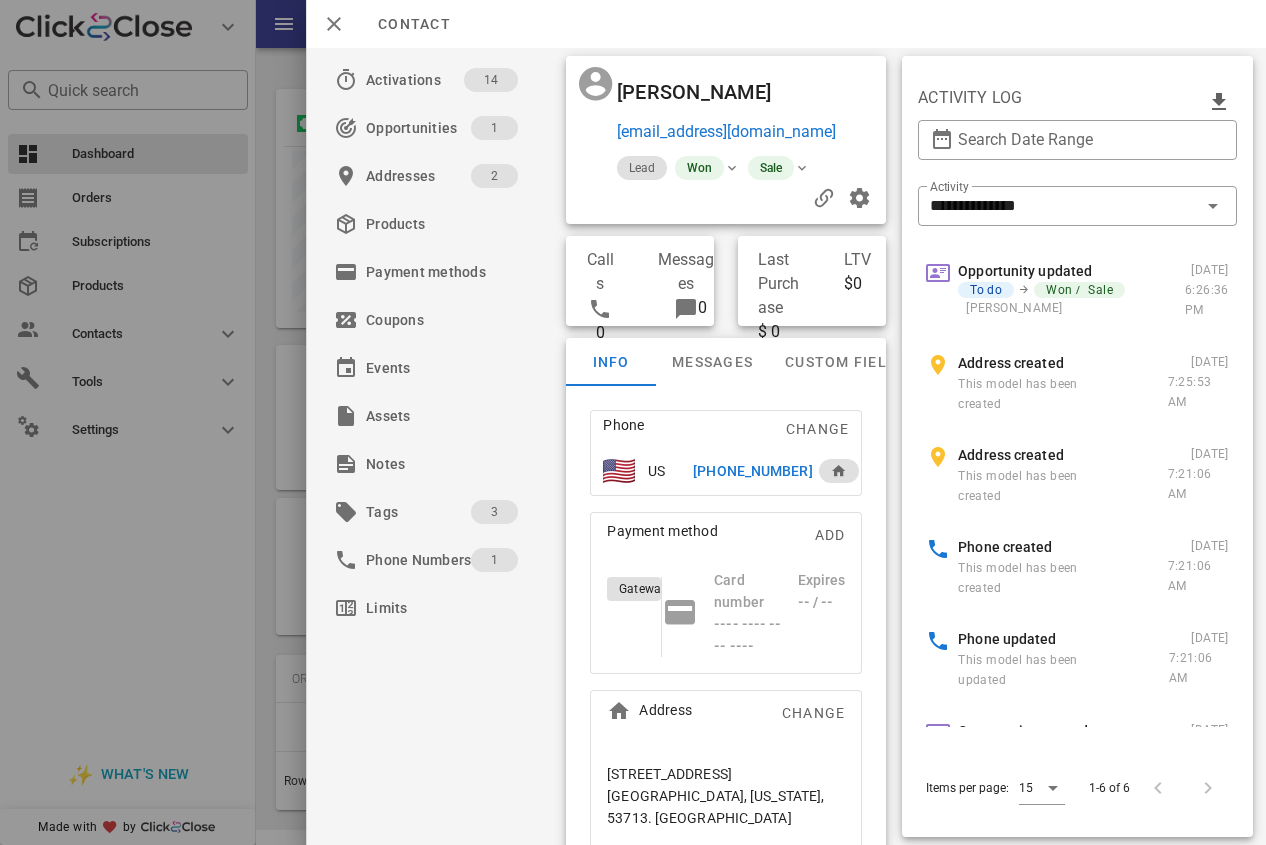 click on "[PHONE_NUMBER]" at bounding box center [752, 471] 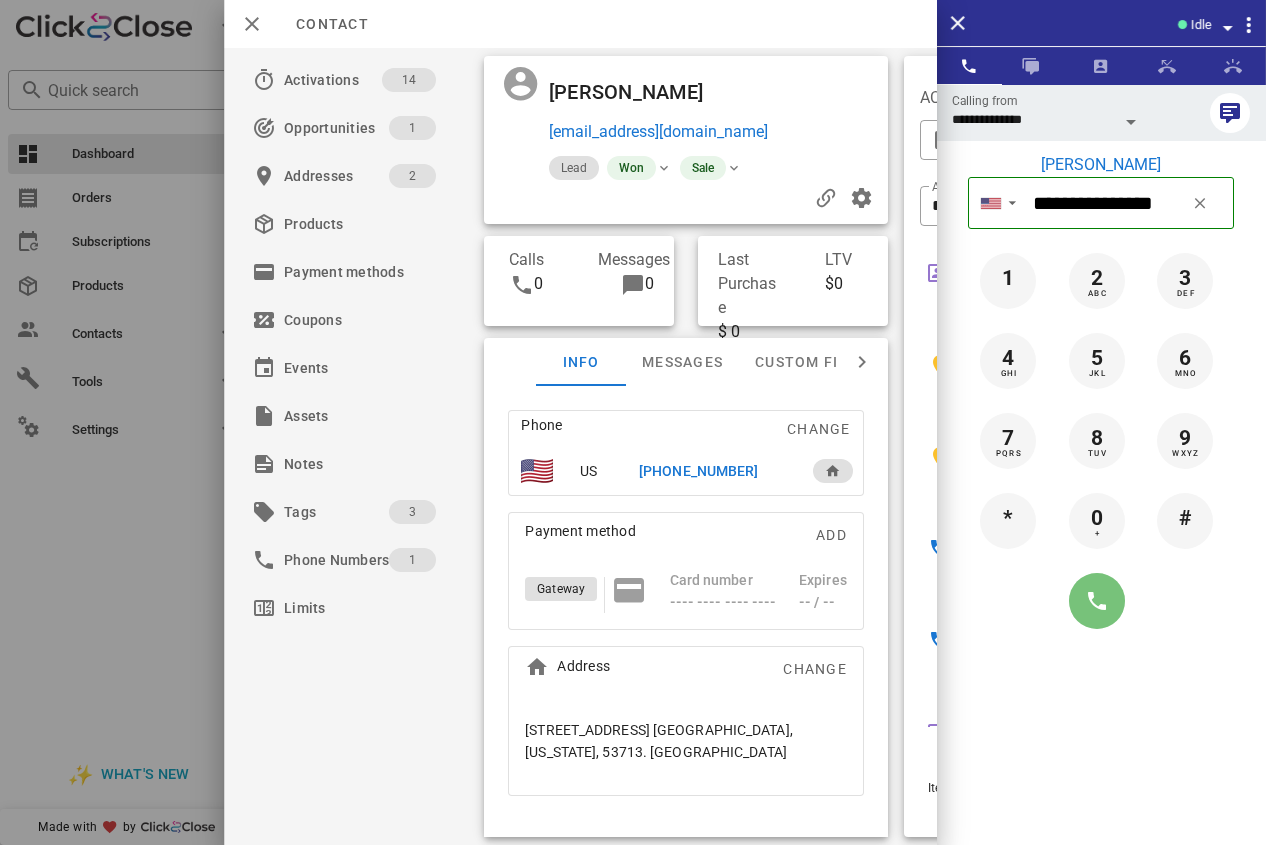 click at bounding box center (1097, 601) 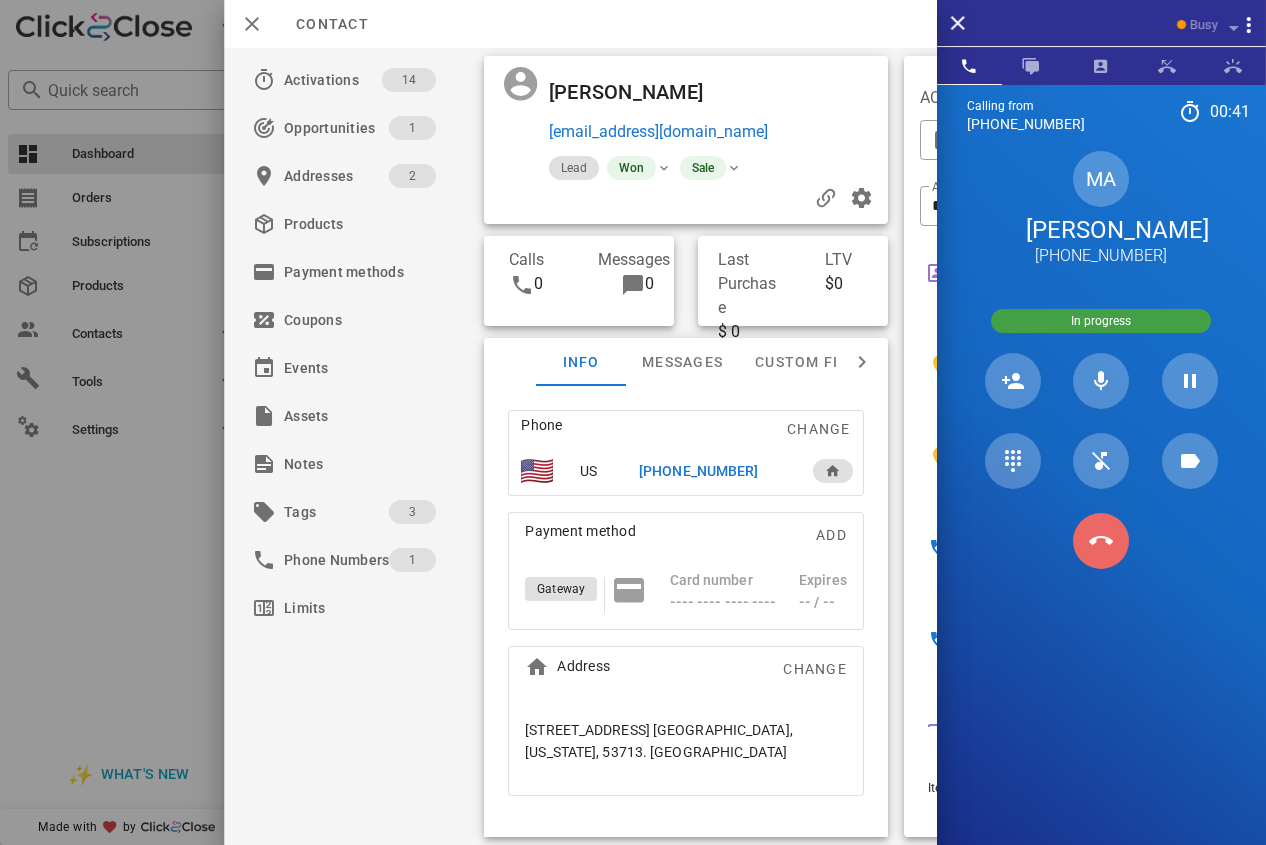 click at bounding box center [1101, 541] 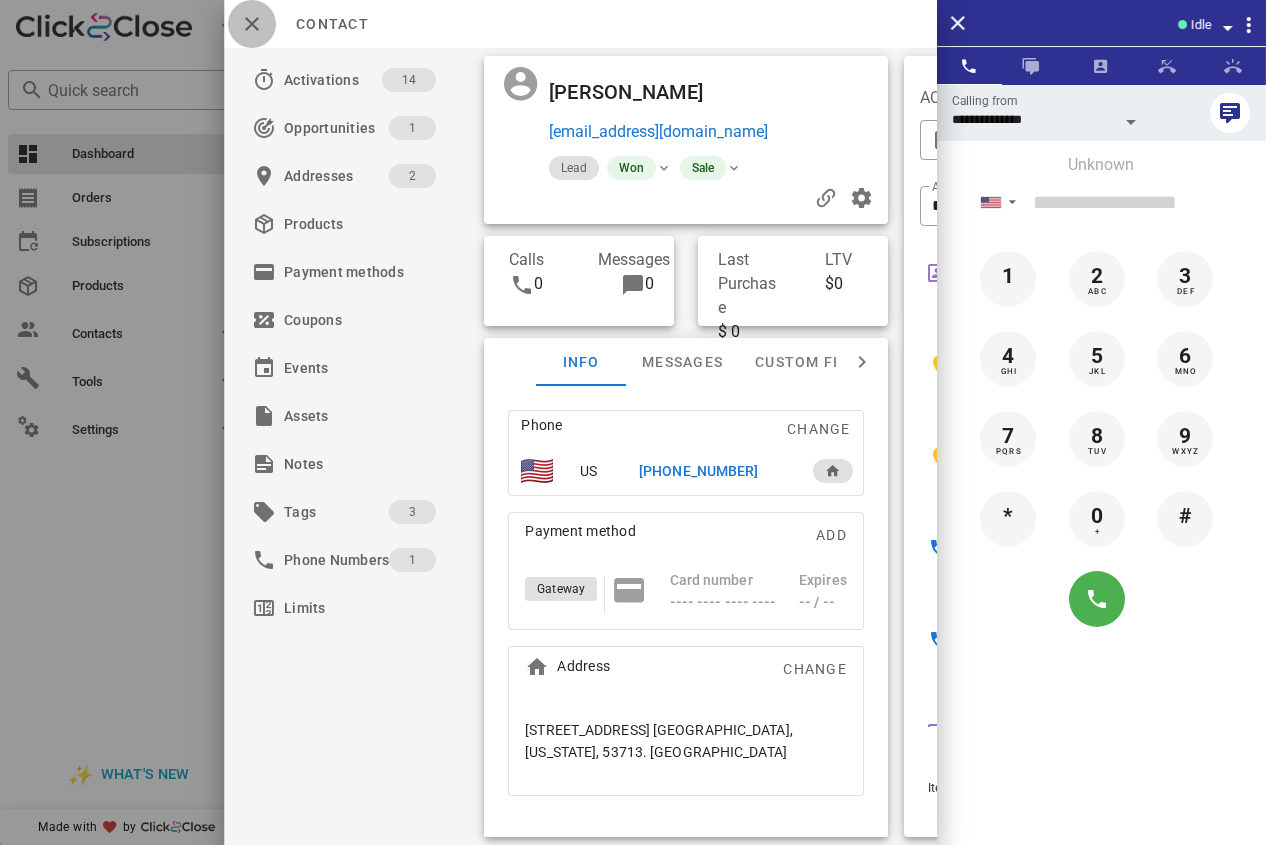 click at bounding box center (252, 24) 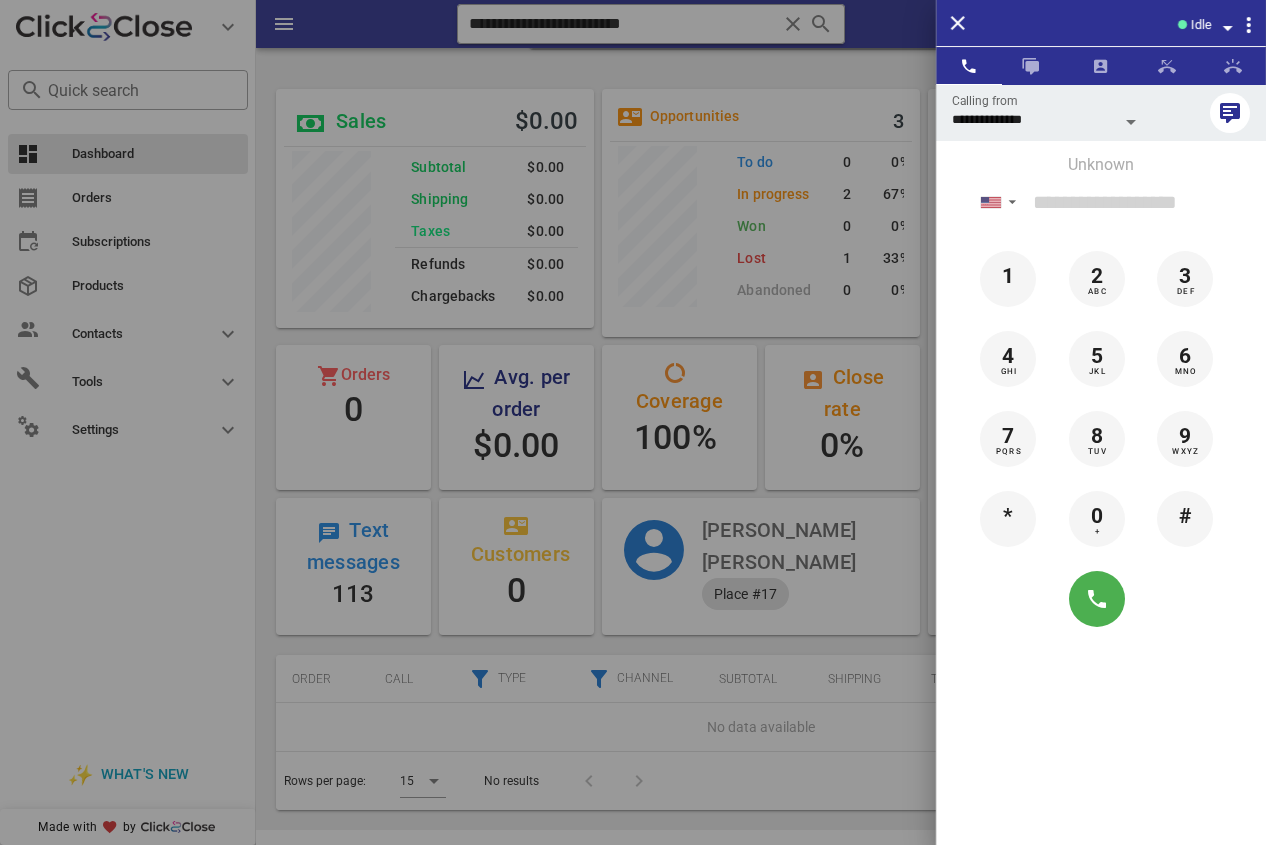 click at bounding box center (633, 422) 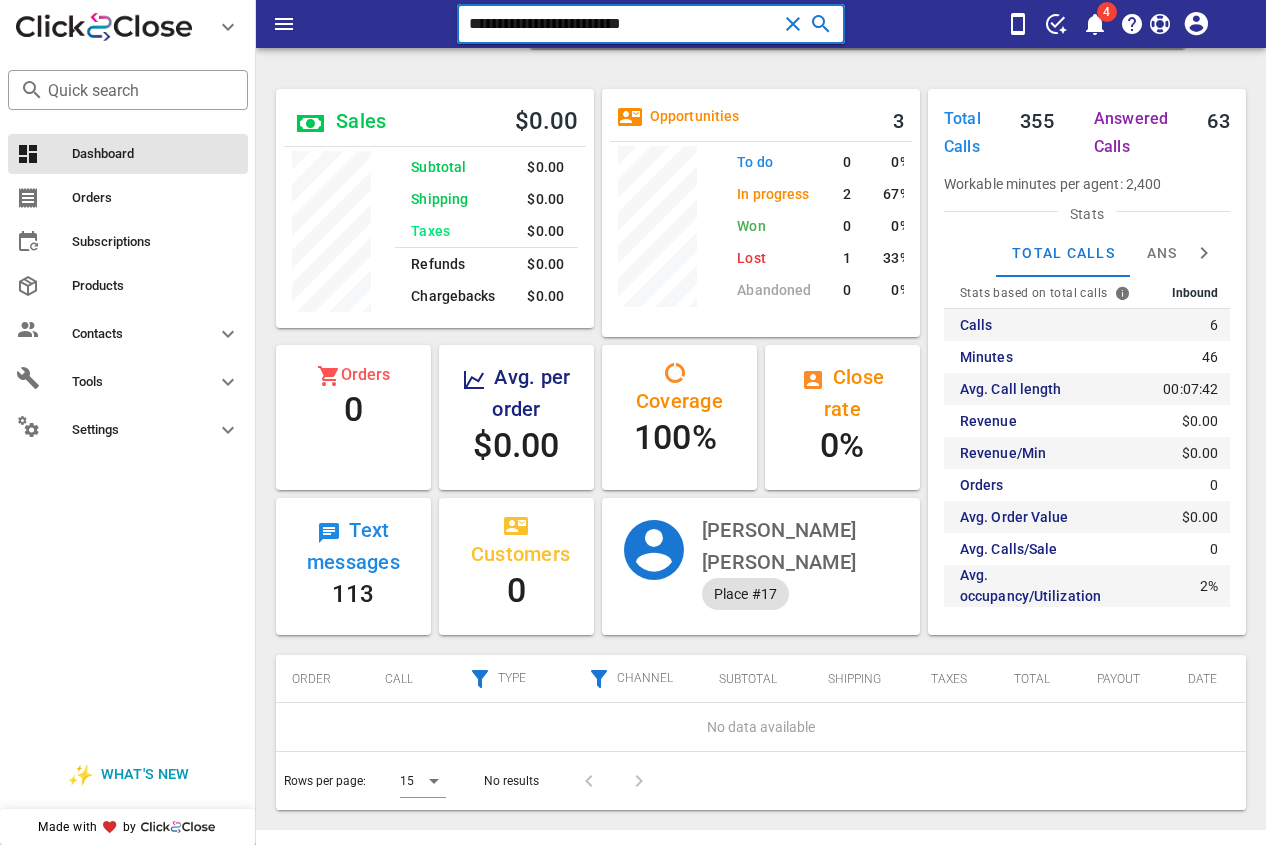 drag, startPoint x: 719, startPoint y: 36, endPoint x: 345, endPoint y: -8, distance: 376.57935 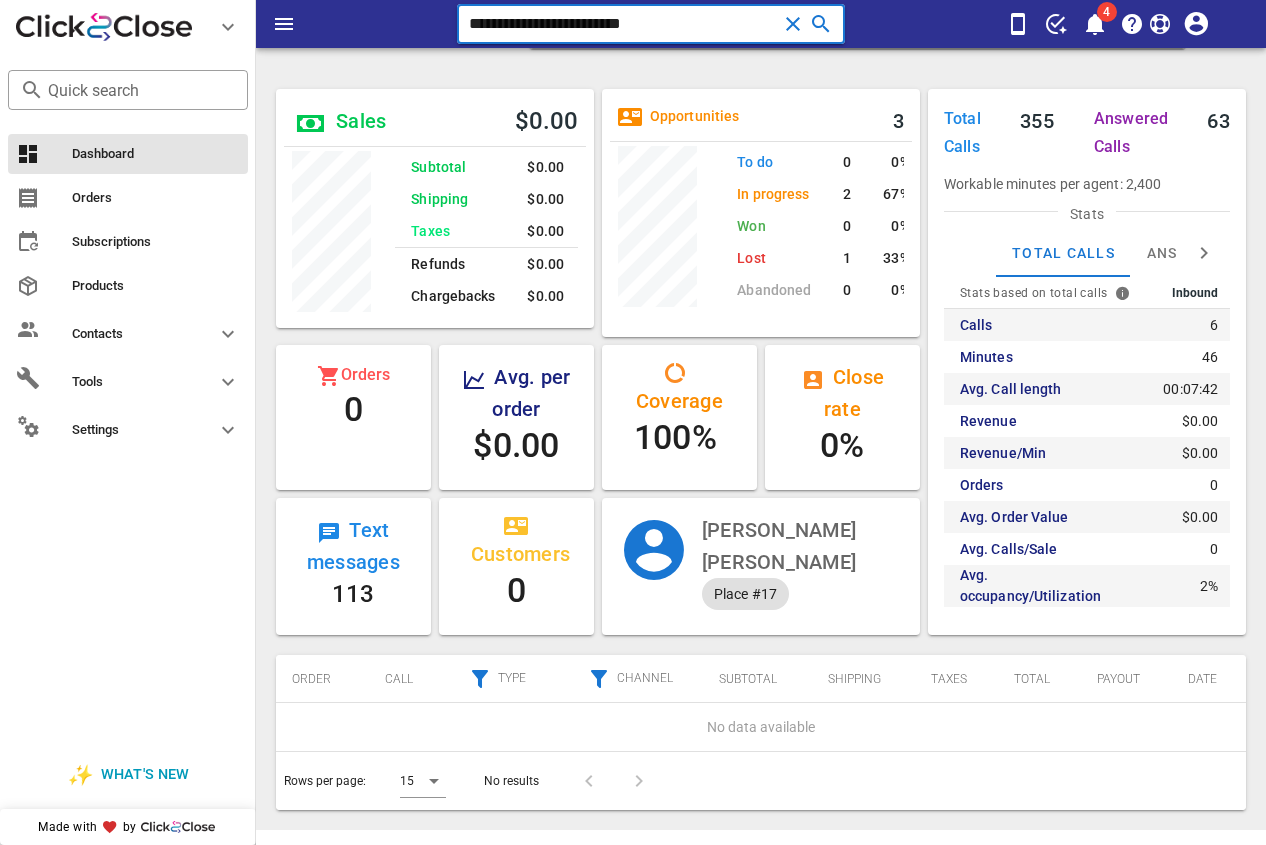 paste 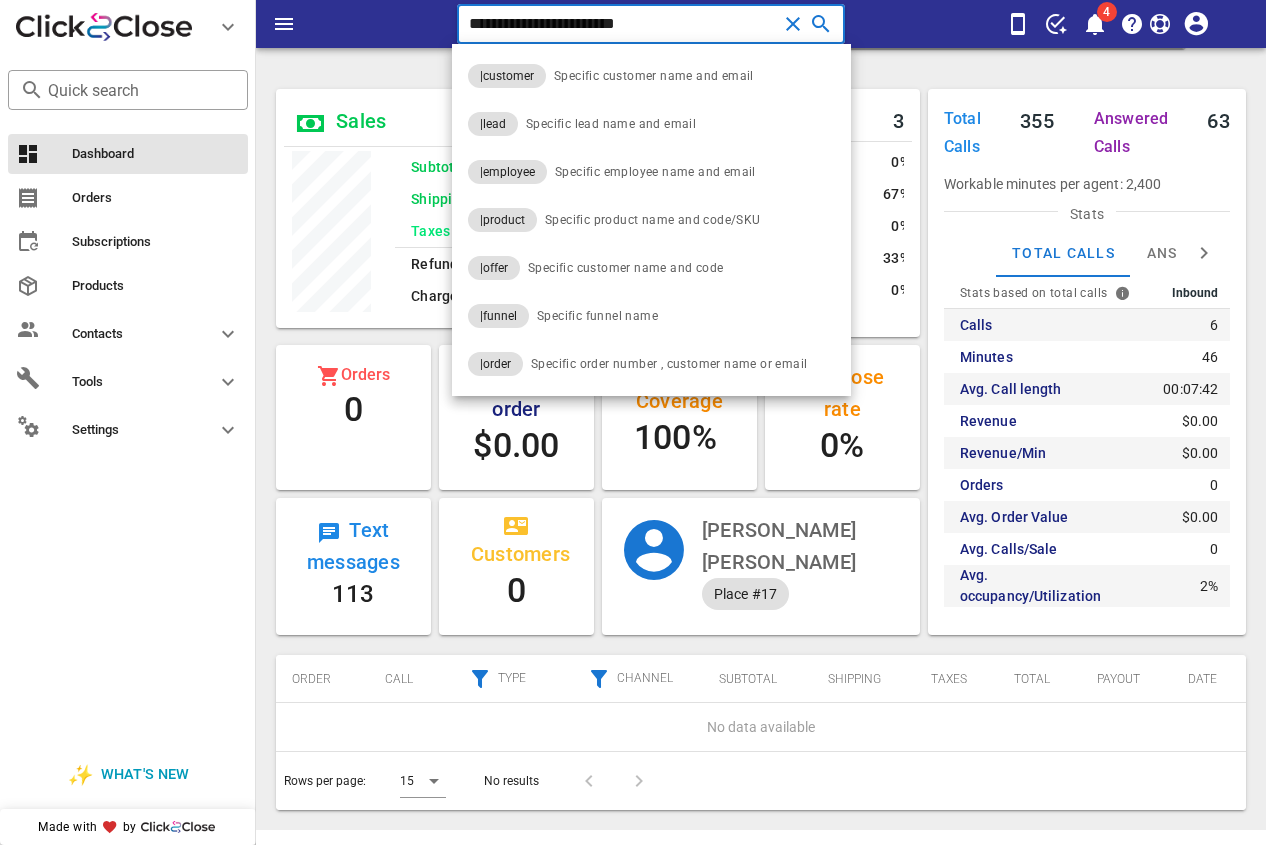 type on "**********" 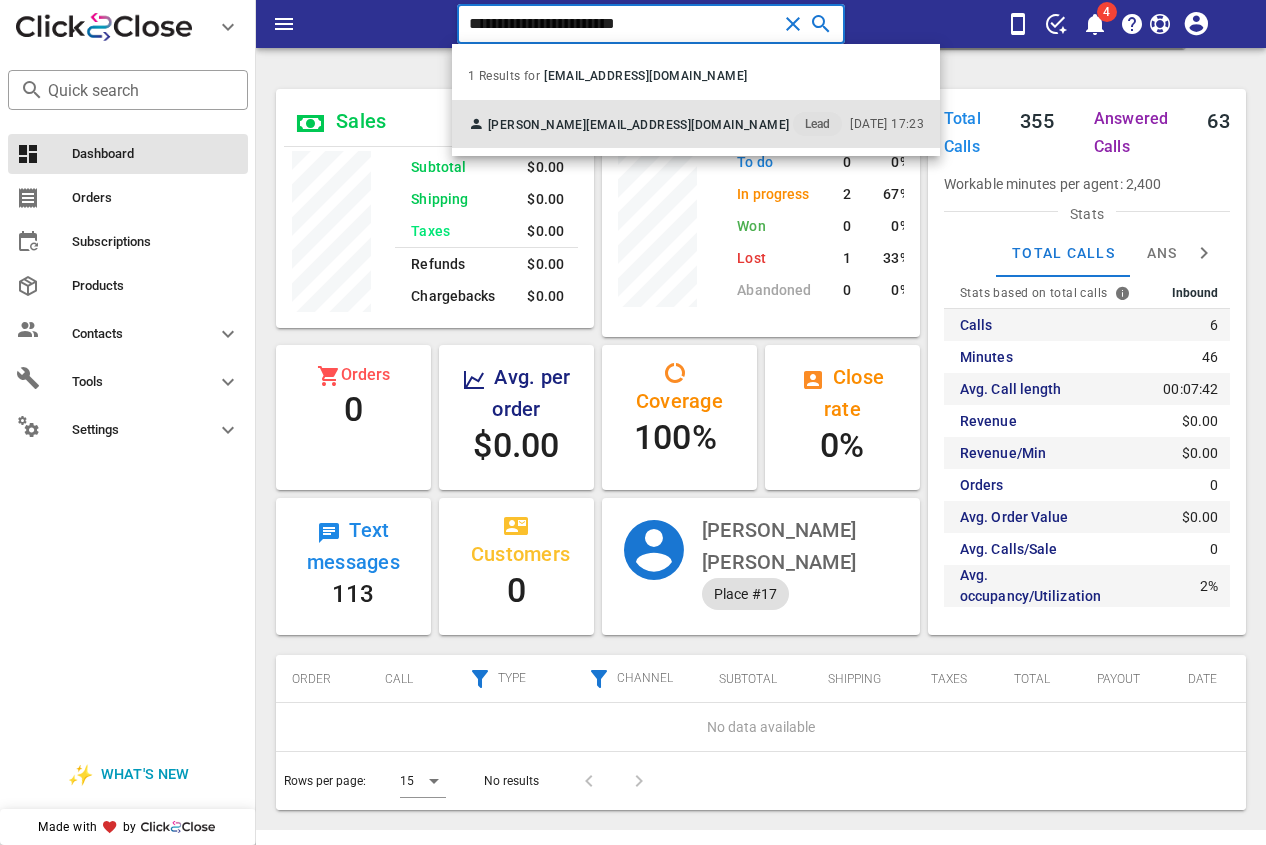 click on "[PERSON_NAME]" at bounding box center [537, 125] 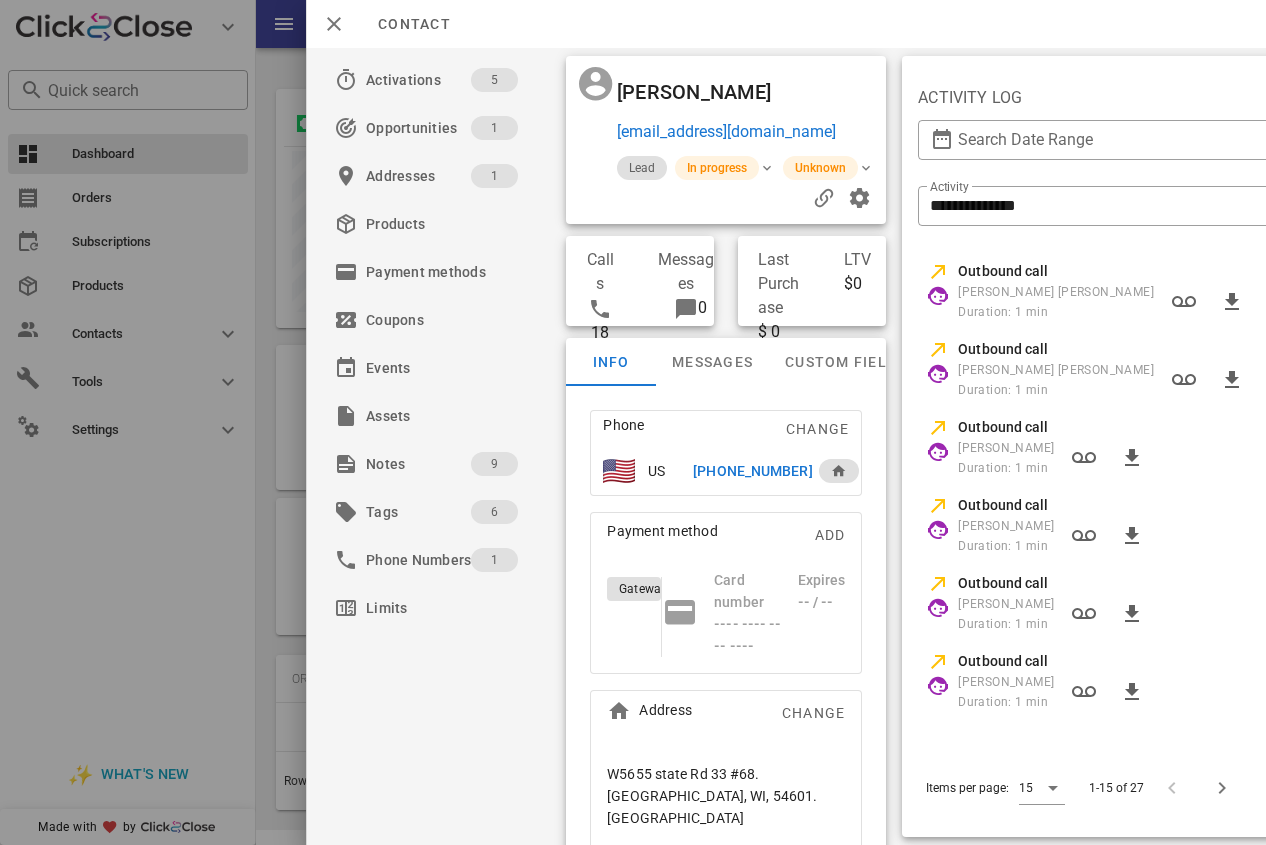 click on "[PHONE_NUMBER]" at bounding box center (752, 471) 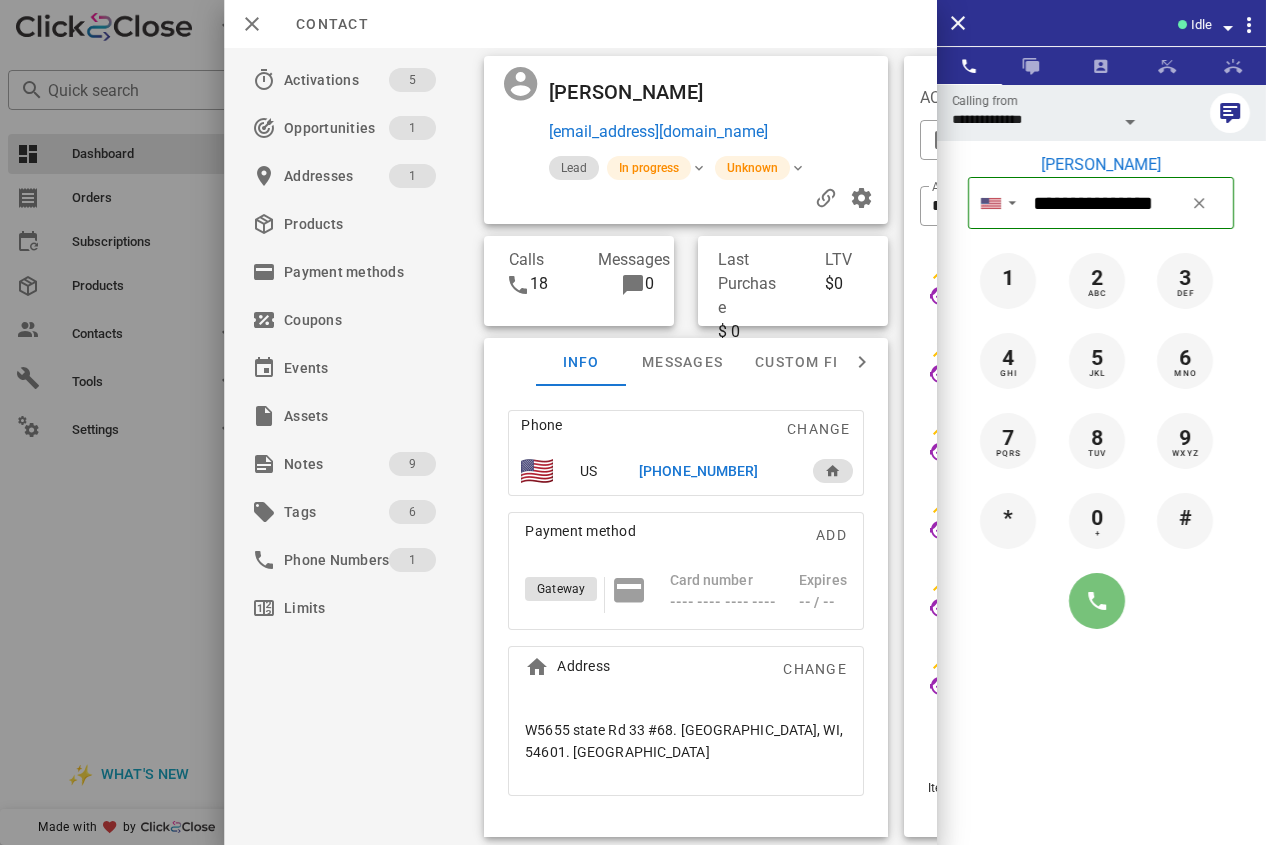 click at bounding box center [1097, 601] 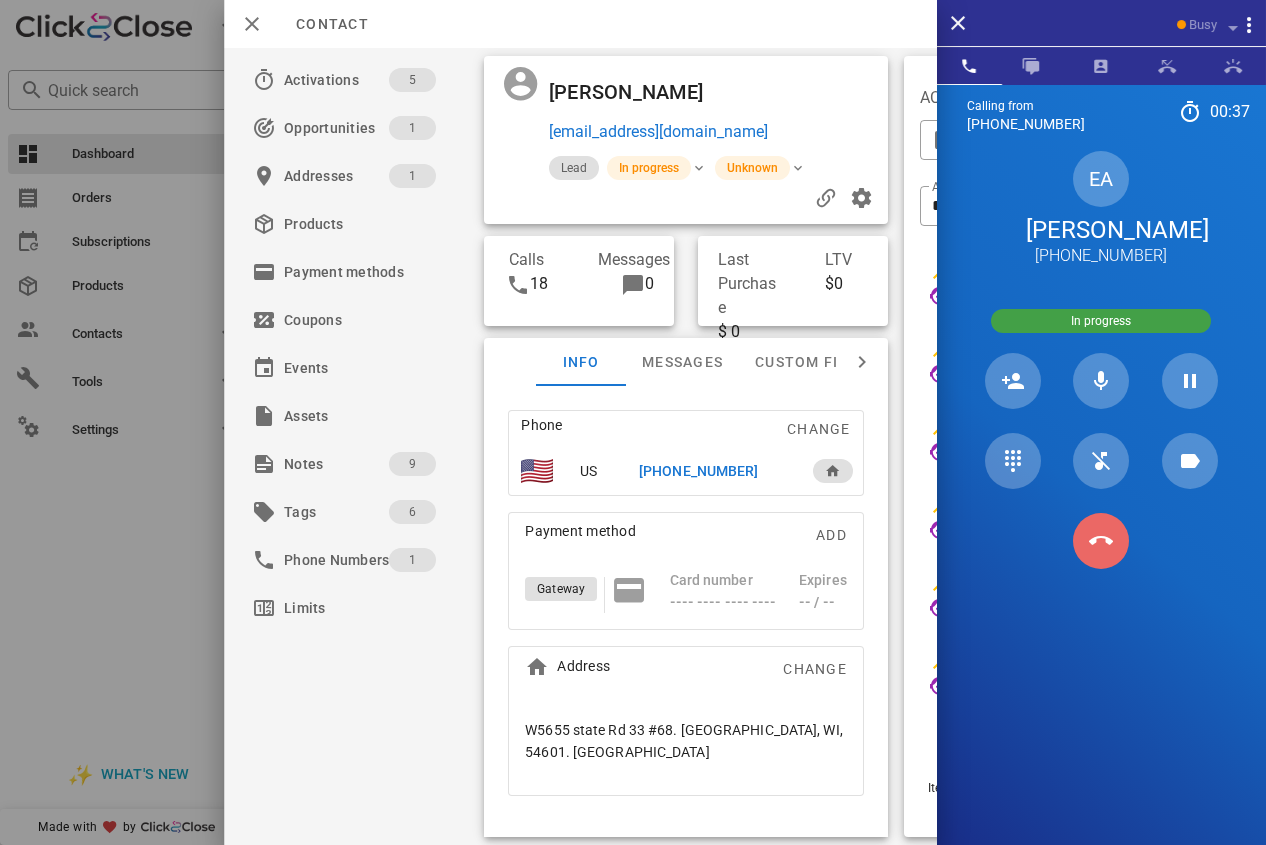 click at bounding box center [1101, 541] 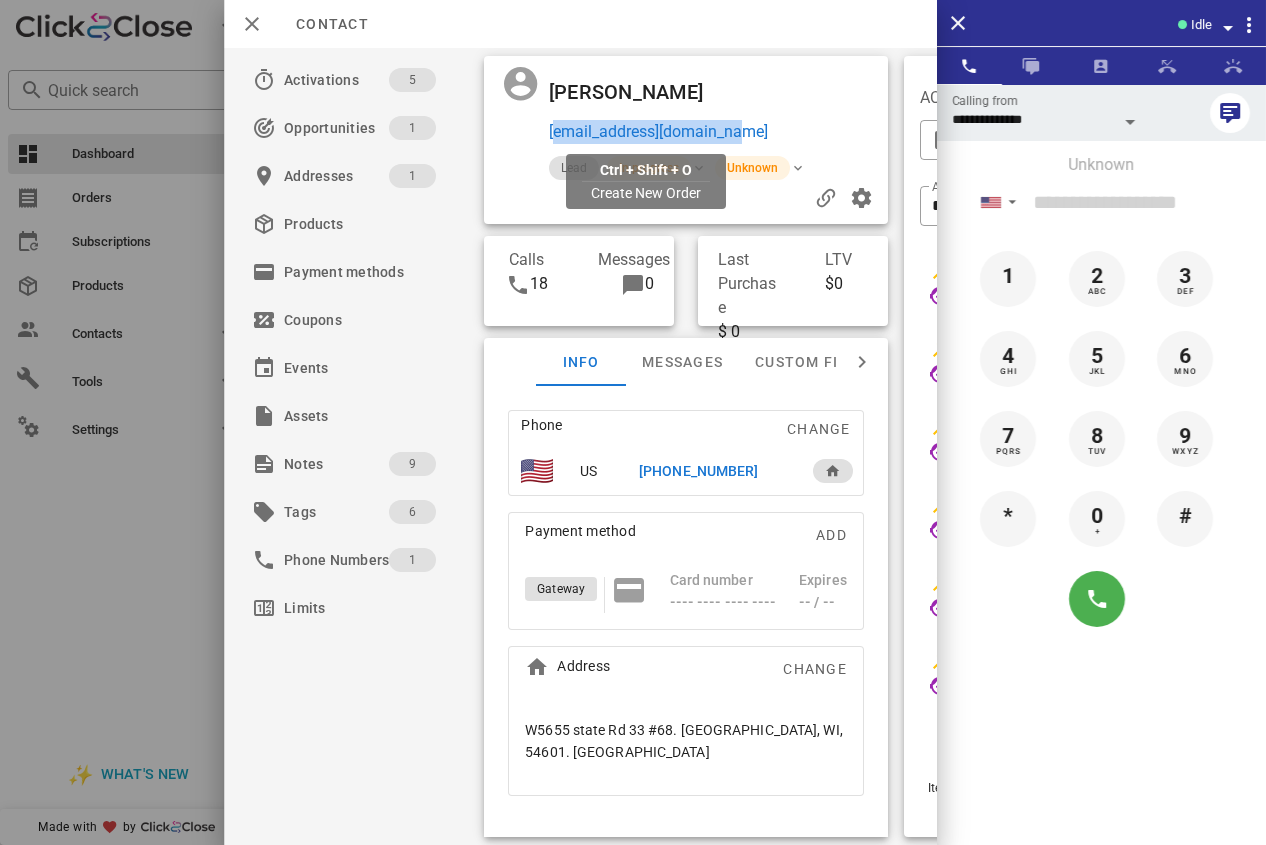 drag, startPoint x: 781, startPoint y: 127, endPoint x: 548, endPoint y: 129, distance: 233.00859 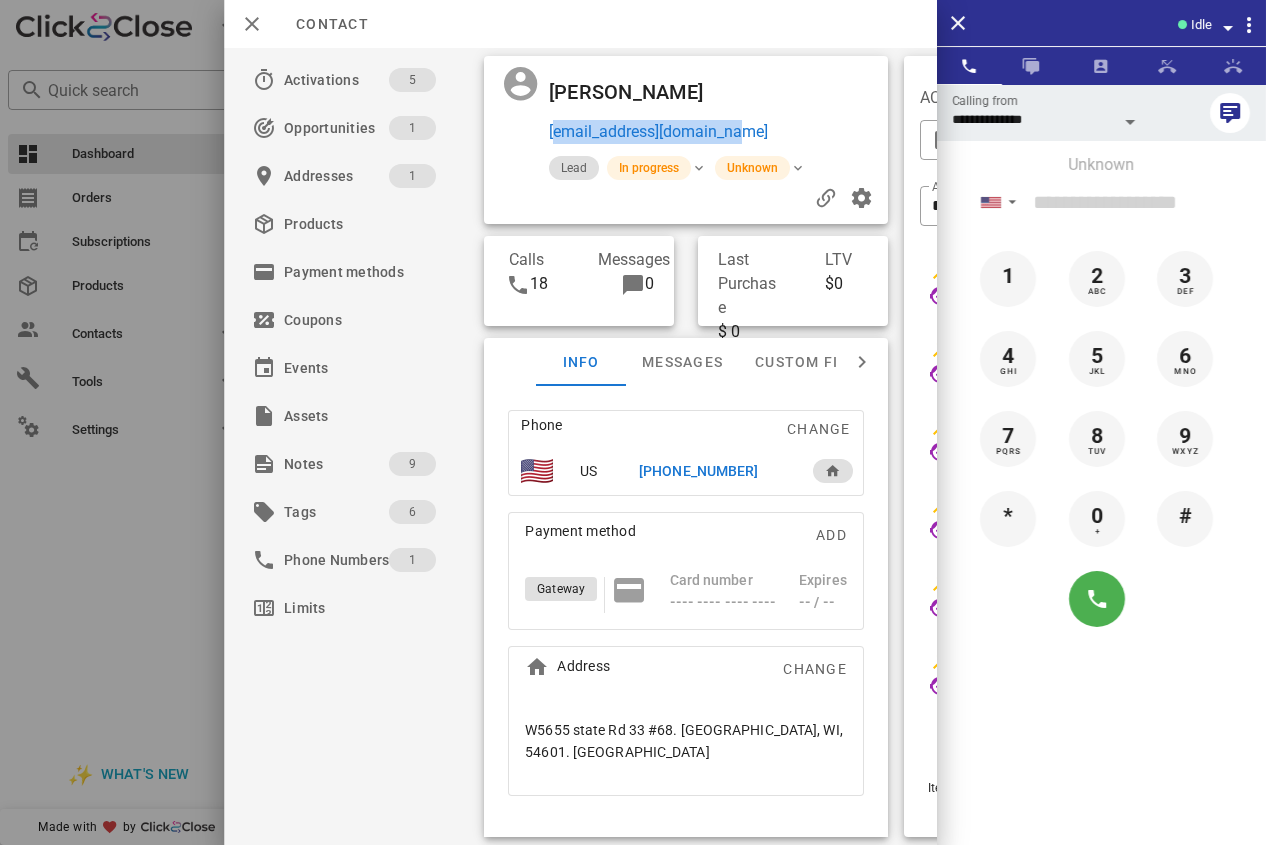 scroll, scrollTop: 999761, scrollLeft: 999682, axis: both 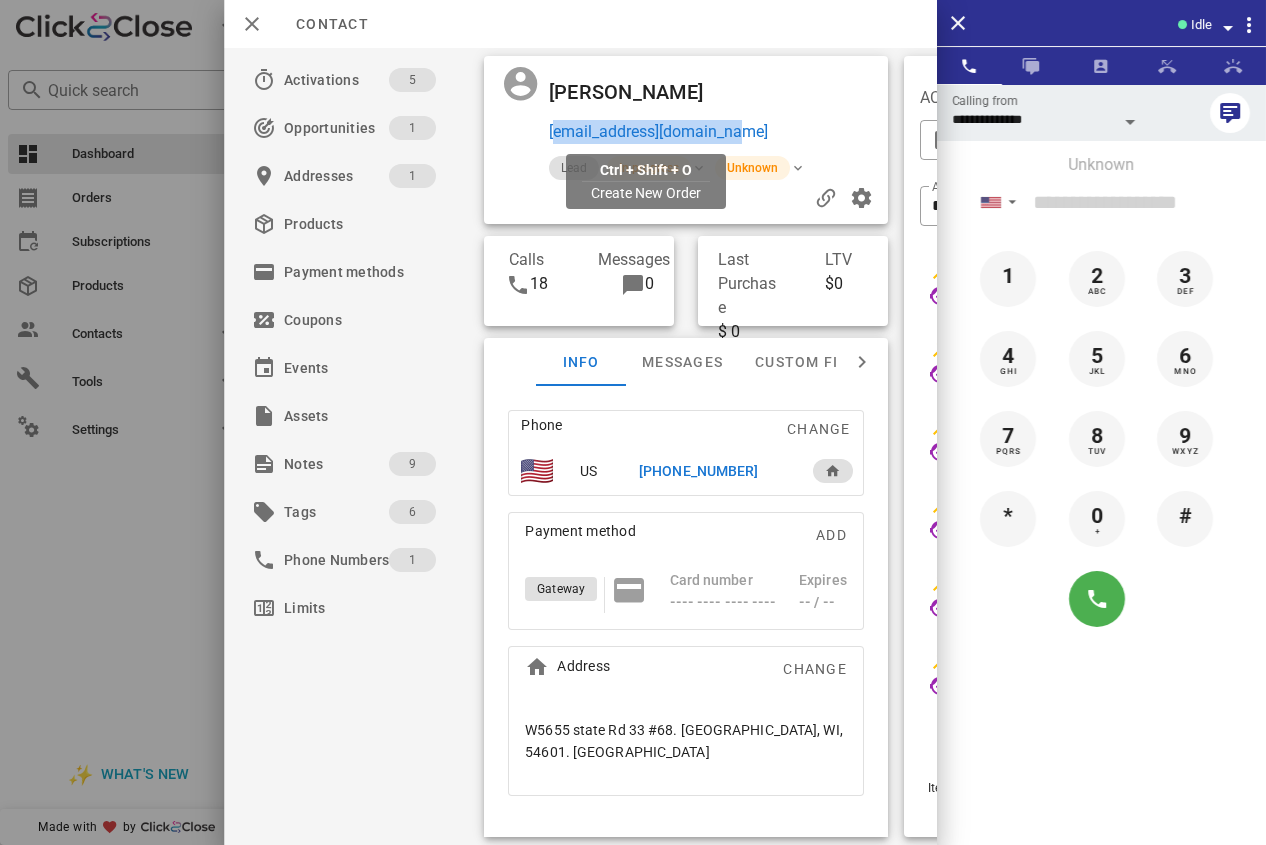 drag, startPoint x: 748, startPoint y: 131, endPoint x: 551, endPoint y: 131, distance: 197 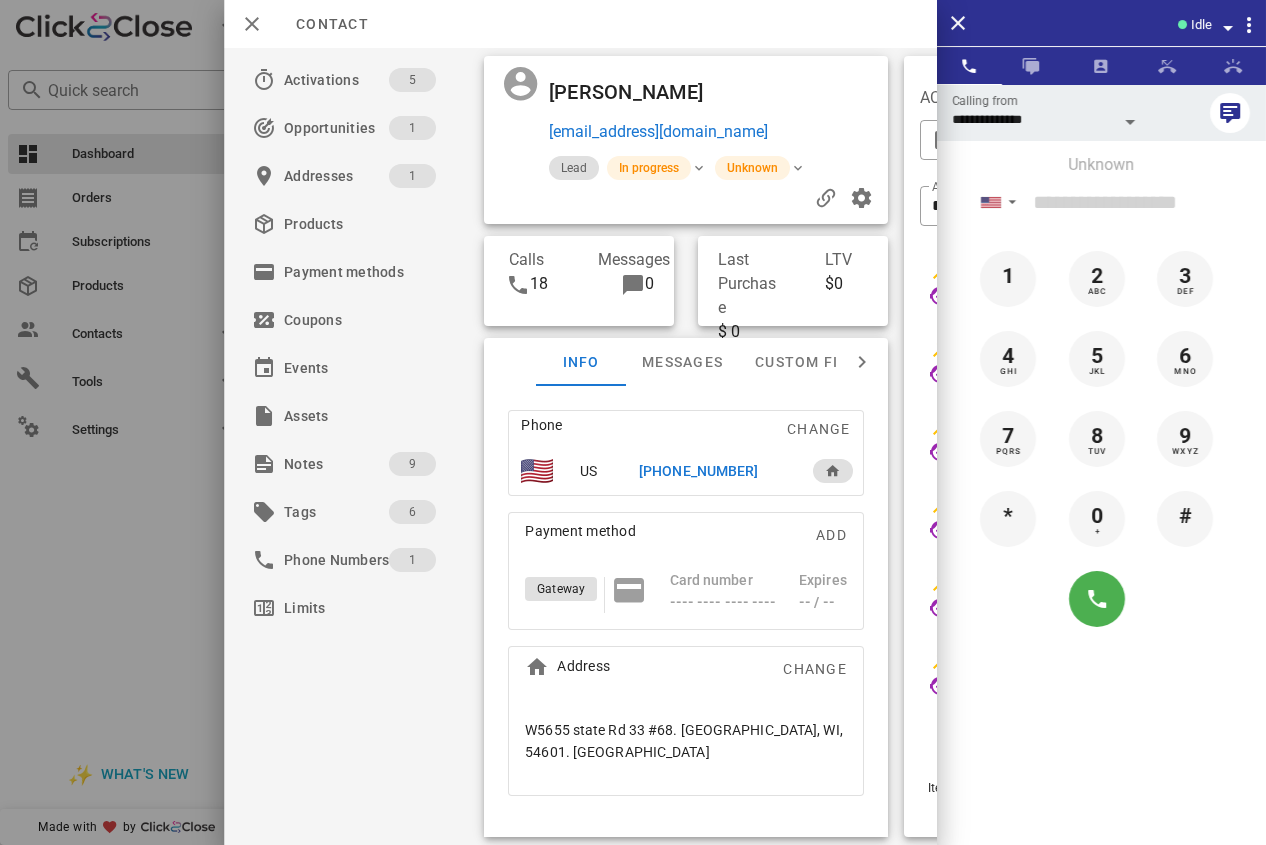 click at bounding box center (686, 198) 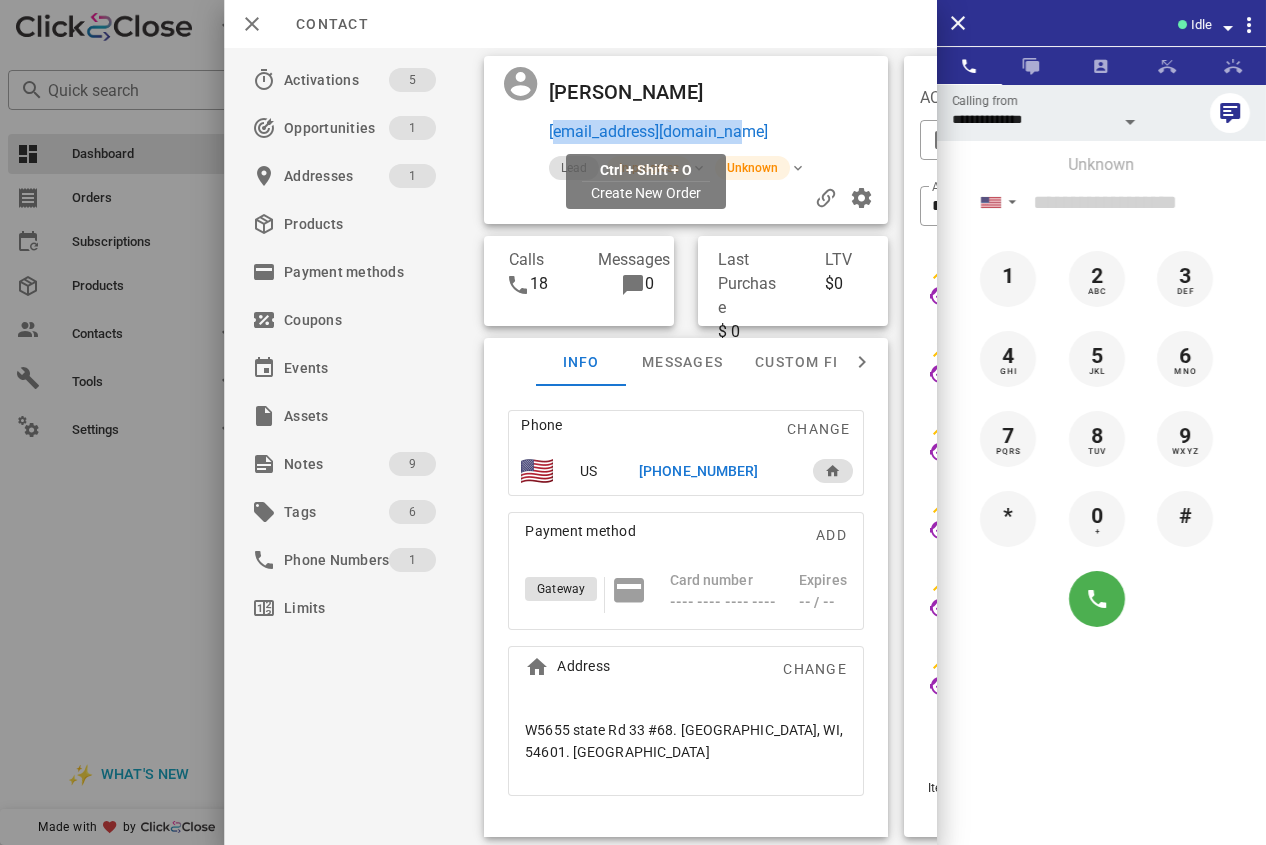 drag, startPoint x: 757, startPoint y: 127, endPoint x: 549, endPoint y: 128, distance: 208.00241 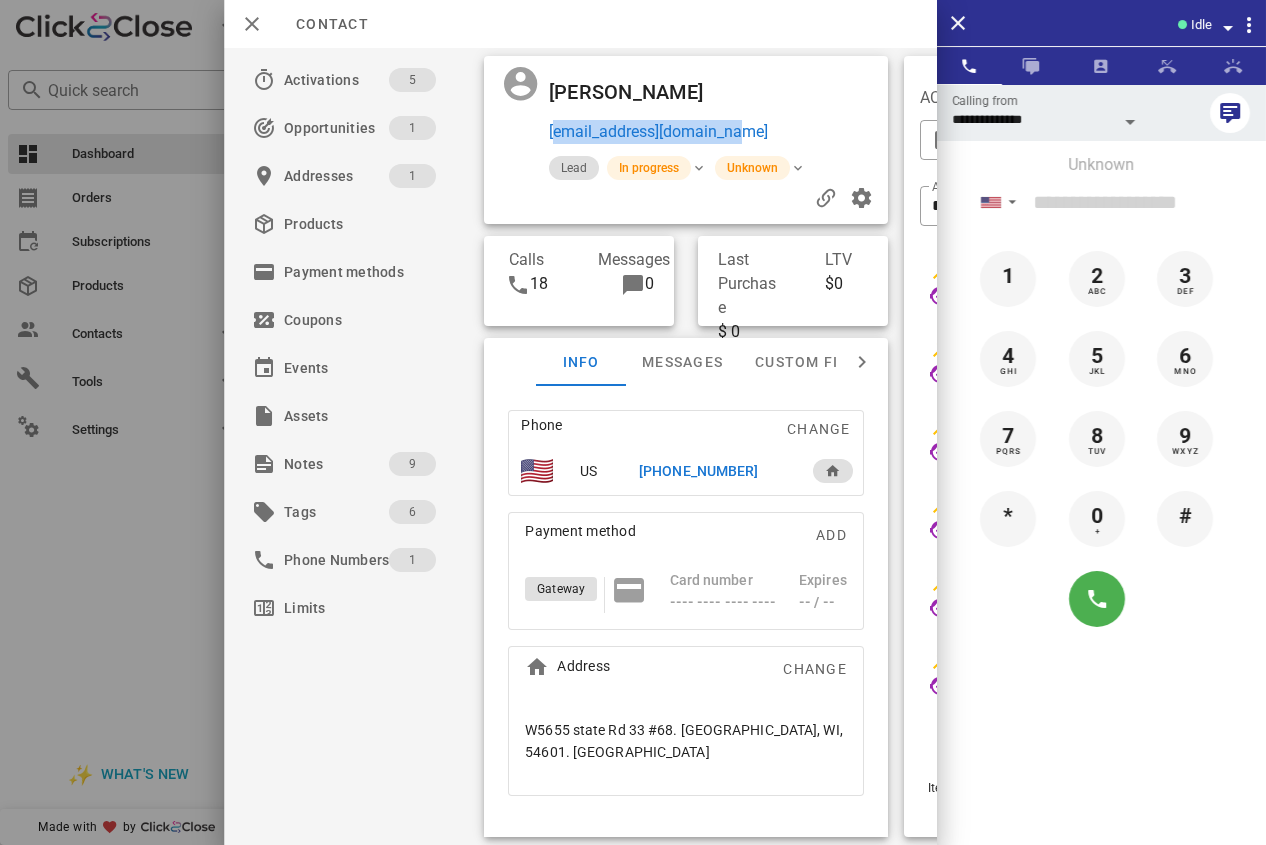 copy on "[EMAIL_ADDRESS][DOMAIN_NAME]" 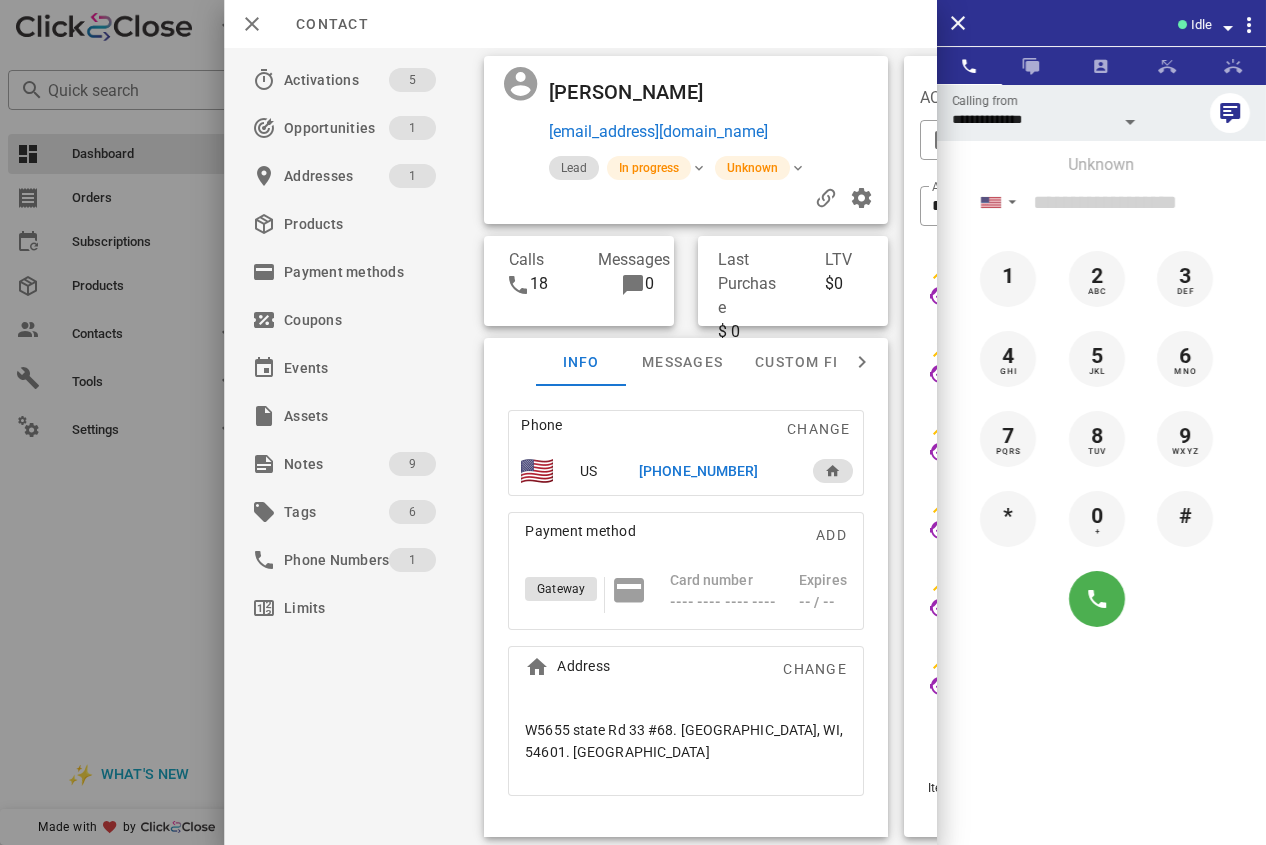 click on "Phone   Change" at bounding box center (686, 429) 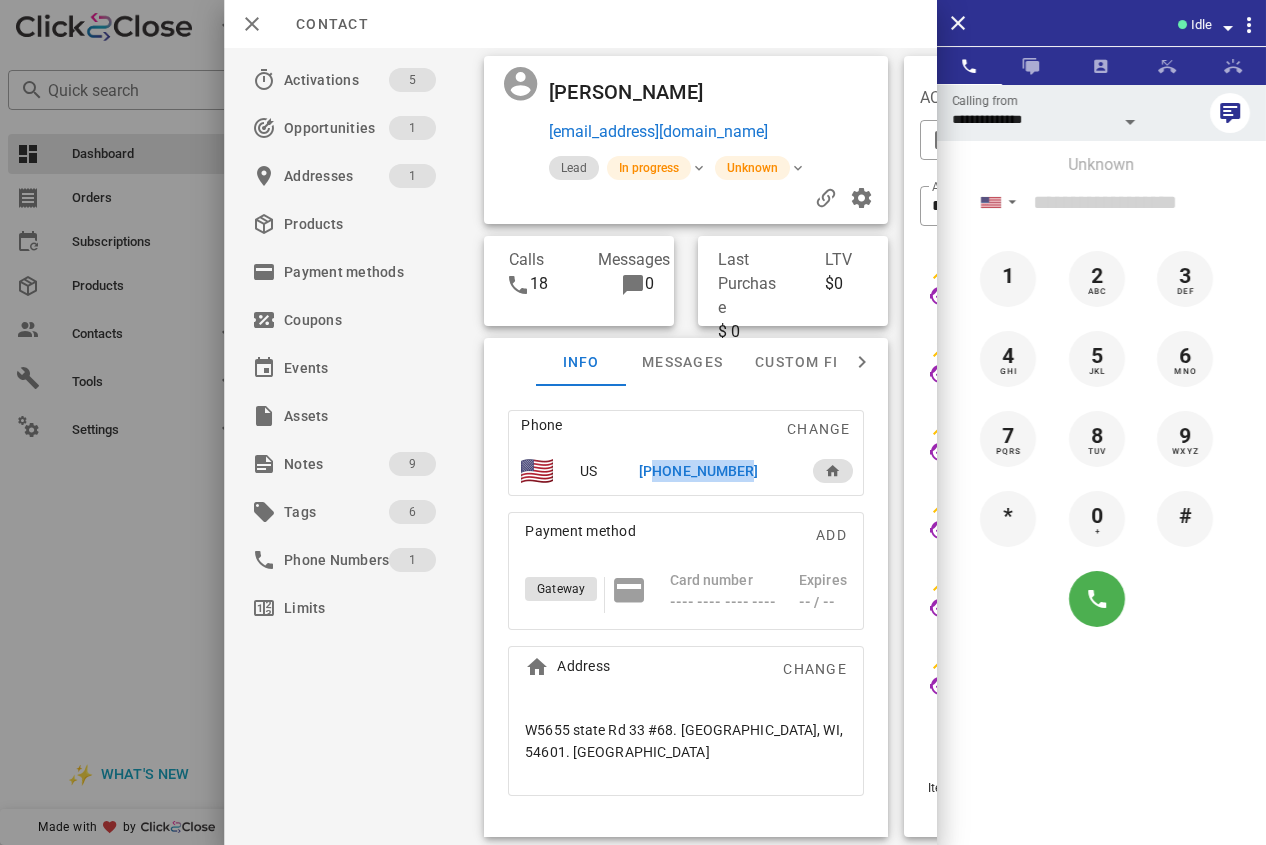 drag, startPoint x: 643, startPoint y: 470, endPoint x: 731, endPoint y: 480, distance: 88.56636 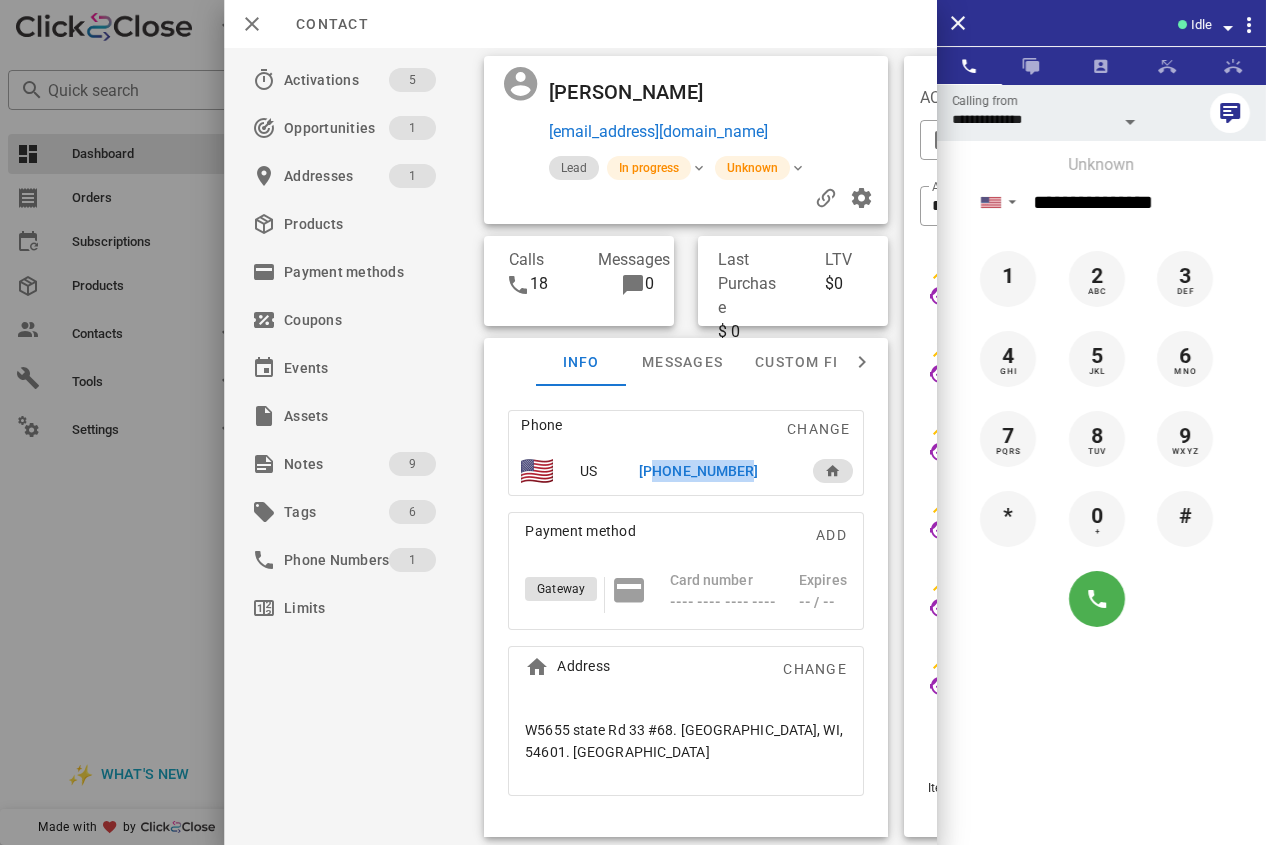 copy on "16083974775" 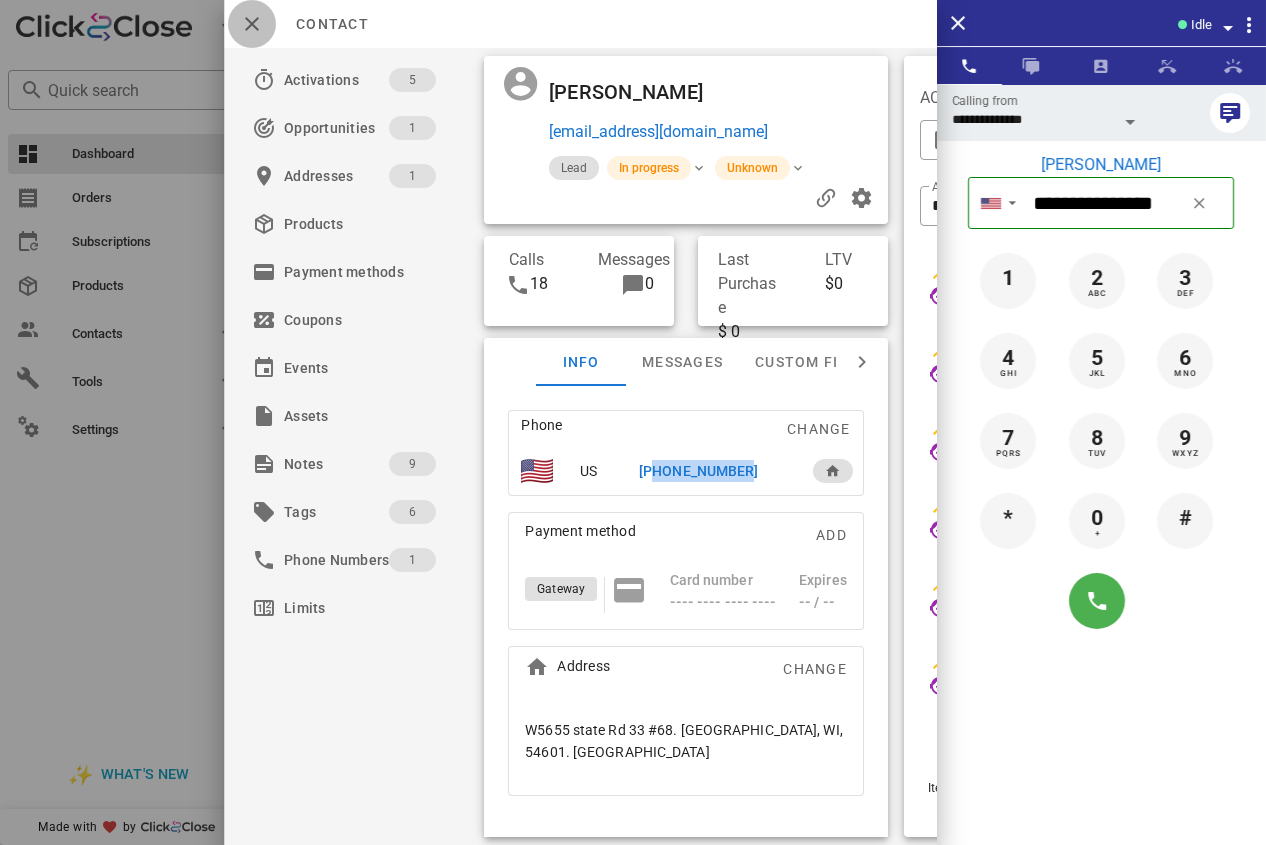 click at bounding box center [252, 24] 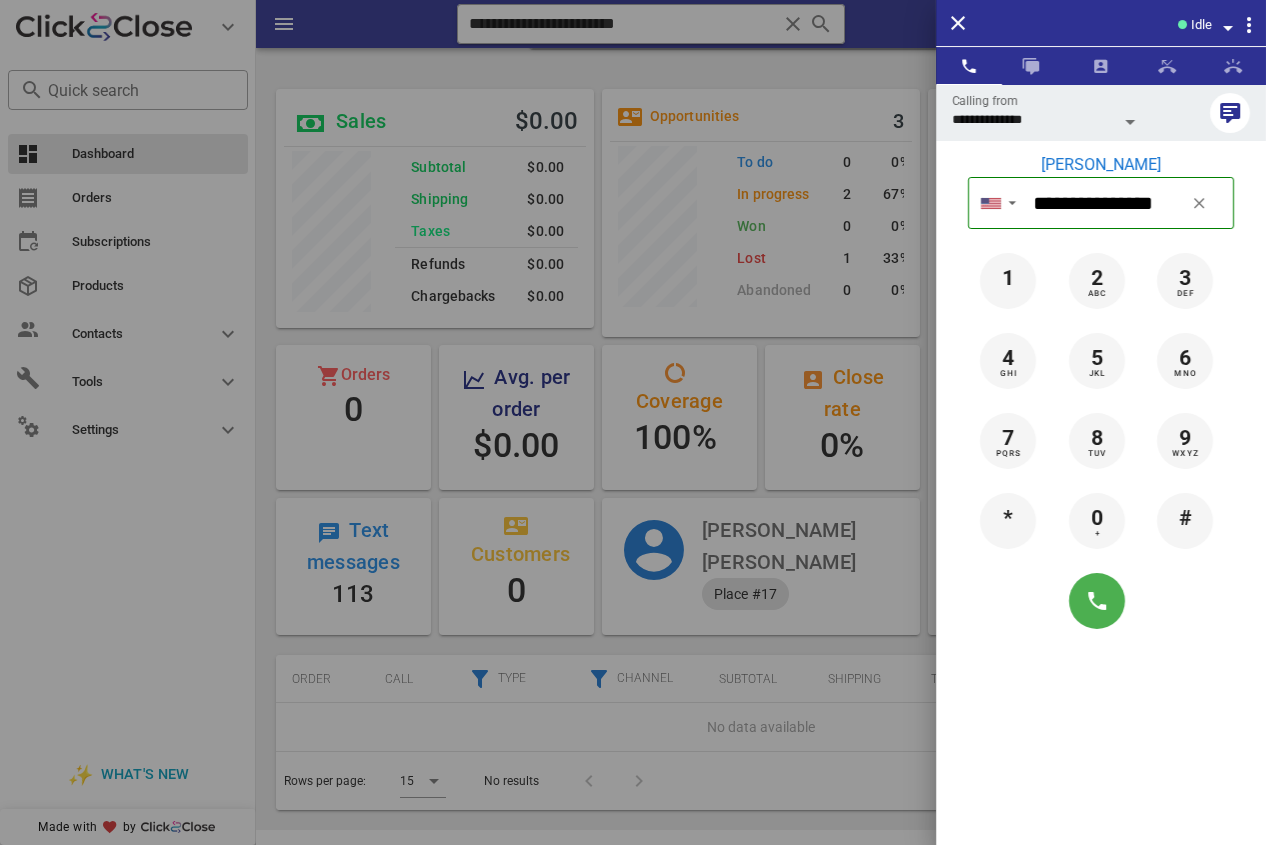 click at bounding box center (633, 422) 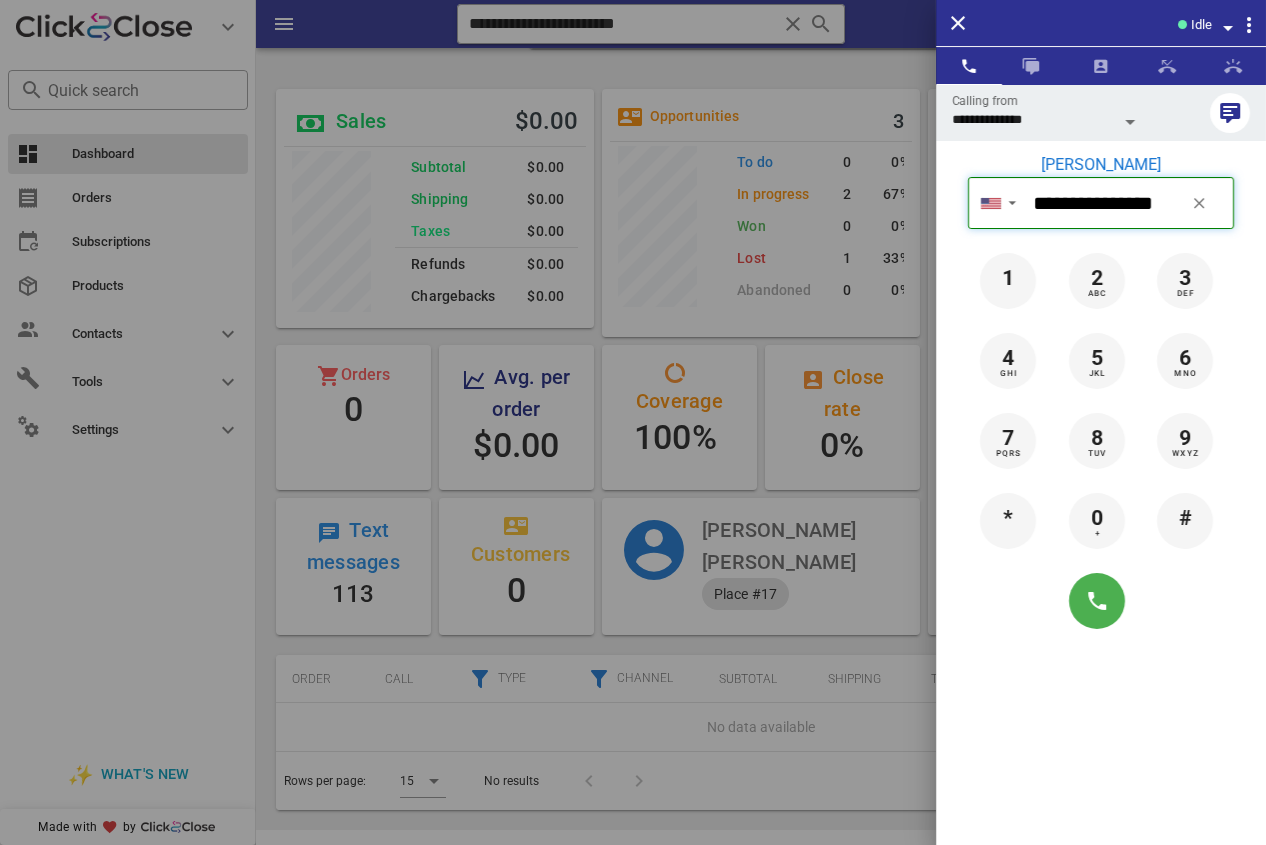 type 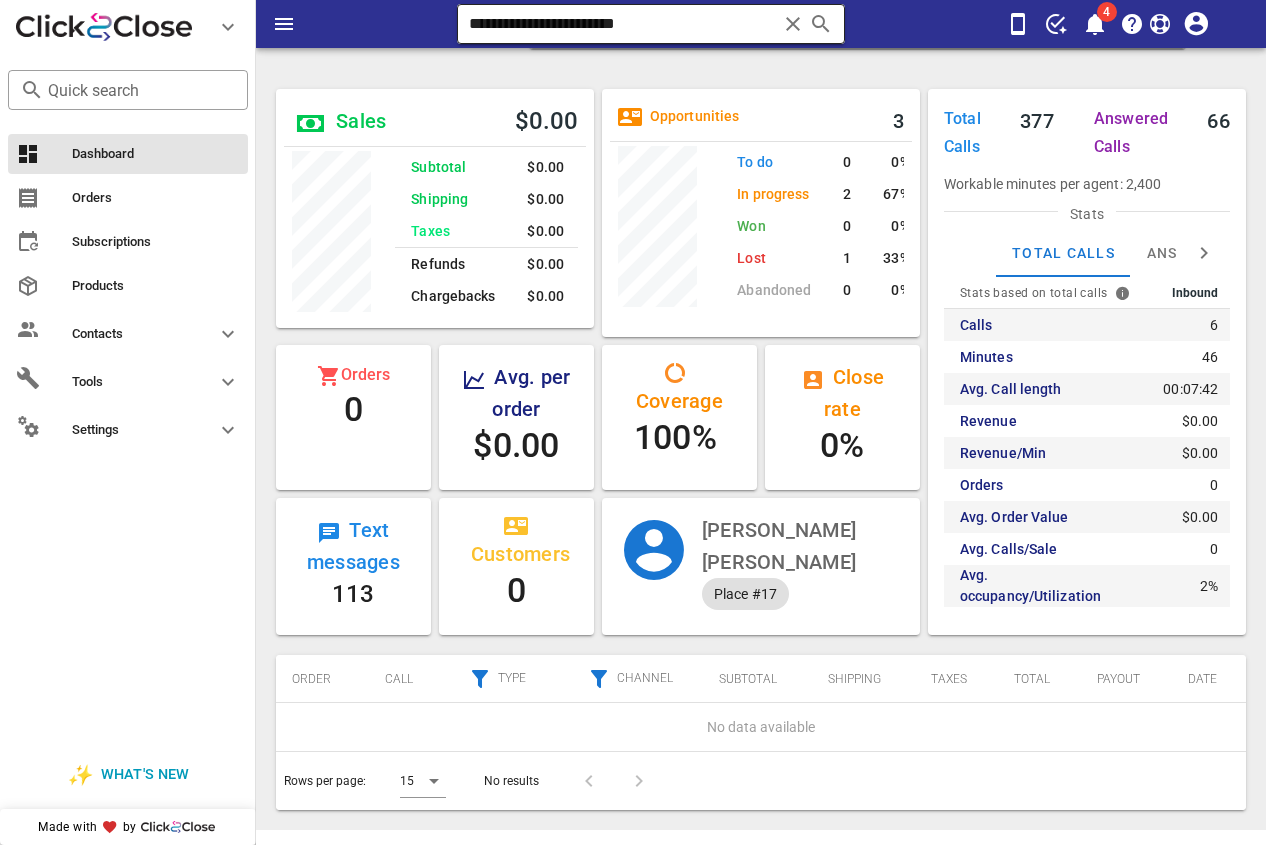 click on "**********" at bounding box center (623, 24) 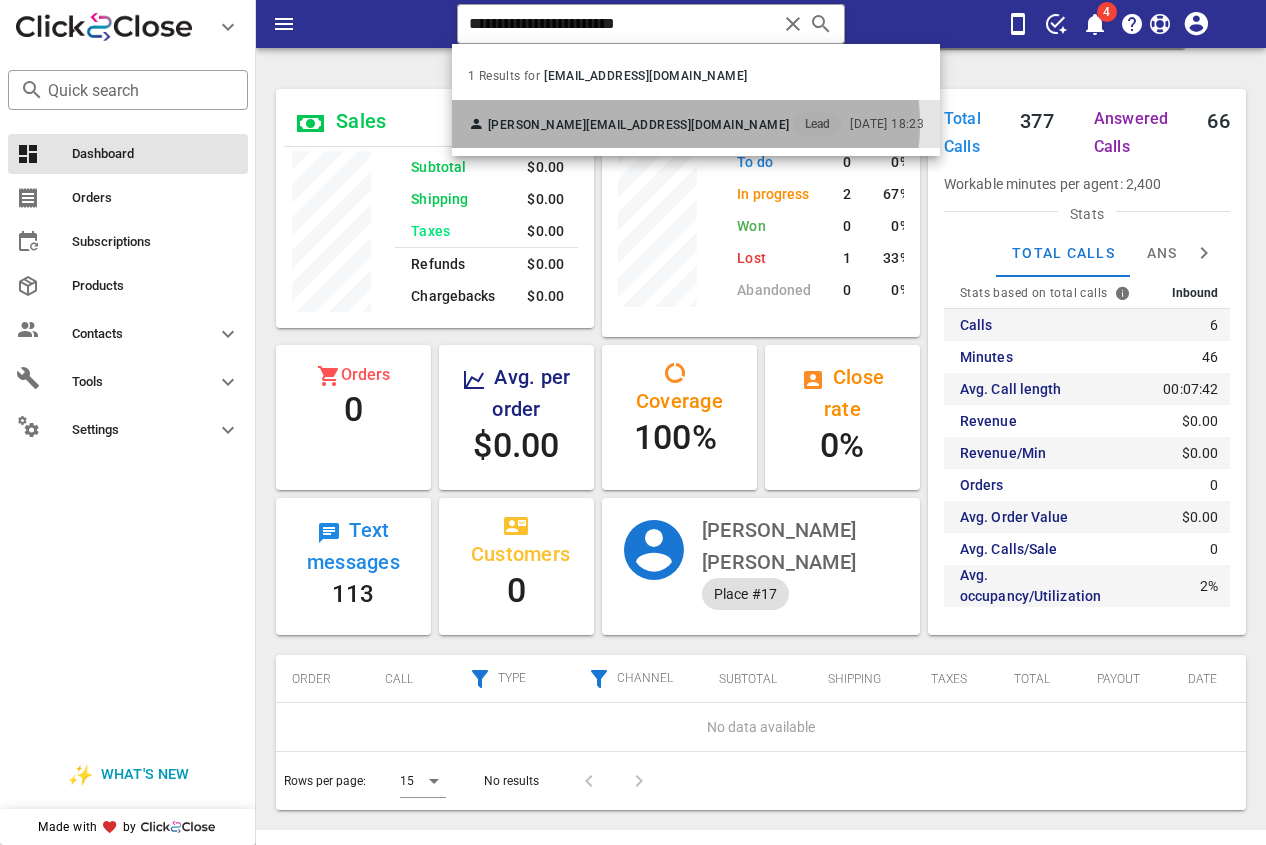 click on "[EMAIL_ADDRESS][DOMAIN_NAME]" at bounding box center [687, 125] 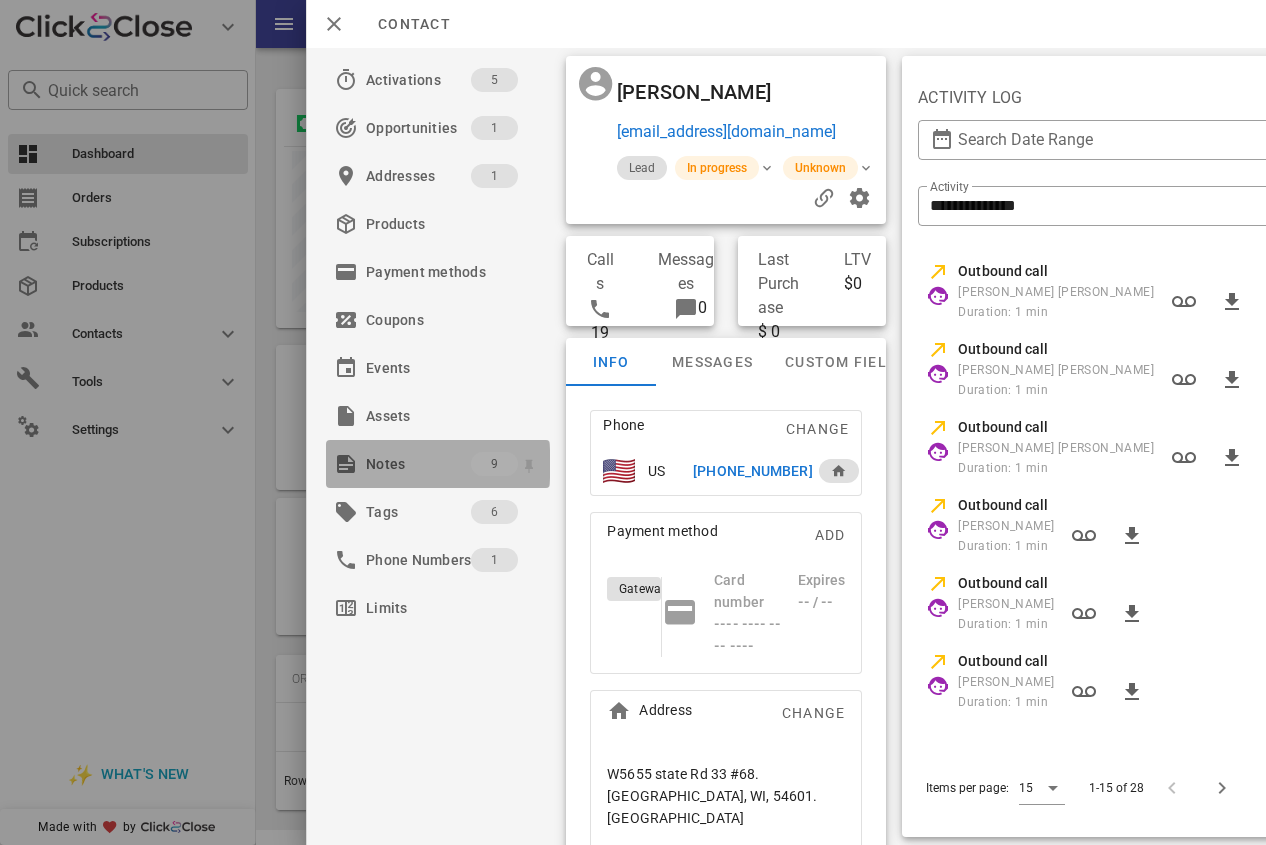 click on "Notes" at bounding box center (418, 464) 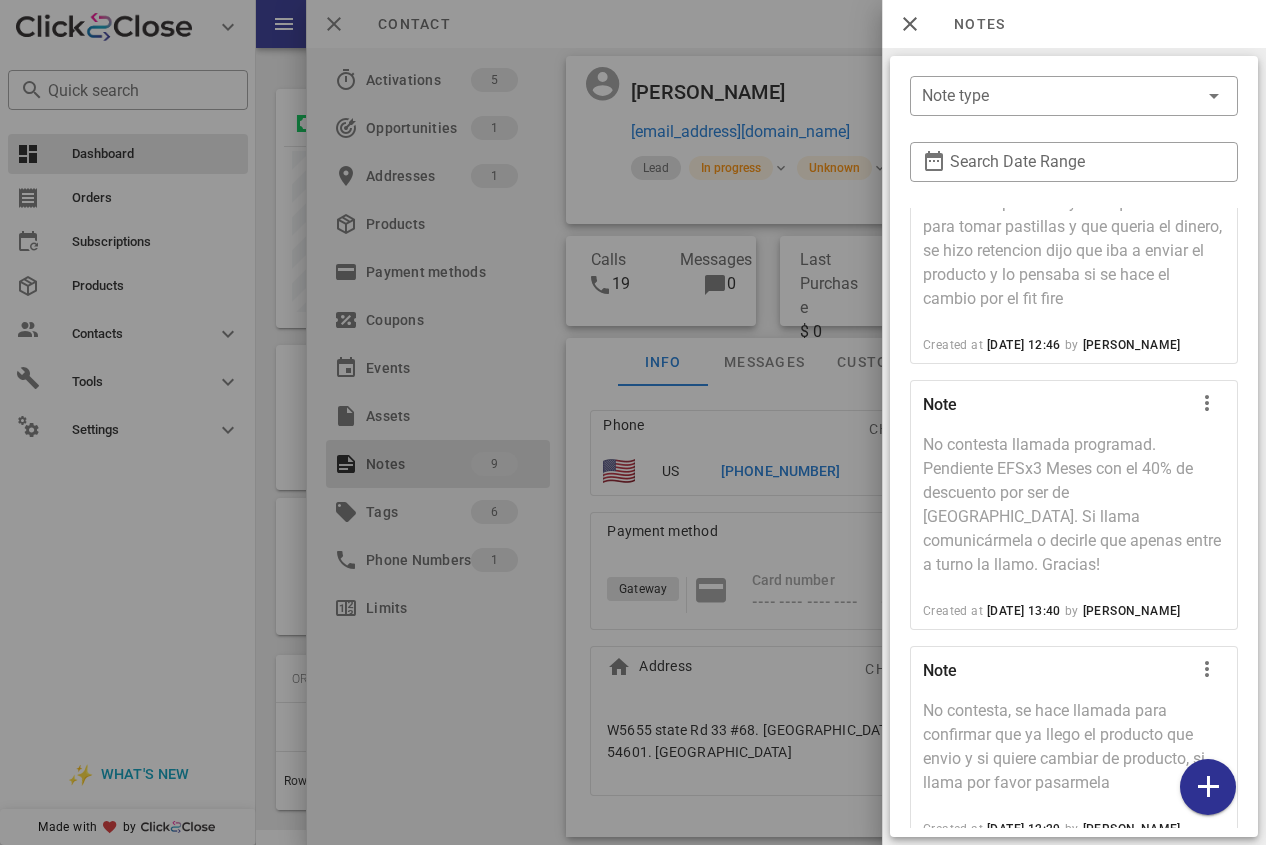scroll, scrollTop: 1462, scrollLeft: 0, axis: vertical 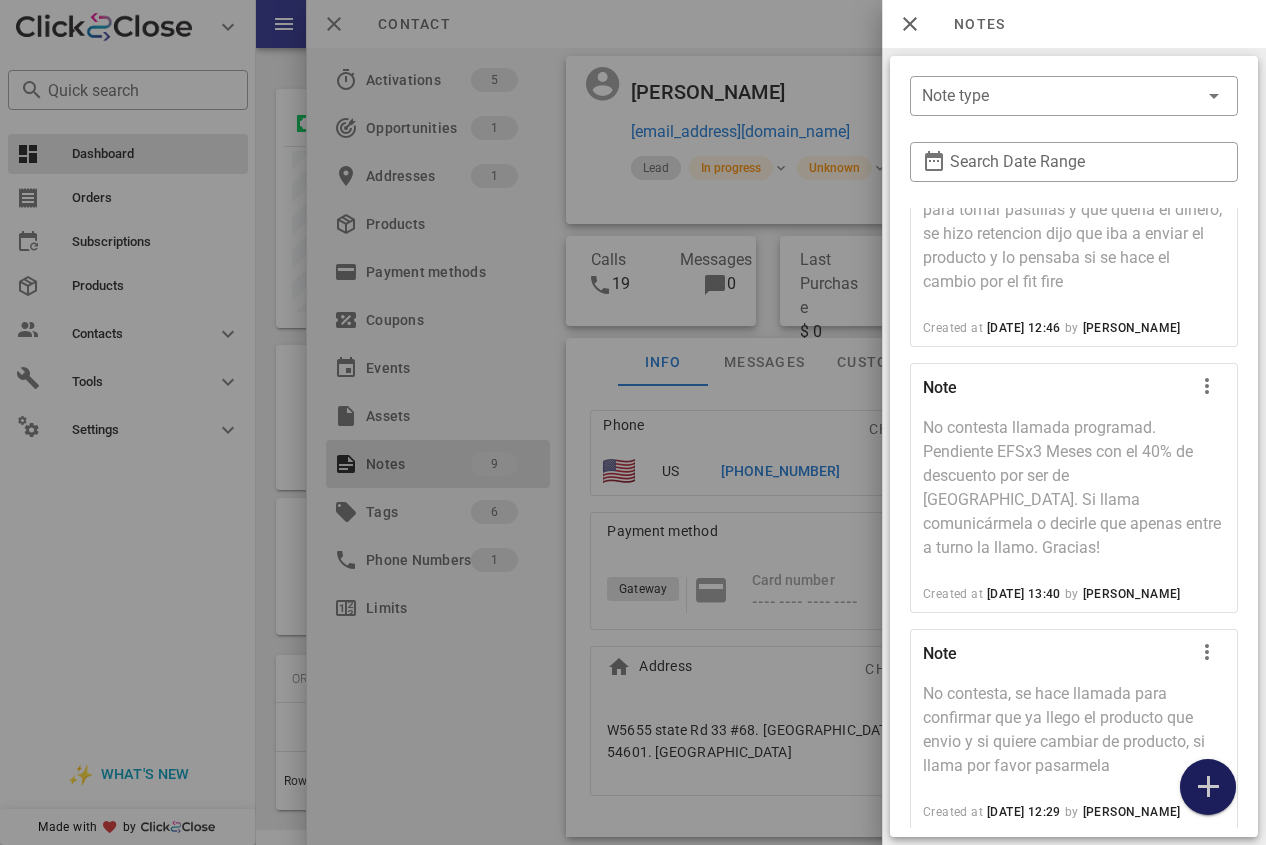 drag, startPoint x: 1218, startPoint y: 772, endPoint x: 1216, endPoint y: 711, distance: 61.03278 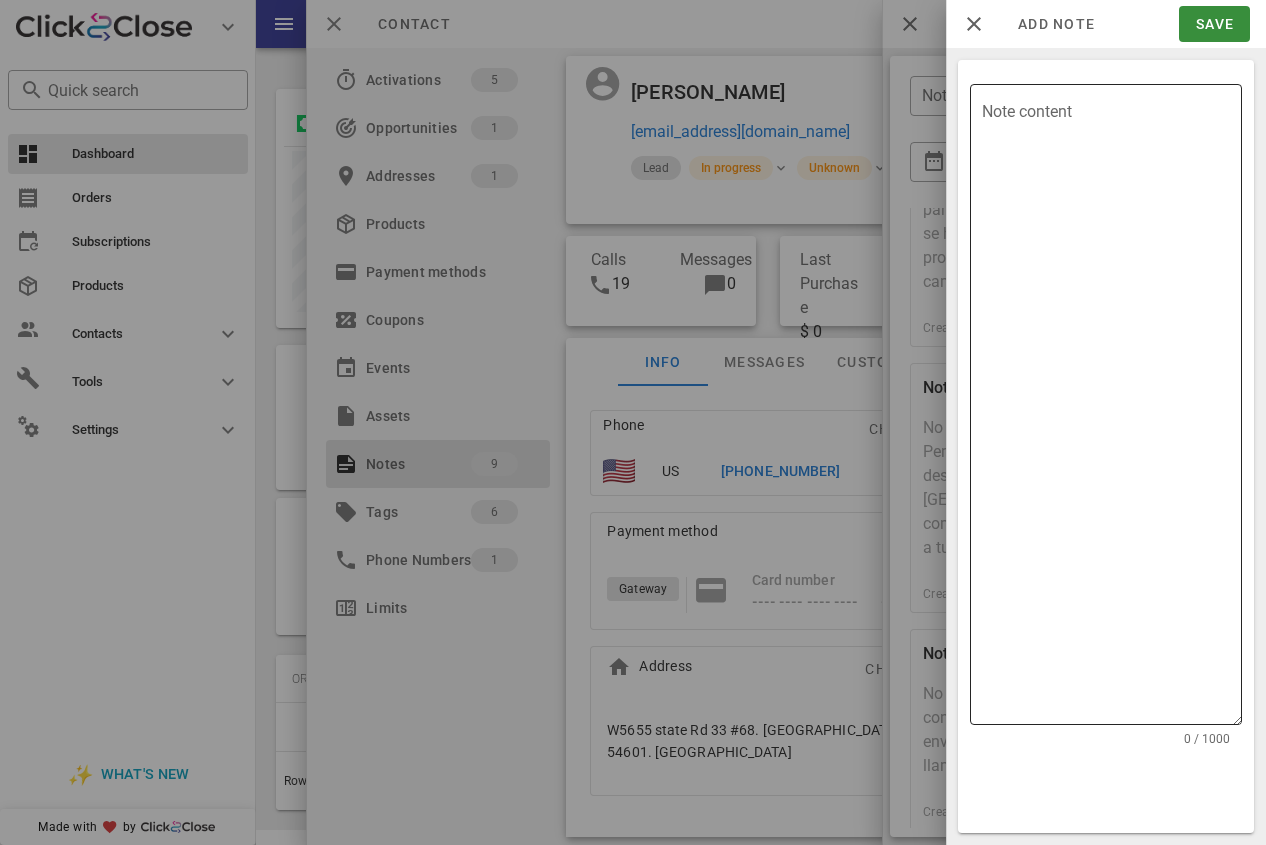 click on "Note content" at bounding box center (1112, 409) 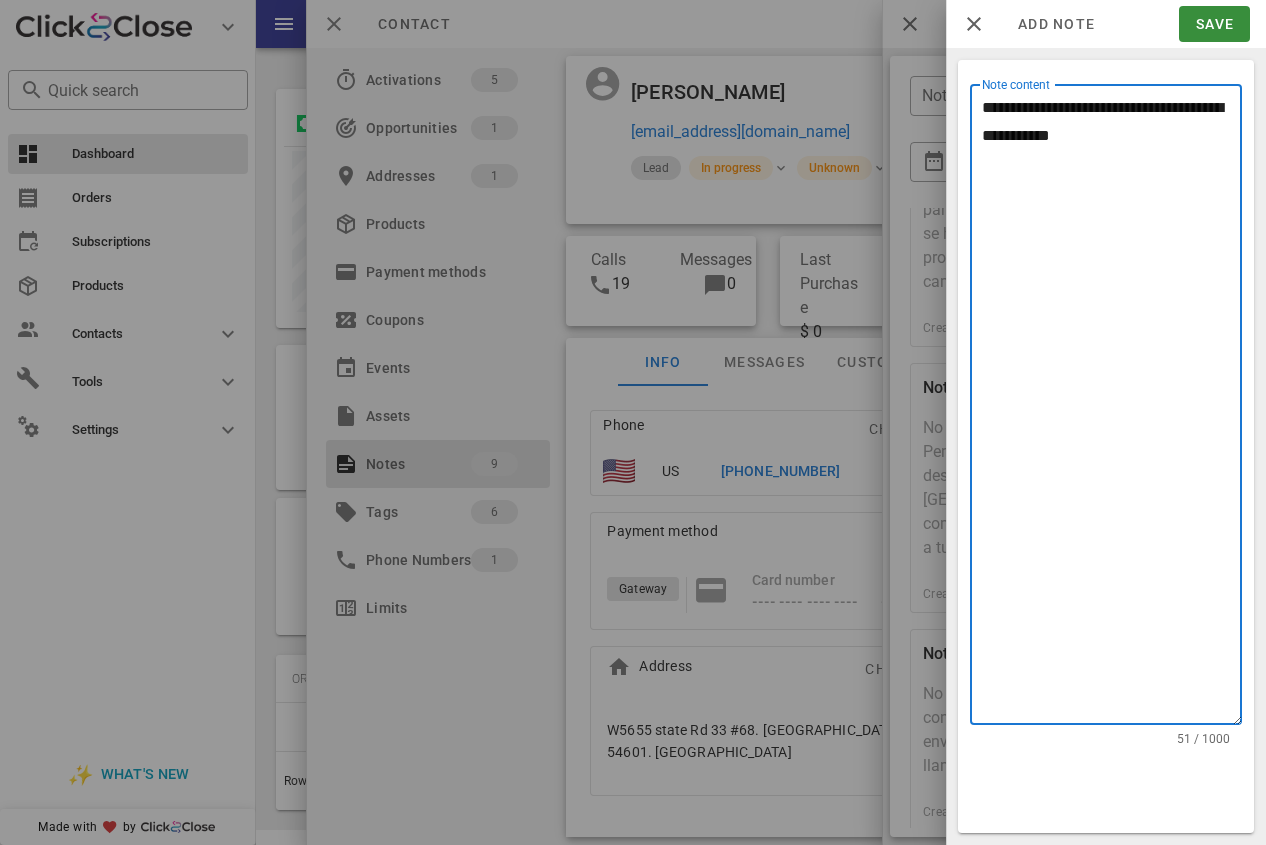 click on "**********" at bounding box center [1112, 409] 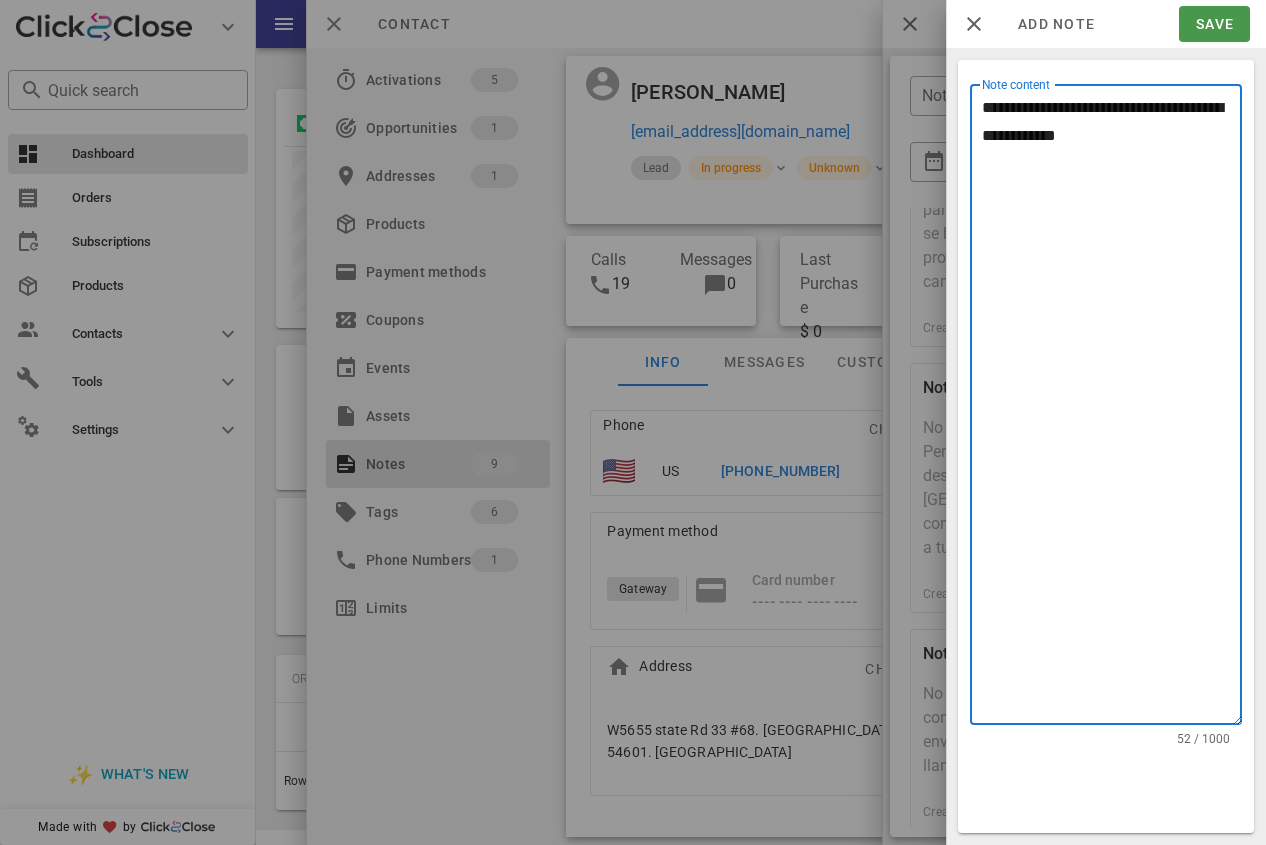 type on "**********" 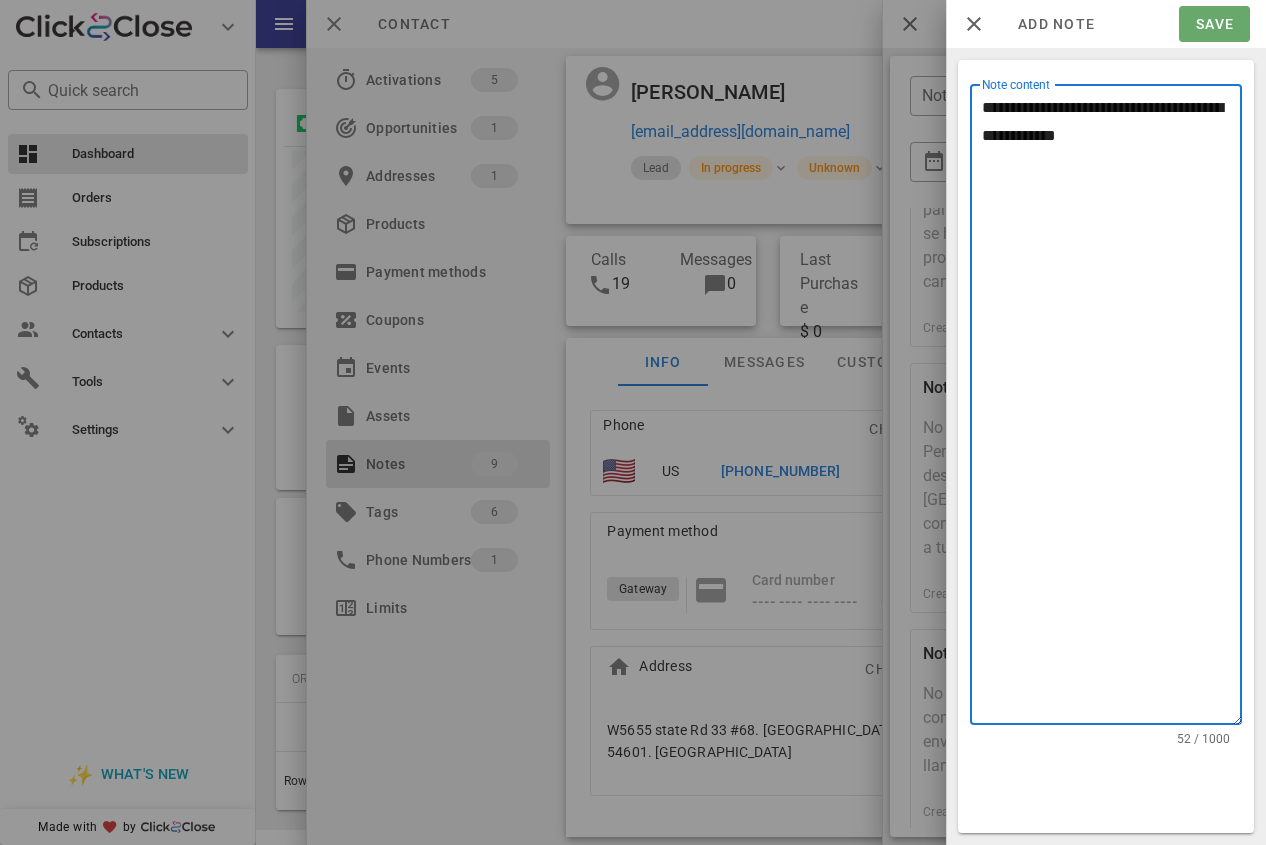 click on "Save" at bounding box center [1214, 24] 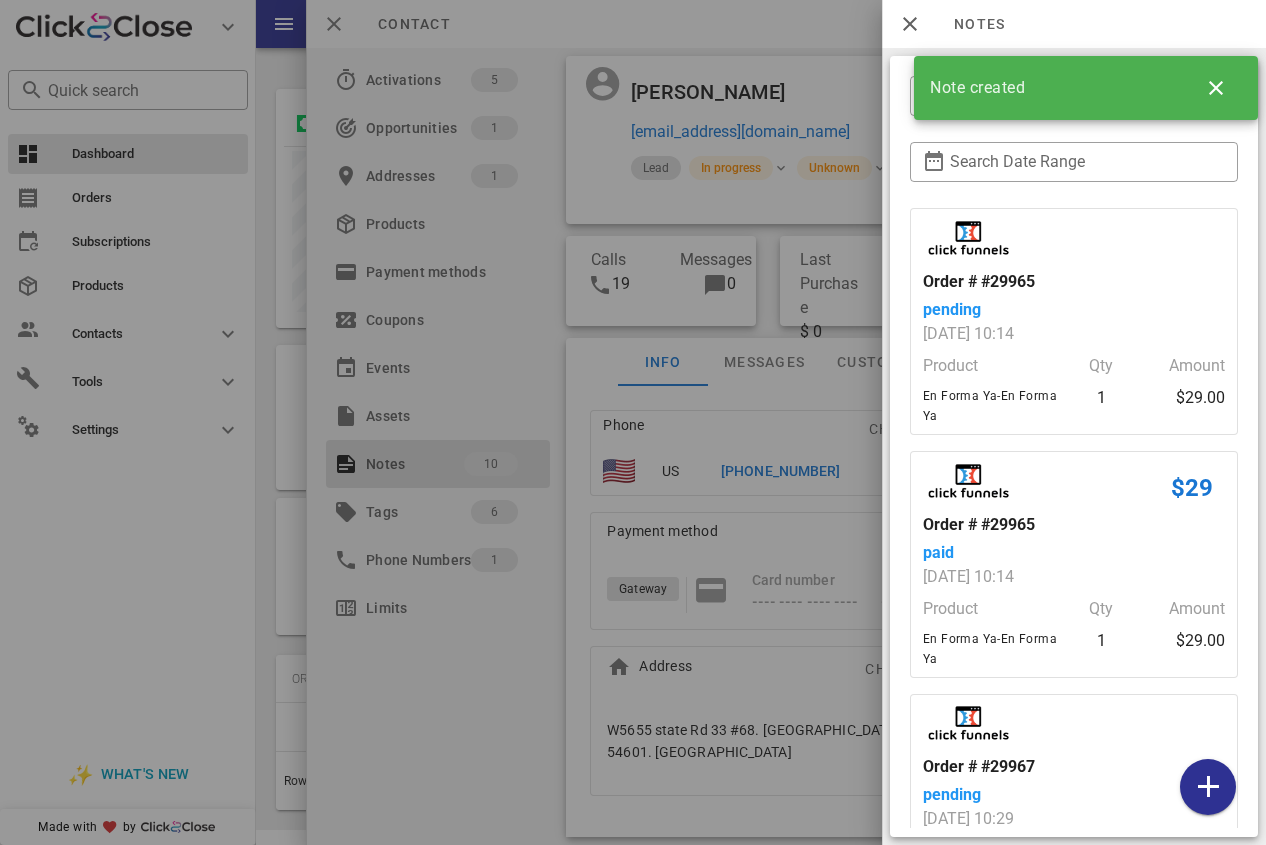 click at bounding box center (633, 422) 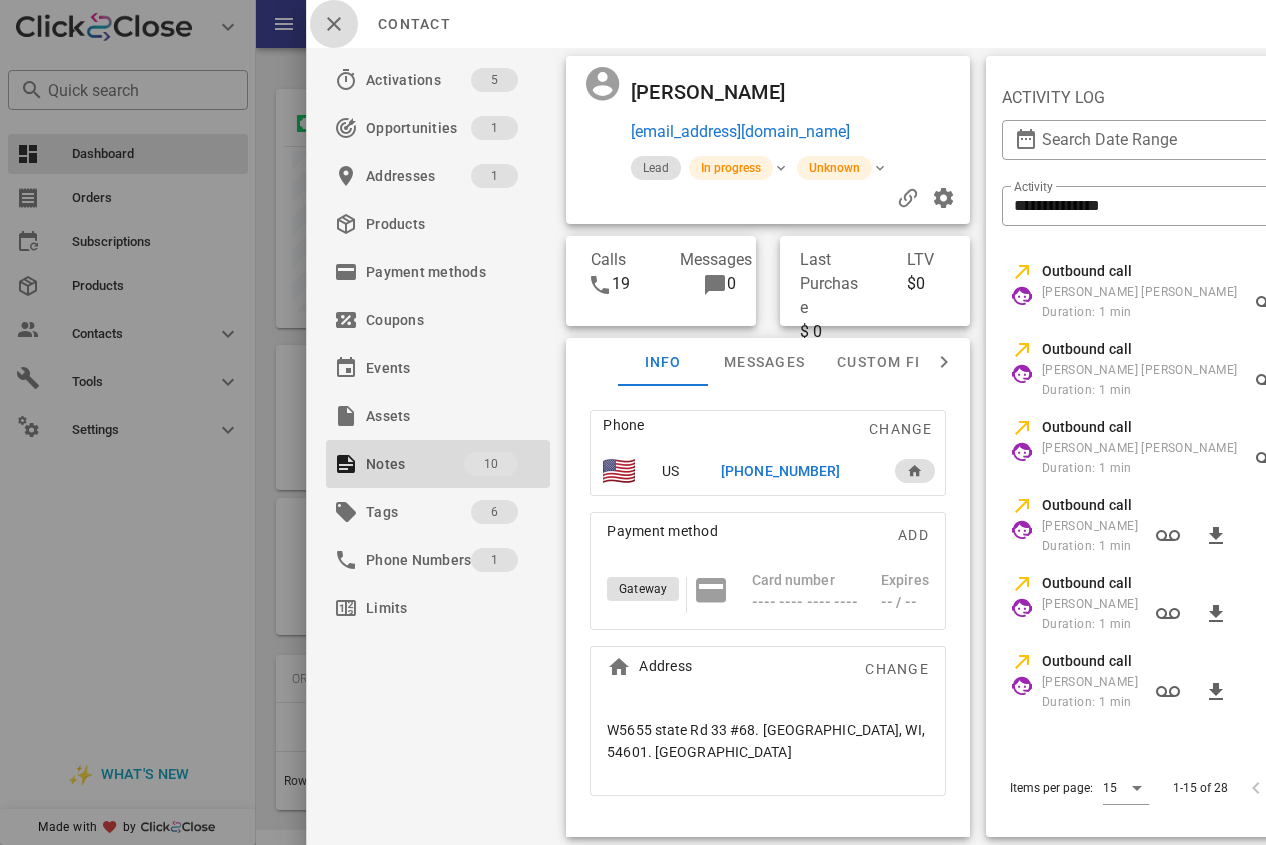 click at bounding box center (334, 24) 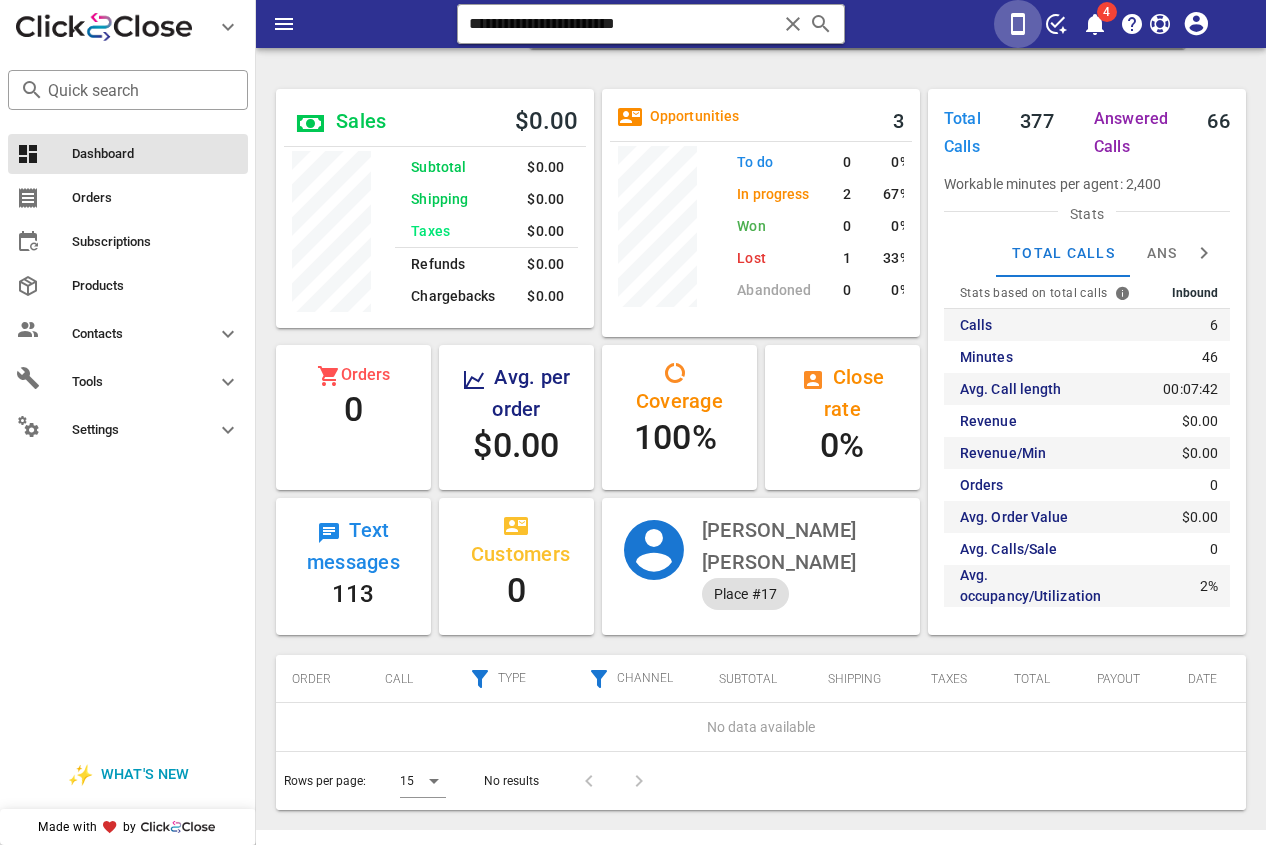 click at bounding box center [1018, 24] 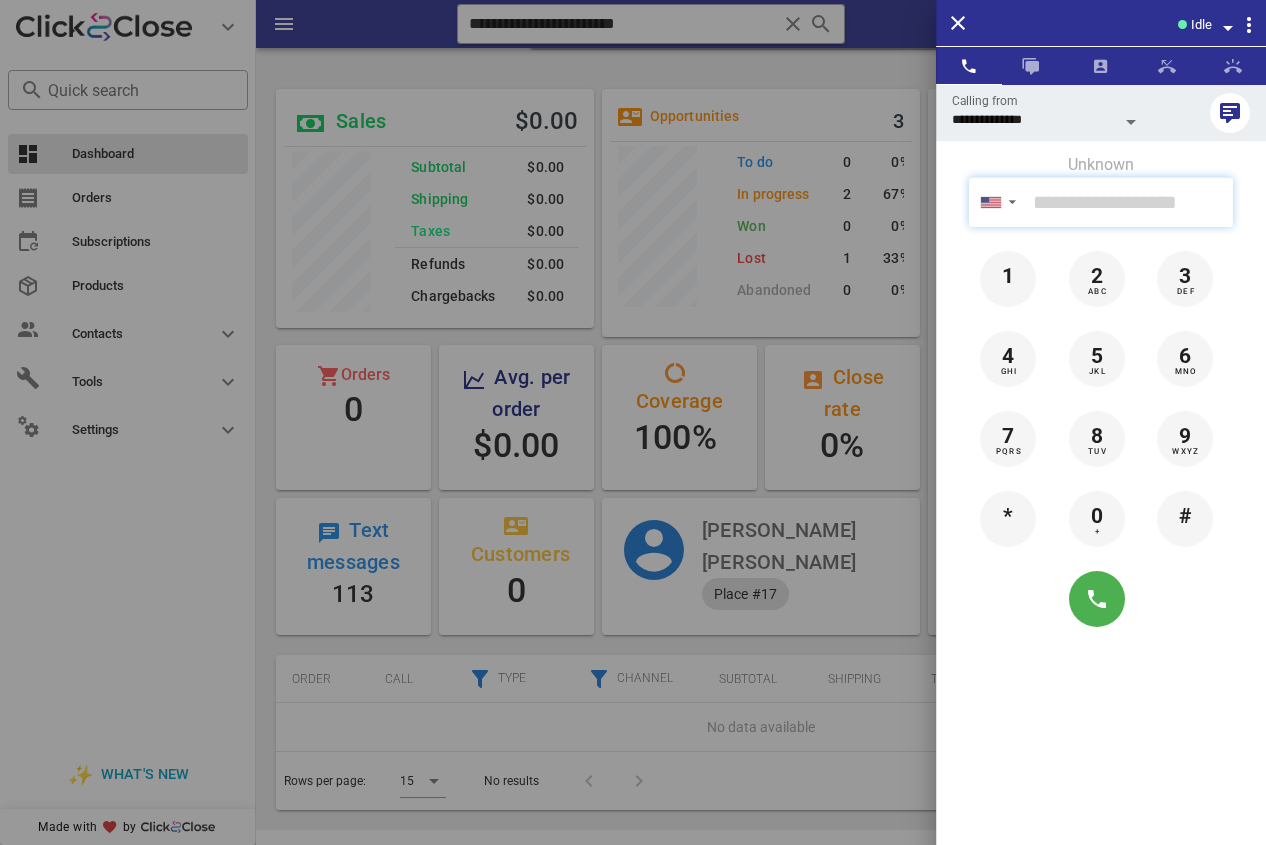 click at bounding box center [1129, 202] 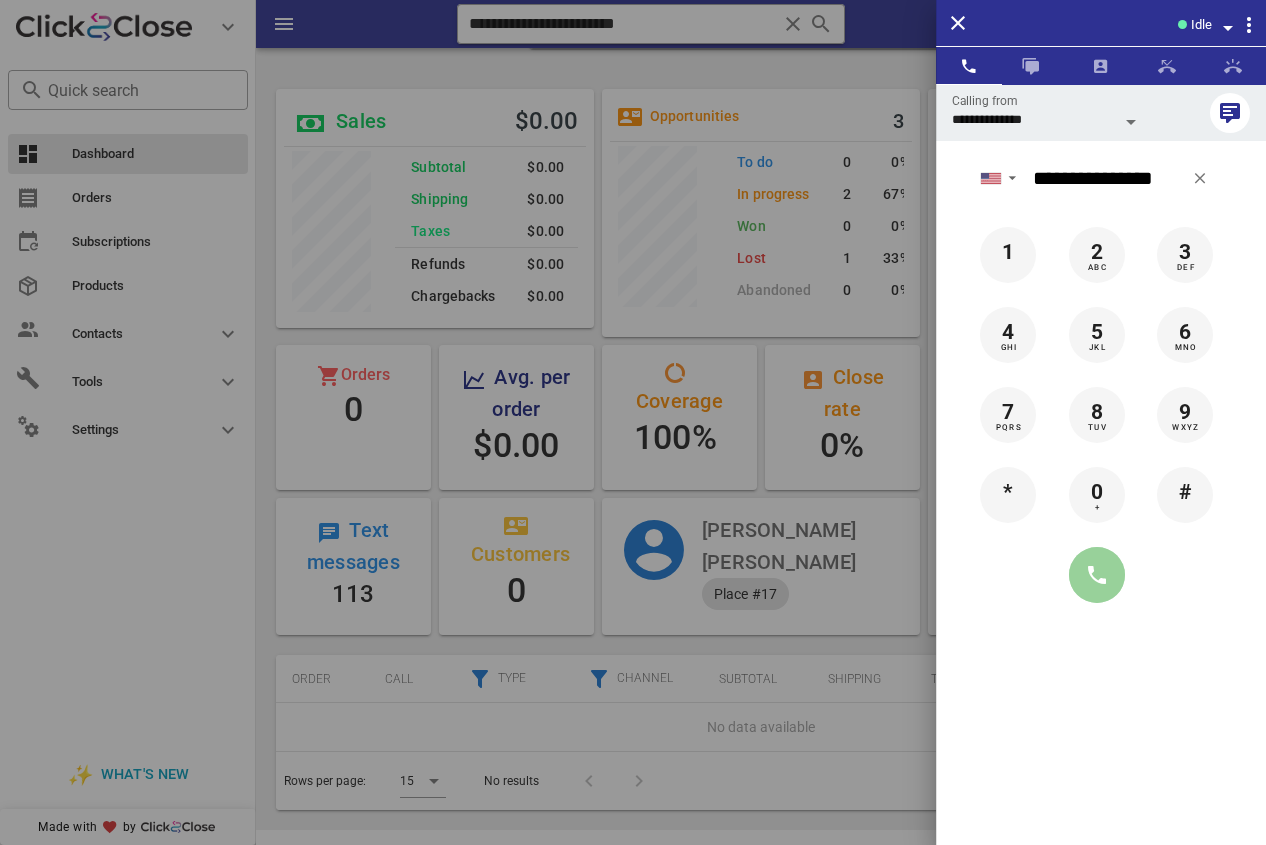 click at bounding box center (1097, 575) 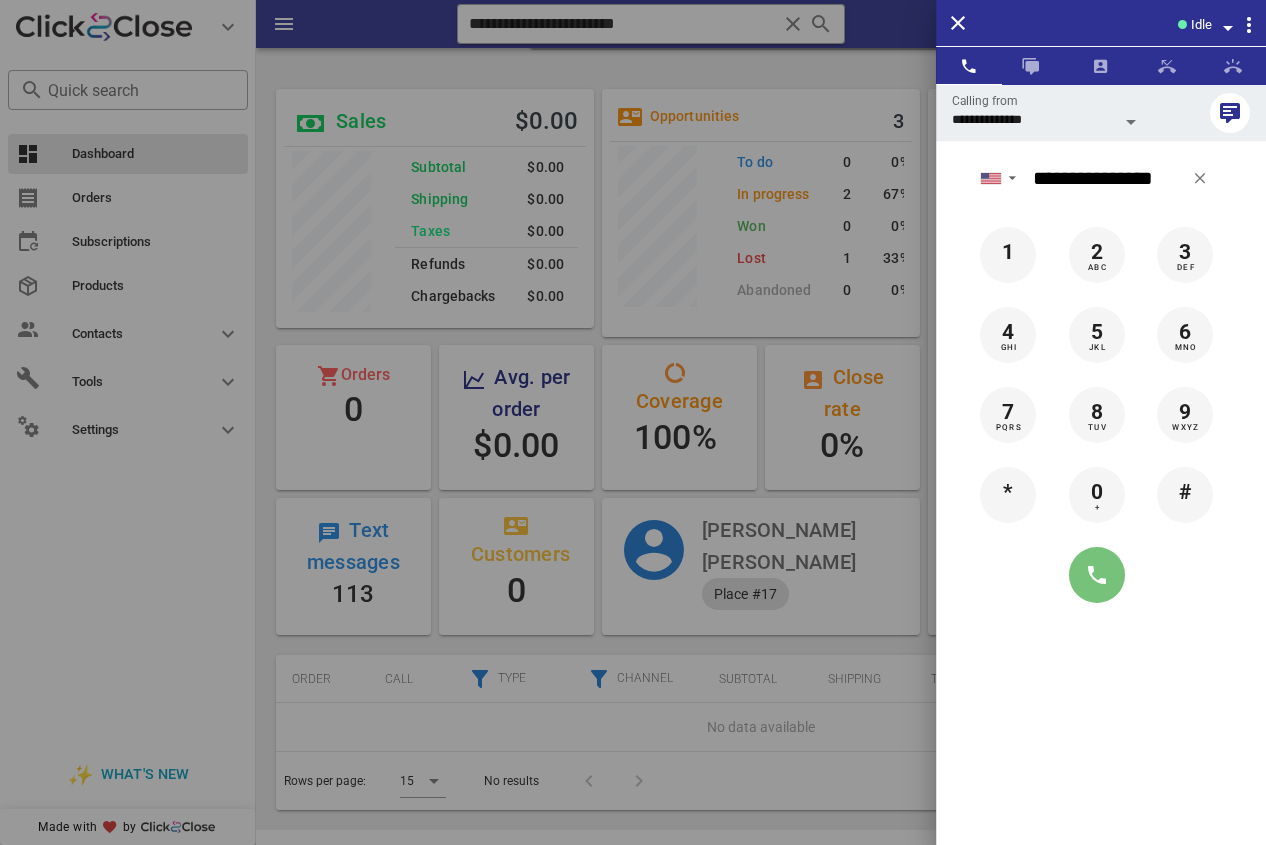 type on "**********" 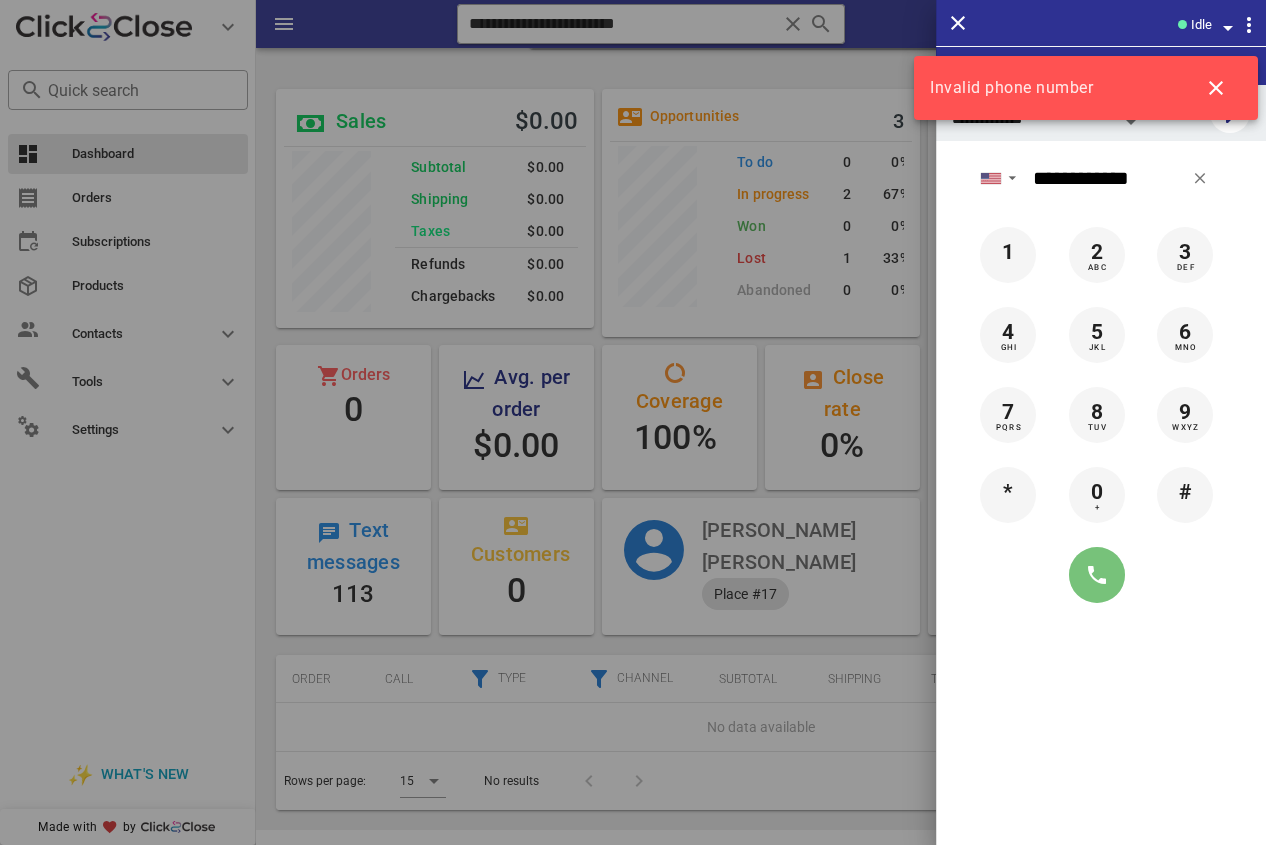 type 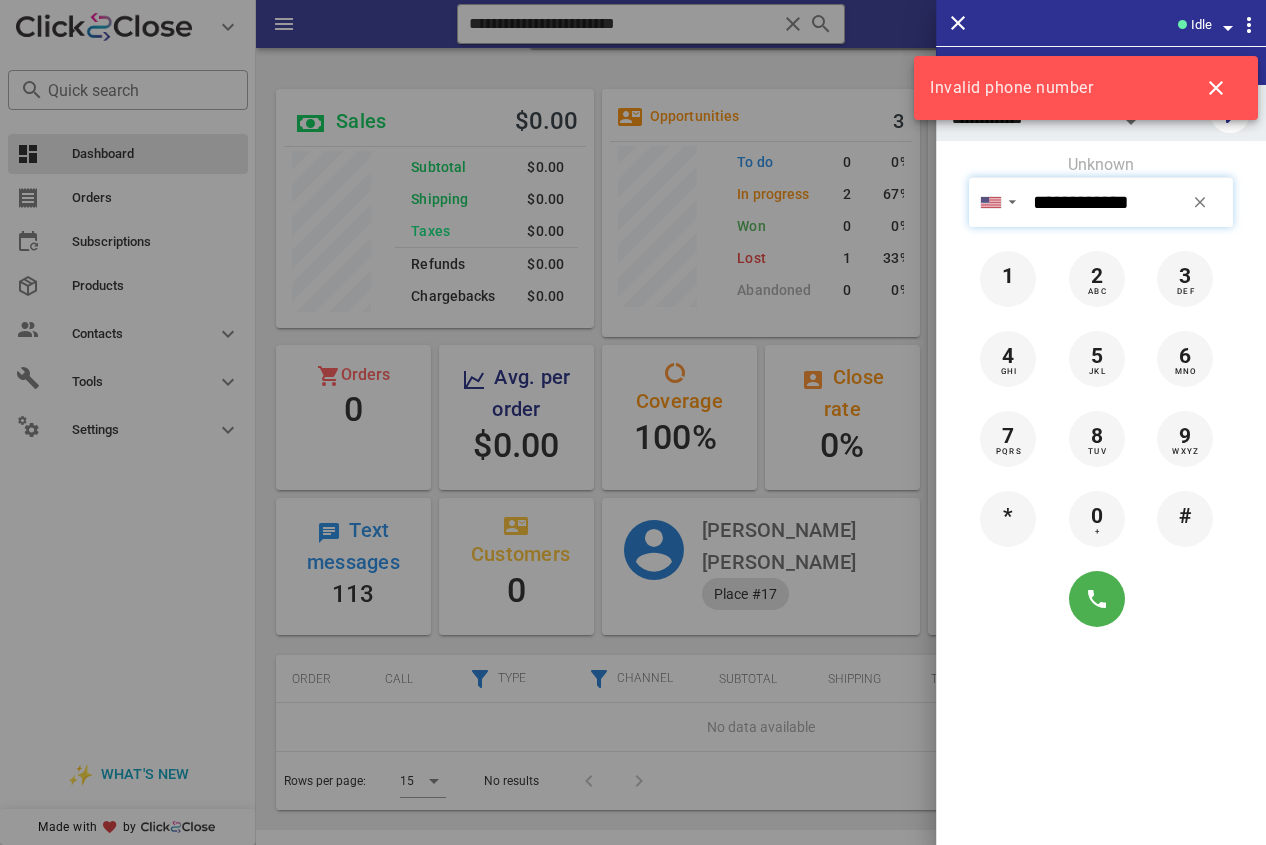 drag, startPoint x: 1060, startPoint y: 207, endPoint x: 1184, endPoint y: 214, distance: 124.197426 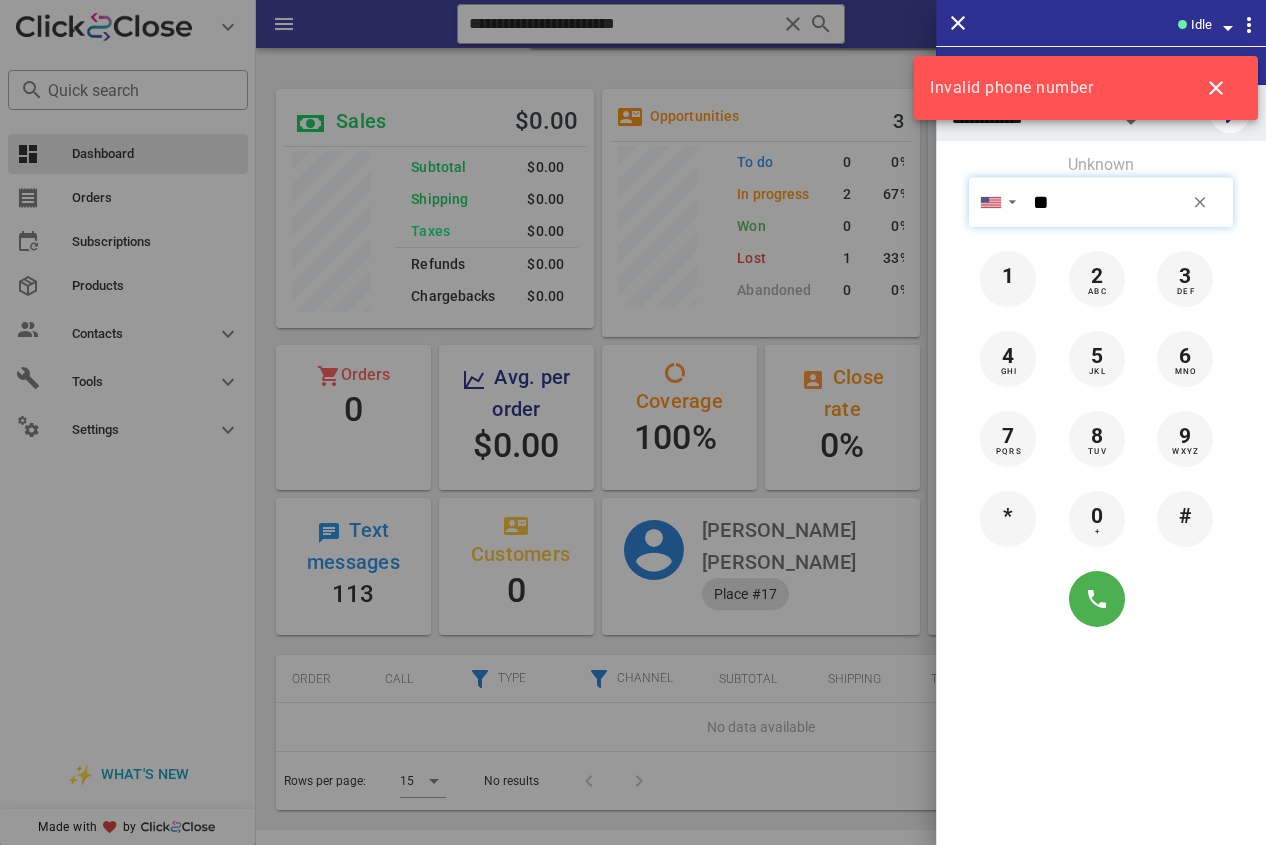 type on "*" 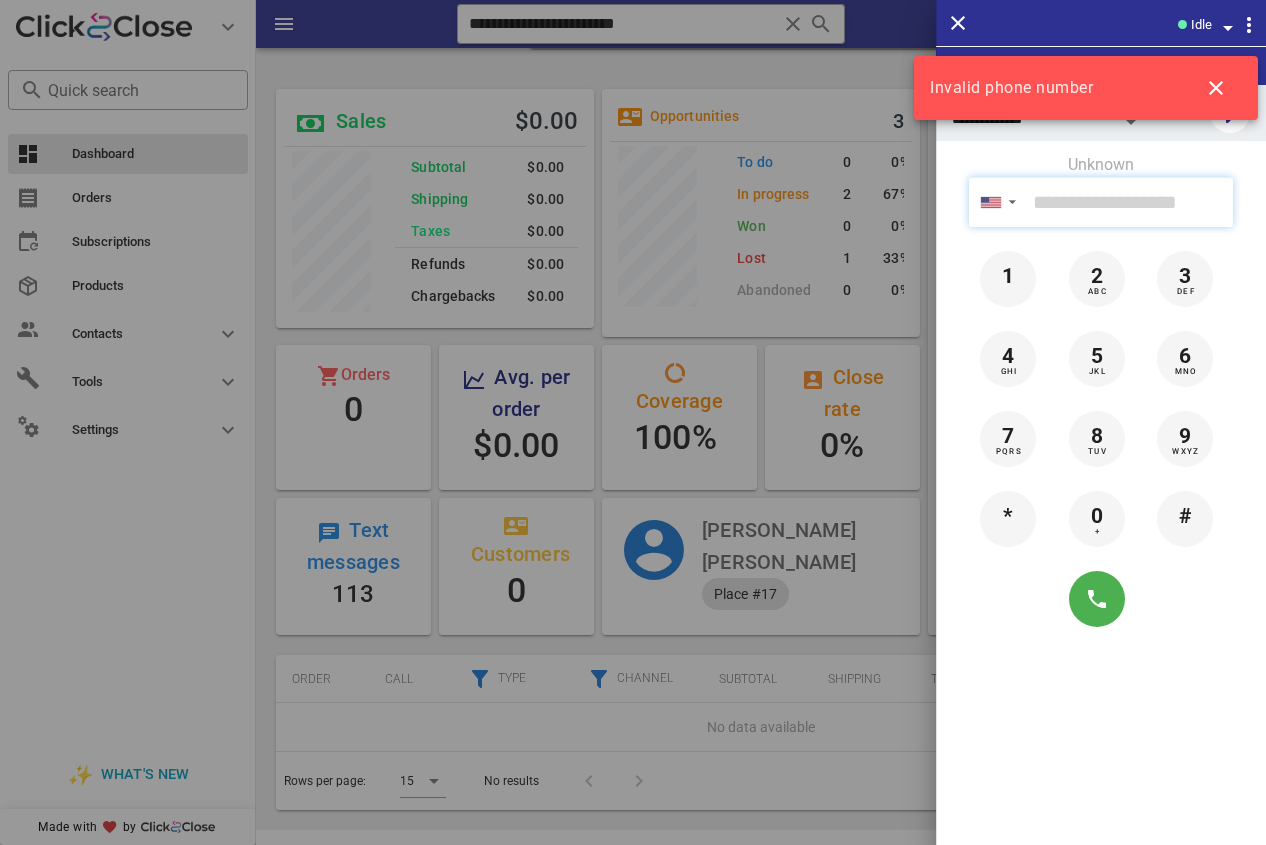 paste on "**********" 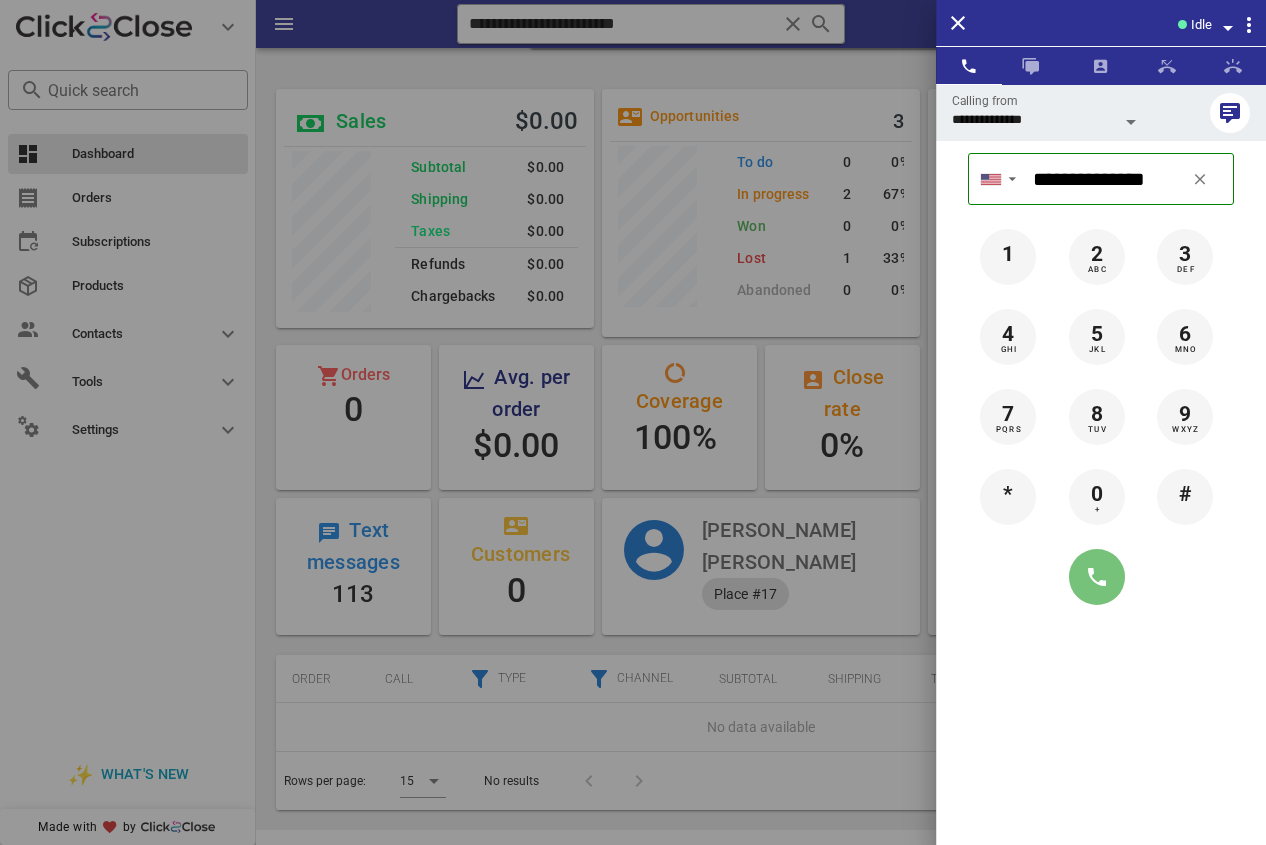 click at bounding box center (1097, 577) 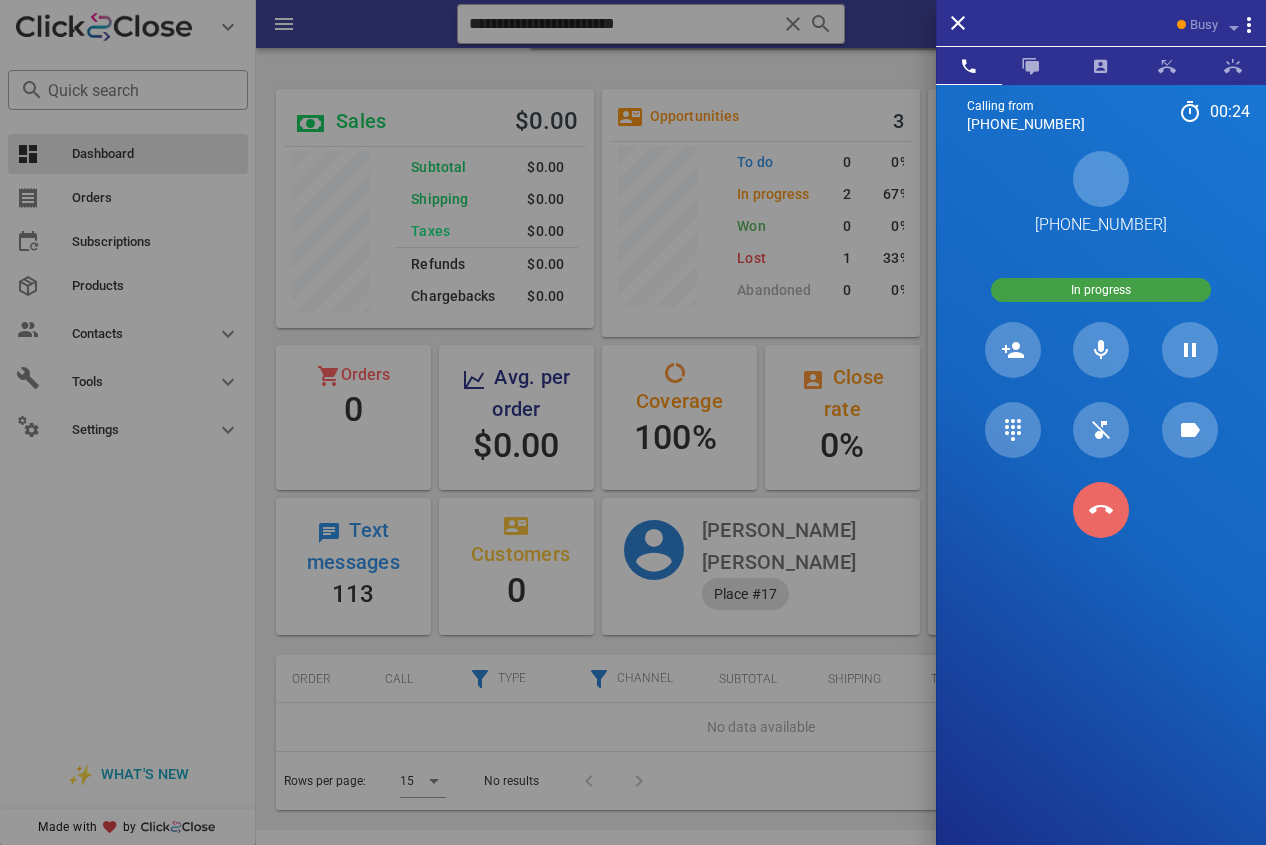 click at bounding box center [1101, 510] 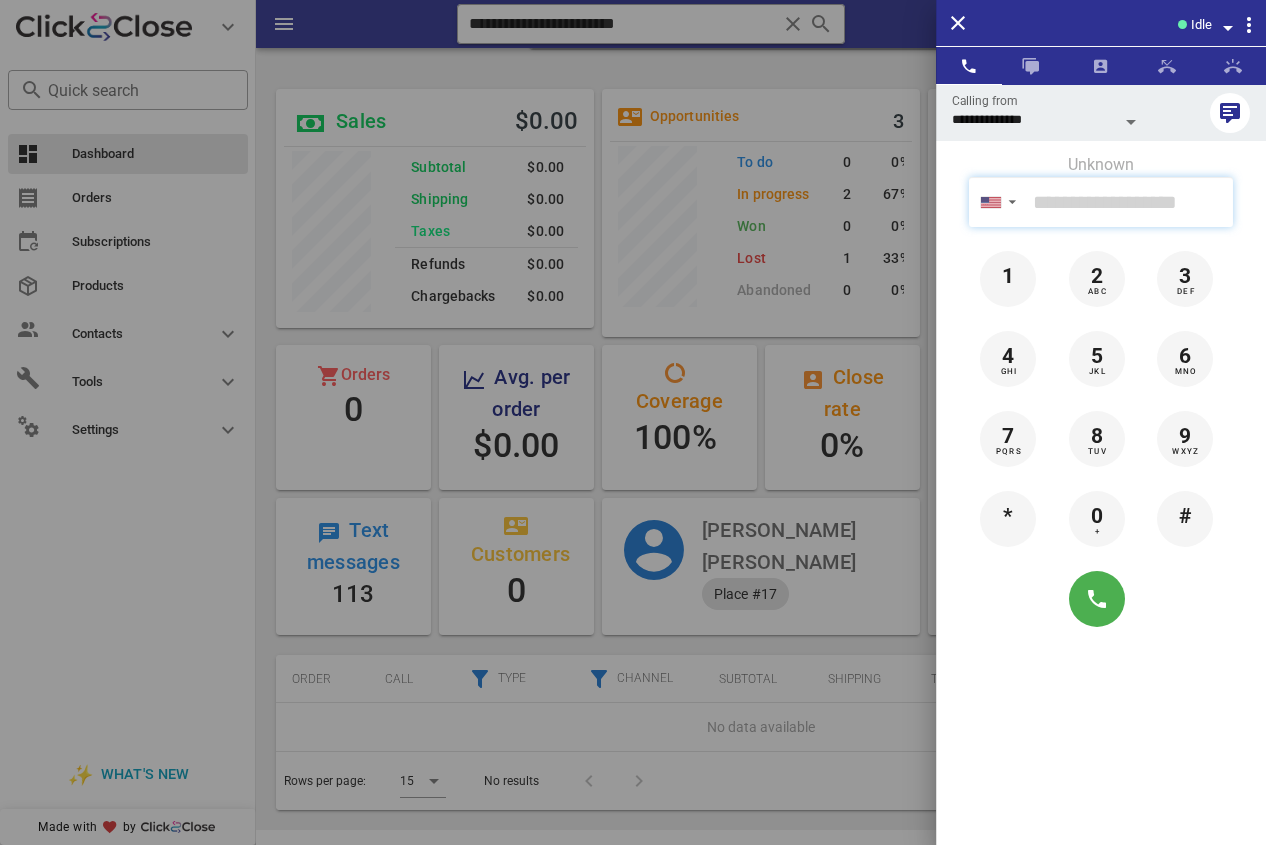 click at bounding box center (1129, 202) 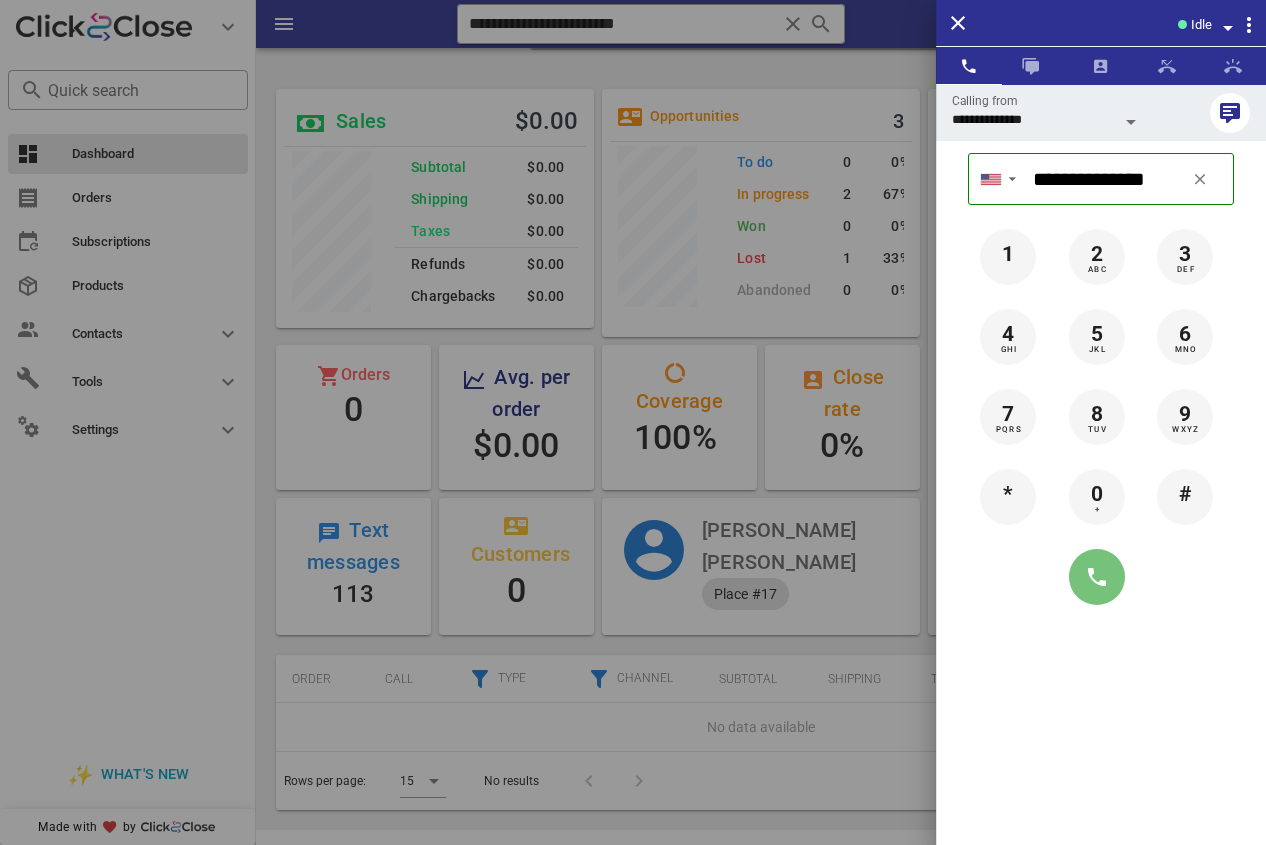 click at bounding box center [1097, 577] 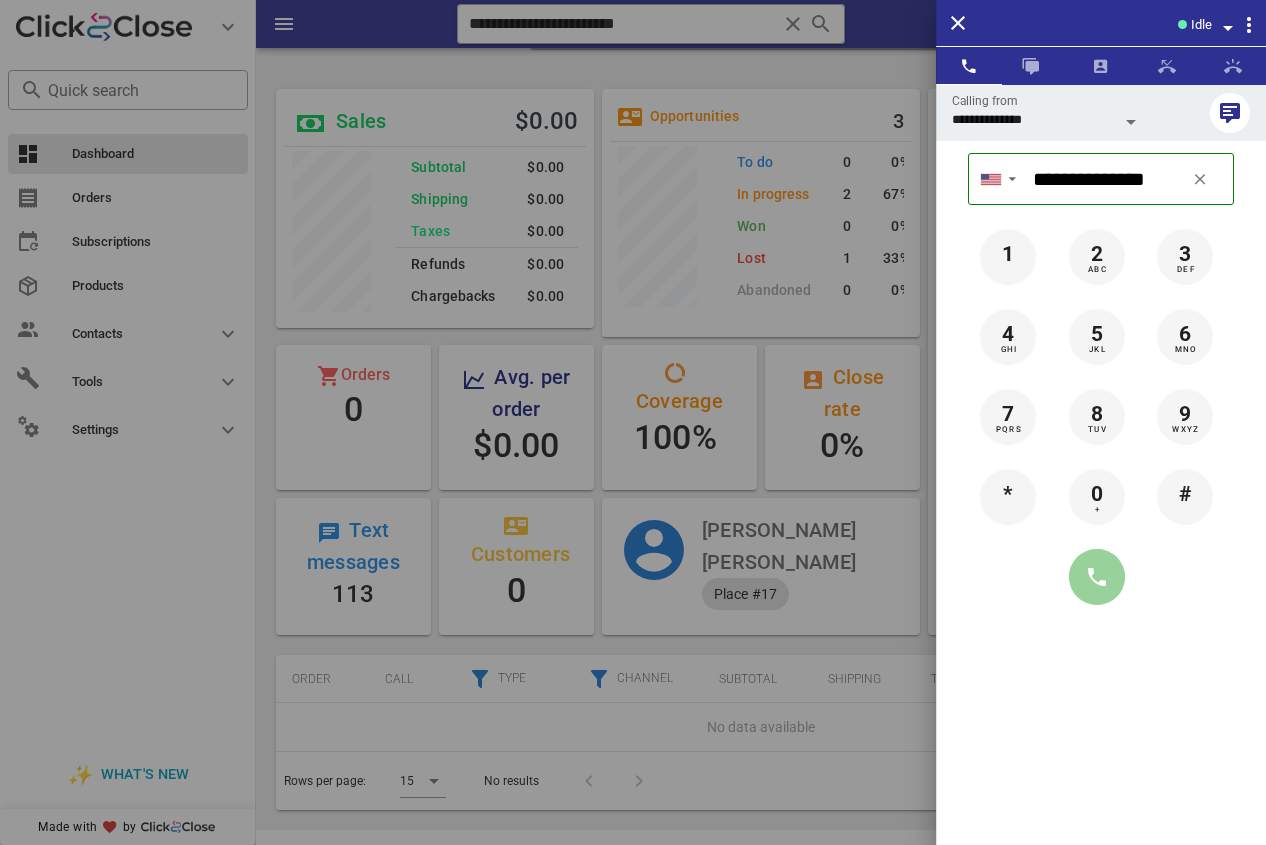 type on "**********" 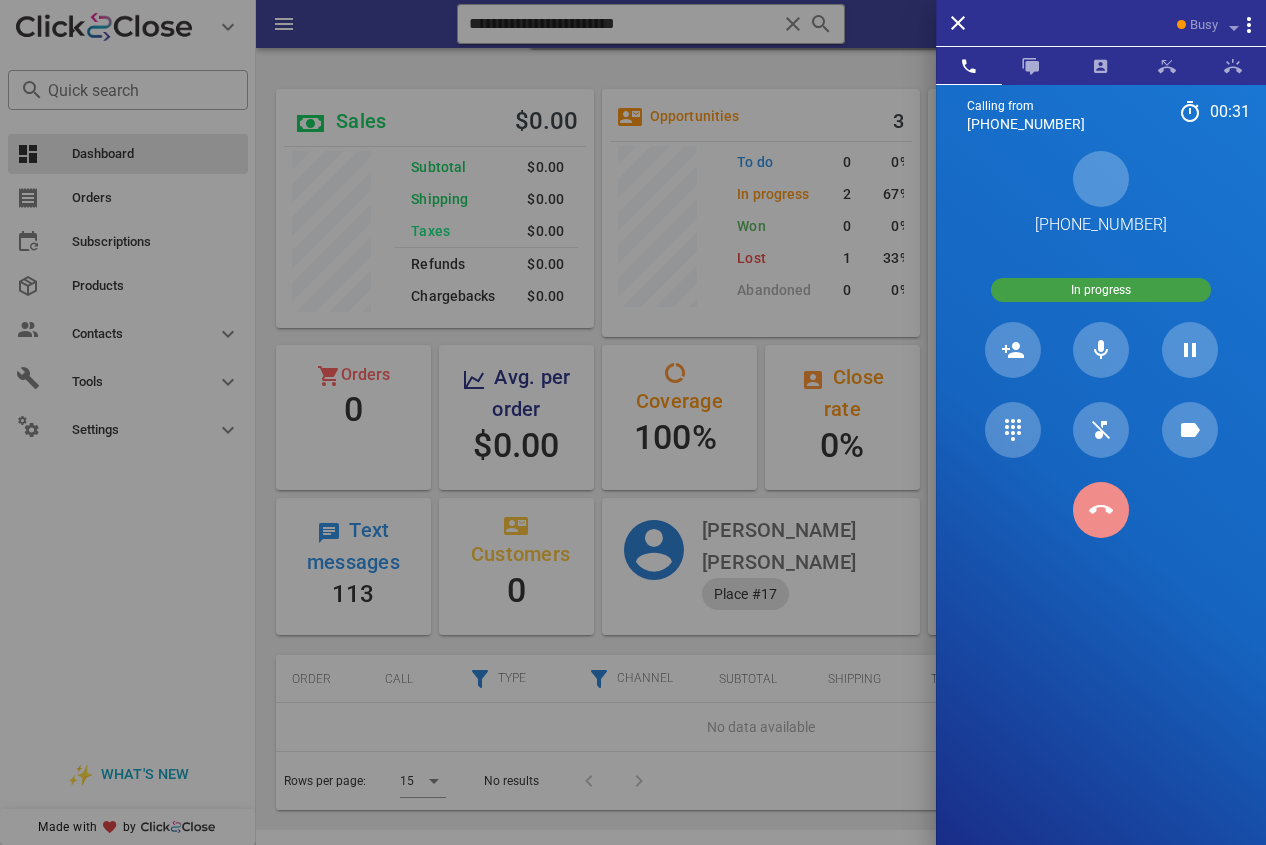 click at bounding box center (1101, 510) 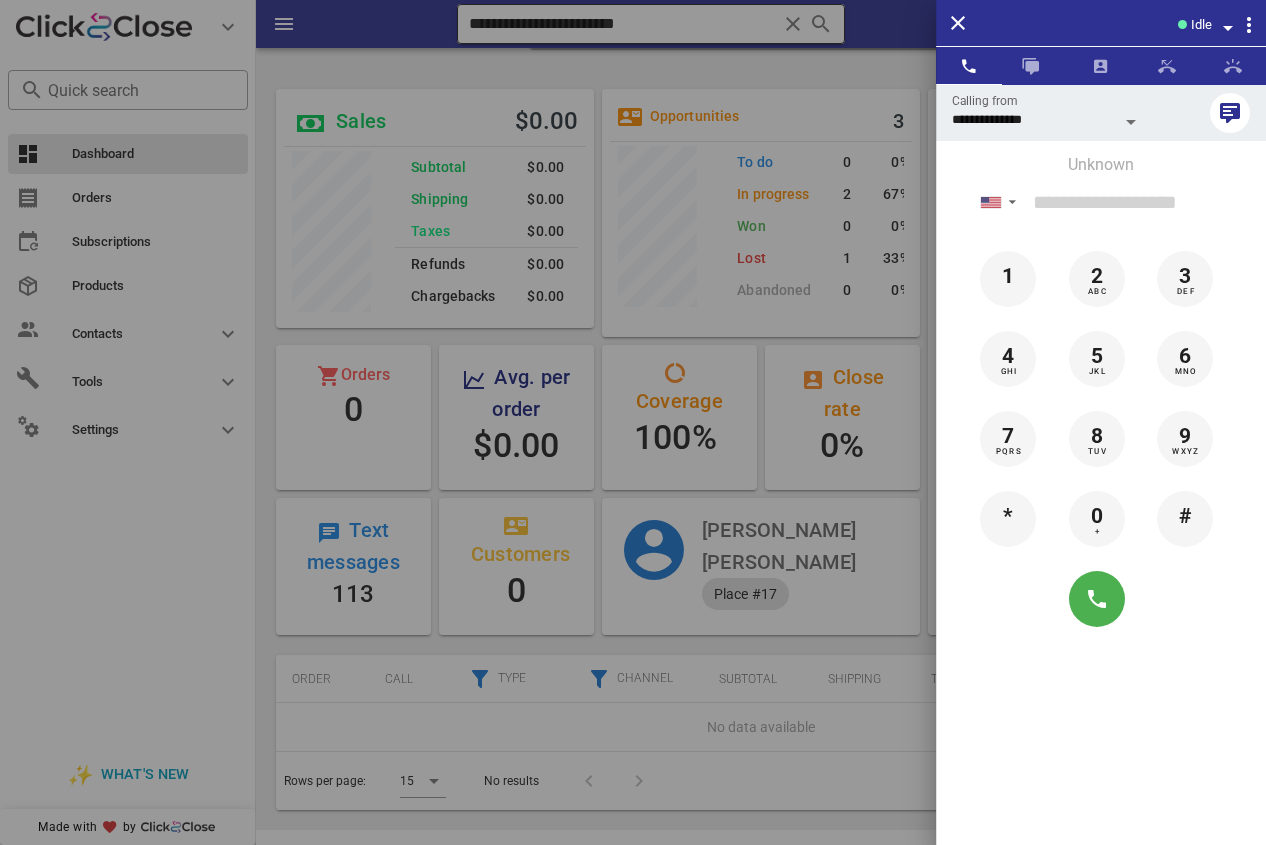 click at bounding box center [633, 422] 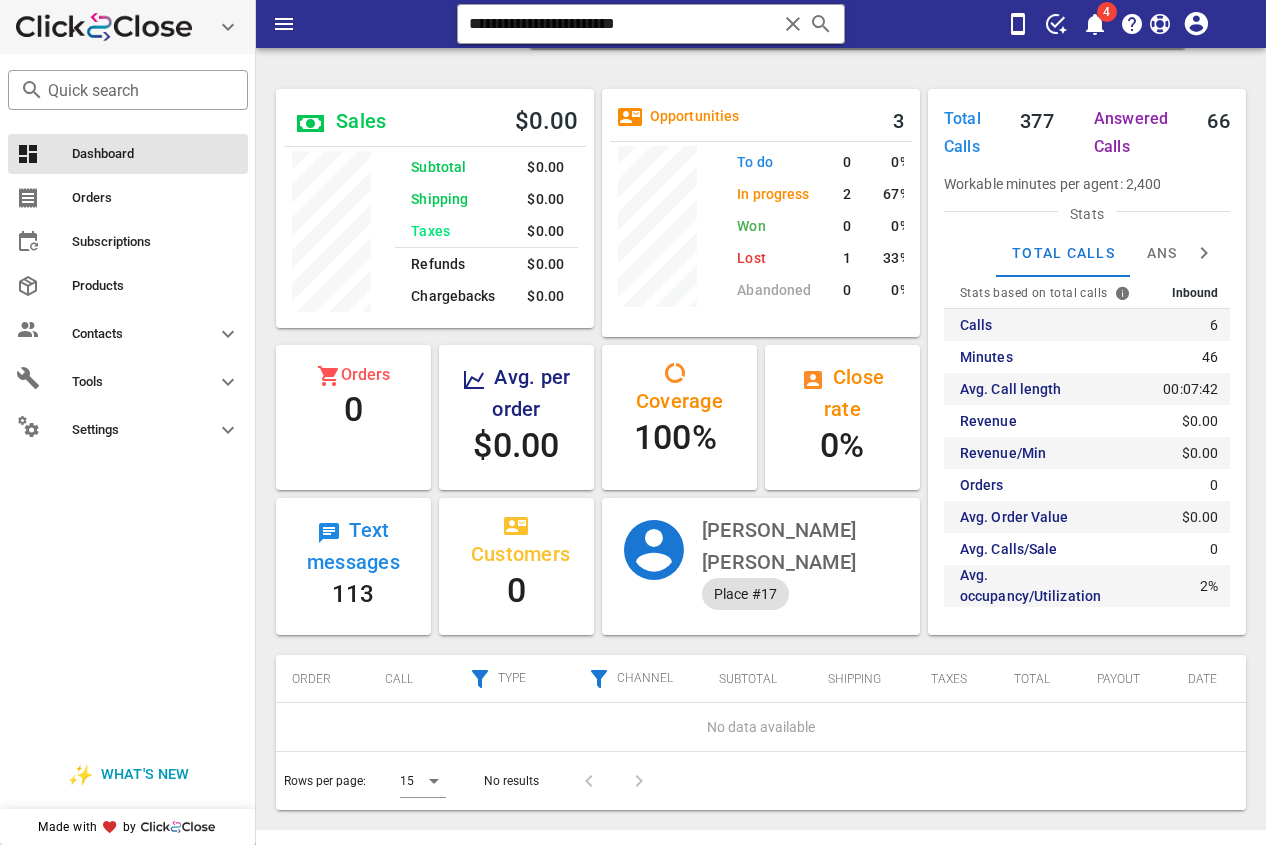 click on "**********" at bounding box center [761, 413] 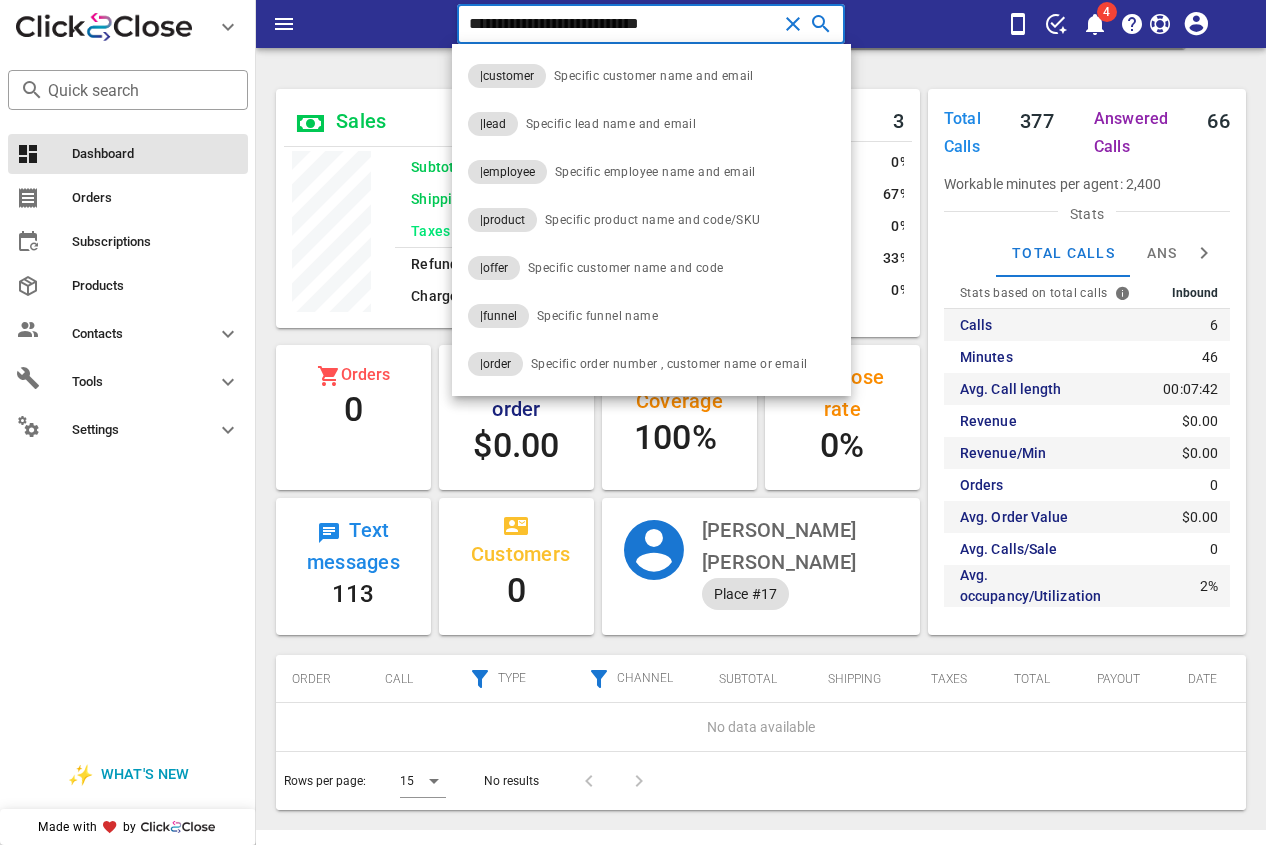 drag, startPoint x: 715, startPoint y: 38, endPoint x: 331, endPoint y: 34, distance: 384.02084 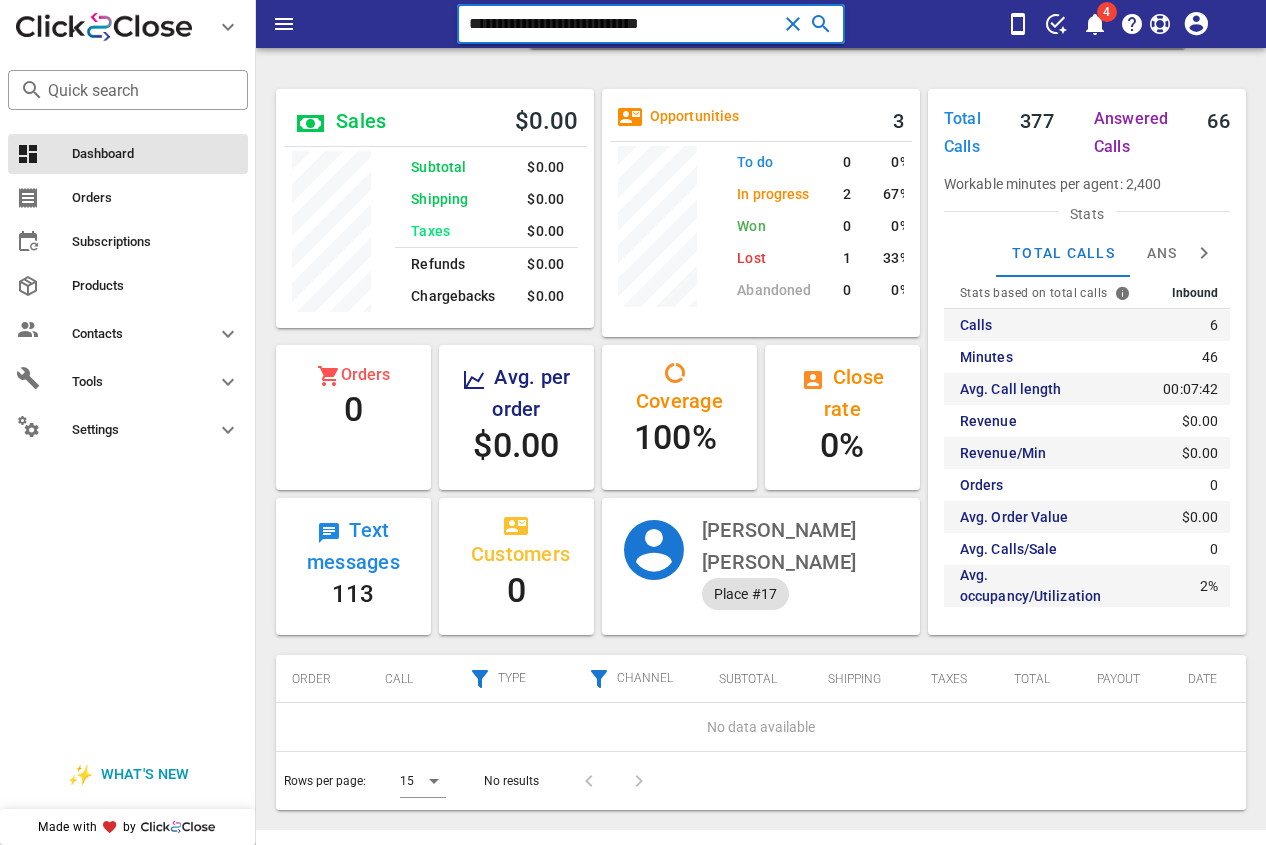 paste 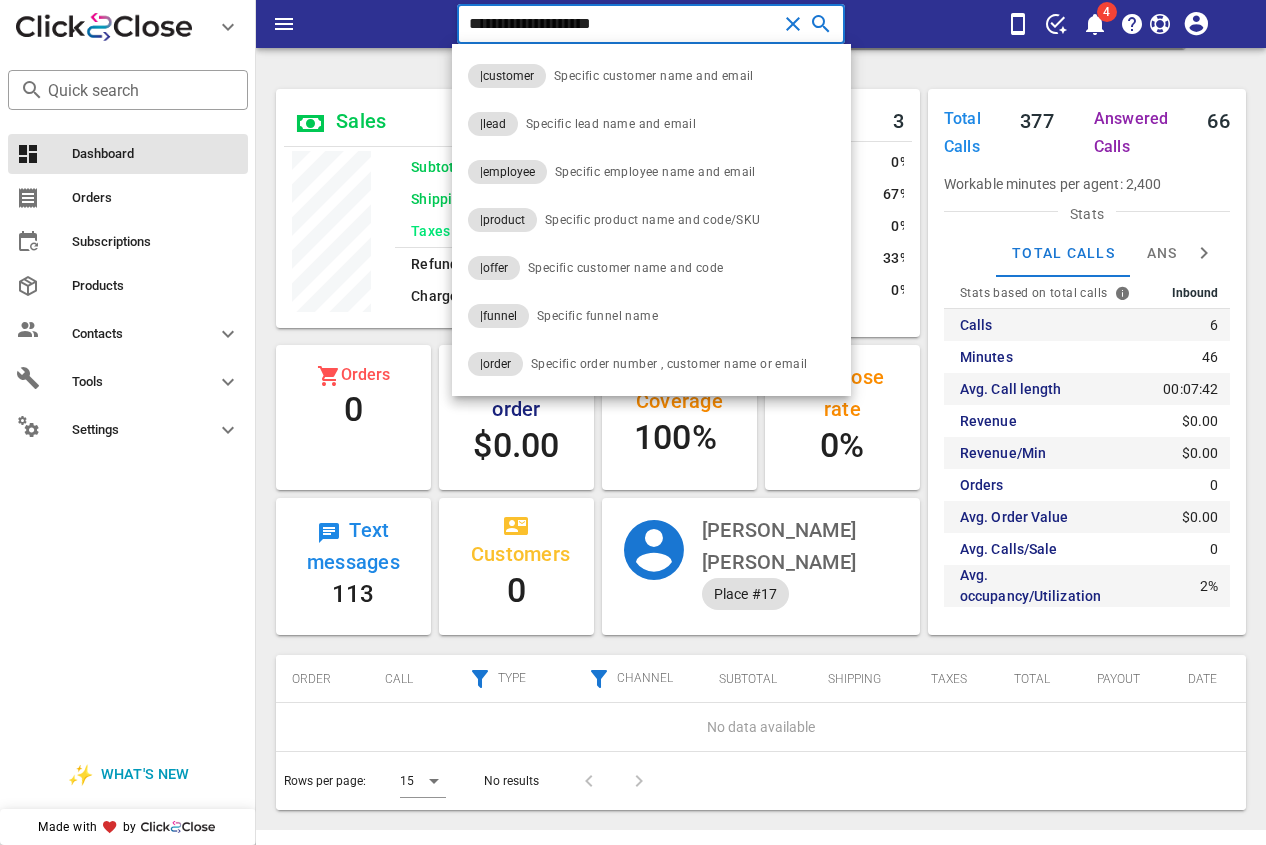 type on "**********" 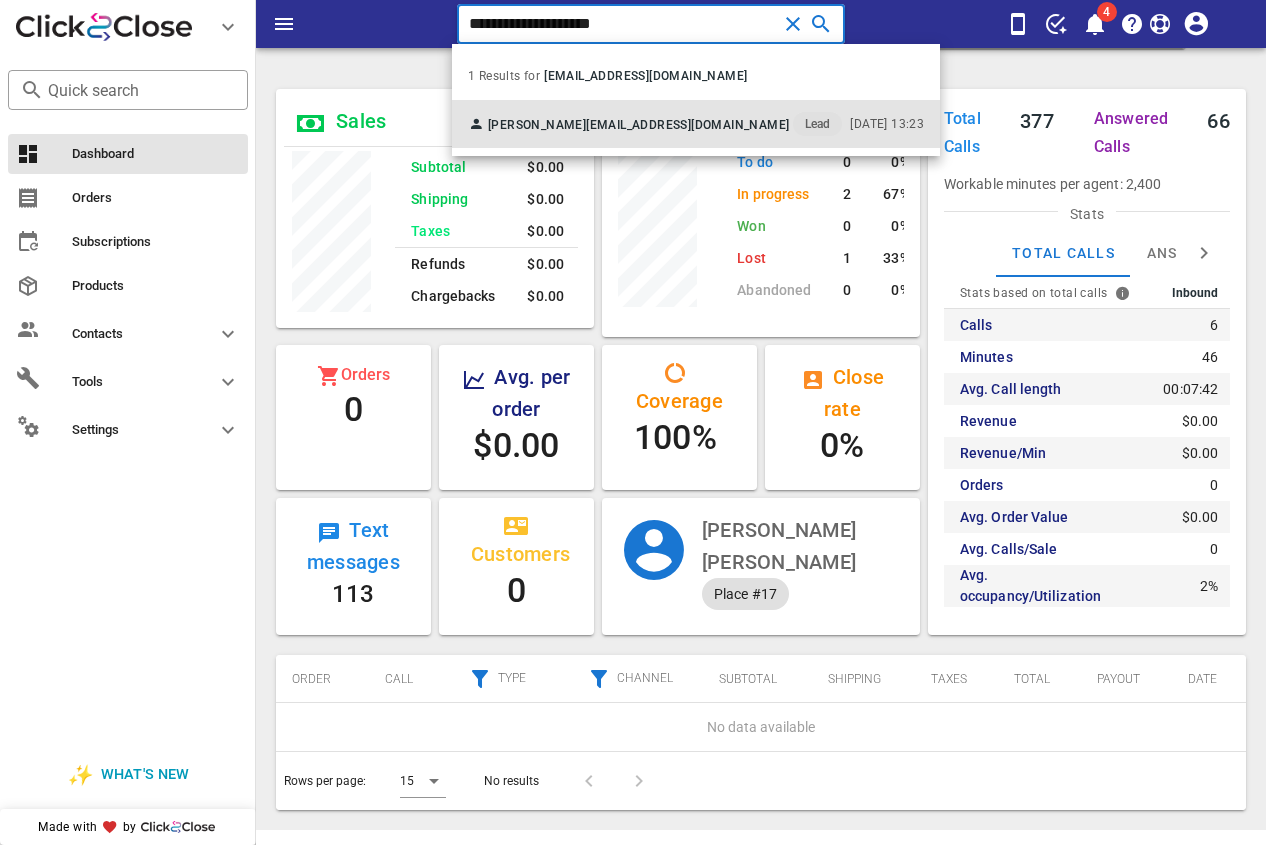 click on "[PERSON_NAME]   [EMAIL_ADDRESS][DOMAIN_NAME]   Lead" at bounding box center [655, 124] 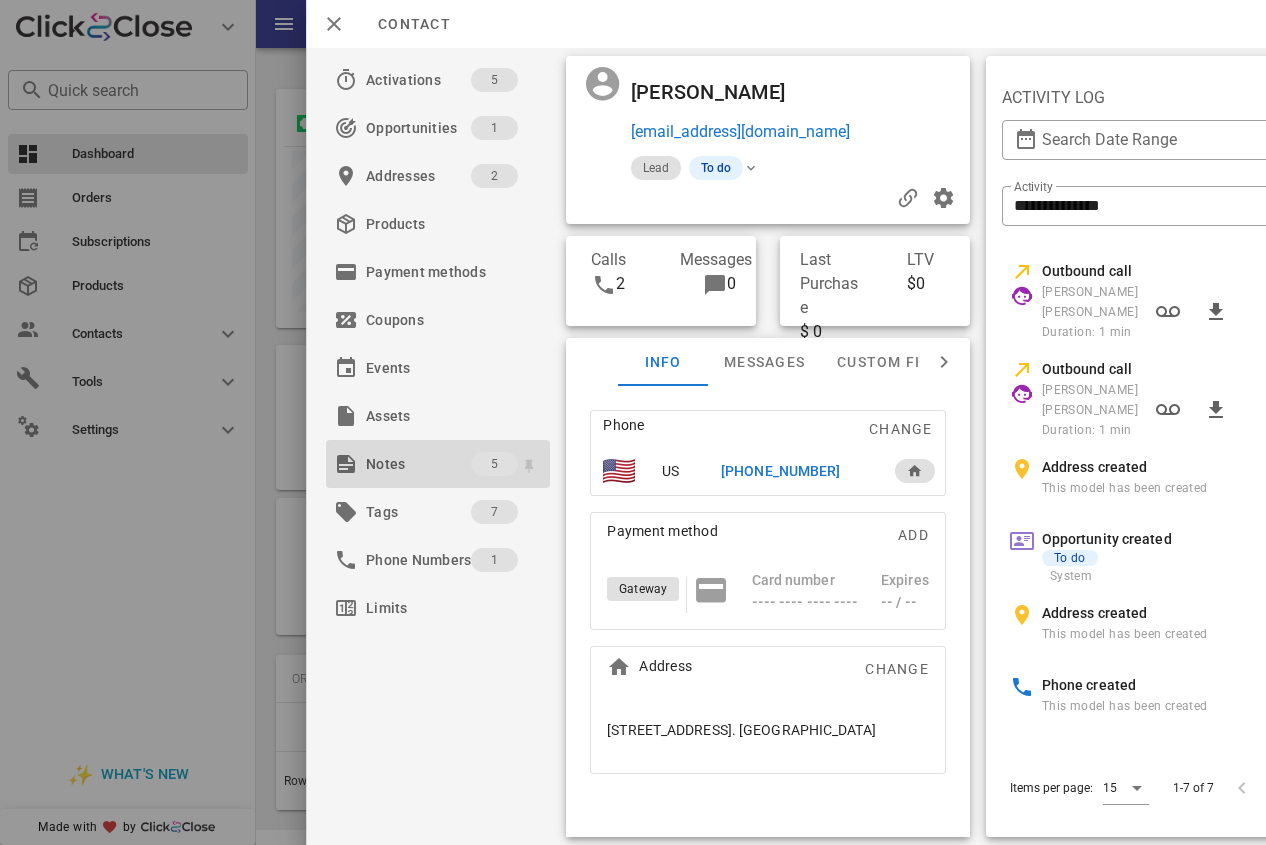 click on "Notes" at bounding box center [418, 464] 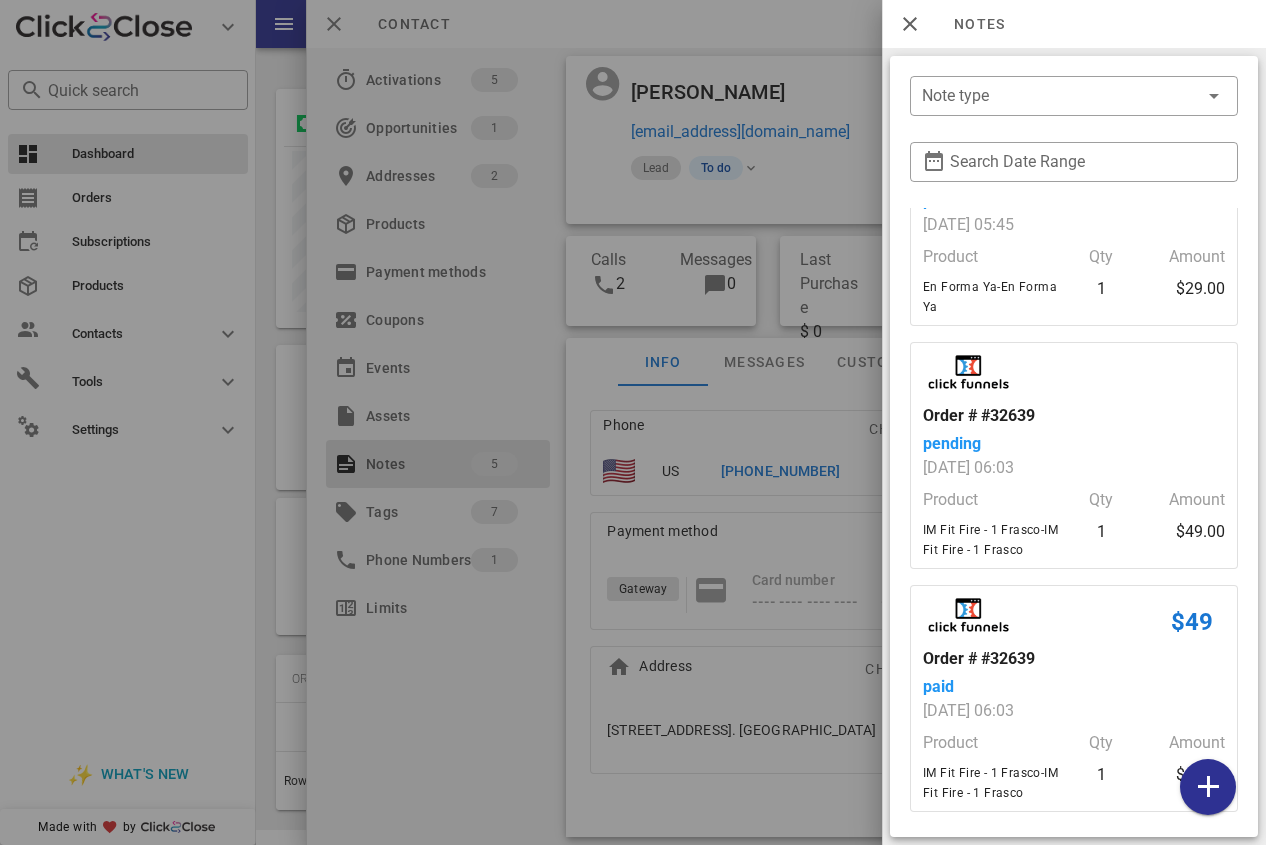 scroll, scrollTop: 596, scrollLeft: 0, axis: vertical 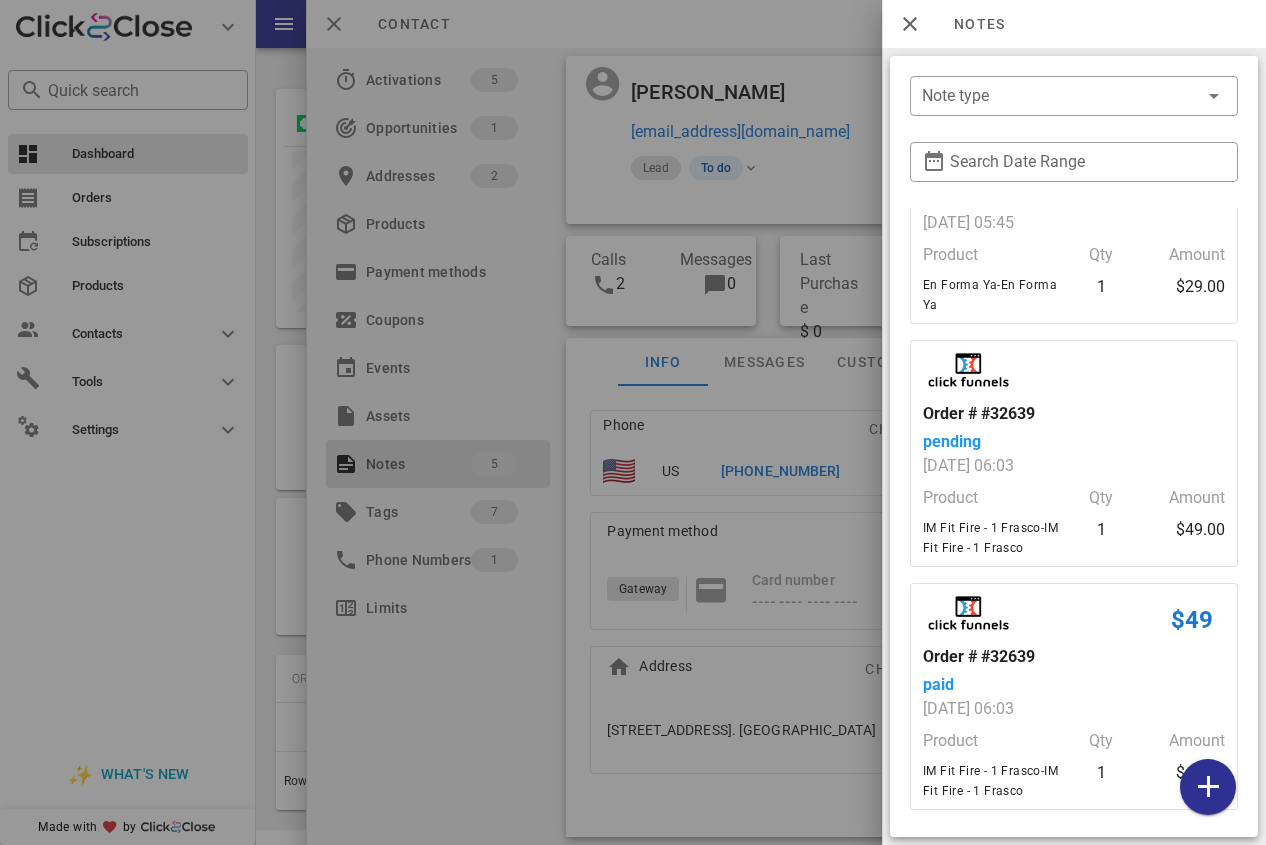drag, startPoint x: 677, startPoint y: 436, endPoint x: 753, endPoint y: 454, distance: 78.10249 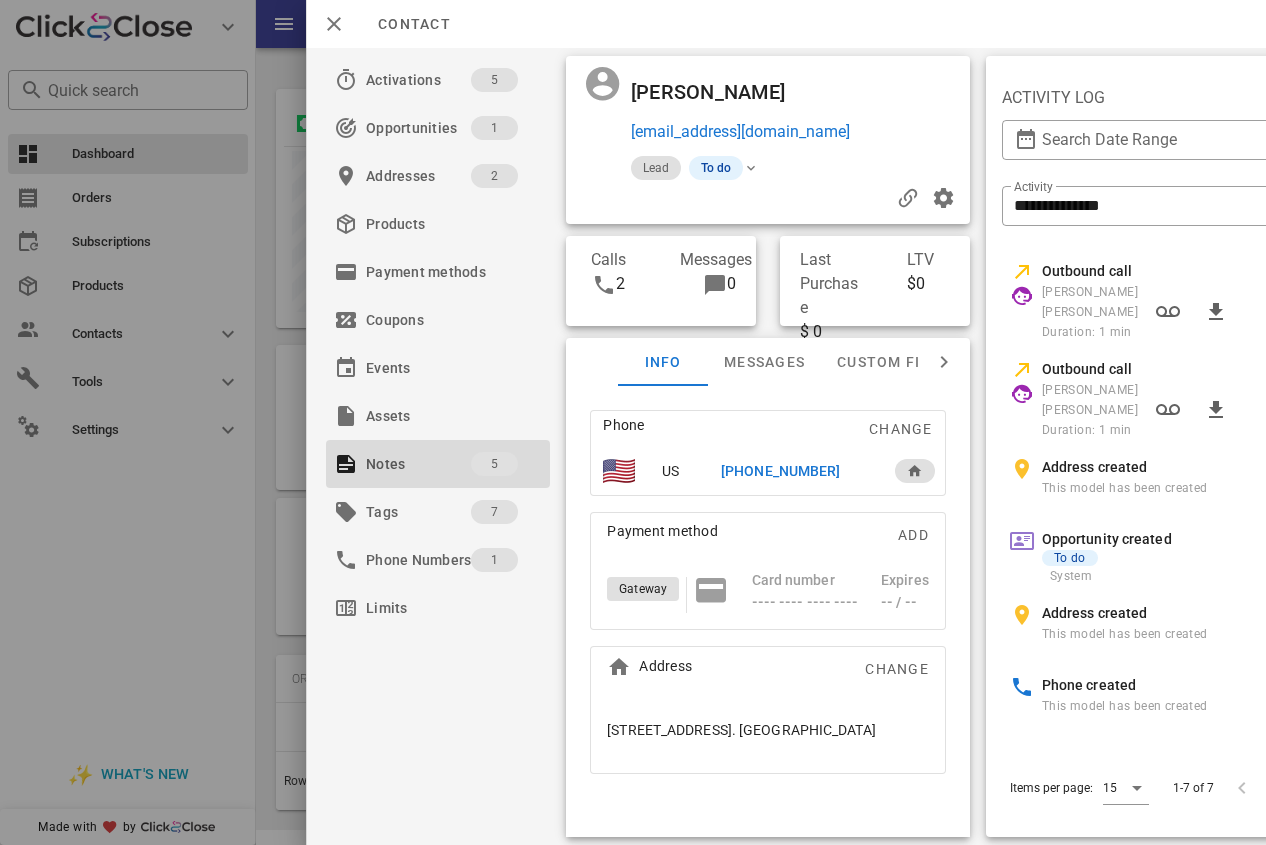 click on "[PHONE_NUMBER]" at bounding box center [780, 471] 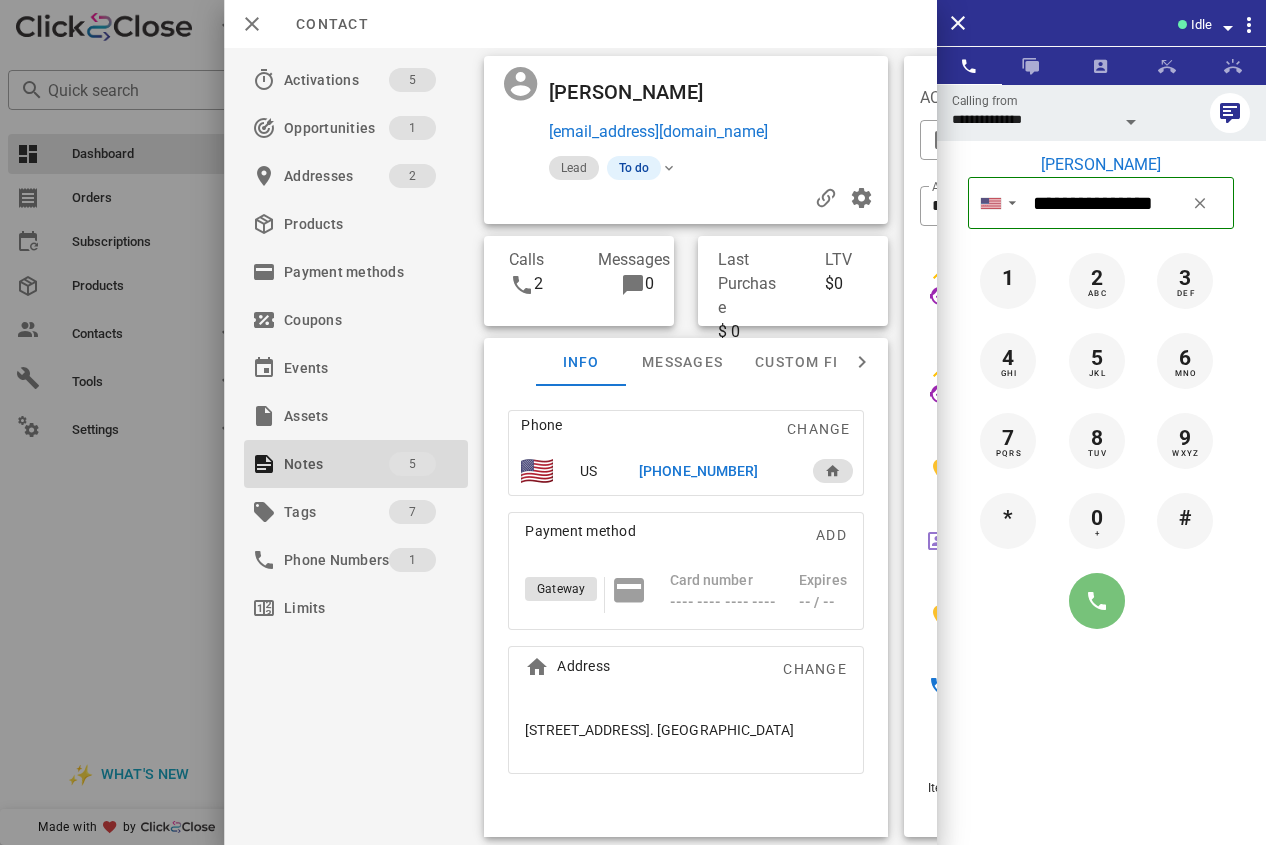 click at bounding box center (1097, 601) 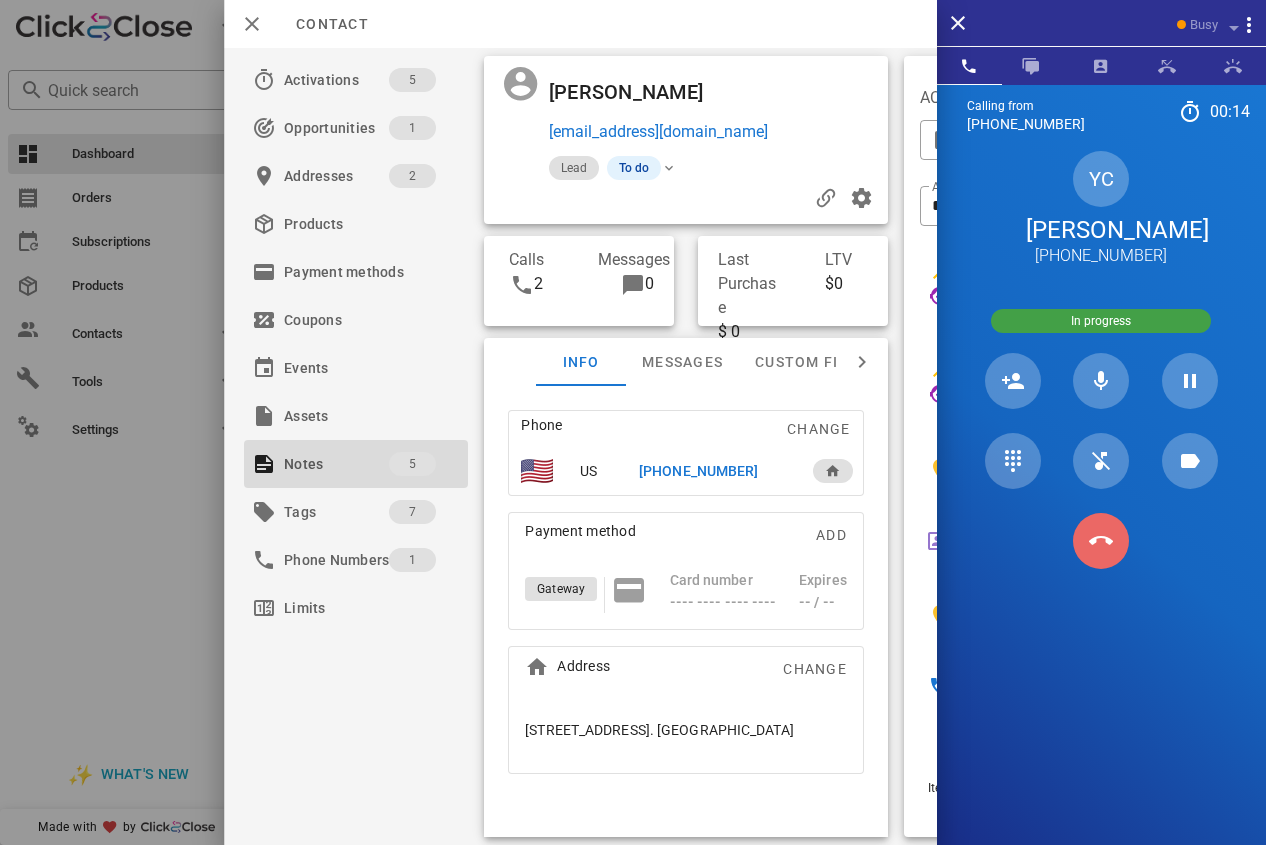 click at bounding box center [1101, 541] 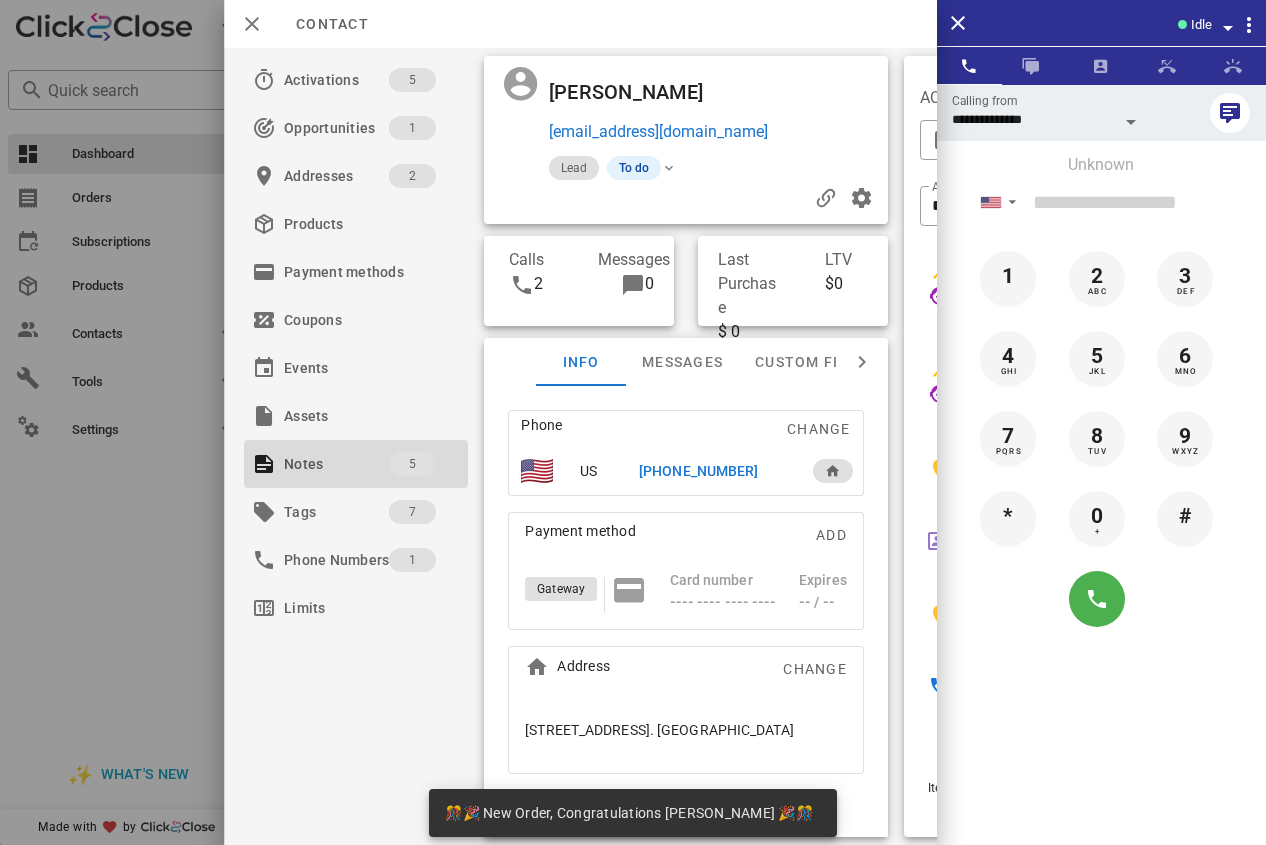 scroll, scrollTop: 999746, scrollLeft: 999682, axis: both 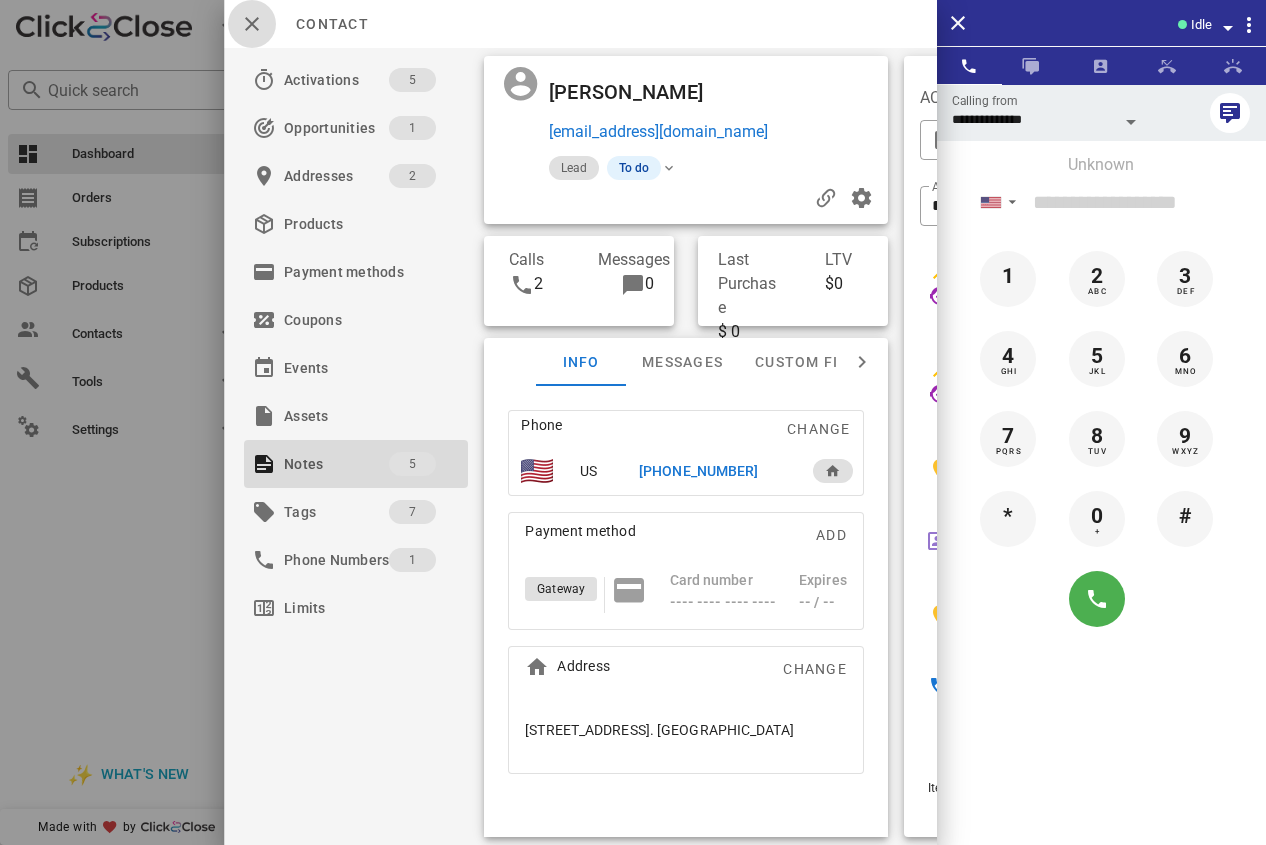 click at bounding box center (252, 24) 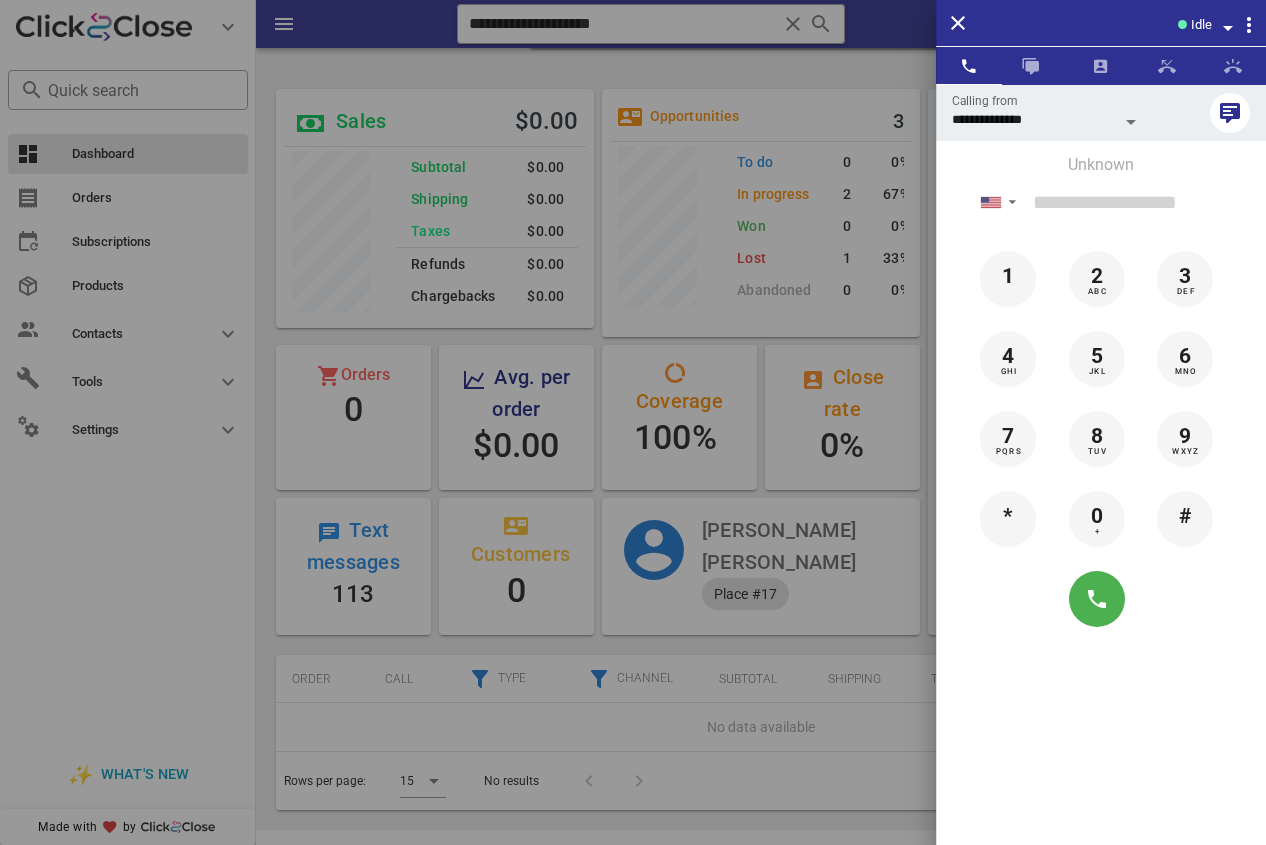click at bounding box center (633, 422) 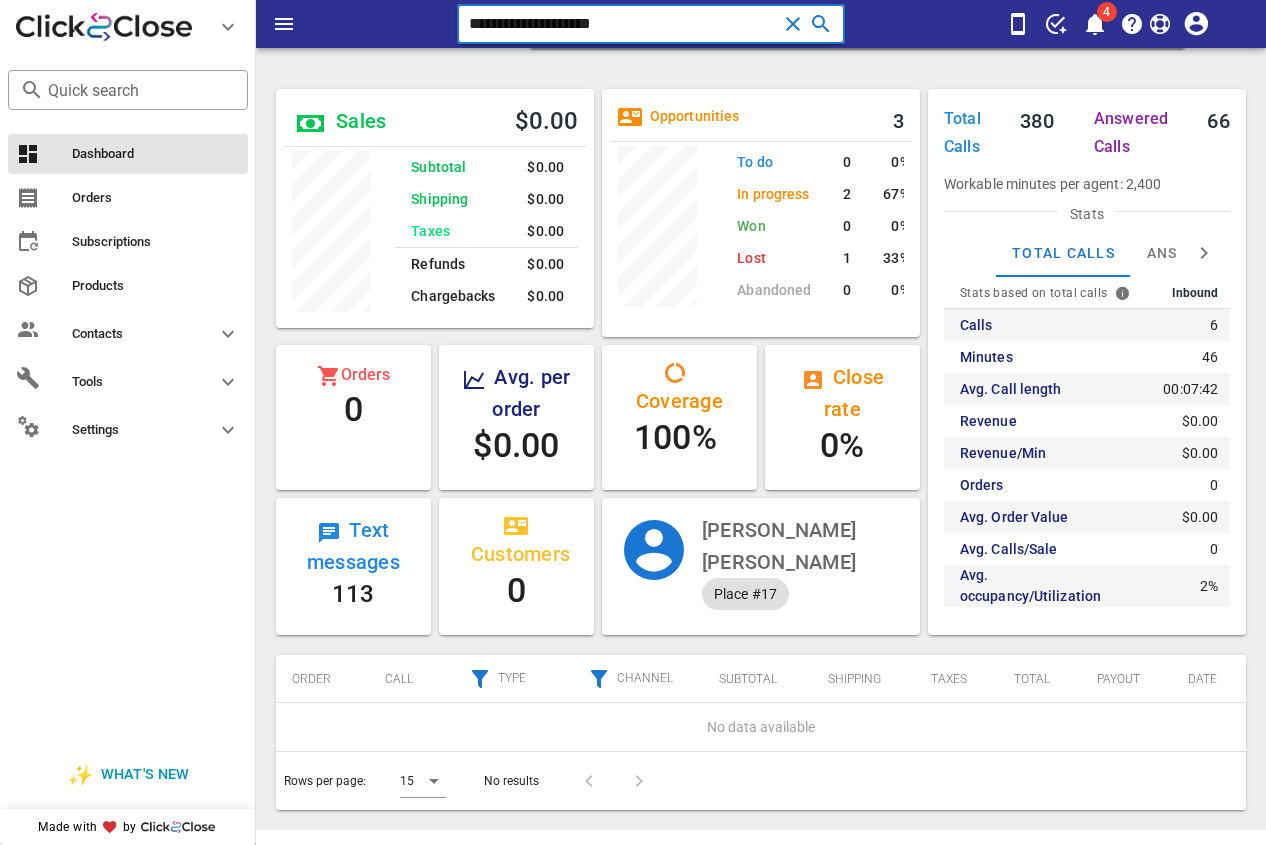 drag, startPoint x: 689, startPoint y: 26, endPoint x: 385, endPoint y: 28, distance: 304.0066 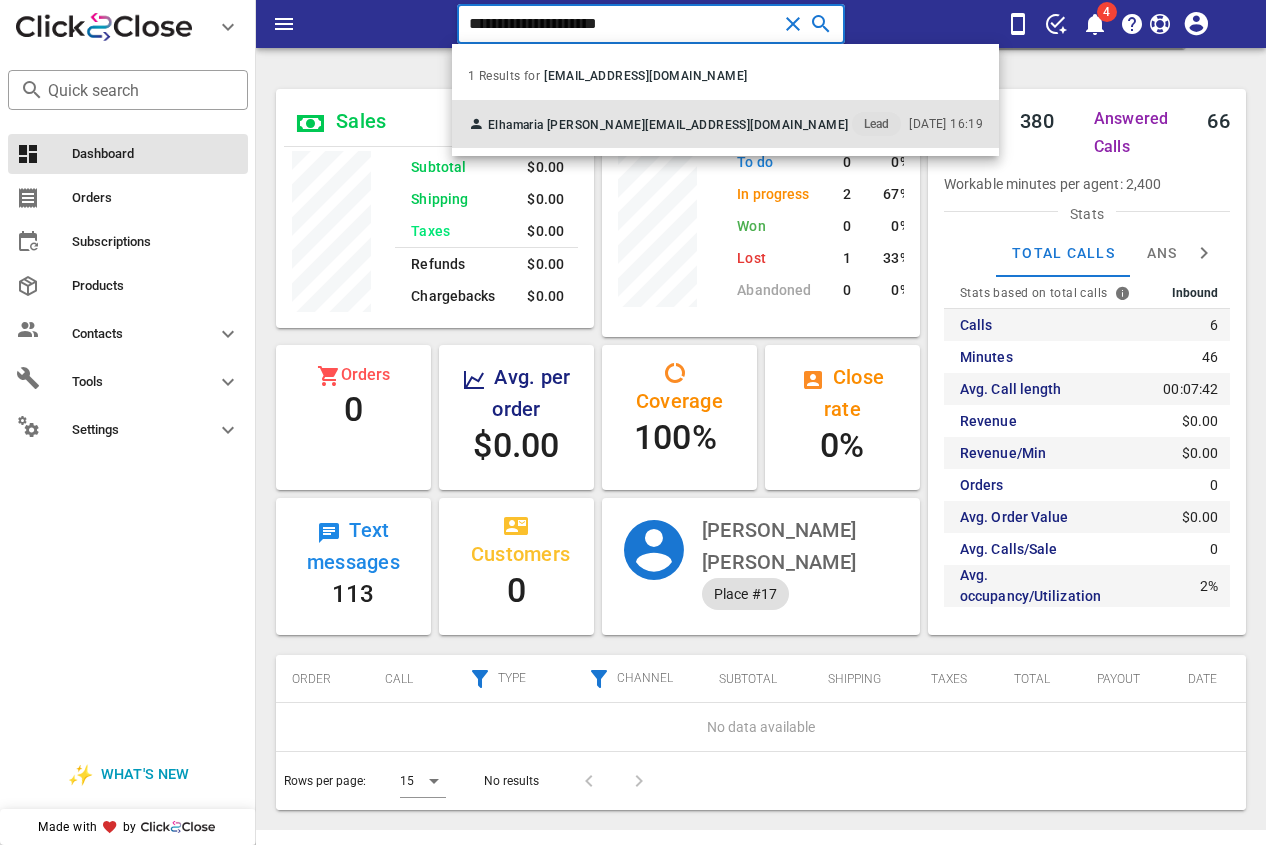click on "Elhamaria [PERSON_NAME]   [EMAIL_ADDRESS][DOMAIN_NAME]   Lead" at bounding box center [684, 124] 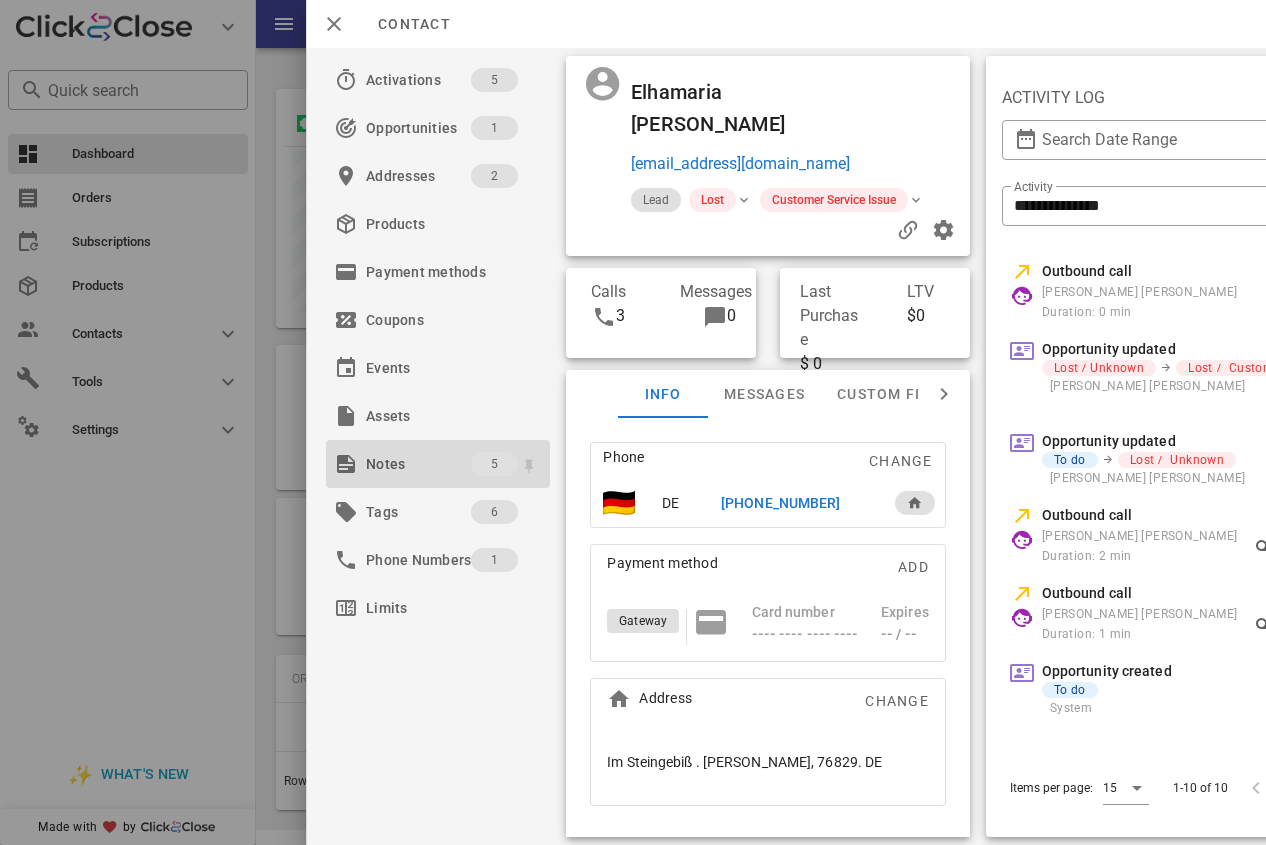 click on "Notes" at bounding box center (418, 464) 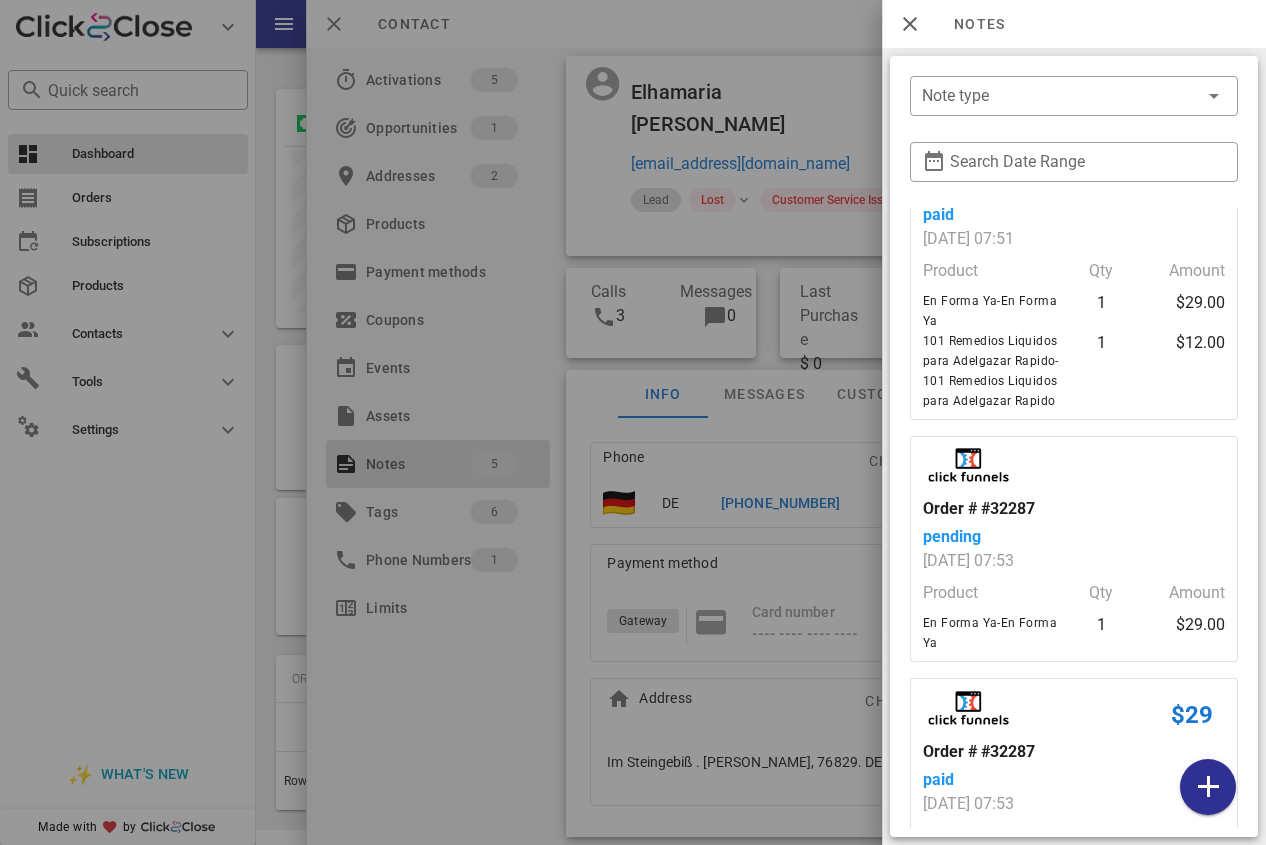 scroll, scrollTop: 318, scrollLeft: 0, axis: vertical 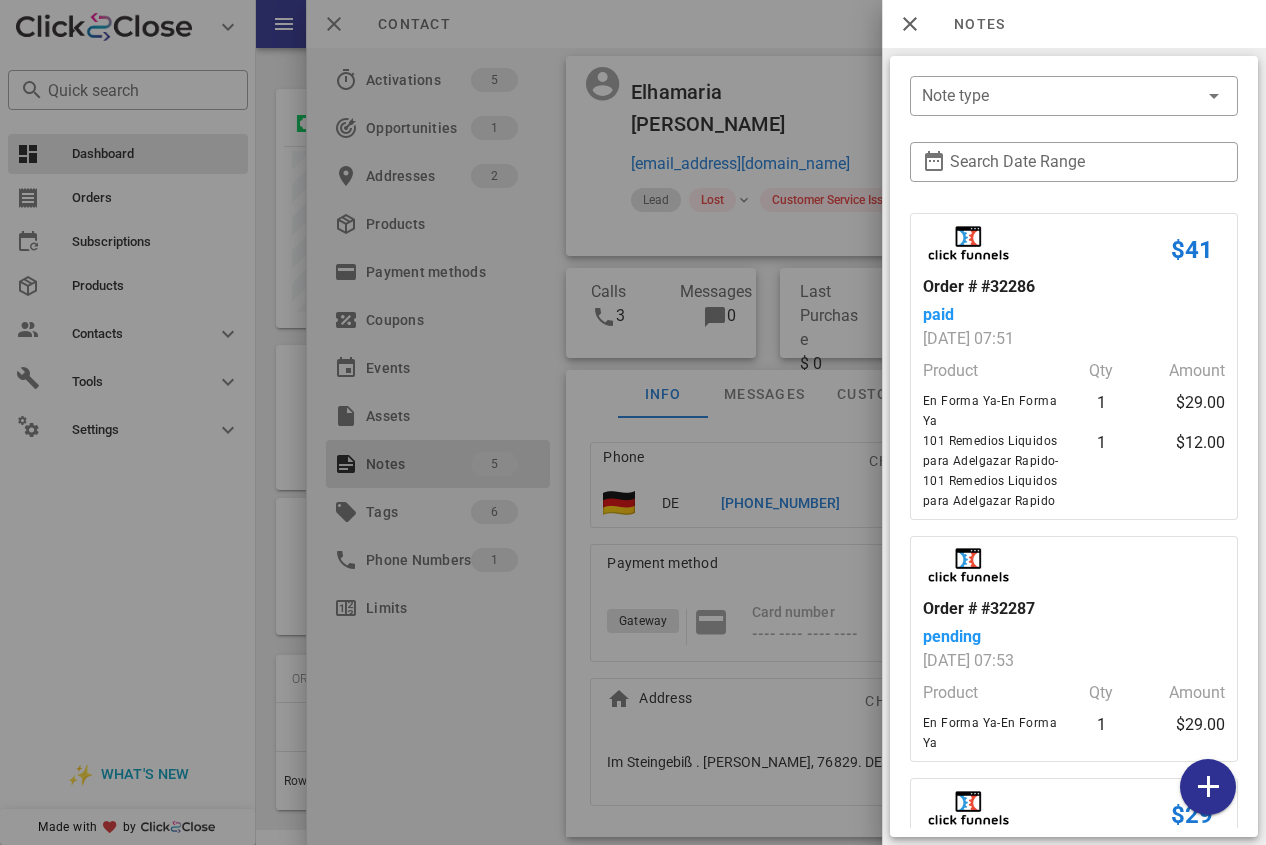 click at bounding box center (633, 422) 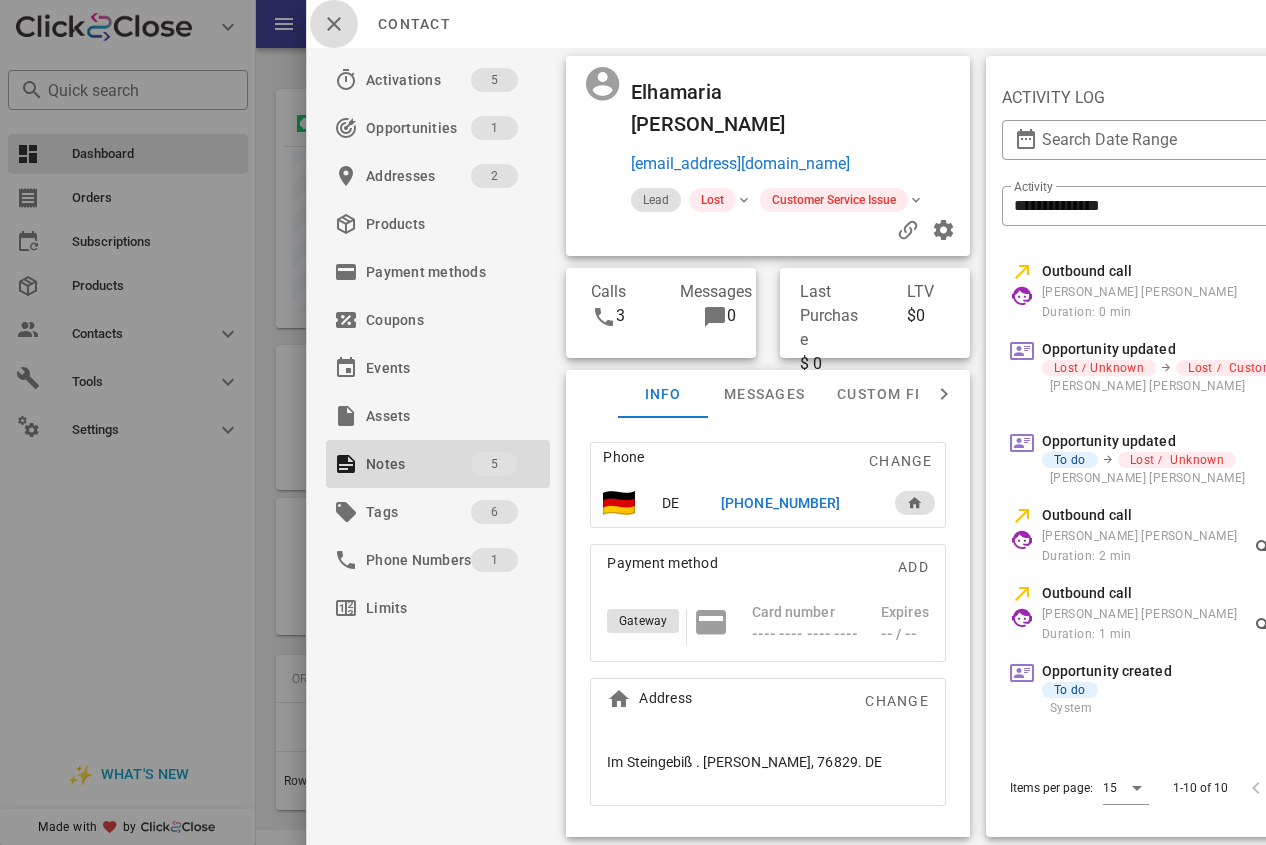 click at bounding box center [334, 24] 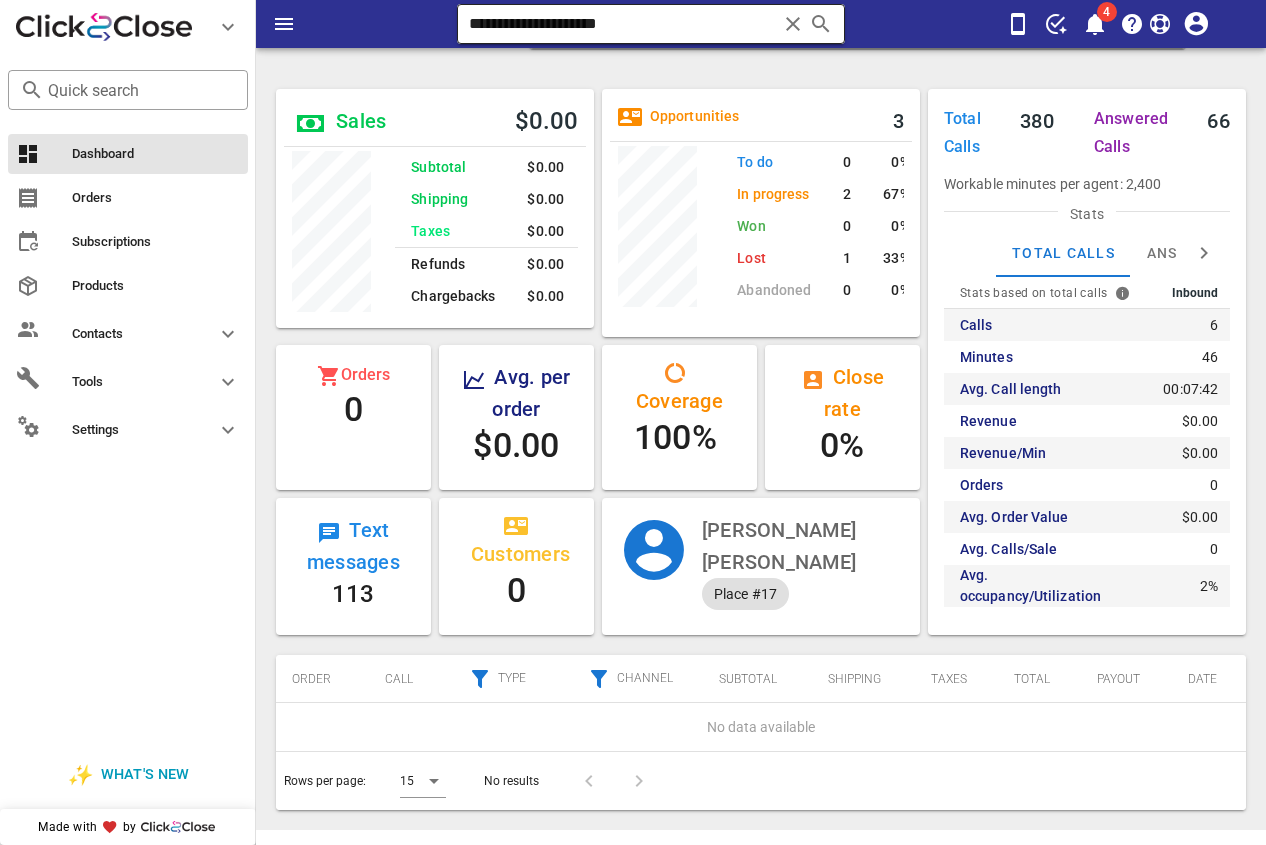 click on "**********" at bounding box center (623, 24) 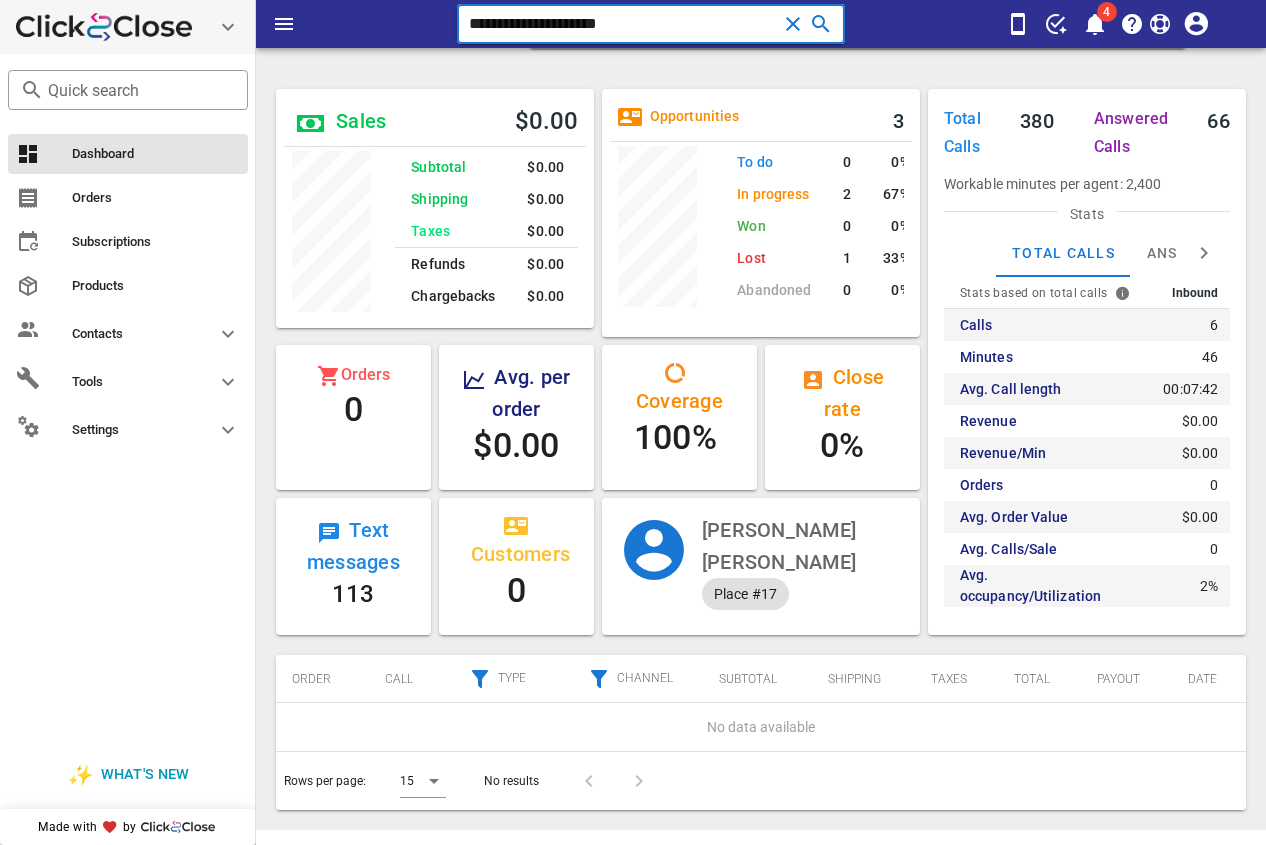drag, startPoint x: 573, startPoint y: 30, endPoint x: 0, endPoint y: 30, distance: 573 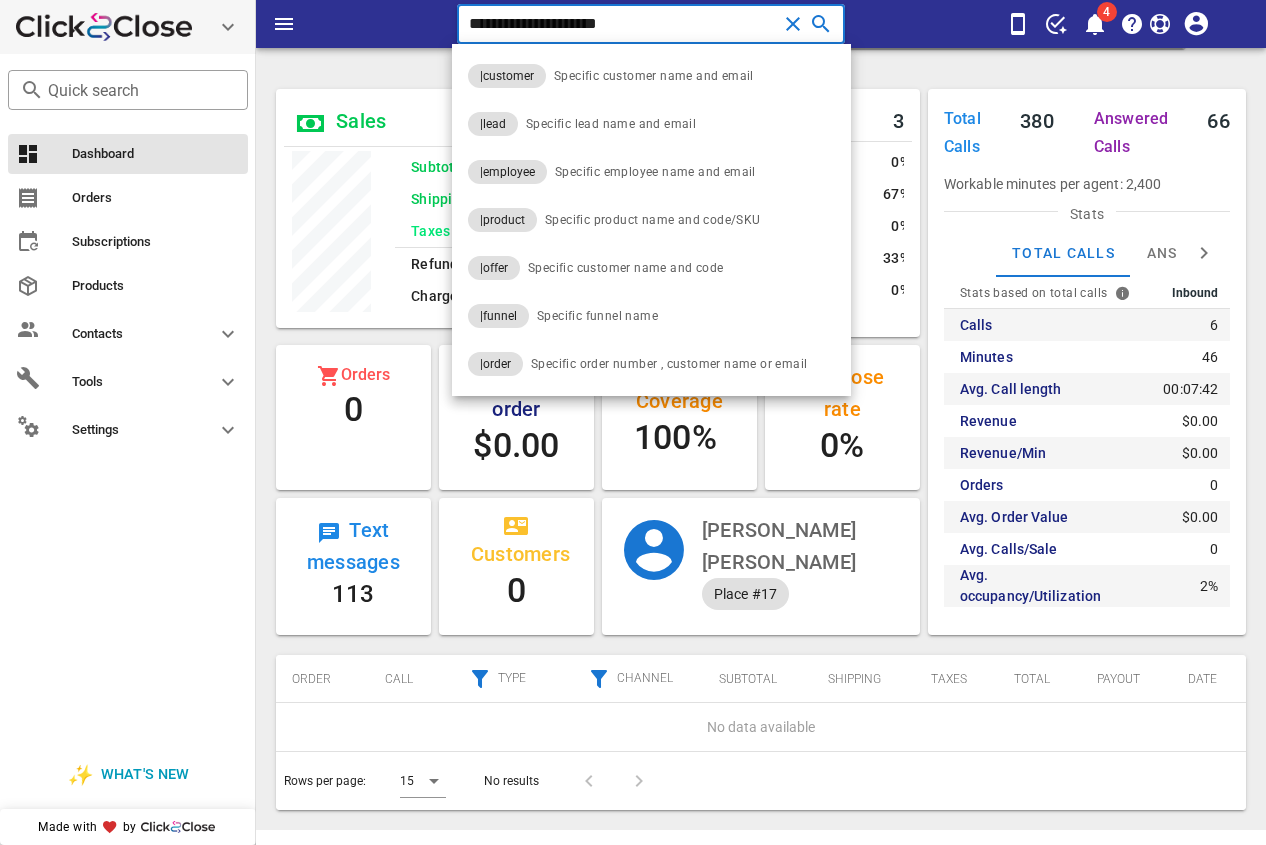 type on "**********" 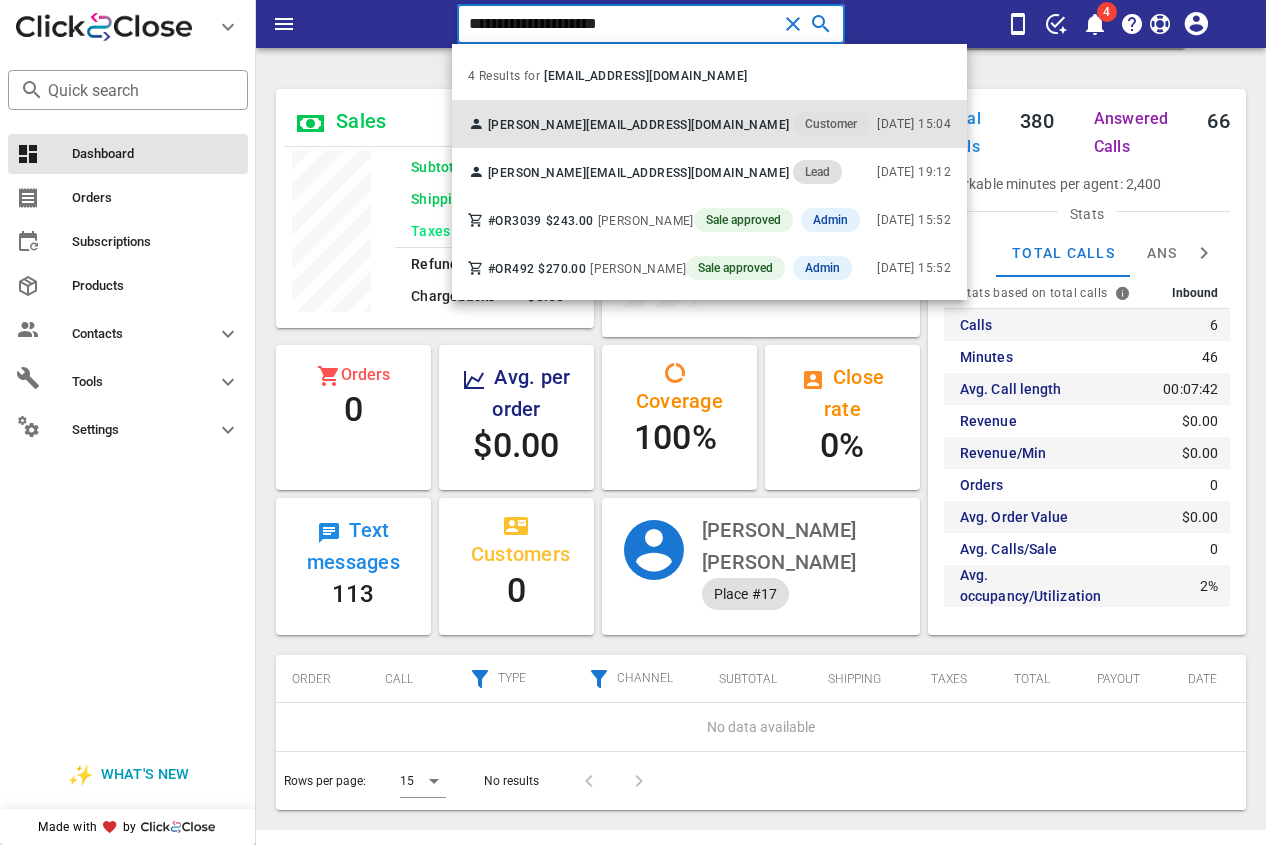 click on "[PERSON_NAME]   [EMAIL_ADDRESS][DOMAIN_NAME]   Customer" at bounding box center (668, 124) 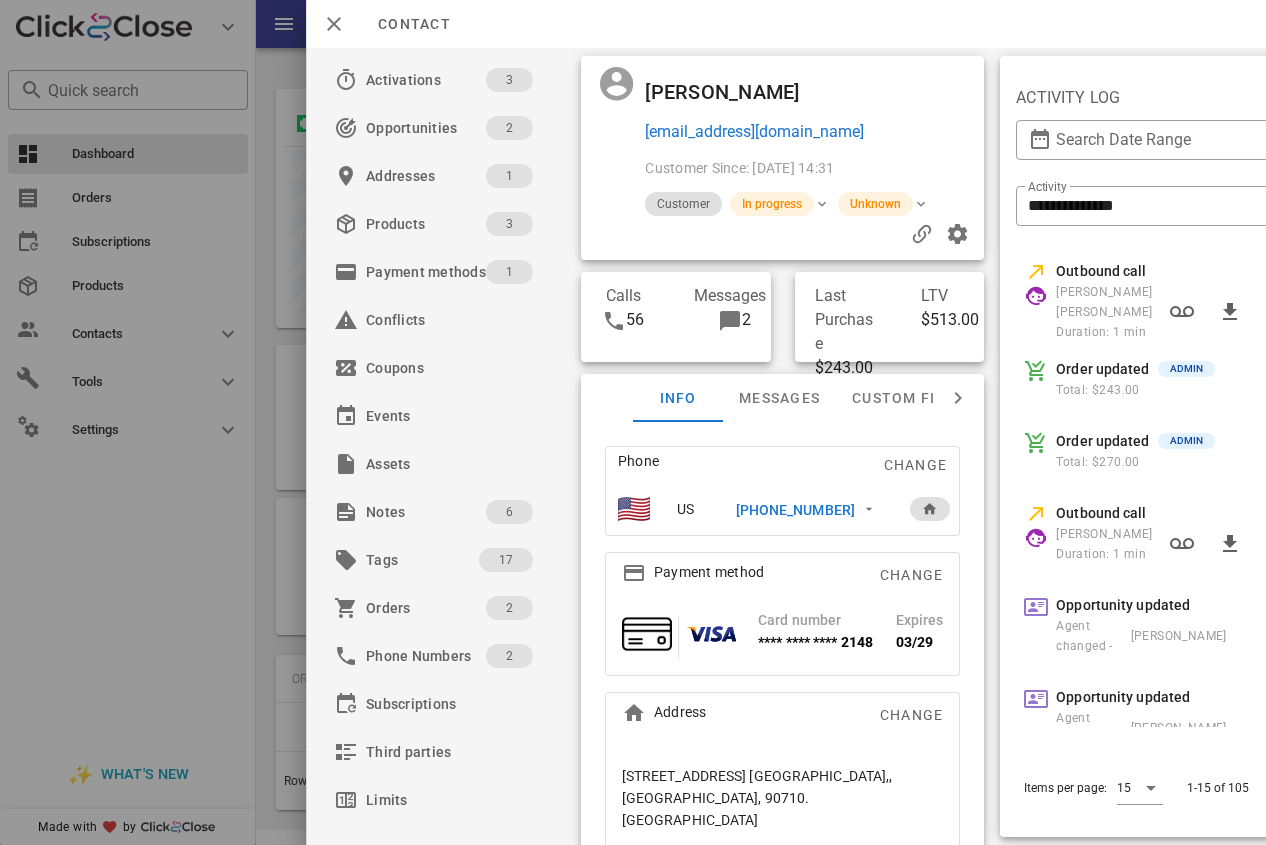 click on "[PHONE_NUMBER]" at bounding box center [795, 510] 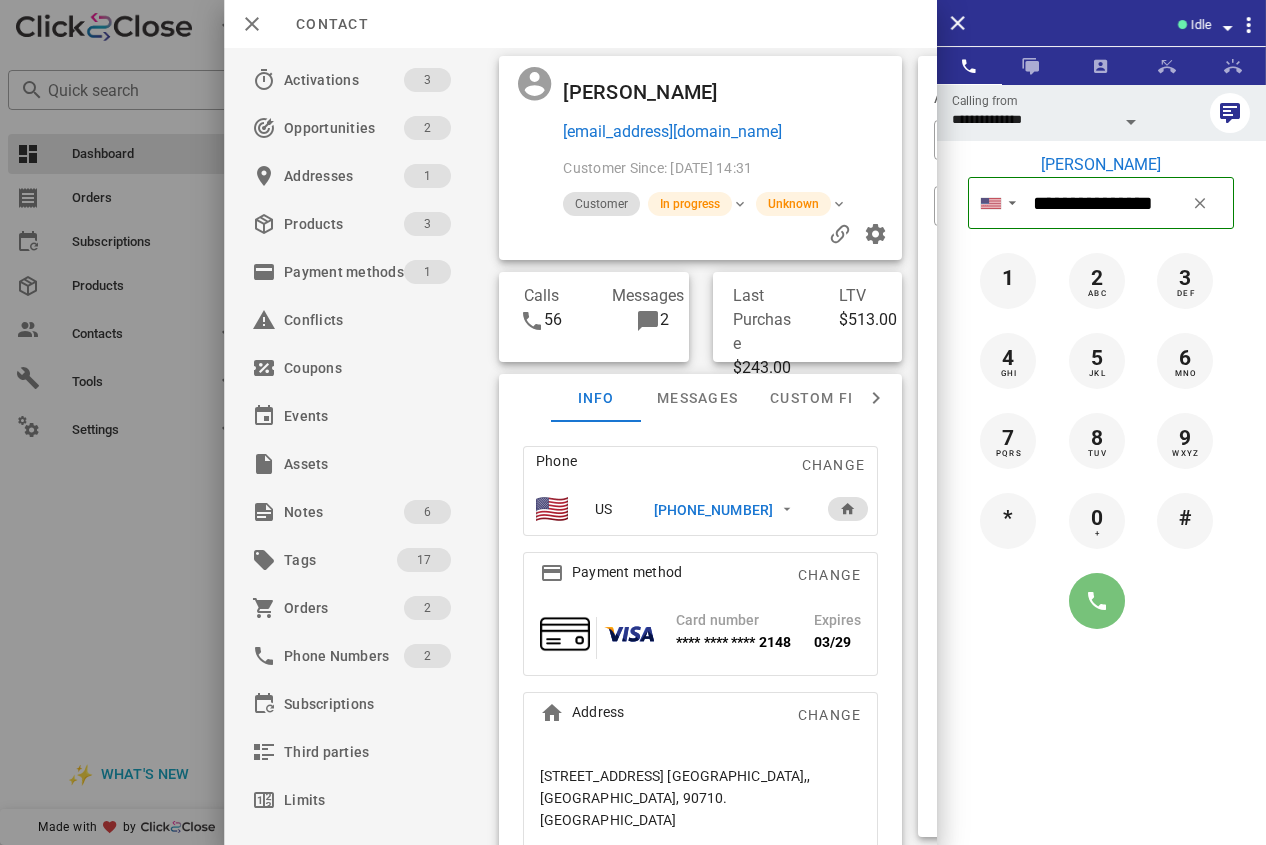 click at bounding box center (1097, 601) 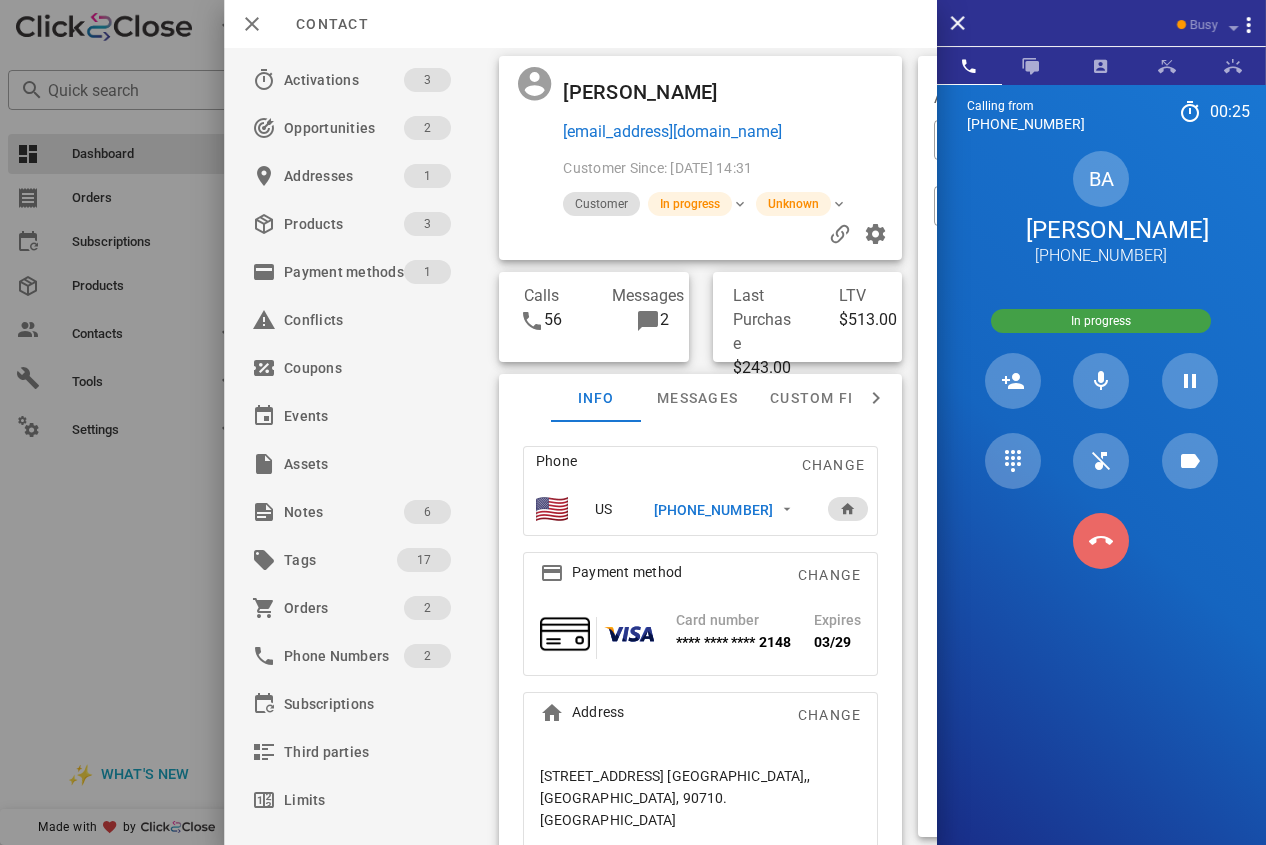 drag, startPoint x: 1106, startPoint y: 548, endPoint x: 1127, endPoint y: 222, distance: 326.6757 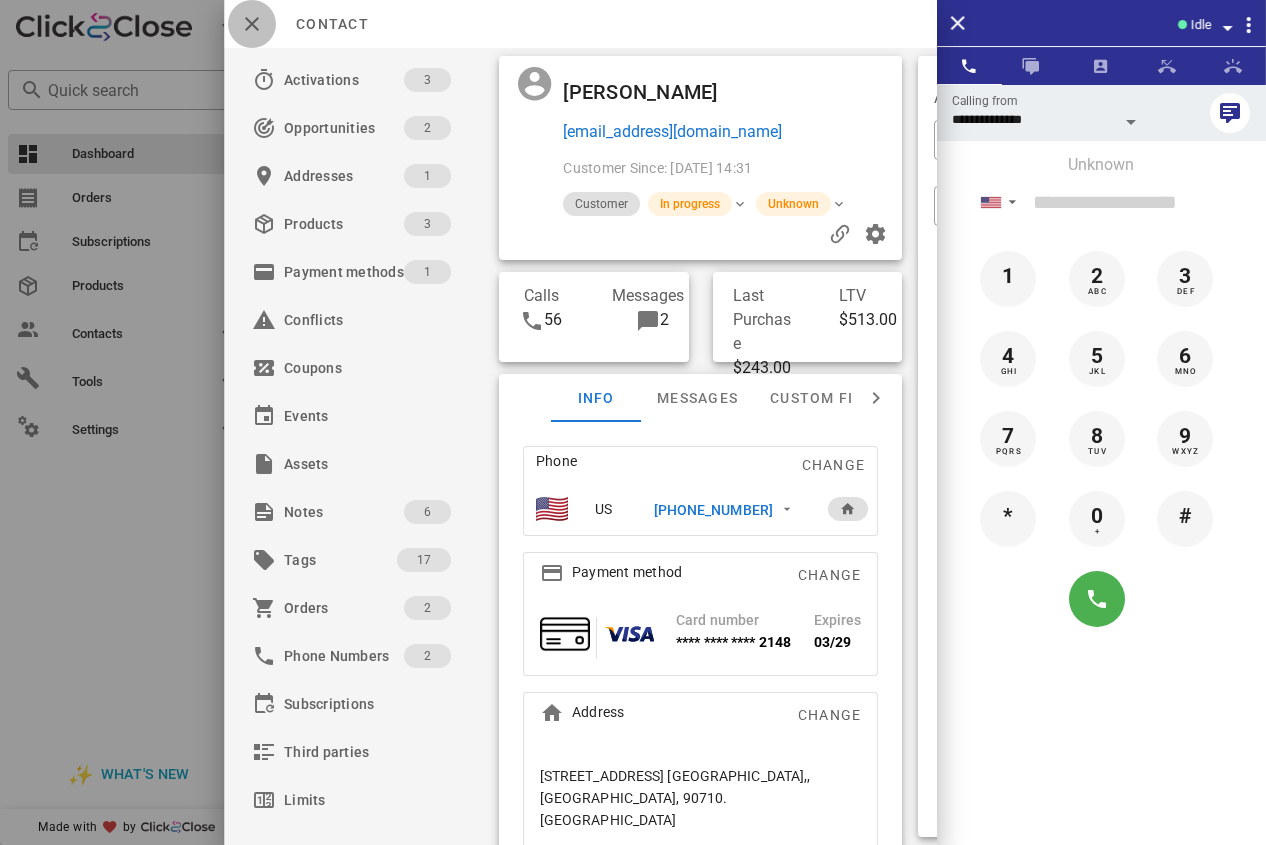 click at bounding box center (252, 24) 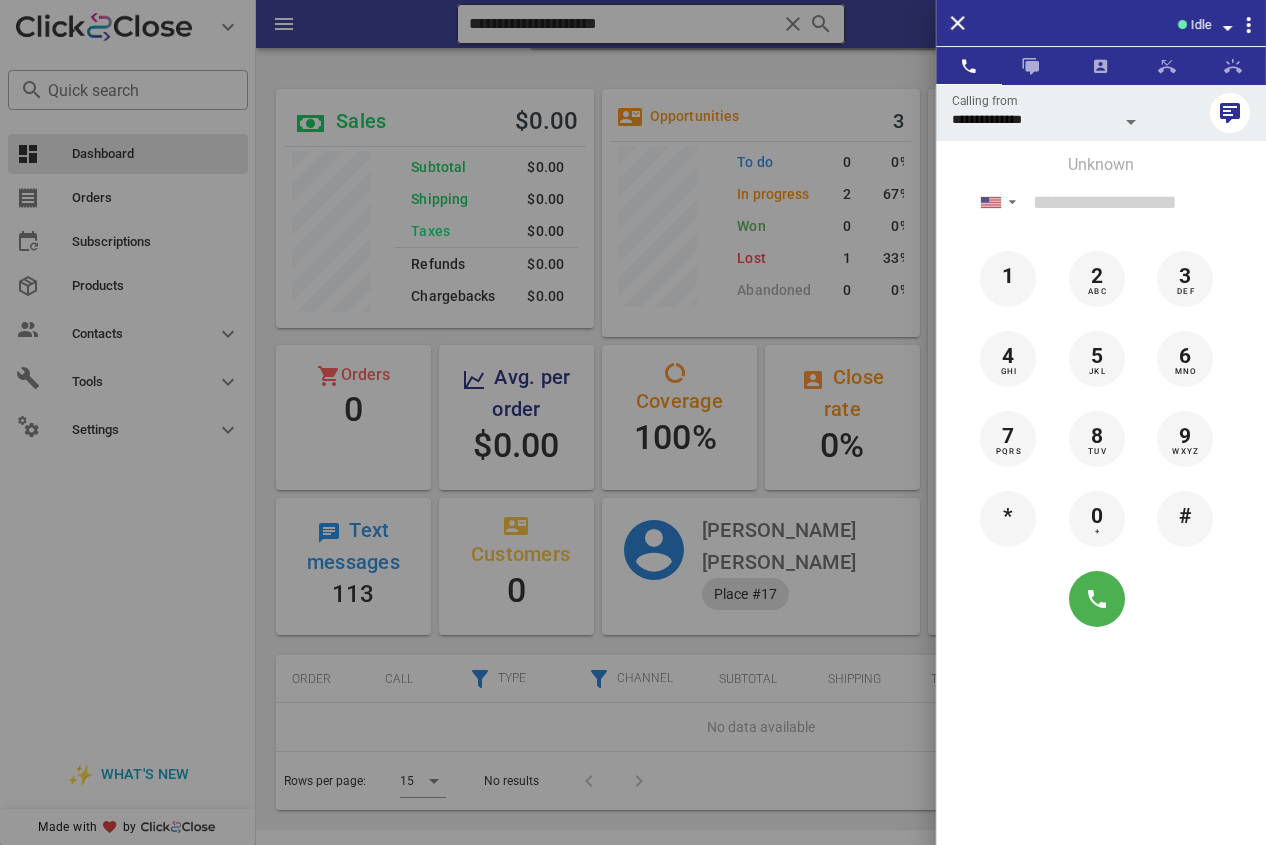 drag, startPoint x: 478, startPoint y: 34, endPoint x: 490, endPoint y: 34, distance: 12 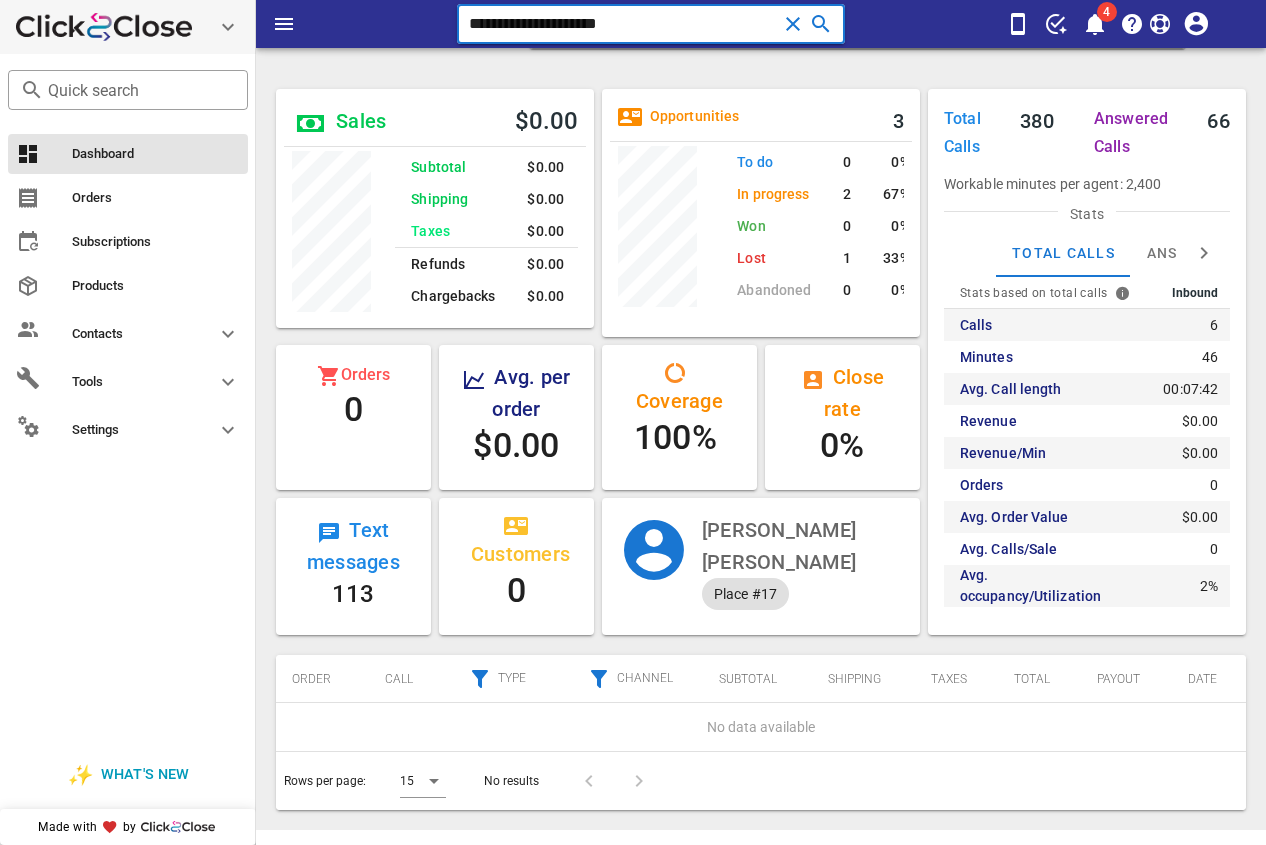 drag, startPoint x: 725, startPoint y: 34, endPoint x: 181, endPoint y: 37, distance: 544.0083 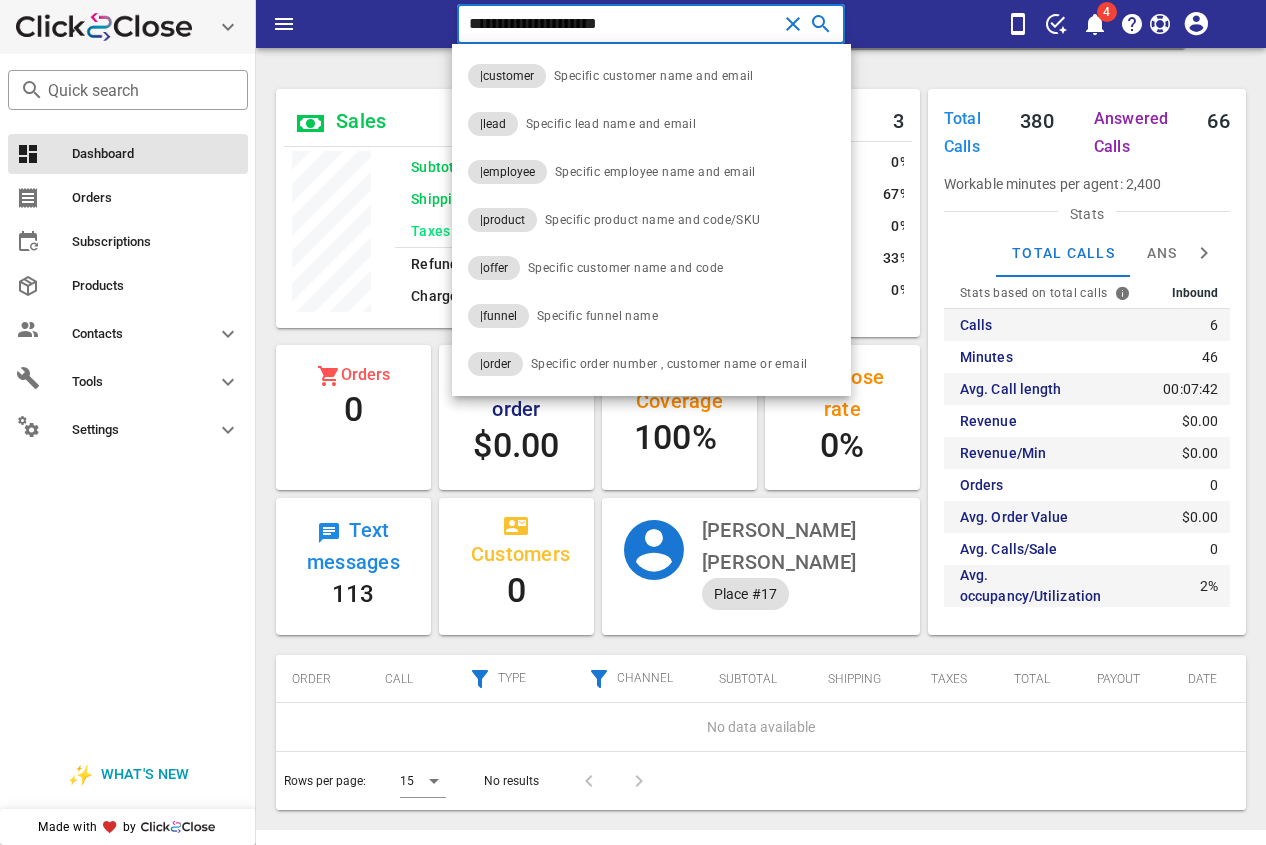paste on "*****" 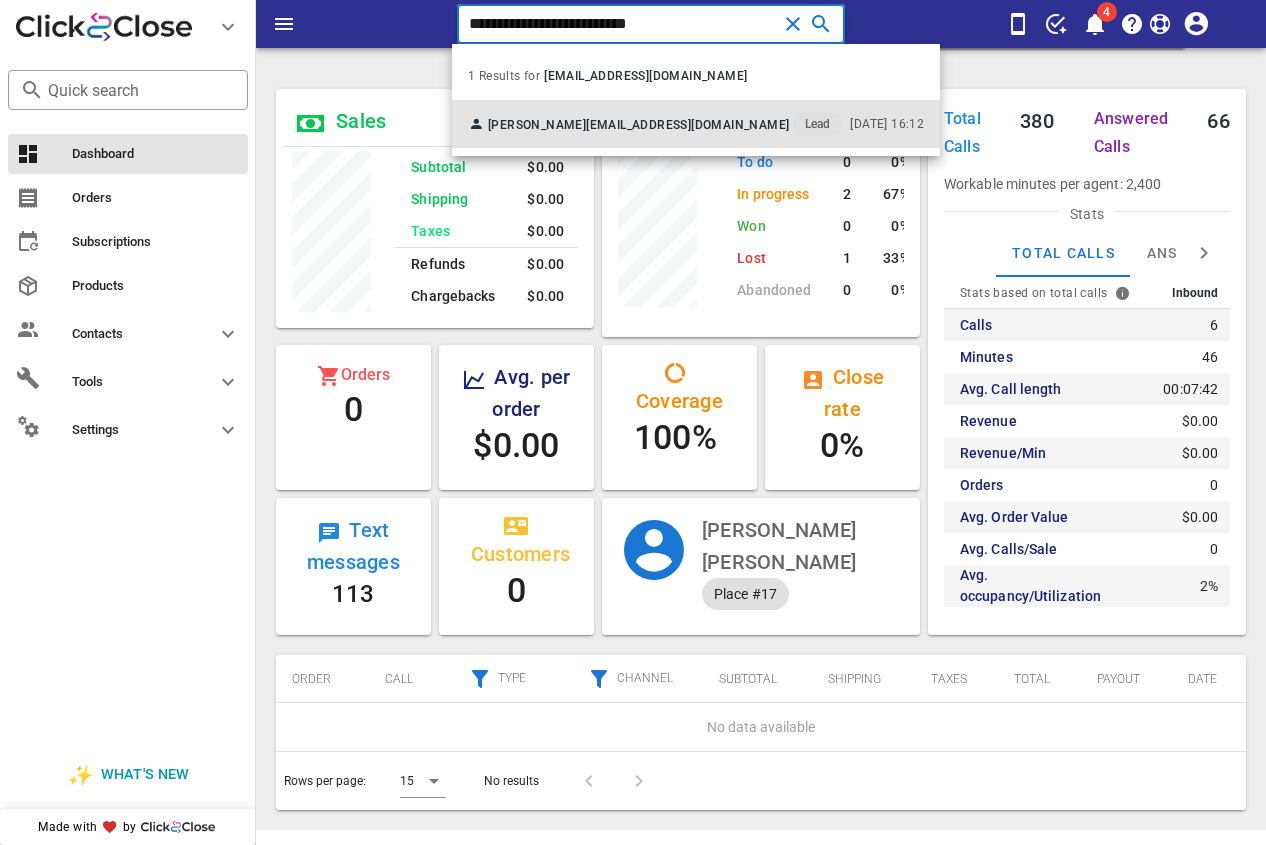 click on "[PERSON_NAME]" at bounding box center (537, 125) 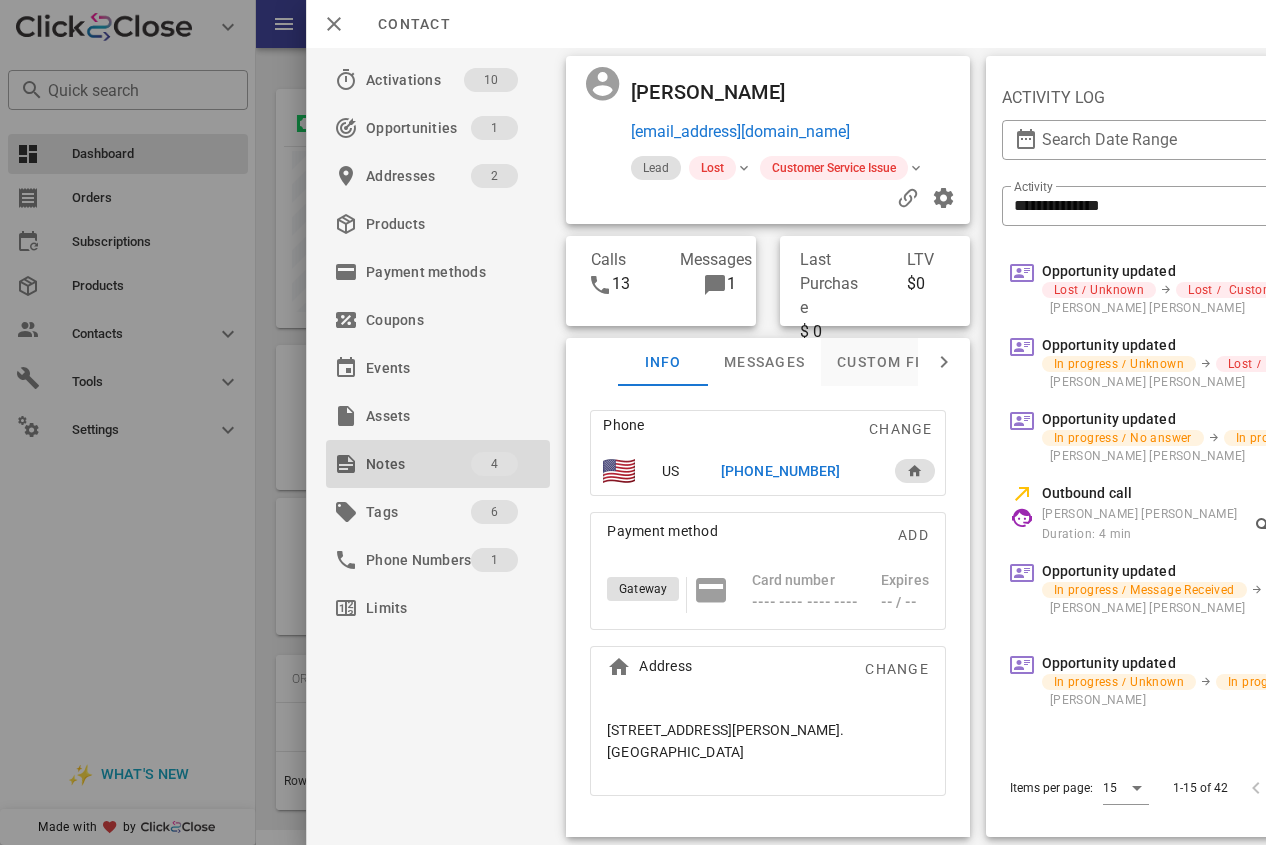 click on "Notes" at bounding box center (418, 464) 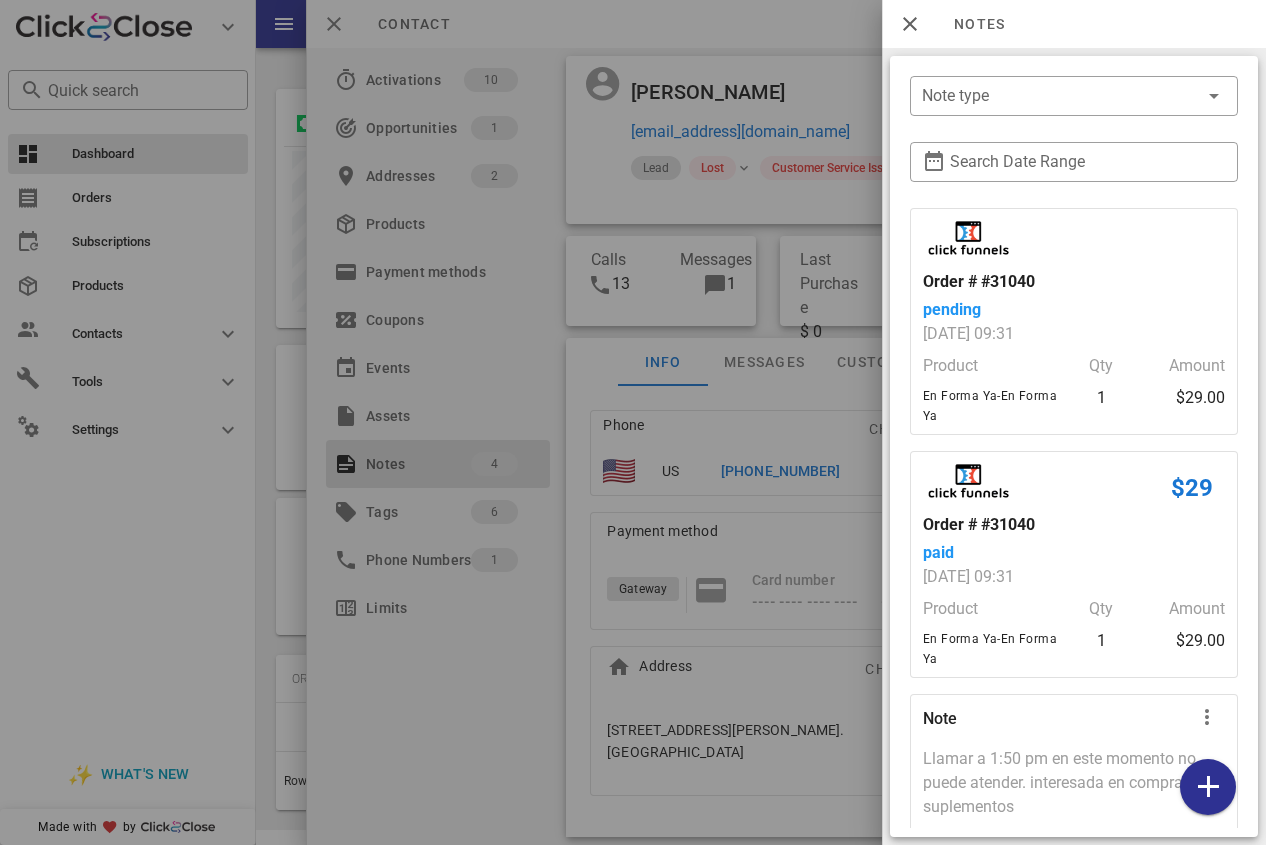 scroll, scrollTop: 330, scrollLeft: 0, axis: vertical 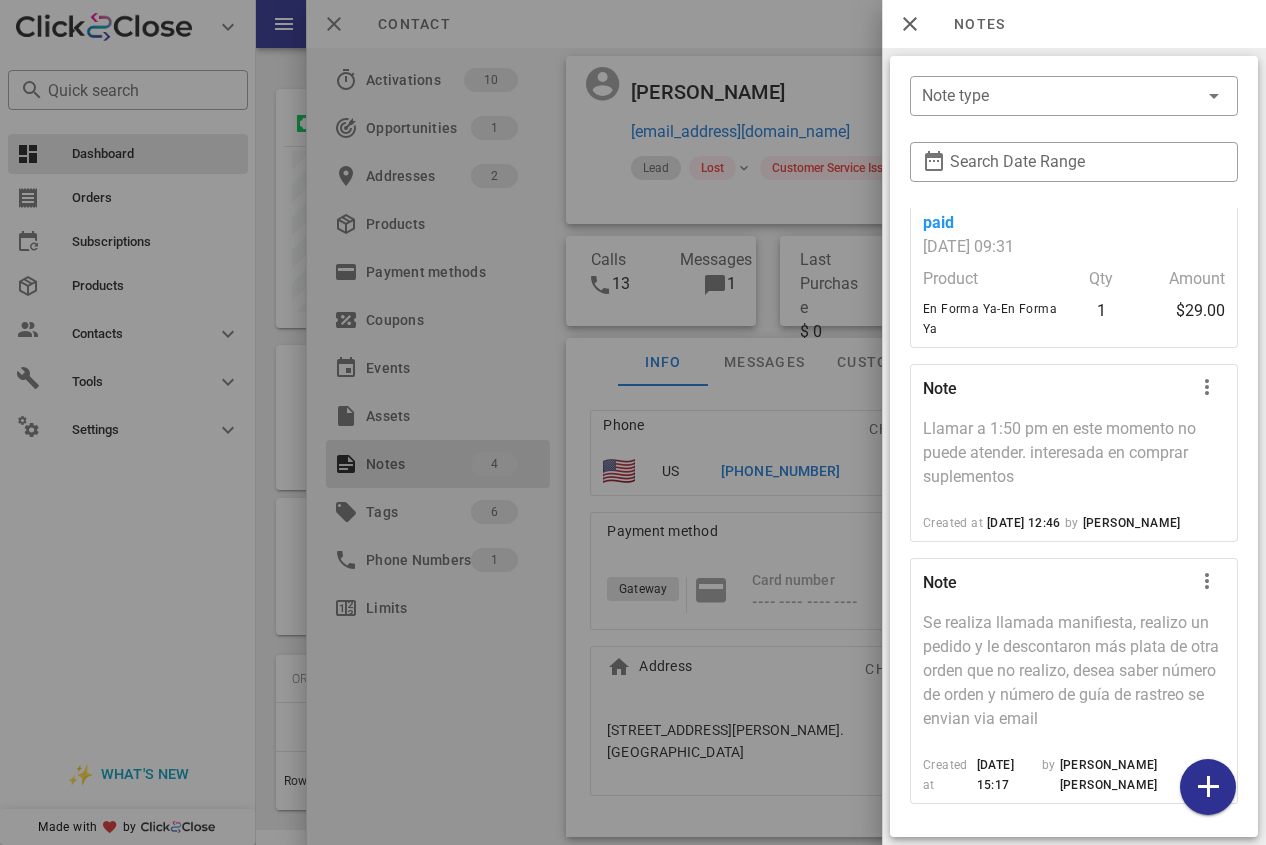 click at bounding box center [633, 422] 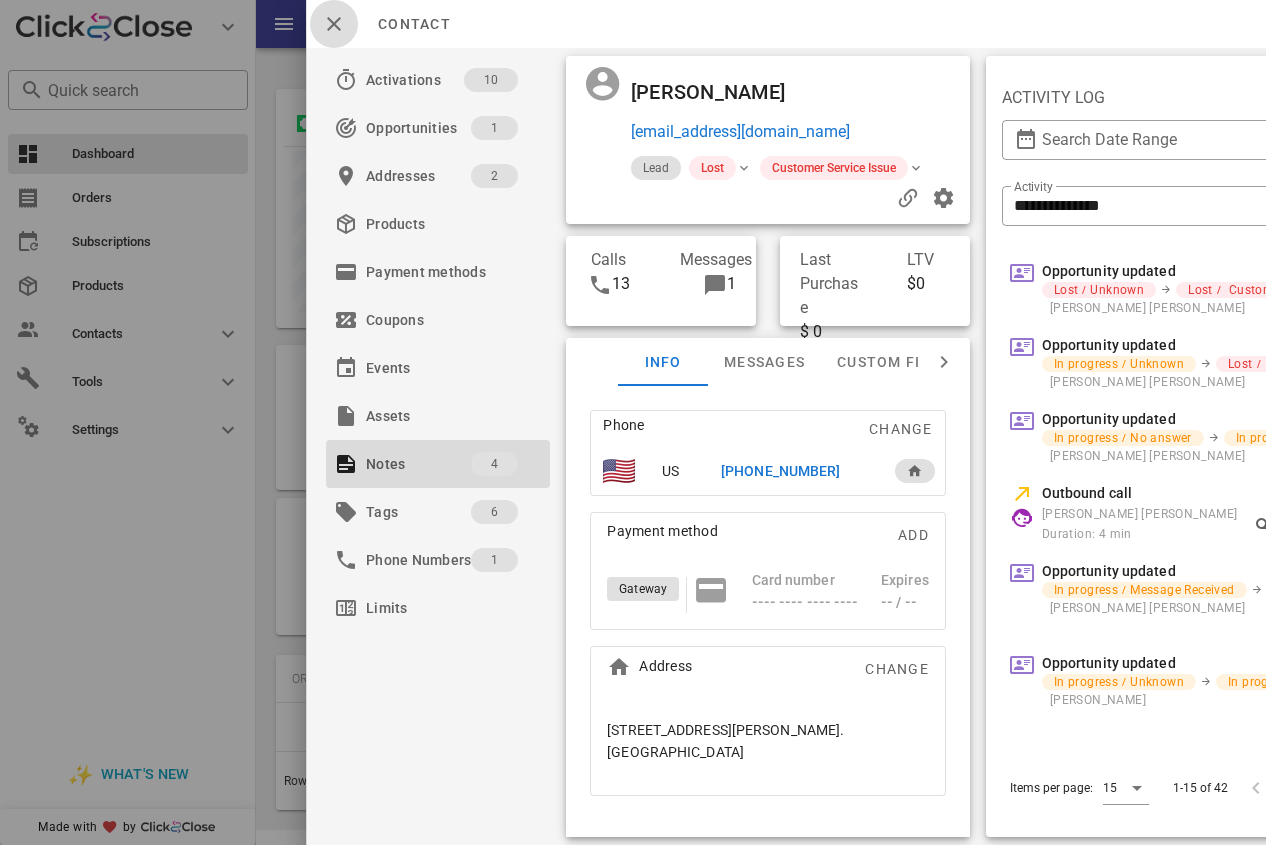 click at bounding box center [334, 24] 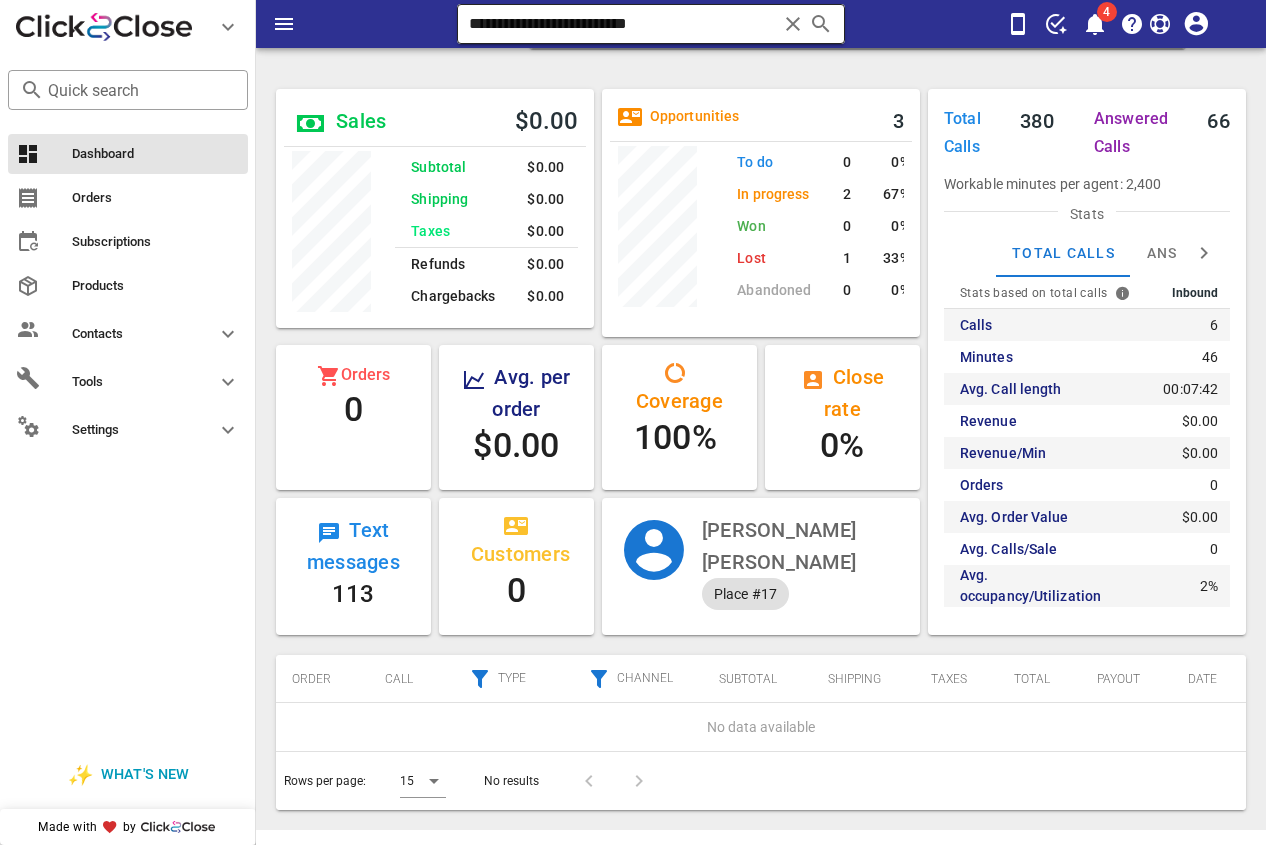 click on "**********" at bounding box center (623, 24) 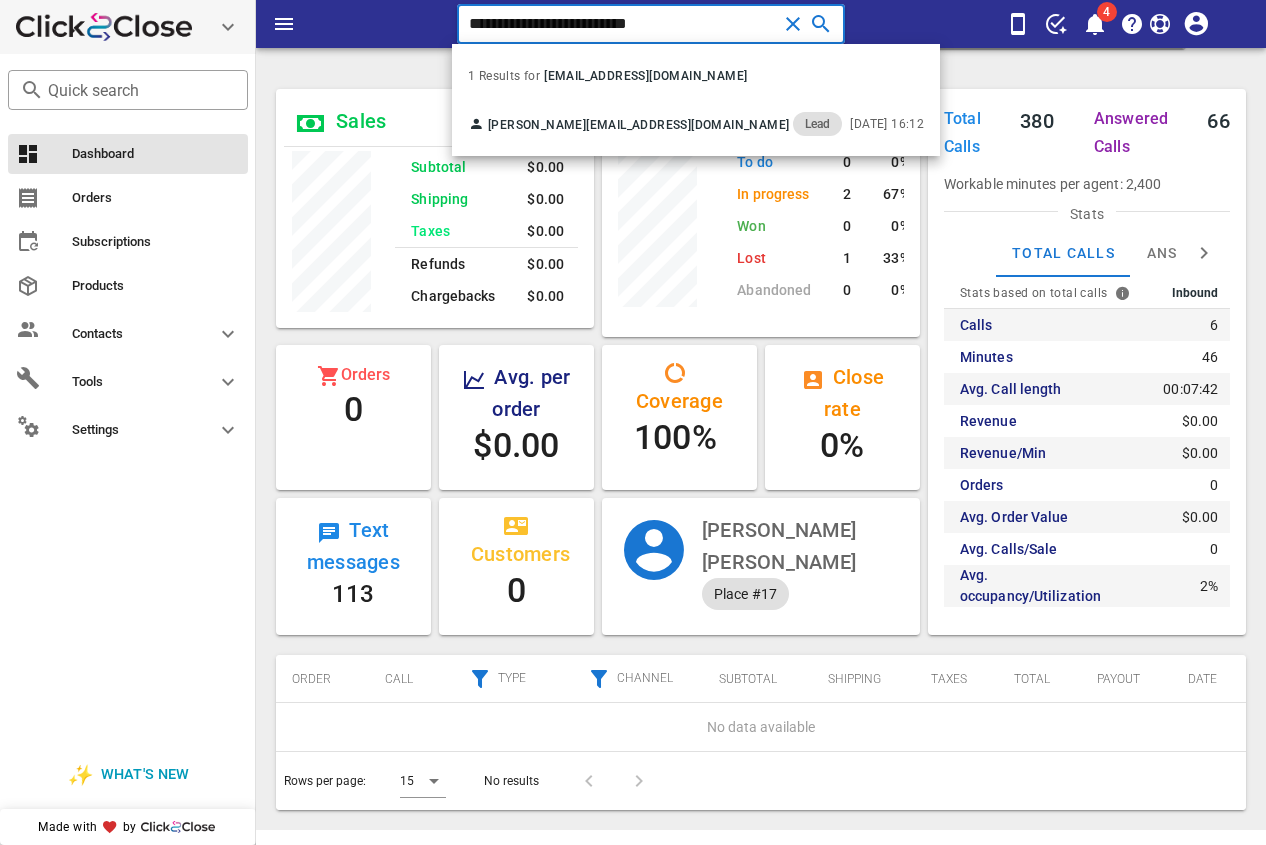 drag, startPoint x: 705, startPoint y: 21, endPoint x: 252, endPoint y: 24, distance: 453.00995 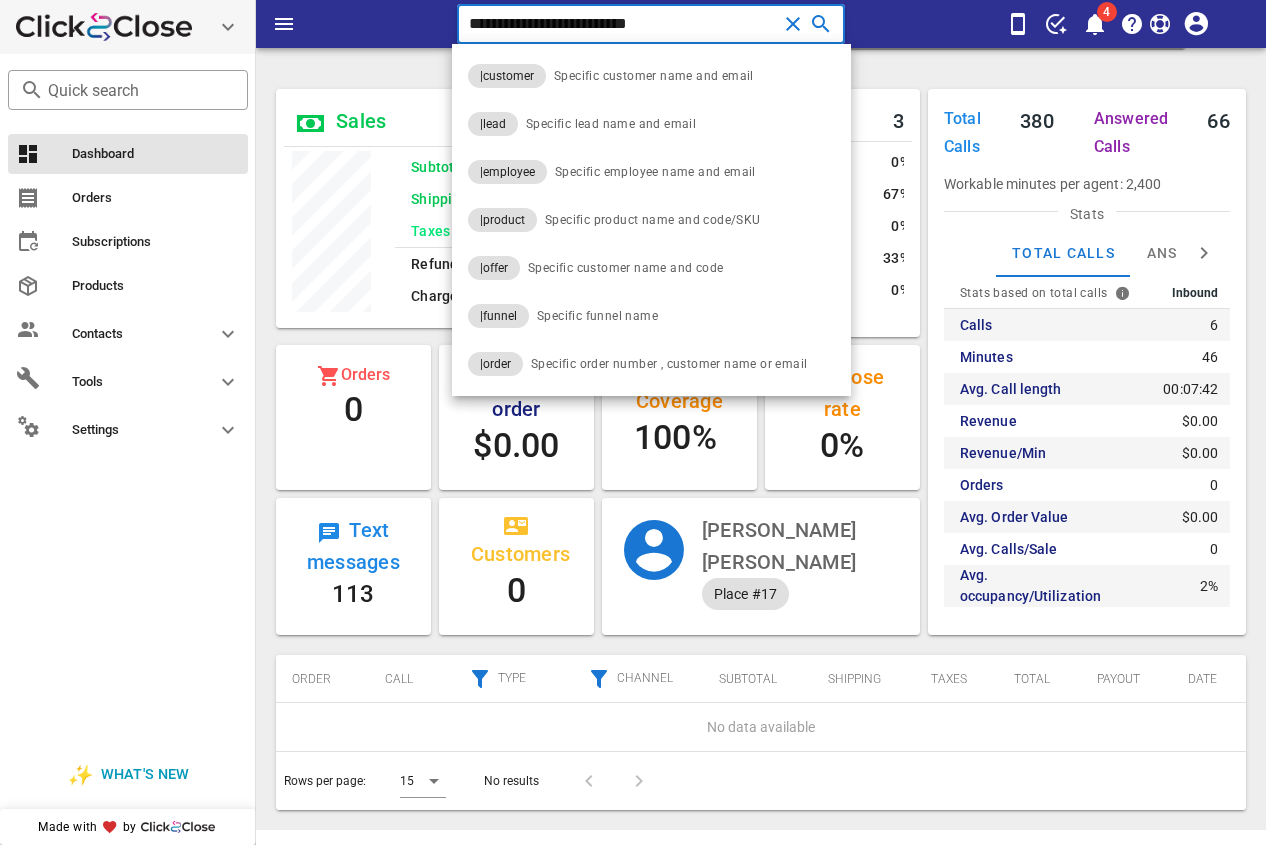 paste on "**" 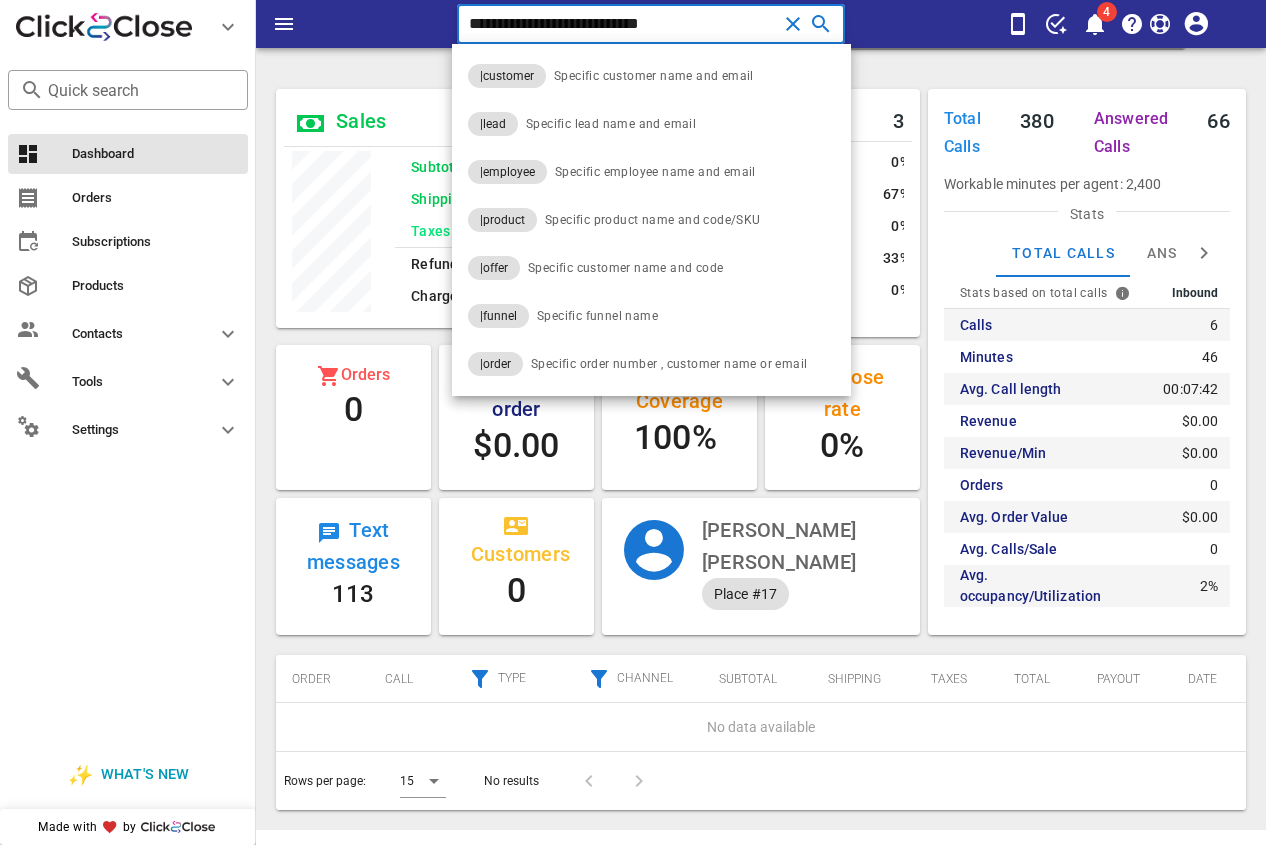 type on "**********" 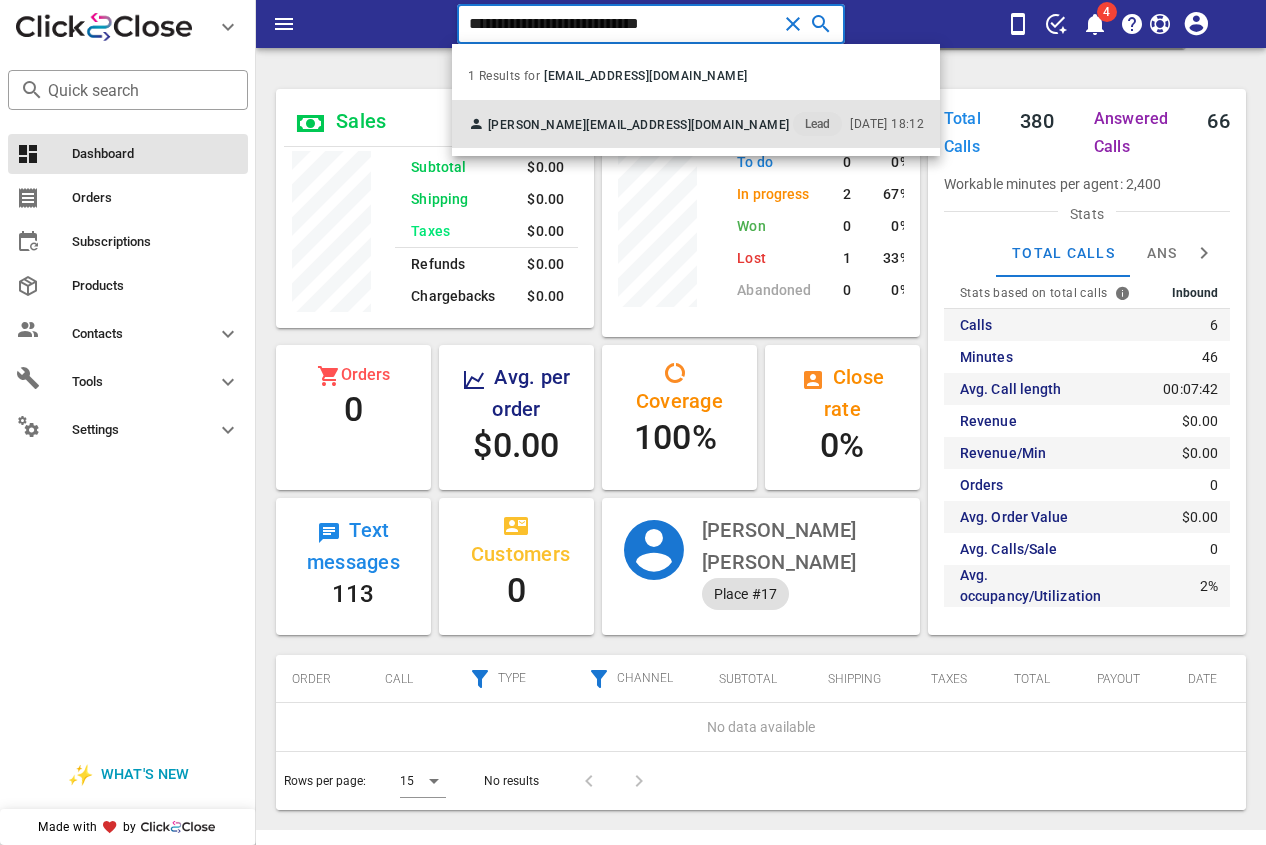 click on "[PERSON_NAME]   [EMAIL_ADDRESS][DOMAIN_NAME]   Lead   [DATE] 18:12" at bounding box center [696, 124] 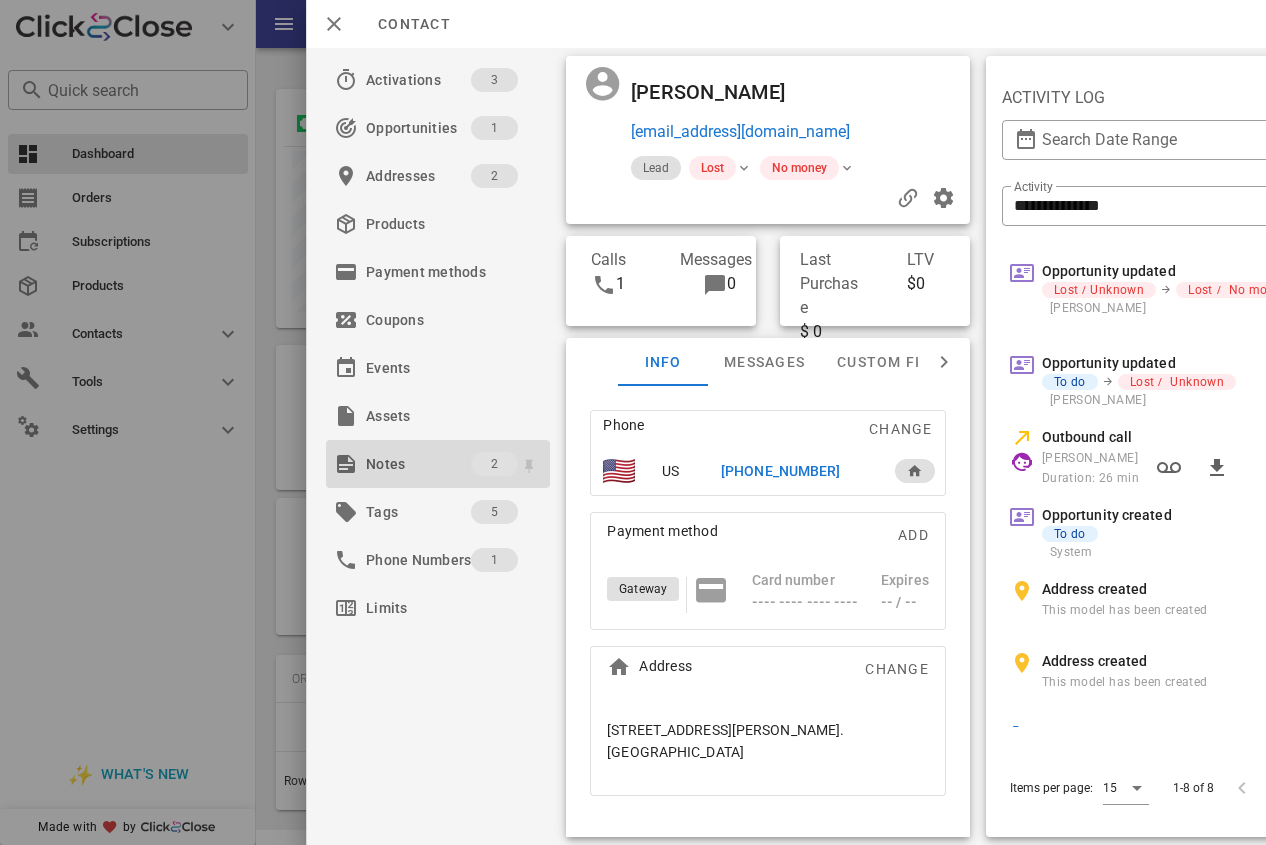 click on "Notes" at bounding box center [418, 464] 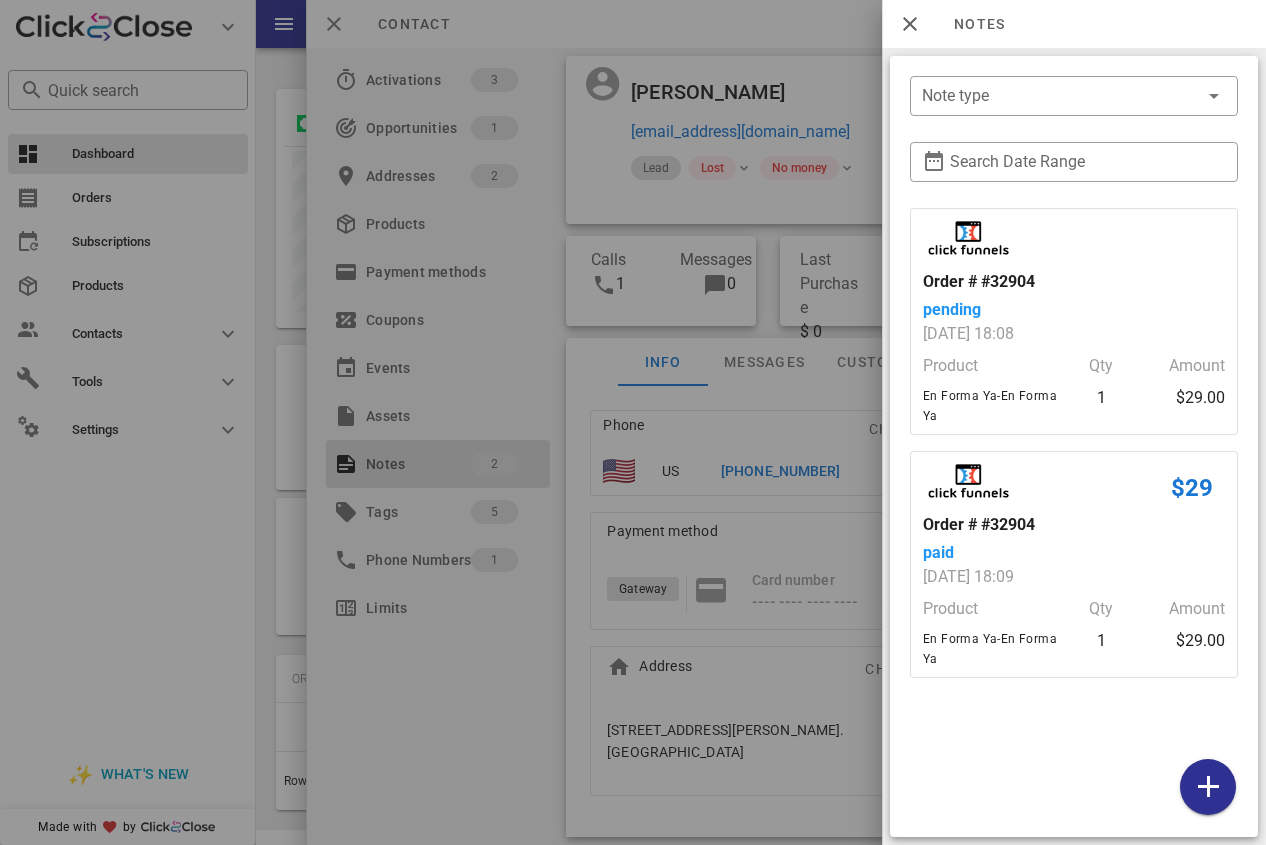 click at bounding box center [633, 422] 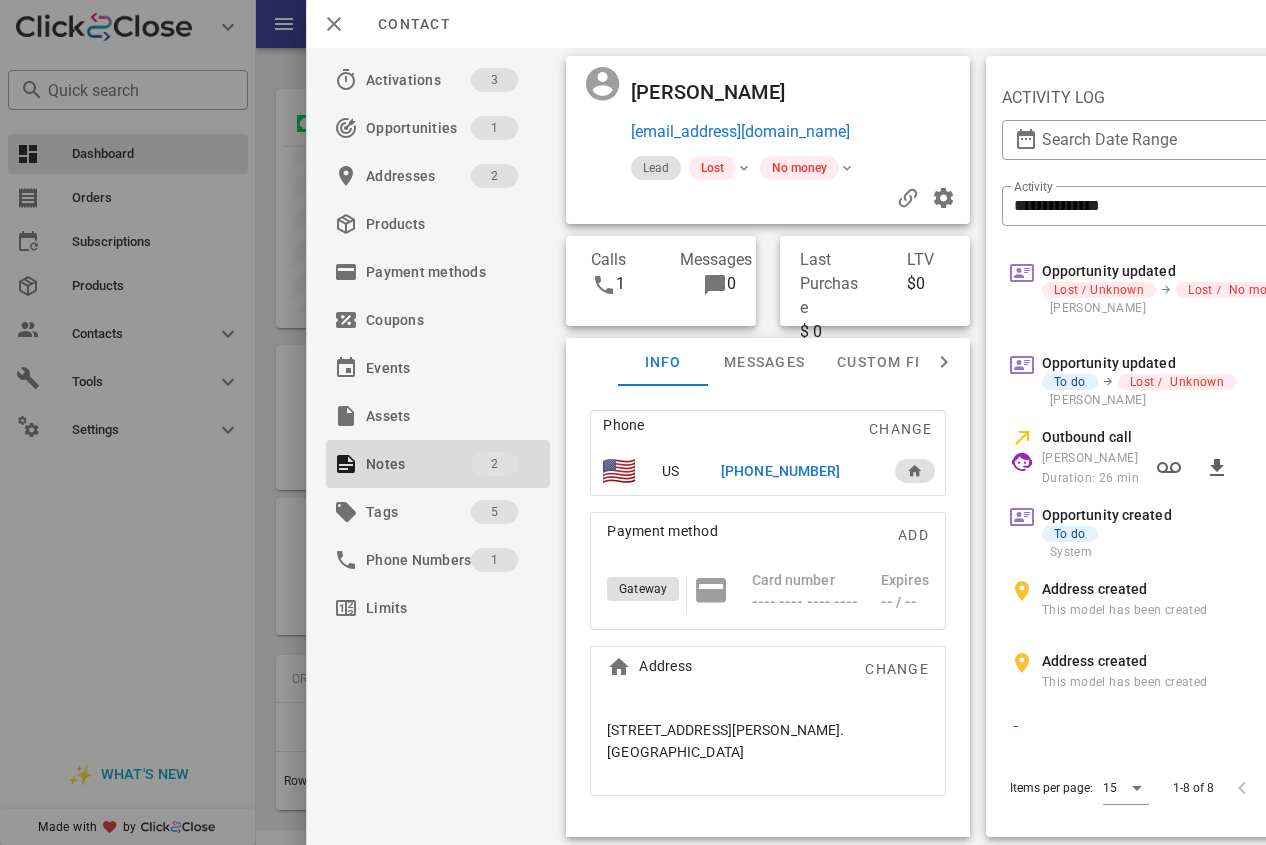 click on "[PHONE_NUMBER]" at bounding box center [780, 471] 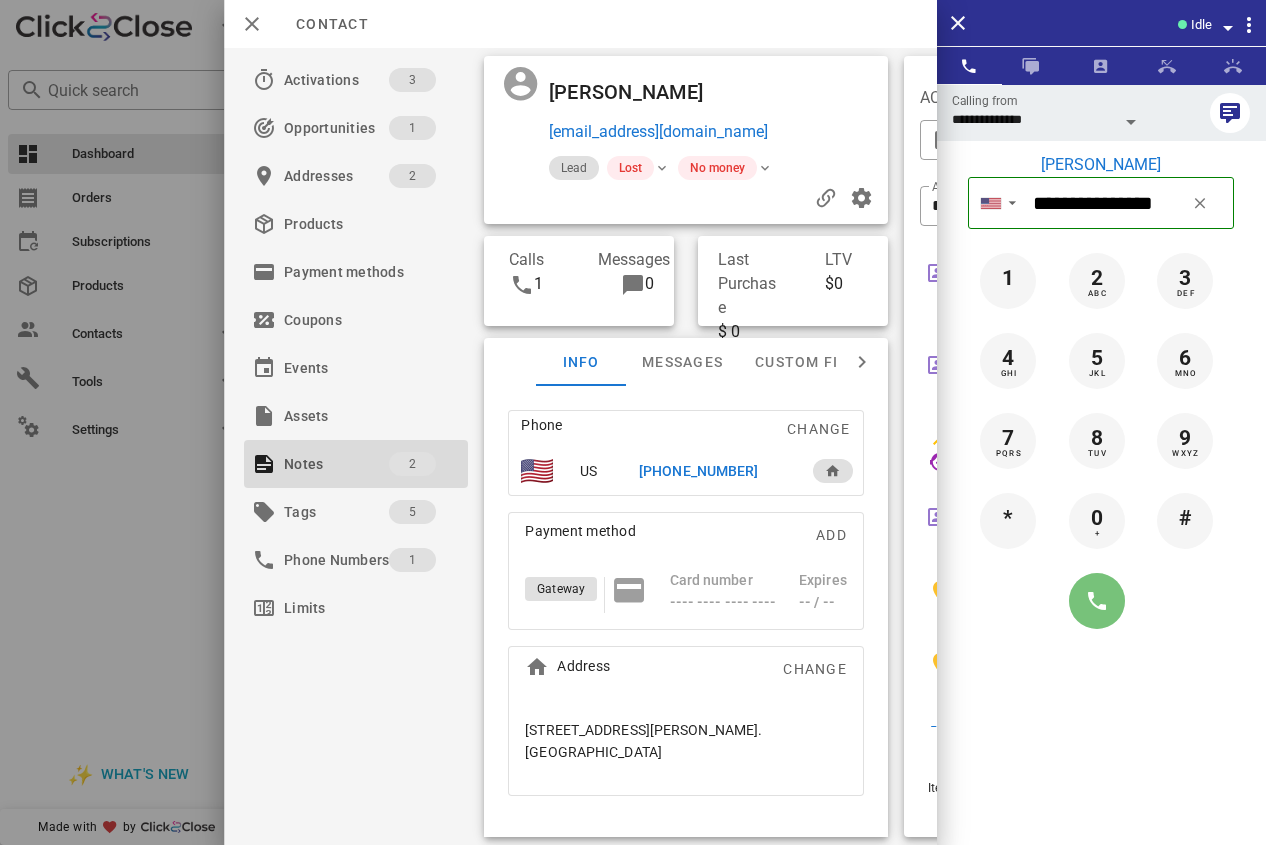 click at bounding box center [1097, 601] 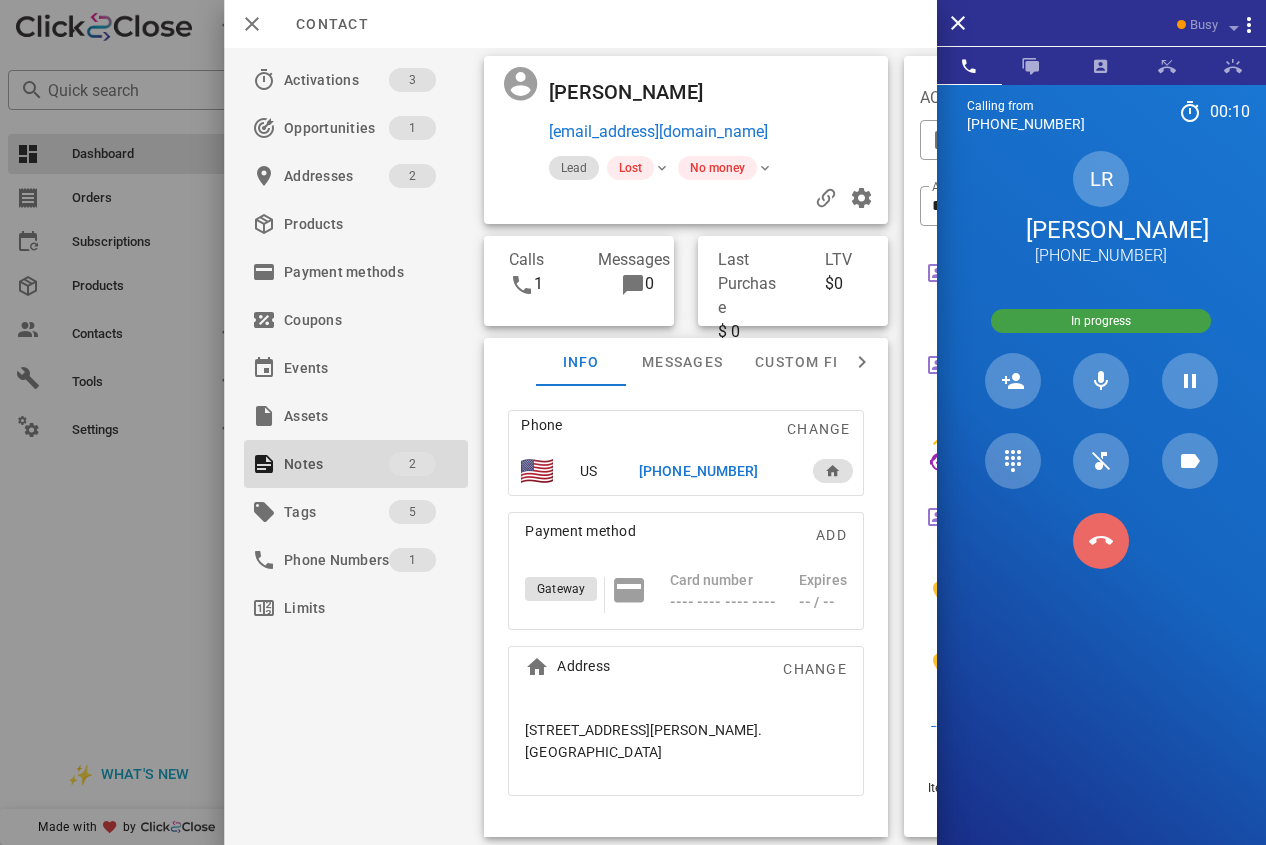 click at bounding box center (1101, 541) 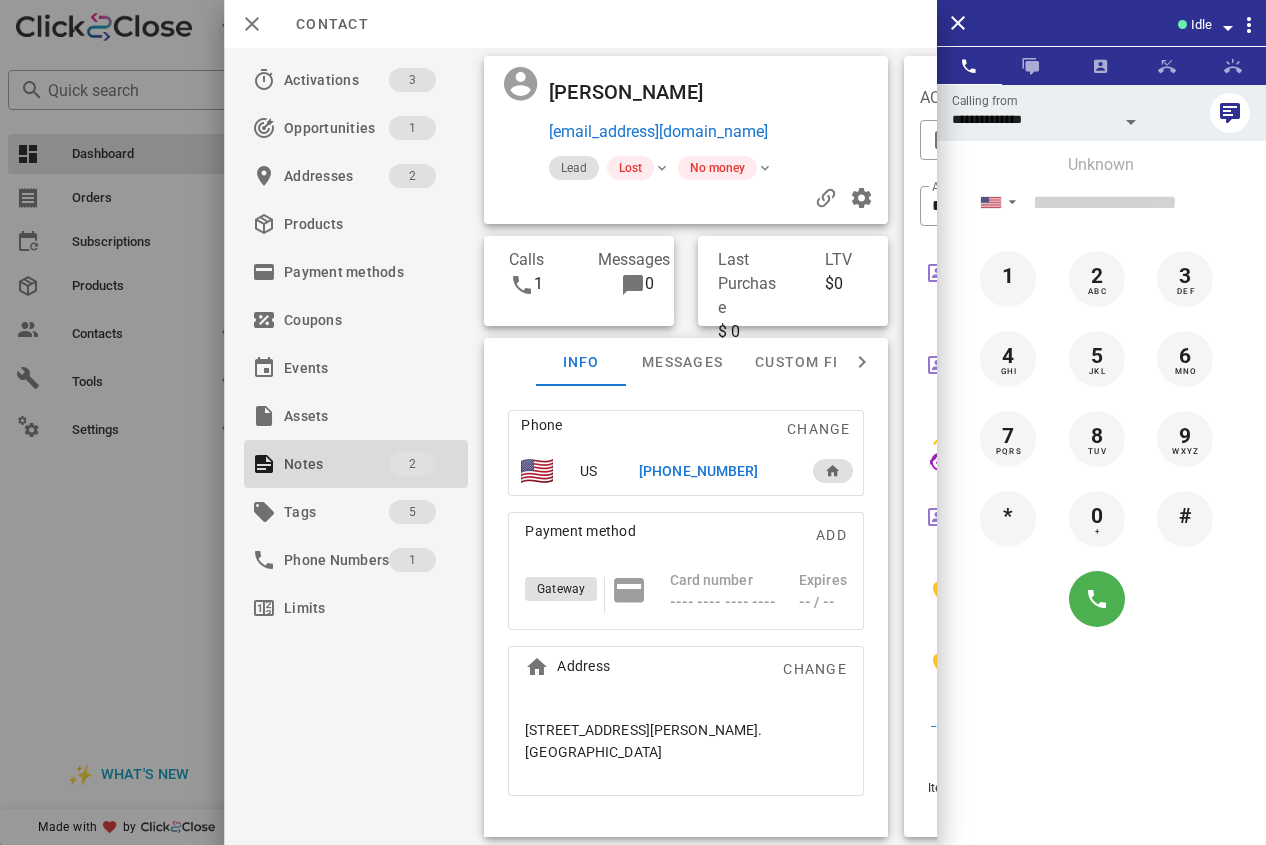 click on "[PHONE_NUMBER]" at bounding box center [715, 471] 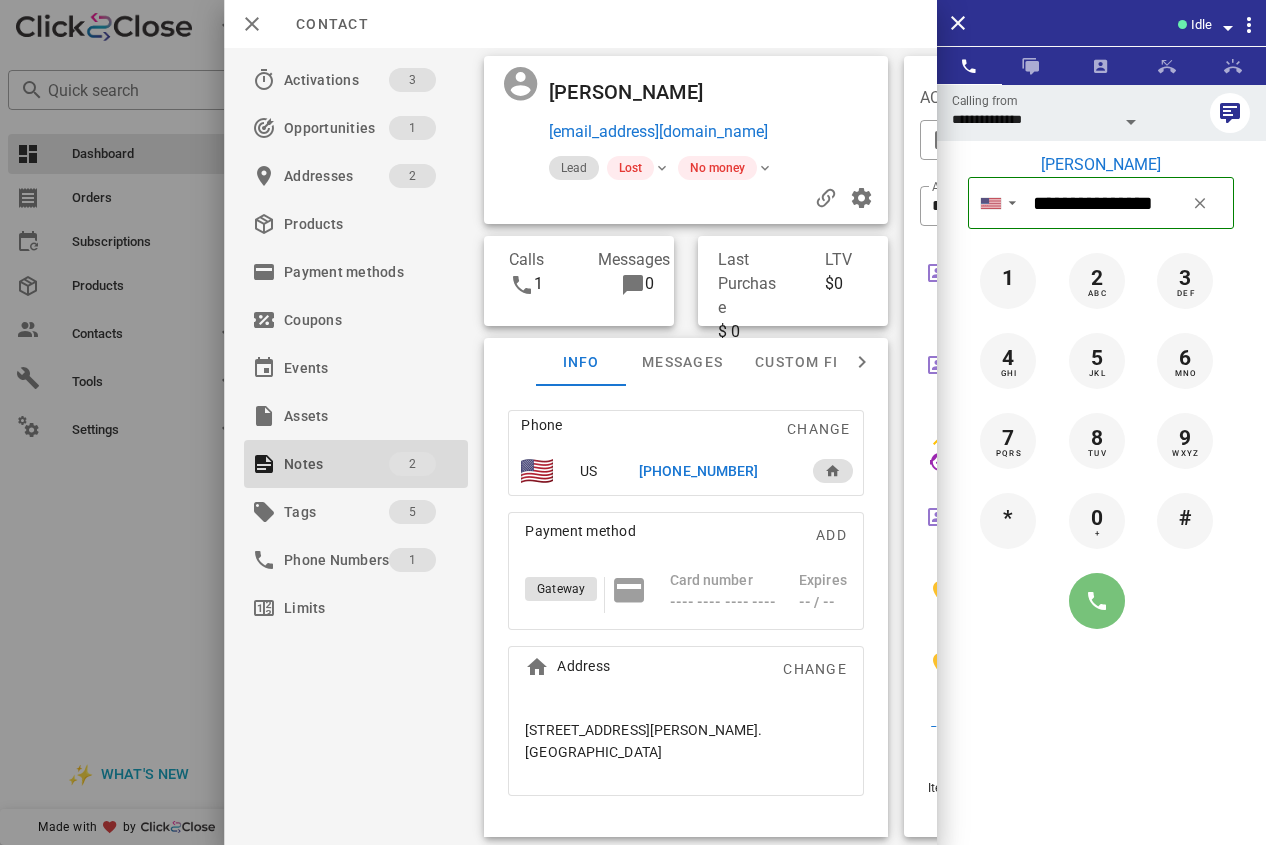 click at bounding box center [1097, 601] 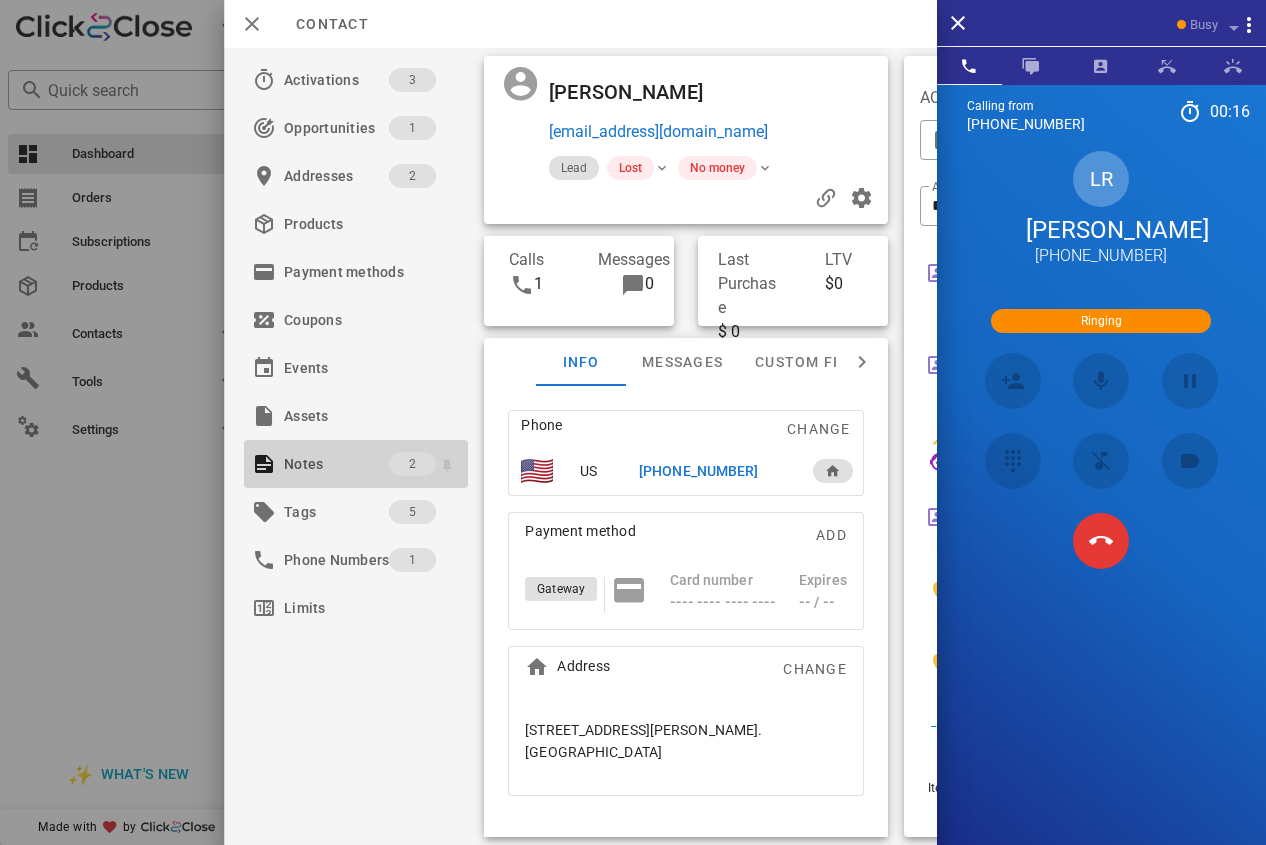 click on "2" at bounding box center (412, 464) 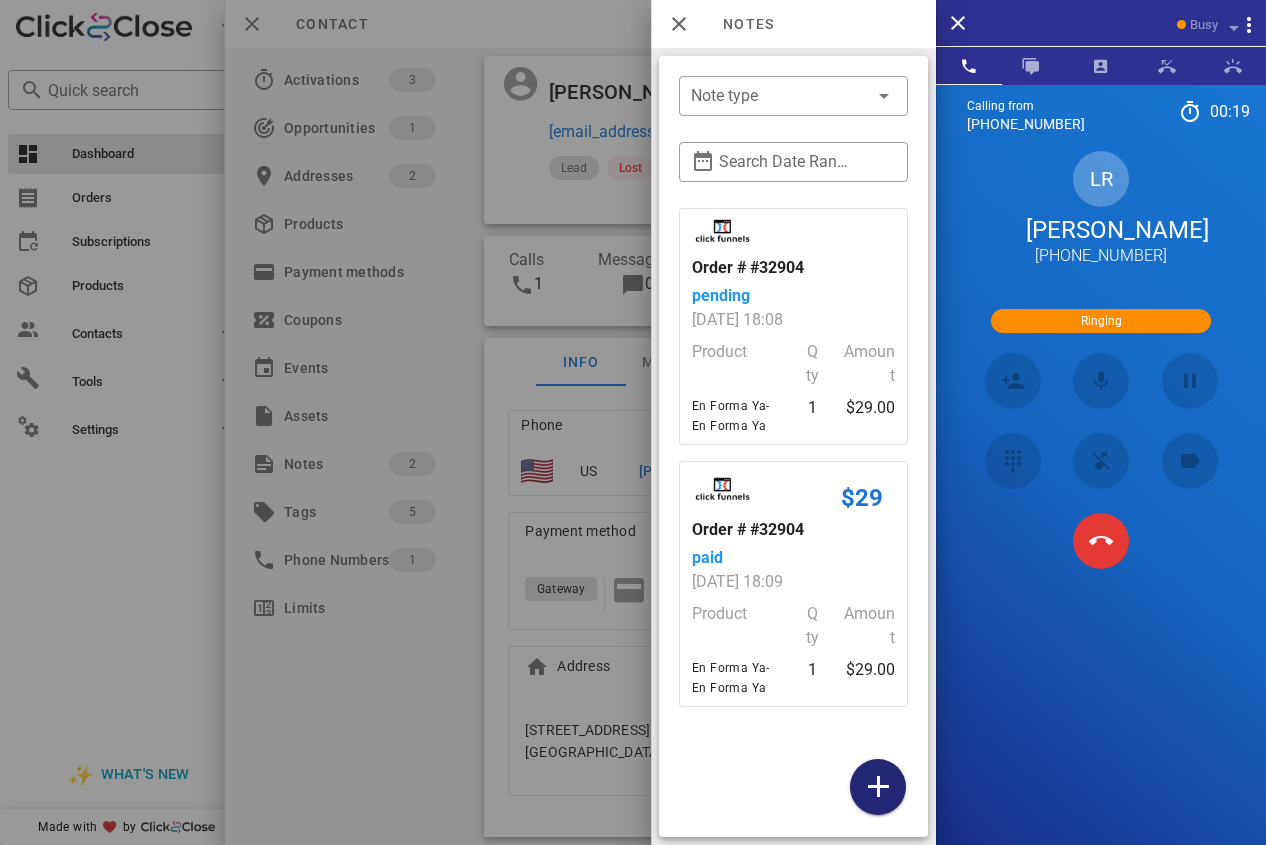 click at bounding box center (878, 787) 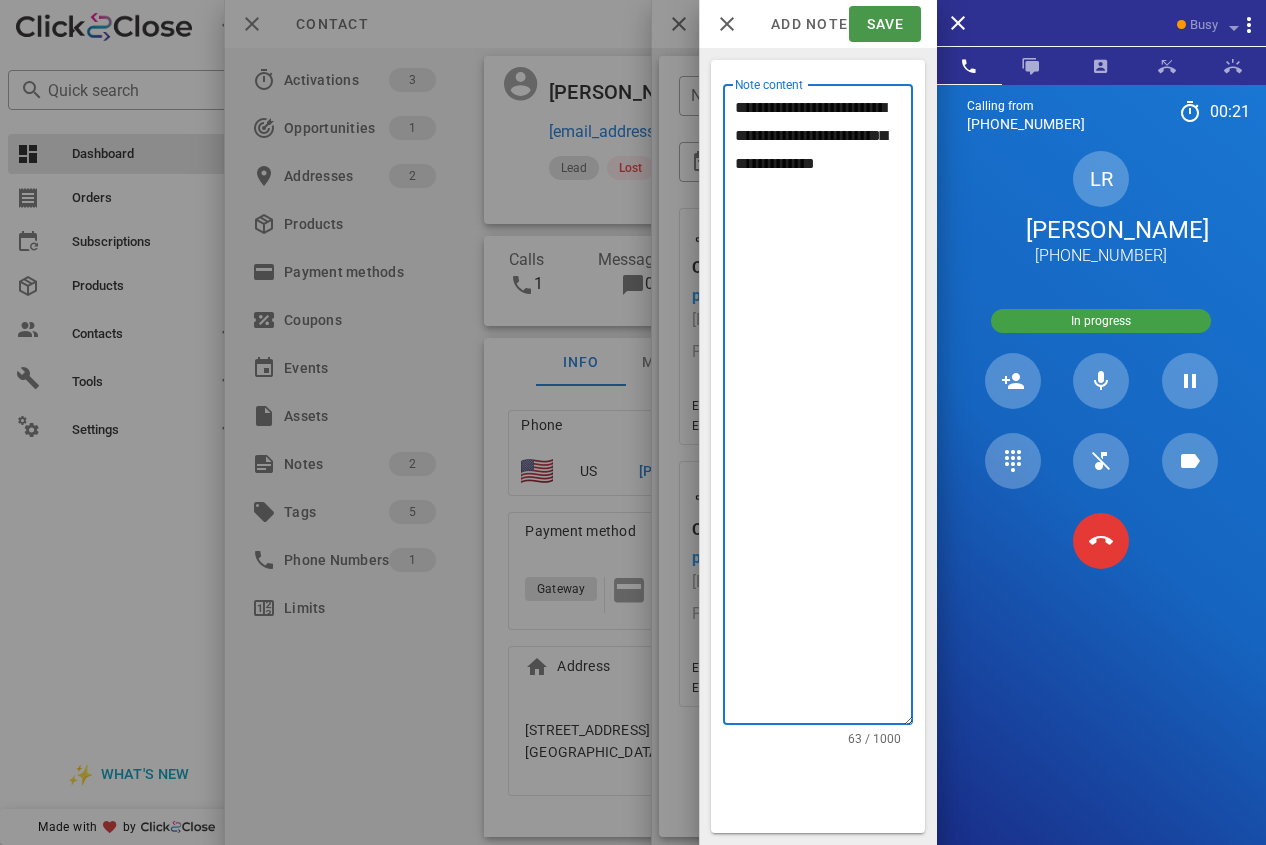 type on "**********" 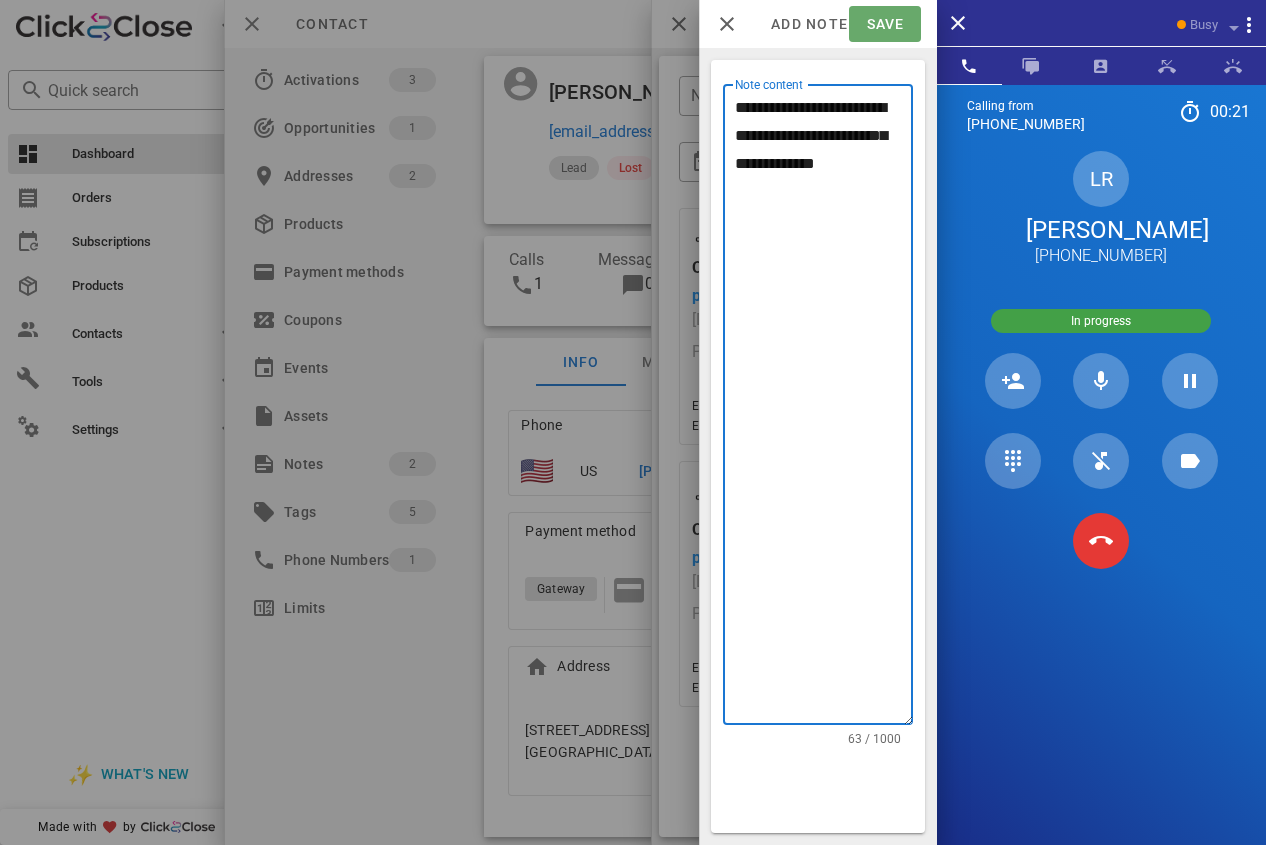 click on "Save" at bounding box center [884, 24] 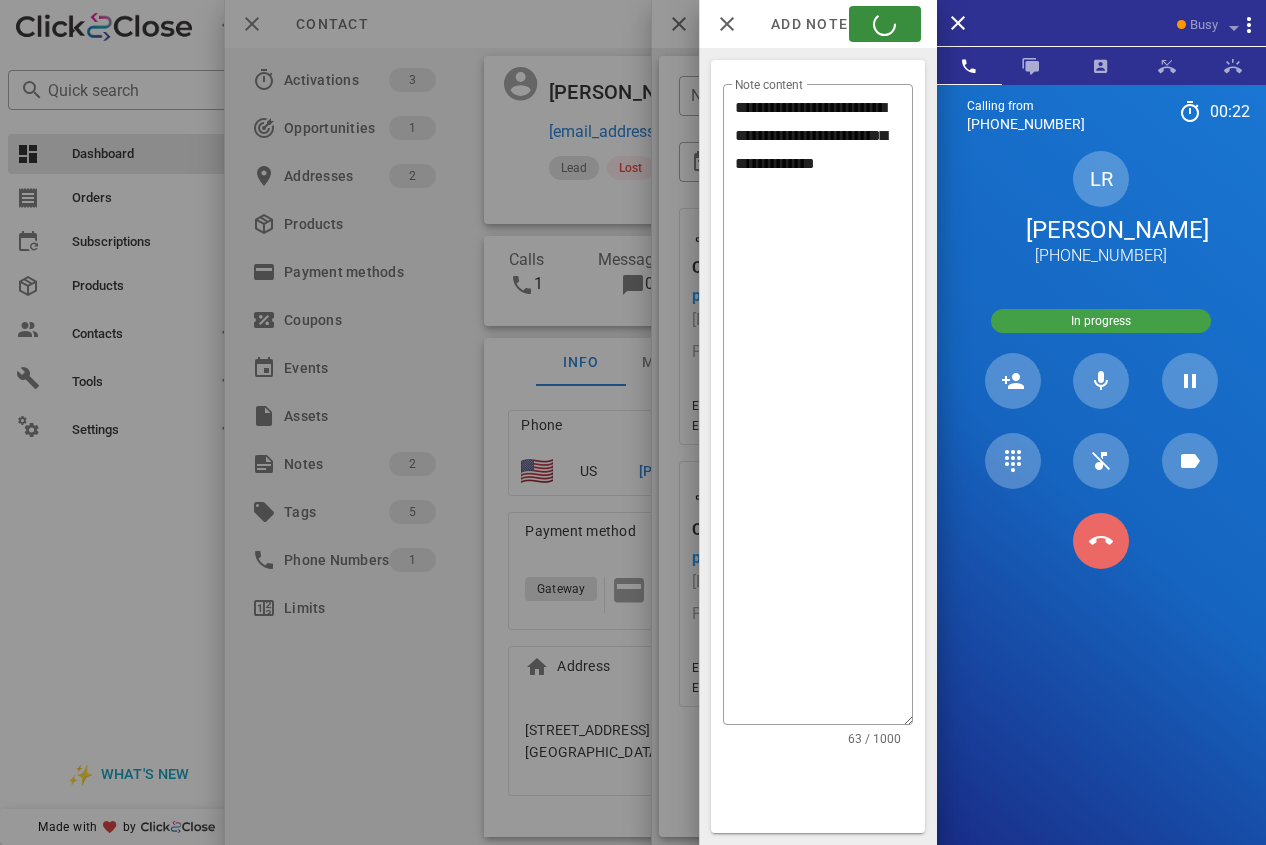 click at bounding box center (1100, 540) 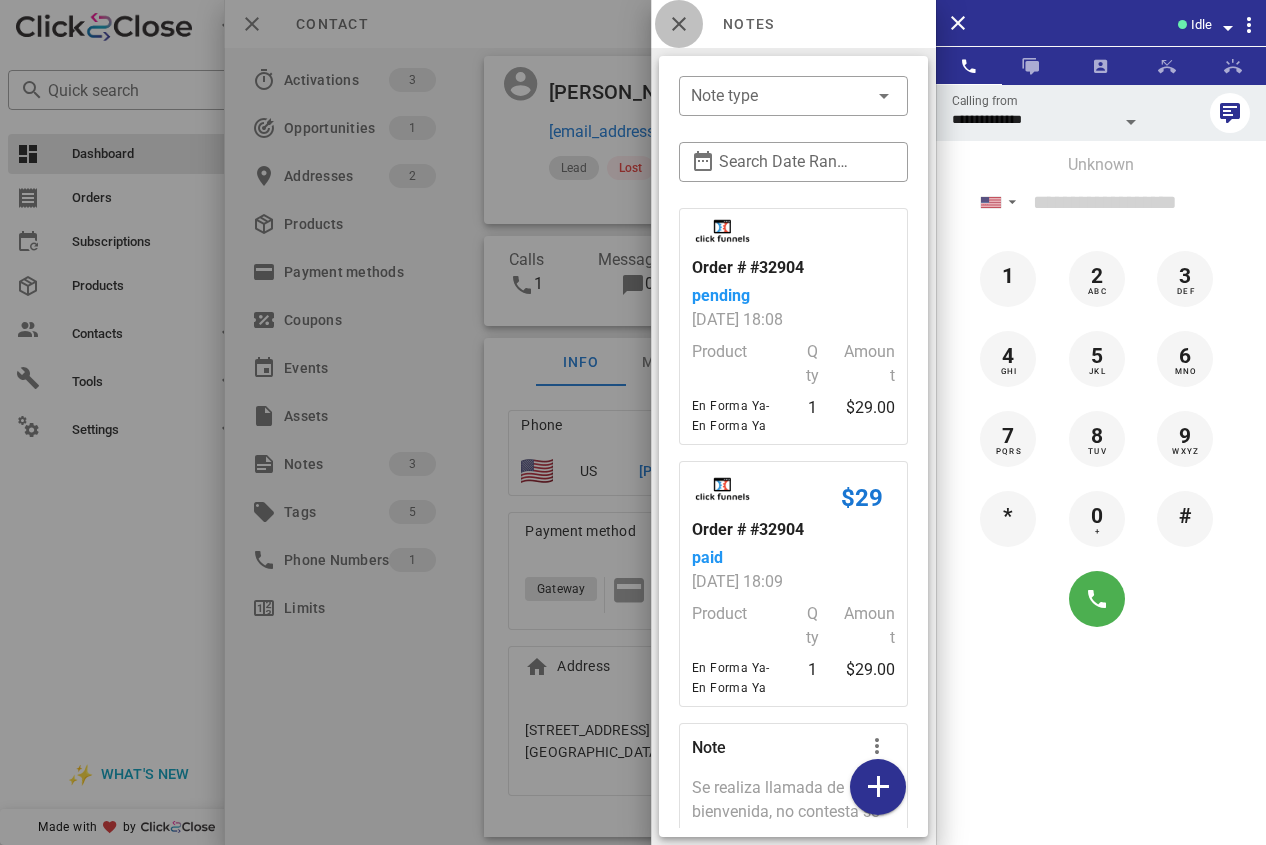 click at bounding box center [679, 24] 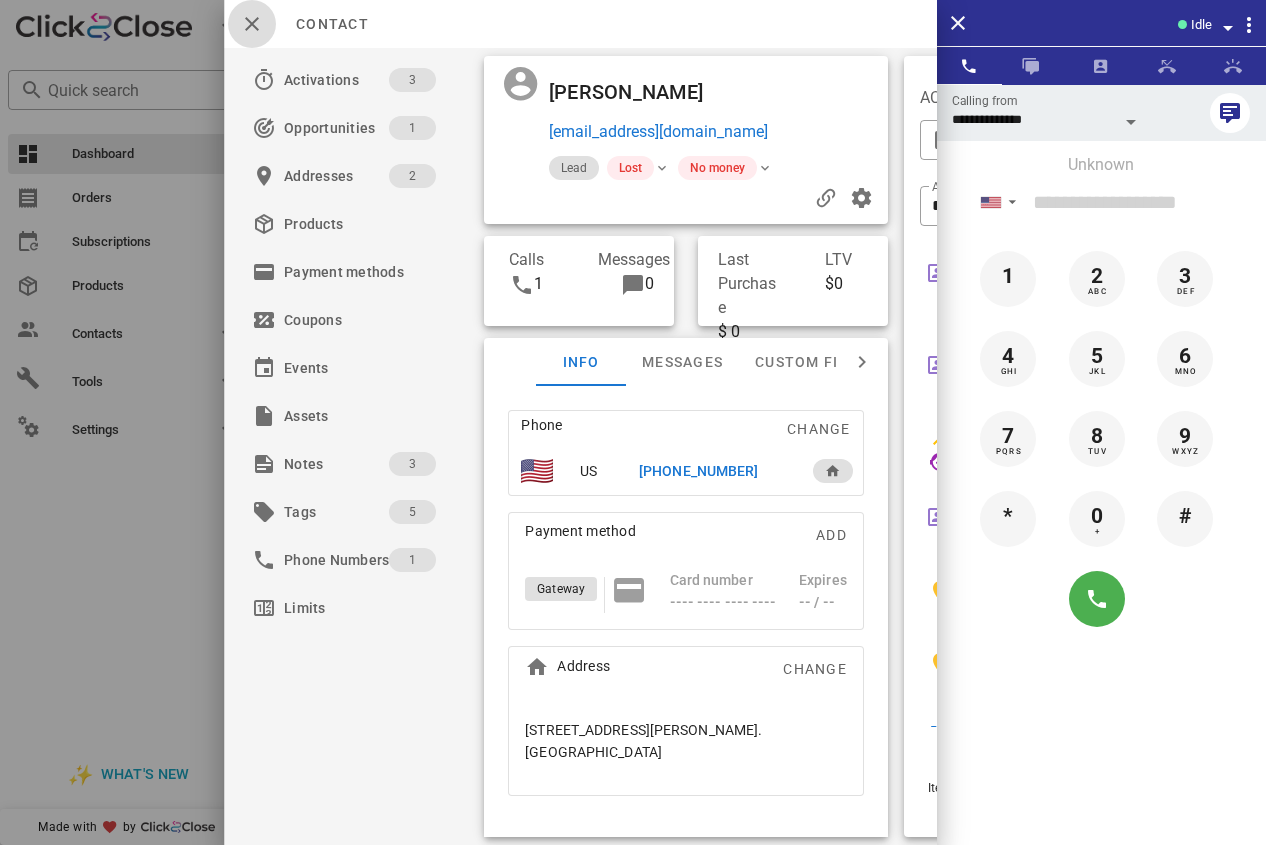 click at bounding box center (252, 24) 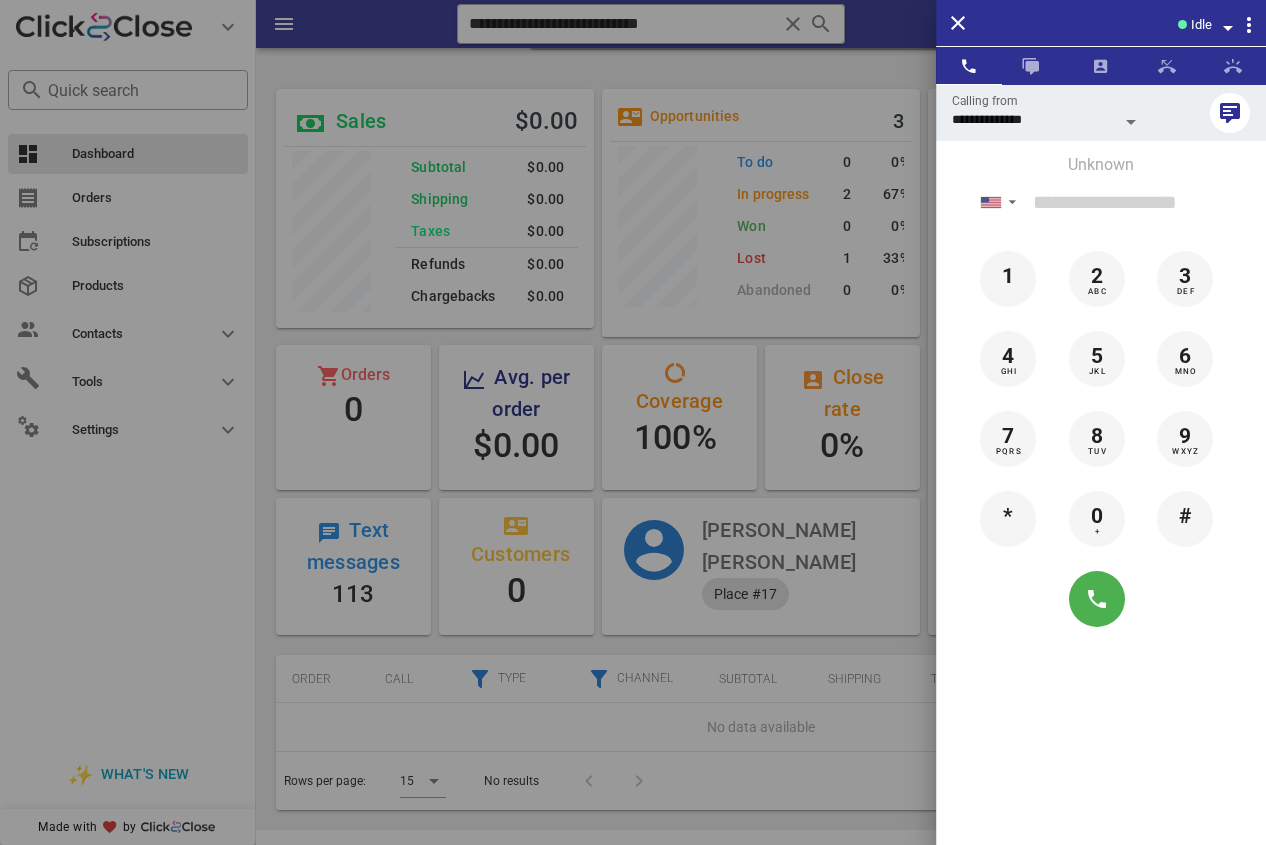 click at bounding box center (633, 422) 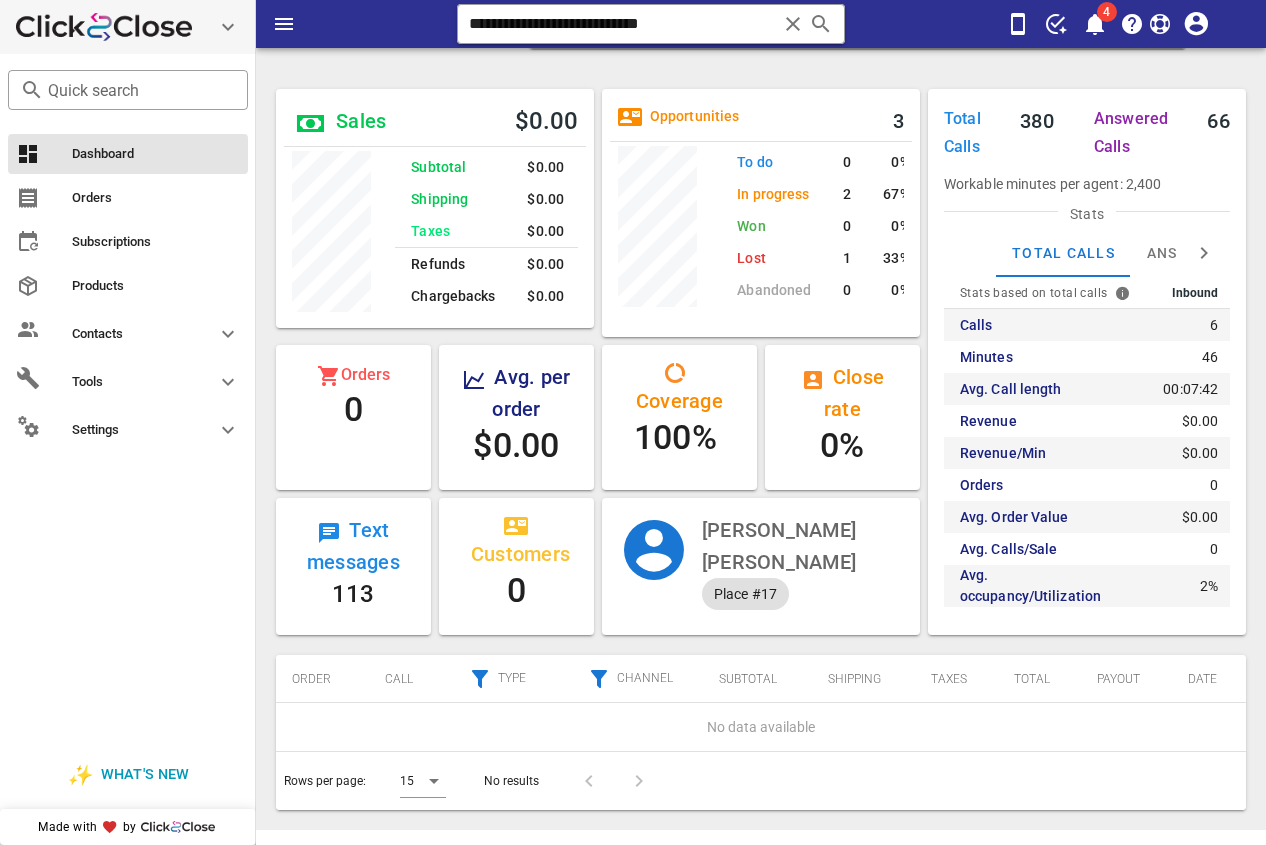 click on "**********" at bounding box center [761, 413] 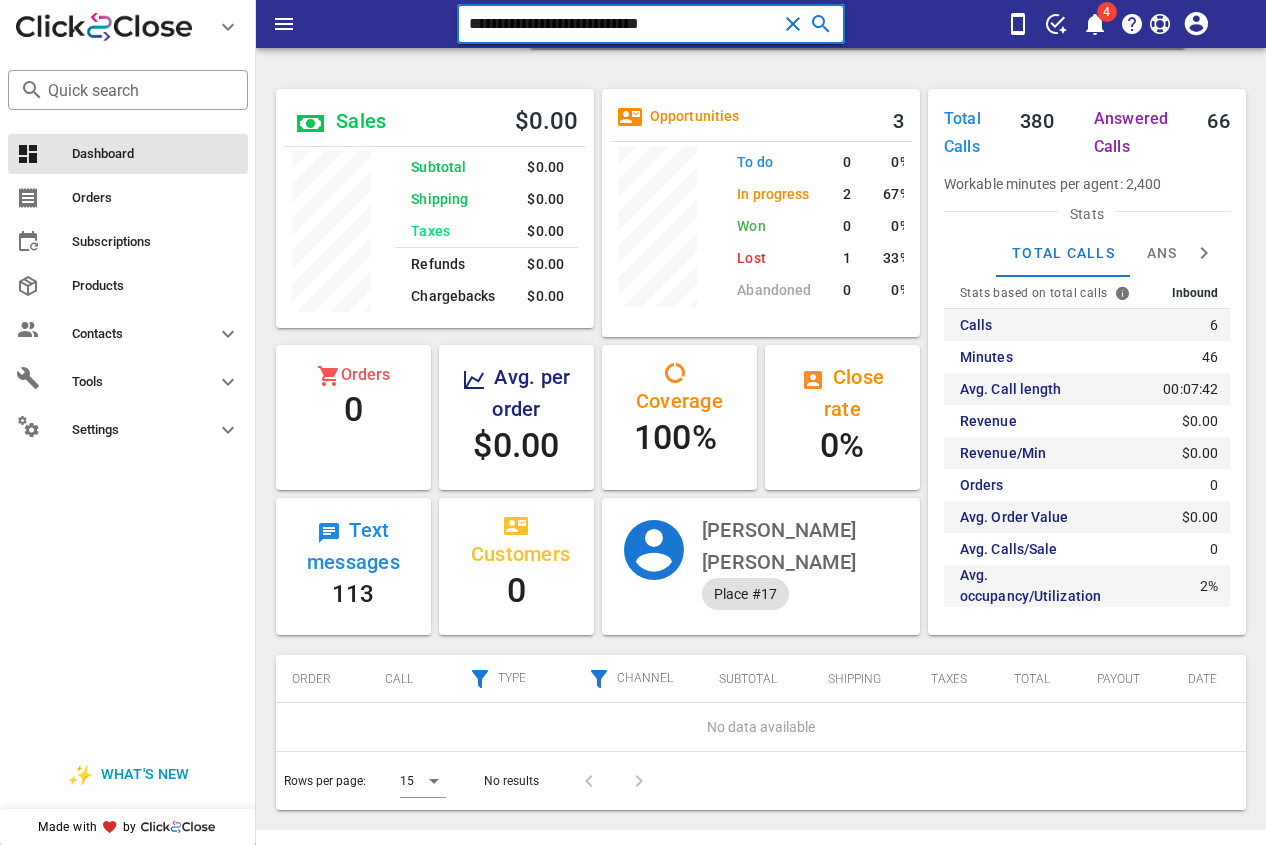 drag, startPoint x: 422, startPoint y: 25, endPoint x: 260, endPoint y: 36, distance: 162.37303 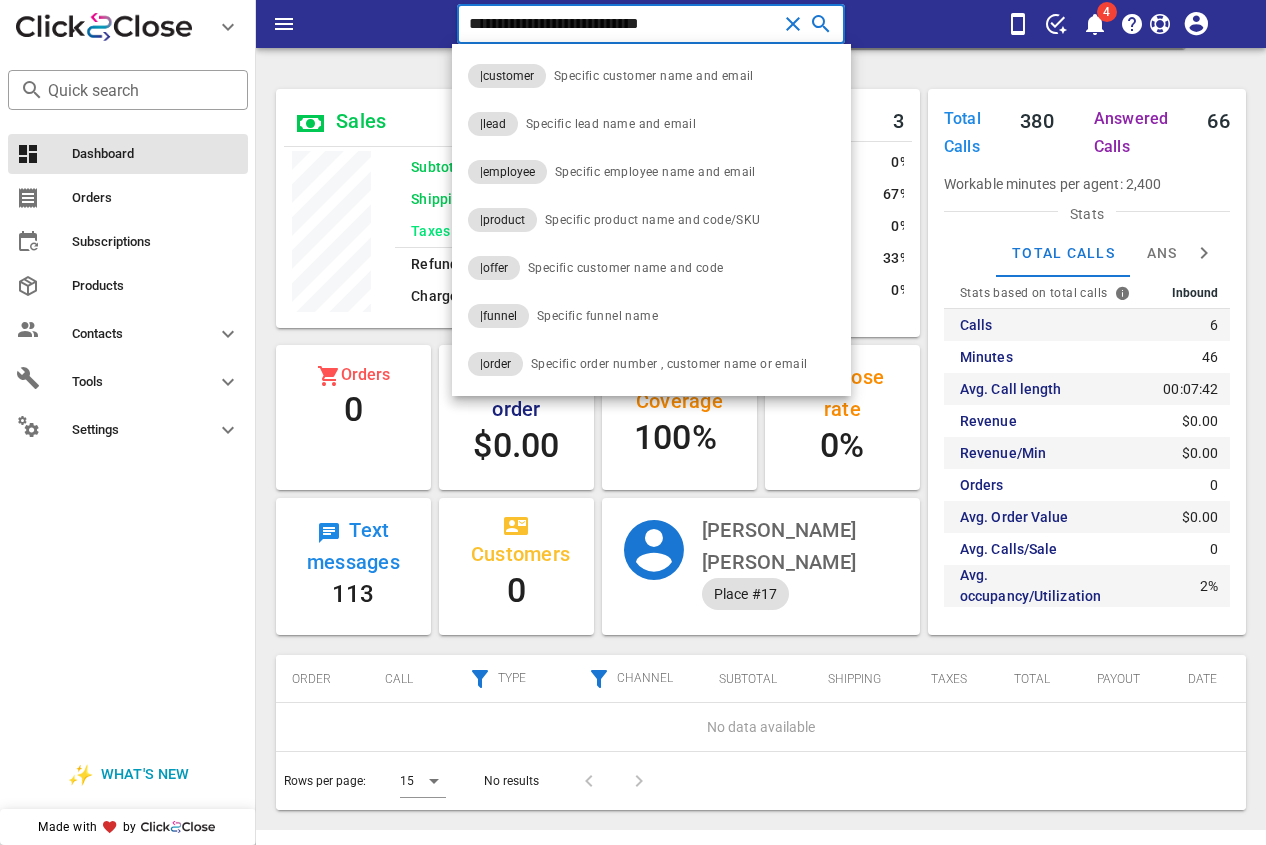 paste 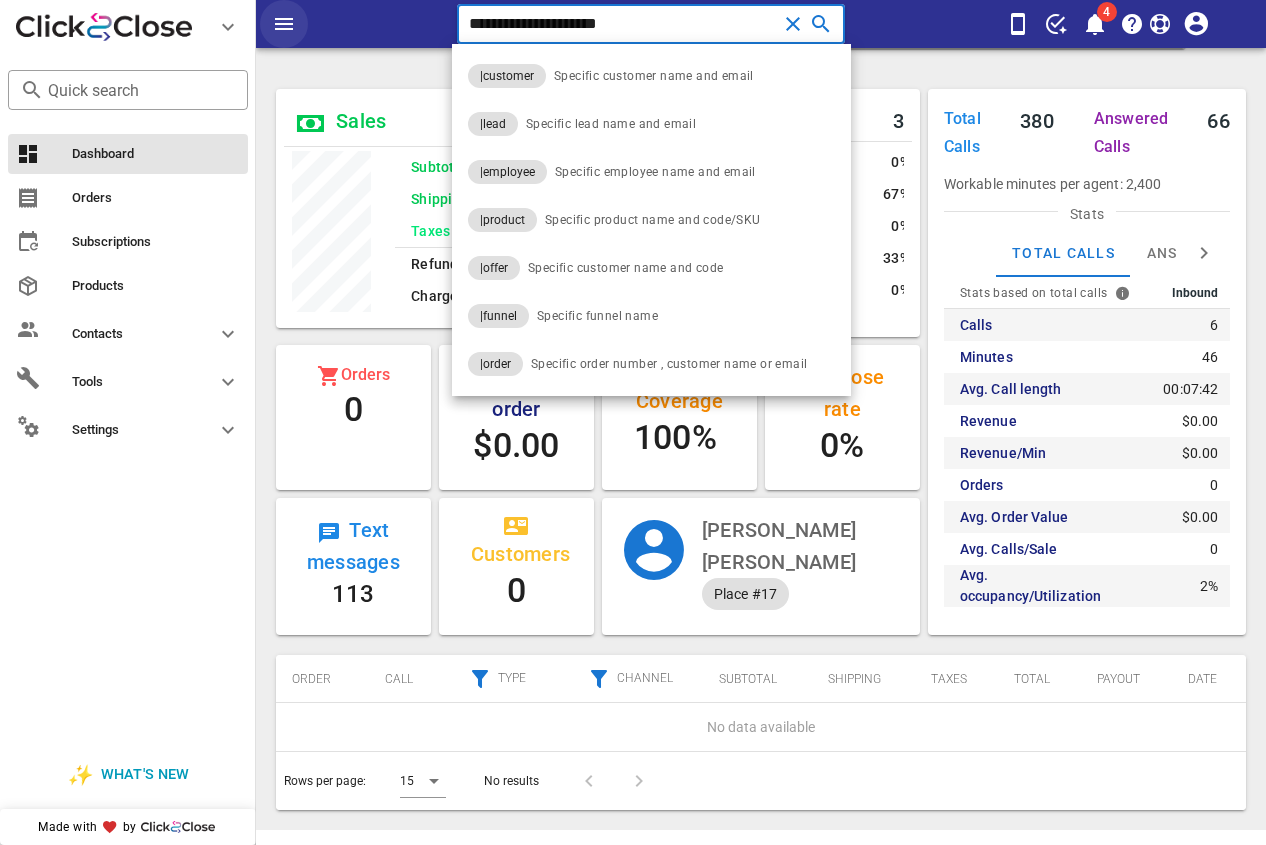 type on "**********" 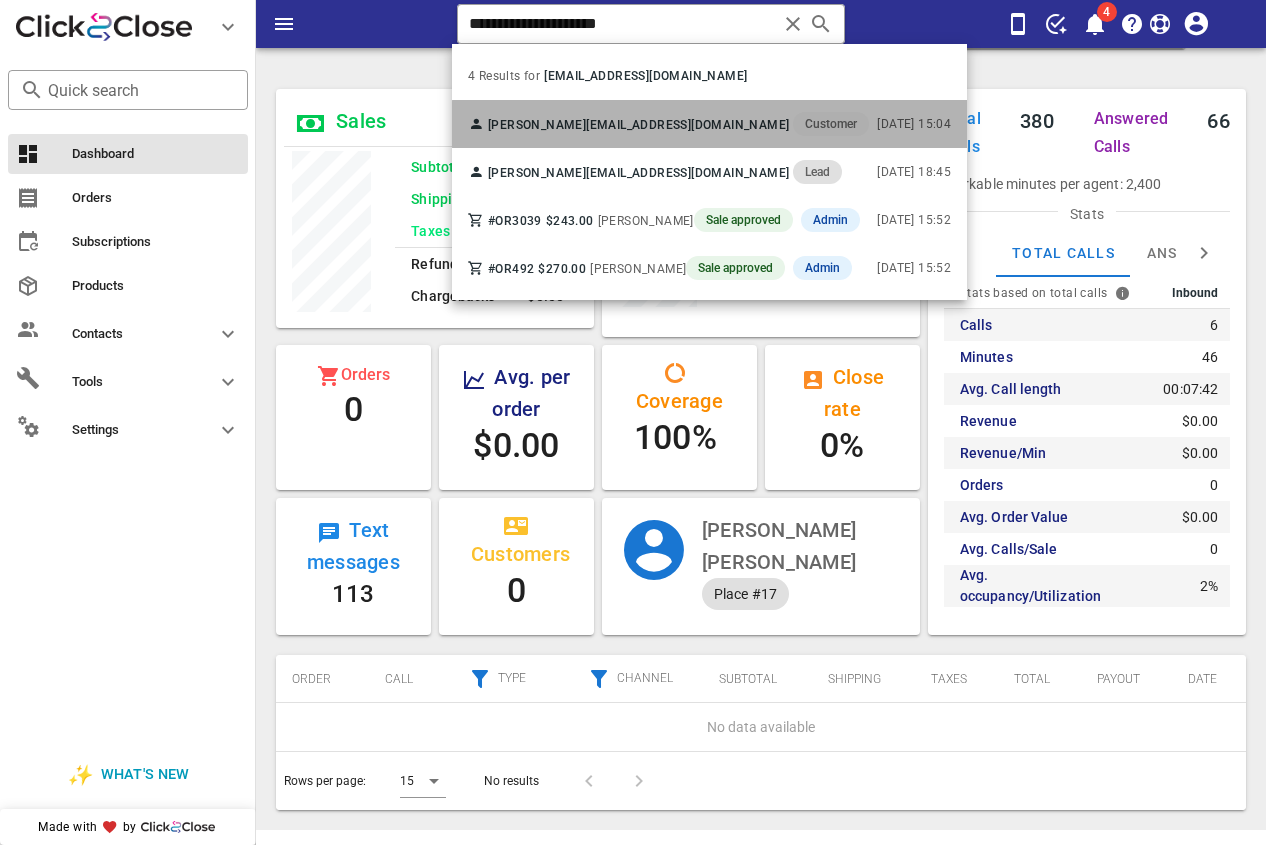 click on "[EMAIL_ADDRESS][DOMAIN_NAME]" at bounding box center [687, 125] 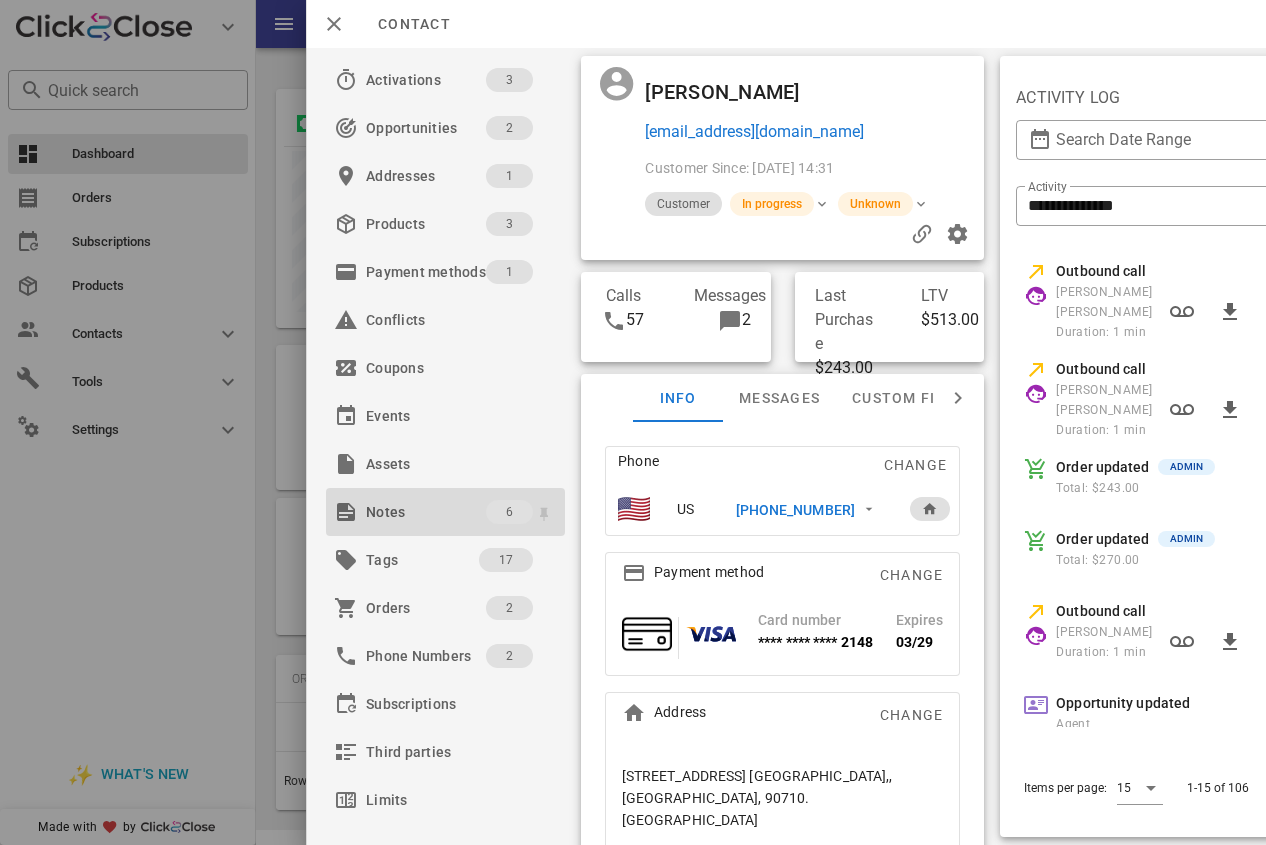 click on "Notes" at bounding box center [426, 512] 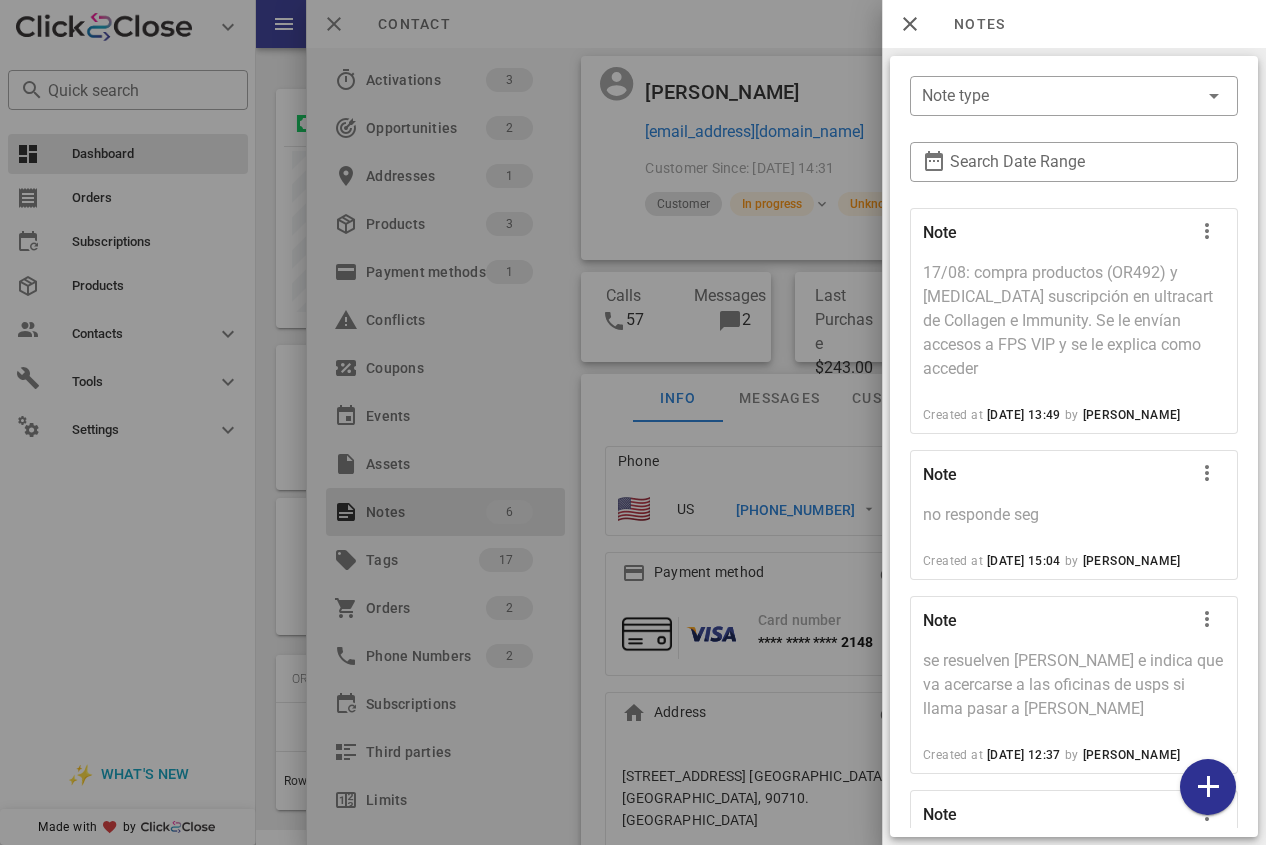 scroll, scrollTop: 572, scrollLeft: 0, axis: vertical 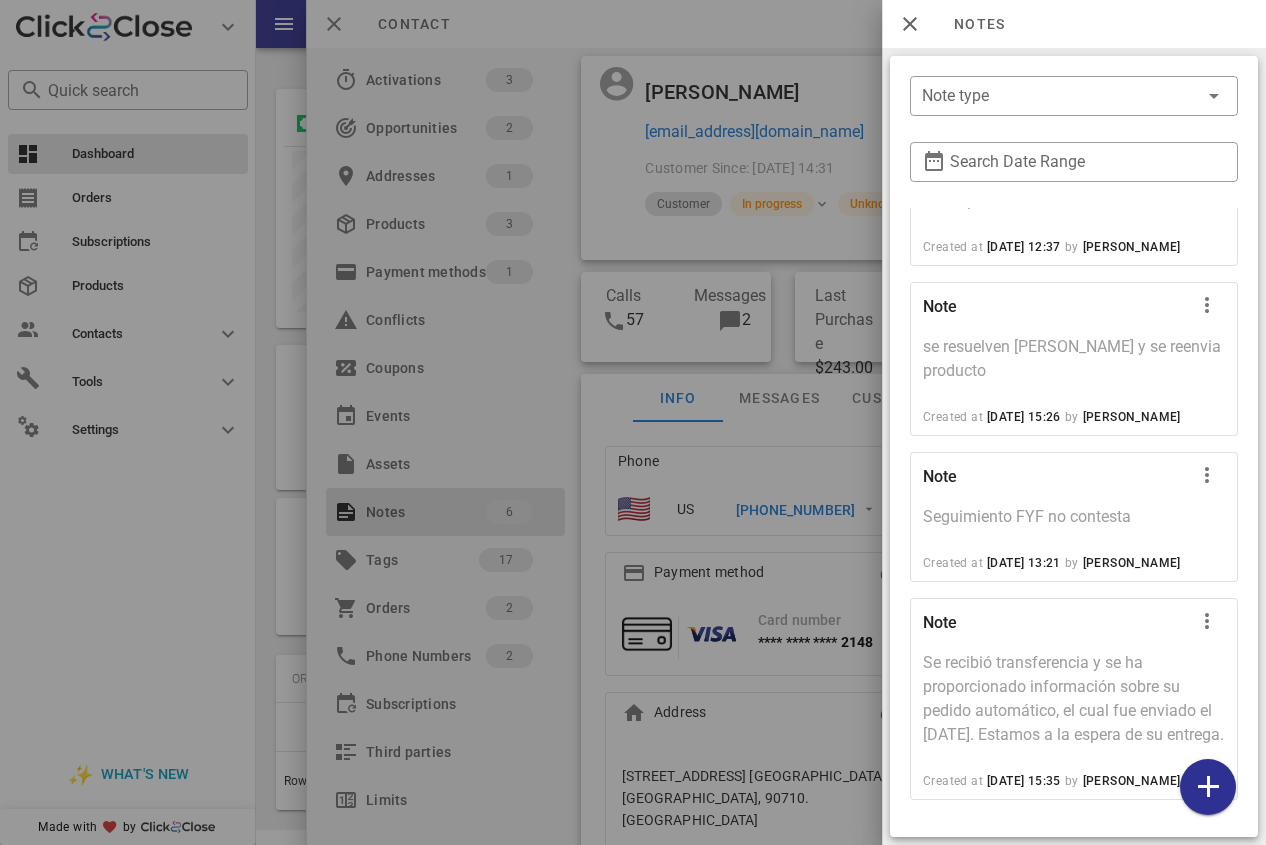 click at bounding box center [633, 422] 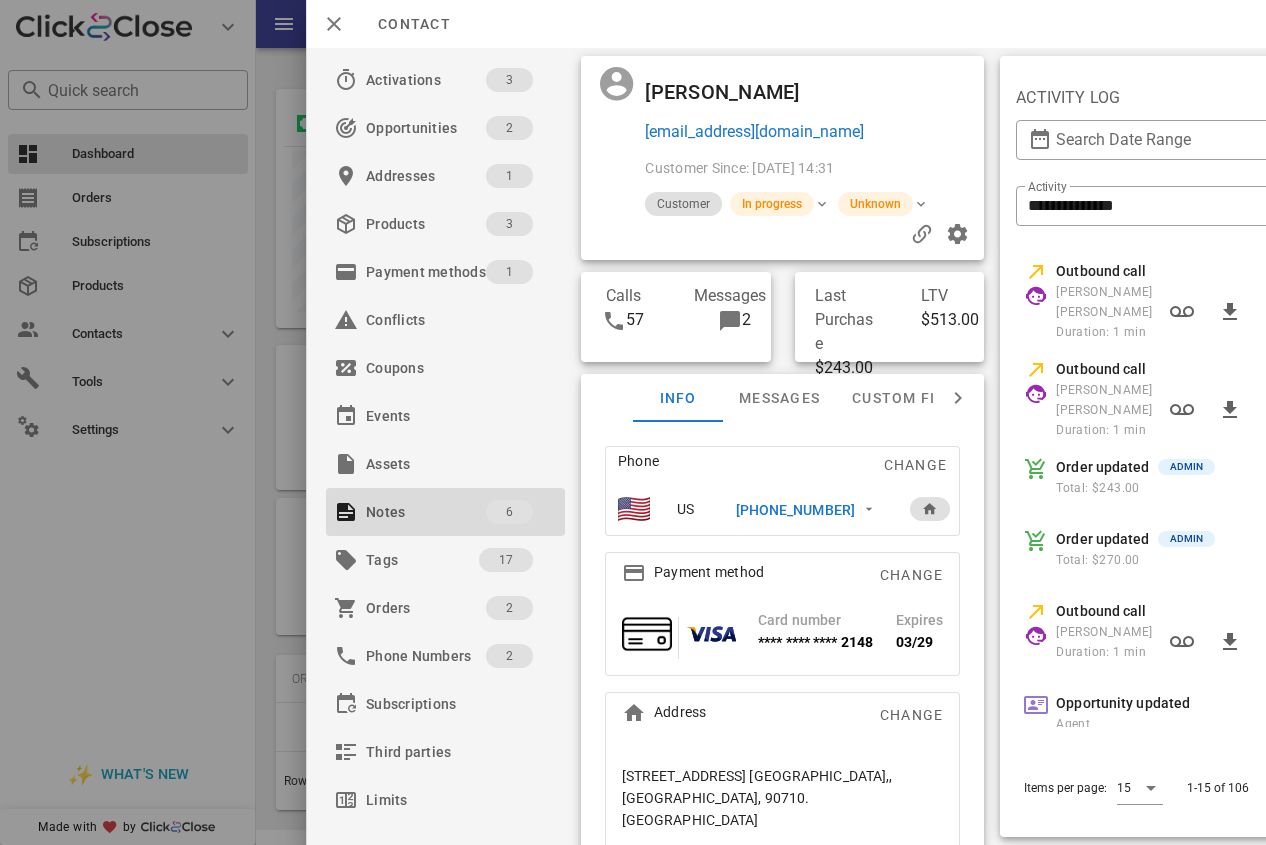 click on "[PHONE_NUMBER]" at bounding box center [812, 509] 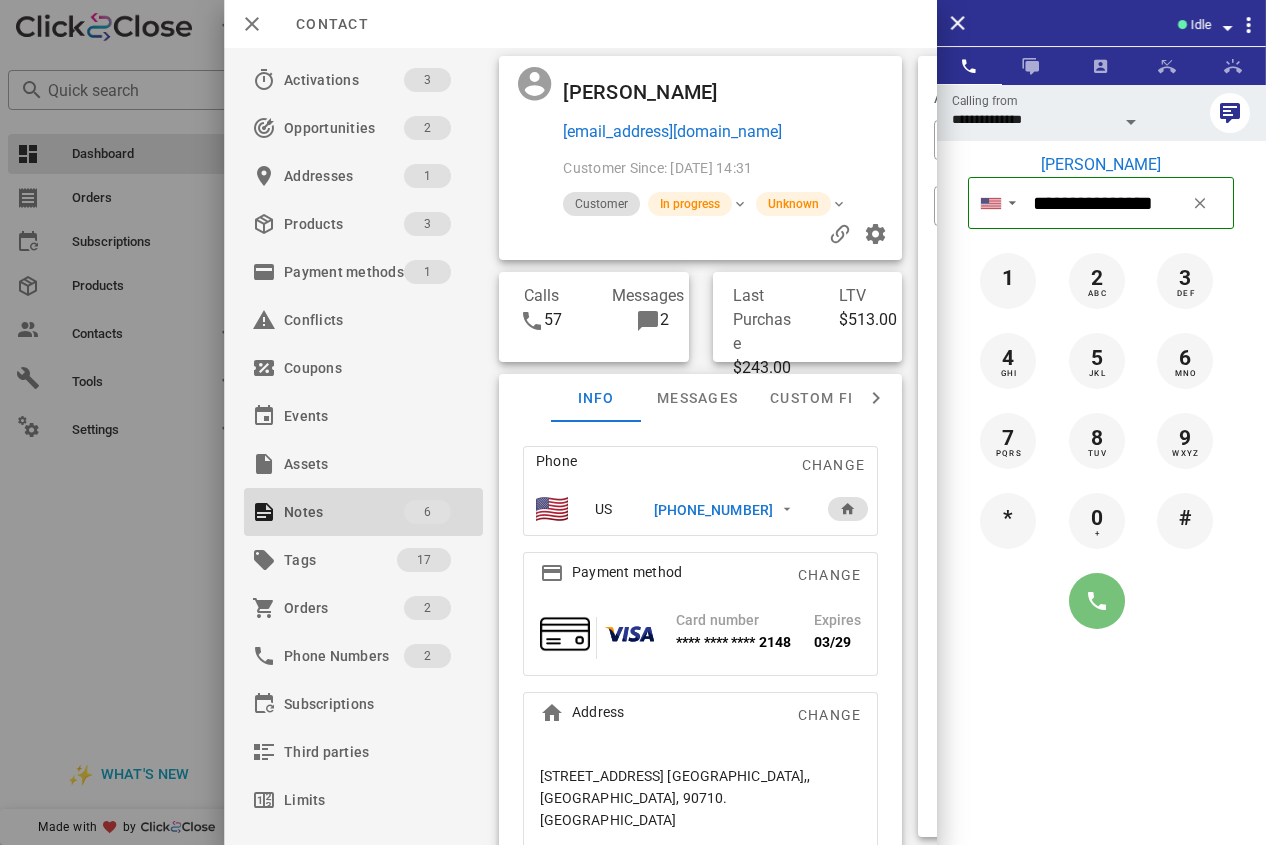 click at bounding box center [1097, 601] 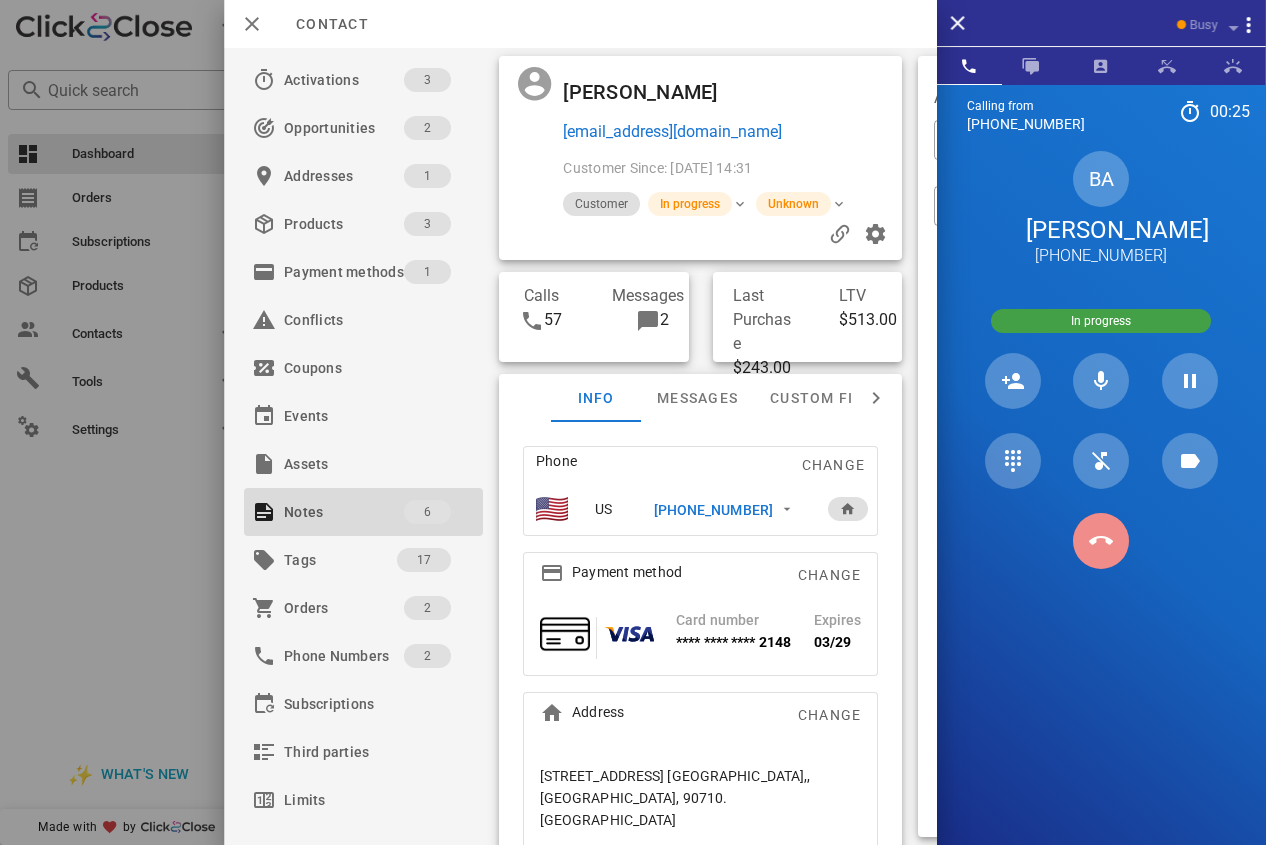click at bounding box center [1101, 541] 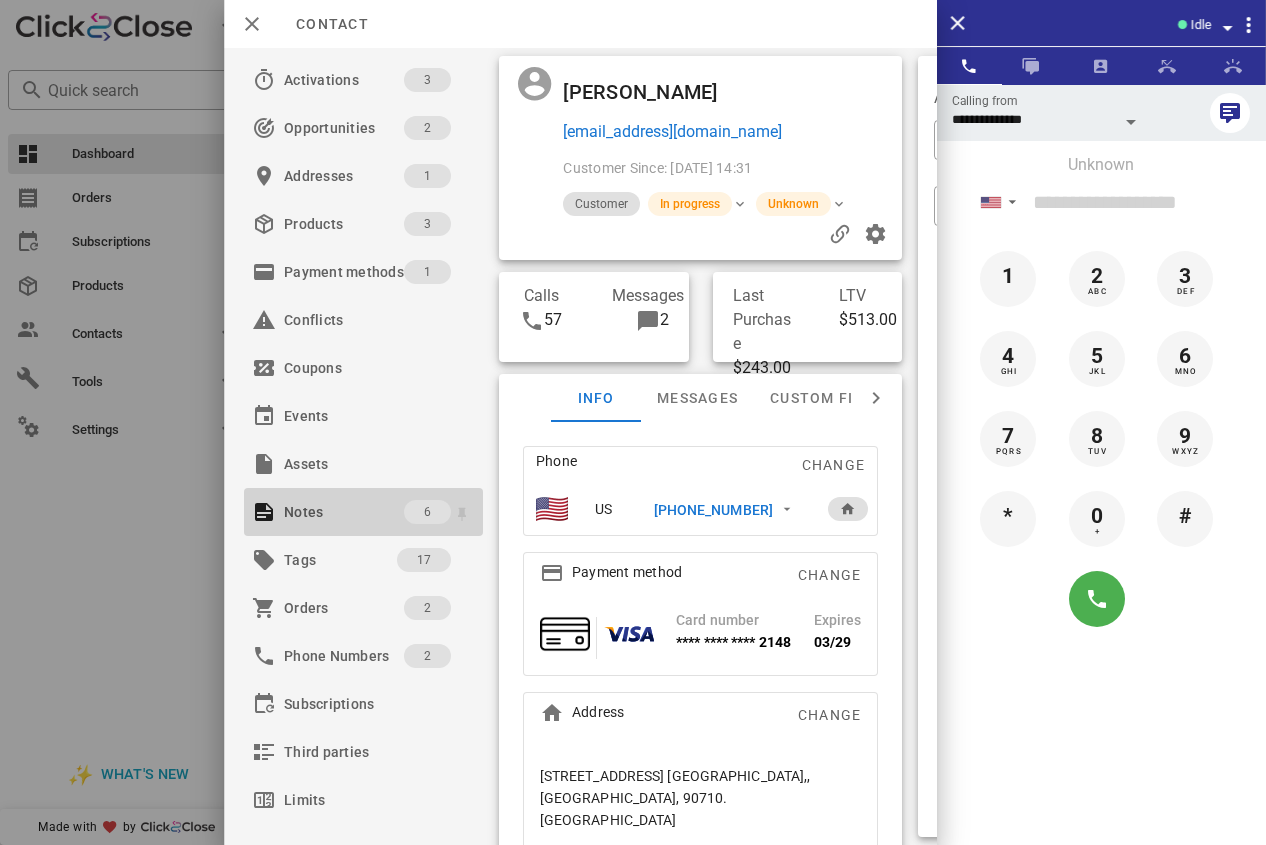 click on "Notes" at bounding box center [344, 512] 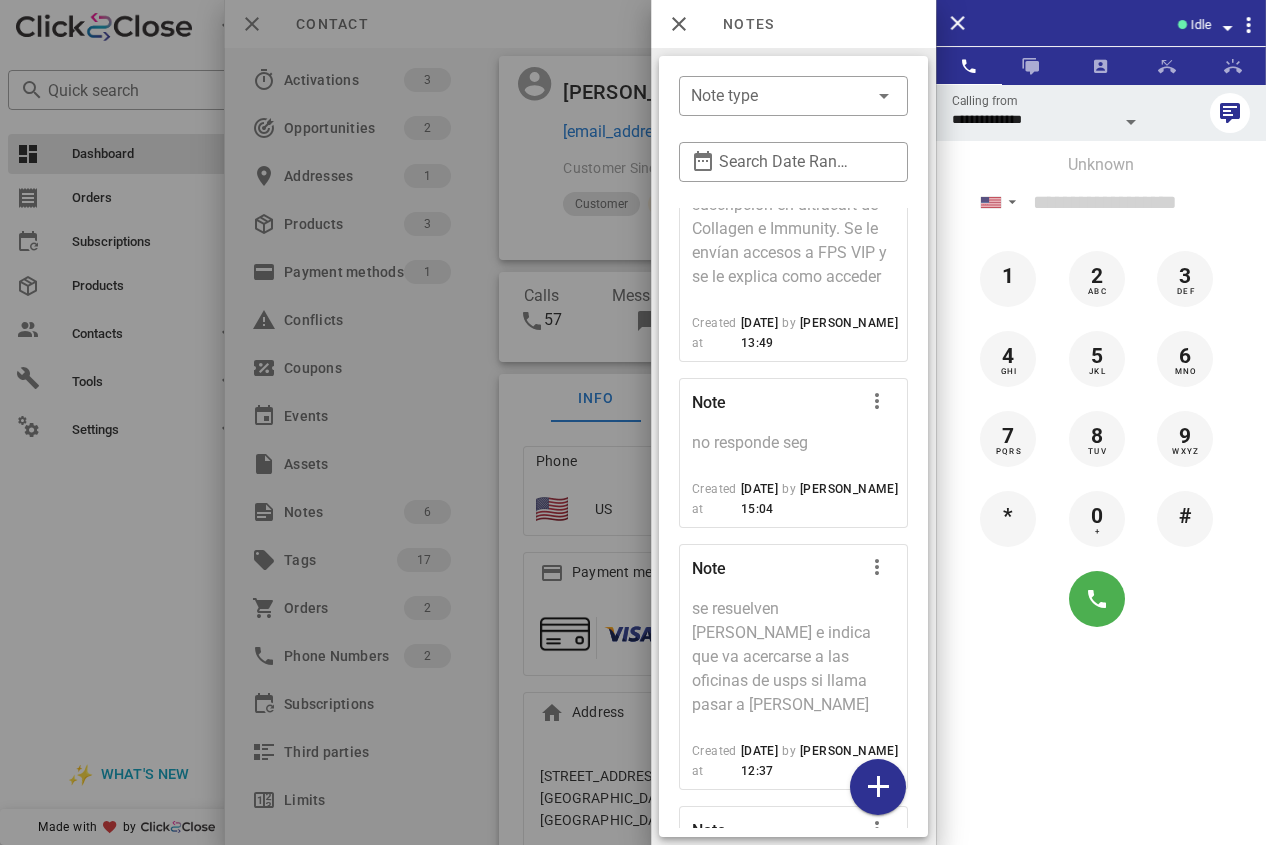 scroll, scrollTop: 216, scrollLeft: 0, axis: vertical 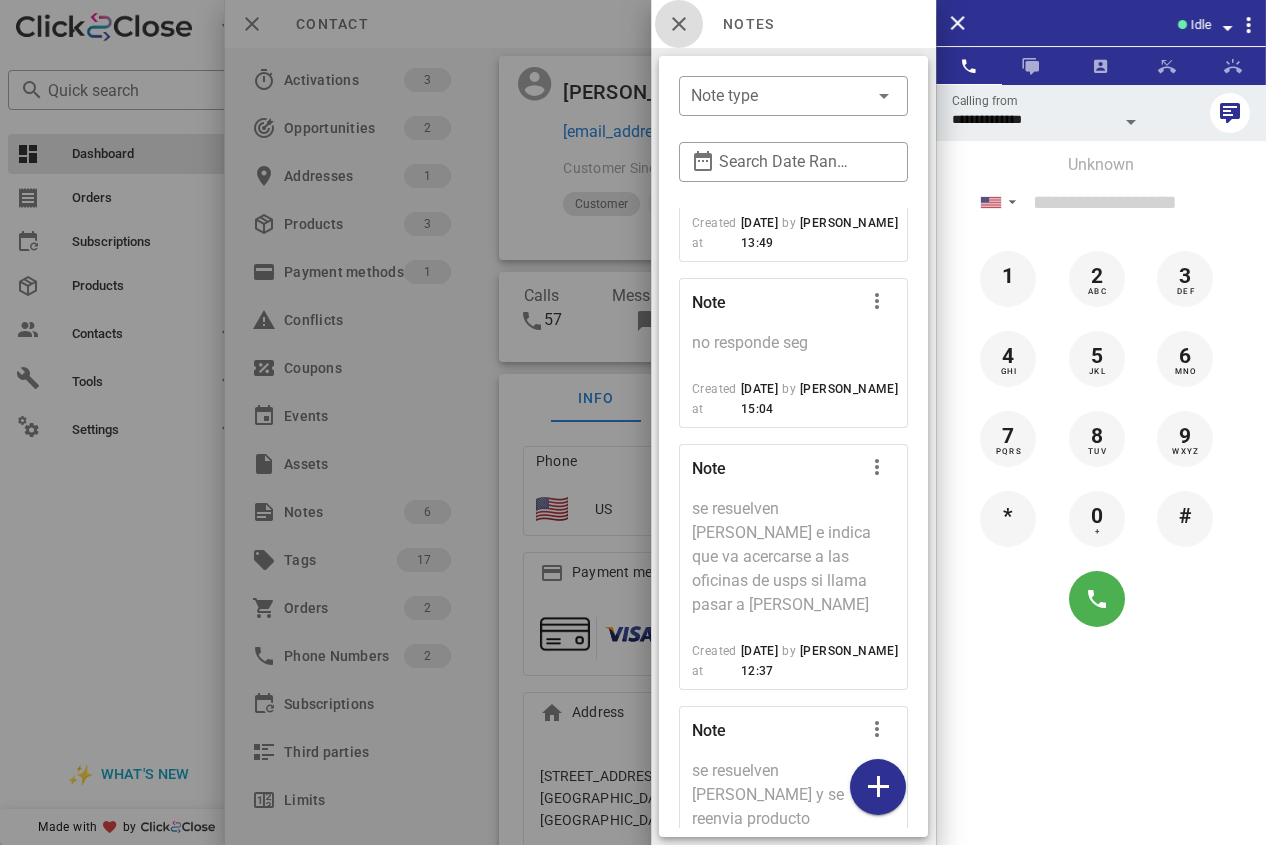 click at bounding box center (679, 24) 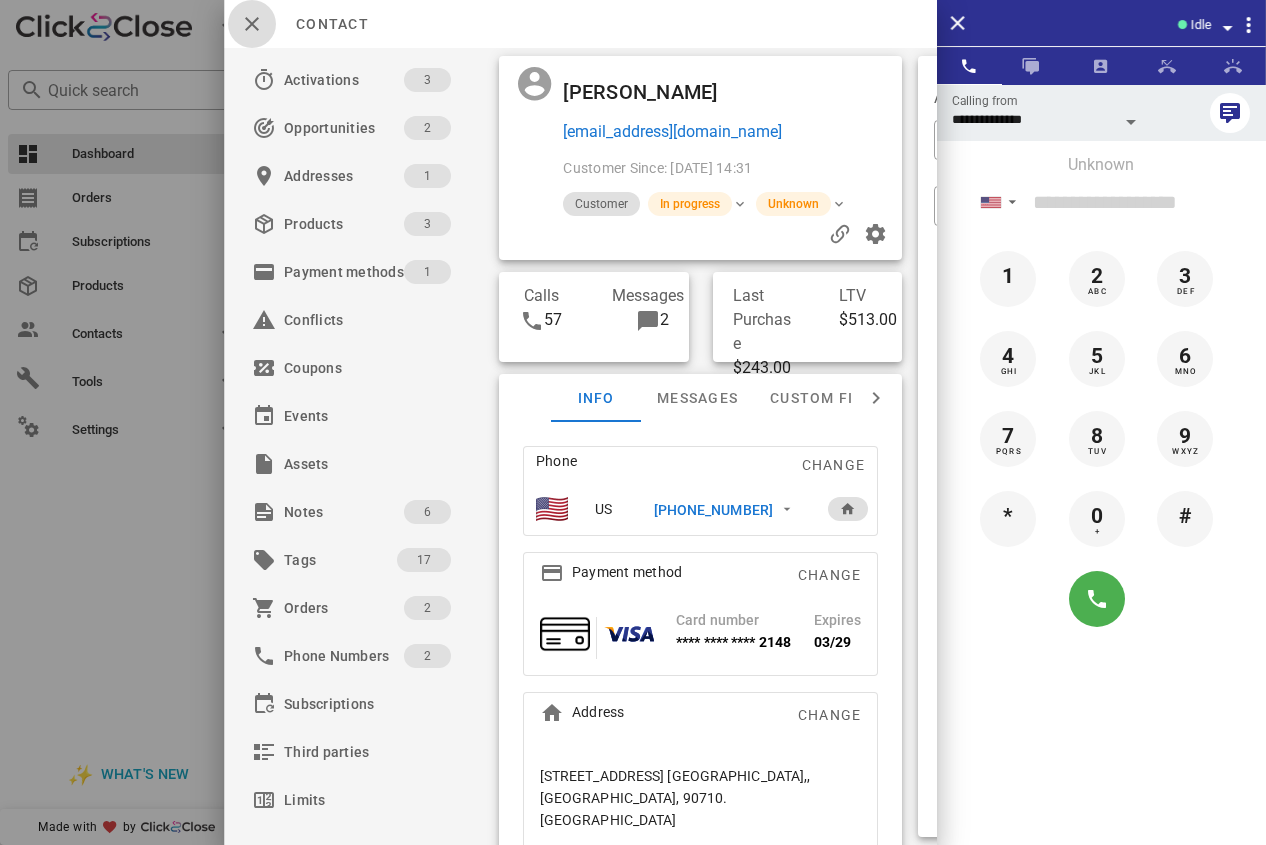 click at bounding box center (252, 24) 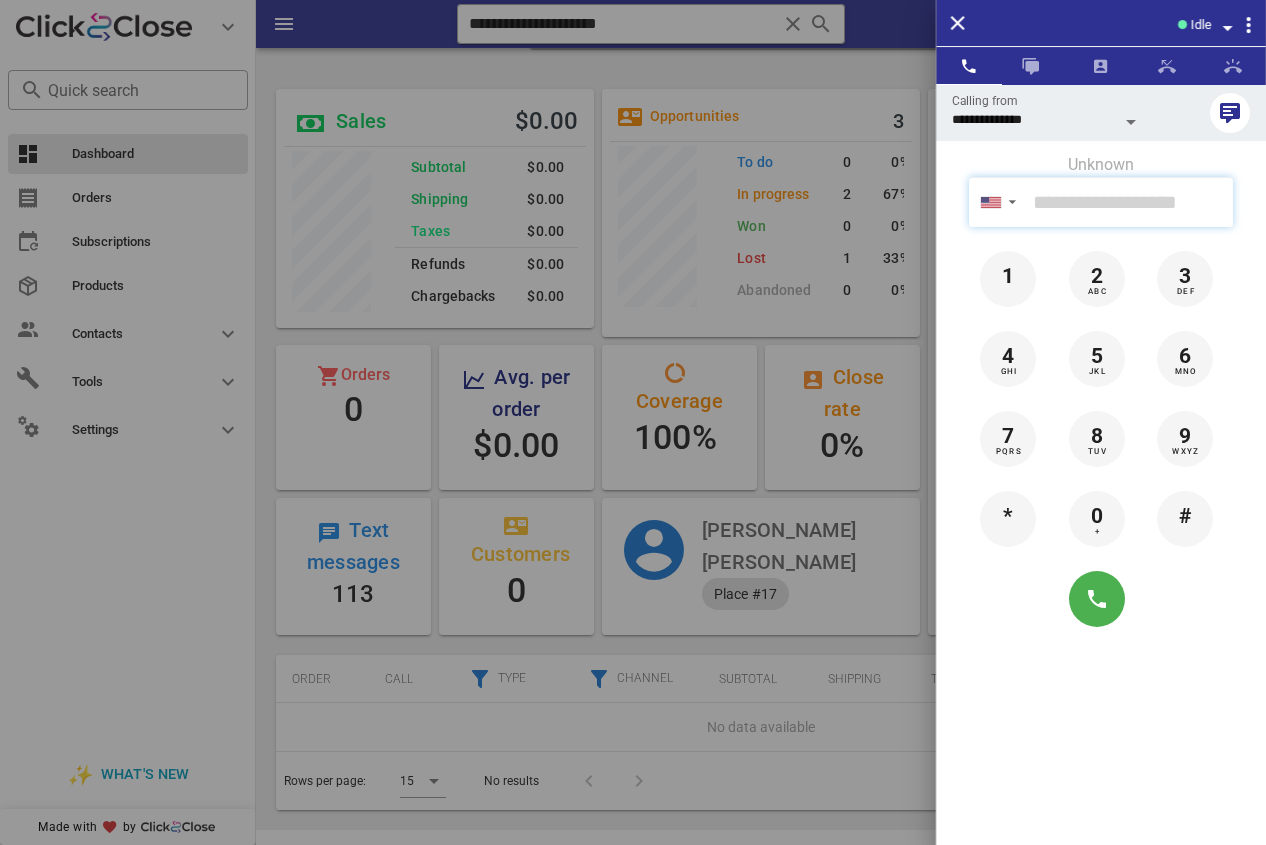 click at bounding box center [1129, 202] 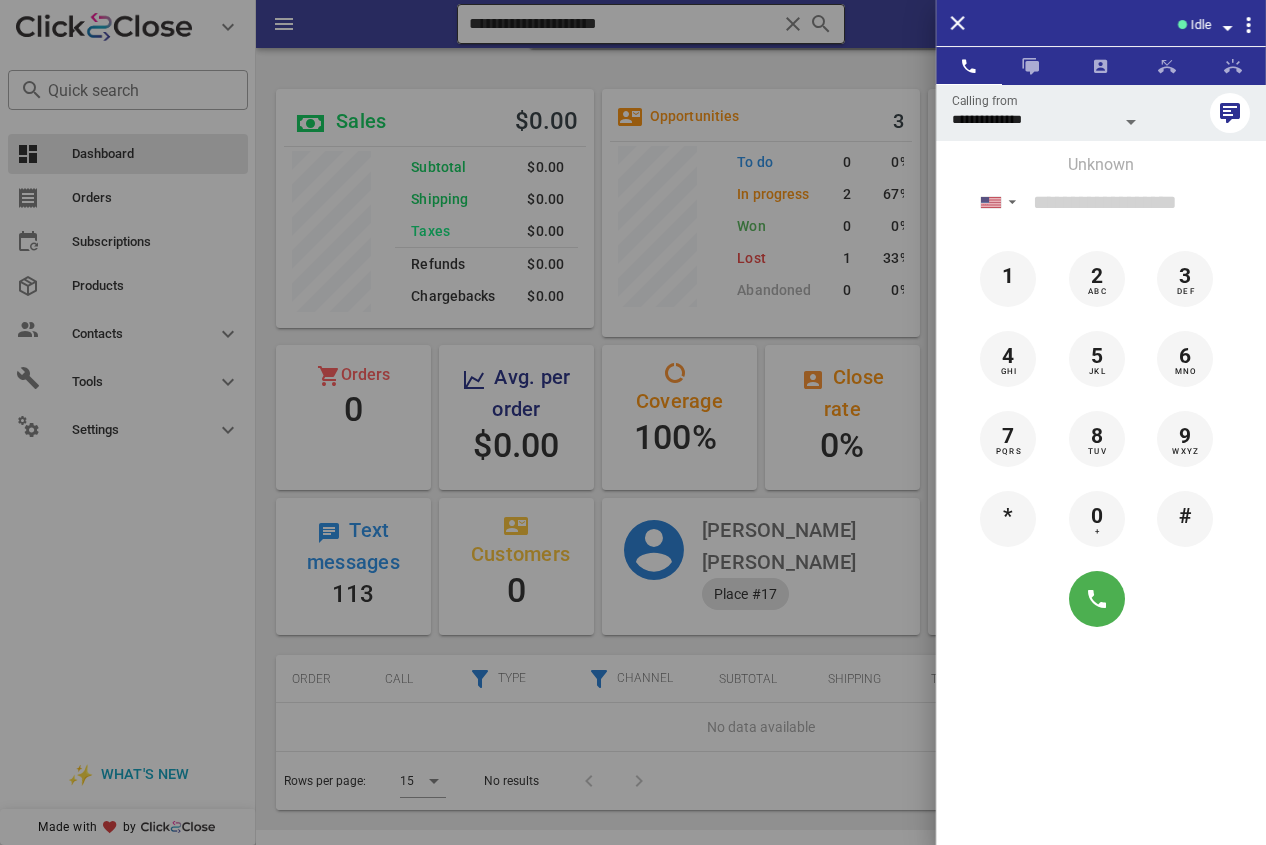 drag, startPoint x: 631, startPoint y: 47, endPoint x: 640, endPoint y: 22, distance: 26.57066 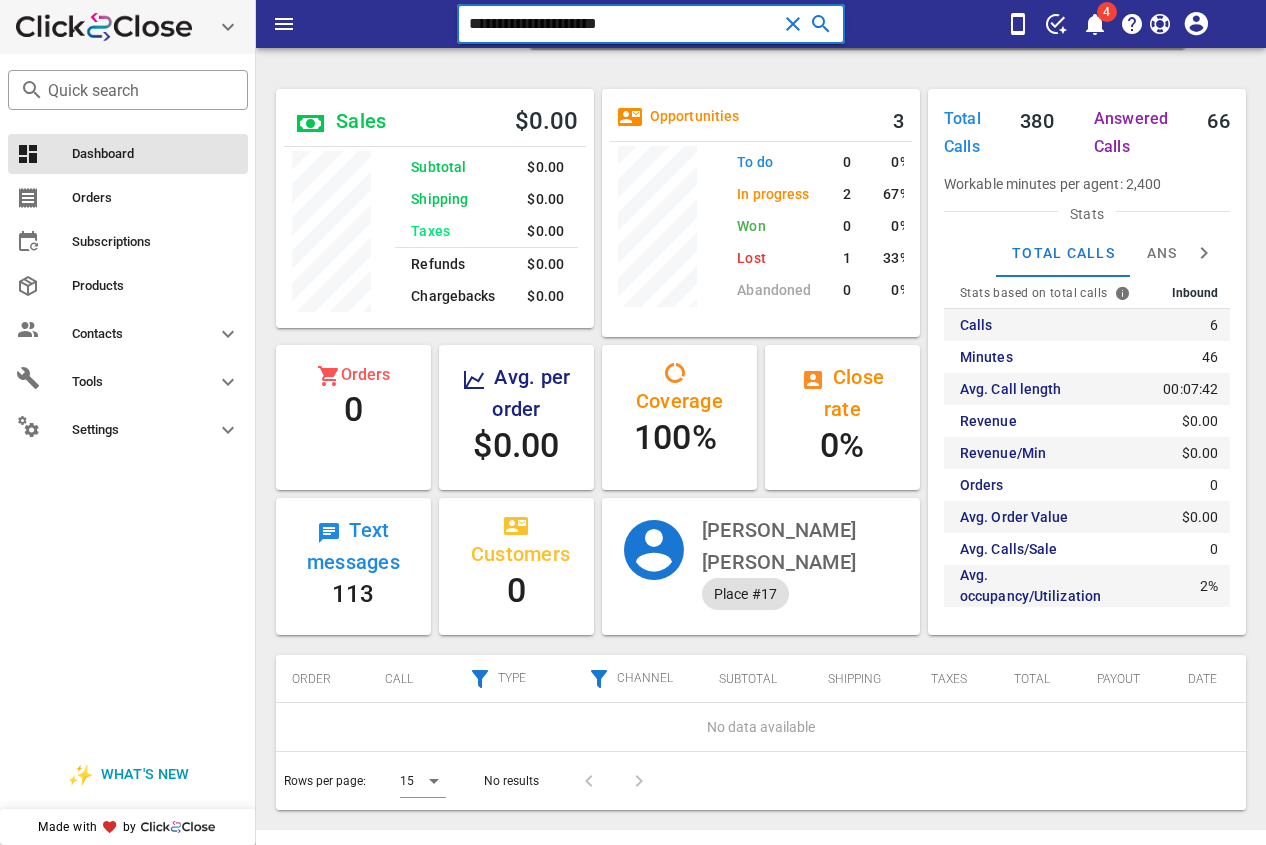 drag, startPoint x: 612, startPoint y: 22, endPoint x: 116, endPoint y: 18, distance: 496.01614 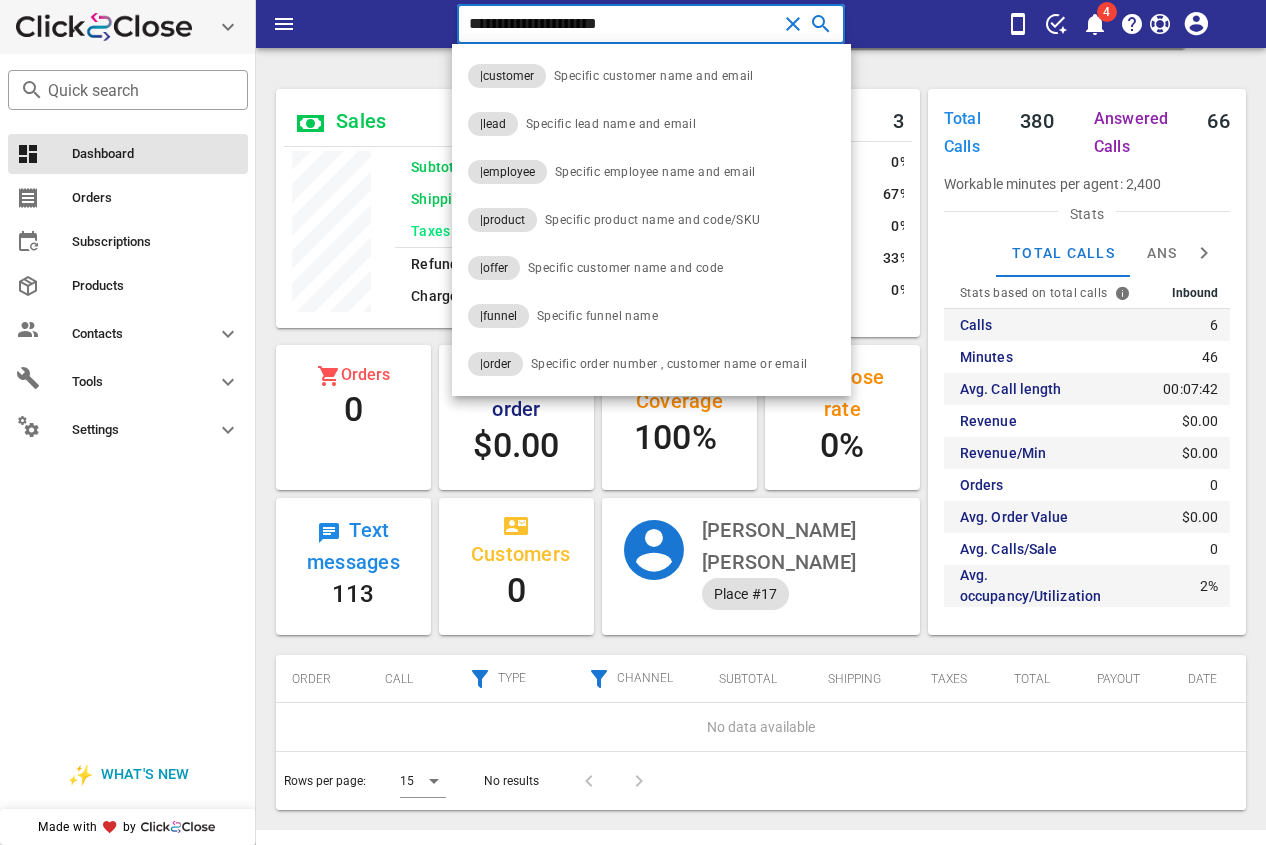 paste 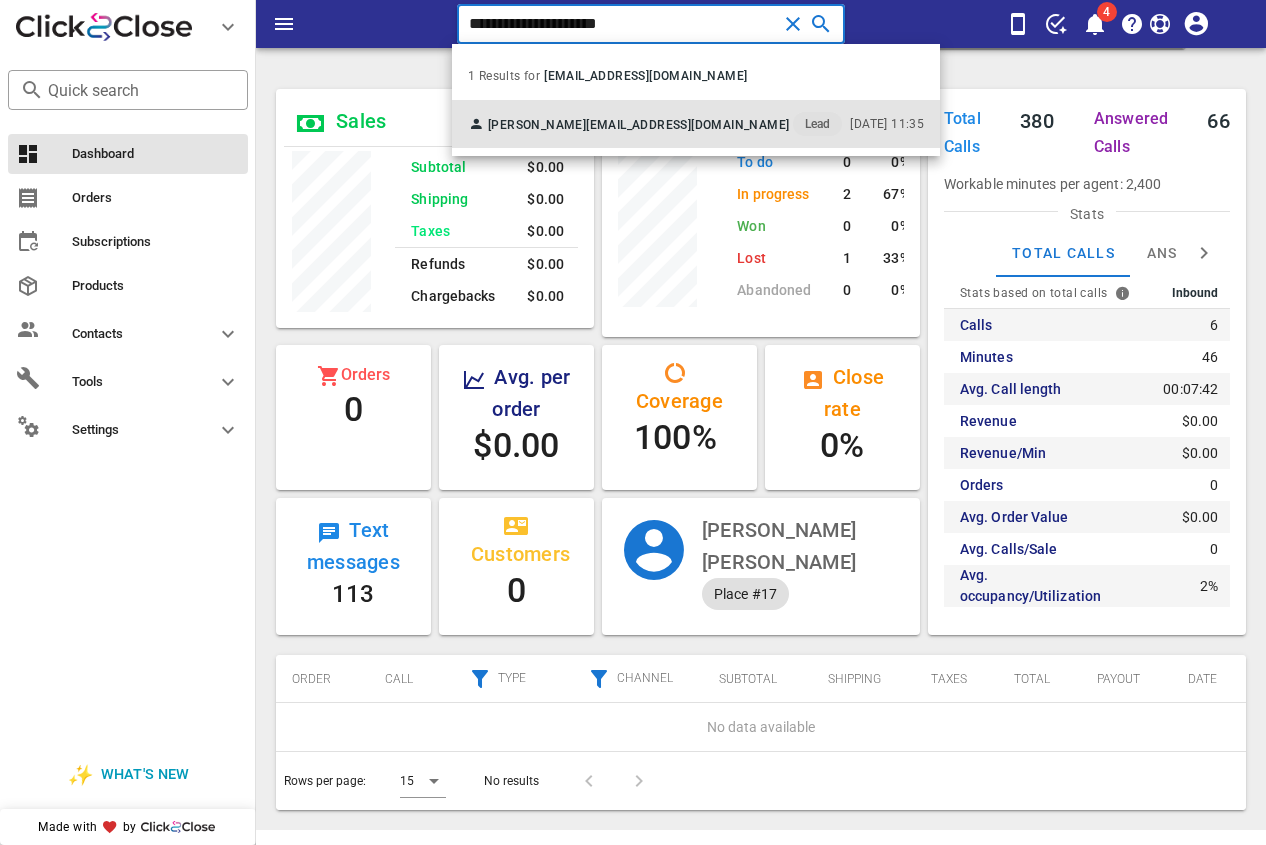 click on "[PERSON_NAME]" at bounding box center (537, 125) 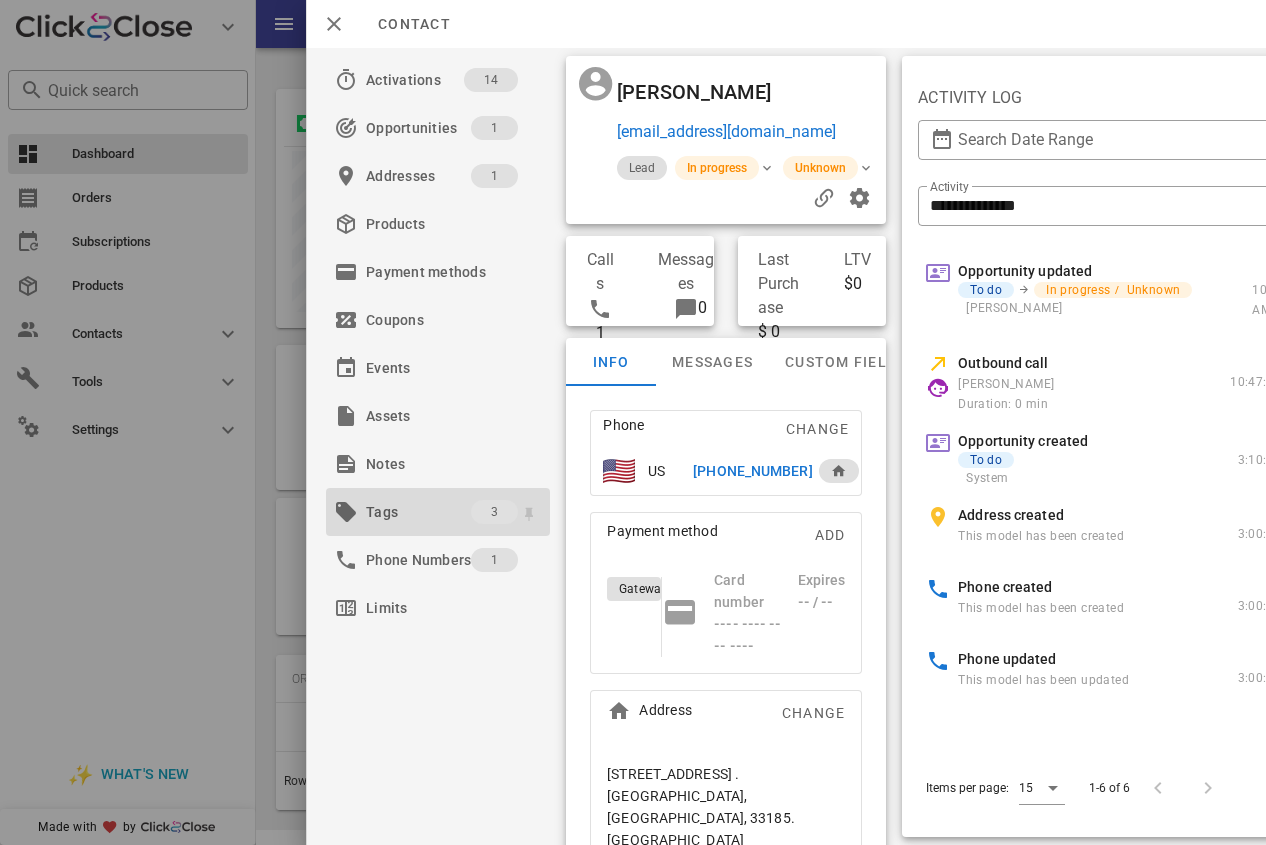 click on "Tags" at bounding box center [418, 512] 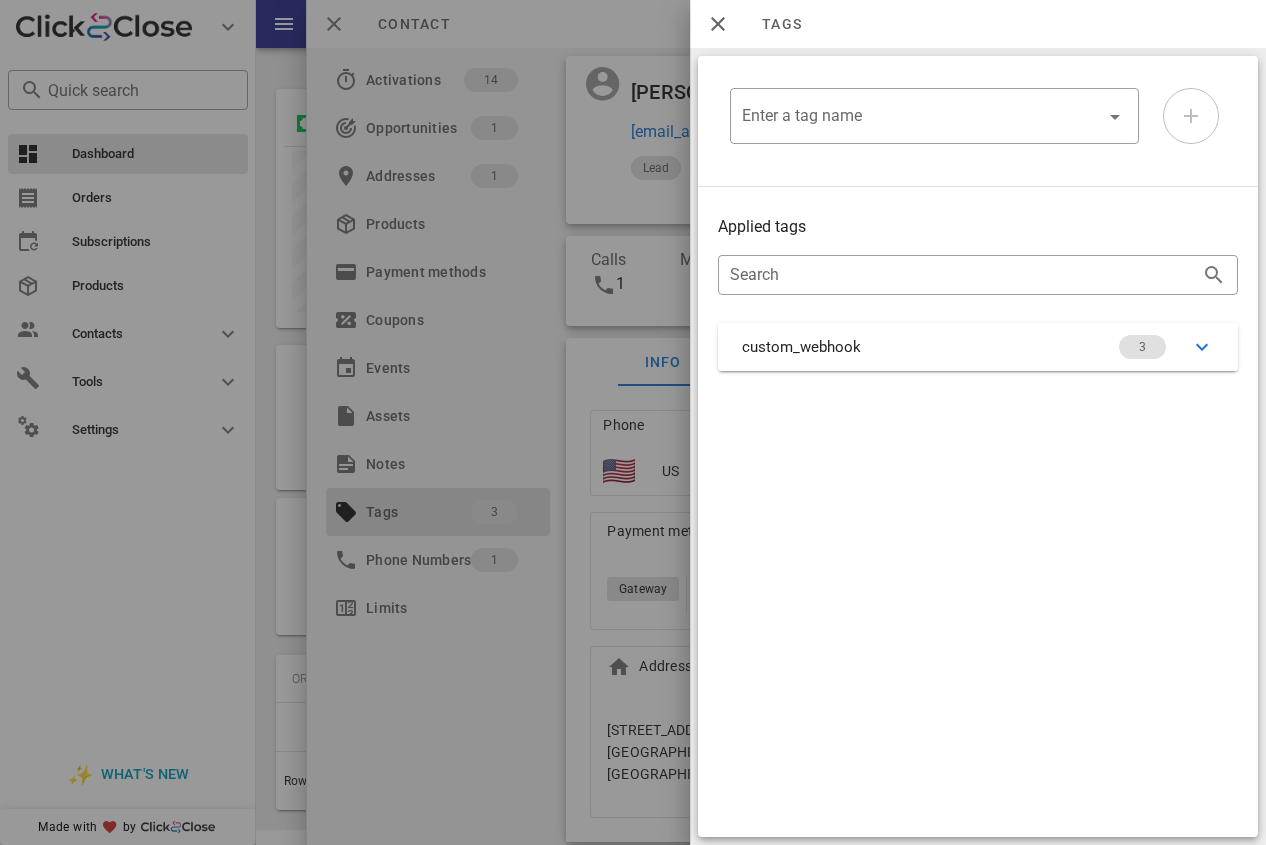 click at bounding box center [633, 422] 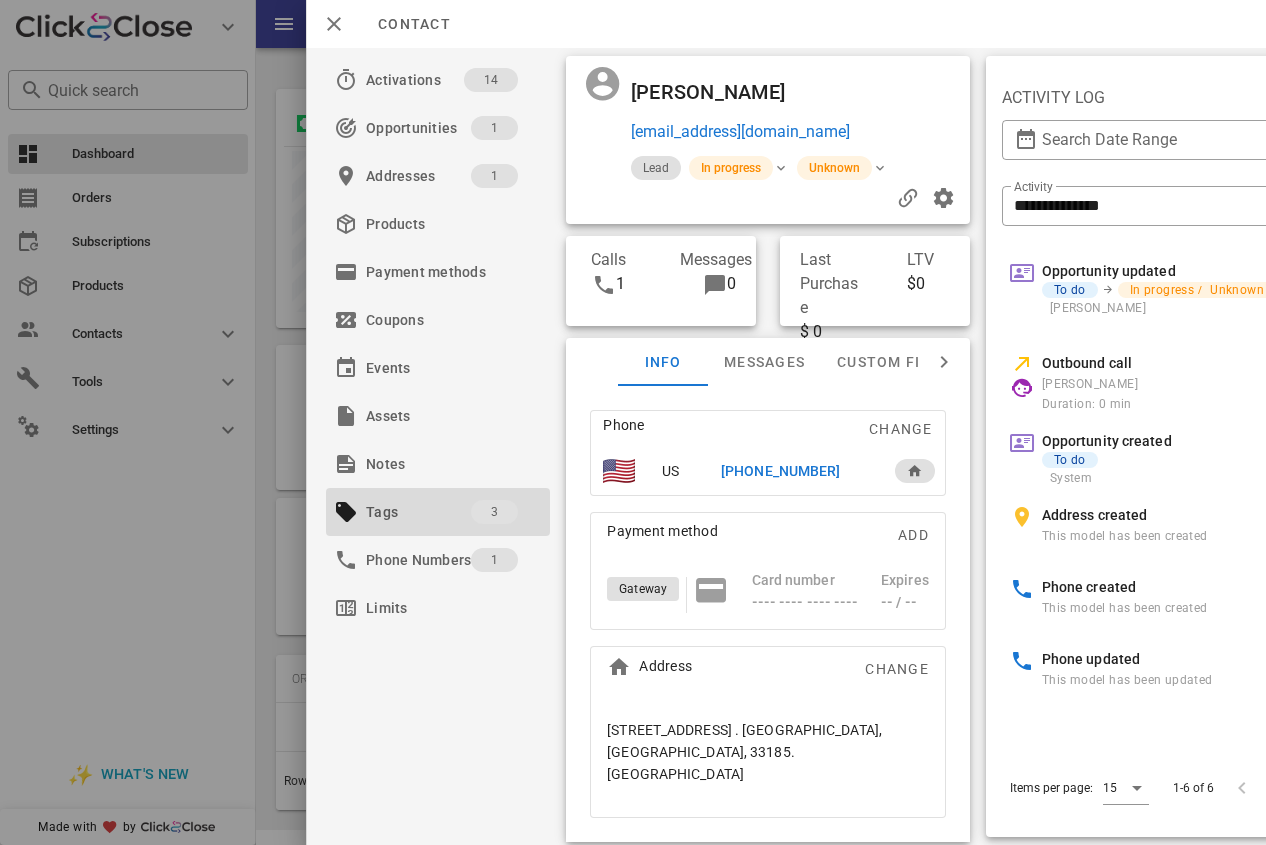 click on "[PHONE_NUMBER]" at bounding box center [780, 471] 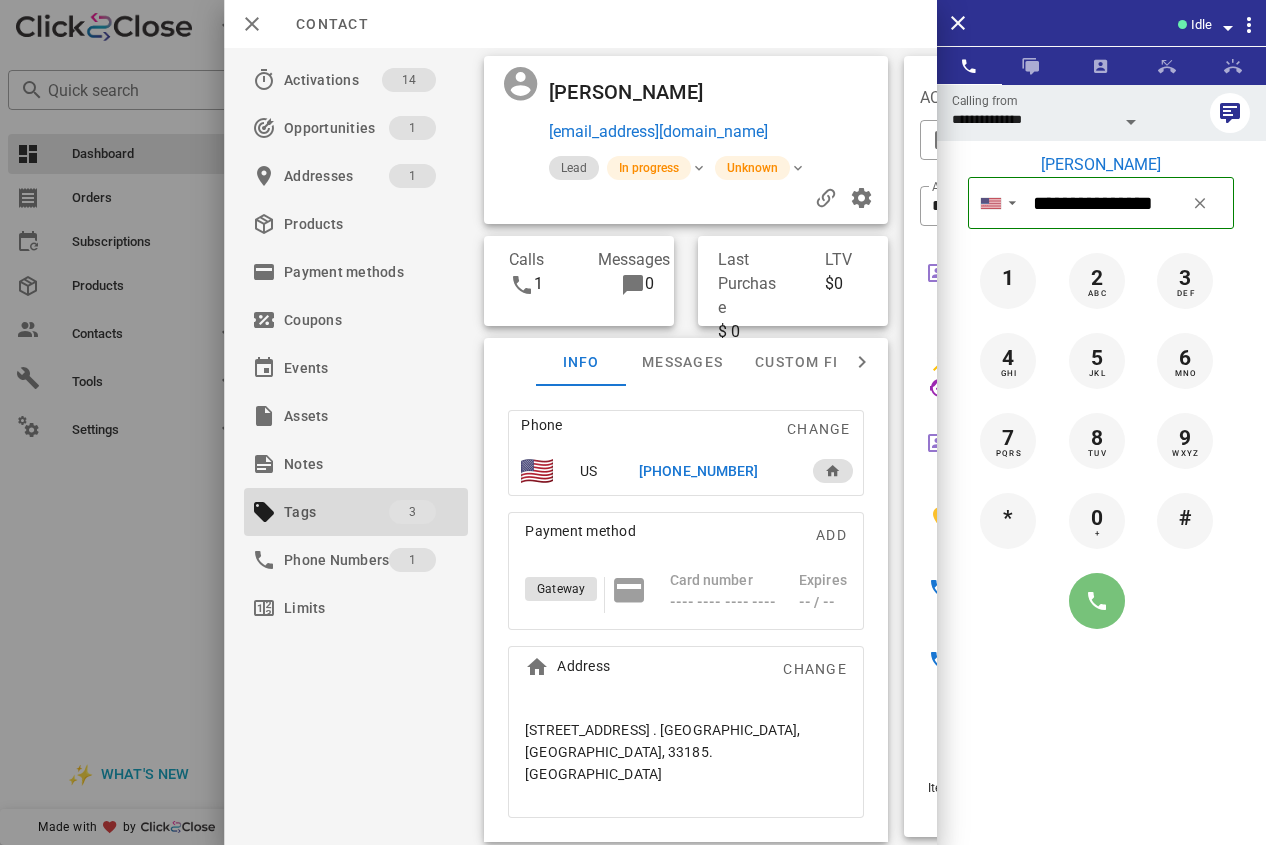 click at bounding box center [1097, 601] 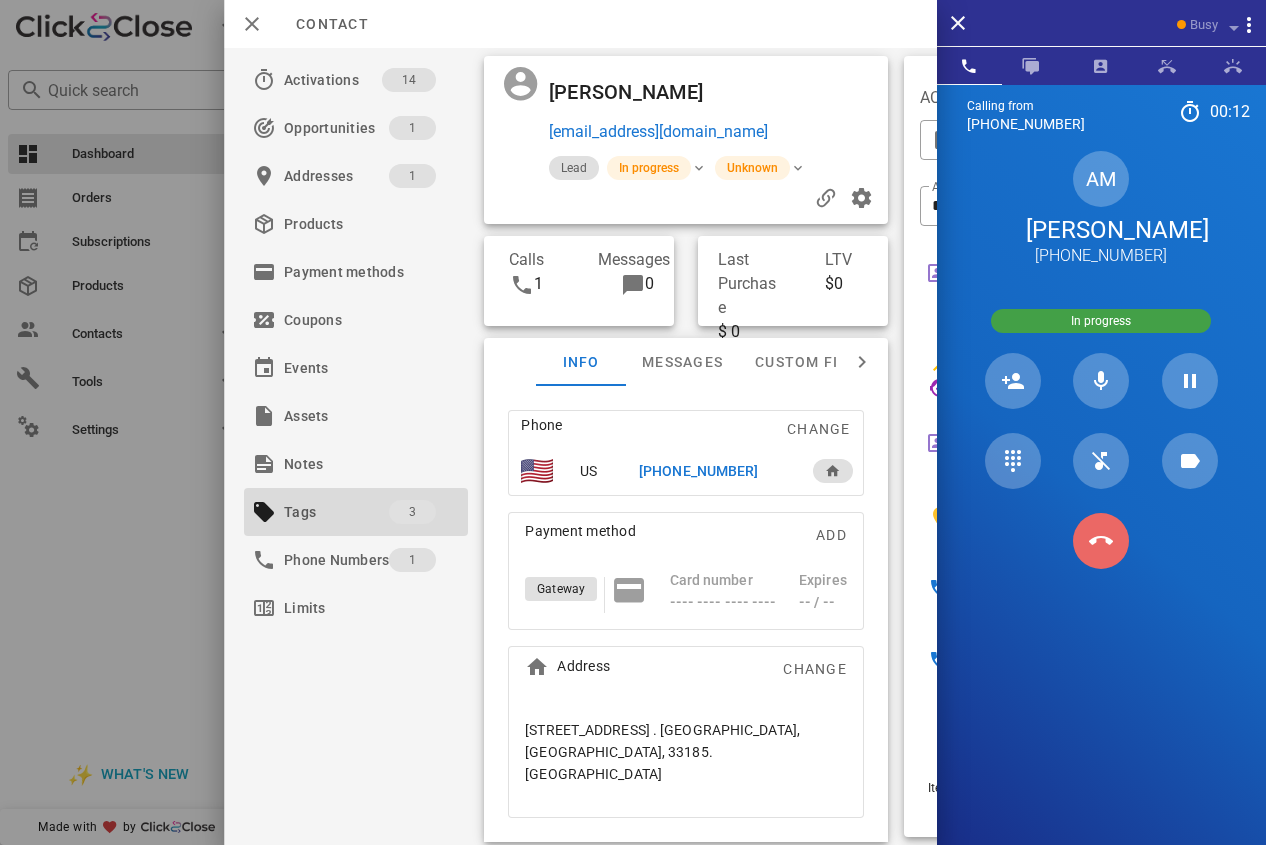 click at bounding box center (1101, 541) 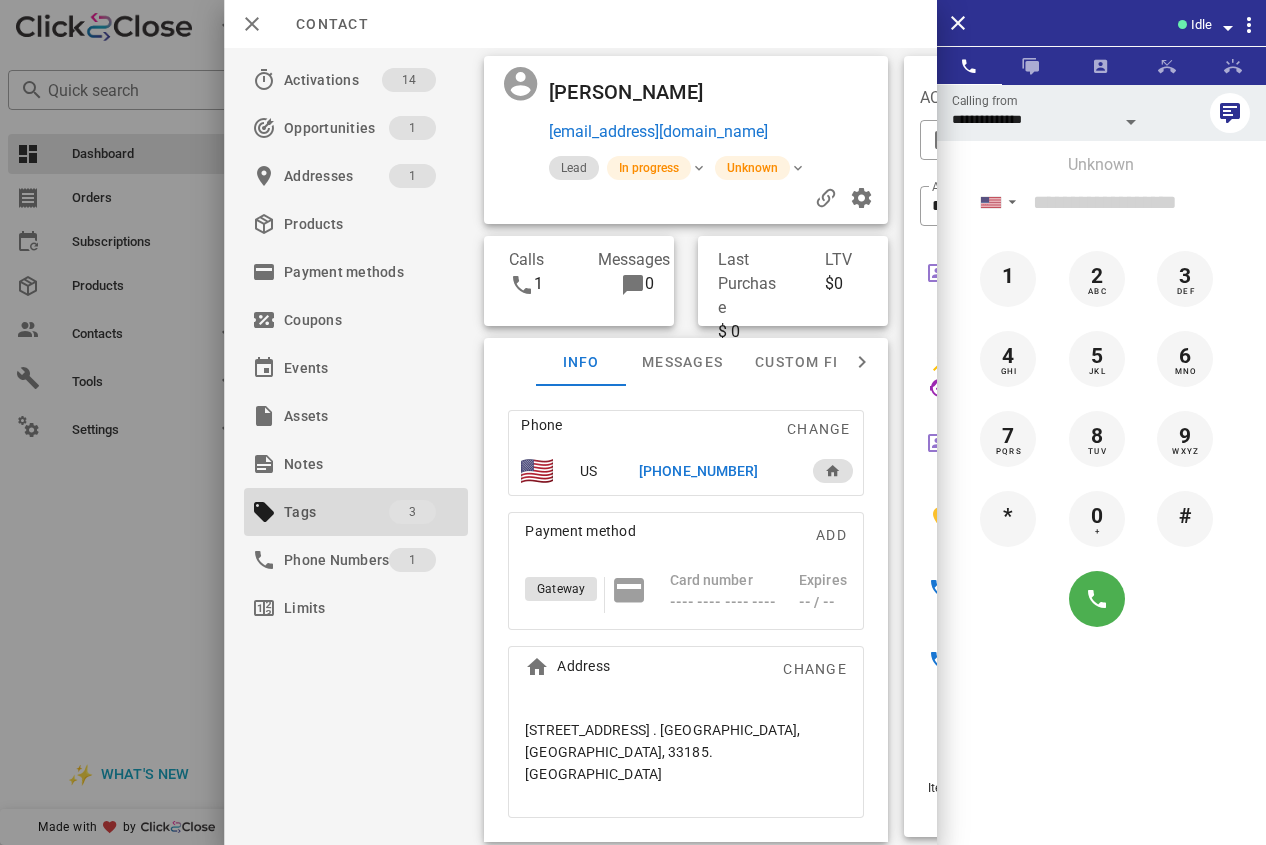 click on "[PHONE_NUMBER]" at bounding box center [698, 471] 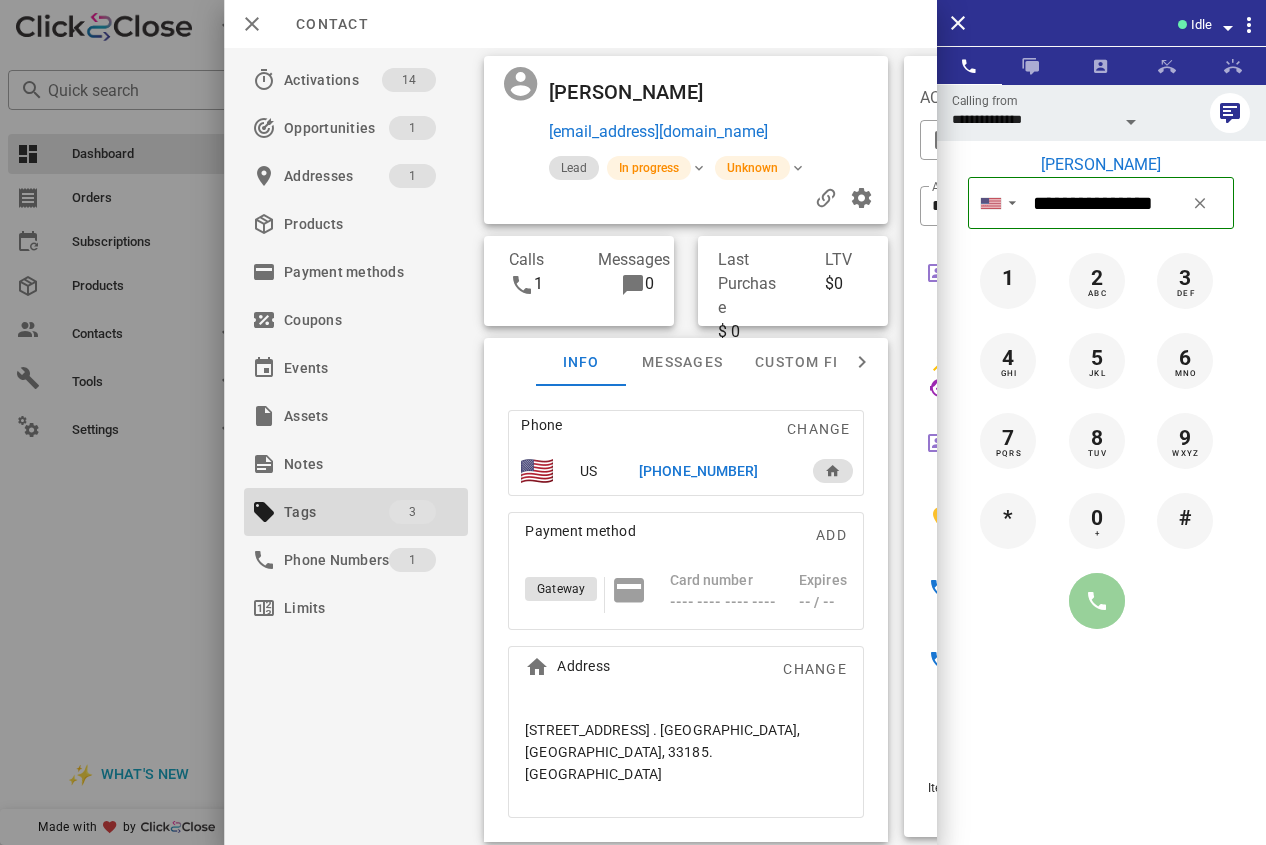 click at bounding box center [1097, 601] 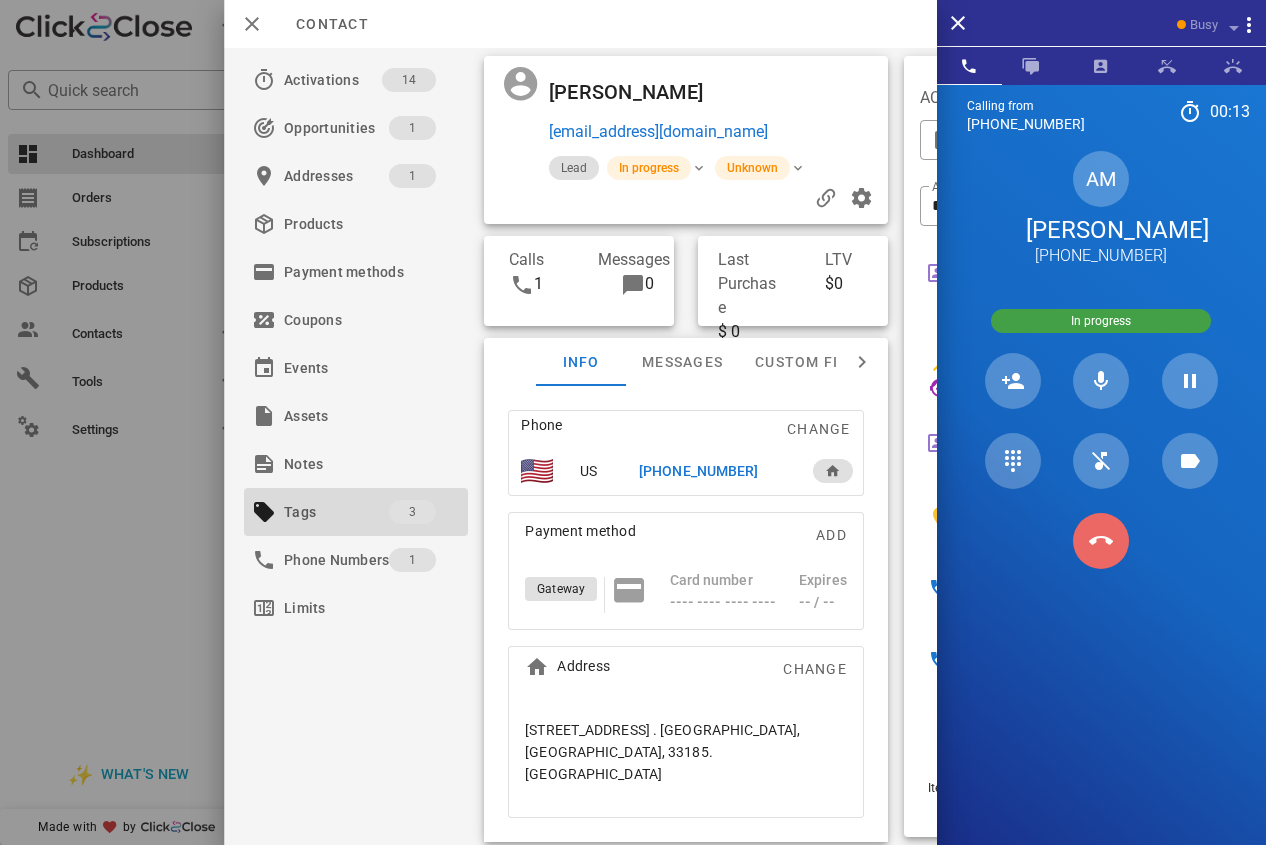 click at bounding box center [1101, 541] 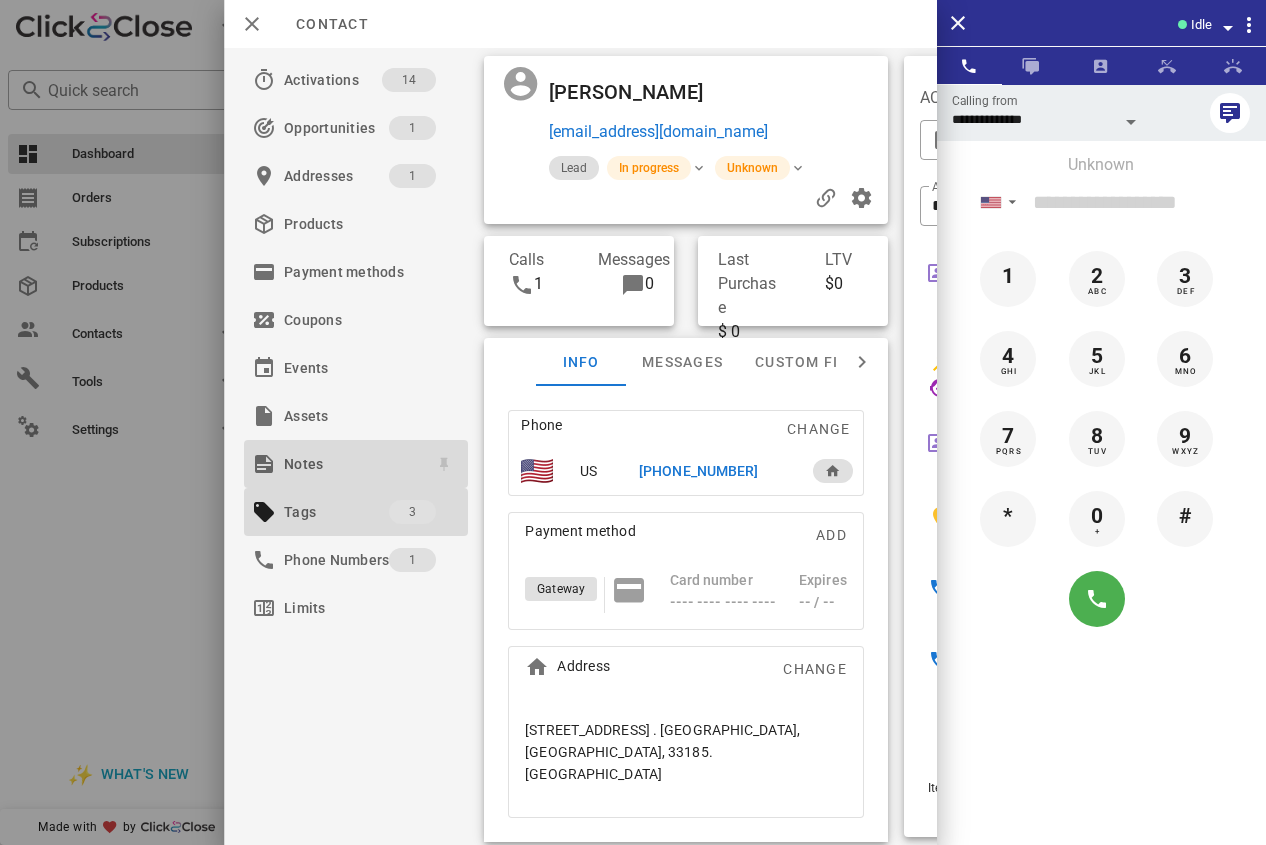 click on "Notes" at bounding box center (352, 464) 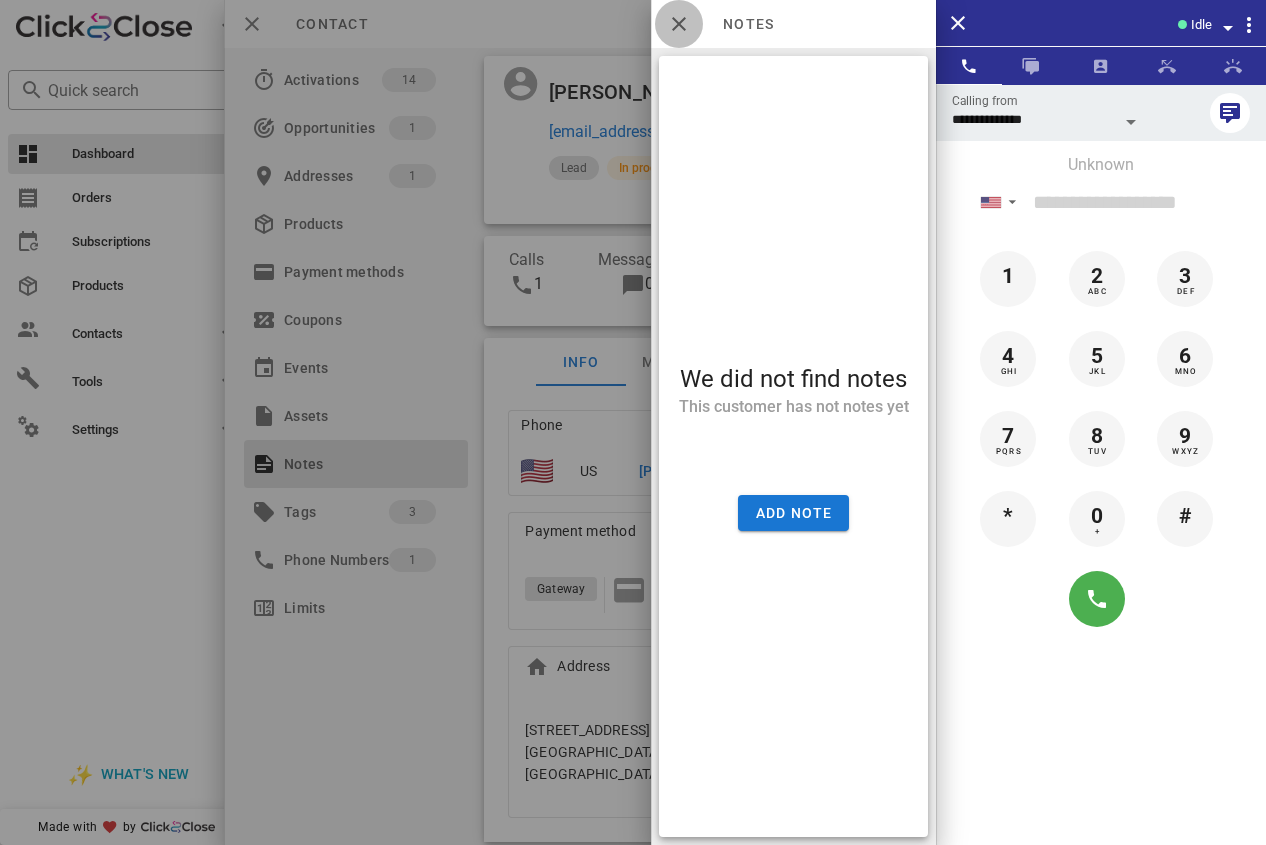 click at bounding box center (679, 24) 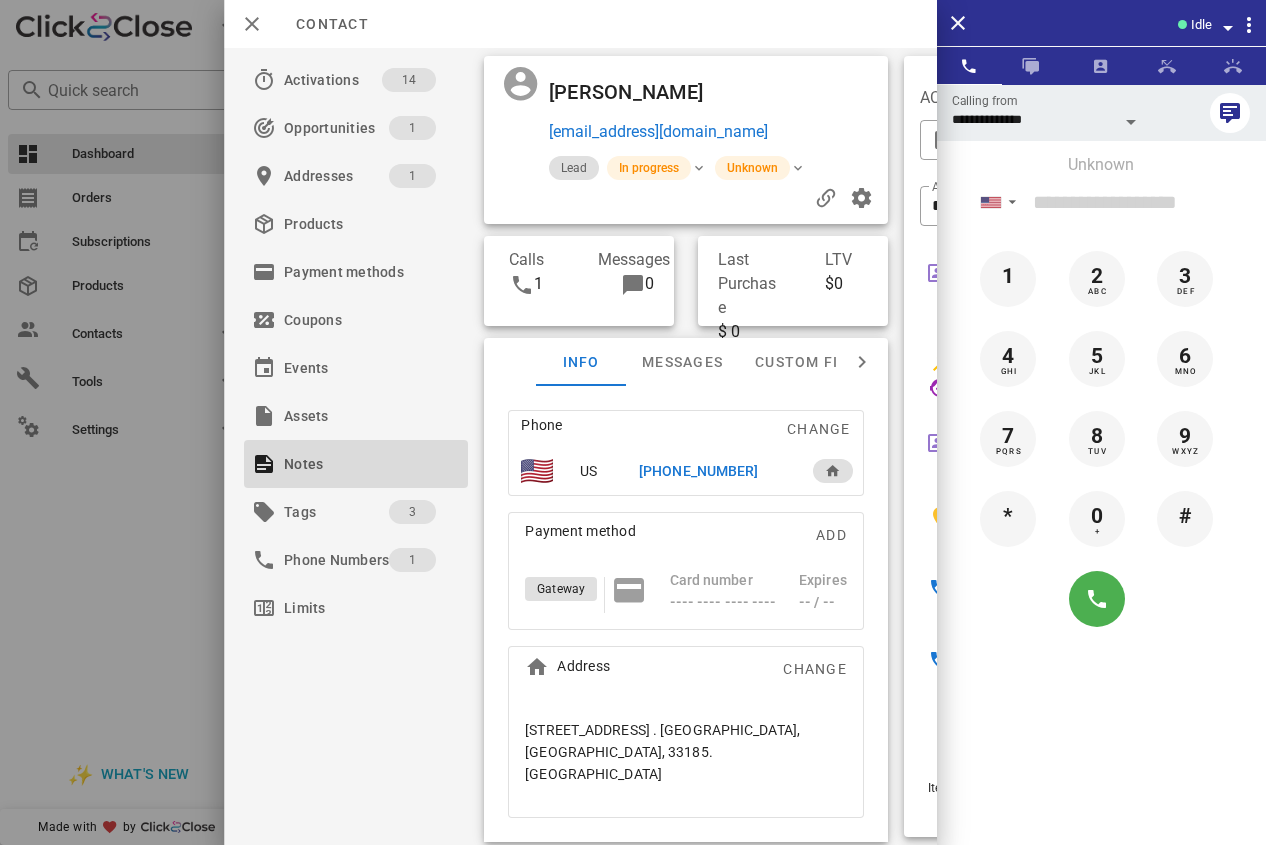 click at bounding box center [686, 198] 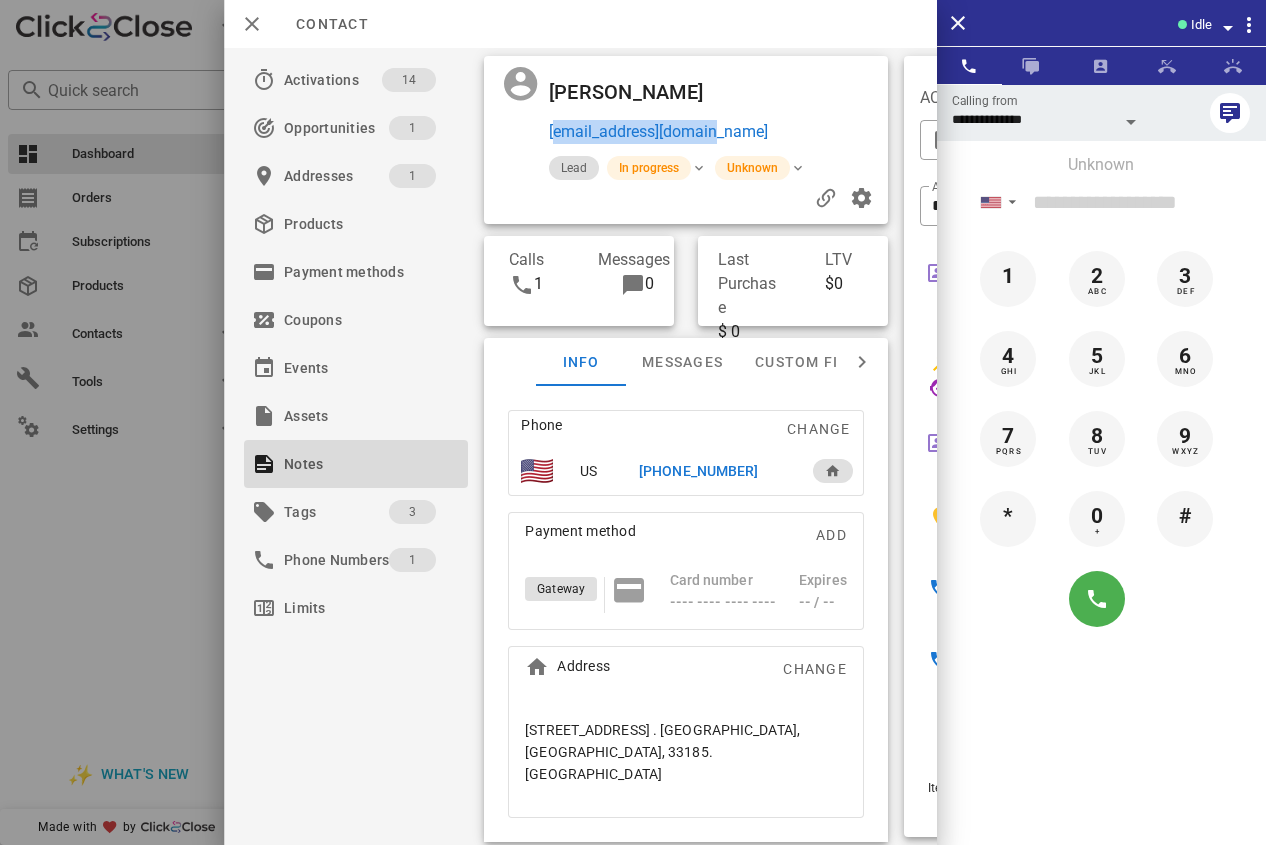 drag, startPoint x: 754, startPoint y: 139, endPoint x: 548, endPoint y: 149, distance: 206.24257 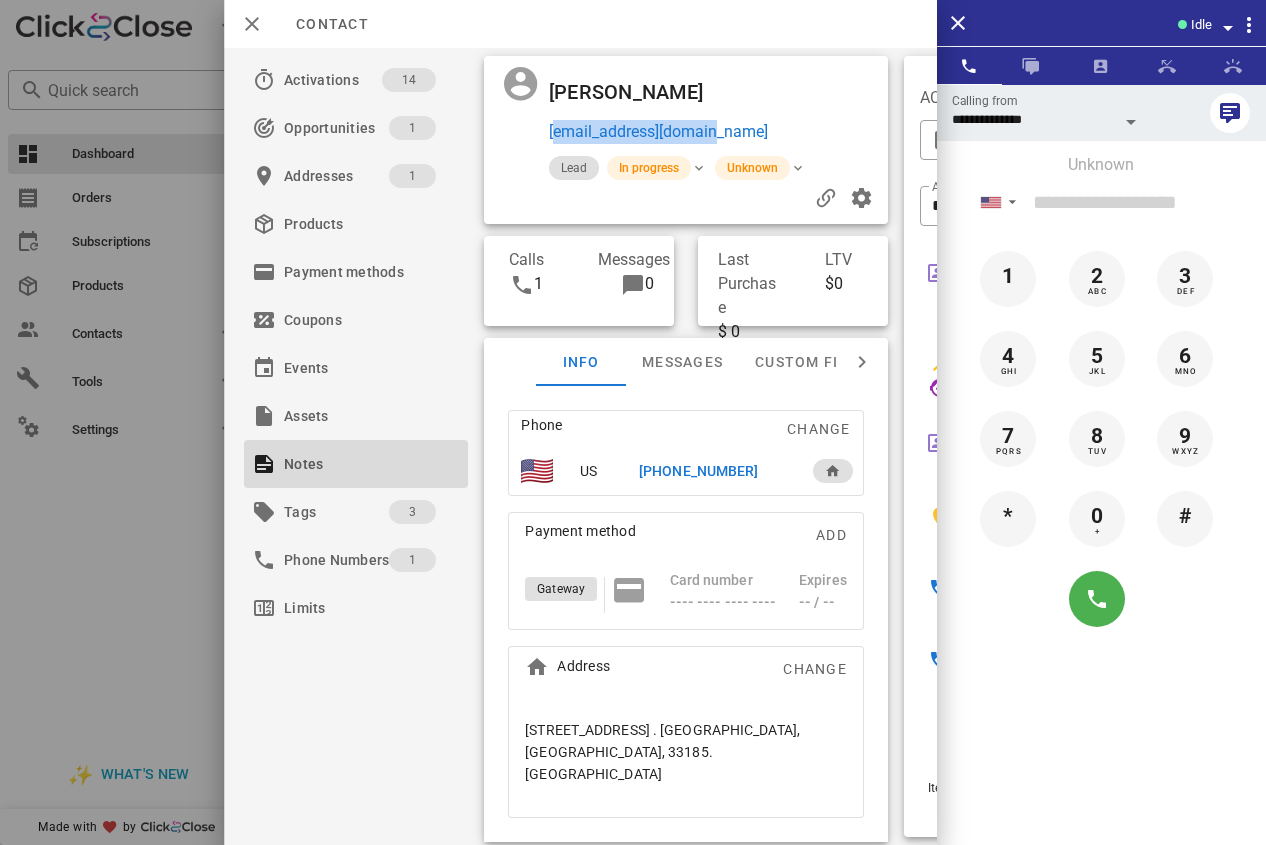 copy on "[EMAIL_ADDRESS][DOMAIN_NAME]" 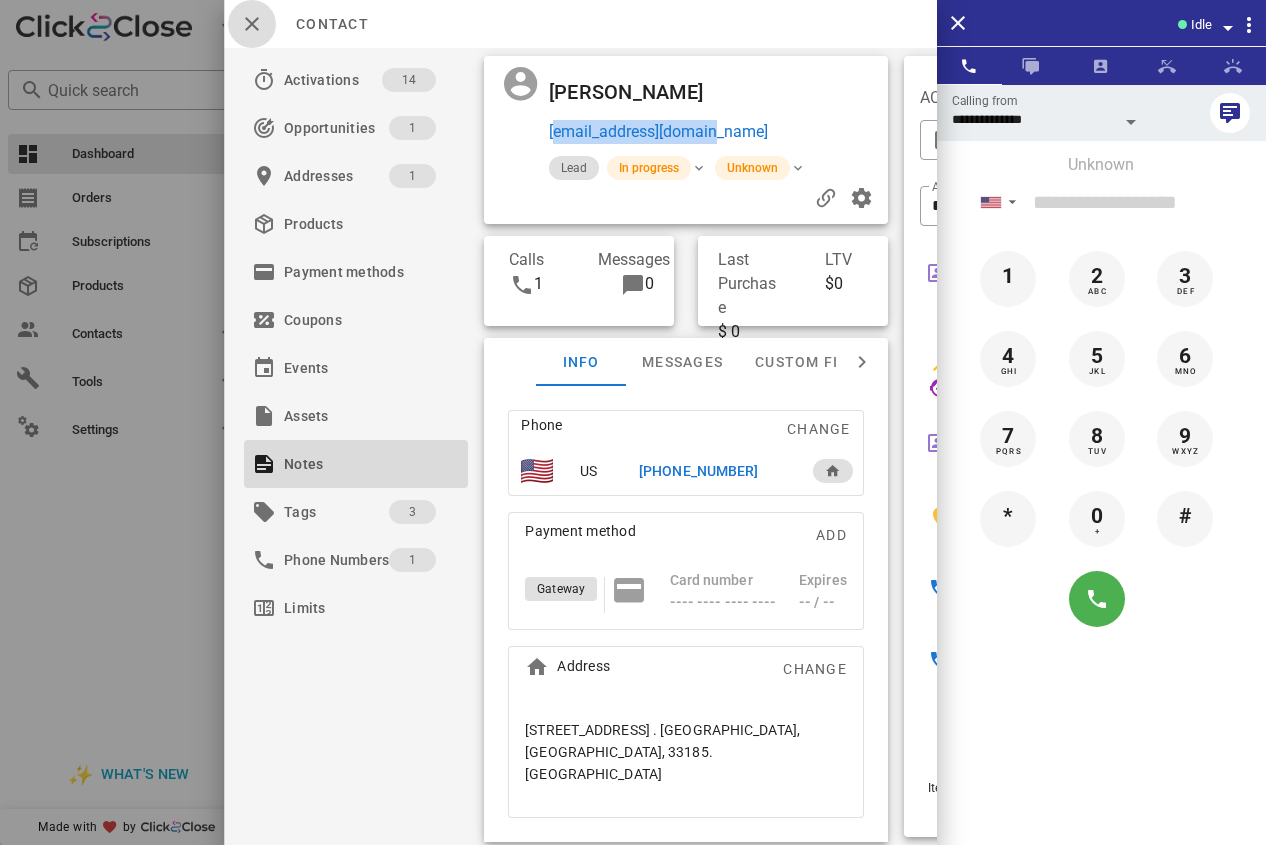 click at bounding box center [252, 24] 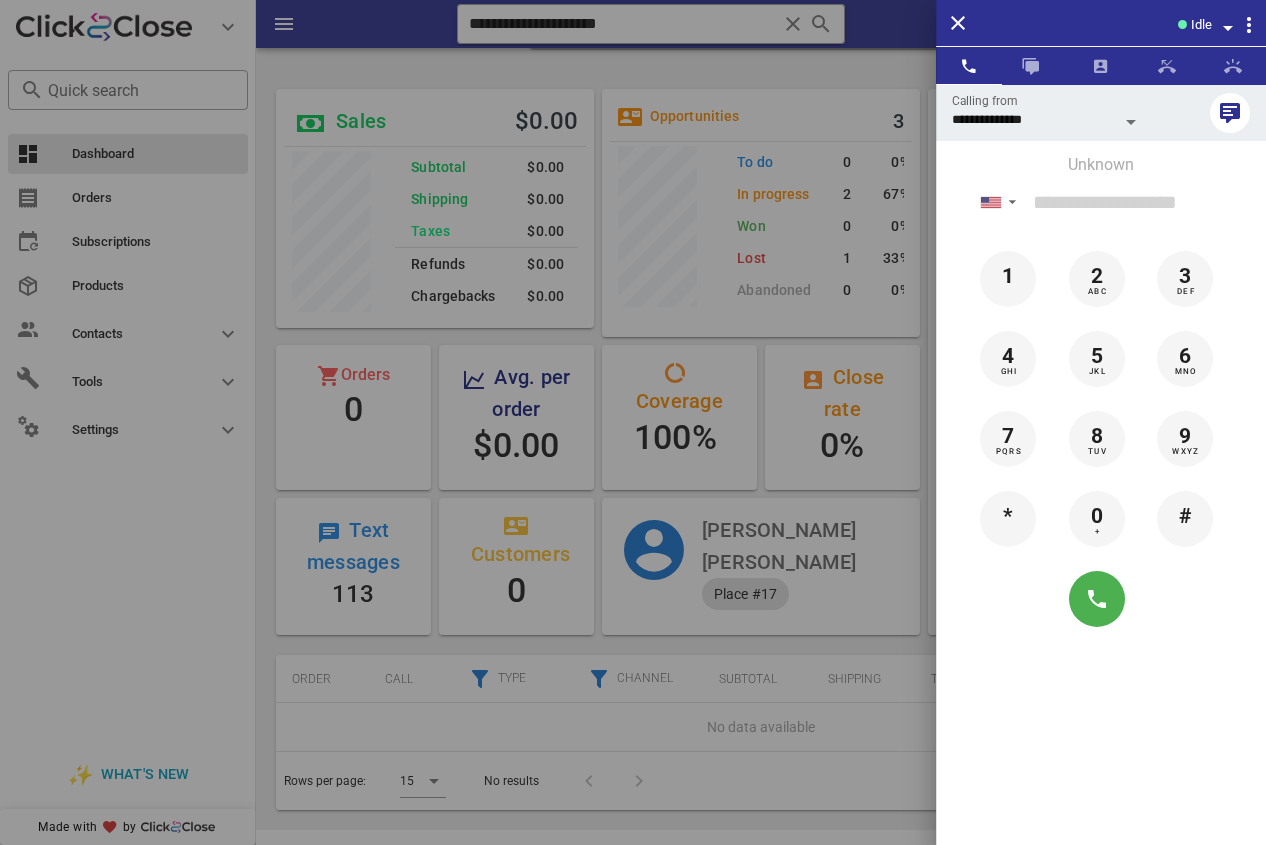 drag, startPoint x: 696, startPoint y: 30, endPoint x: 345, endPoint y: 30, distance: 351 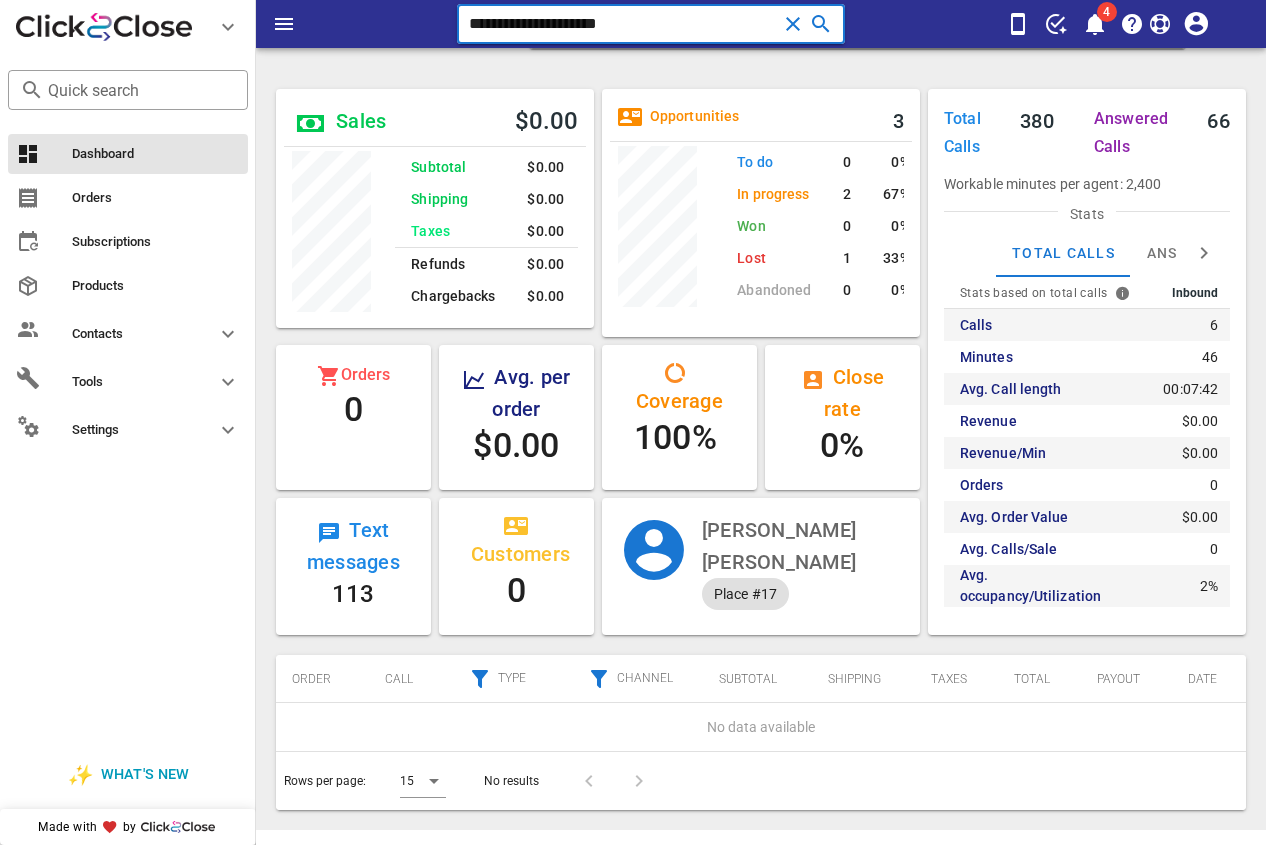 drag, startPoint x: 611, startPoint y: 17, endPoint x: 508, endPoint y: 17, distance: 103 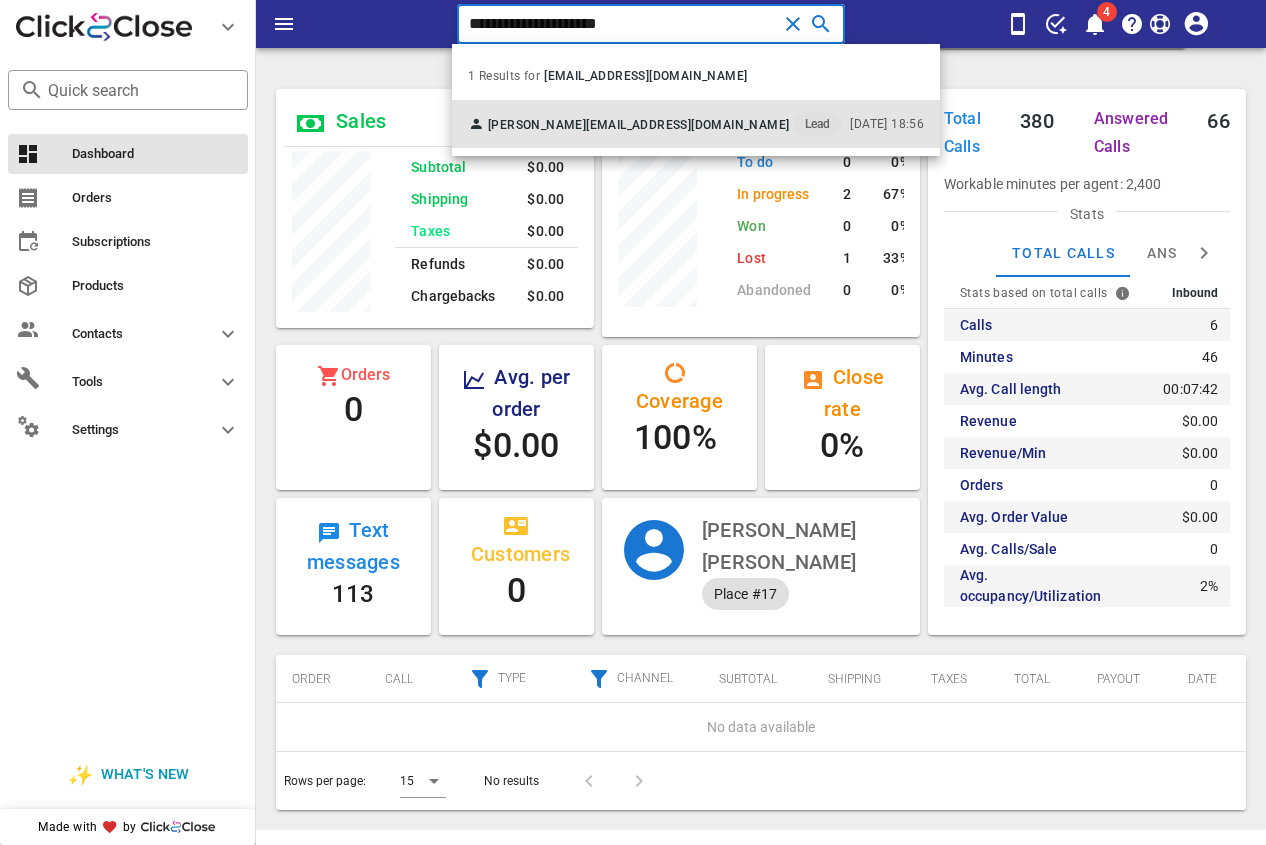 click on "[PERSON_NAME]   [EMAIL_ADDRESS][DOMAIN_NAME]   Lead   [DATE] 18:56" at bounding box center [696, 124] 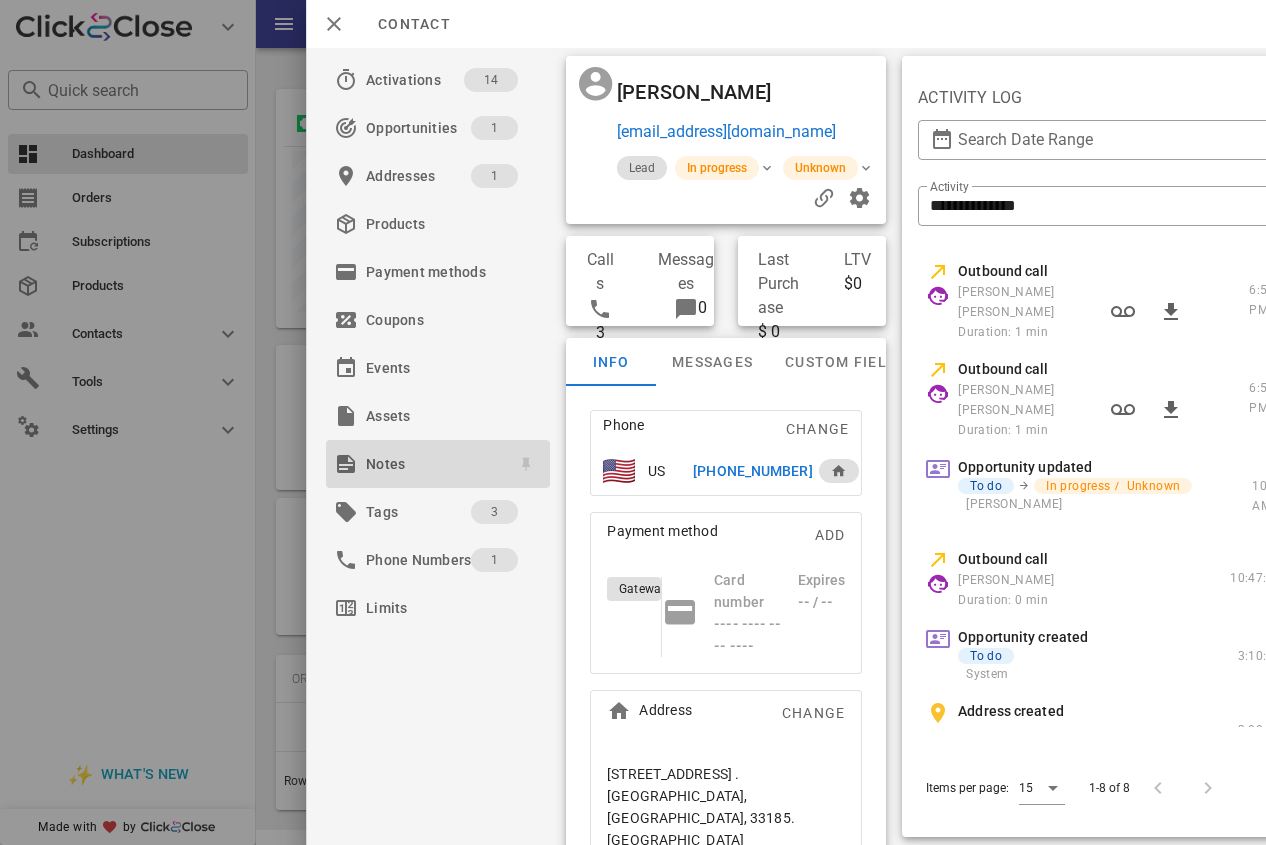 click on "Notes" at bounding box center (434, 464) 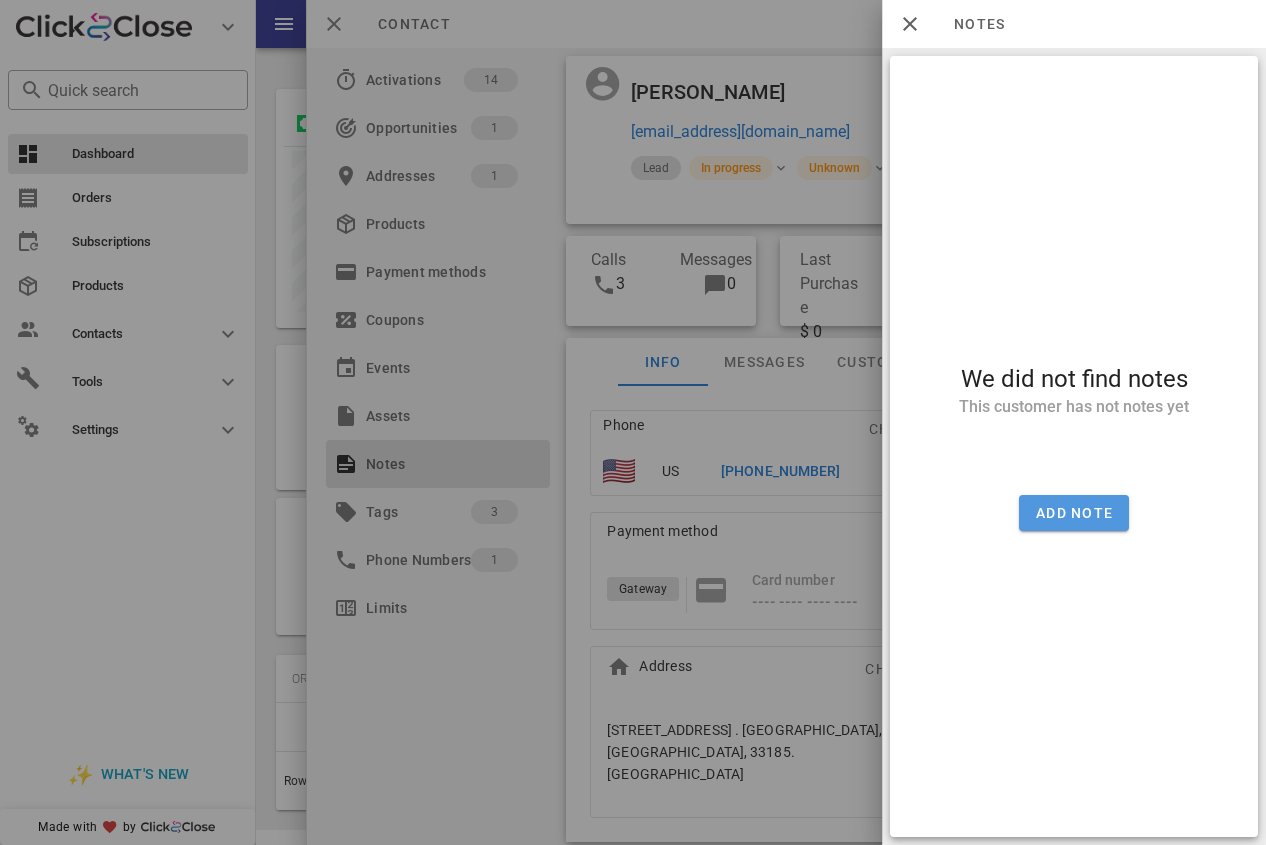 click on "Add note" at bounding box center [1074, 513] 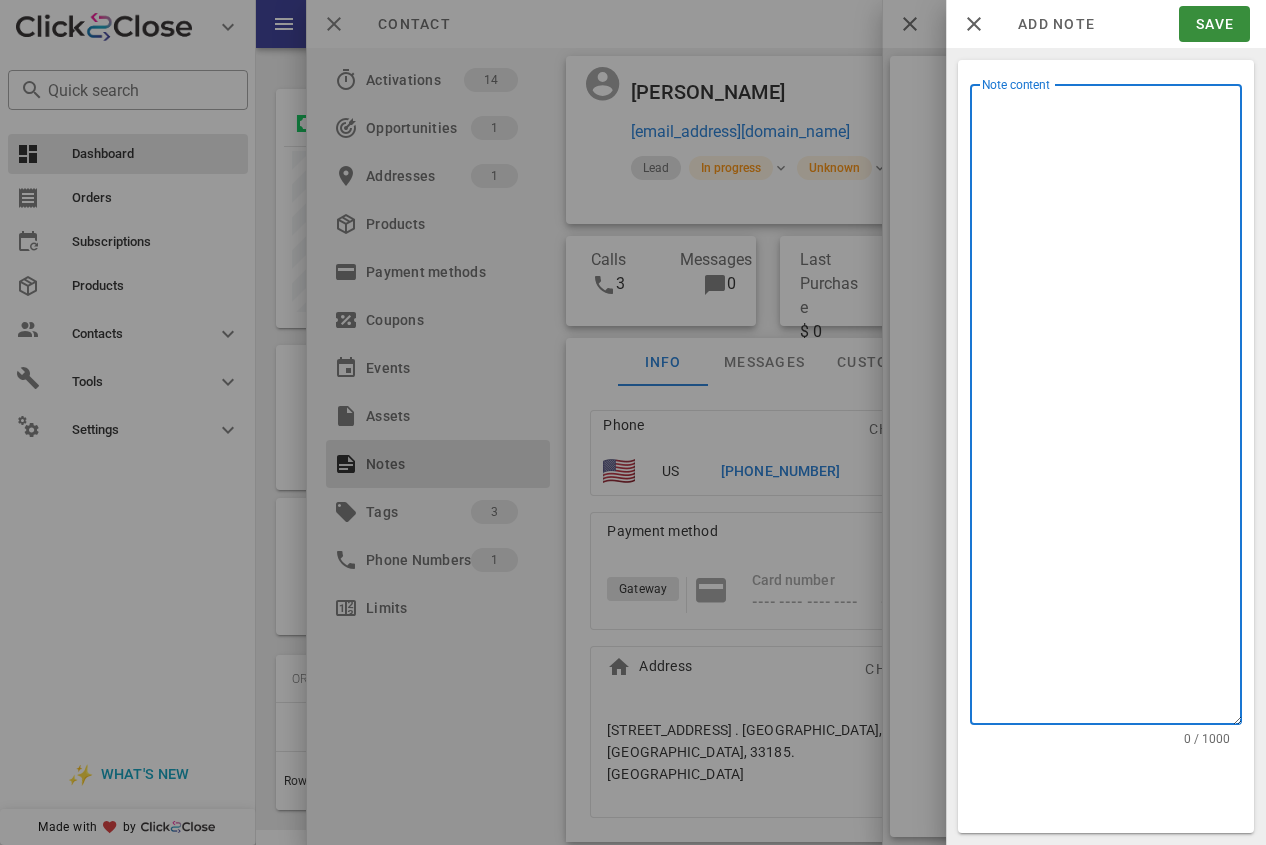 drag, startPoint x: 1041, startPoint y: 285, endPoint x: 1111, endPoint y: 262, distance: 73.68175 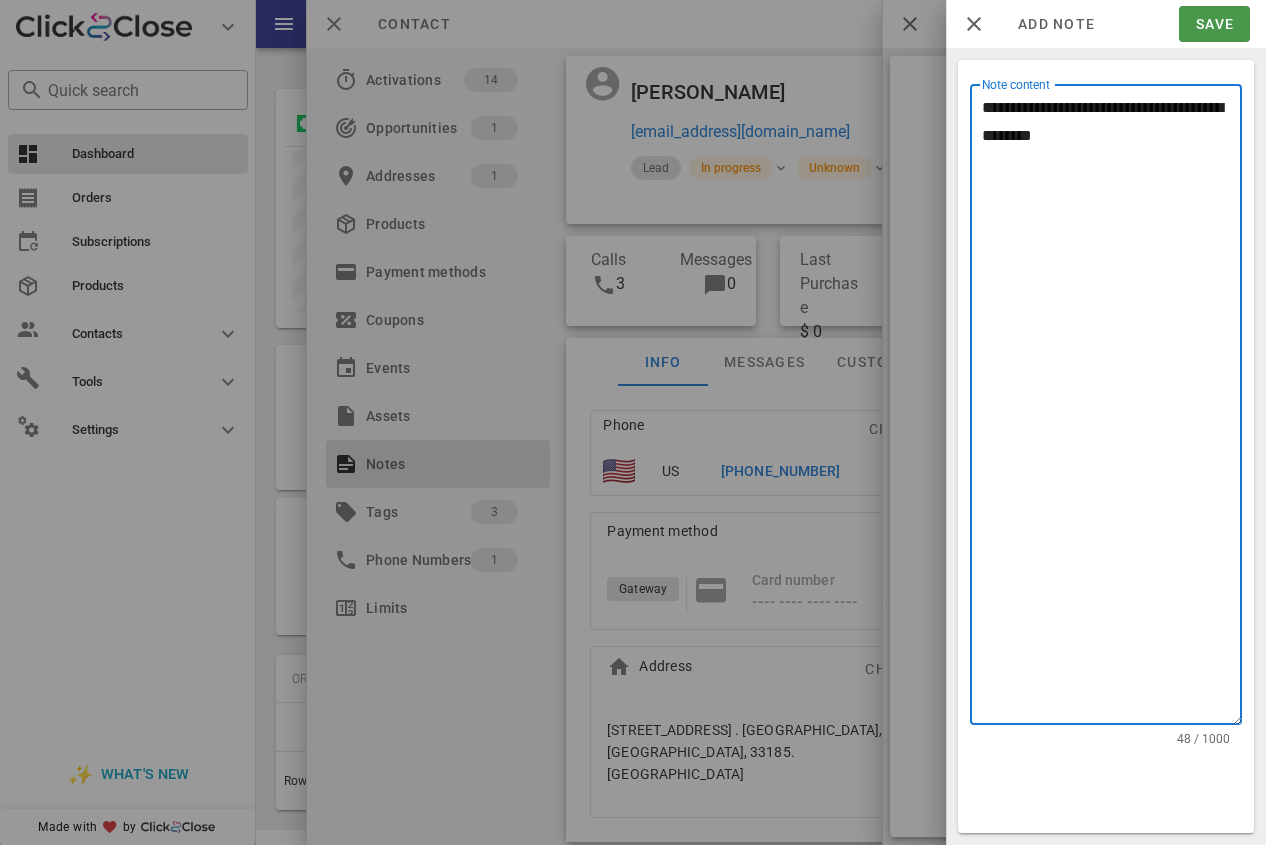 type on "**********" 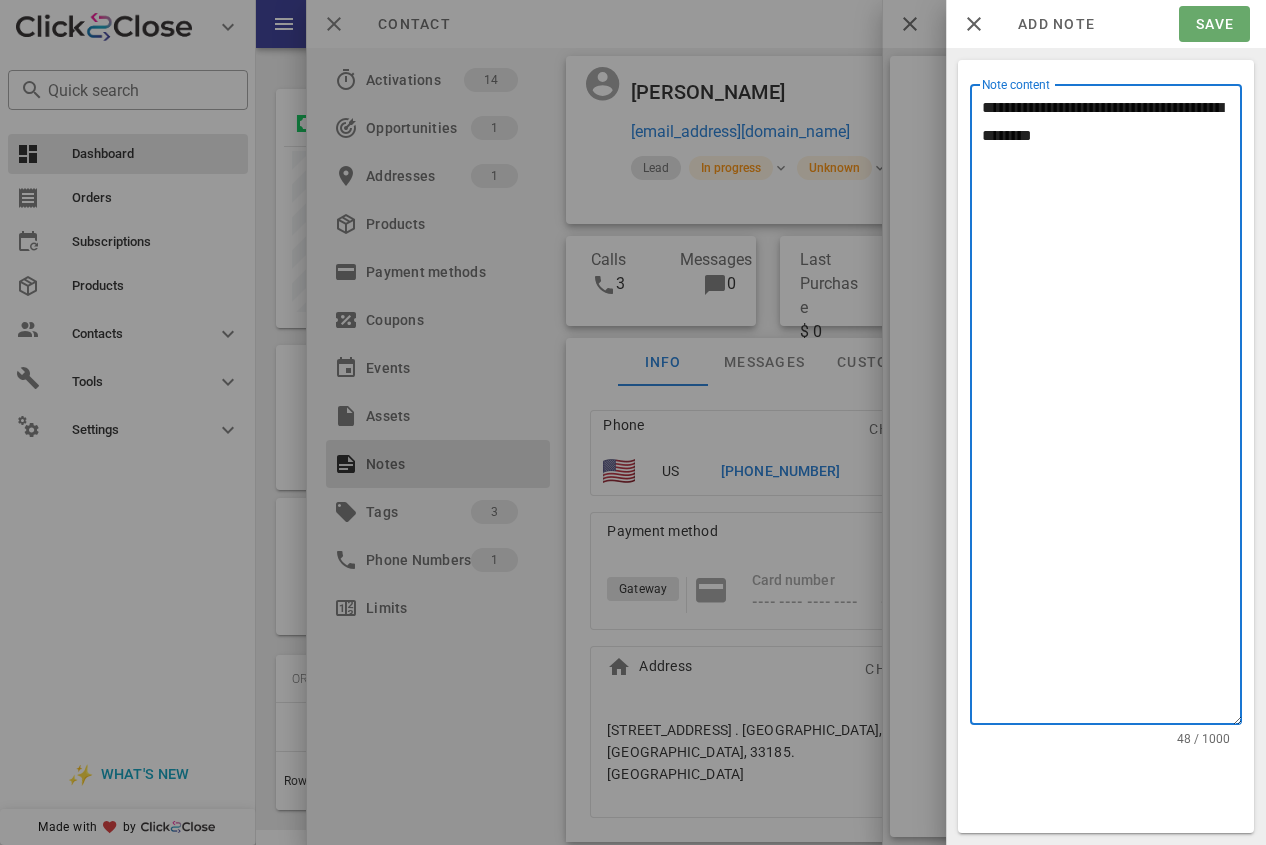 click on "Save" at bounding box center (1214, 24) 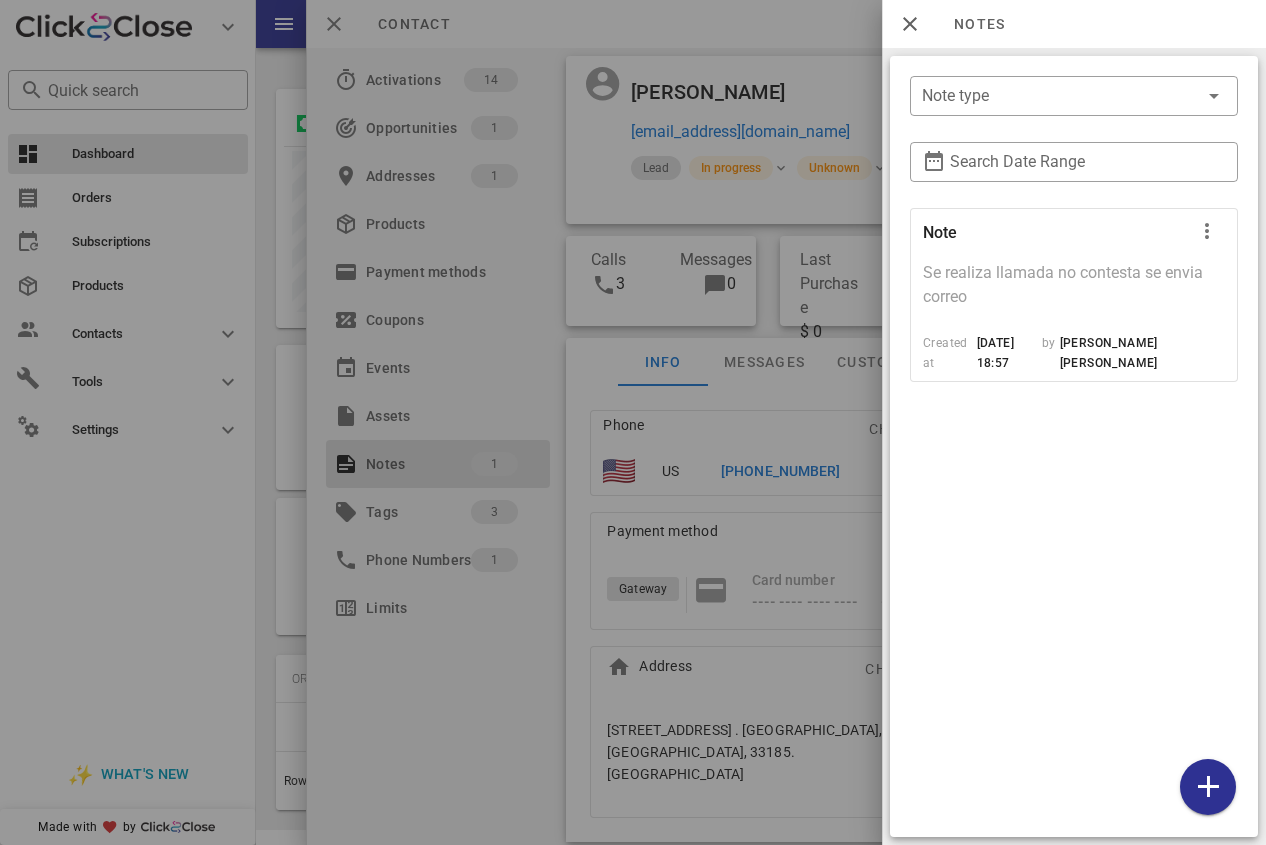 click at bounding box center (633, 422) 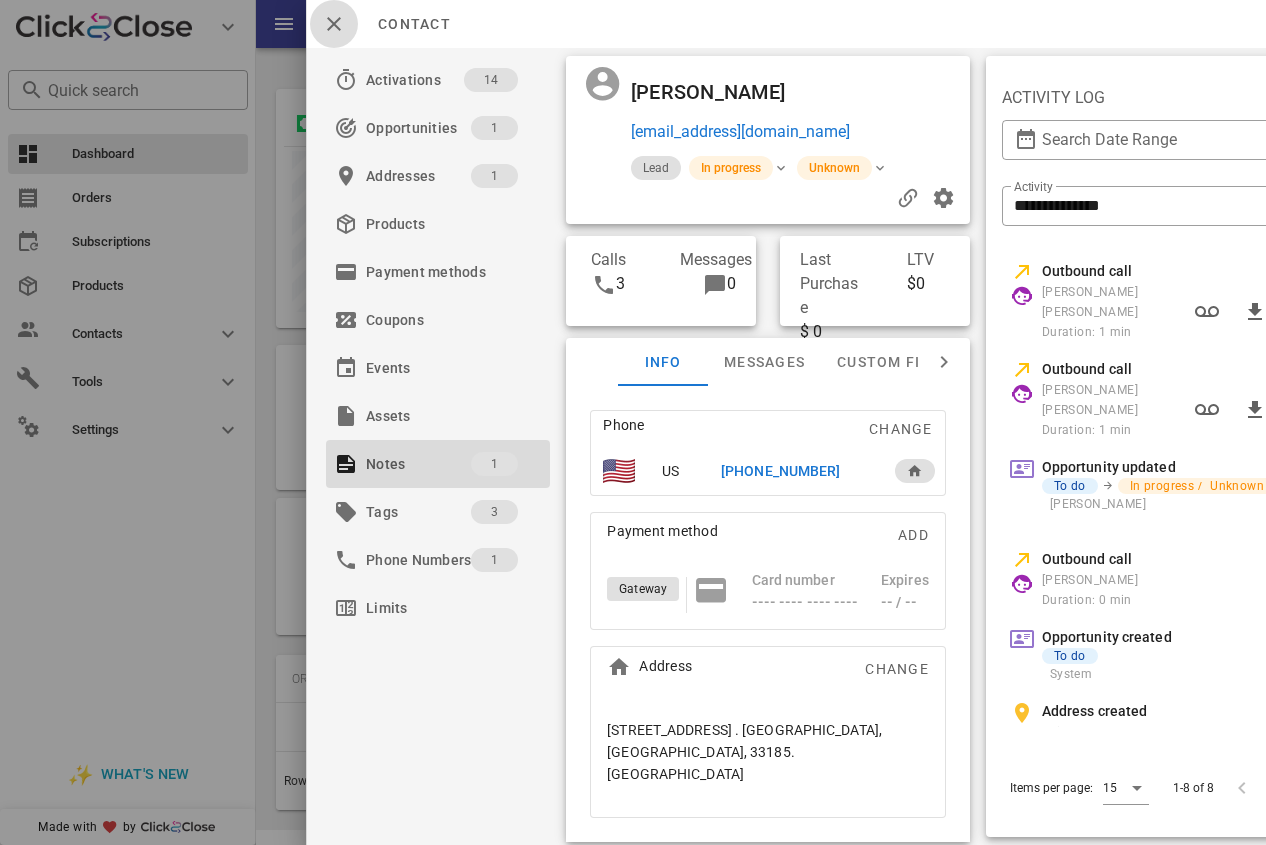click at bounding box center (334, 24) 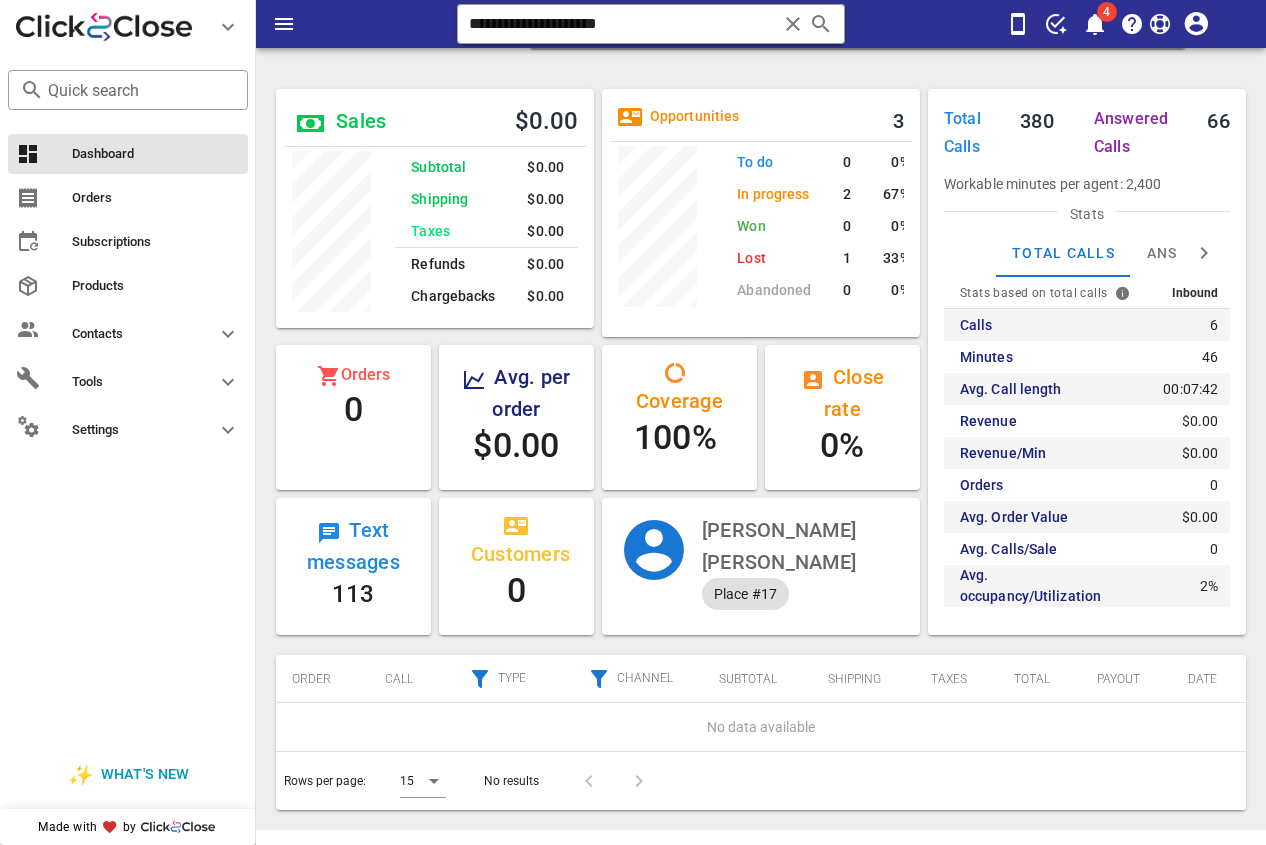 click on "**********" at bounding box center [761, 24] 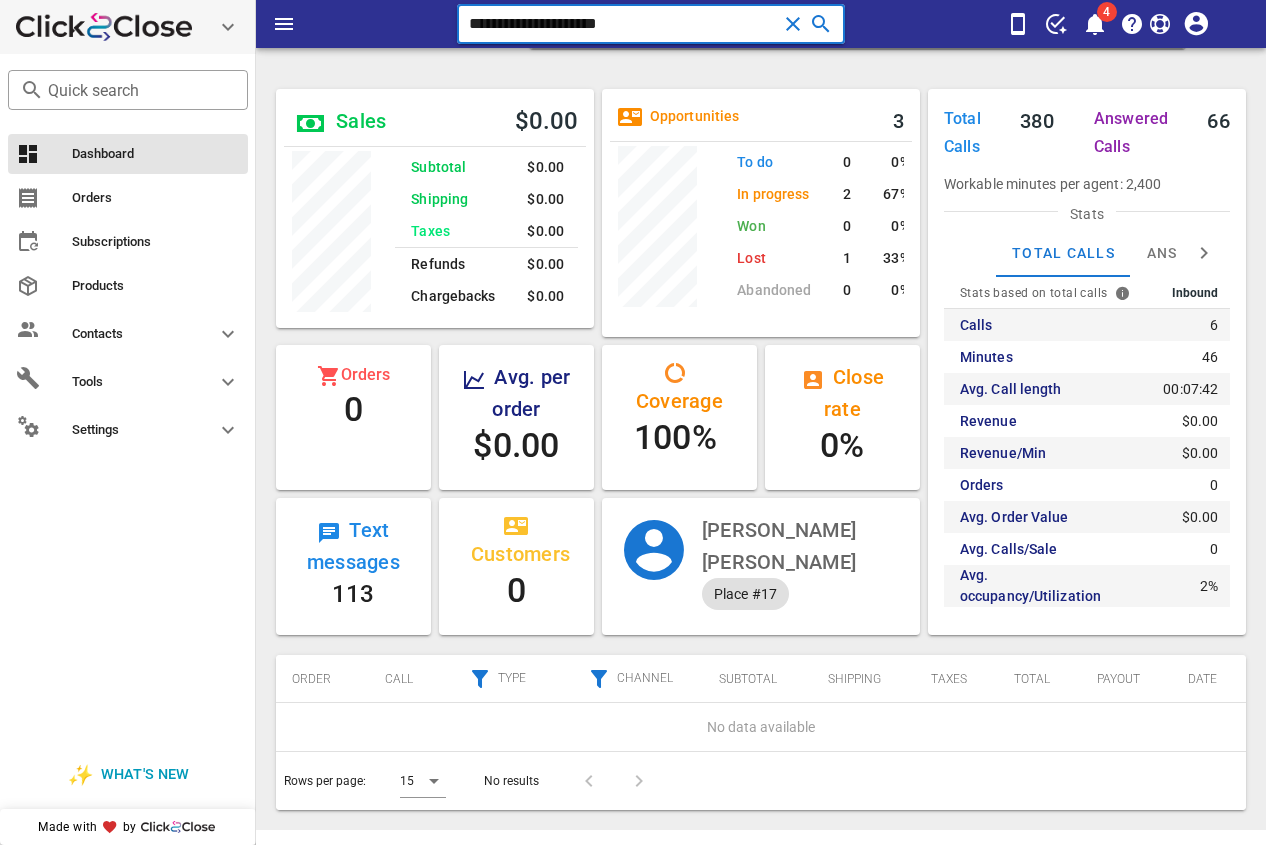 drag, startPoint x: 672, startPoint y: 21, endPoint x: 141, endPoint y: 20, distance: 531.0009 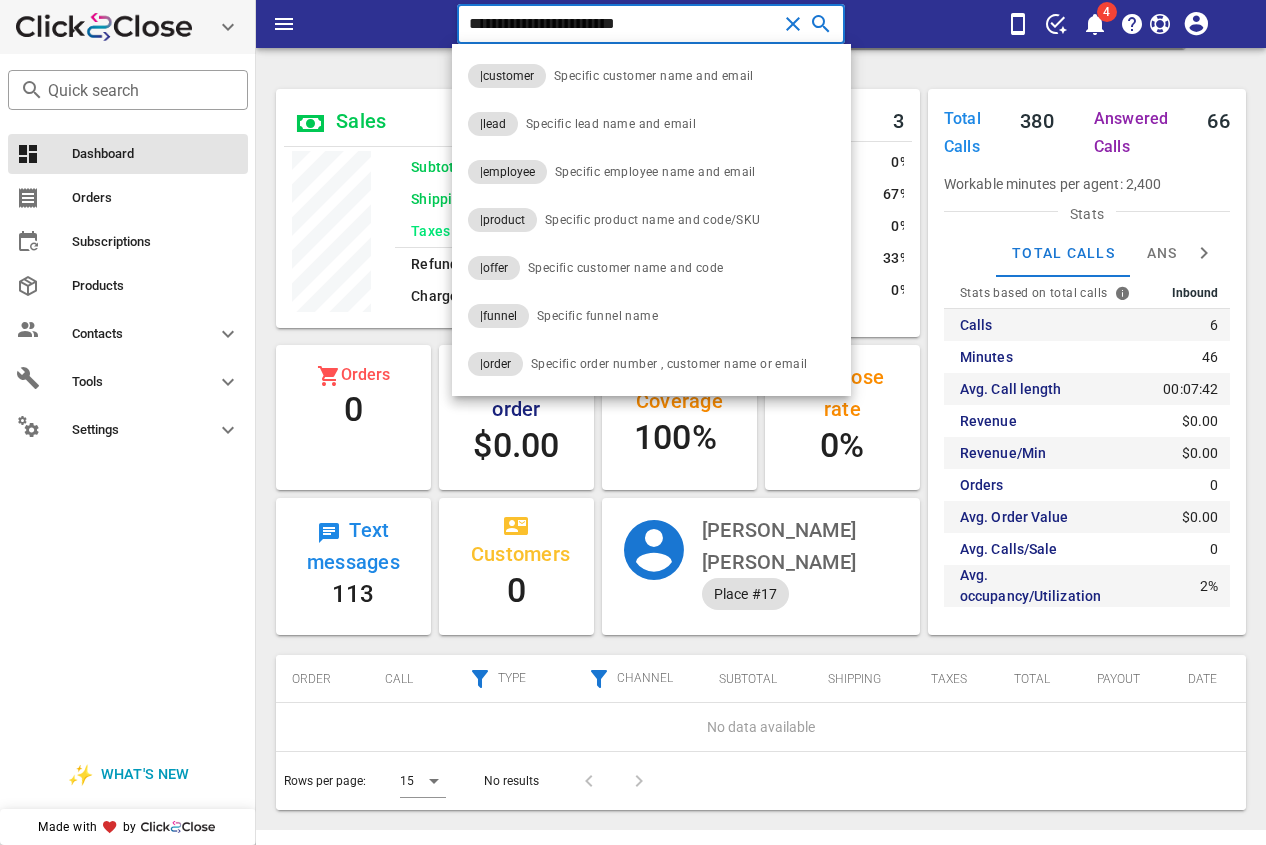 type on "**********" 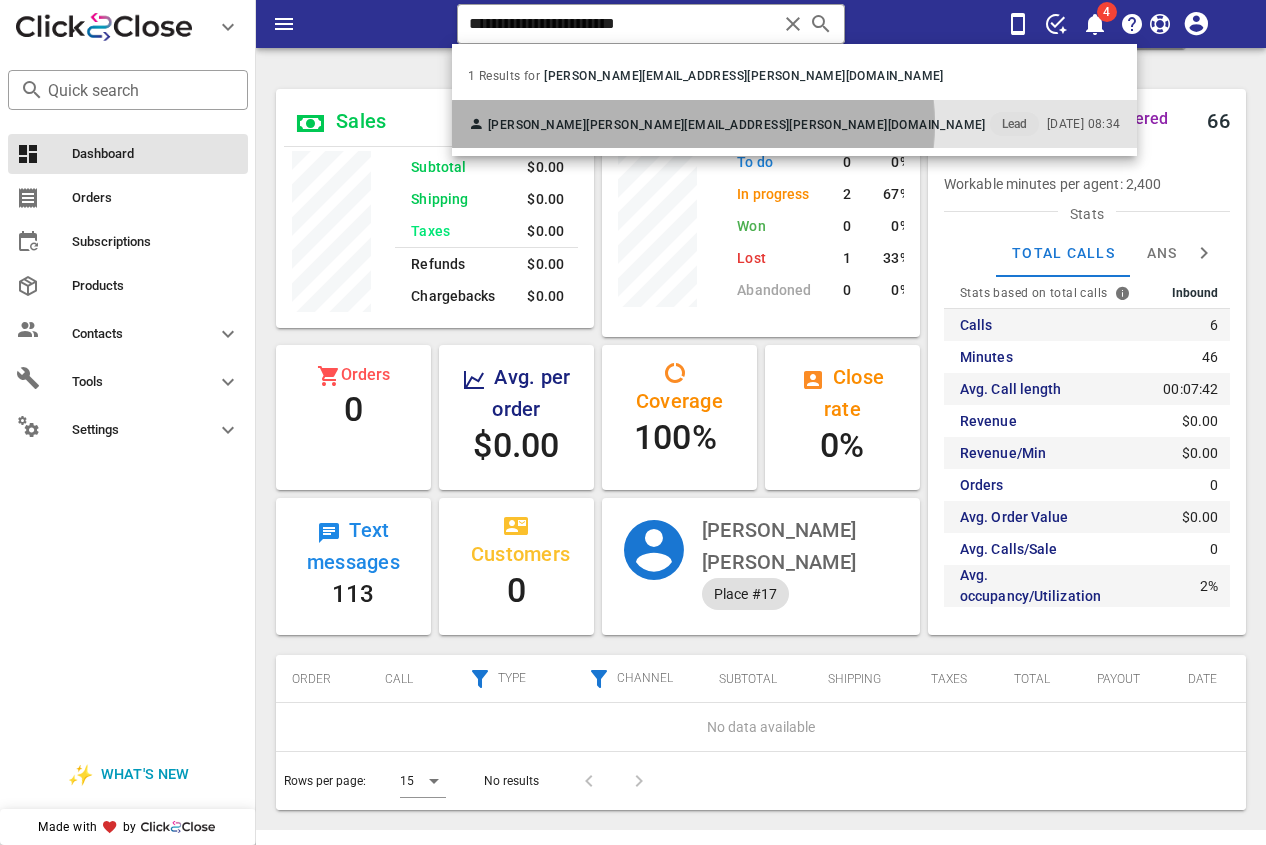 click on "[PERSON_NAME][EMAIL_ADDRESS][PERSON_NAME][DOMAIN_NAME]" at bounding box center (786, 125) 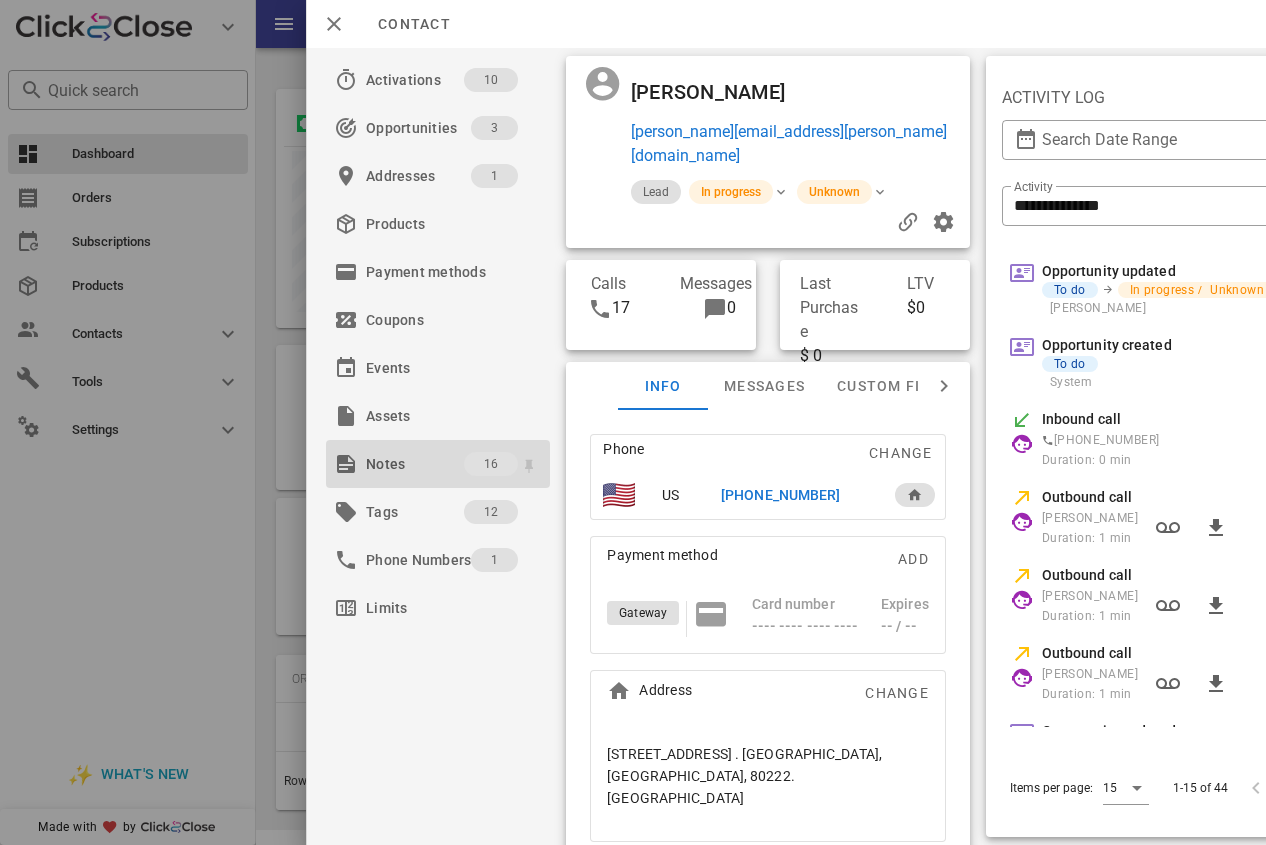 click on "Notes" at bounding box center (415, 464) 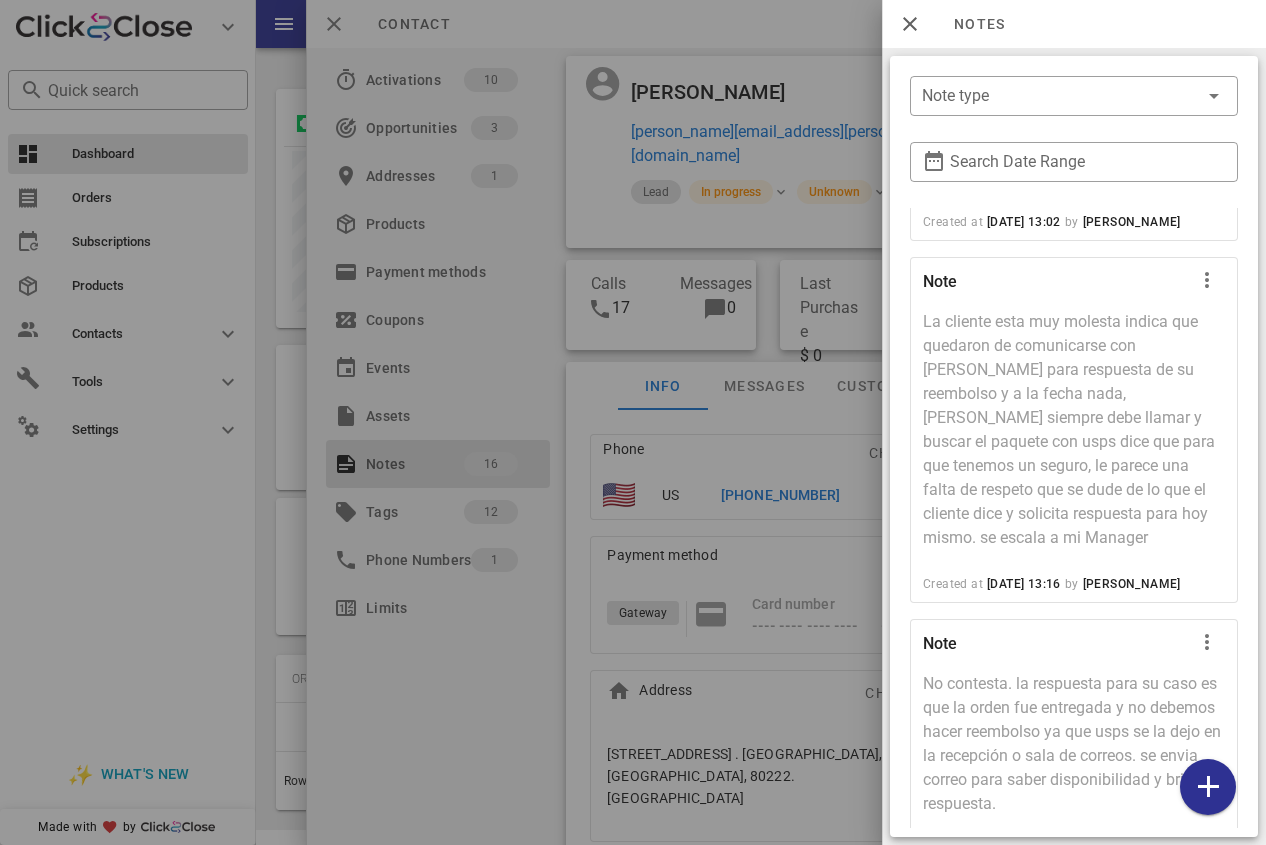 scroll, scrollTop: 4047, scrollLeft: 0, axis: vertical 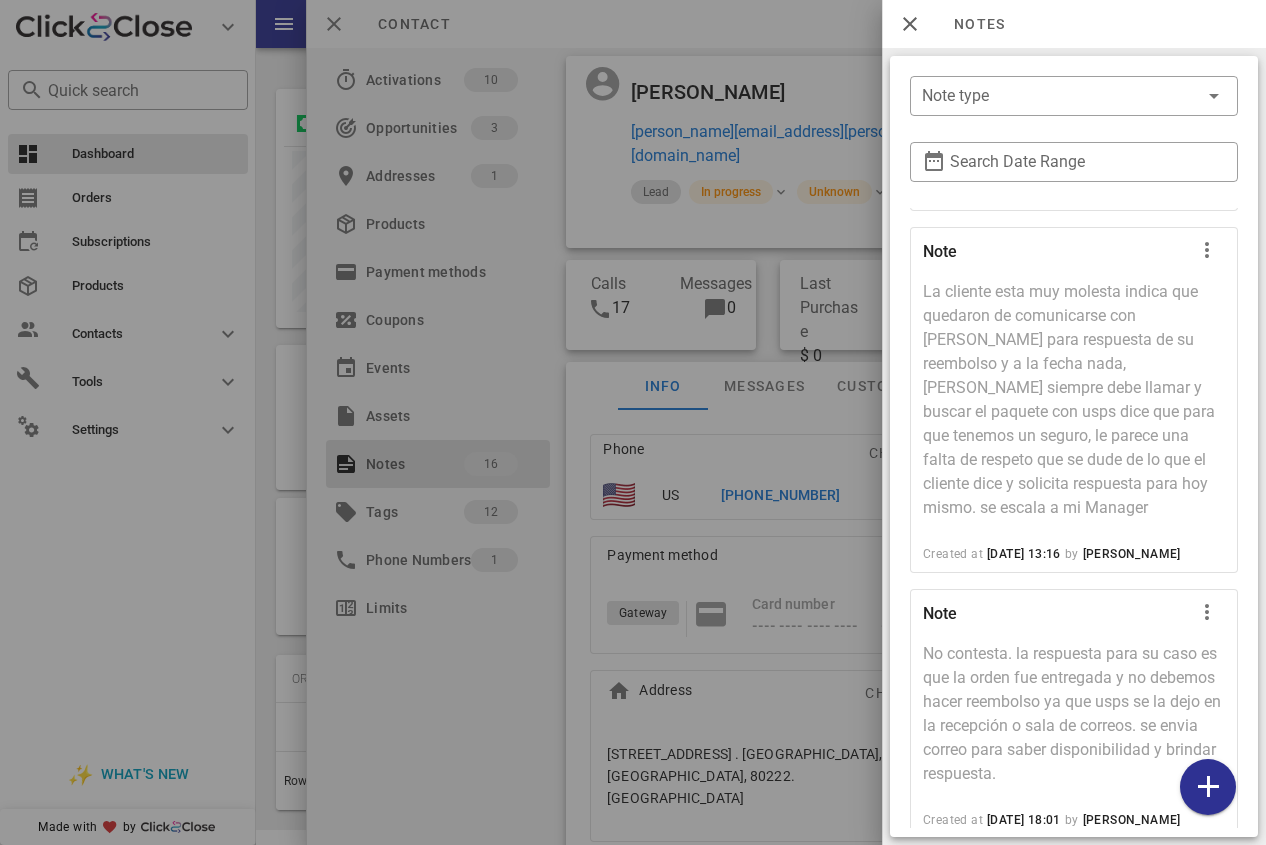 click at bounding box center (633, 422) 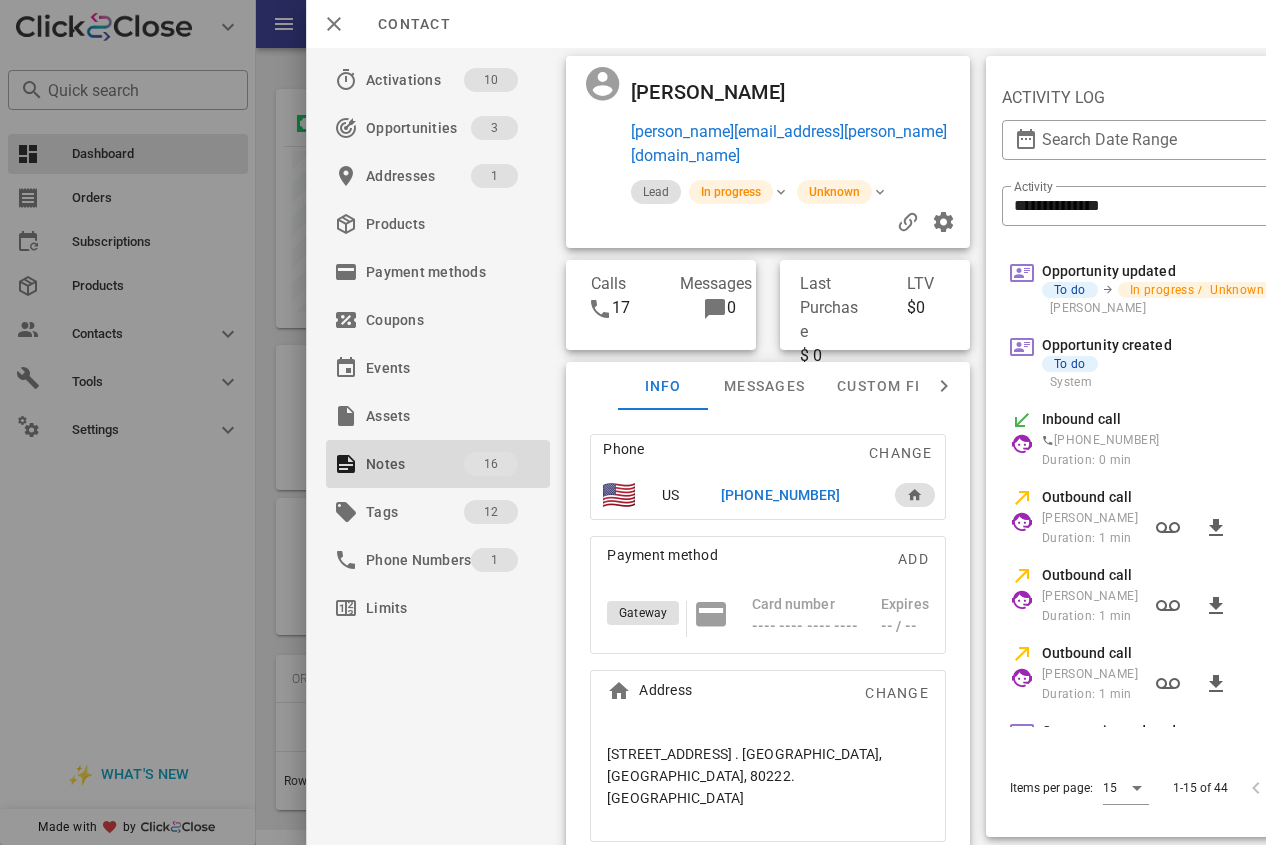 click on "[PHONE_NUMBER]" at bounding box center [780, 495] 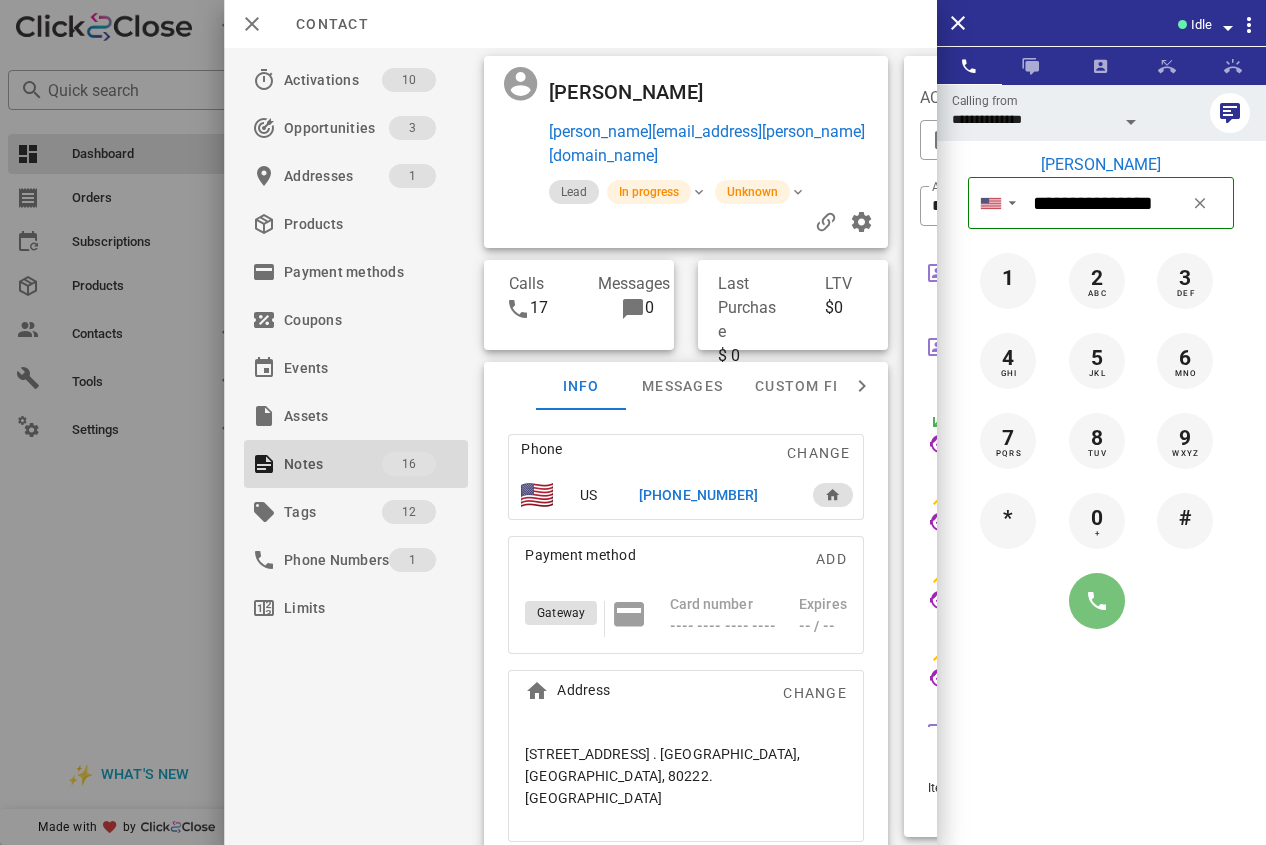 click at bounding box center [1097, 601] 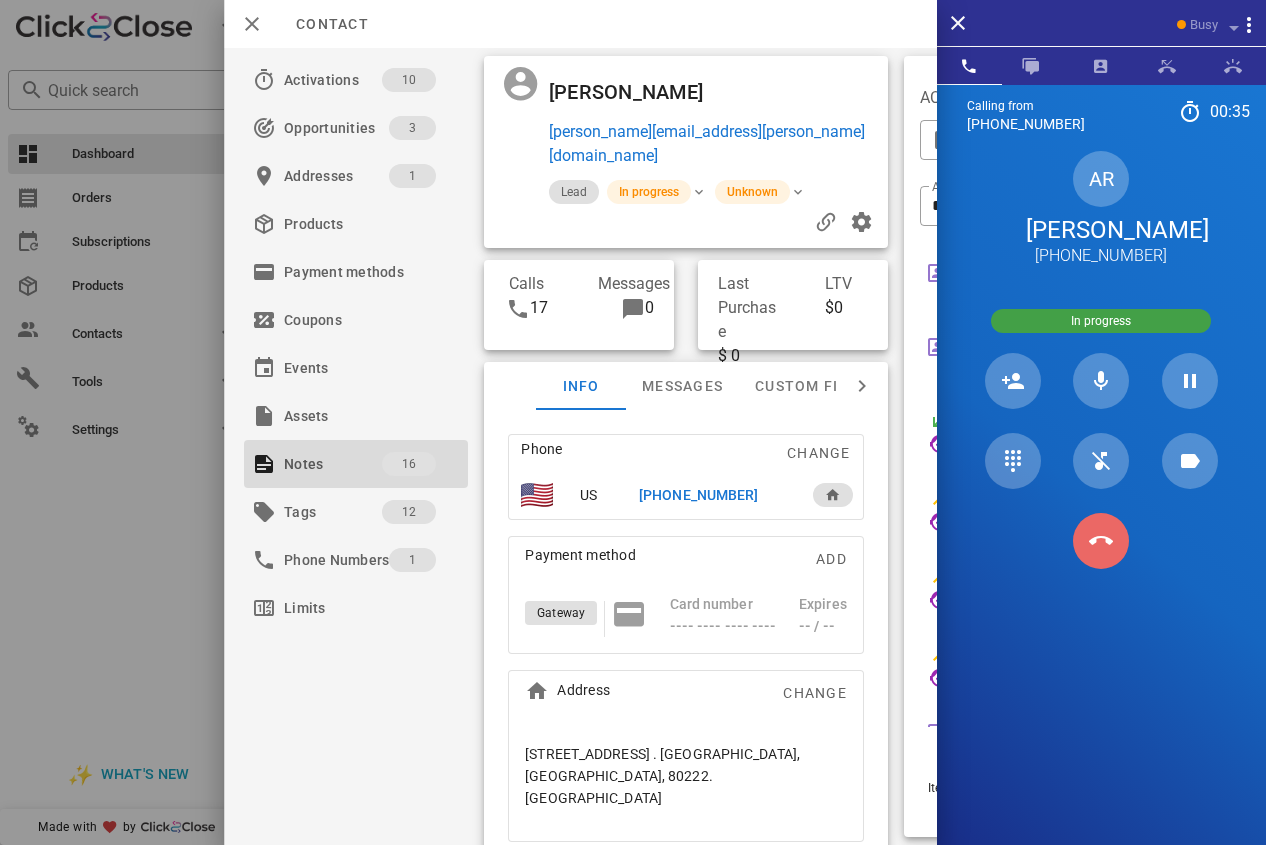 click at bounding box center [1101, 541] 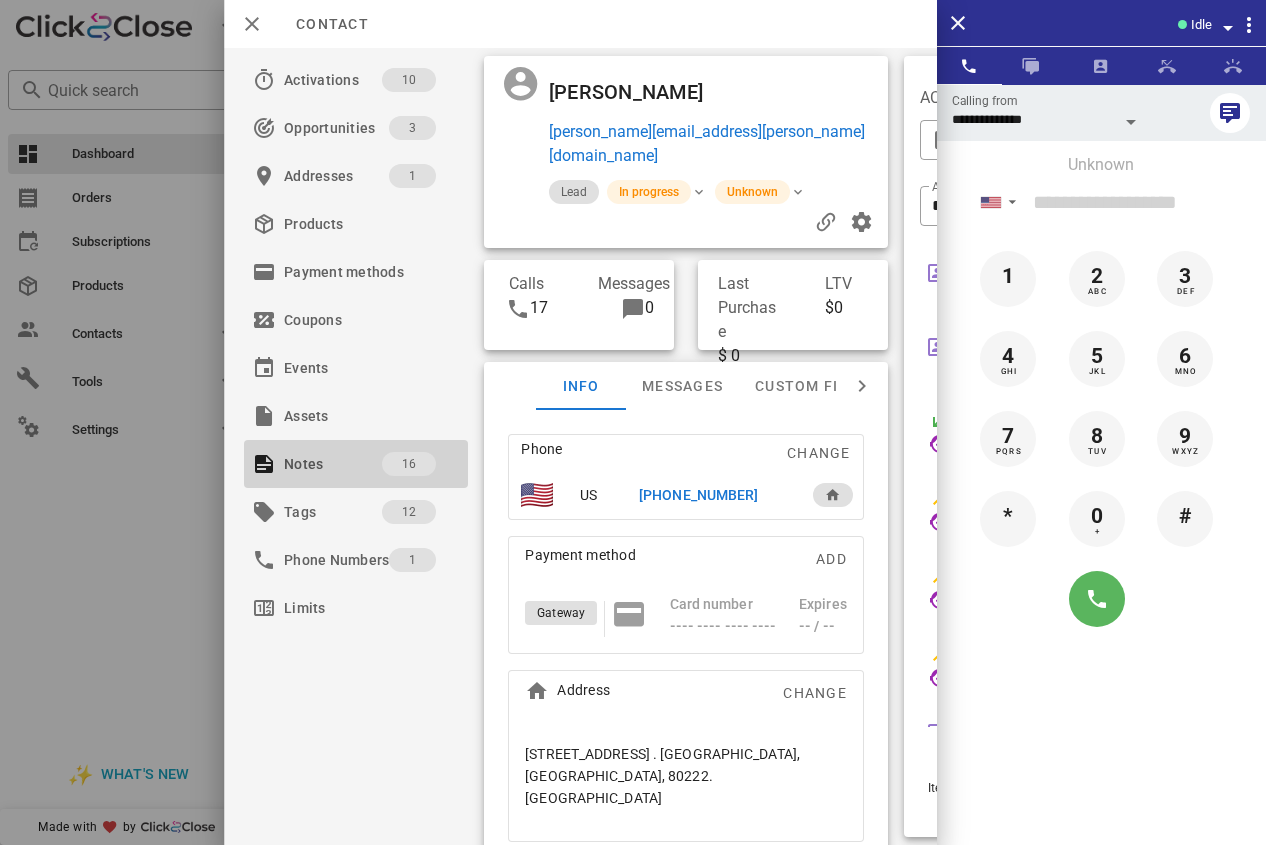 click on "Notes" at bounding box center [333, 464] 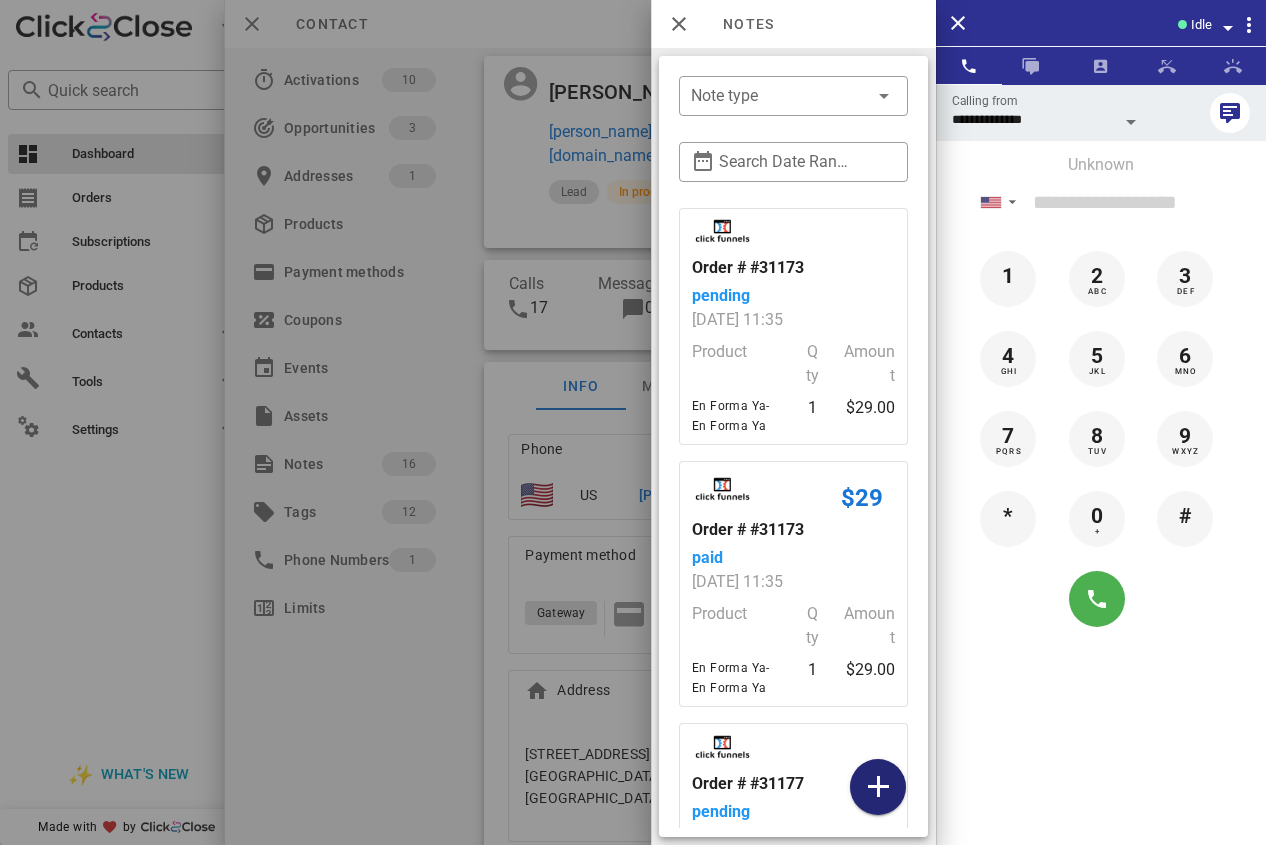 click at bounding box center (878, 787) 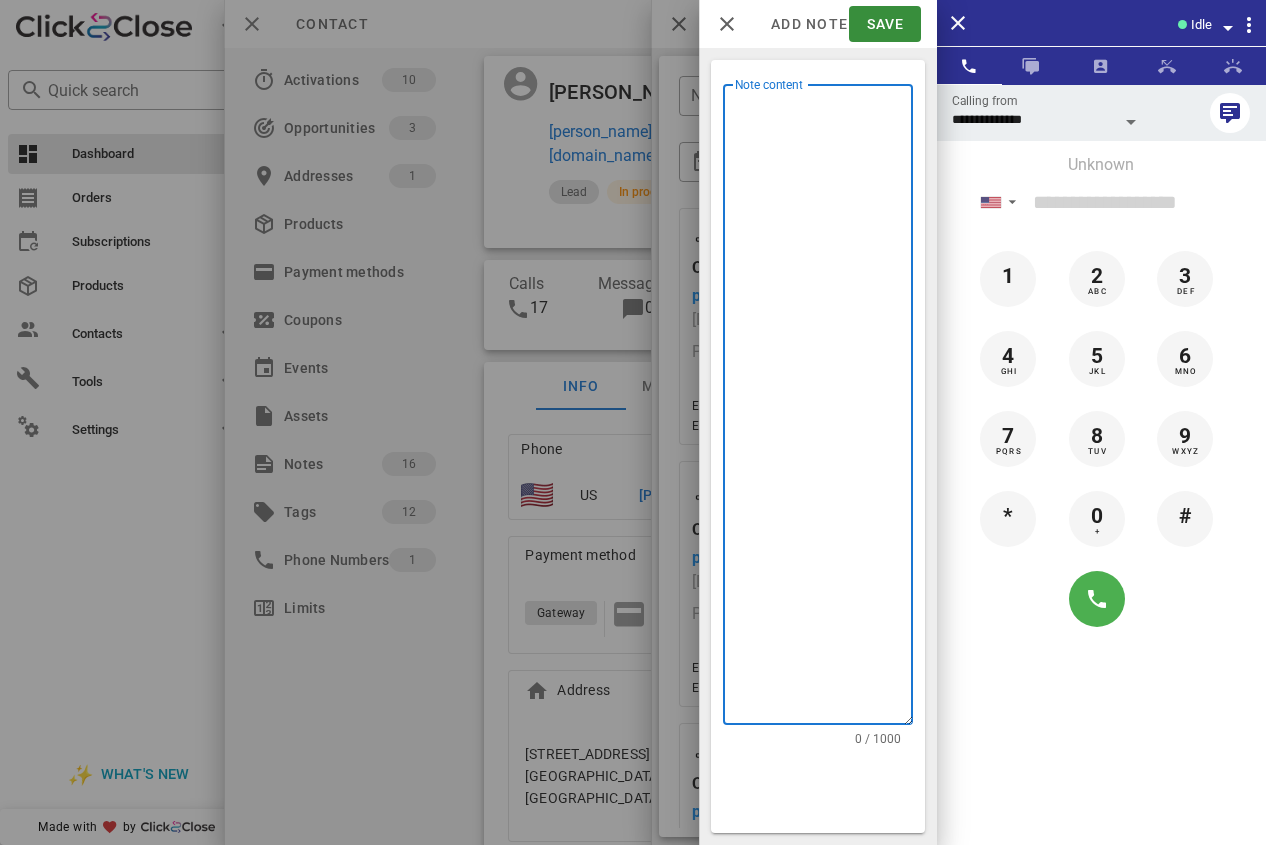 click on "Note content" at bounding box center (824, 409) 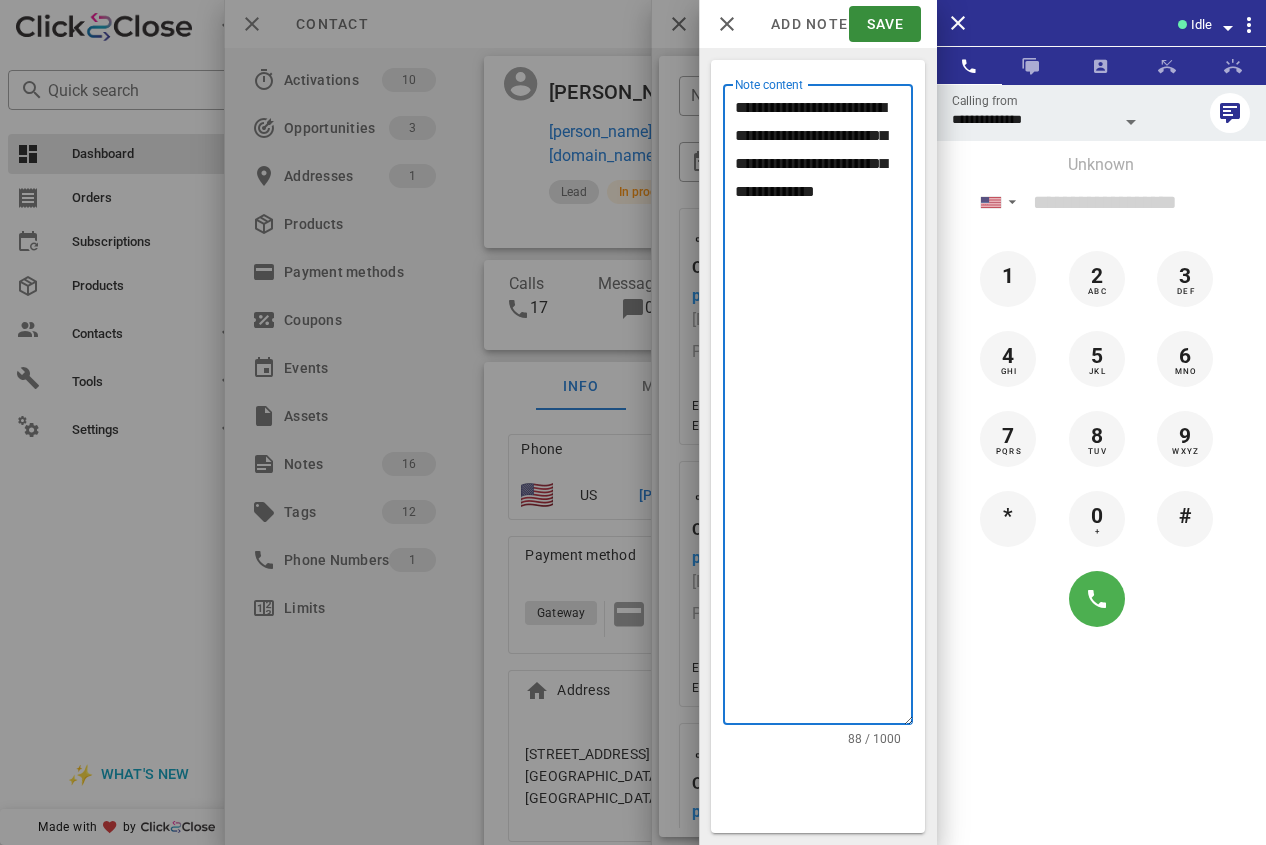 click on "**********" at bounding box center (824, 409) 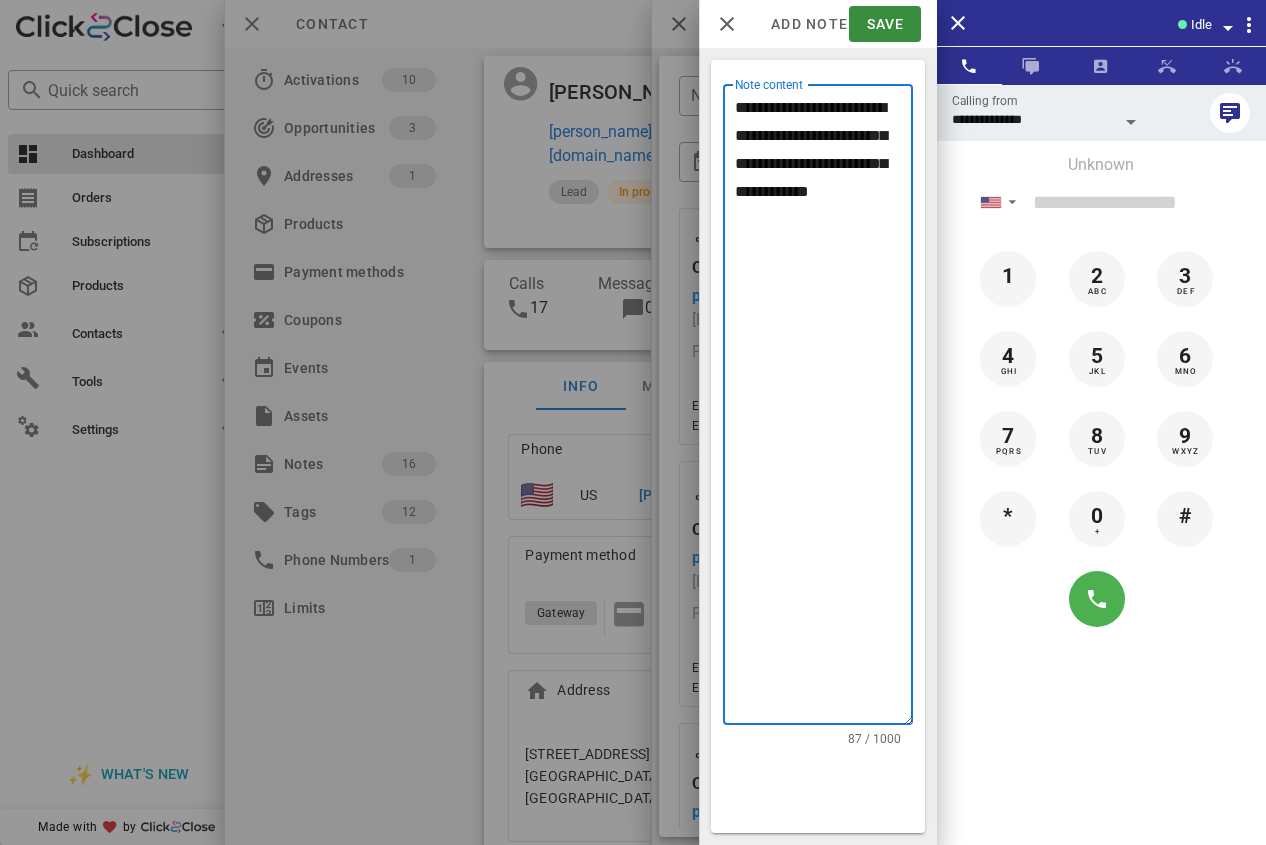 drag, startPoint x: 862, startPoint y: 127, endPoint x: 854, endPoint y: 156, distance: 30.083218 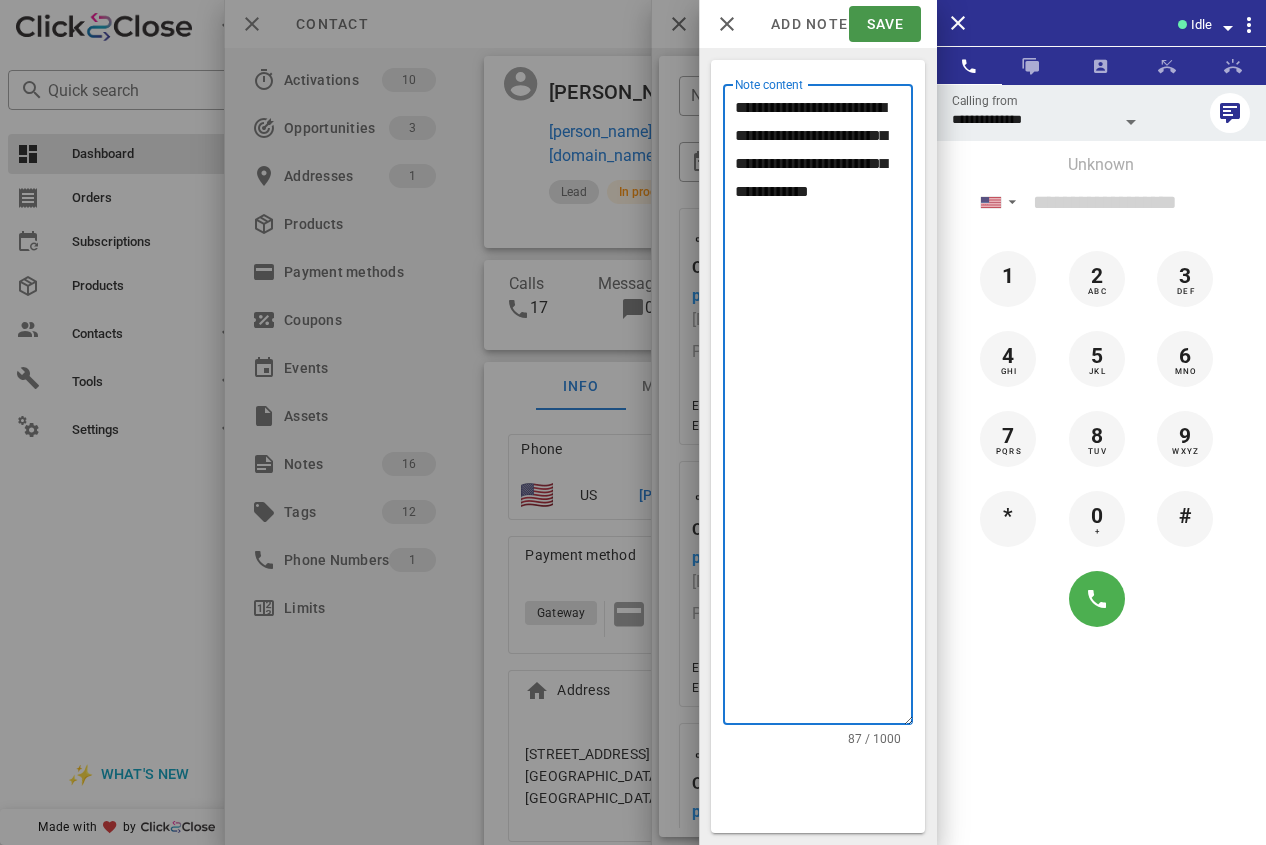 type on "**********" 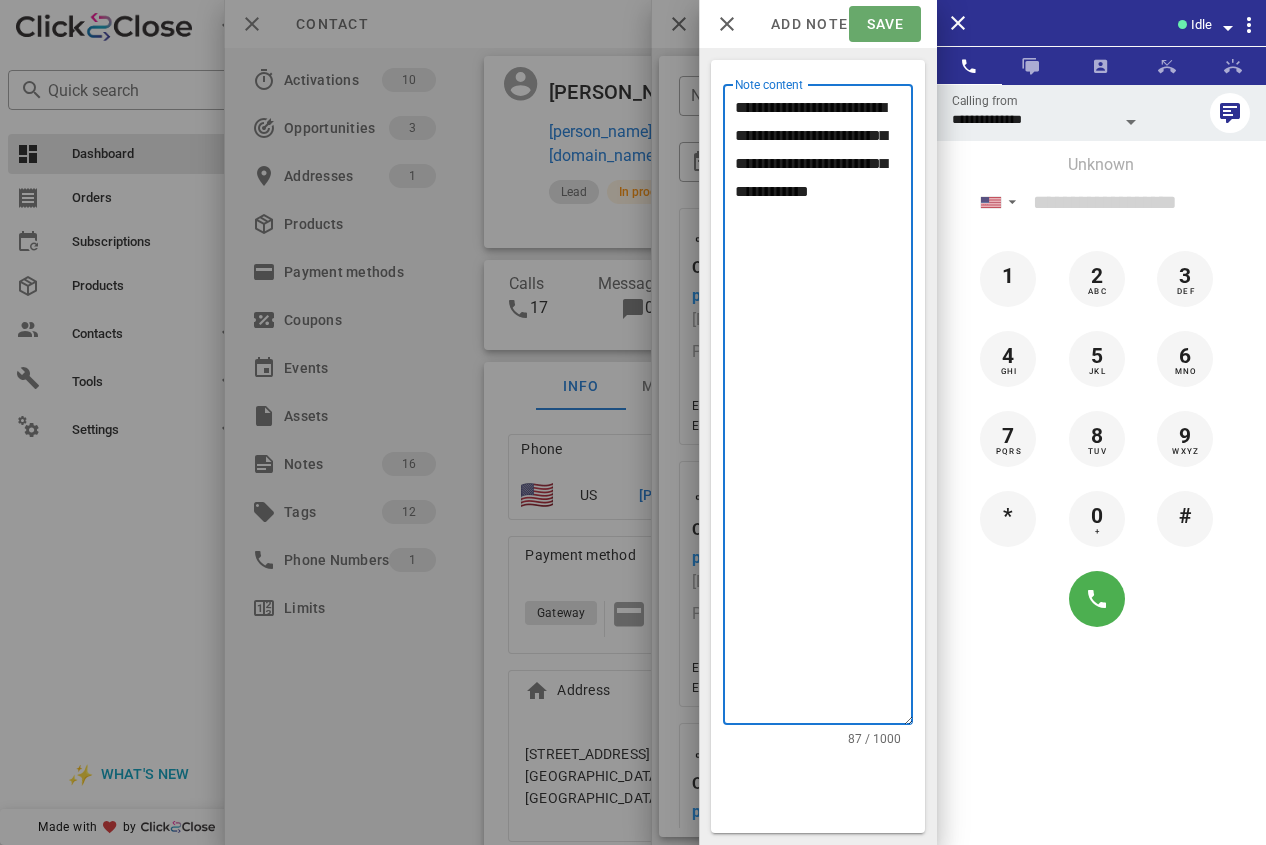 click on "Save" at bounding box center [884, 24] 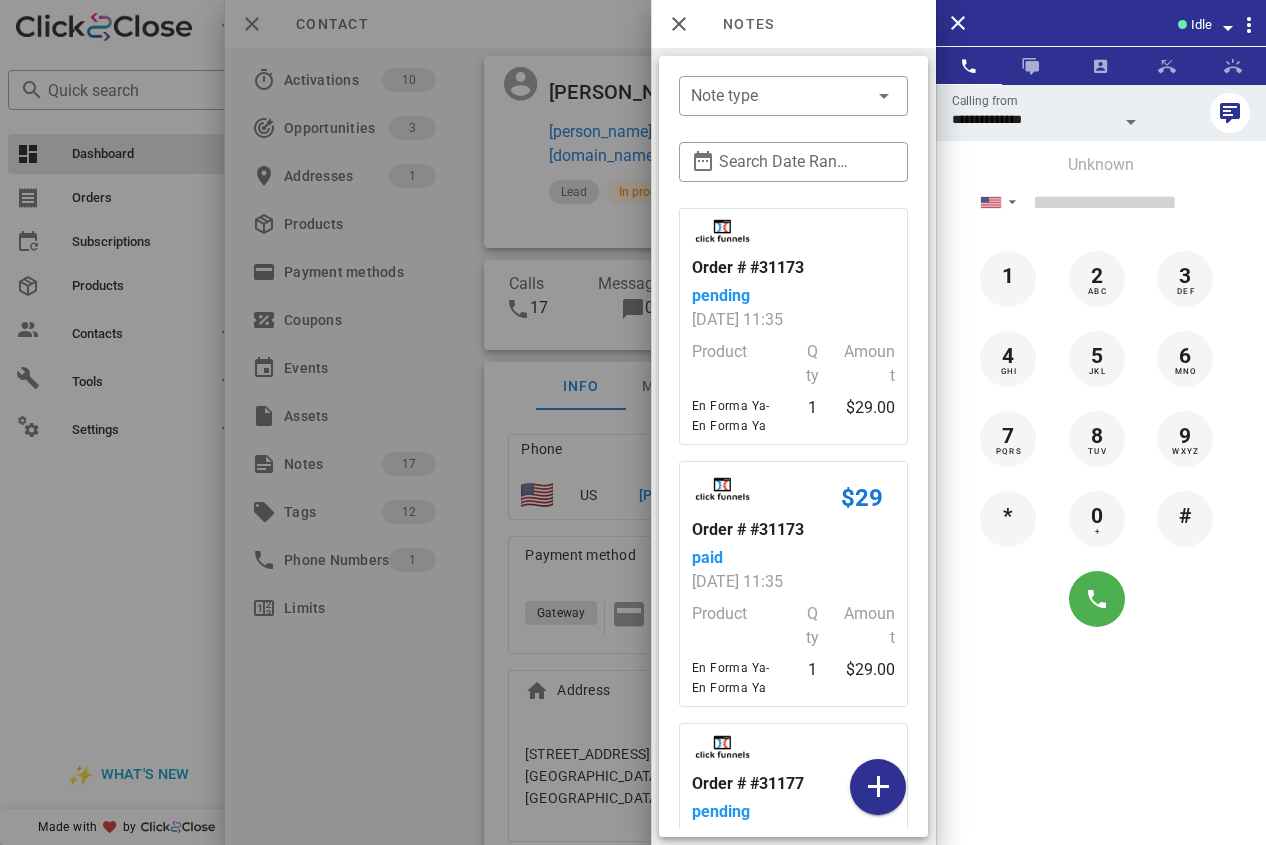 click at bounding box center [633, 422] 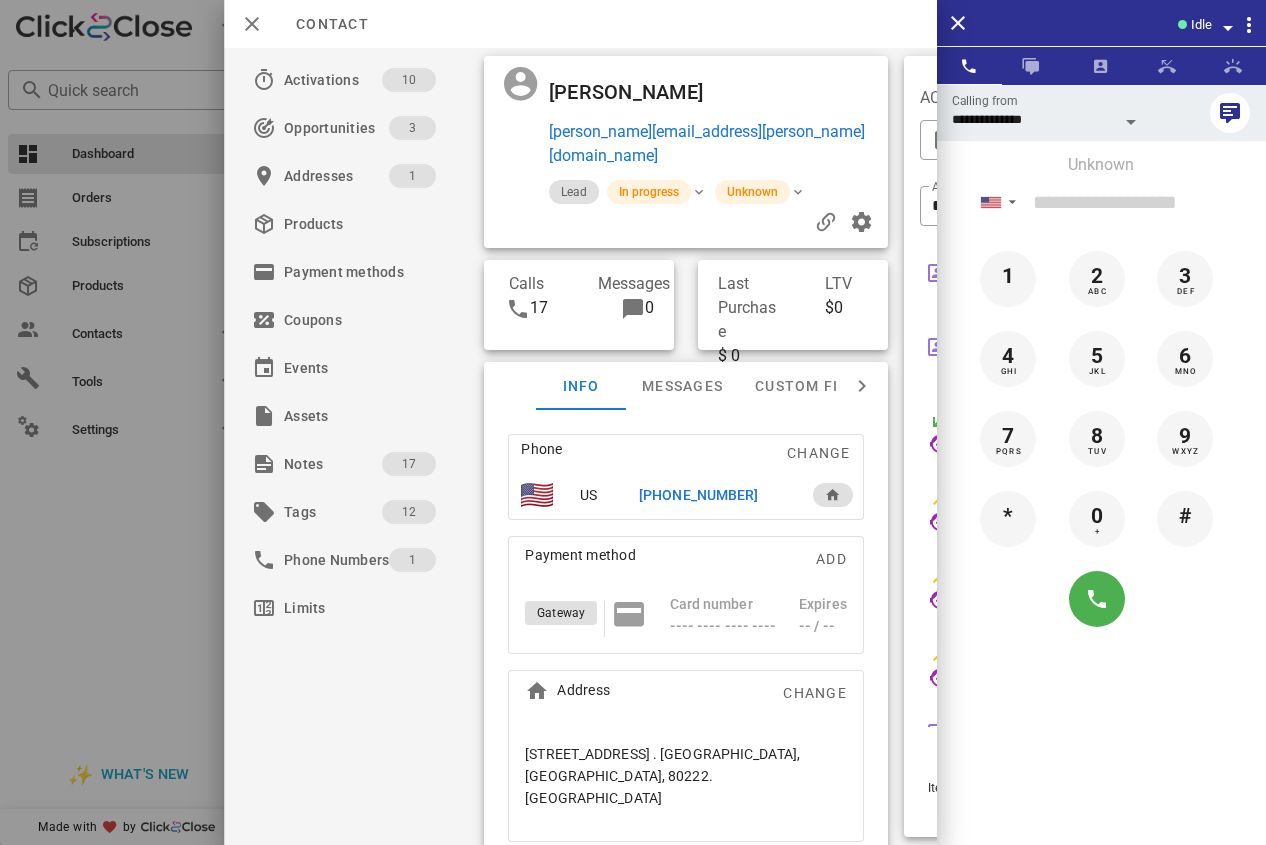 click on "[PHONE_NUMBER]" at bounding box center [698, 495] 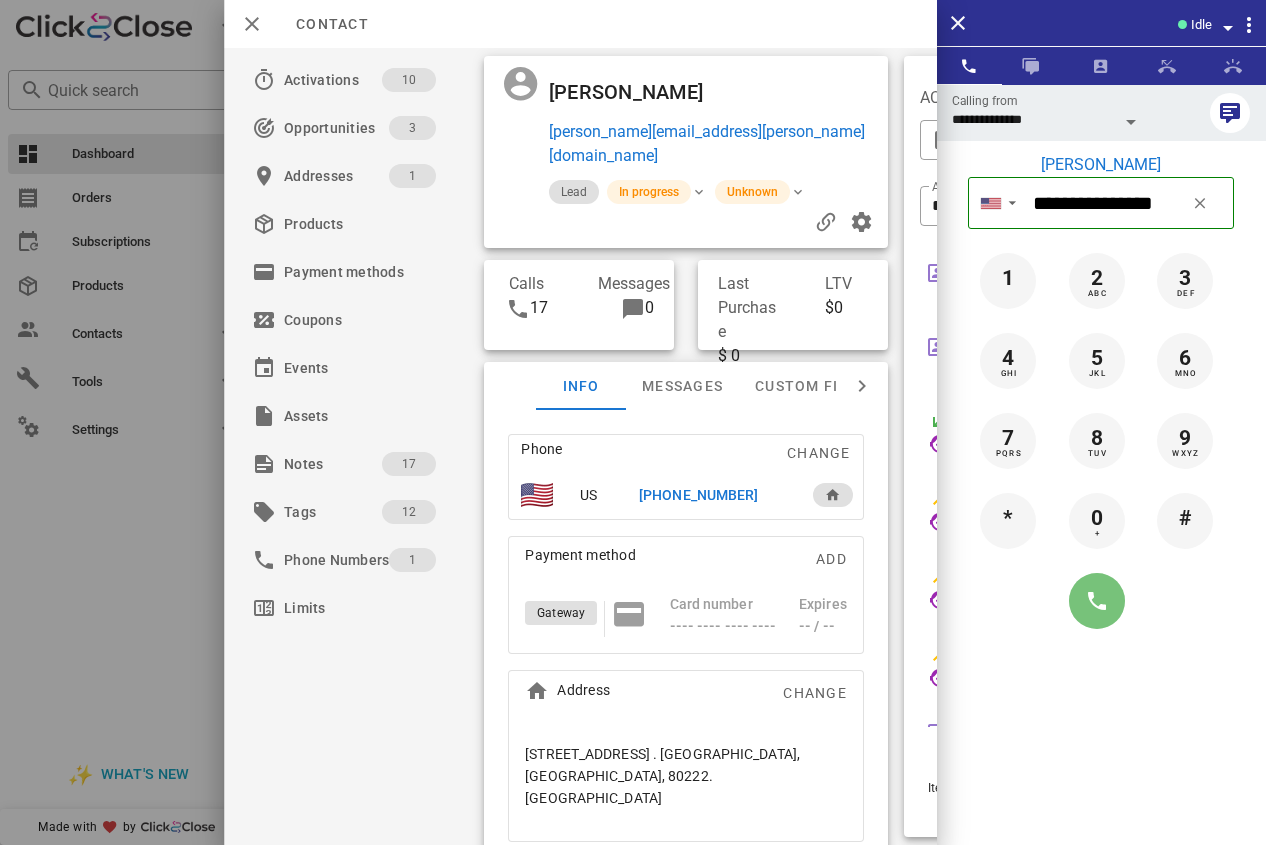 click at bounding box center [1097, 601] 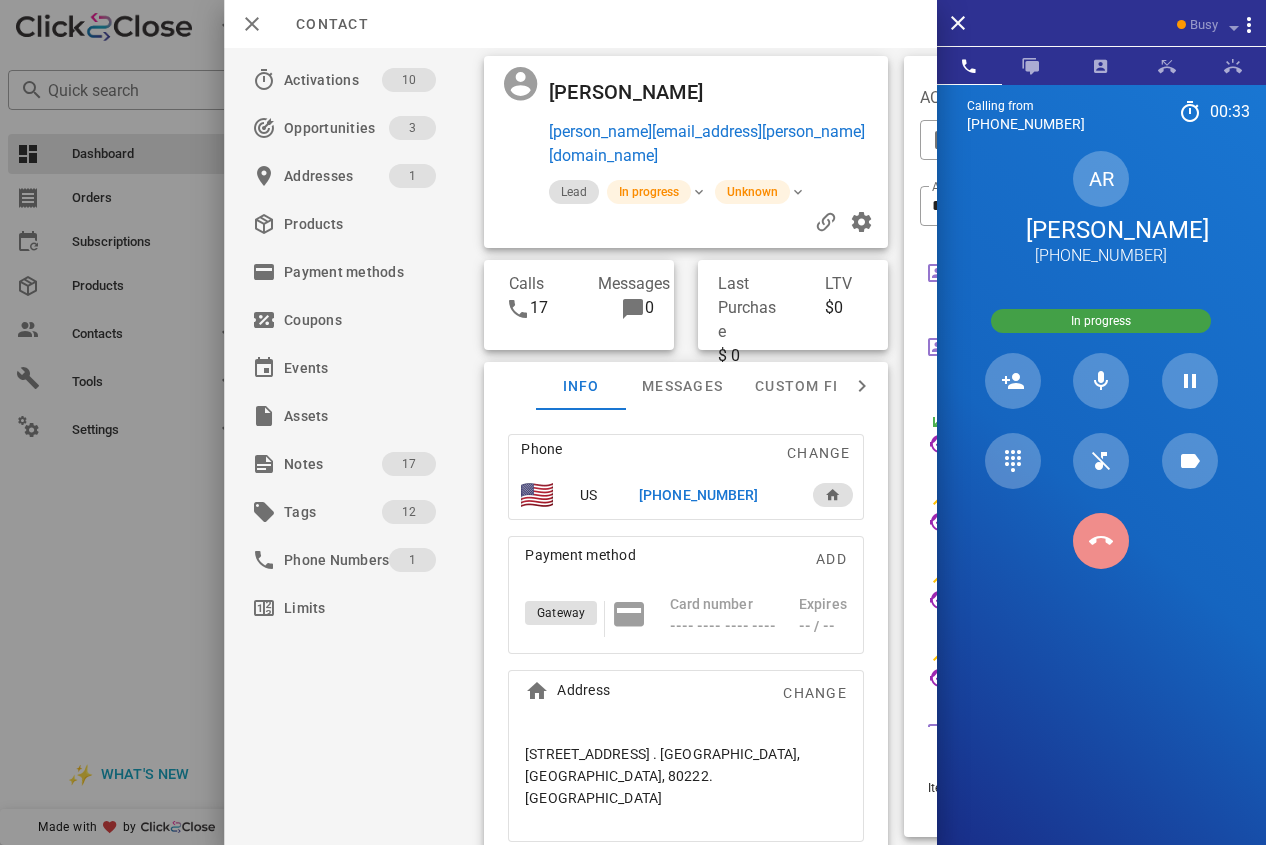 click at bounding box center [1101, 541] 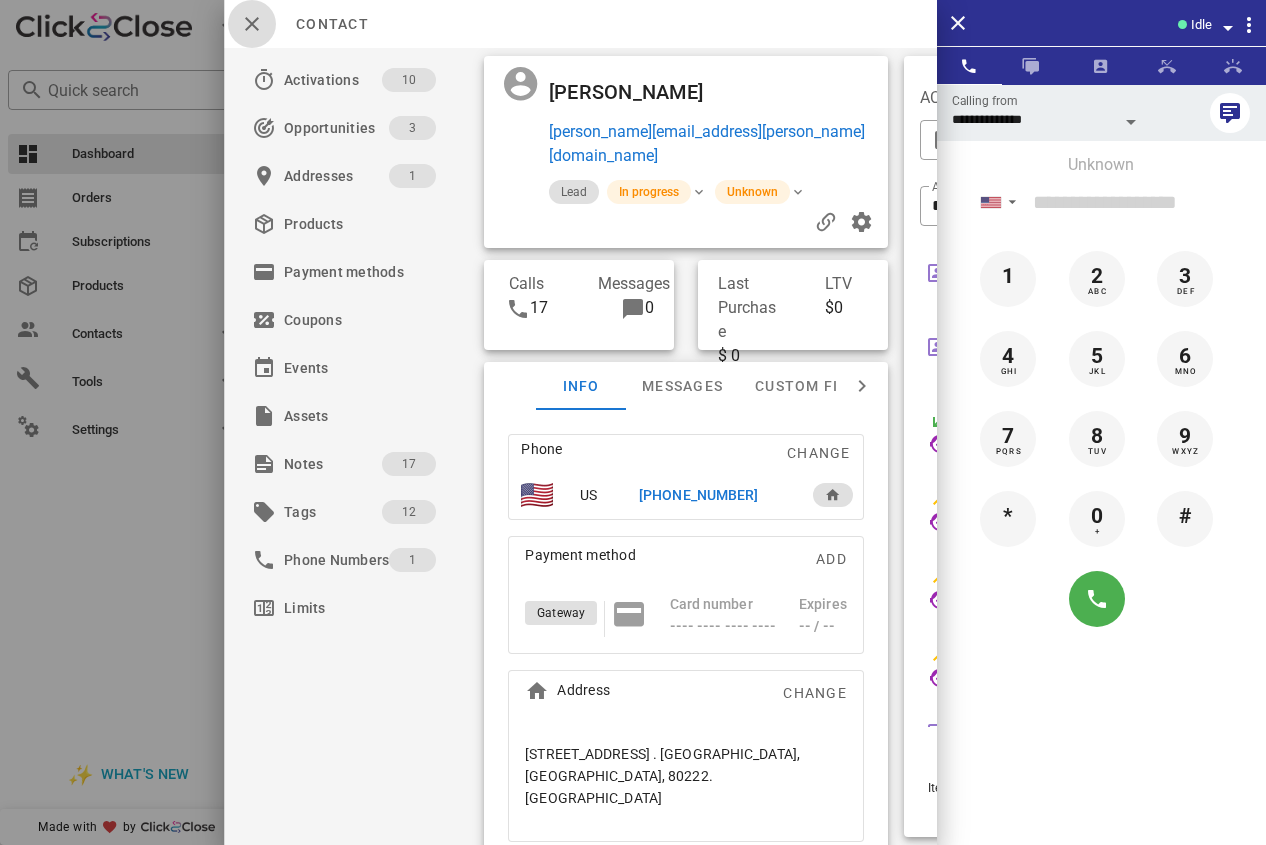 click at bounding box center [252, 24] 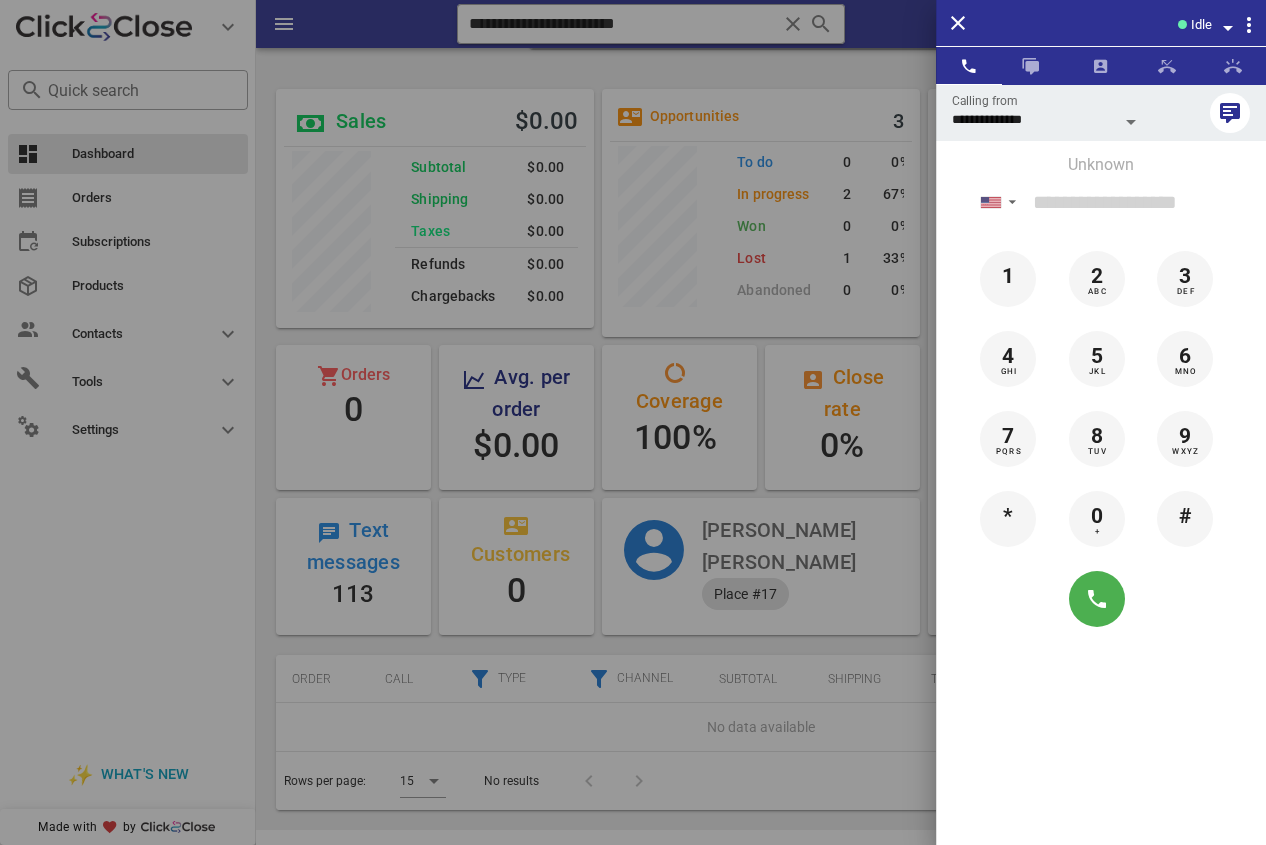 click at bounding box center [633, 422] 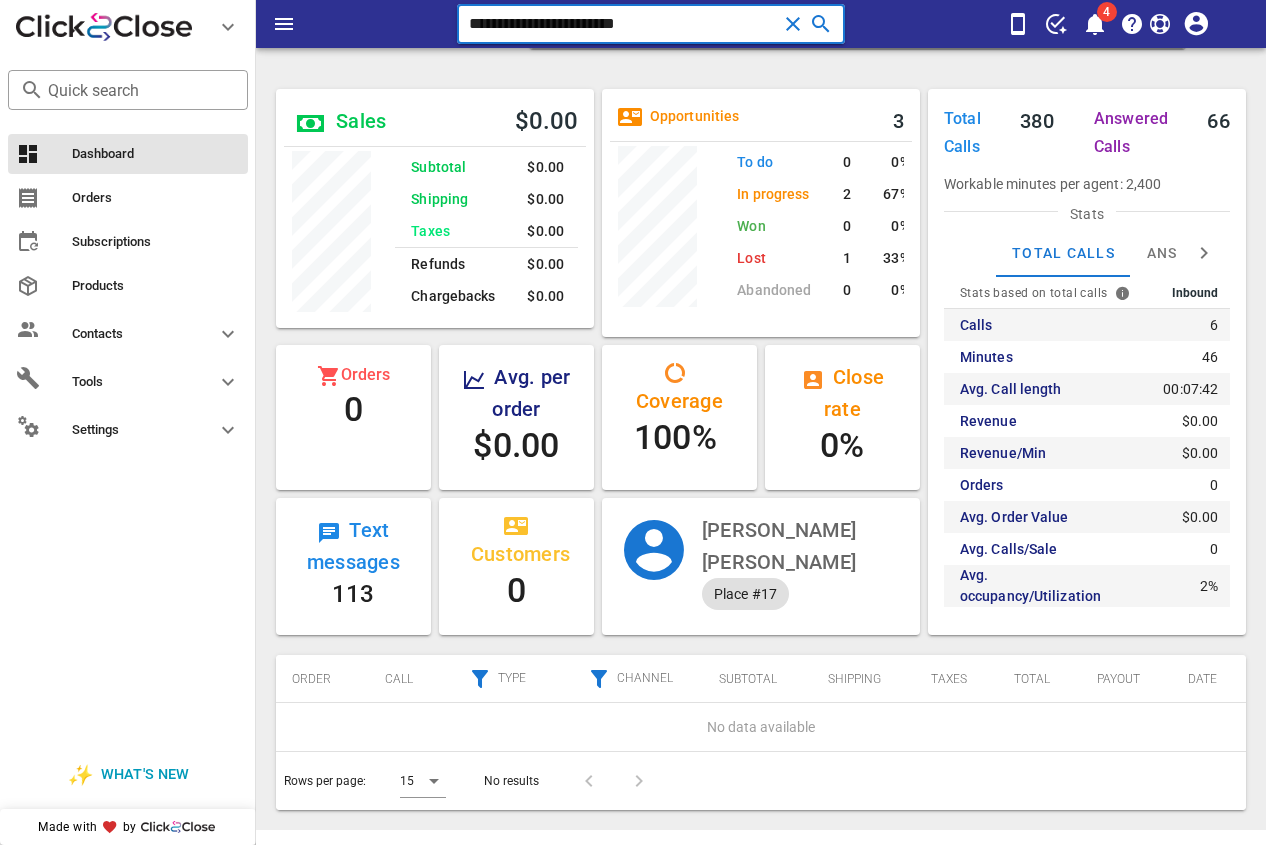 drag, startPoint x: 380, startPoint y: 31, endPoint x: 315, endPoint y: 31, distance: 65 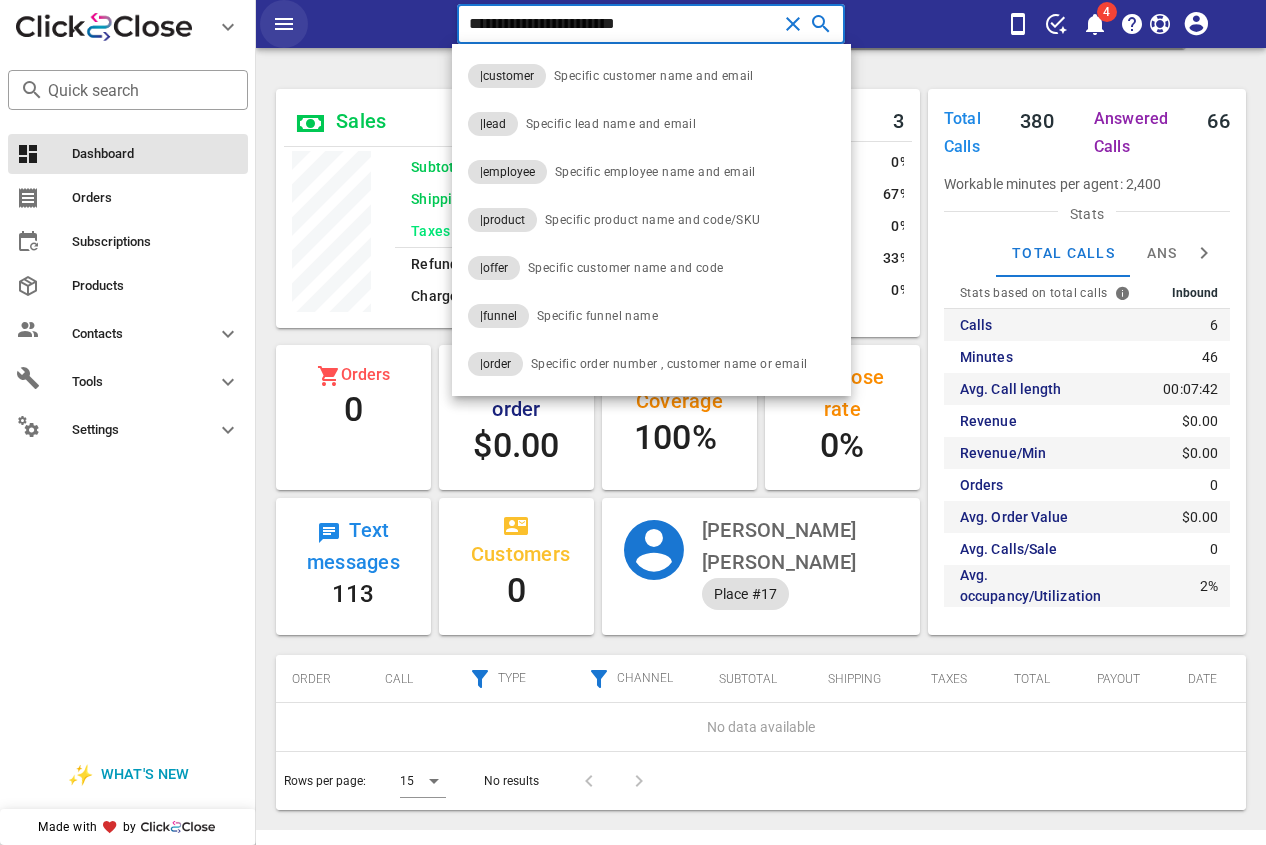 paste 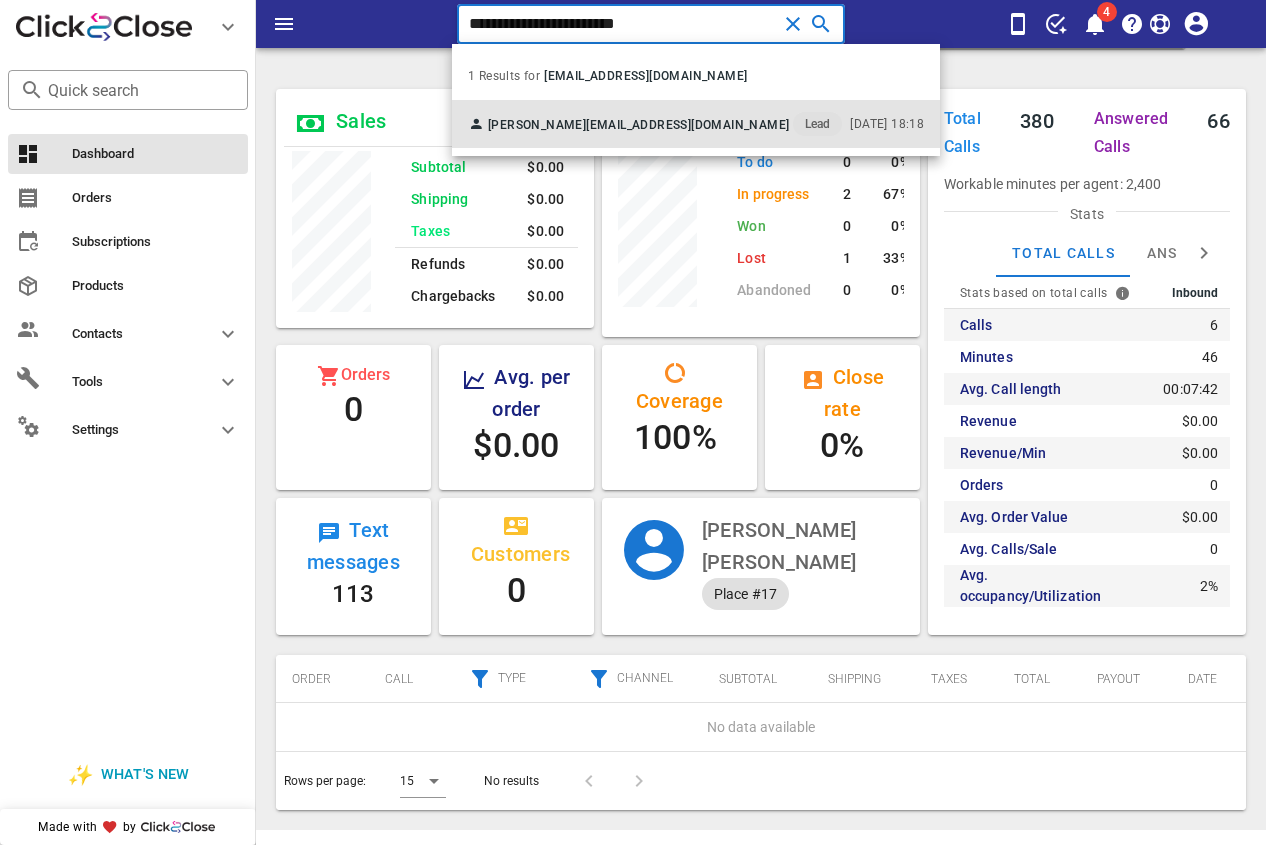 click on "[PERSON_NAME]   [EMAIL_ADDRESS][DOMAIN_NAME]   Lead" at bounding box center (655, 124) 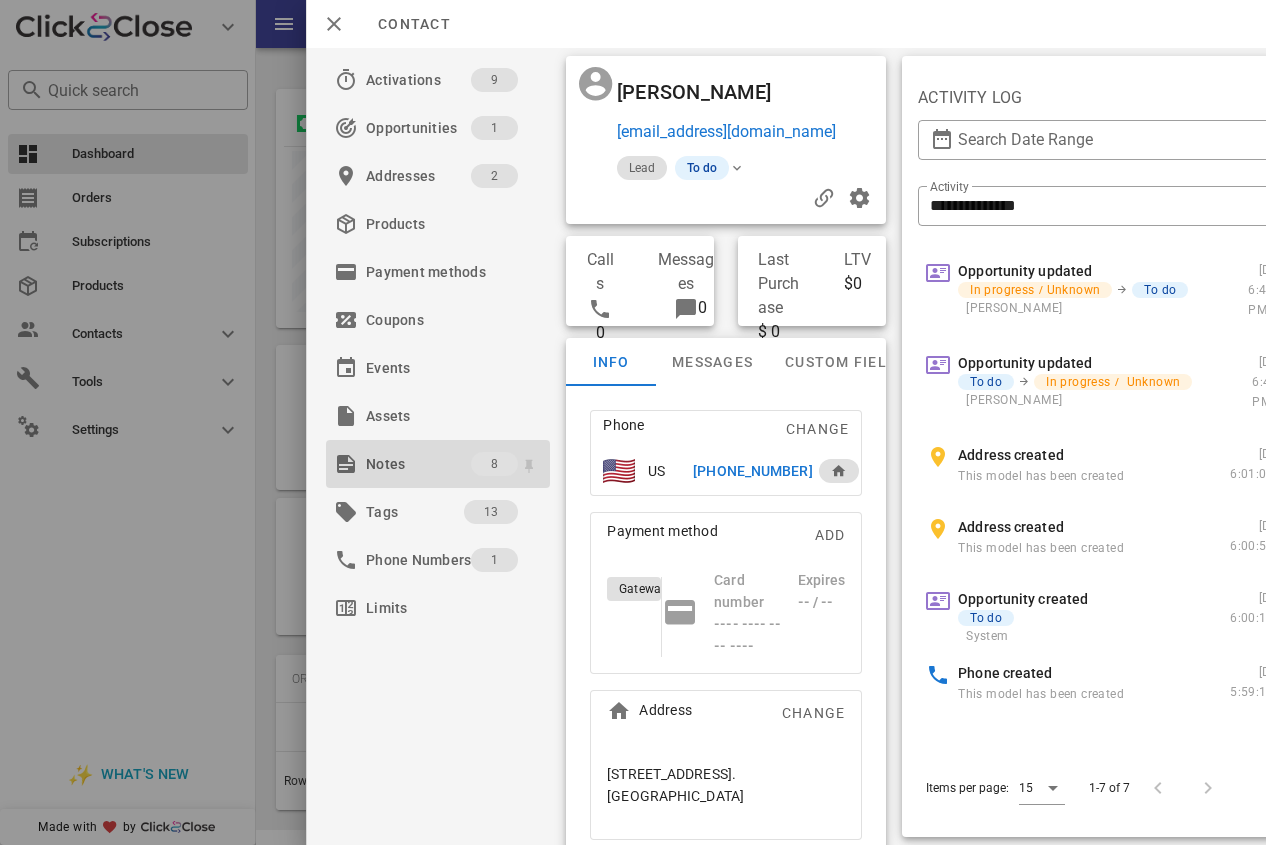click on "Notes" at bounding box center [418, 464] 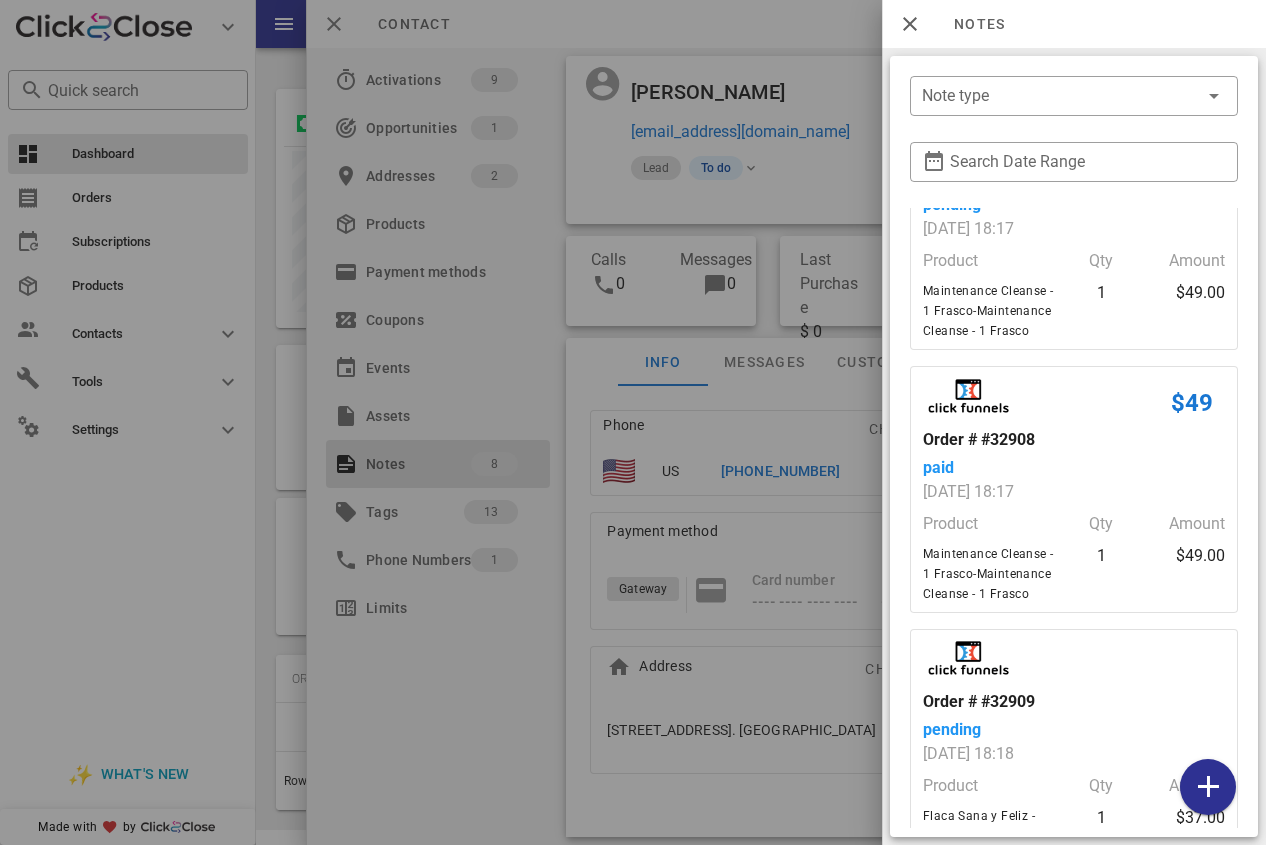 scroll, scrollTop: 1400, scrollLeft: 0, axis: vertical 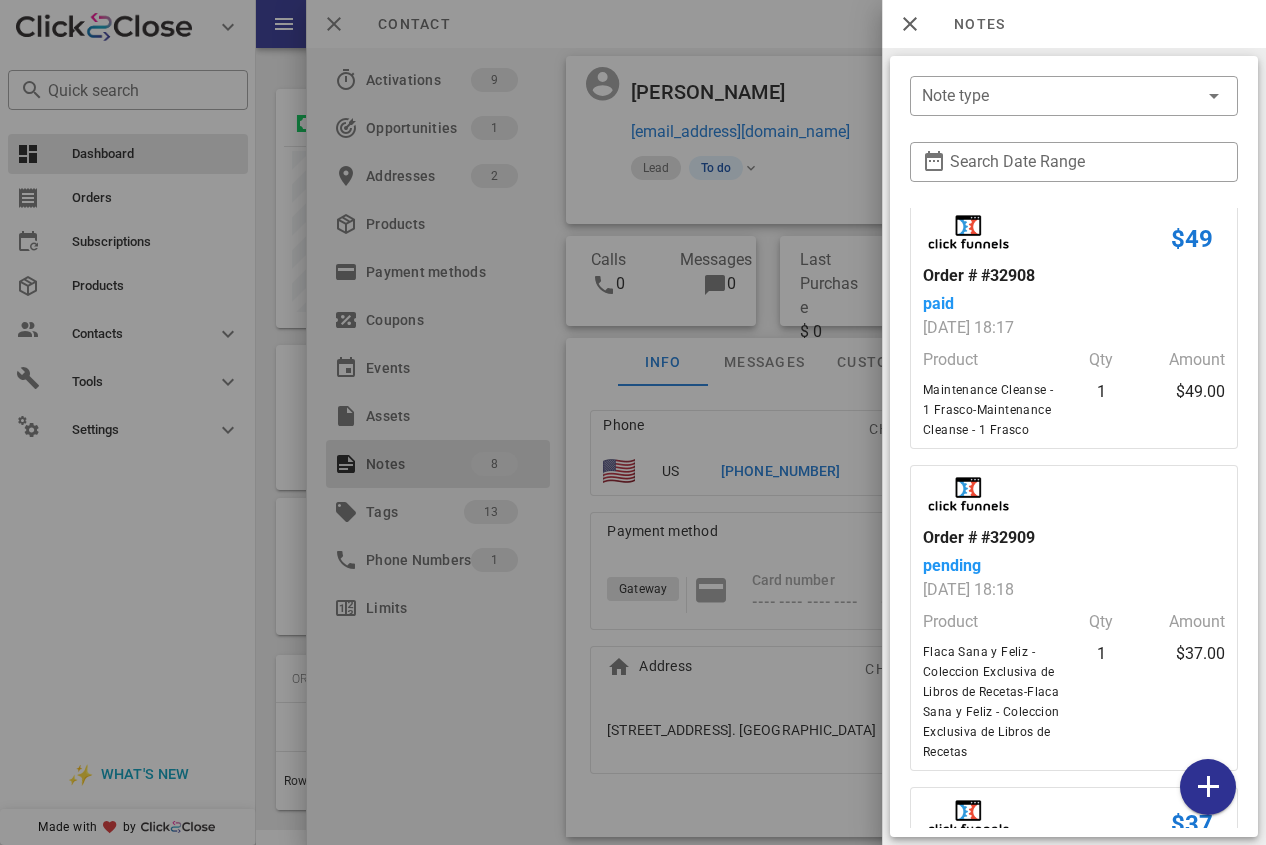 click at bounding box center [633, 422] 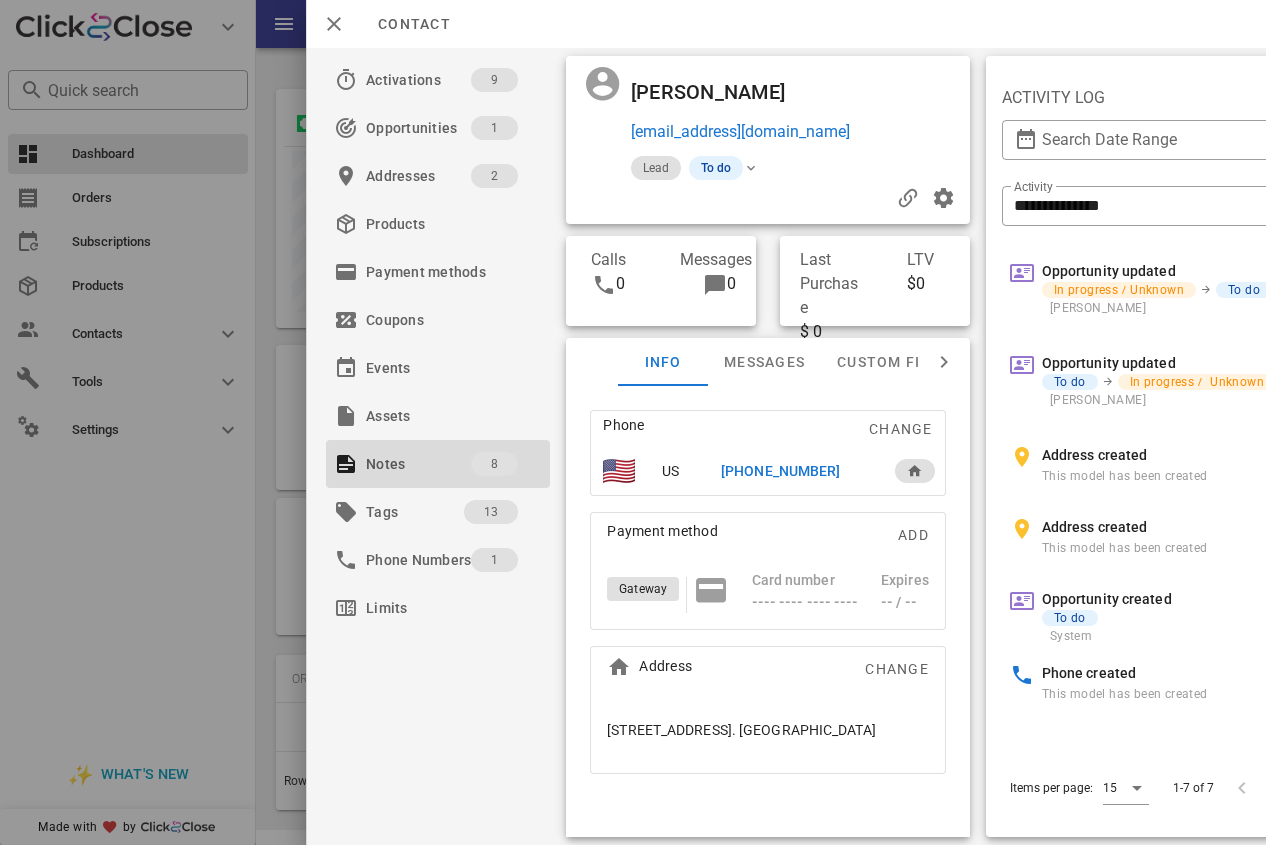 click on "[PHONE_NUMBER]" at bounding box center (780, 471) 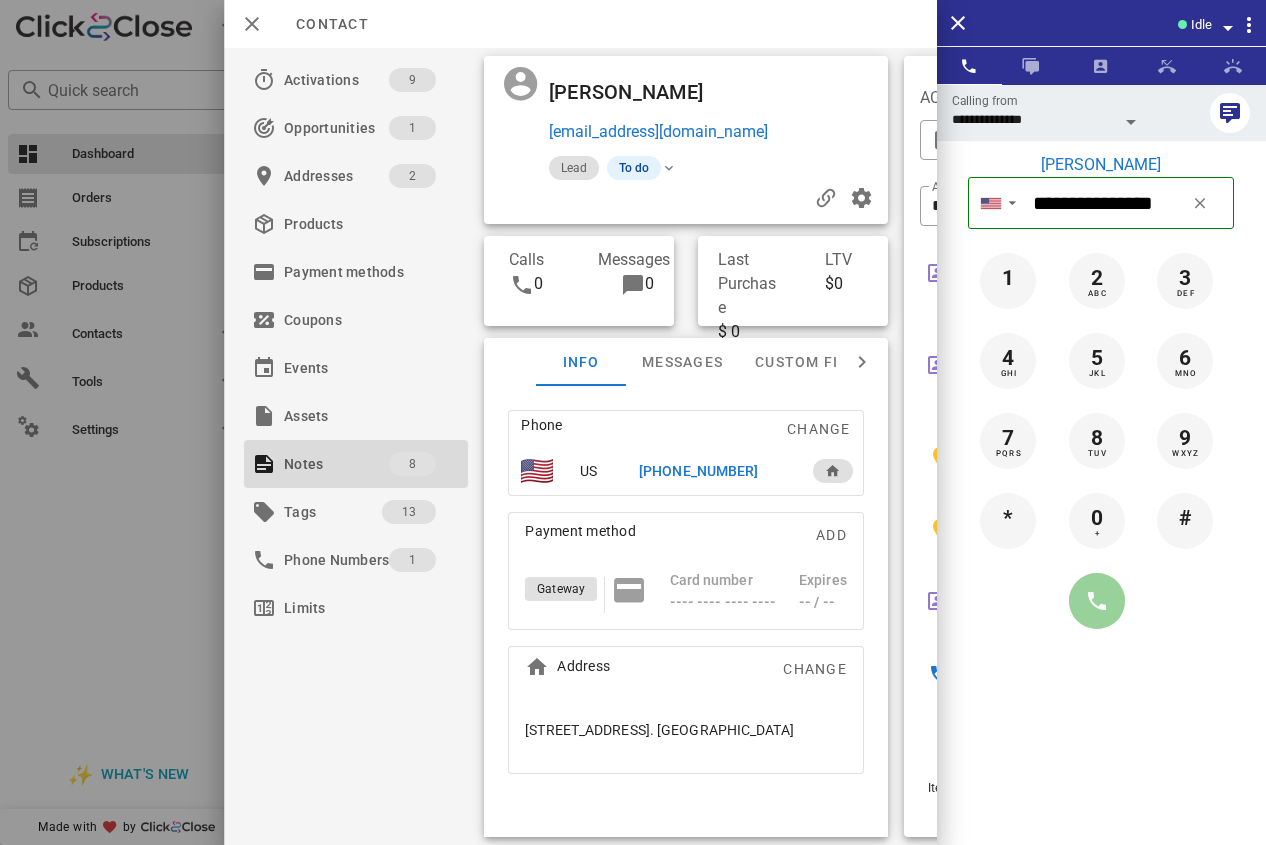 click at bounding box center [1097, 601] 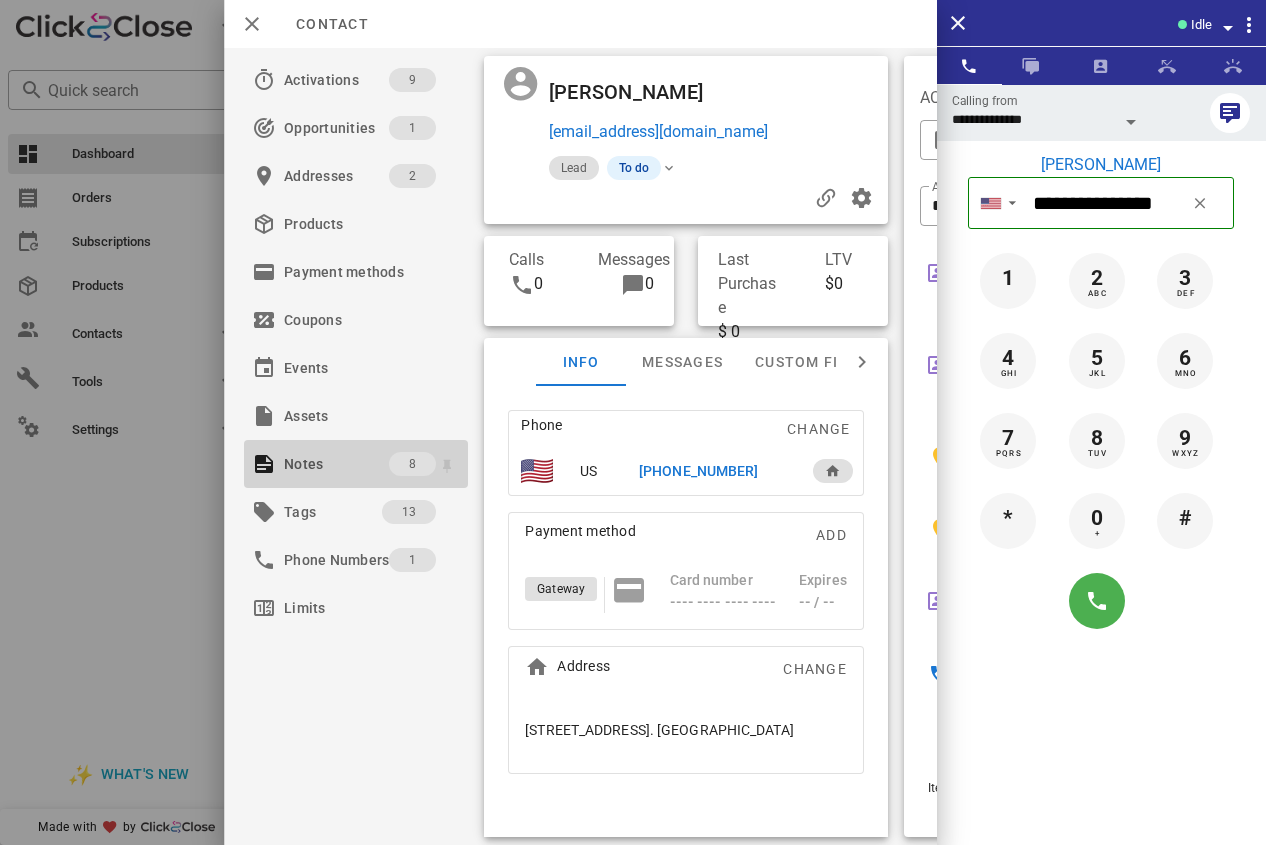 click on "Notes" at bounding box center (336, 464) 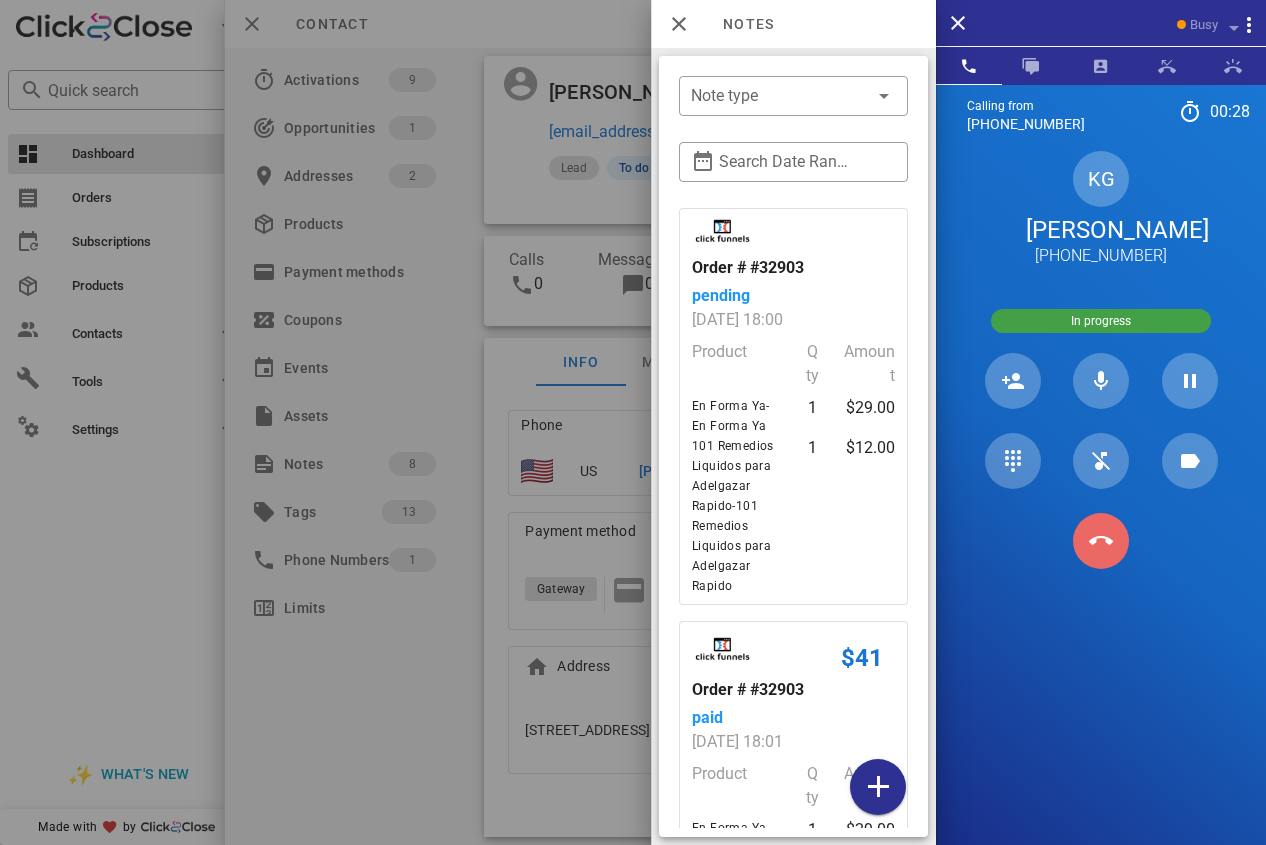 click at bounding box center (1101, 541) 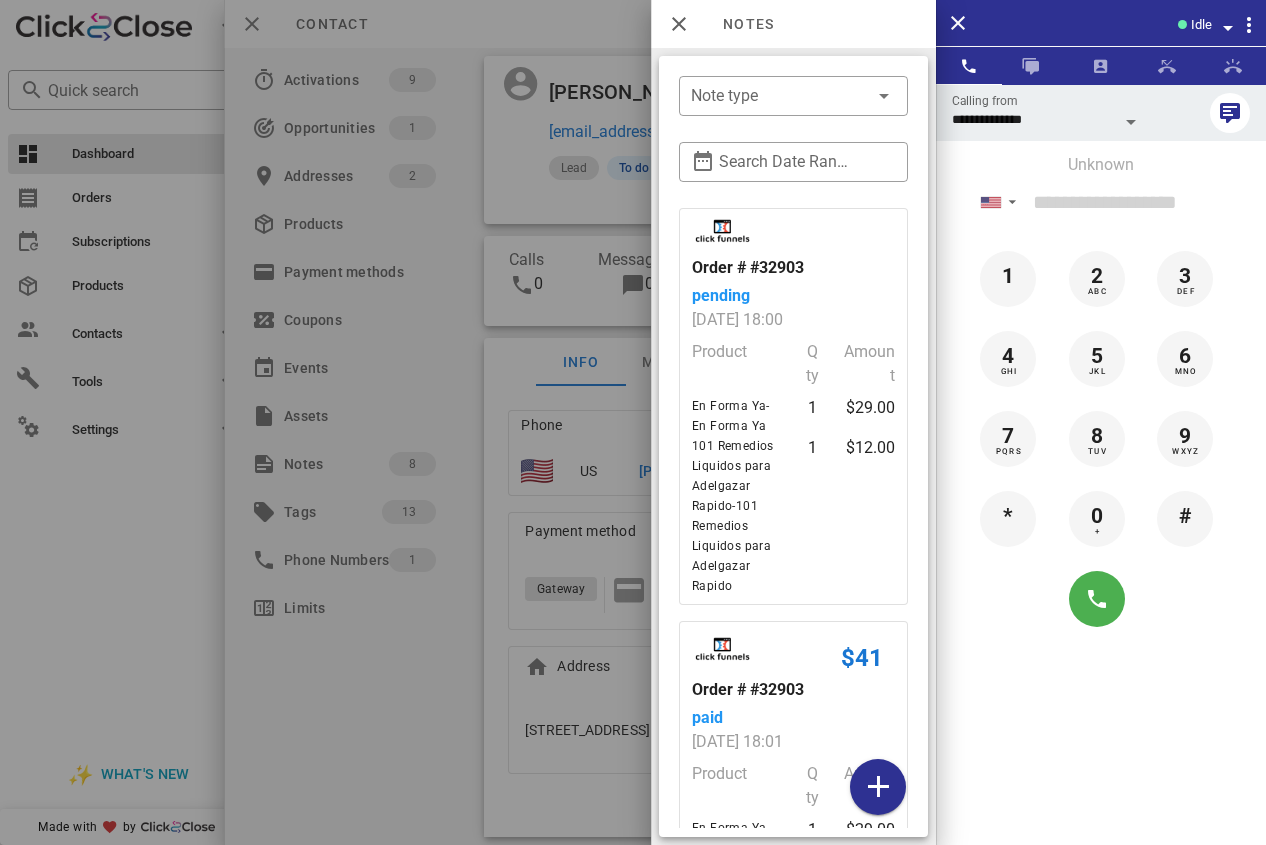 click at bounding box center [633, 422] 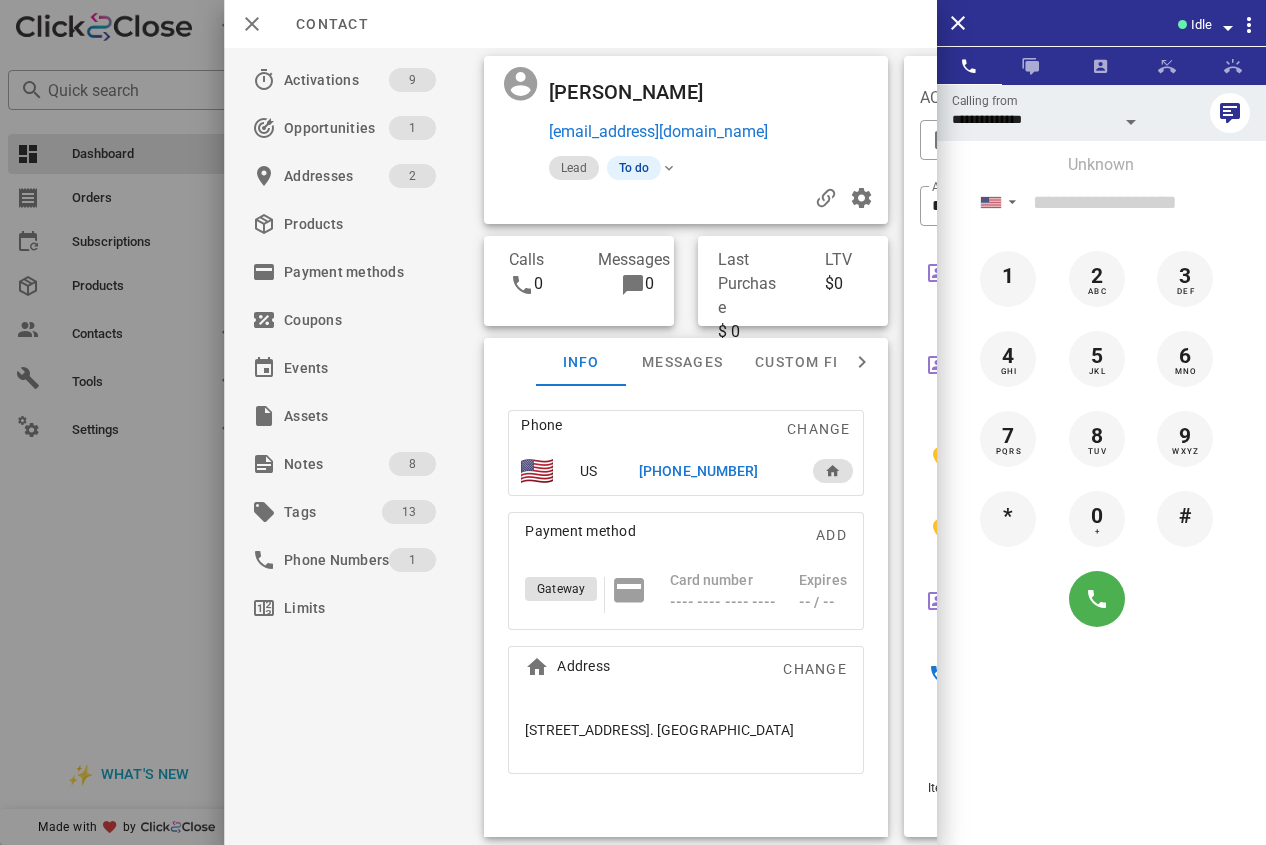 click on "[PHONE_NUMBER]" at bounding box center (698, 471) 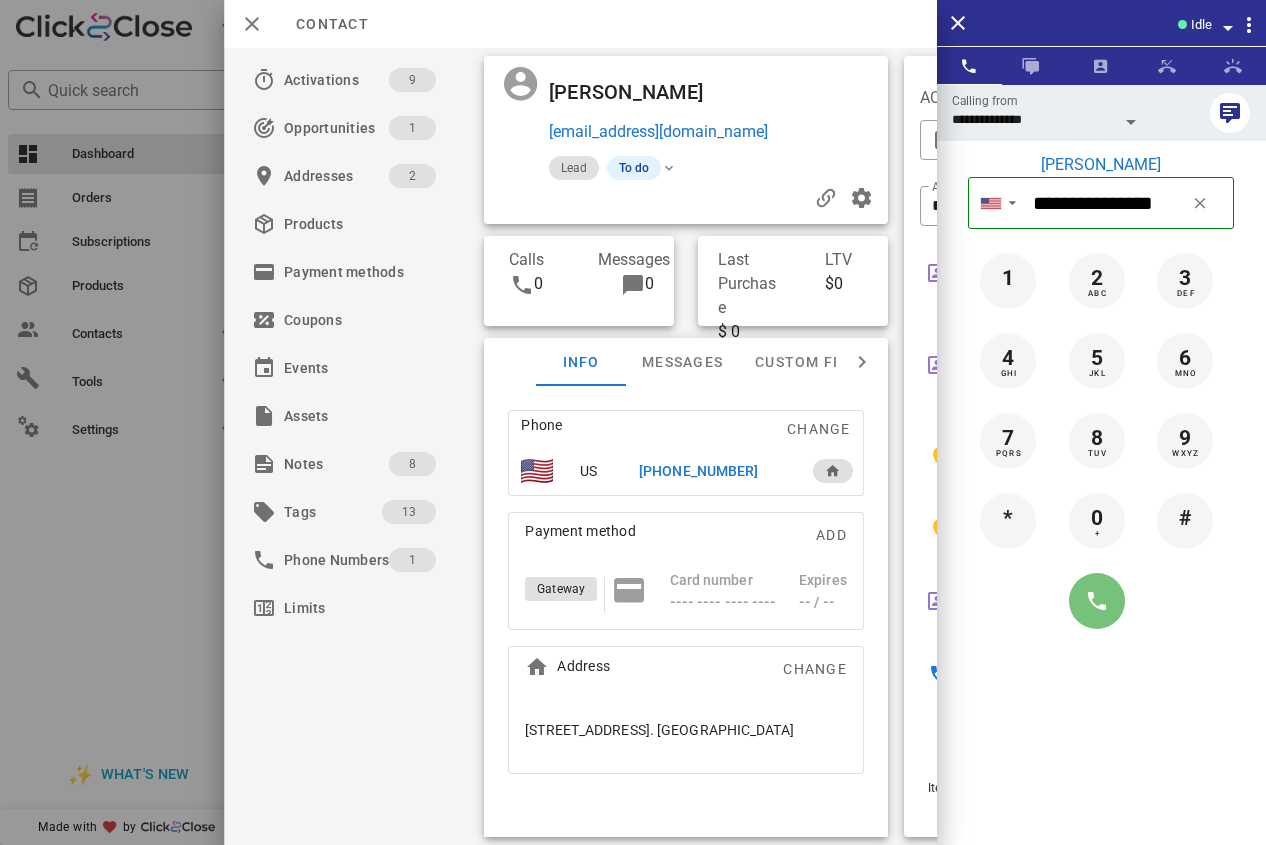 click at bounding box center [1097, 601] 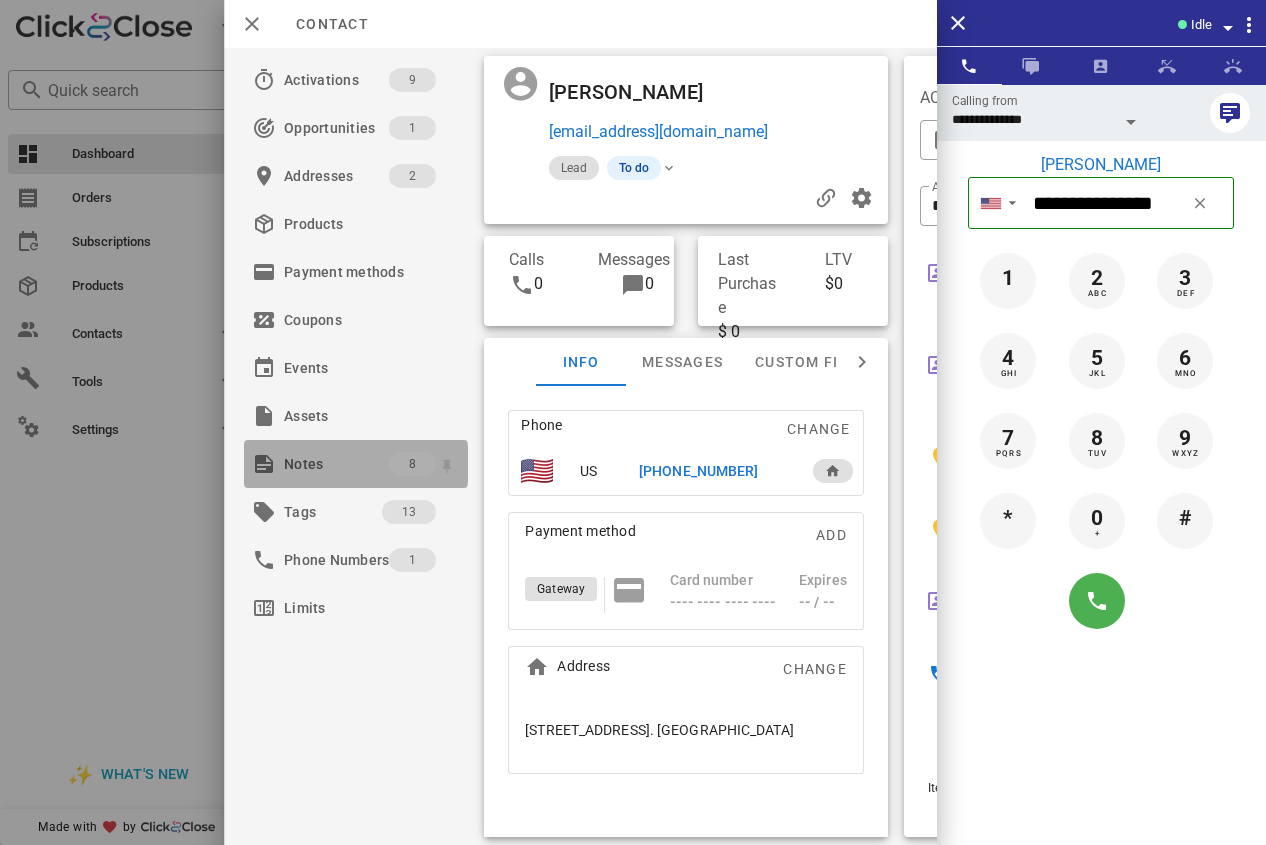 click on "Notes" at bounding box center (336, 464) 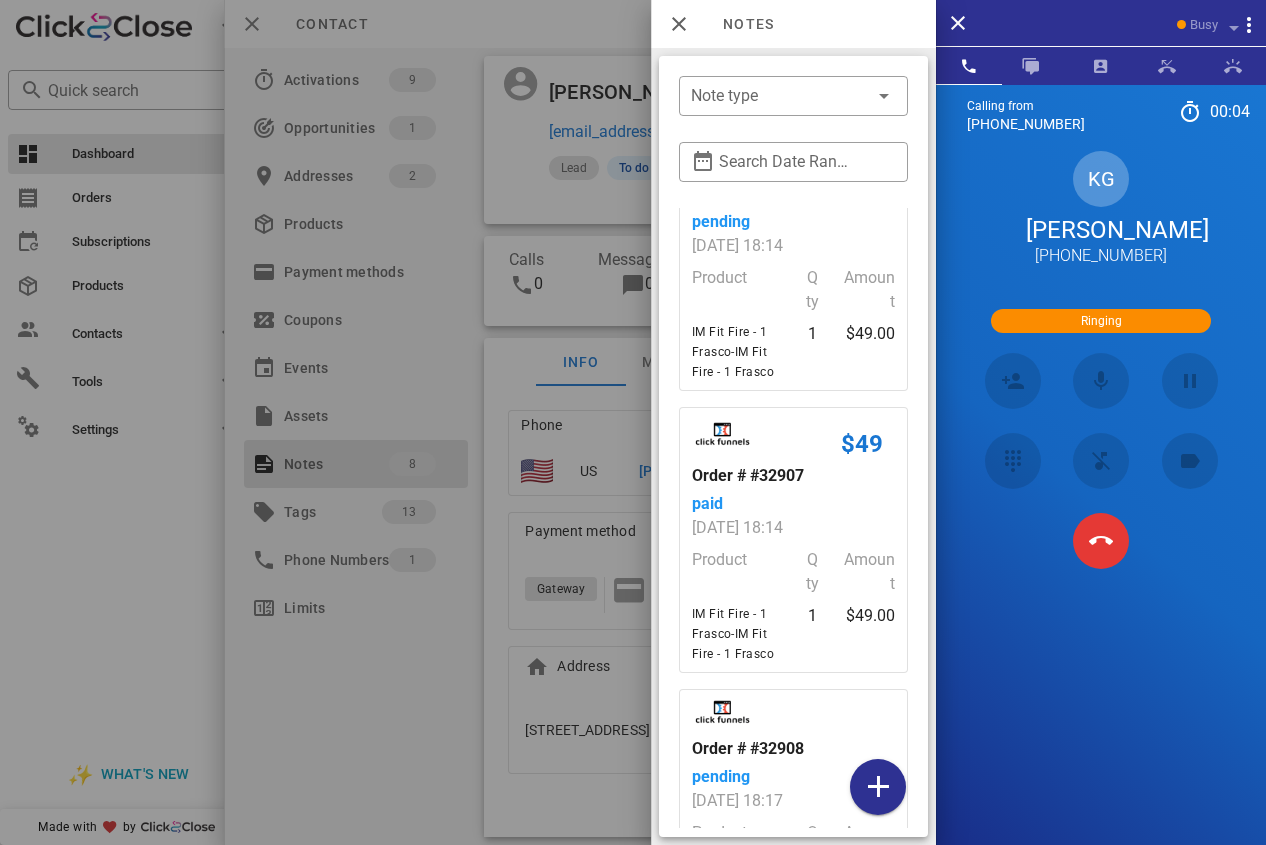 scroll, scrollTop: 1000, scrollLeft: 0, axis: vertical 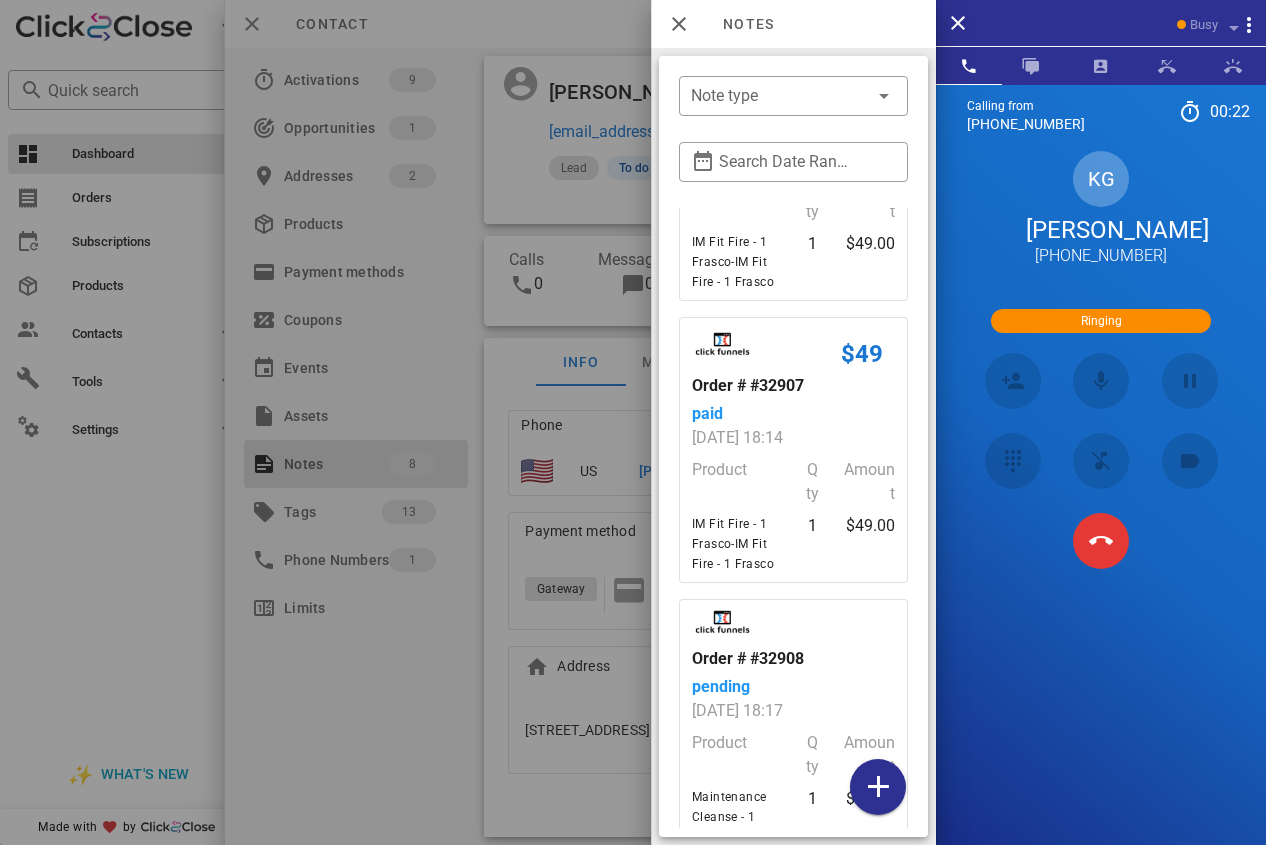 click at bounding box center (633, 422) 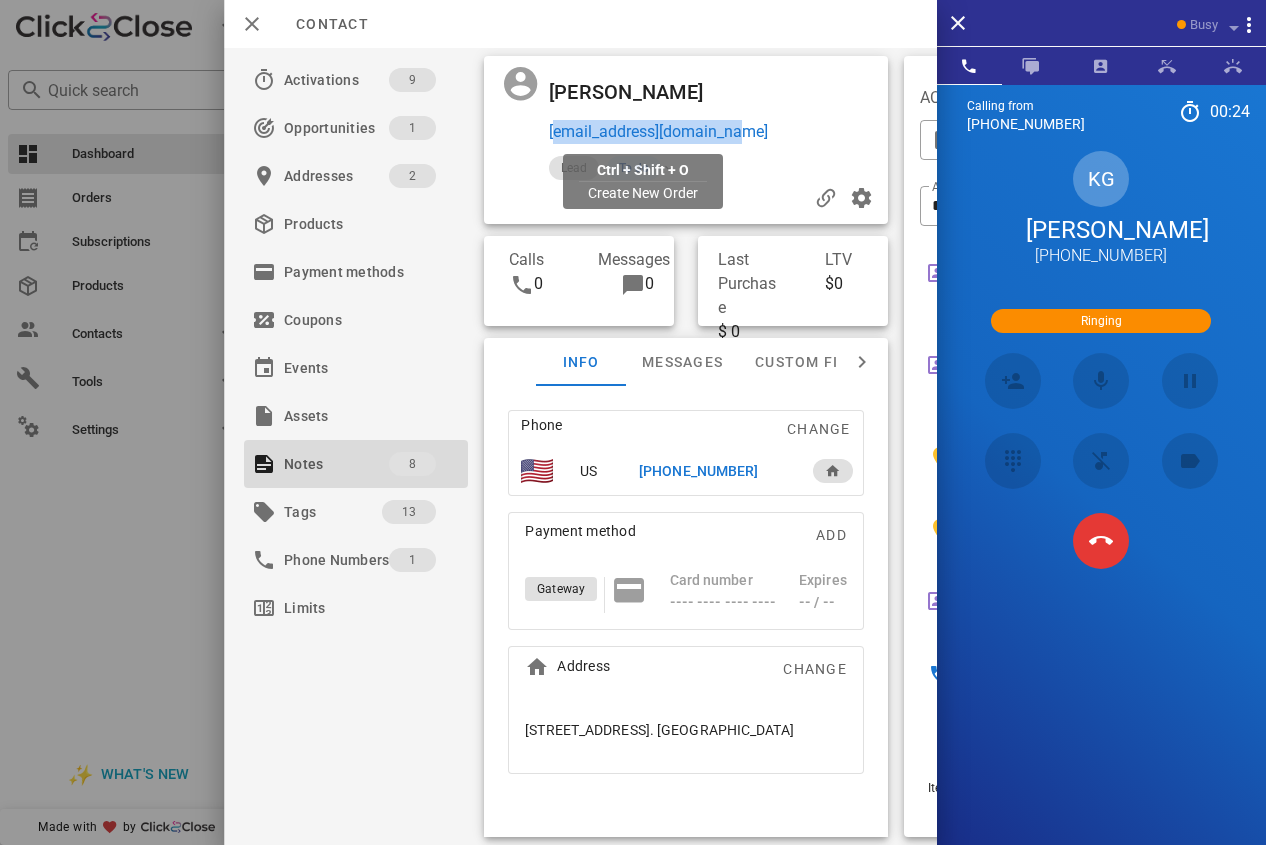 drag, startPoint x: 790, startPoint y: 136, endPoint x: 547, endPoint y: 136, distance: 243 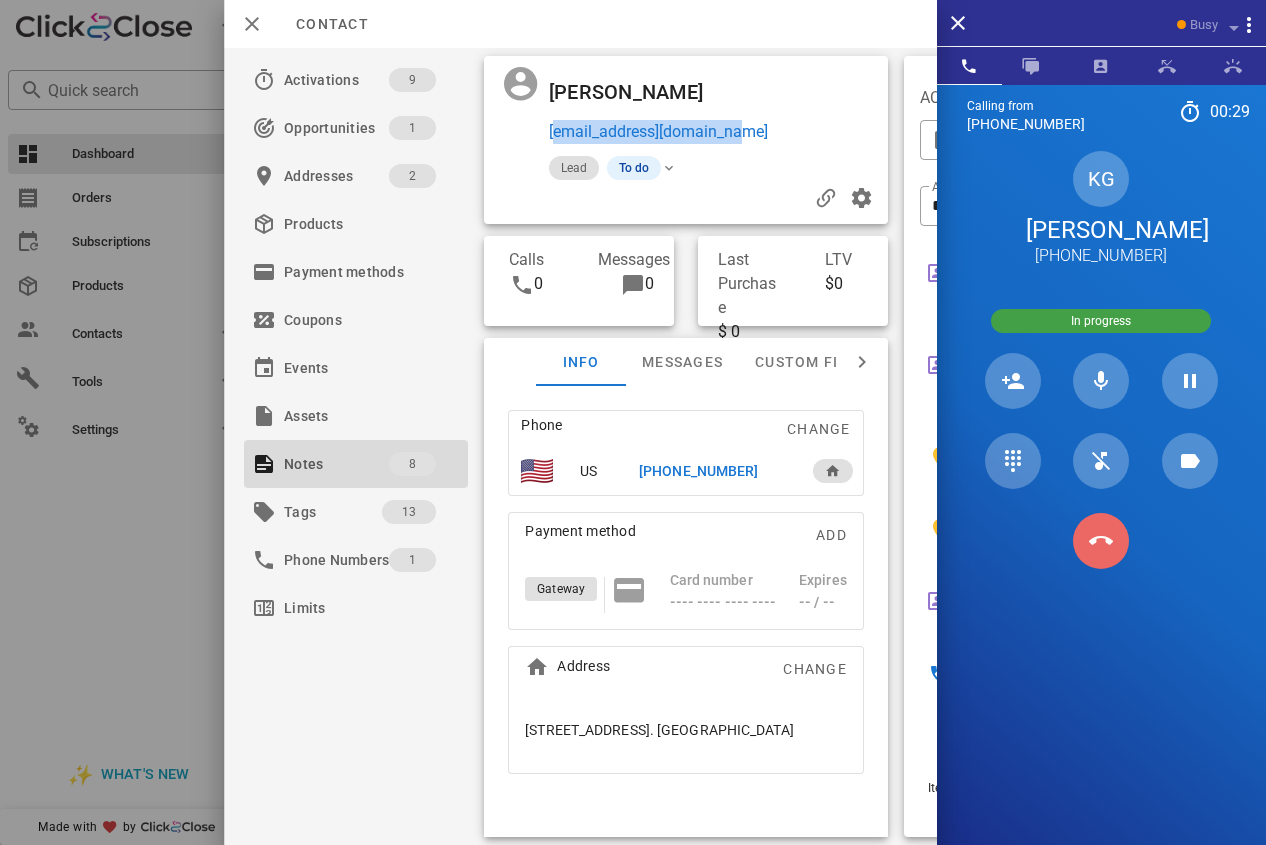 click at bounding box center (1101, 541) 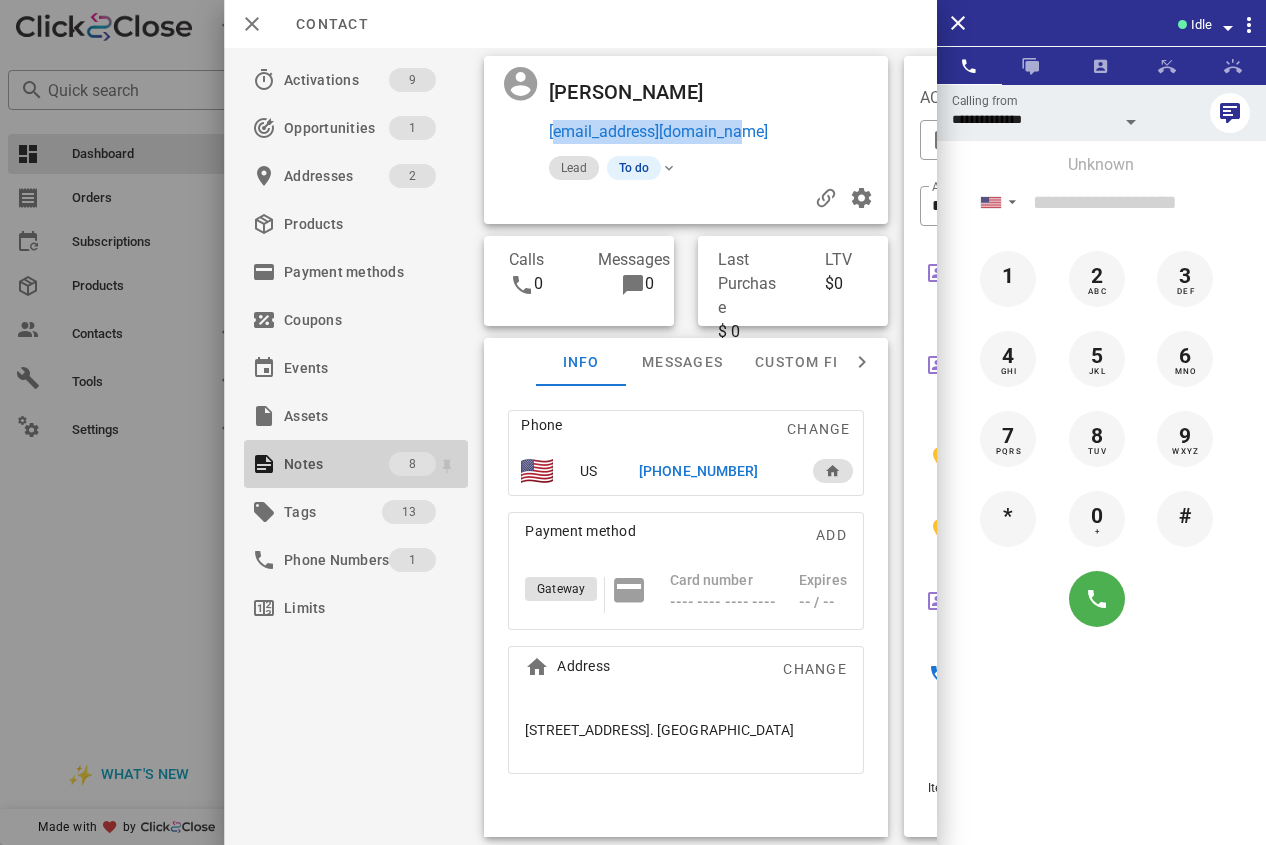 click on "Notes" at bounding box center (336, 464) 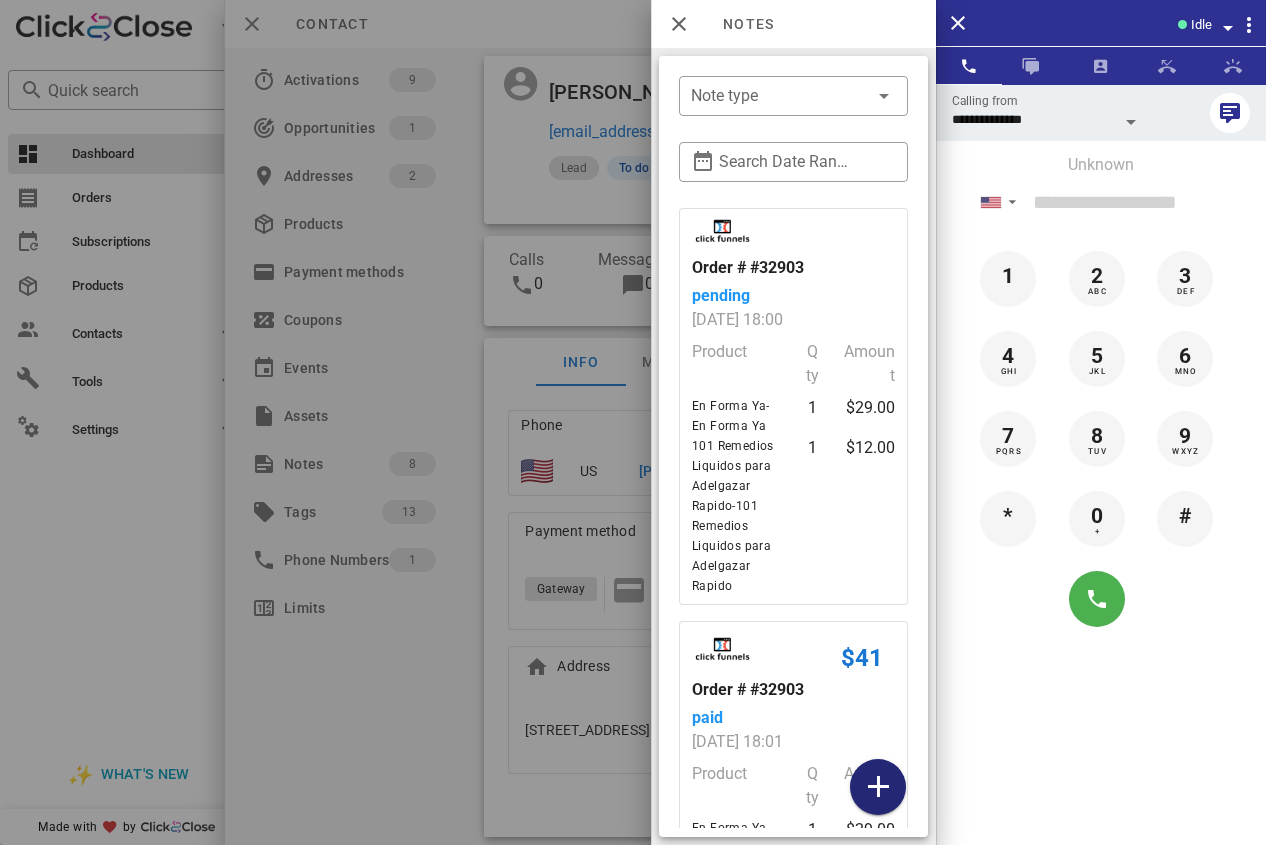 click at bounding box center (878, 787) 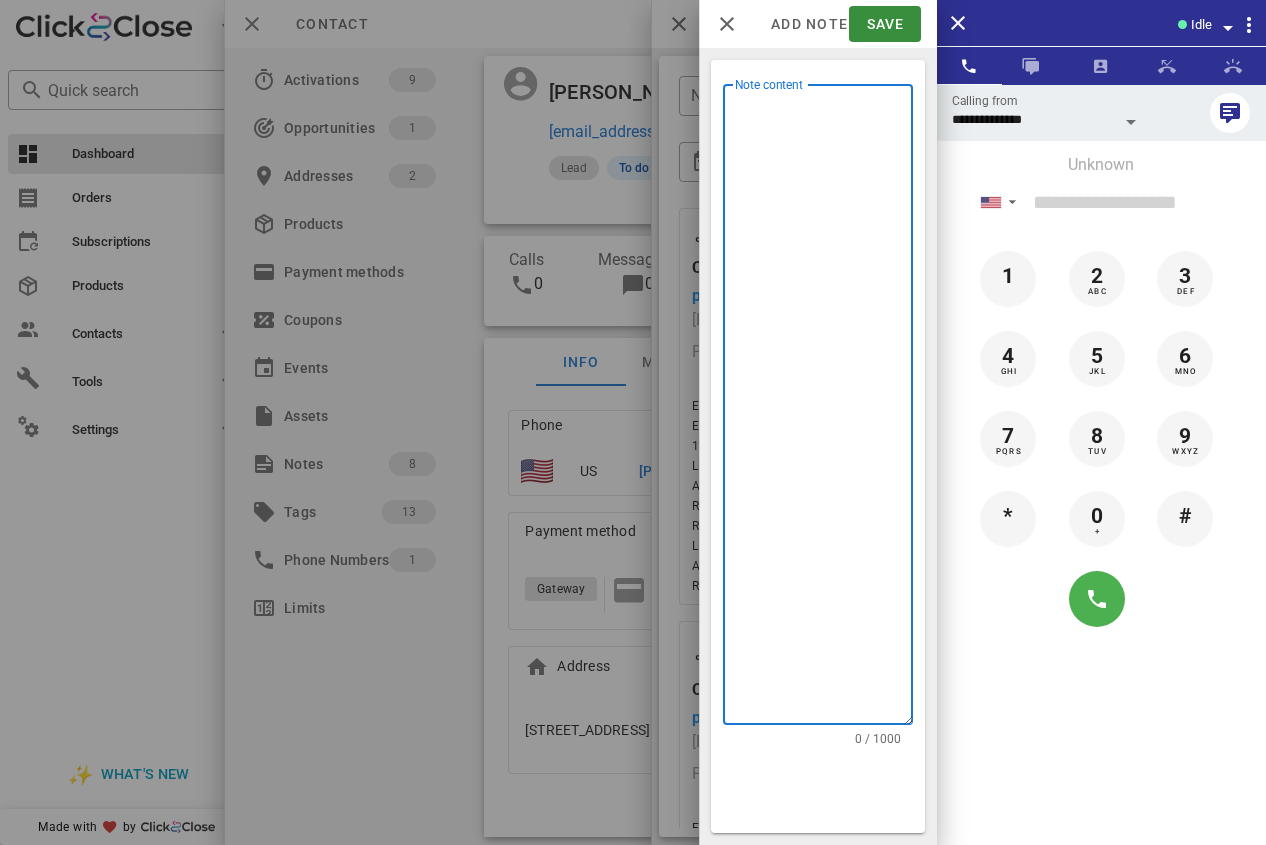 drag, startPoint x: 846, startPoint y: 378, endPoint x: 820, endPoint y: 236, distance: 144.36066 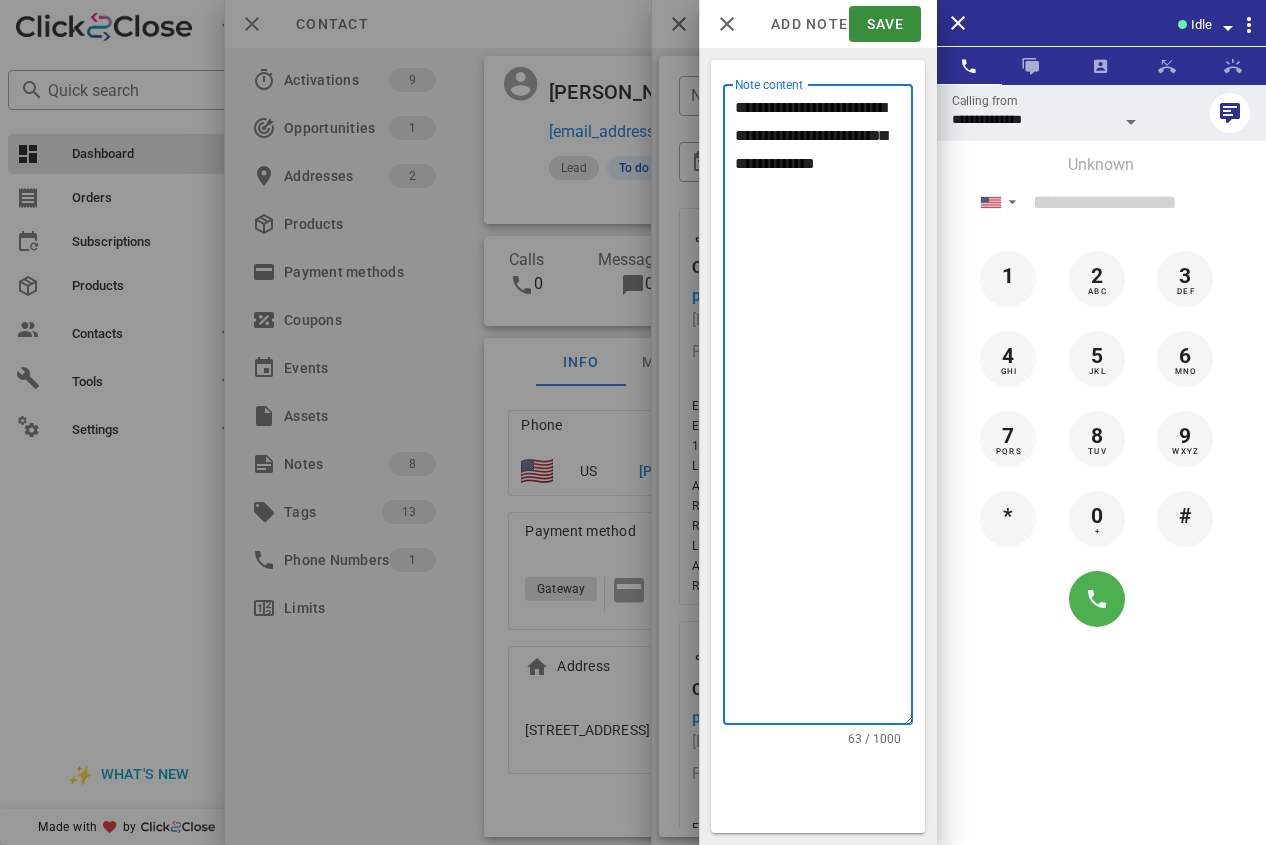 type on "**********" 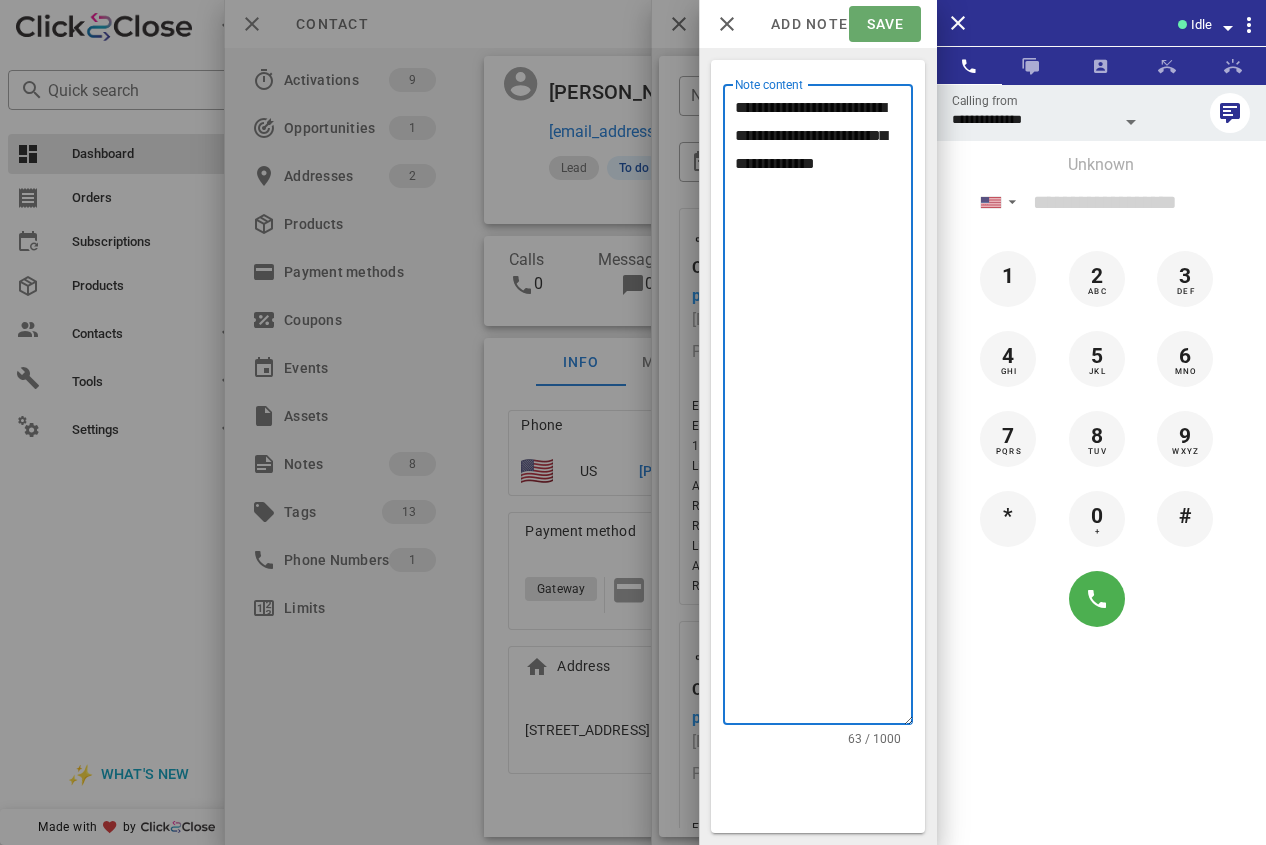 click on "Save" at bounding box center (884, 24) 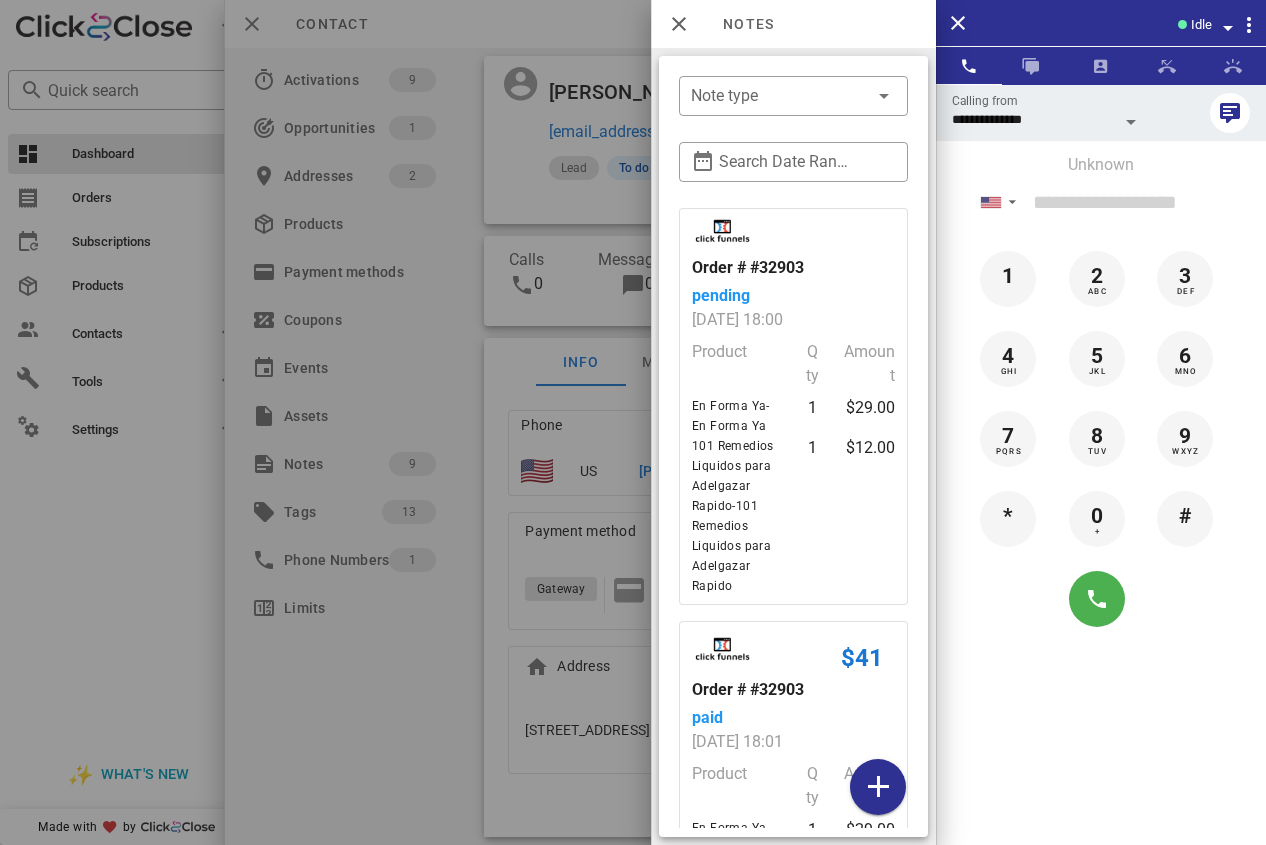 click at bounding box center (633, 422) 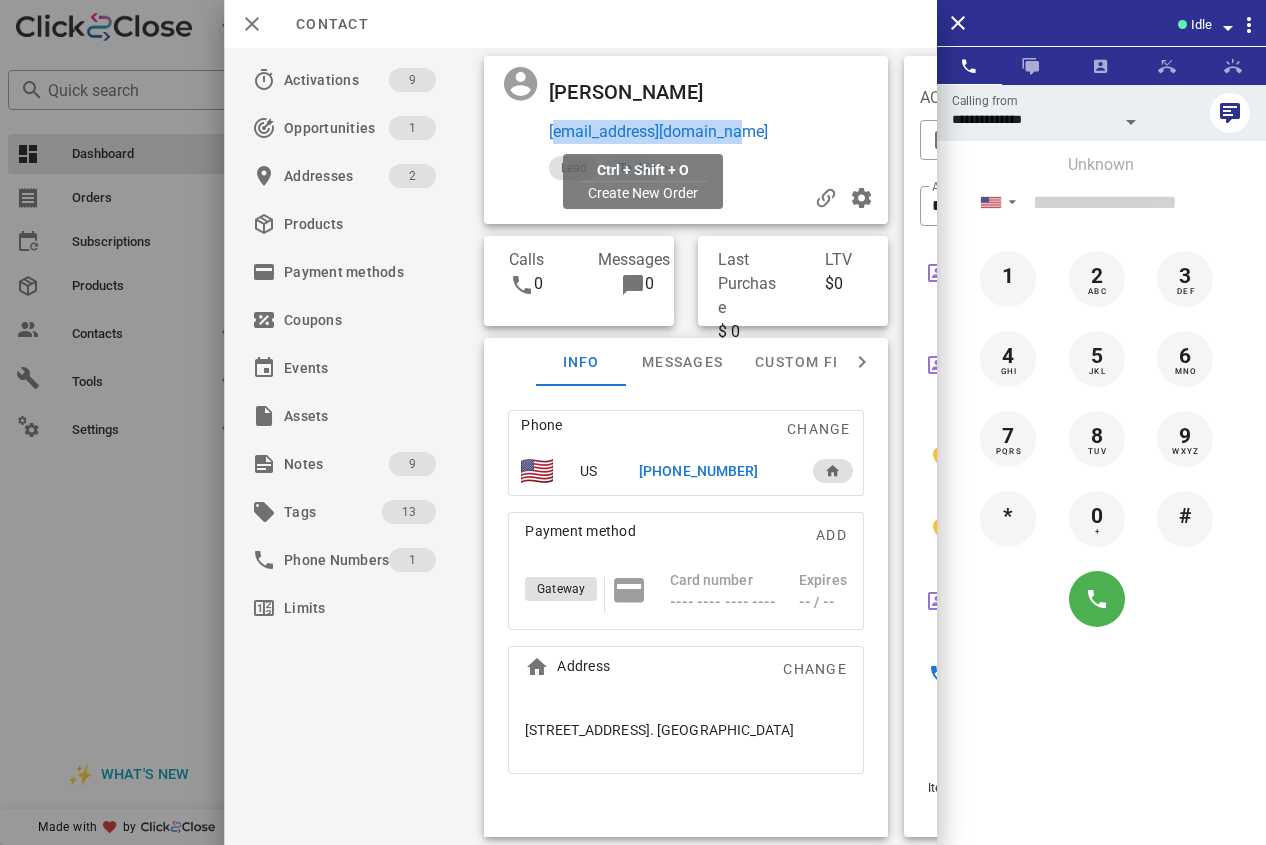 drag, startPoint x: 768, startPoint y: 132, endPoint x: 549, endPoint y: 135, distance: 219.02055 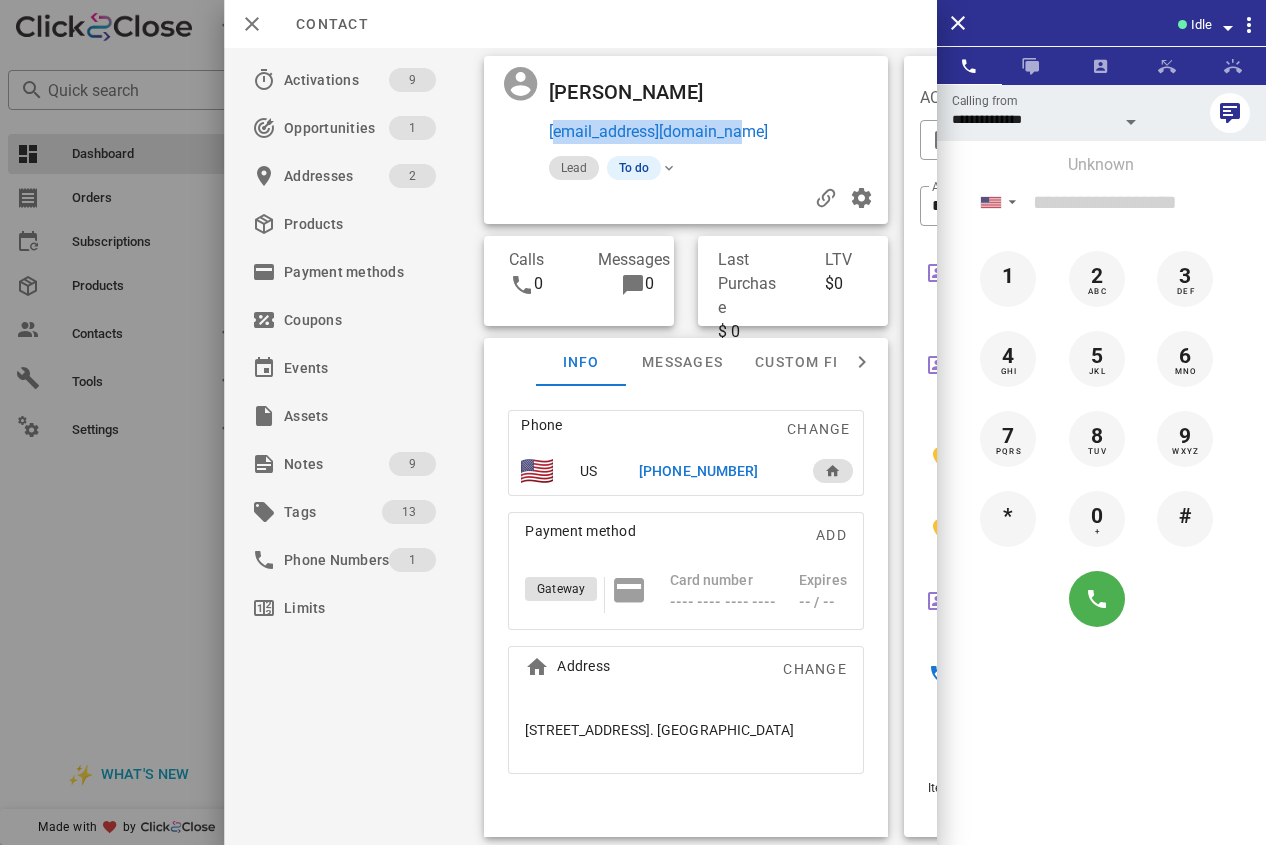 copy on "[EMAIL_ADDRESS][DOMAIN_NAME]" 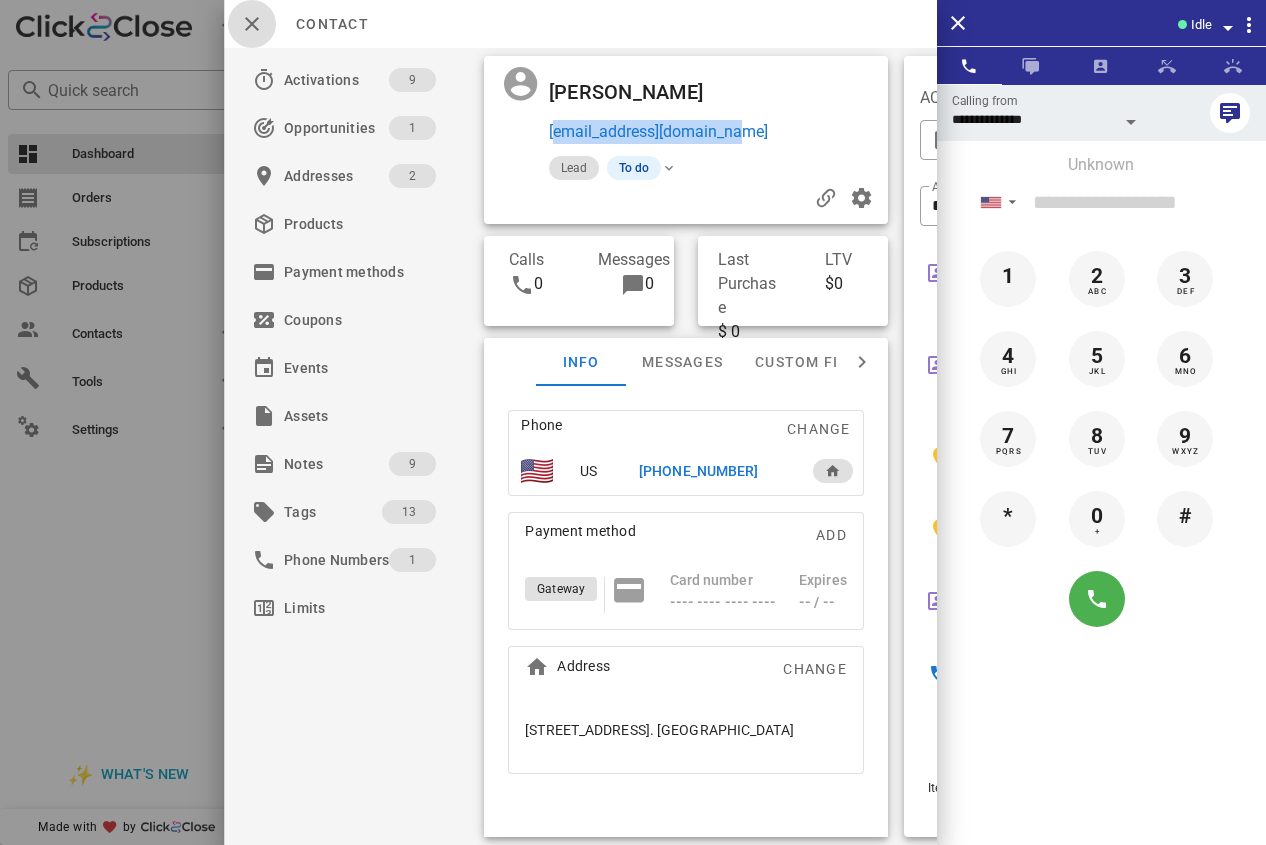 click at bounding box center [252, 24] 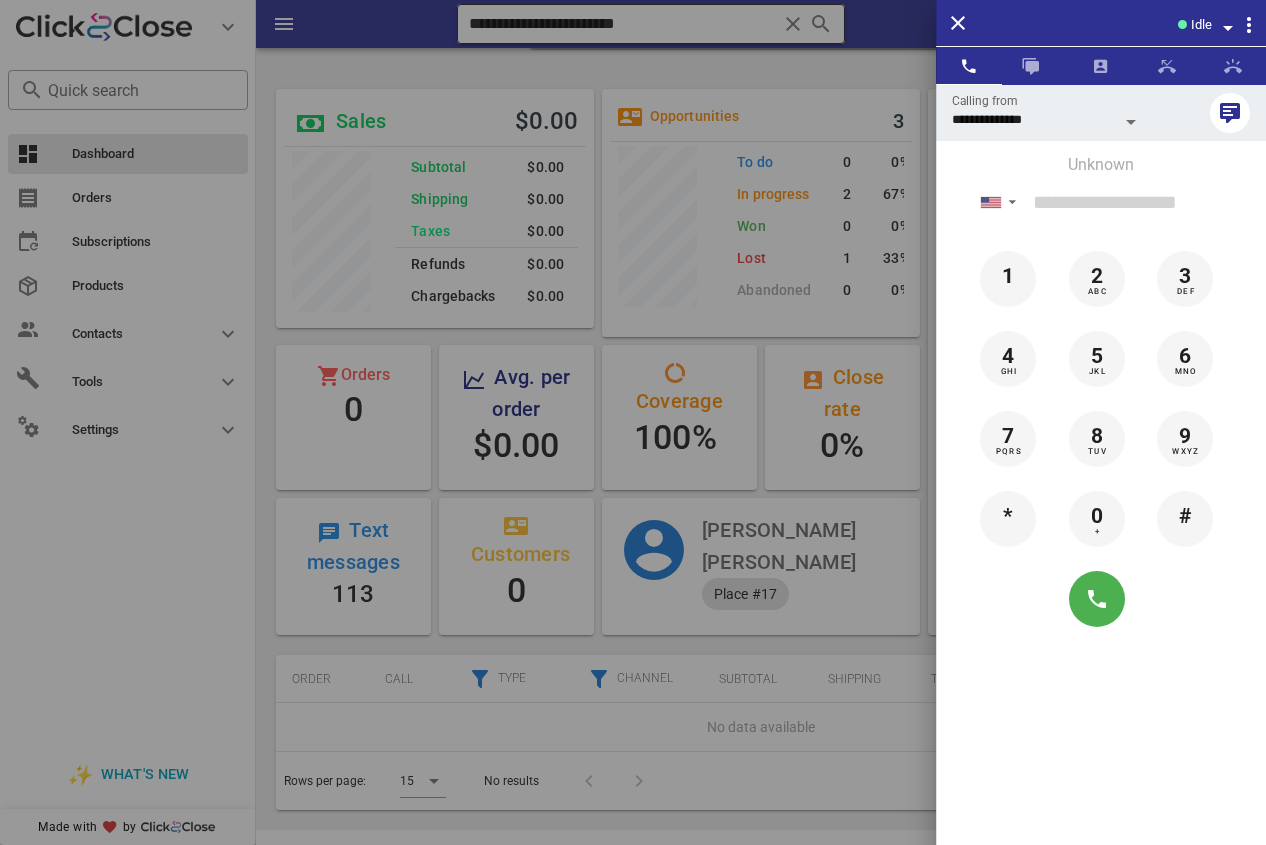 drag, startPoint x: 611, startPoint y: 30, endPoint x: 715, endPoint y: 29, distance: 104.00481 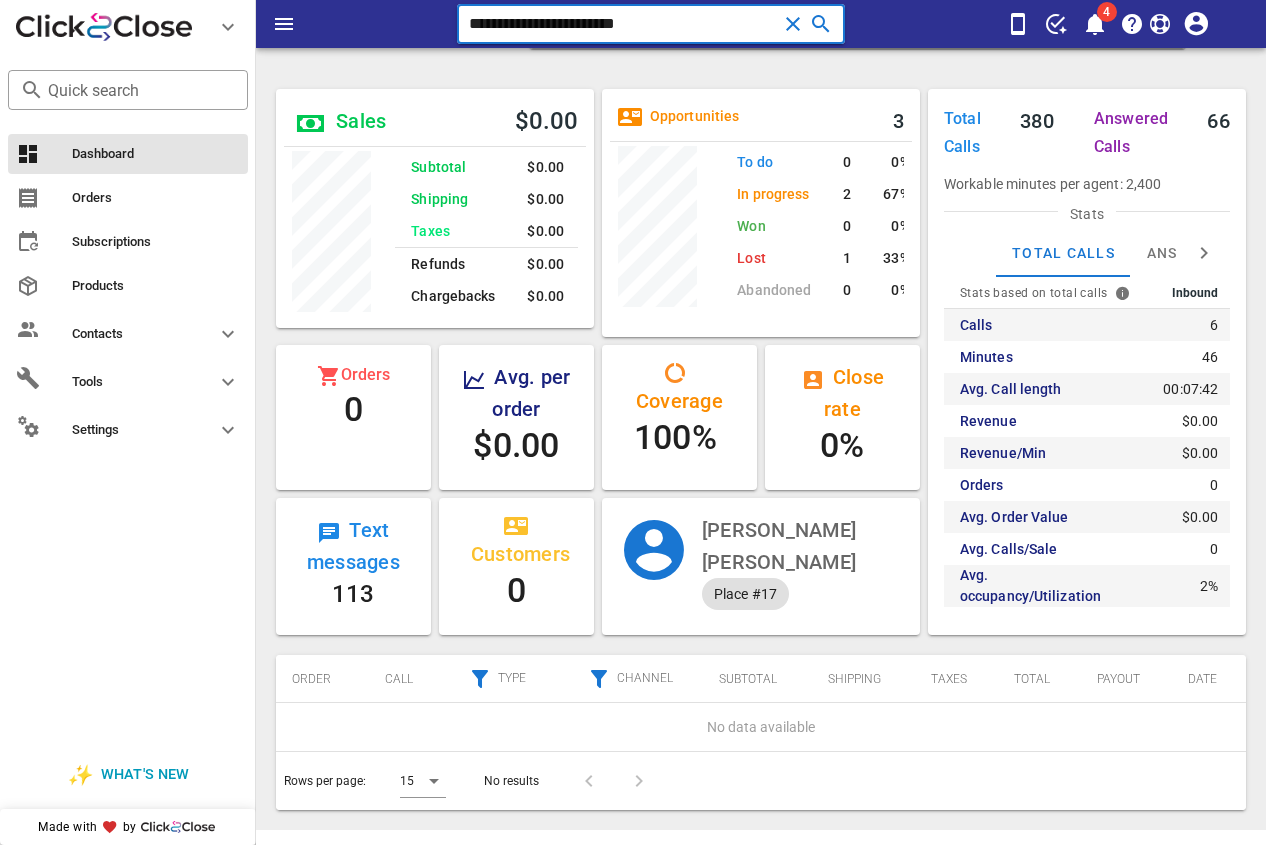 drag, startPoint x: 715, startPoint y: 29, endPoint x: 409, endPoint y: 41, distance: 306.2352 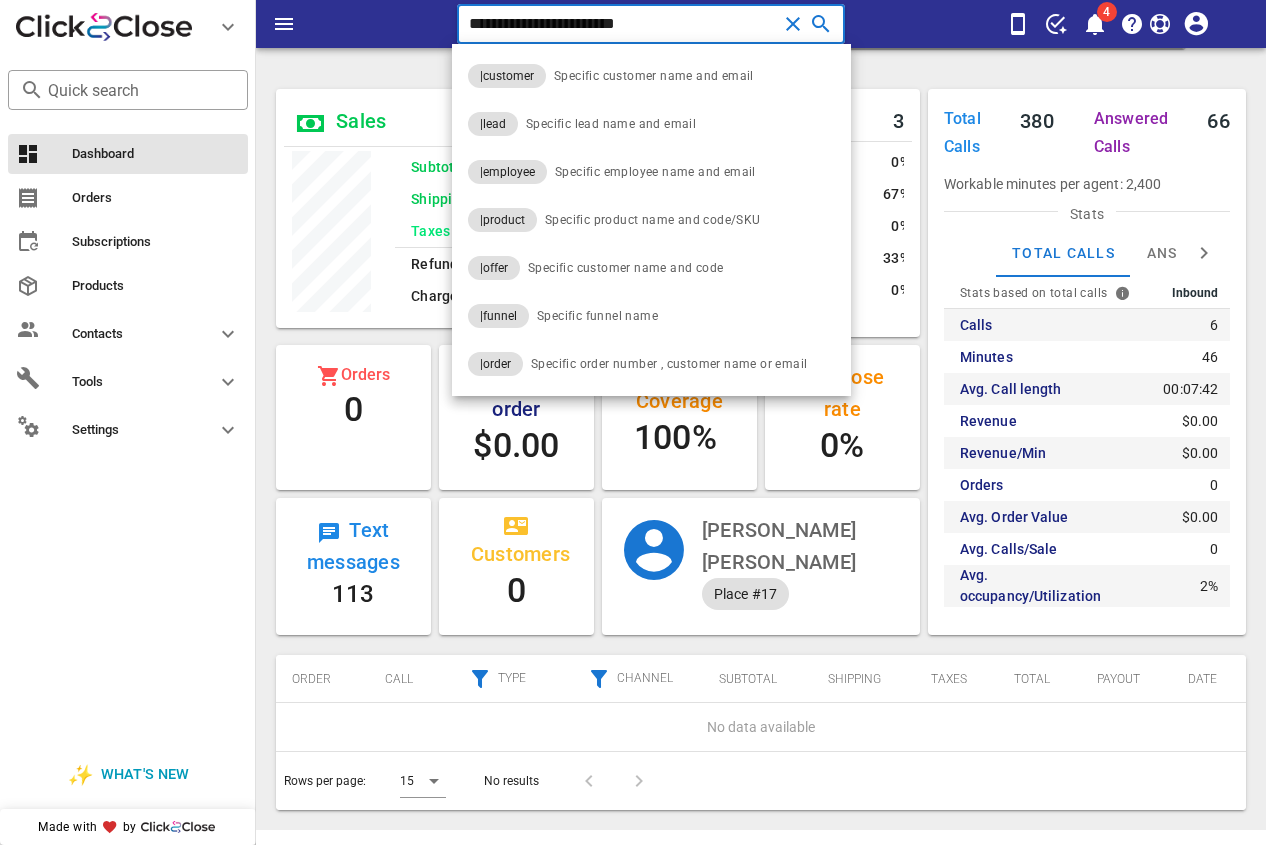 paste 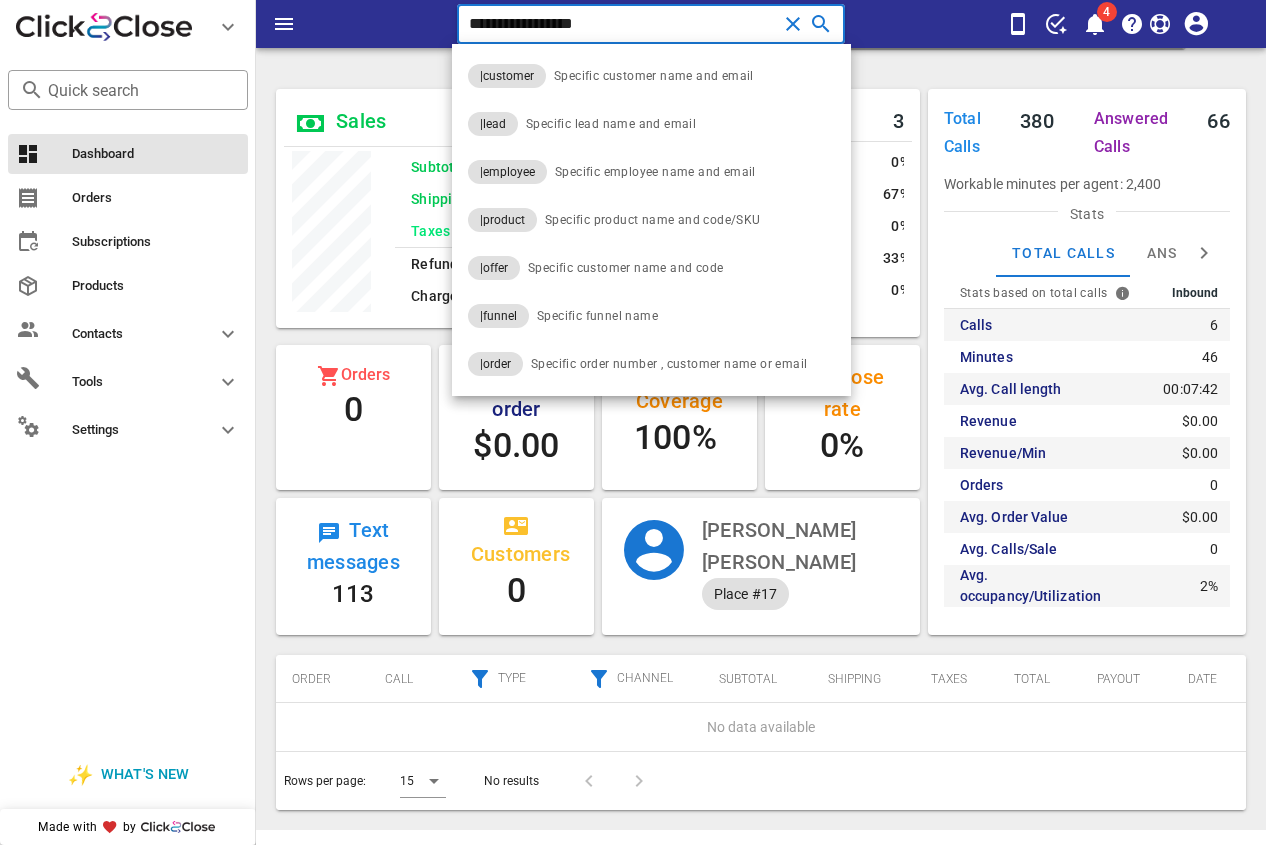 type on "**********" 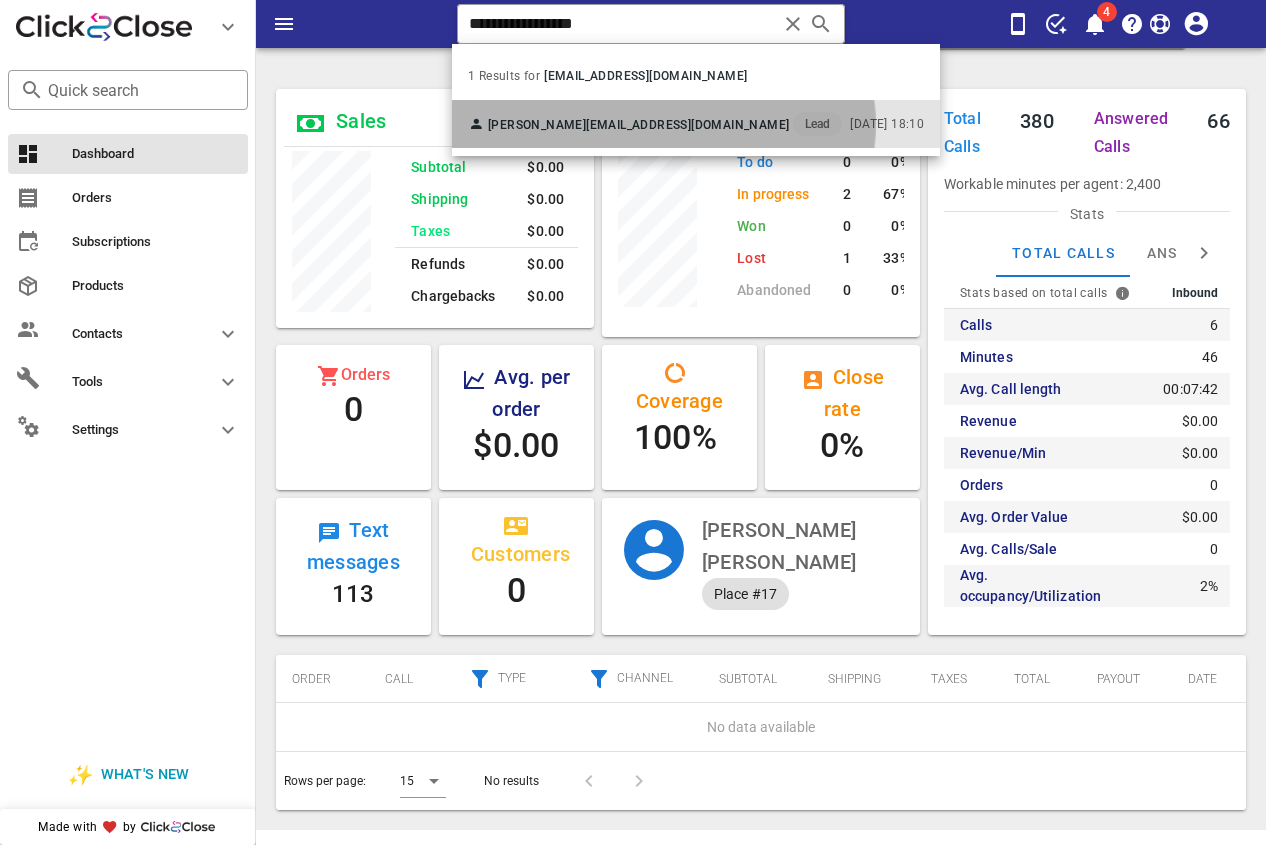 click on "[PERSON_NAME]   [EMAIL_ADDRESS][DOMAIN_NAME]   Lead   [DATE] 18:10" at bounding box center [696, 124] 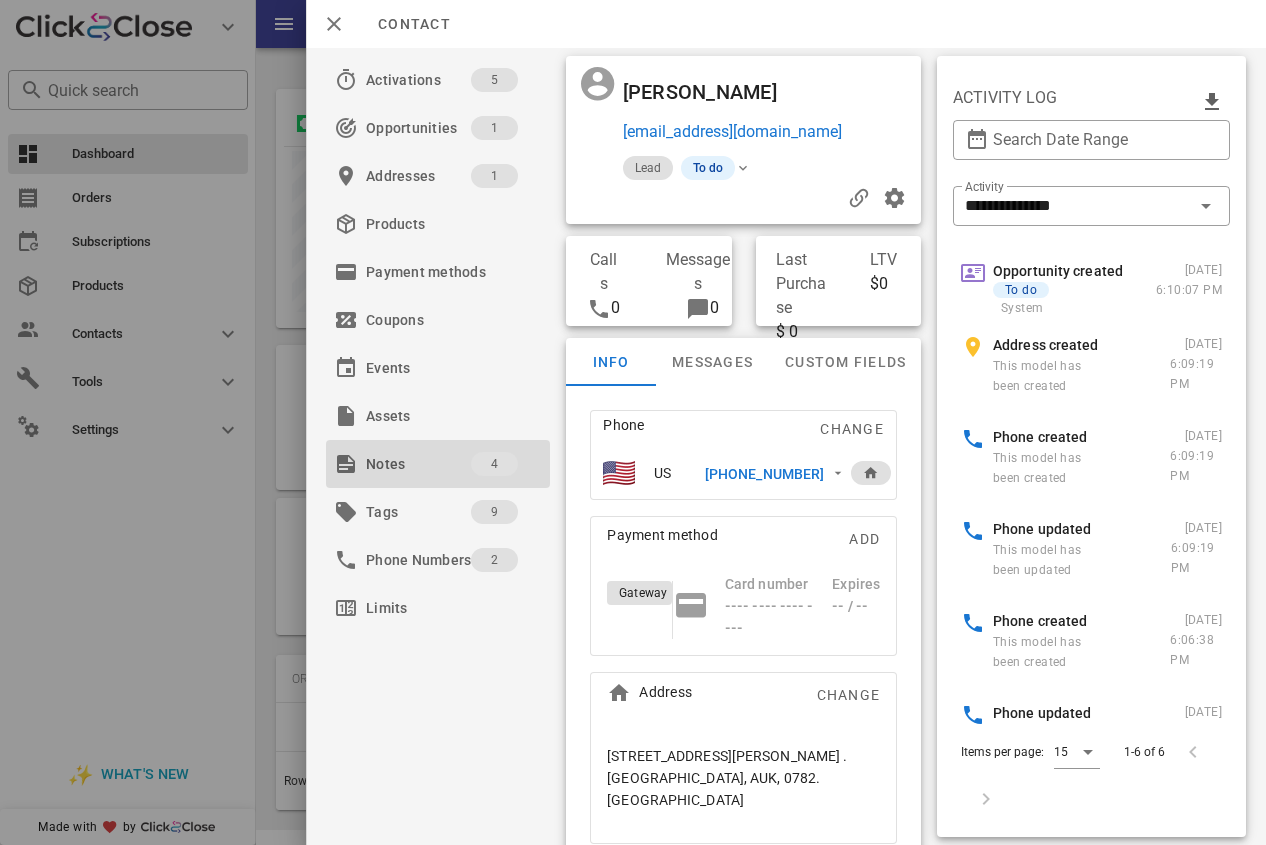 click on "Notes" at bounding box center (418, 464) 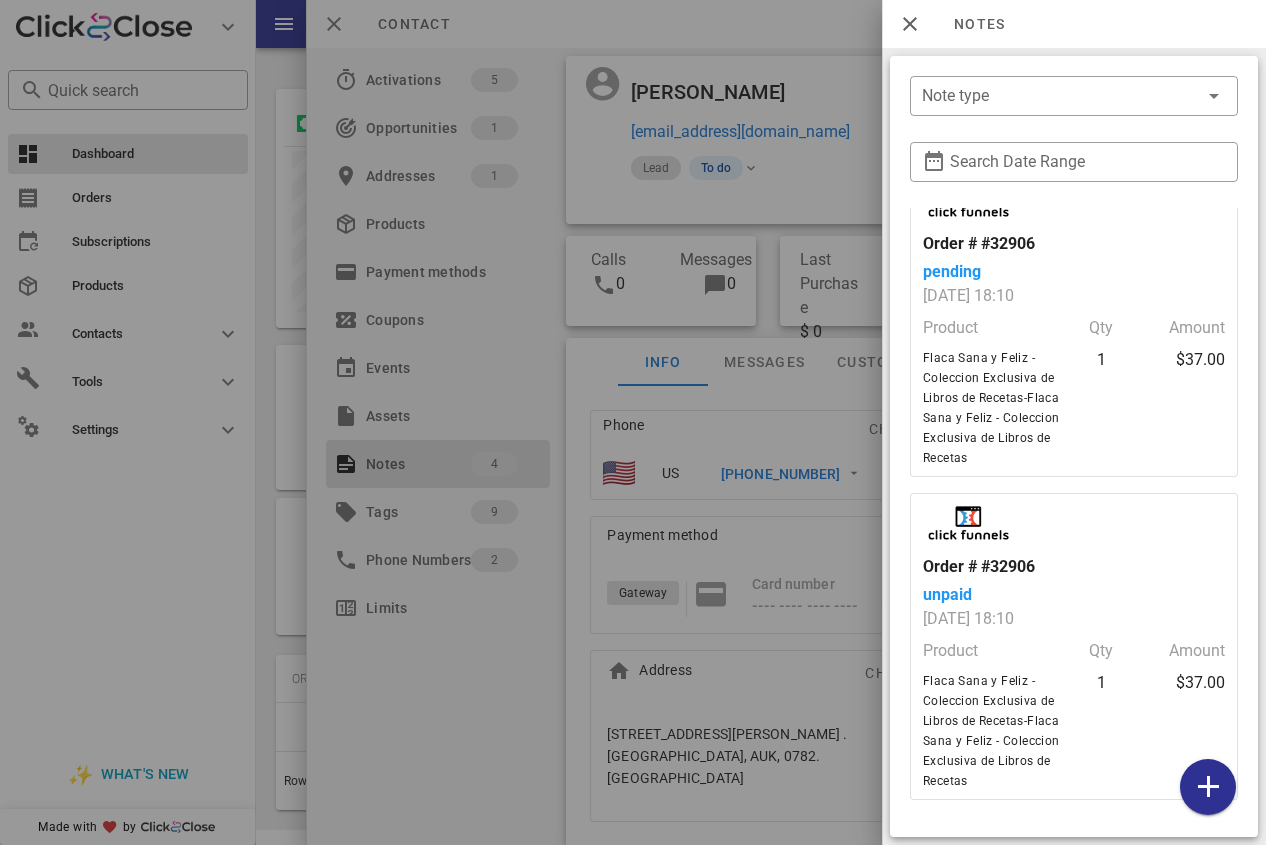 scroll, scrollTop: 716, scrollLeft: 0, axis: vertical 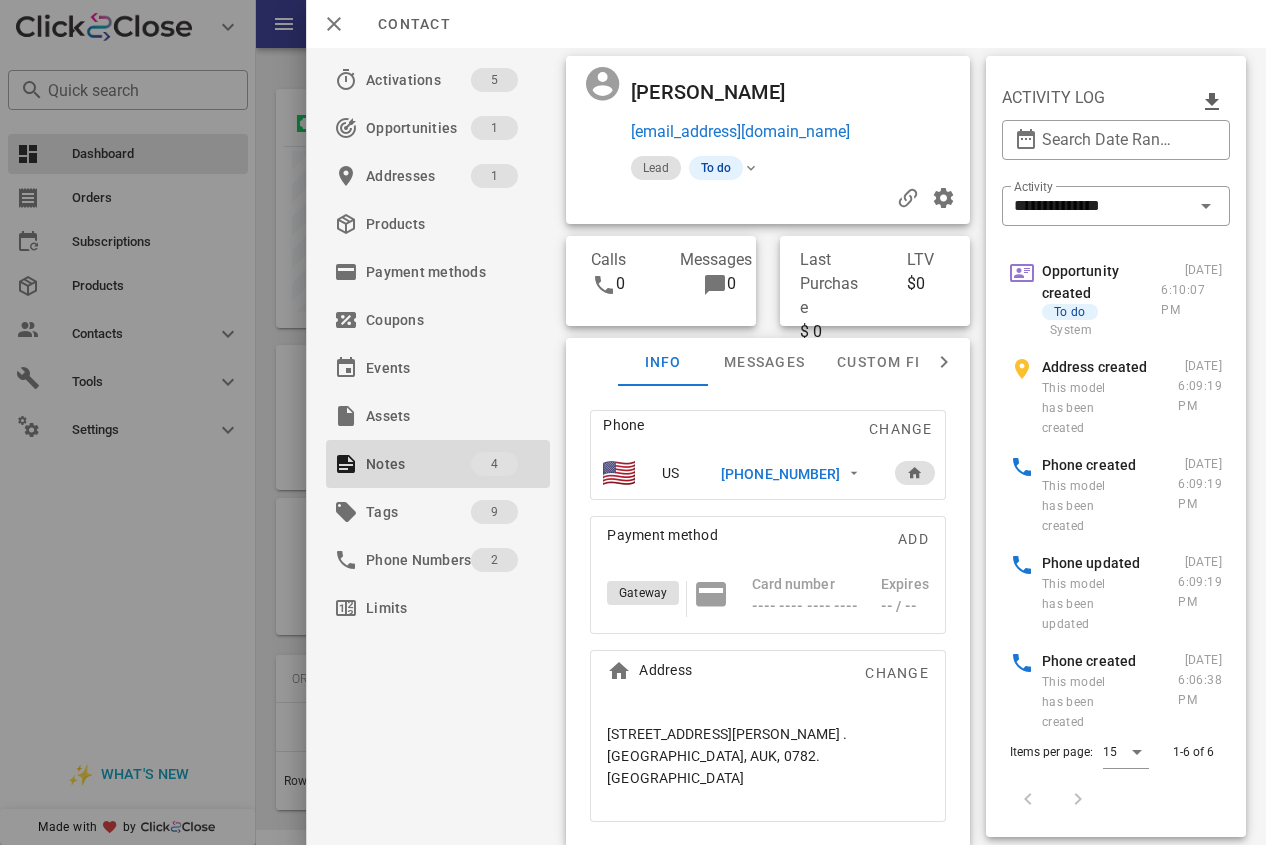 click on "[PHONE_NUMBER]" at bounding box center (780, 474) 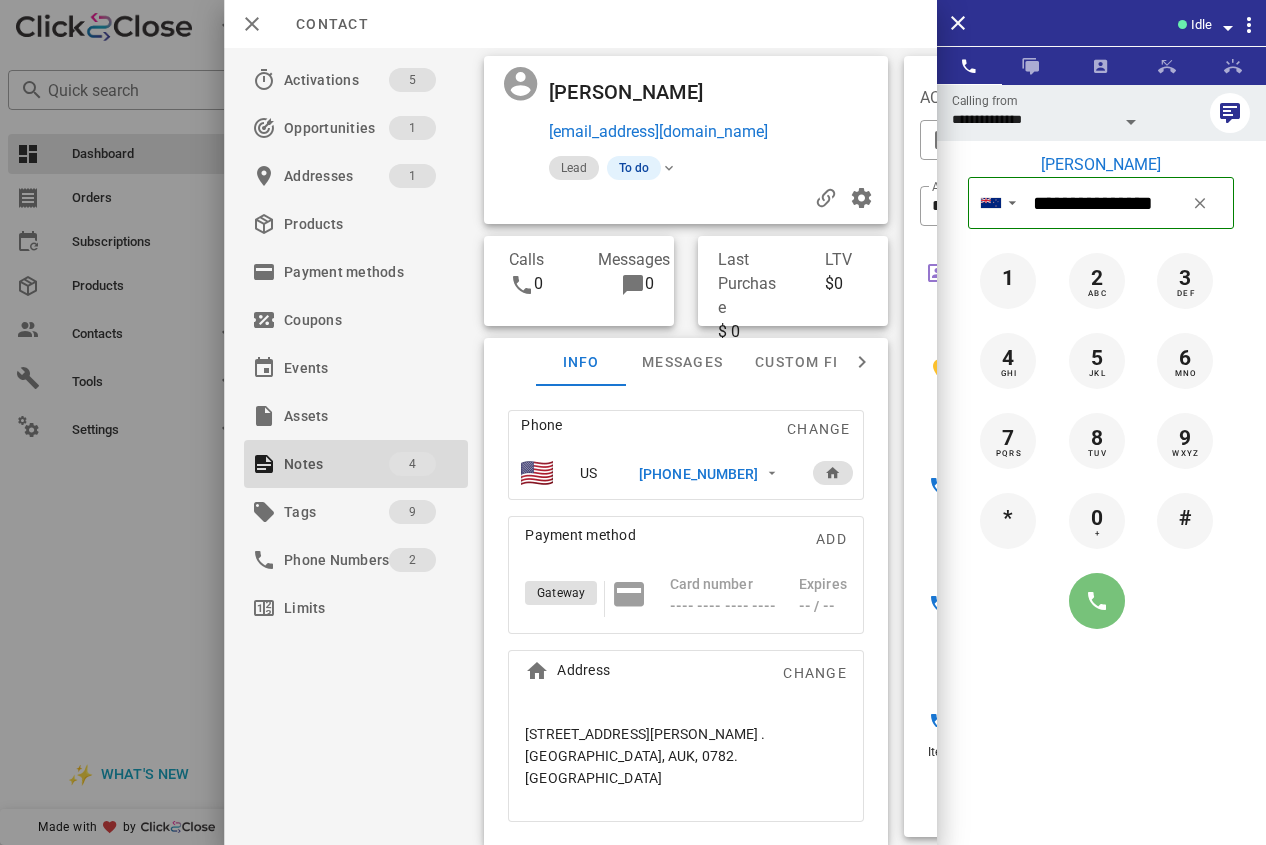 click at bounding box center (1097, 601) 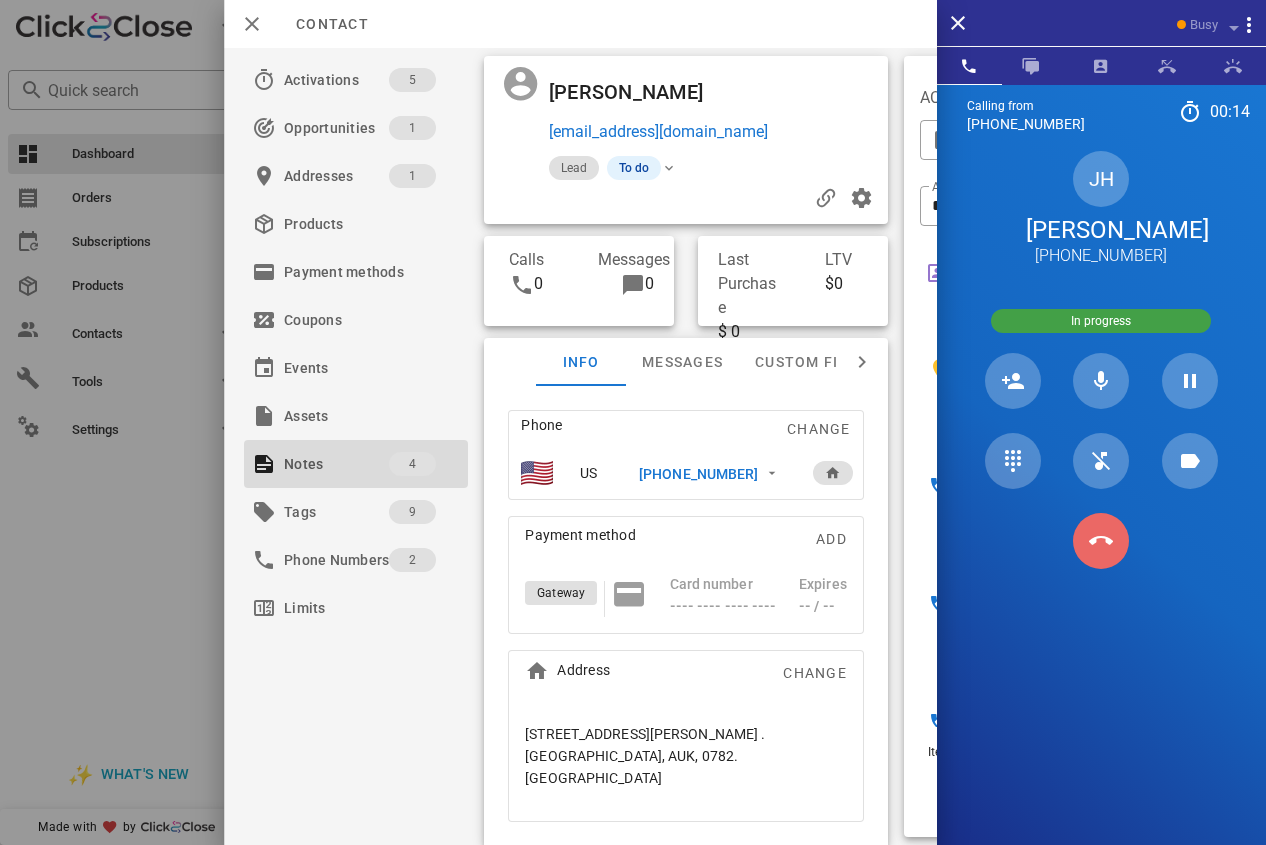 click at bounding box center (1101, 541) 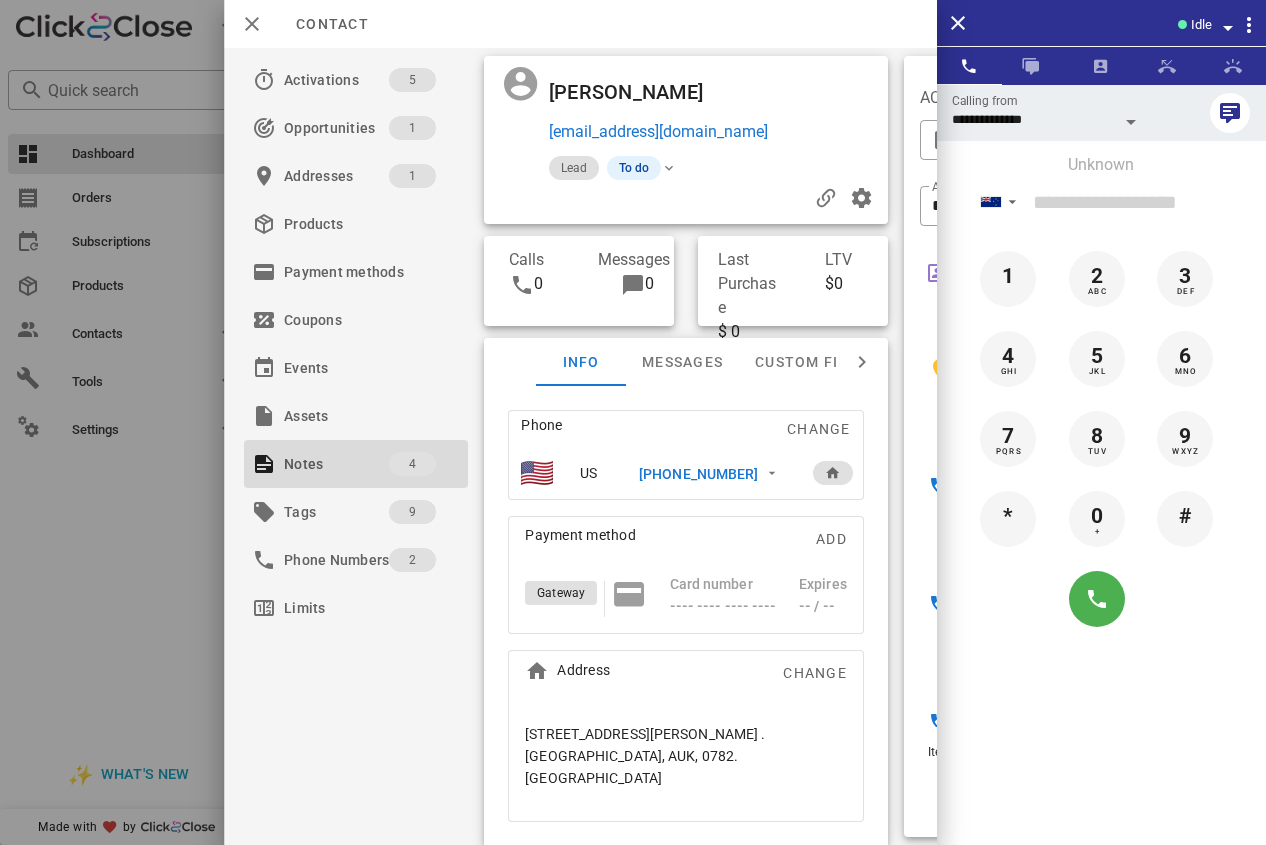 click on "[PHONE_NUMBER]" at bounding box center [698, 474] 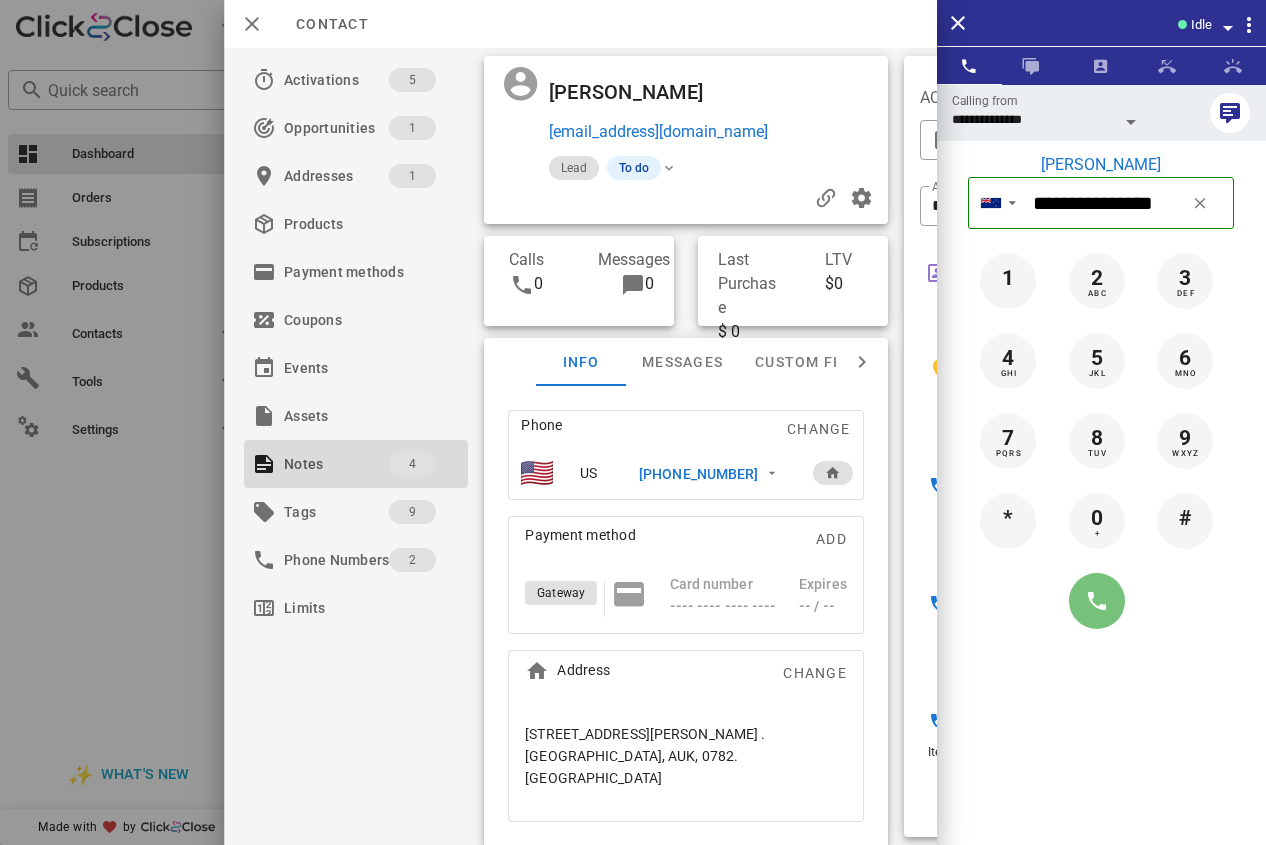 click at bounding box center (1097, 601) 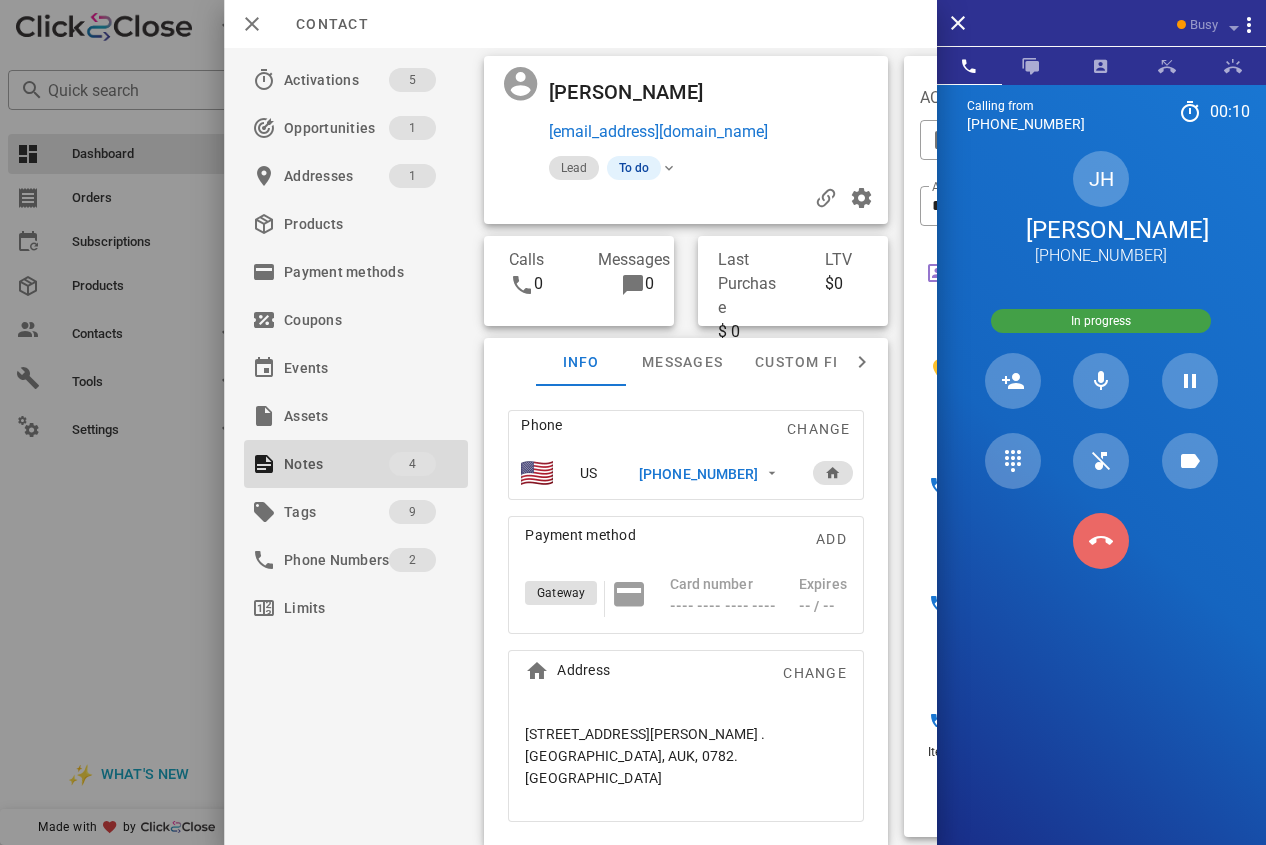 click at bounding box center (1101, 541) 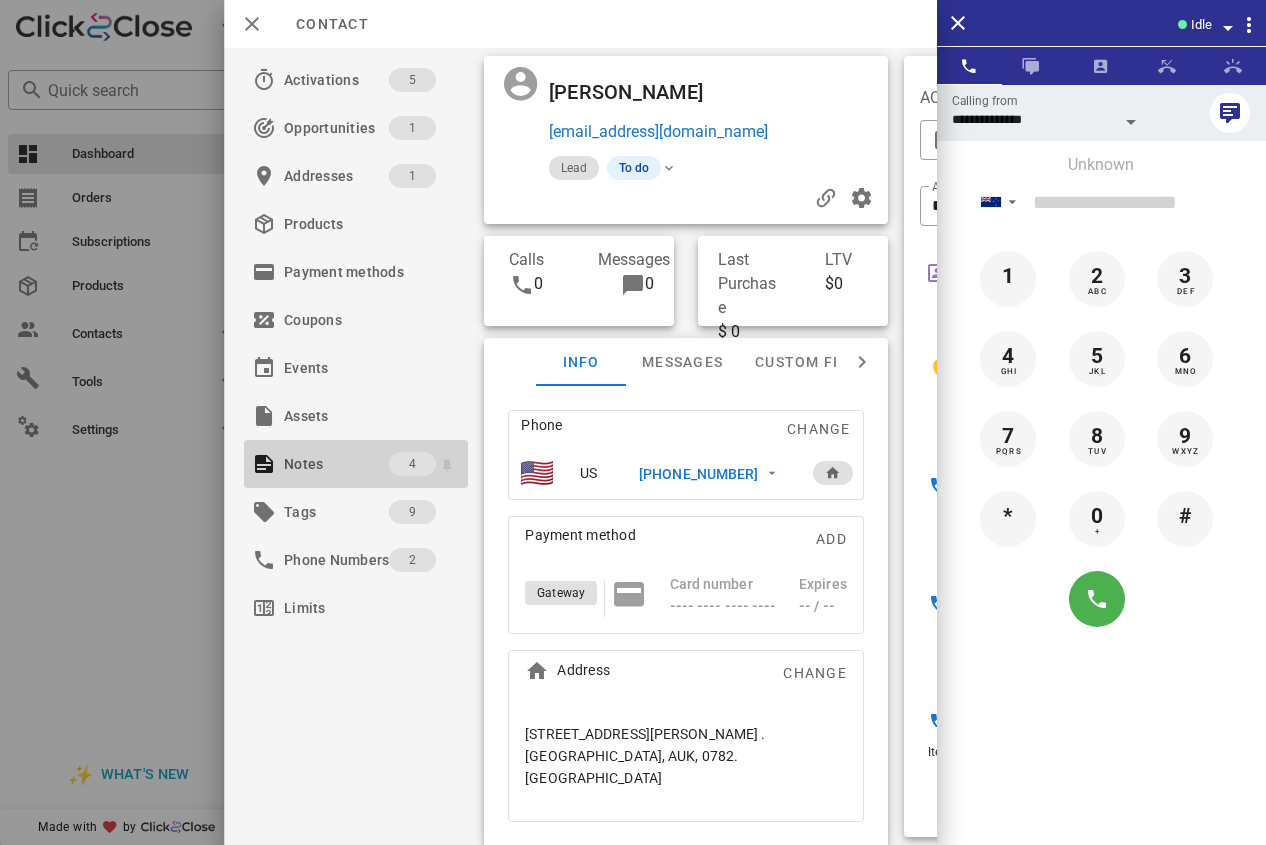 click on "Notes" at bounding box center [336, 464] 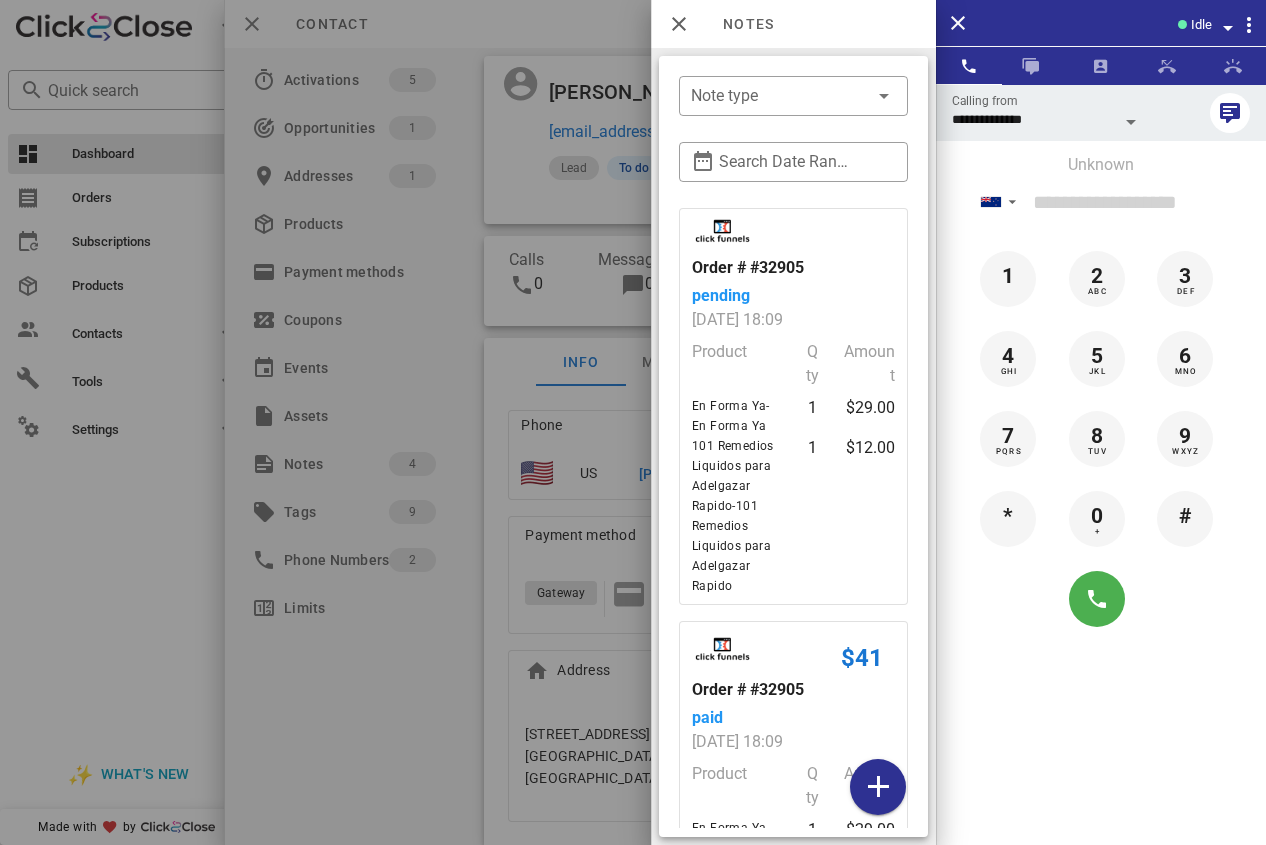 scroll, scrollTop: 200, scrollLeft: 0, axis: vertical 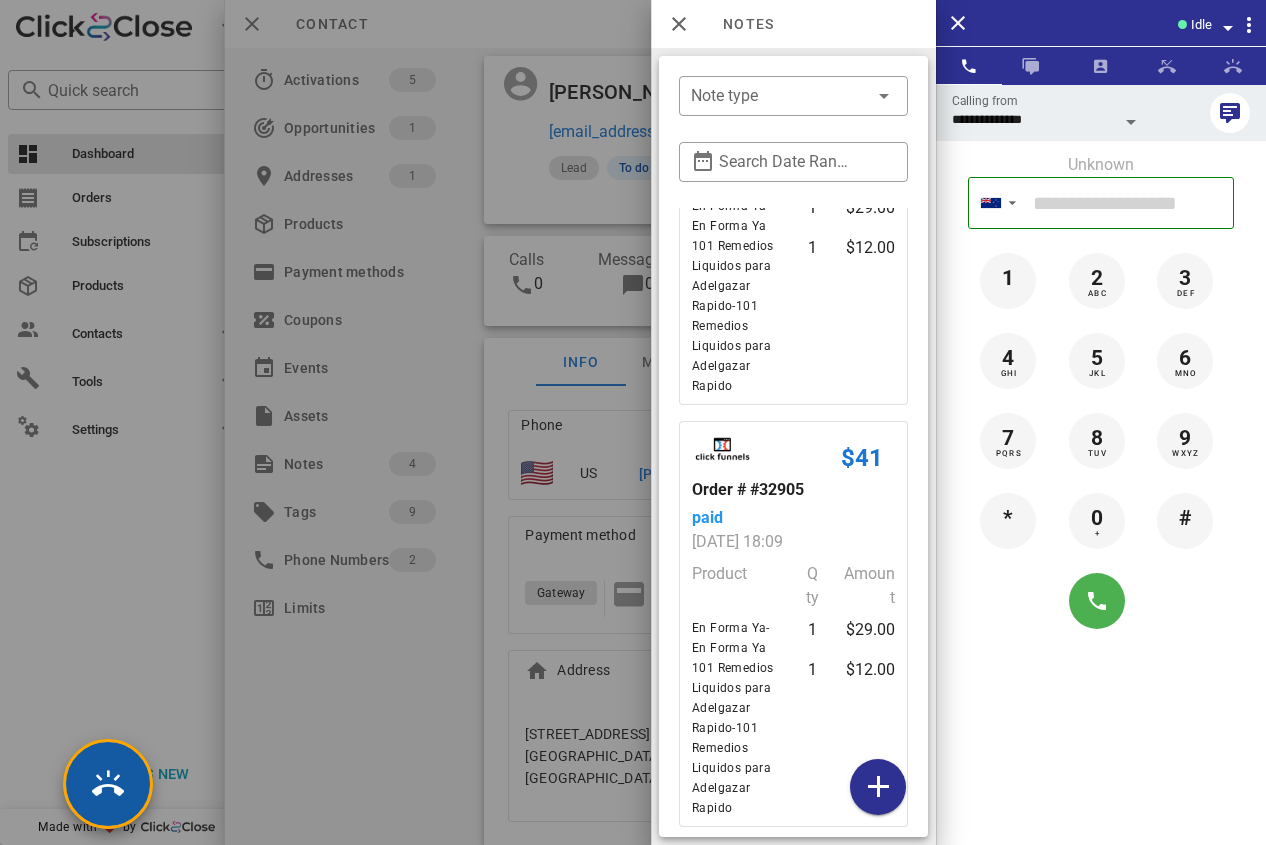 click at bounding box center [108, 784] 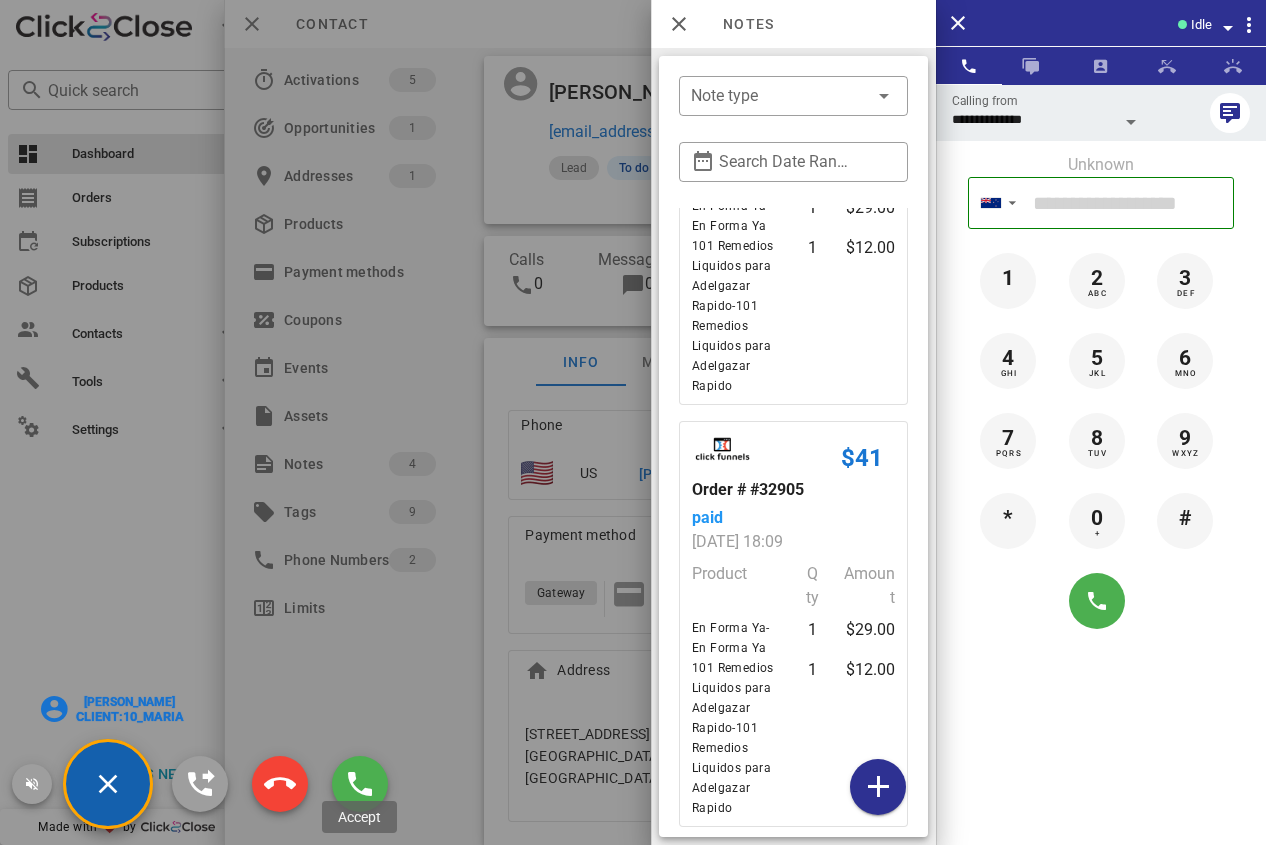 click at bounding box center (633, 422) 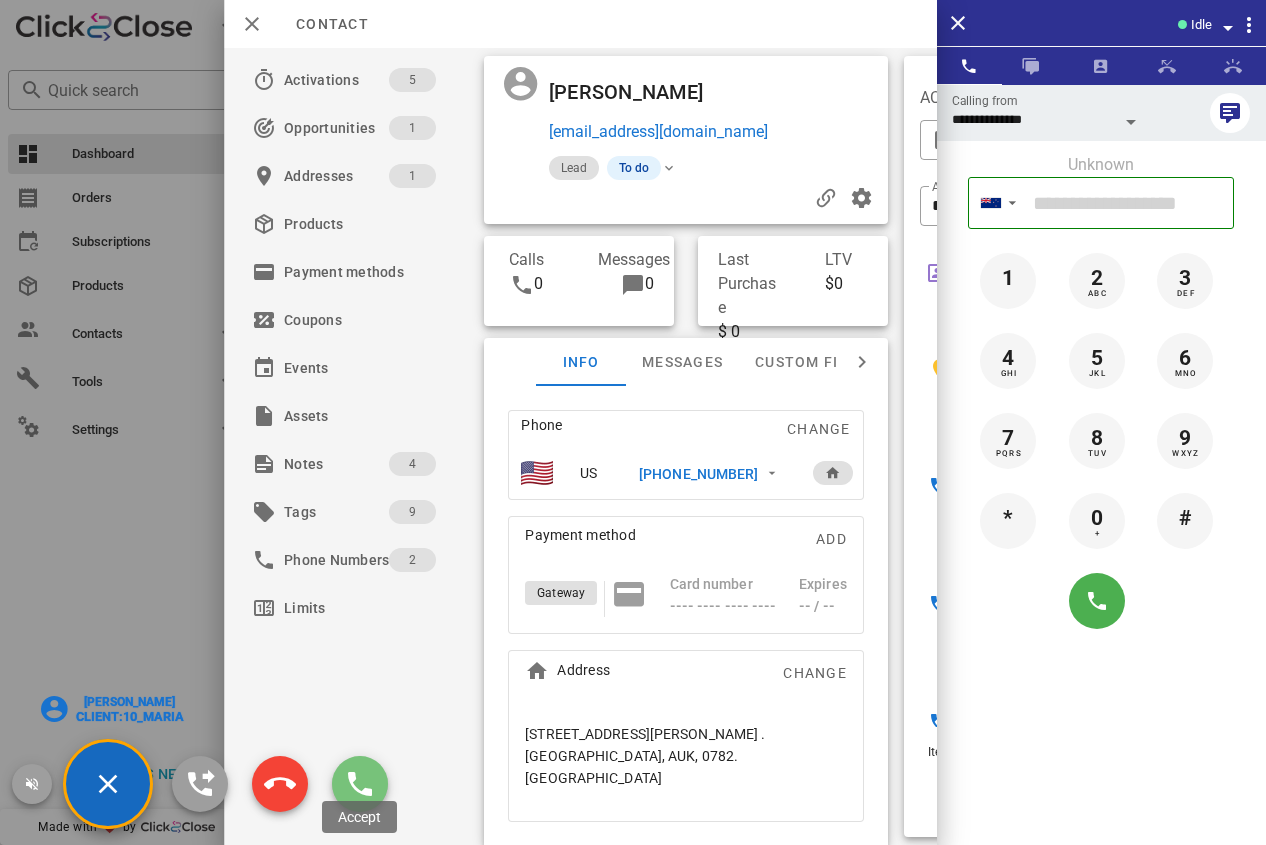 click at bounding box center (360, 784) 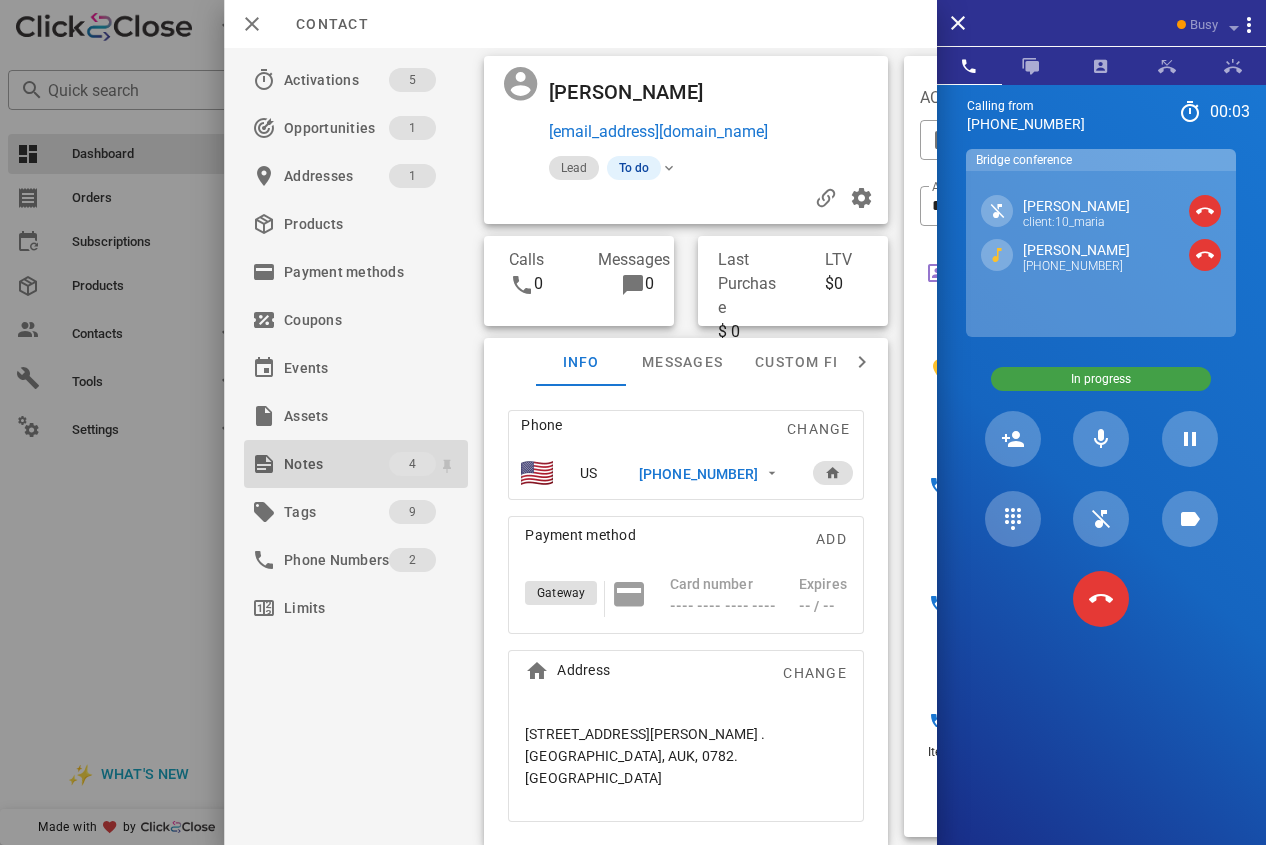 click on "Notes" at bounding box center [336, 464] 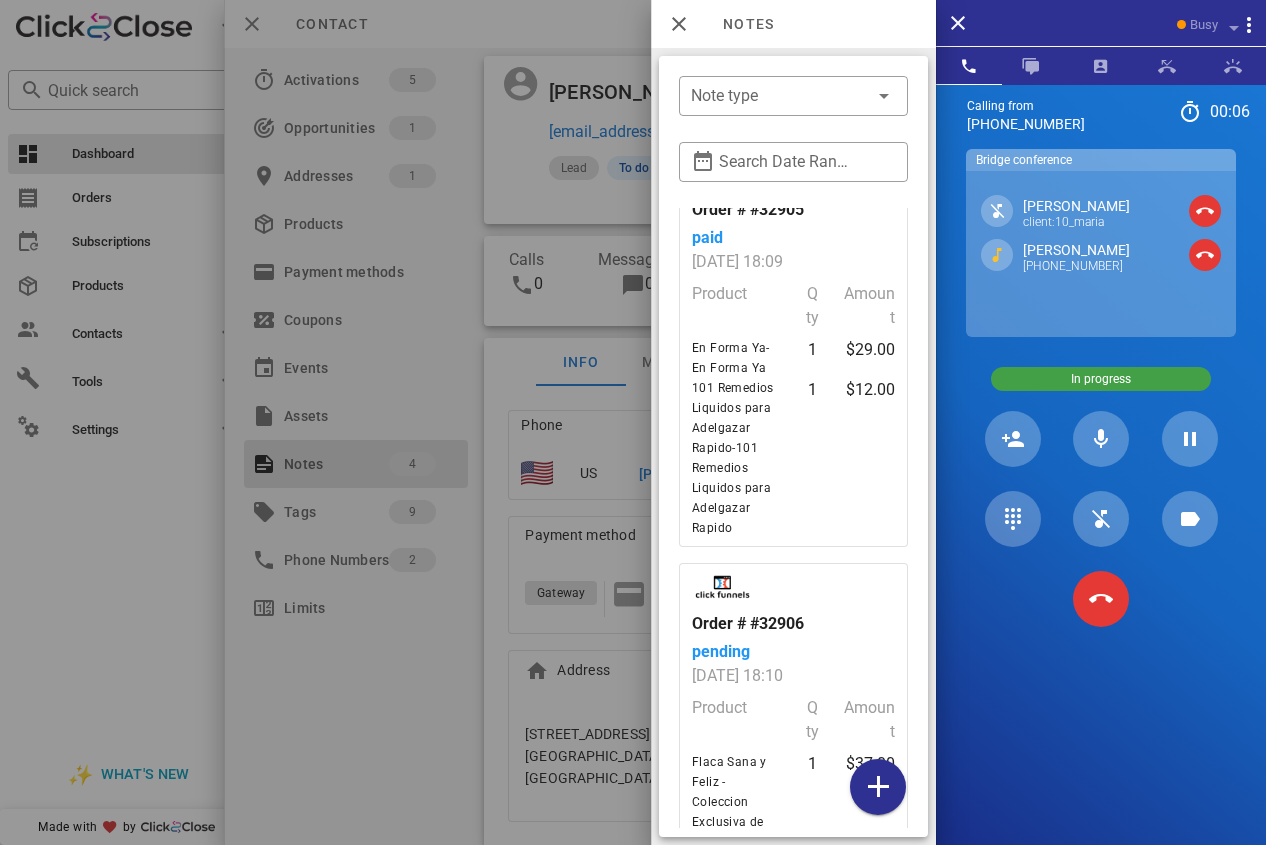 scroll, scrollTop: 300, scrollLeft: 0, axis: vertical 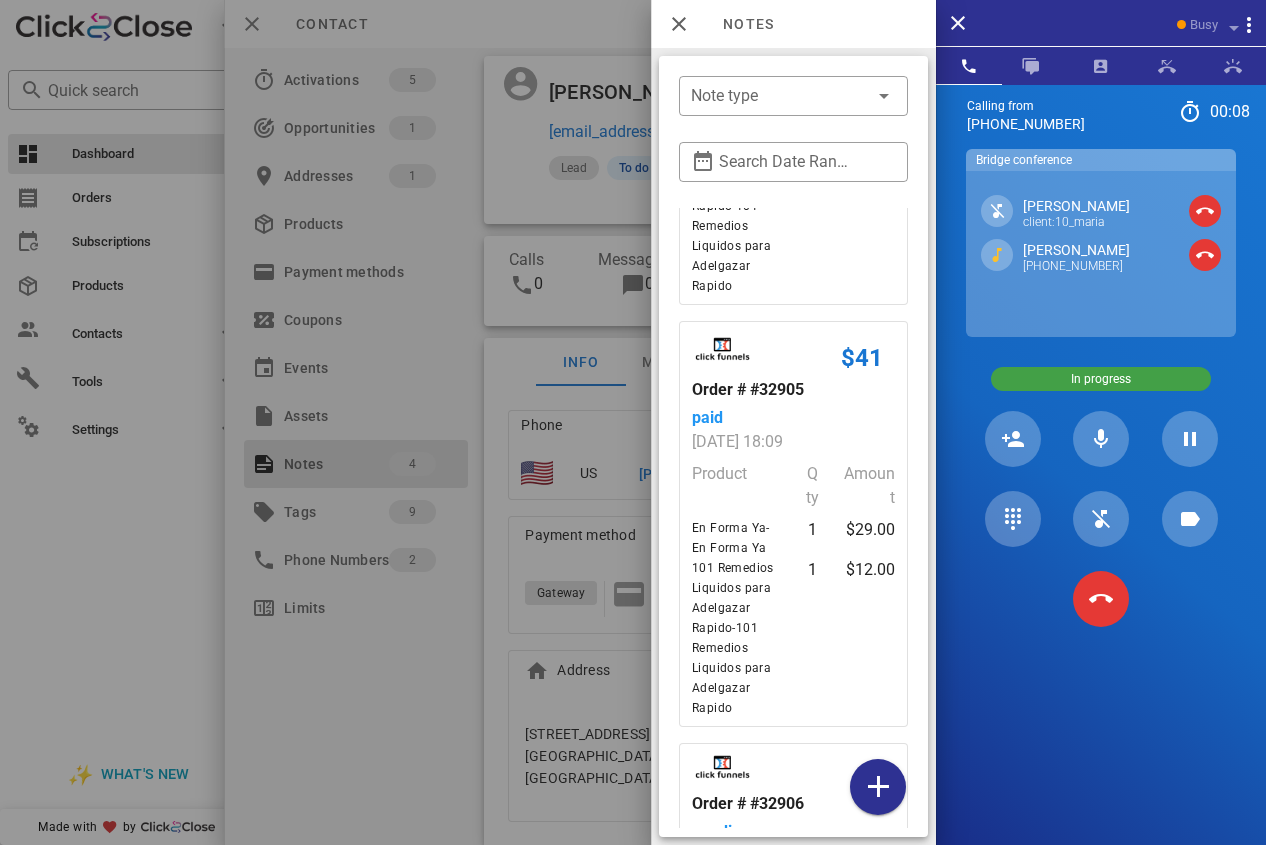 click at bounding box center (633, 422) 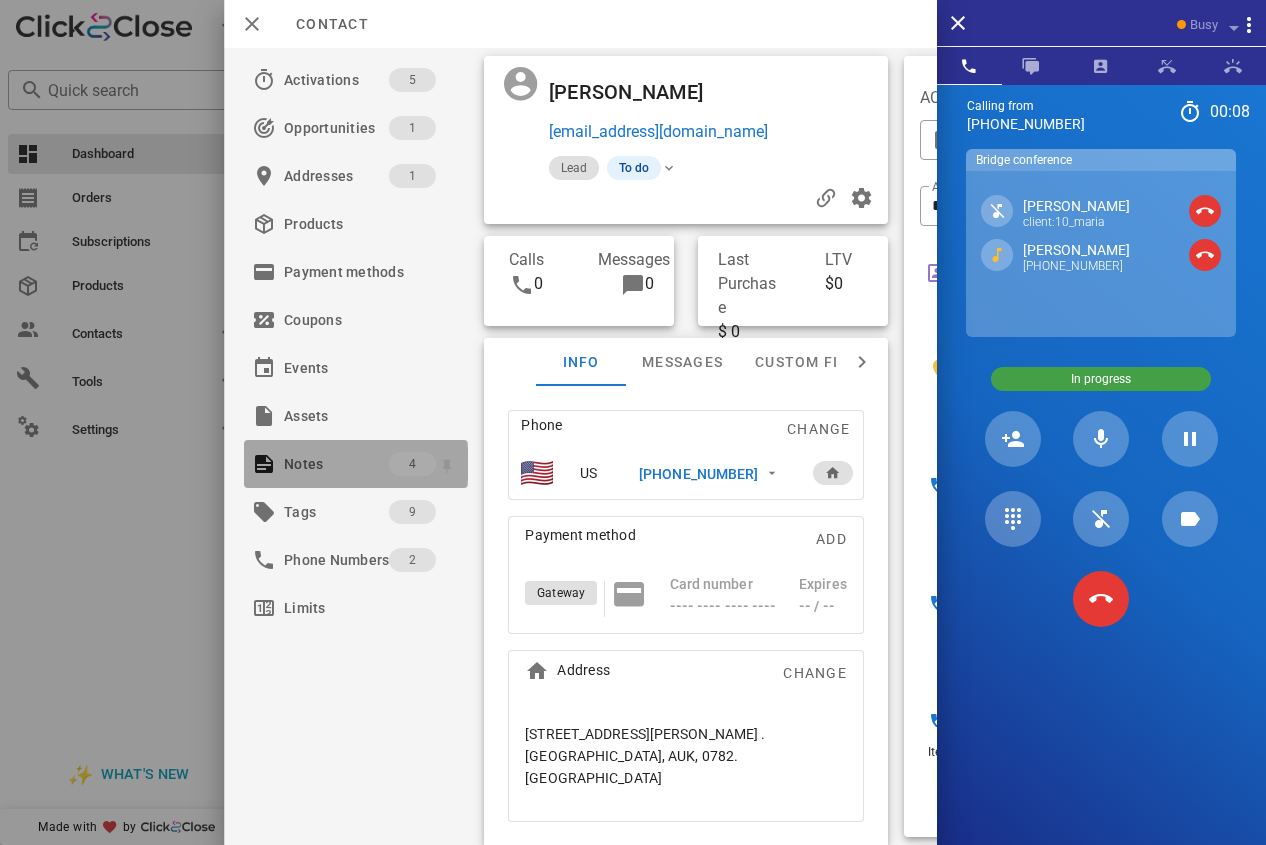 click on "4" at bounding box center [412, 464] 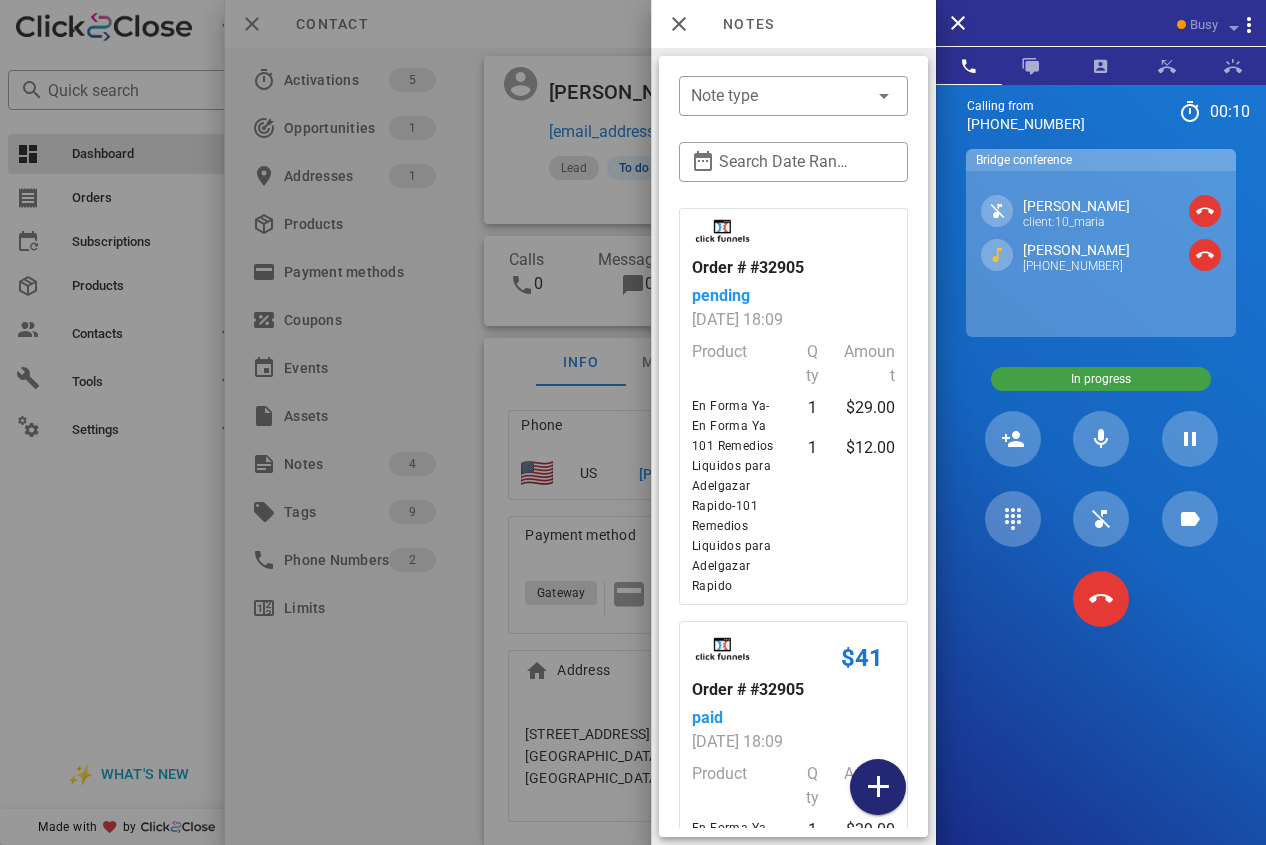 click at bounding box center [878, 787] 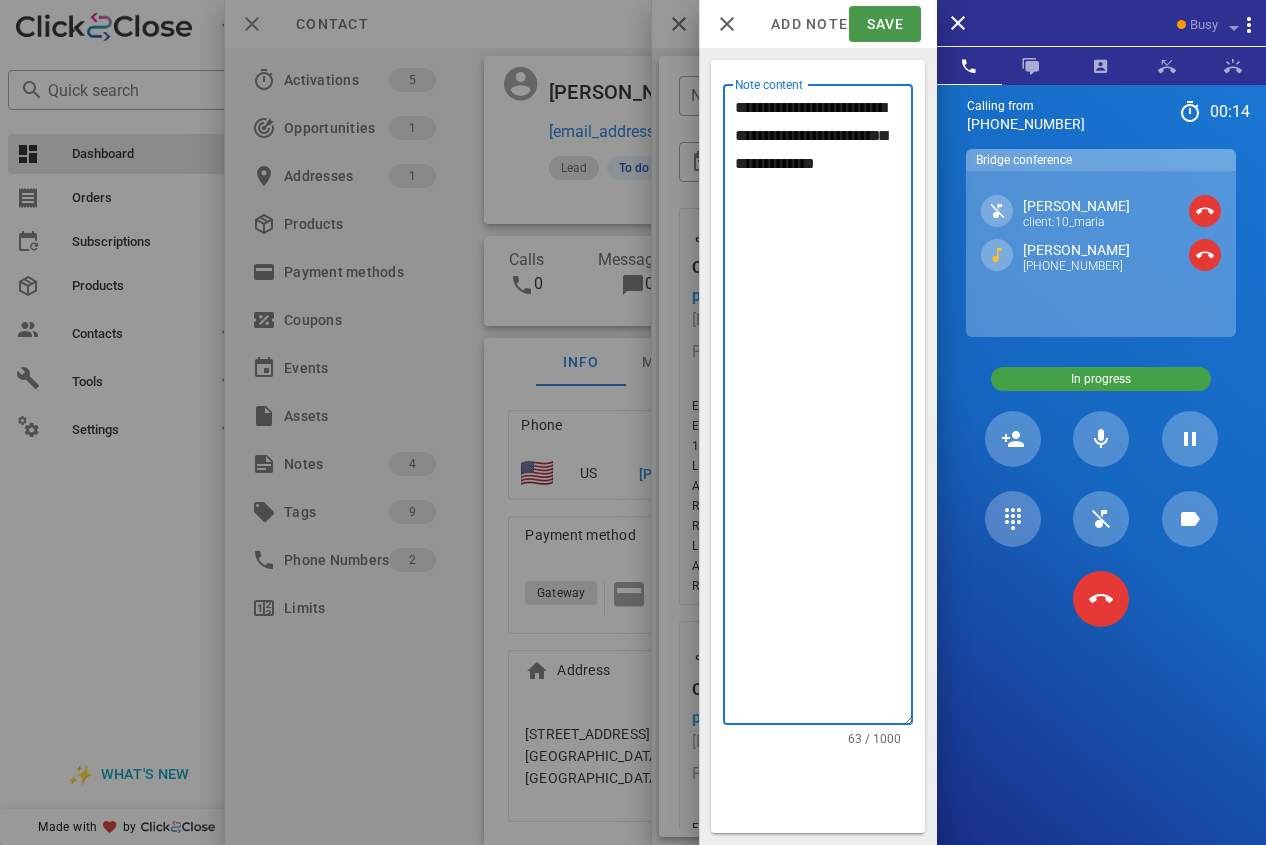 type on "**********" 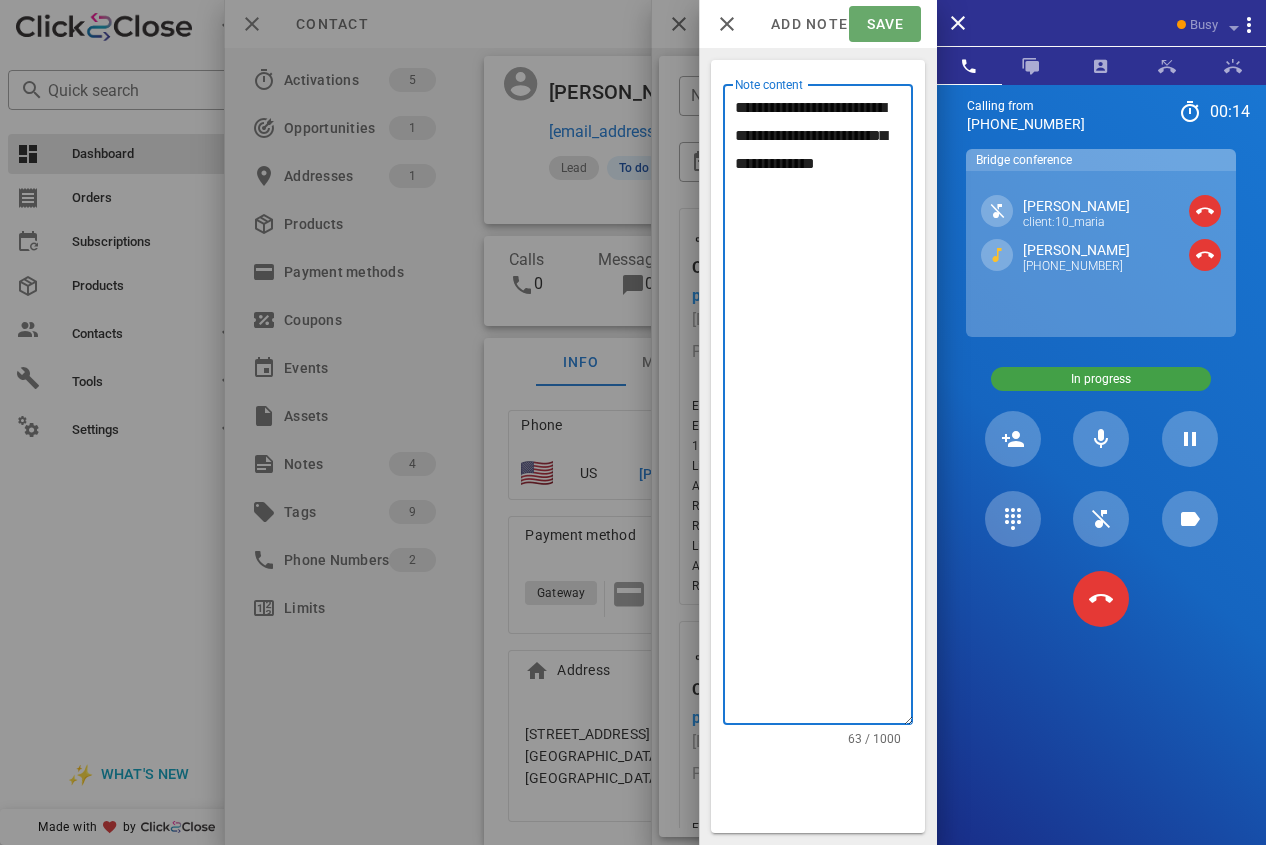 click on "Save" at bounding box center (884, 24) 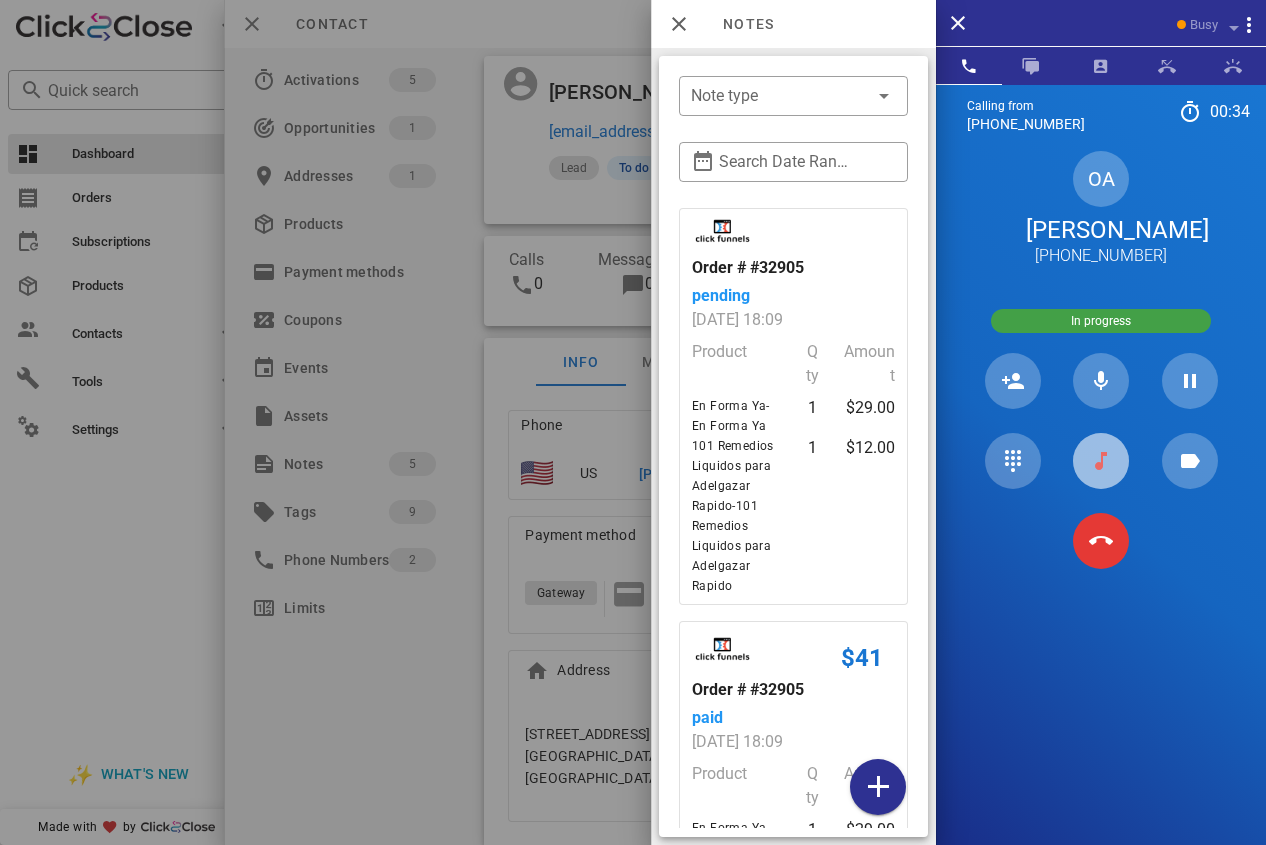 click at bounding box center [1101, 461] 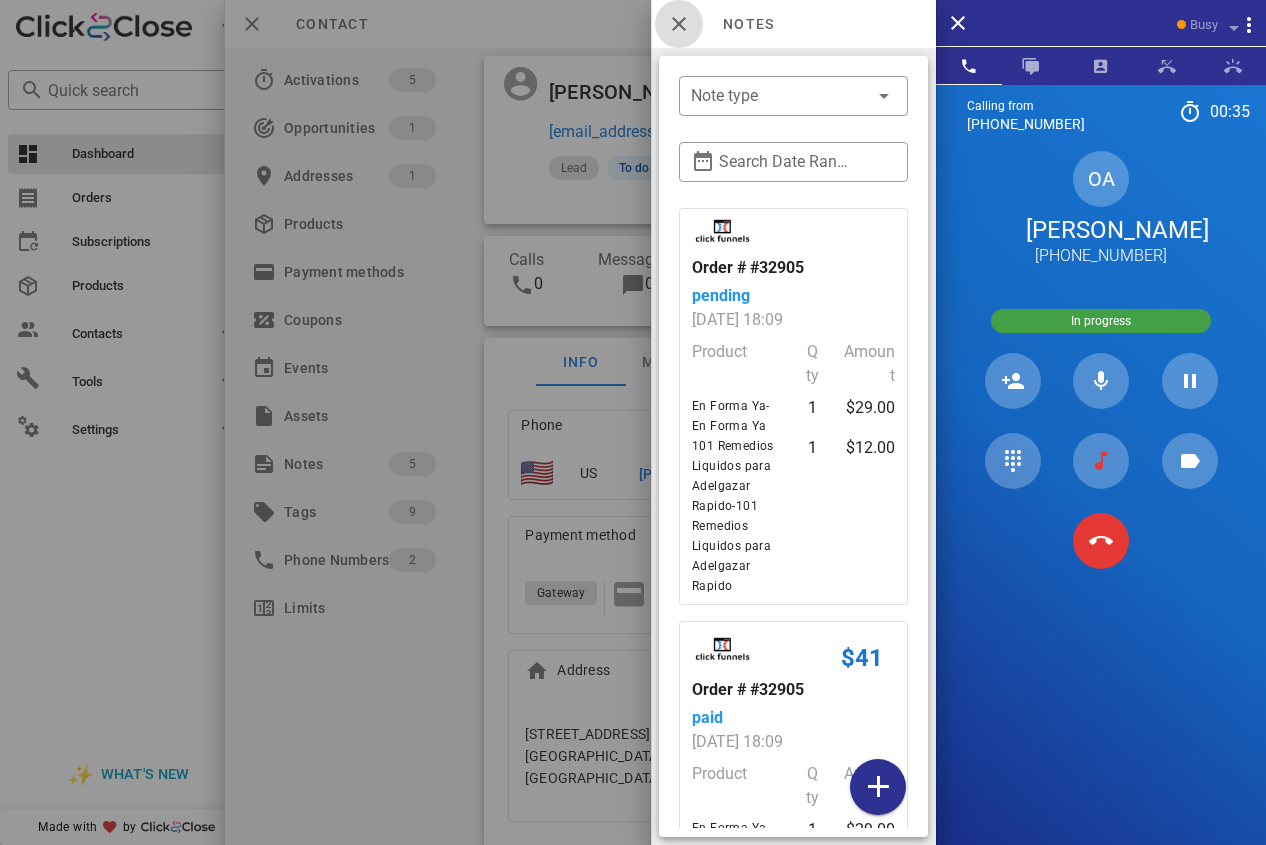 click at bounding box center (679, 24) 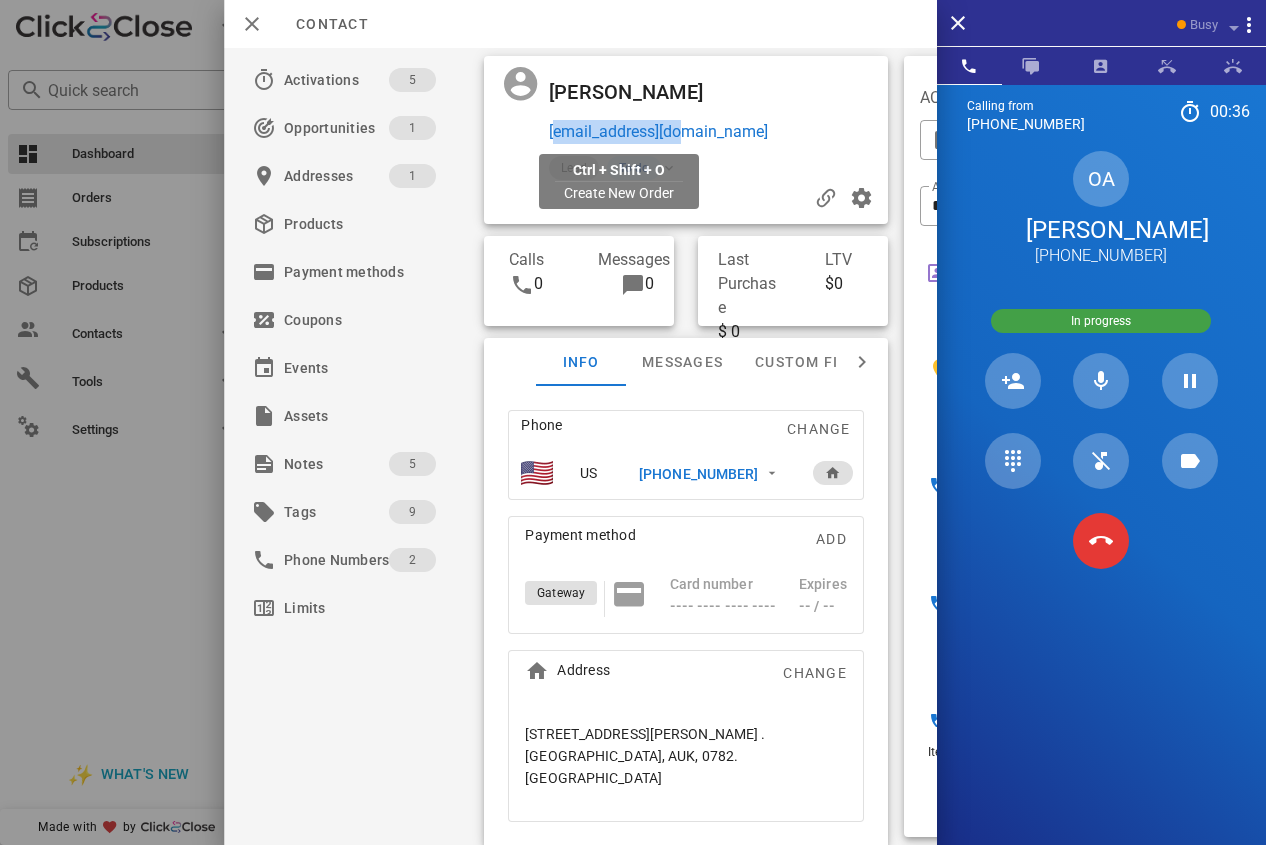 drag, startPoint x: 707, startPoint y: 132, endPoint x: 547, endPoint y: 120, distance: 160.44937 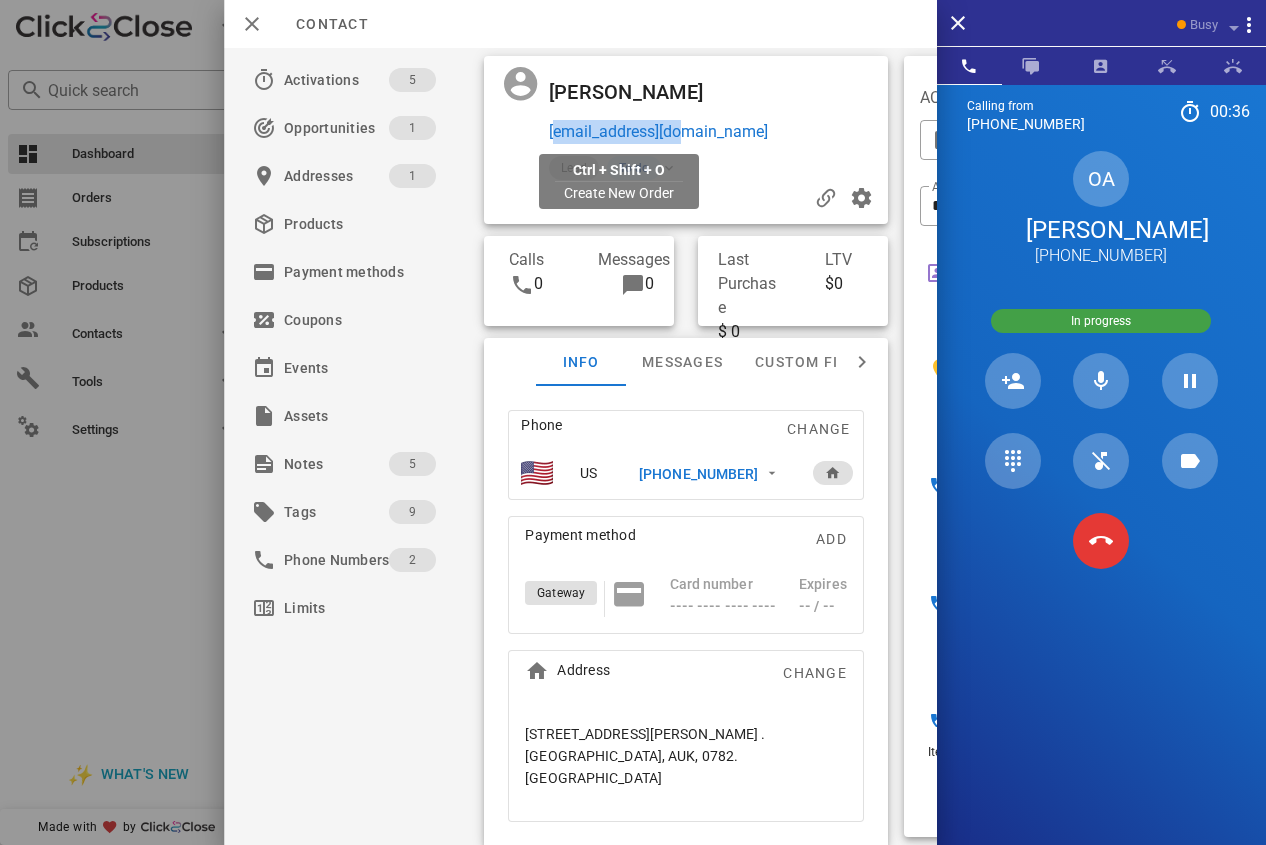 copy on "[EMAIL_ADDRESS][DOMAIN_NAME]" 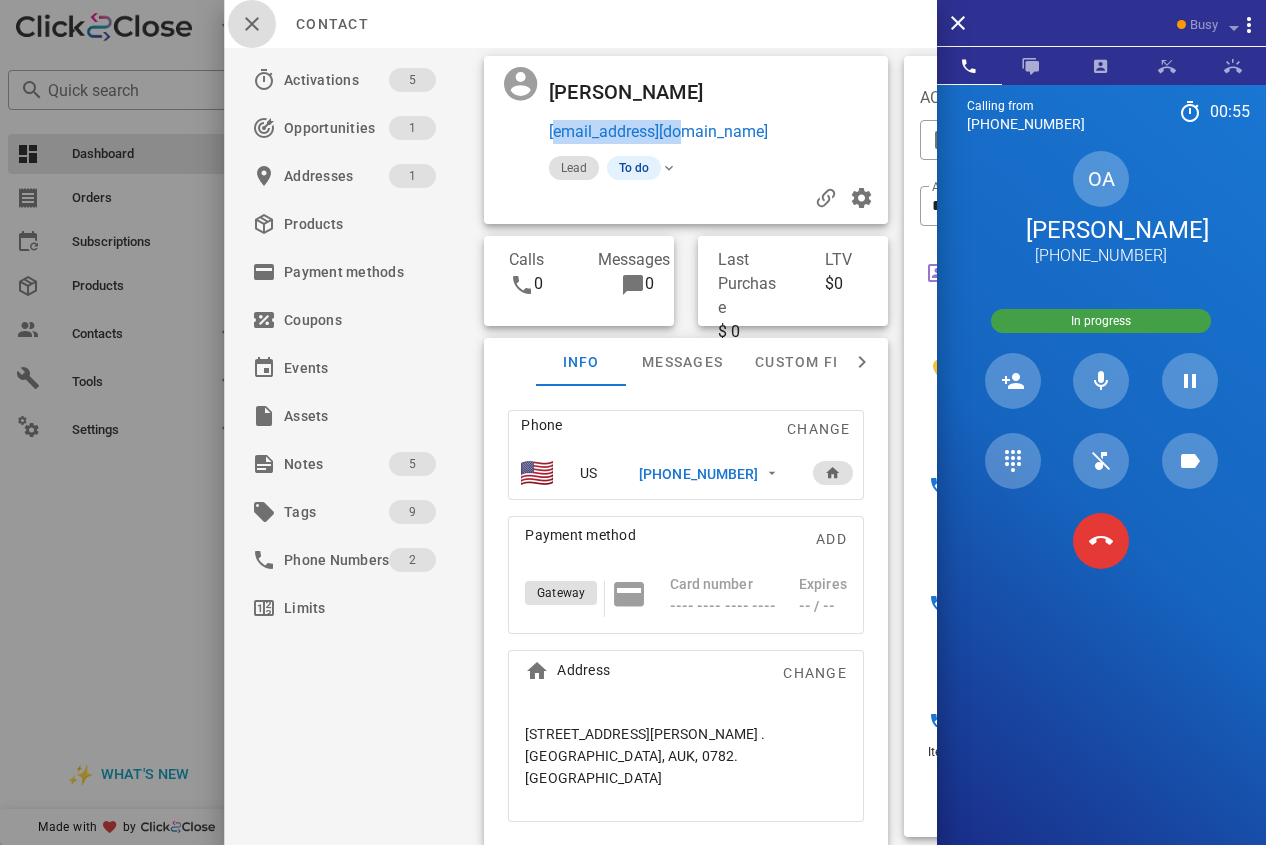 click at bounding box center [252, 24] 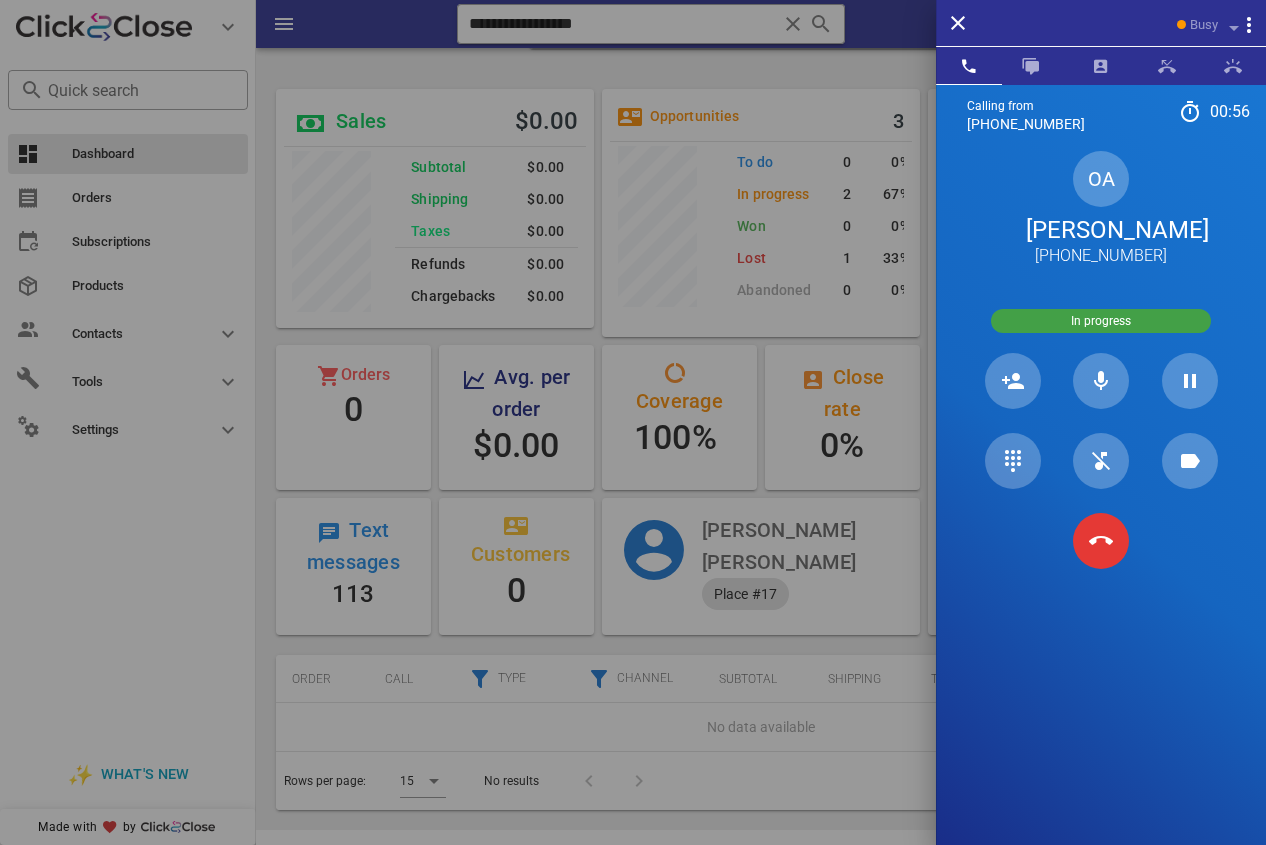 click on "[PERSON_NAME]" at bounding box center (1101, 230) 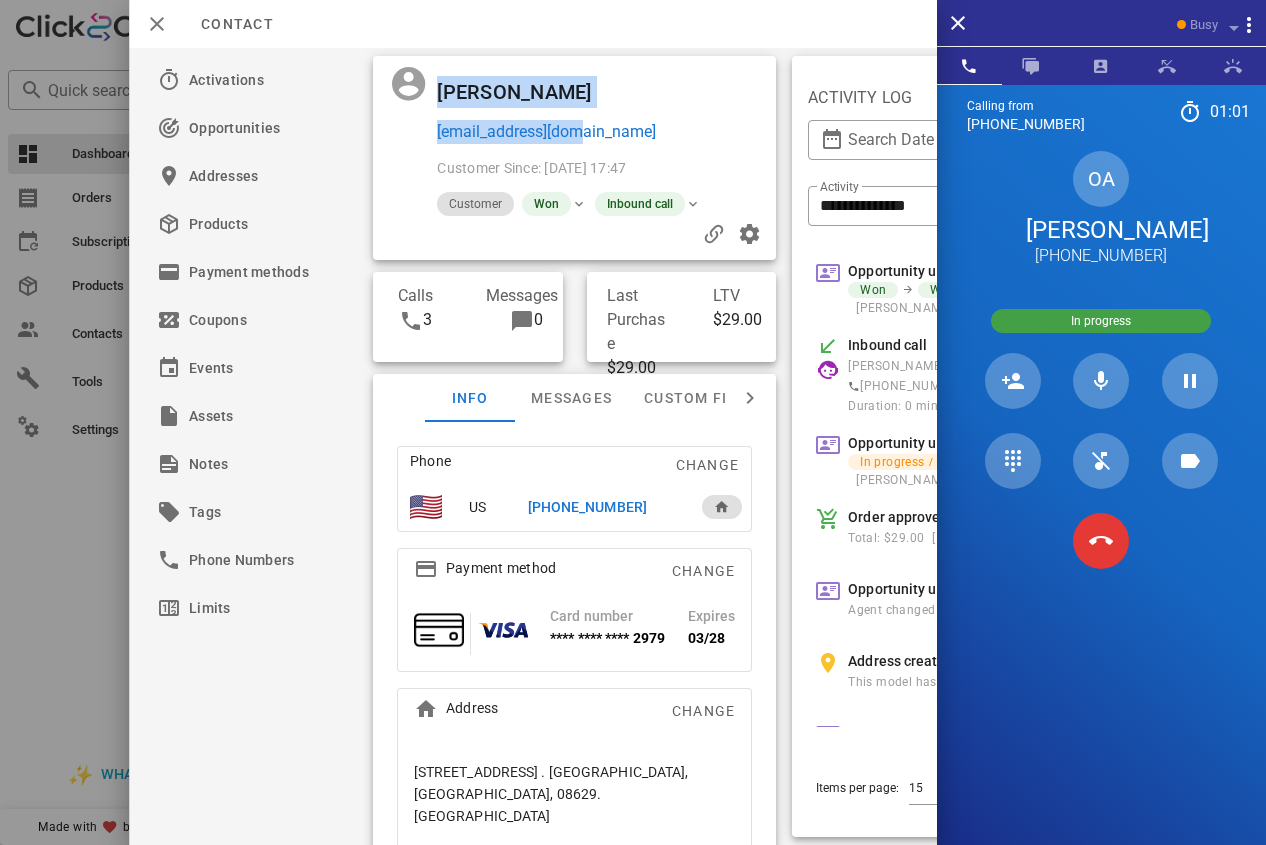 drag, startPoint x: 646, startPoint y: 144, endPoint x: 434, endPoint y: 130, distance: 212.46176 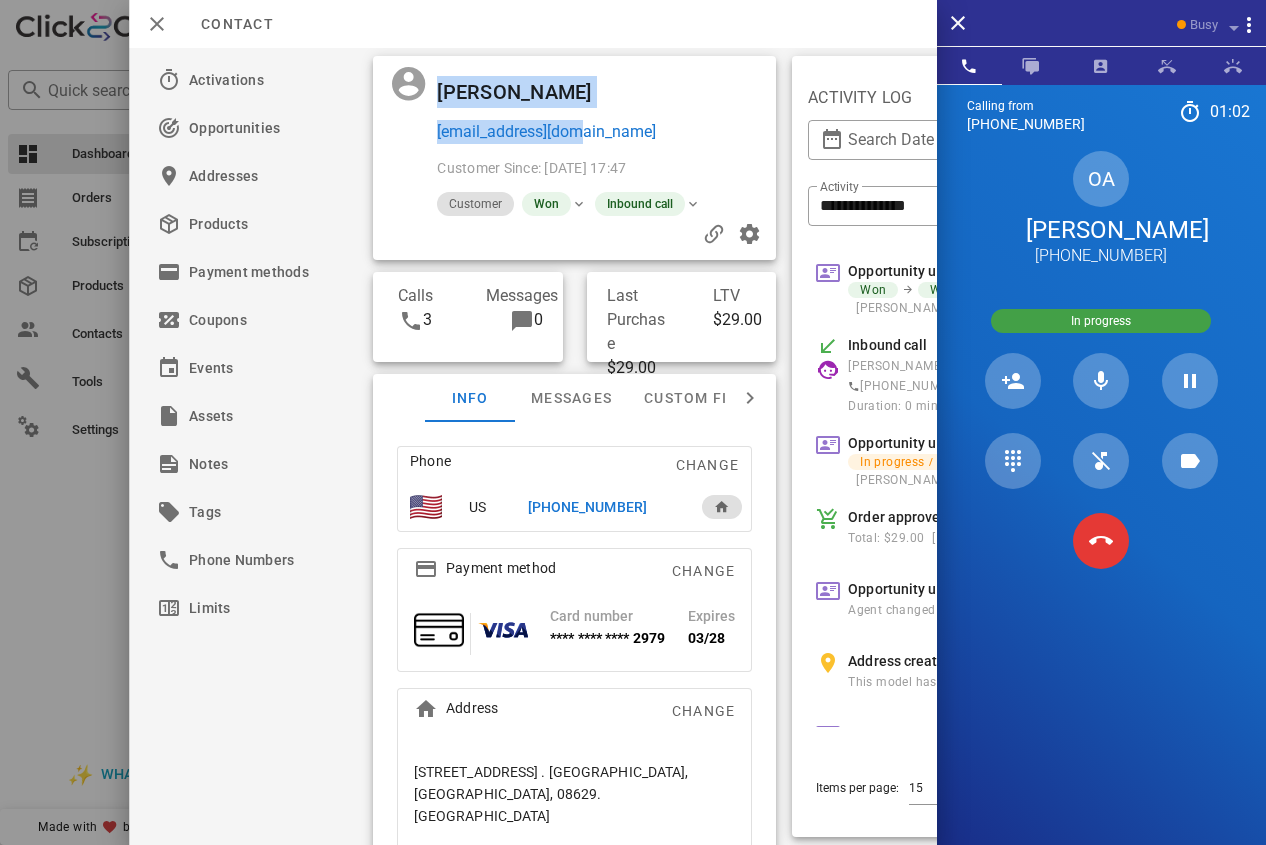 click on "[EMAIL_ADDRESS][DOMAIN_NAME]" at bounding box center [602, 132] 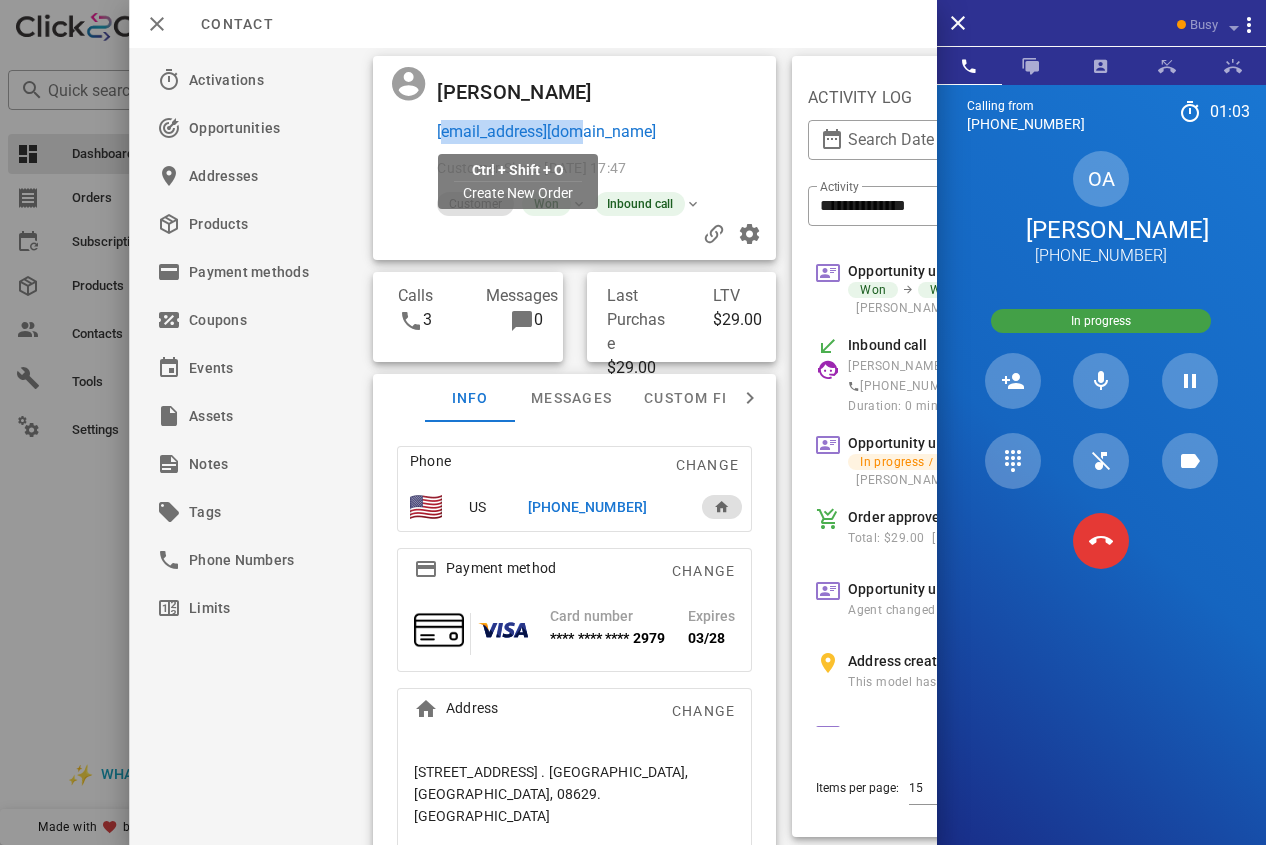 drag, startPoint x: 515, startPoint y: 127, endPoint x: 437, endPoint y: 127, distance: 78 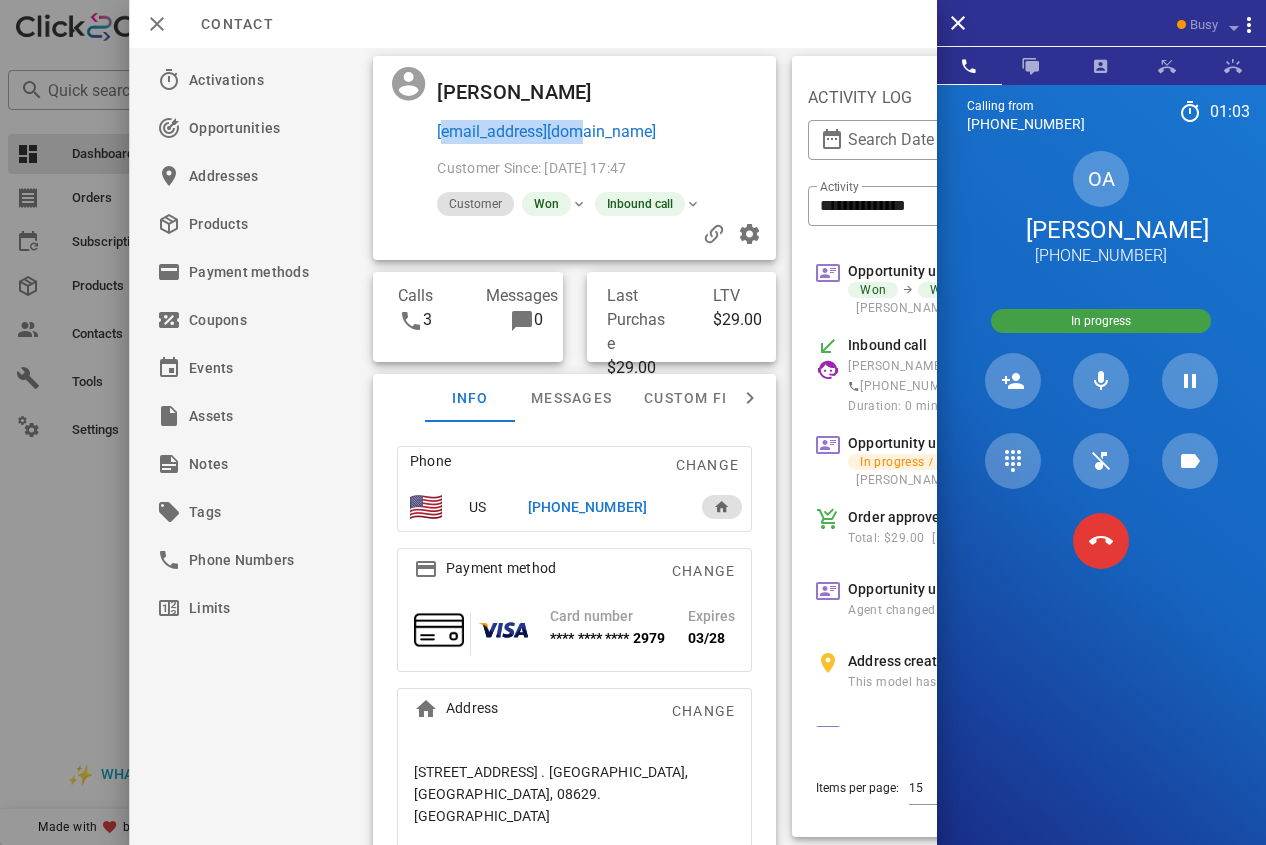 copy on "[EMAIL_ADDRESS][DOMAIN_NAME]" 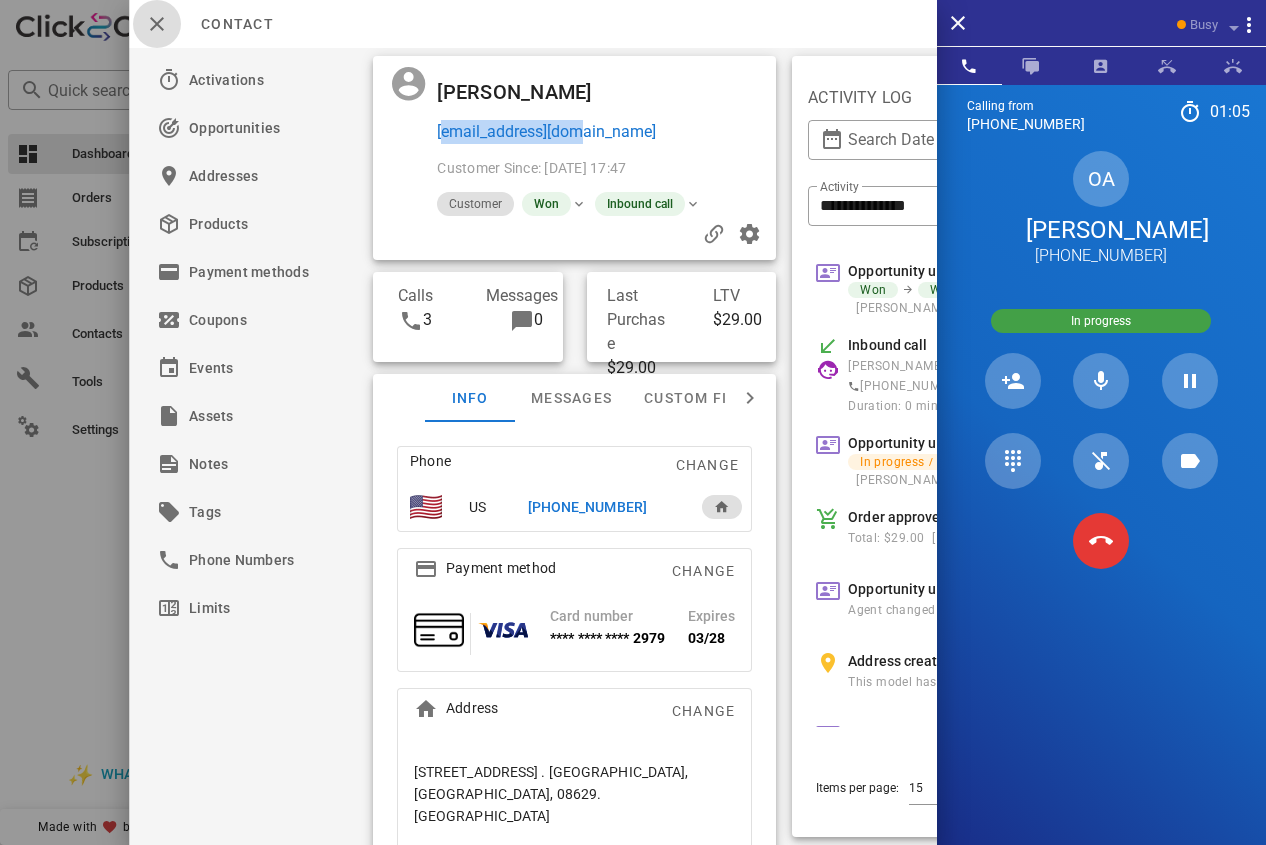 click at bounding box center (157, 24) 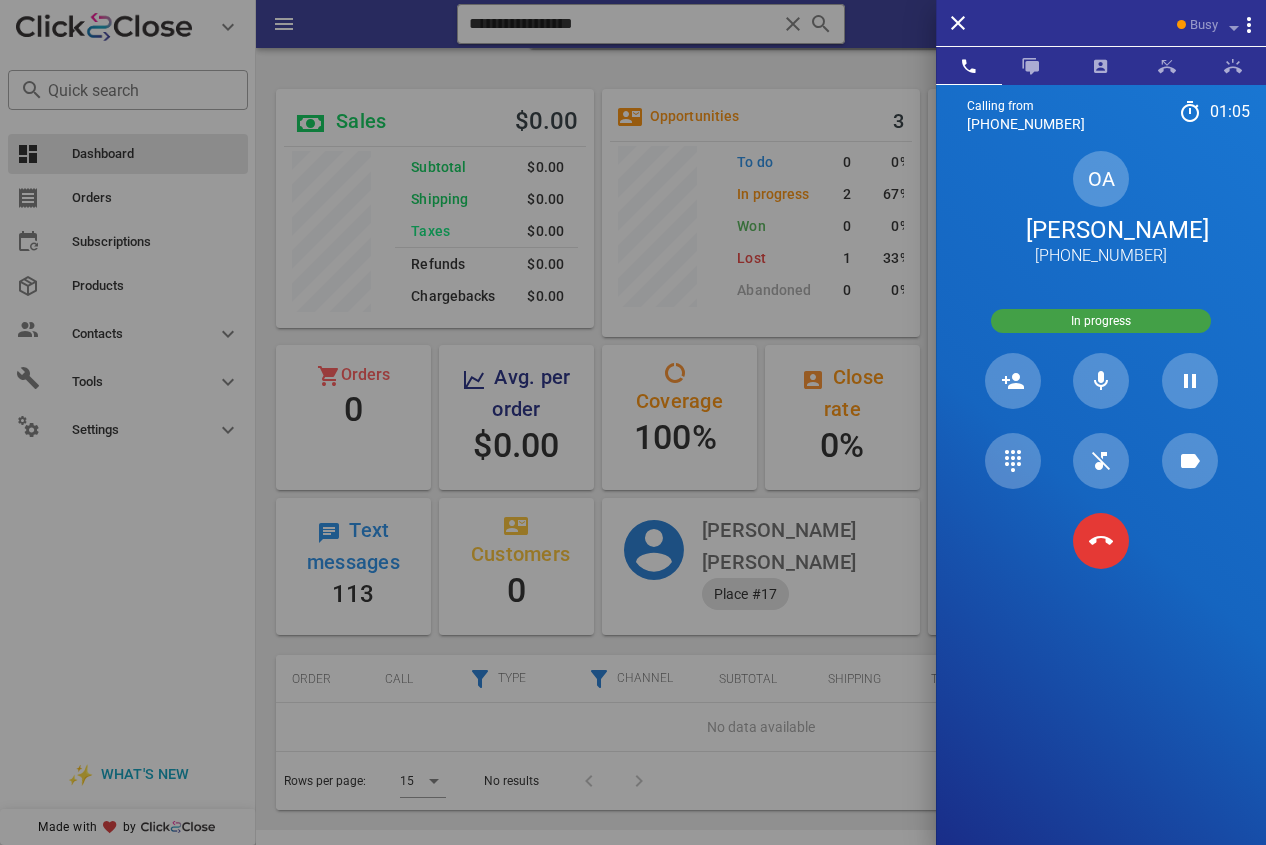 click at bounding box center [633, 422] 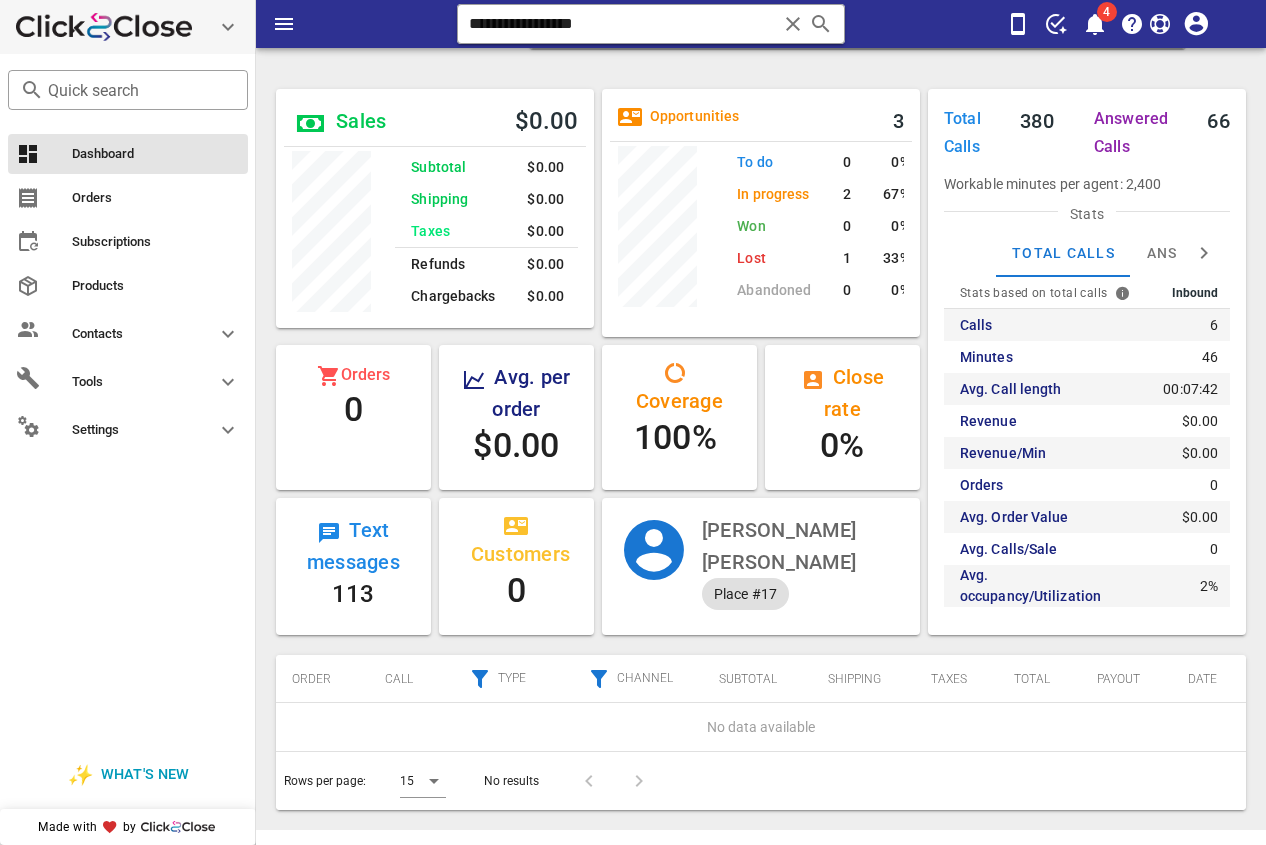 drag, startPoint x: 687, startPoint y: 27, endPoint x: 76, endPoint y: 28, distance: 611.0008 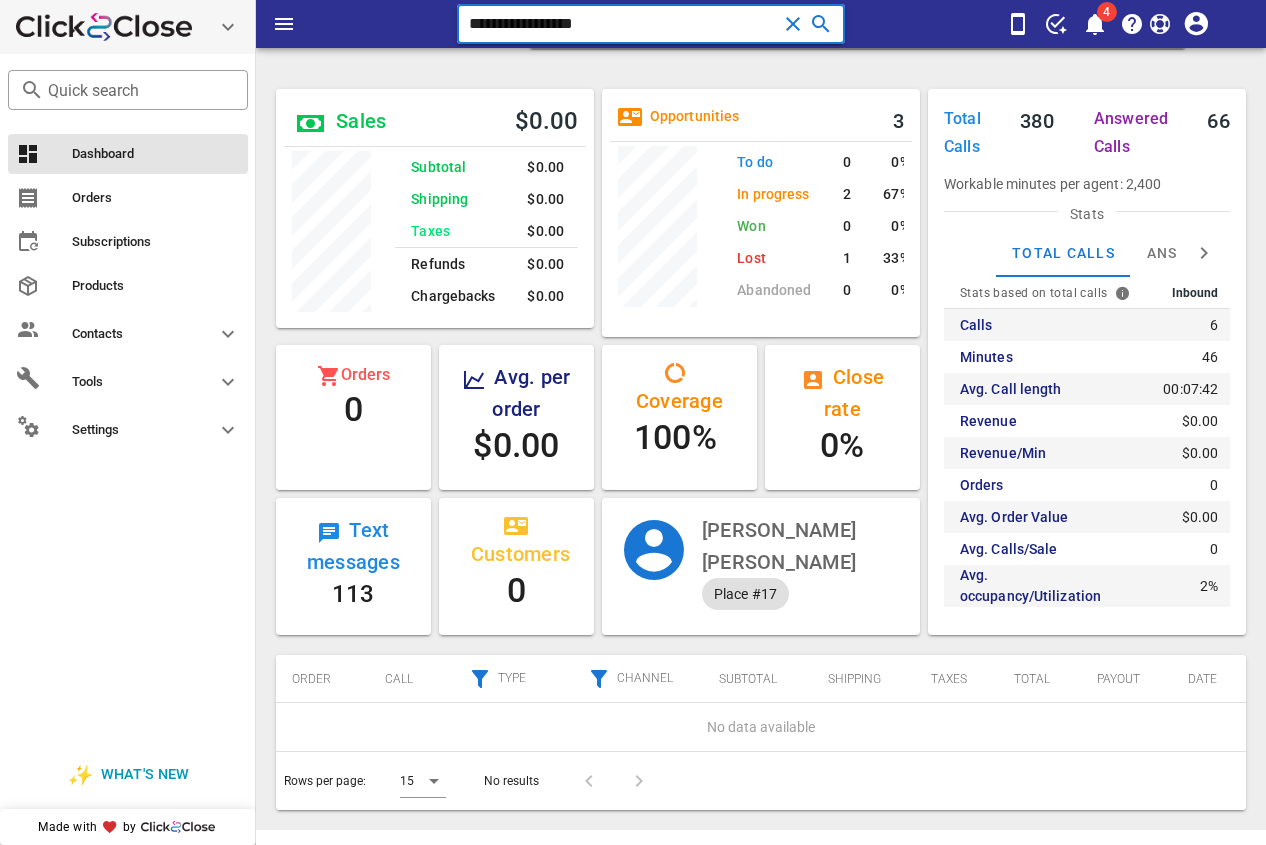 paste on "*" 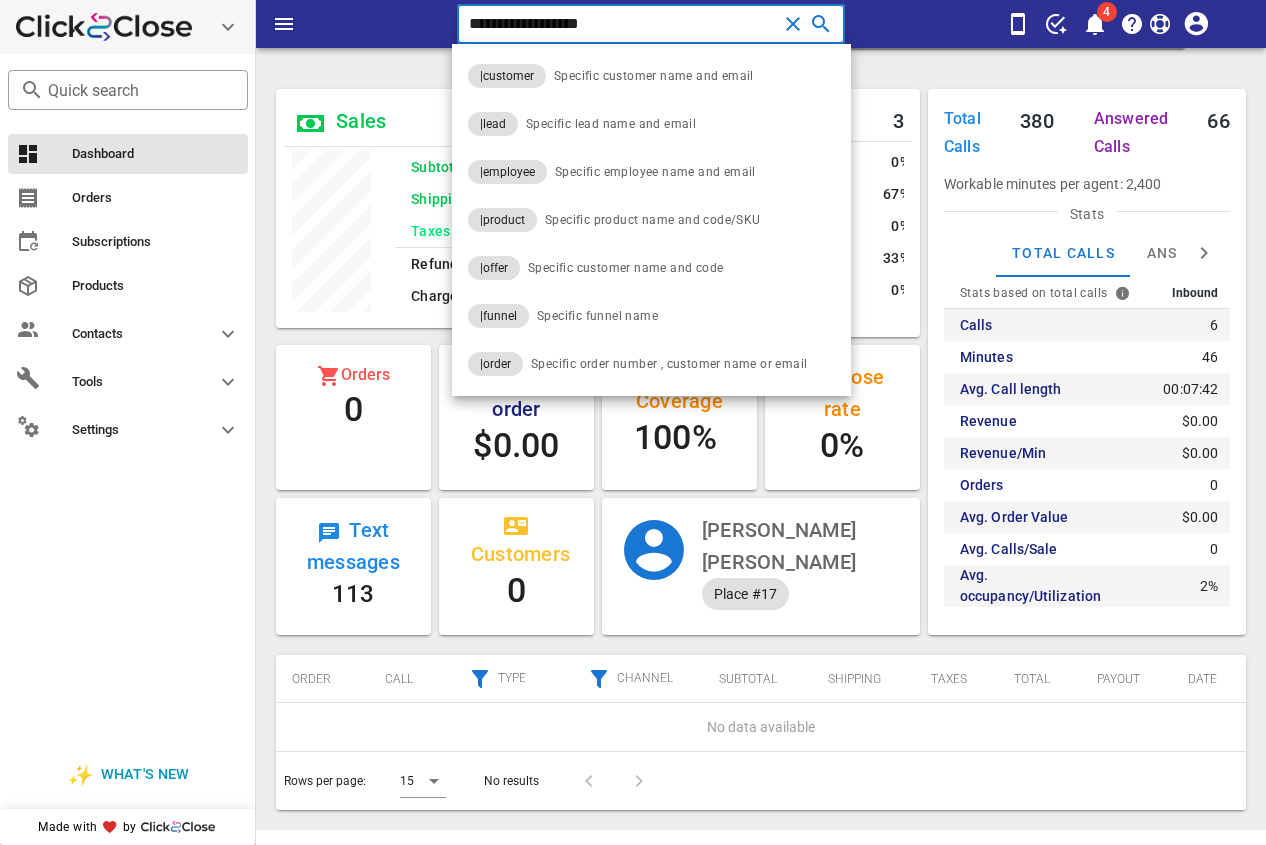 type on "**********" 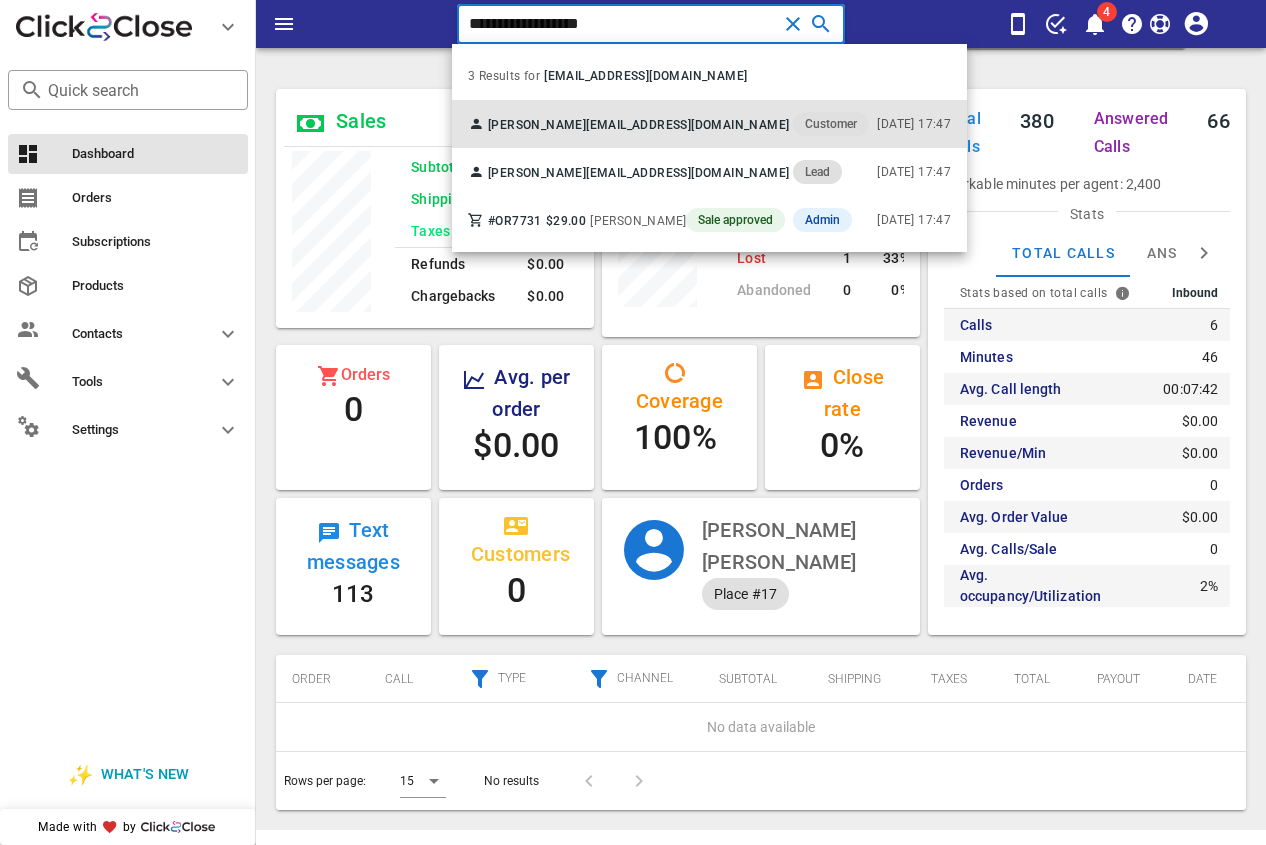 click on "[EMAIL_ADDRESS][DOMAIN_NAME]" at bounding box center (687, 125) 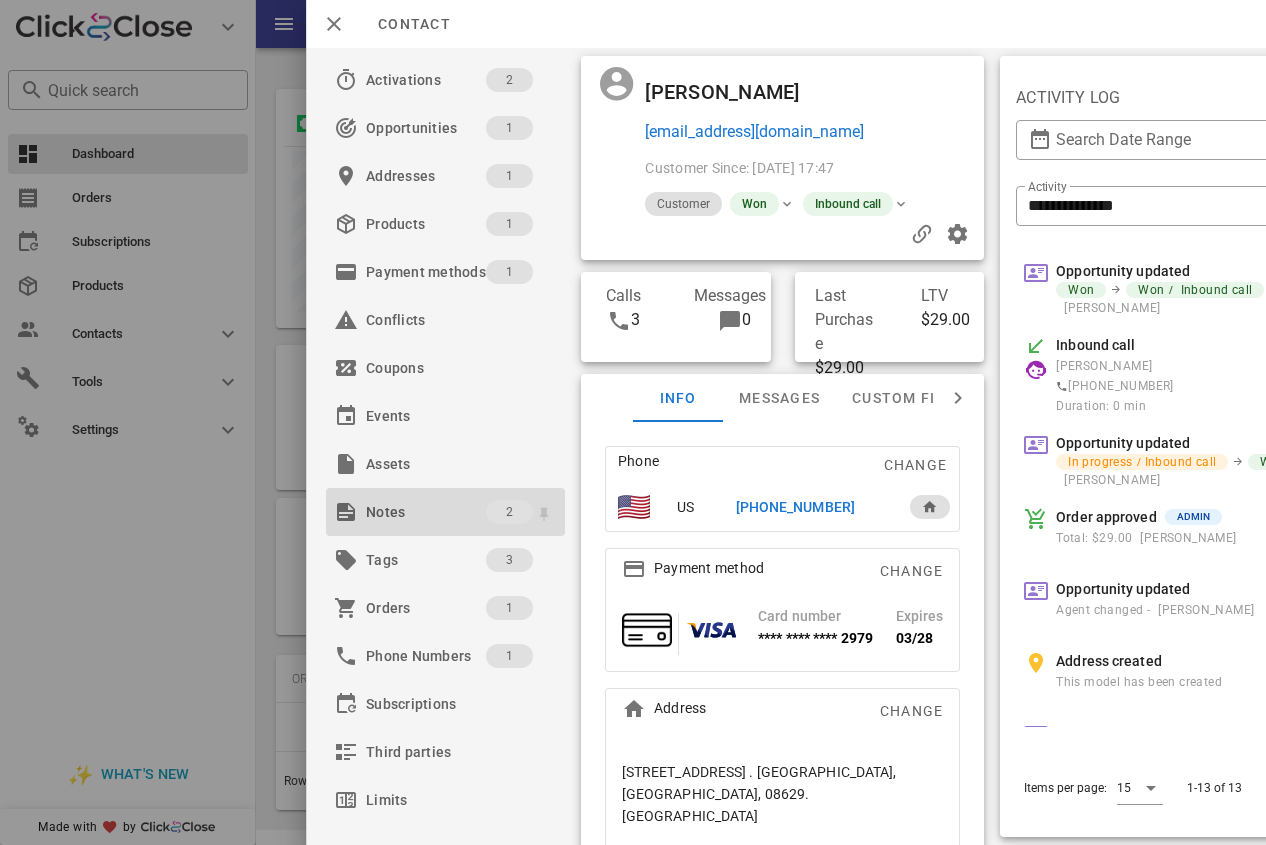 click on "Notes" at bounding box center (426, 512) 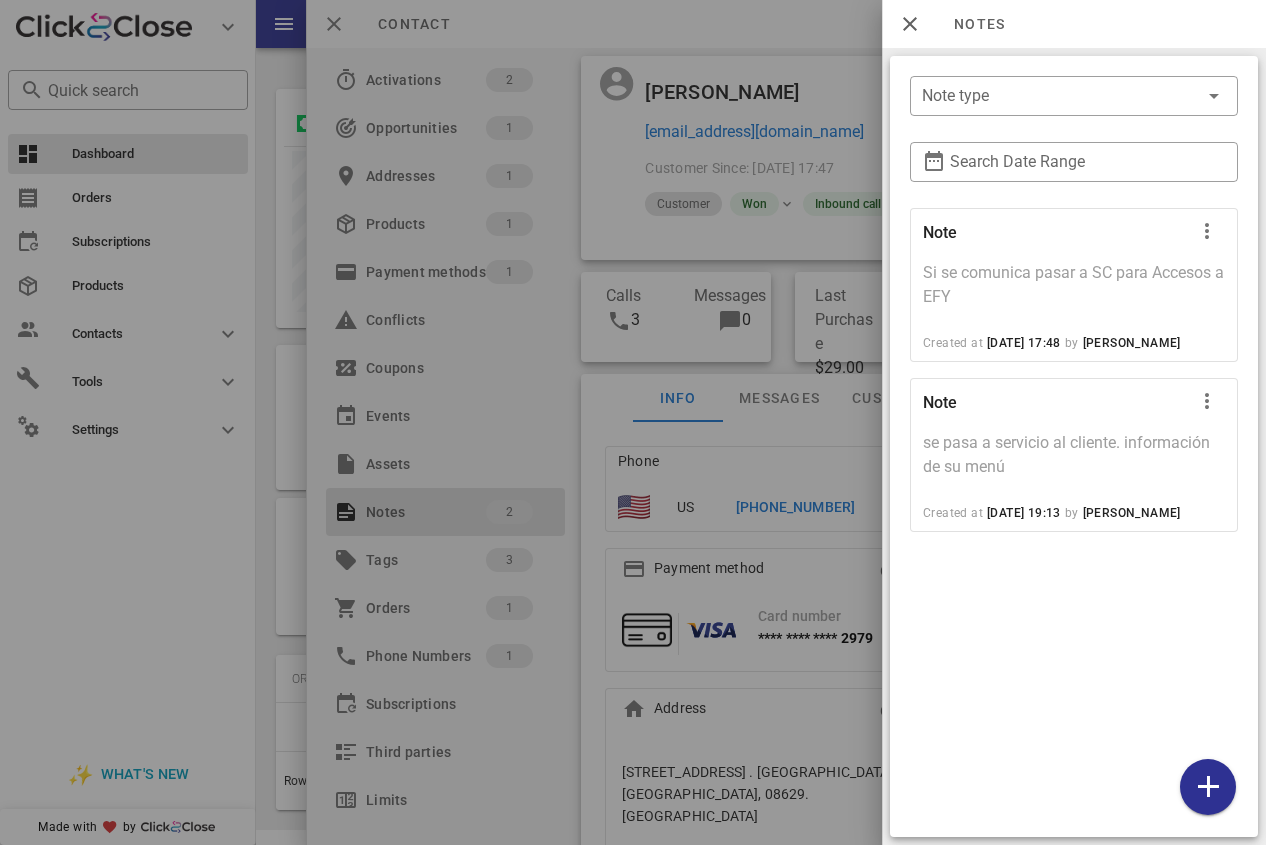 click at bounding box center (633, 422) 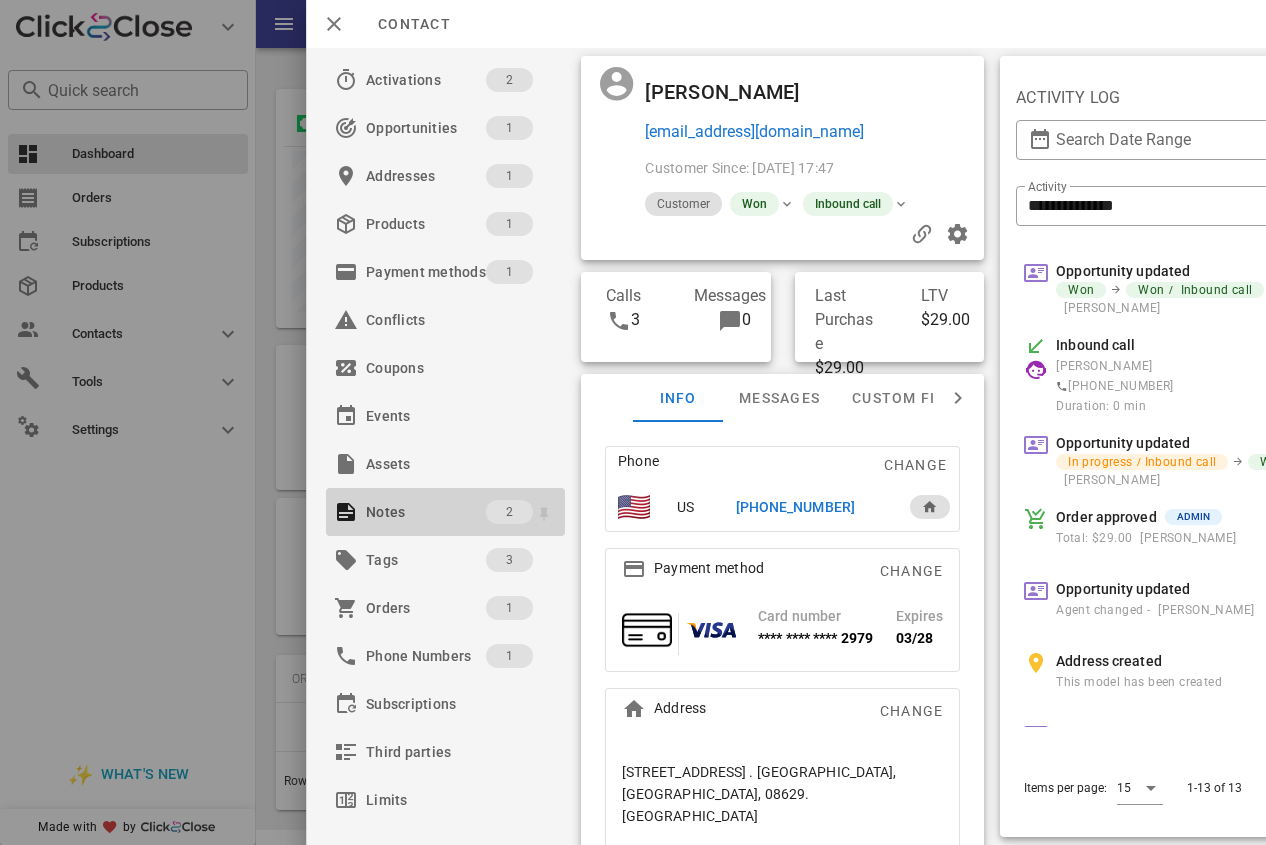 click on "Notes" at bounding box center [426, 512] 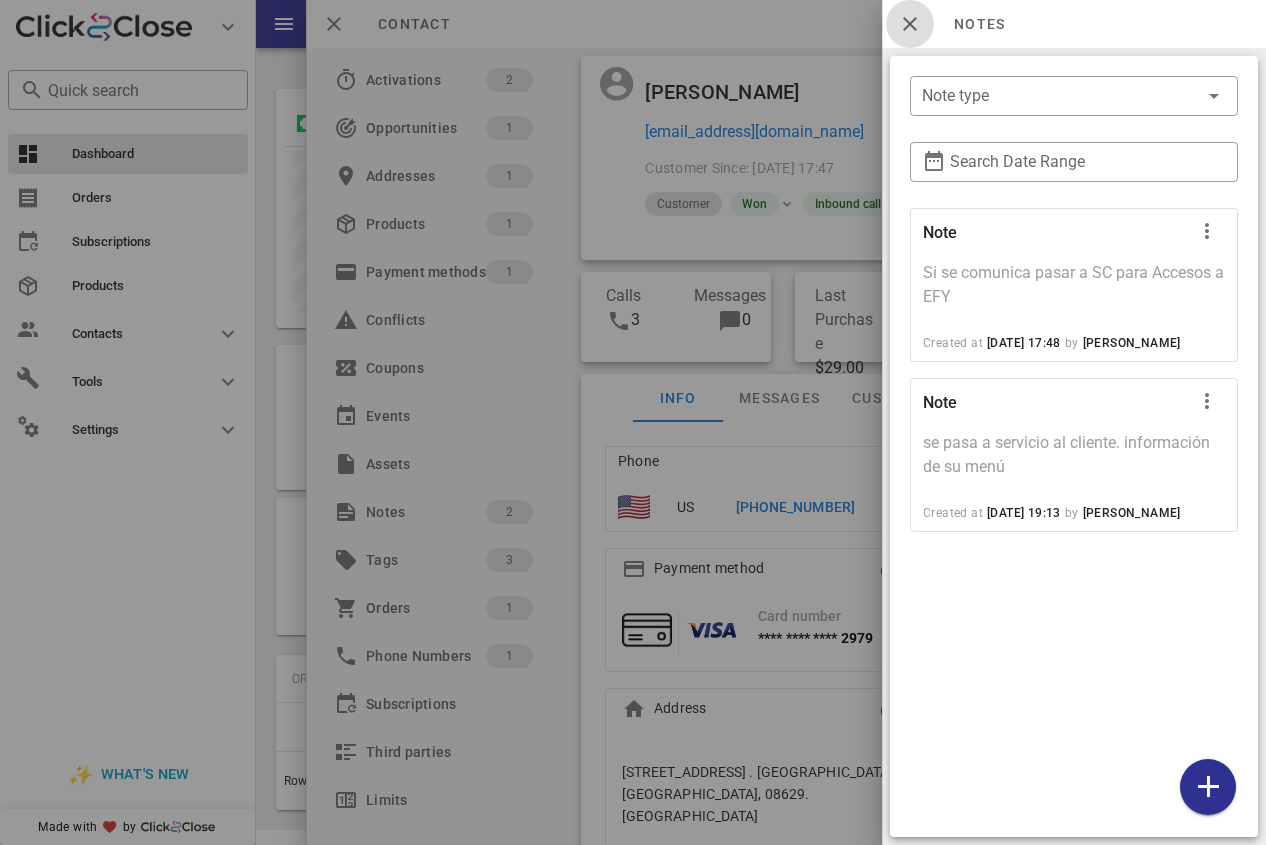click at bounding box center (910, 24) 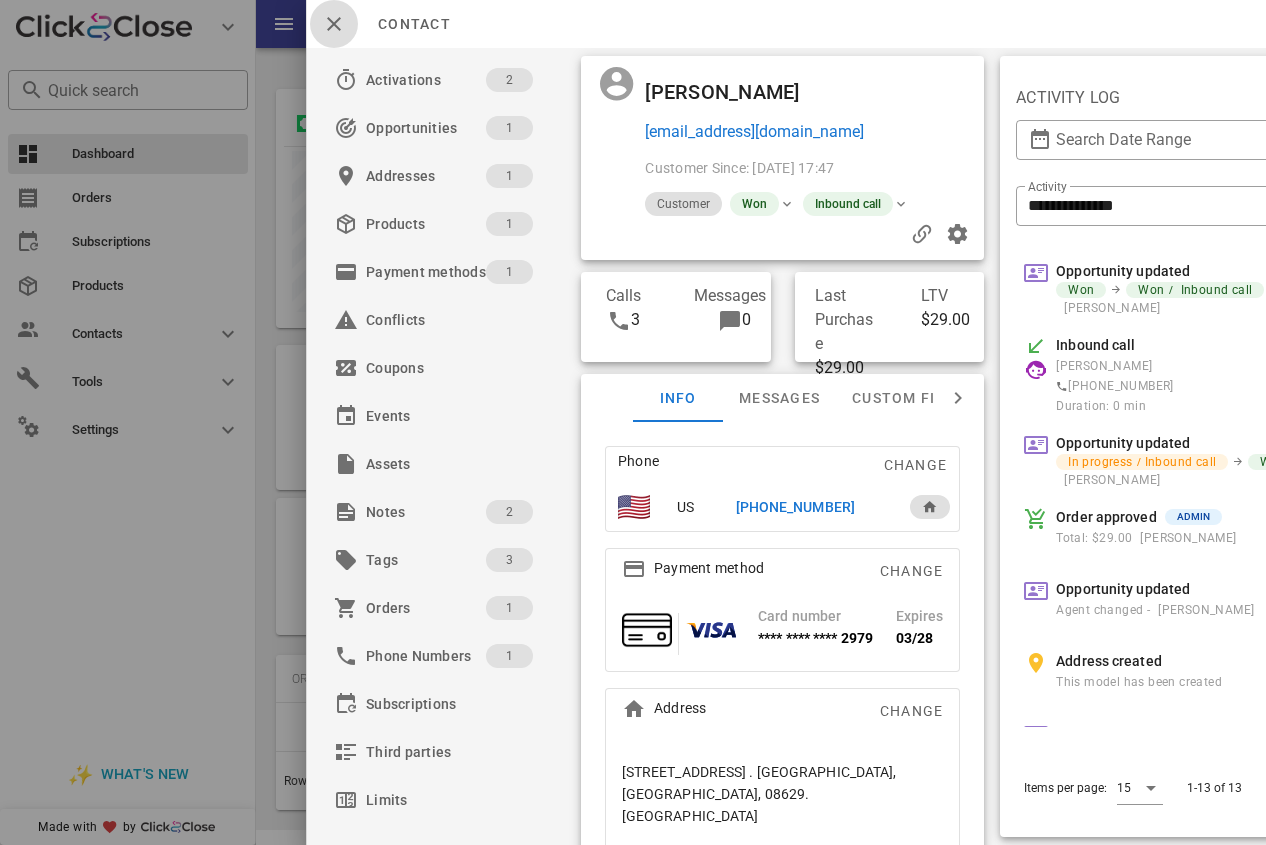 drag, startPoint x: 330, startPoint y: 19, endPoint x: 418, endPoint y: 17, distance: 88.02273 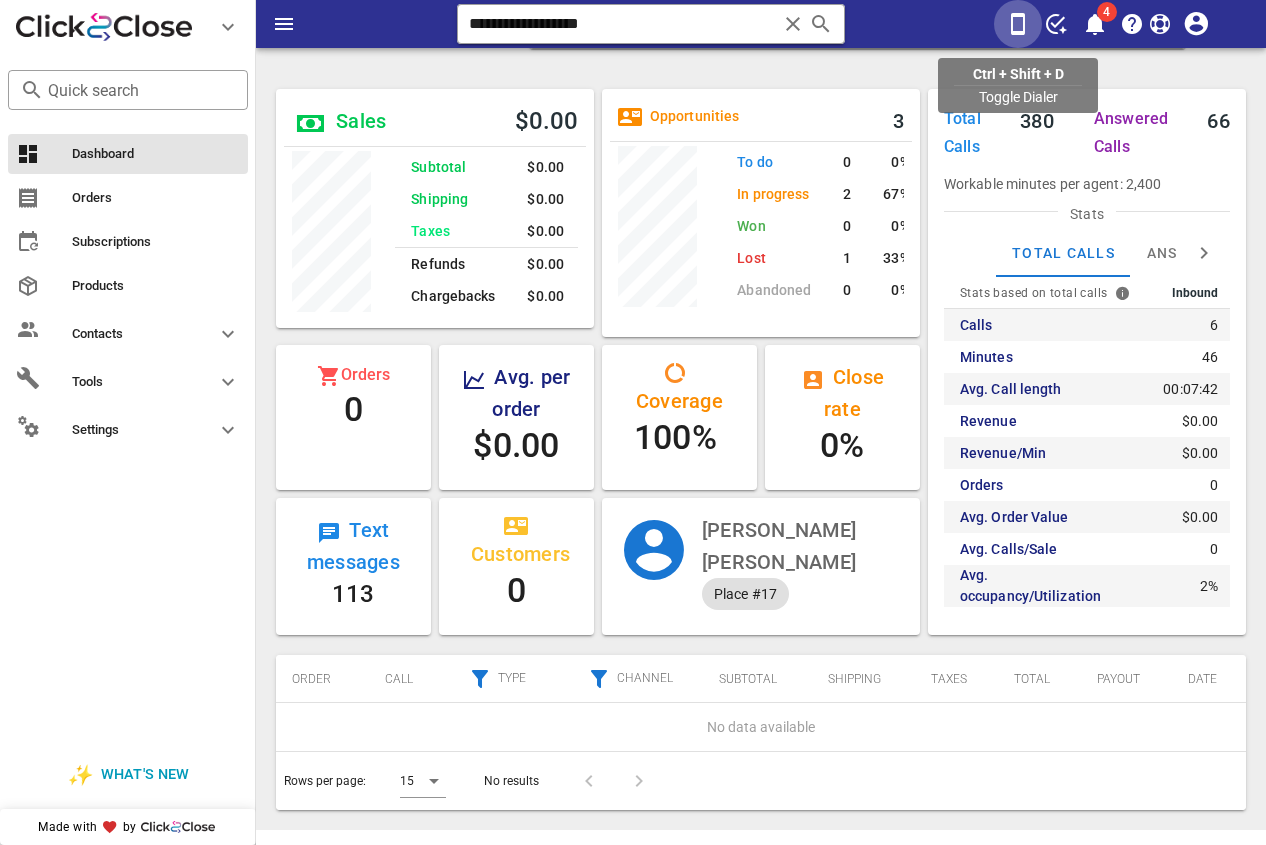 drag, startPoint x: 1003, startPoint y: 20, endPoint x: 1015, endPoint y: 42, distance: 25.059929 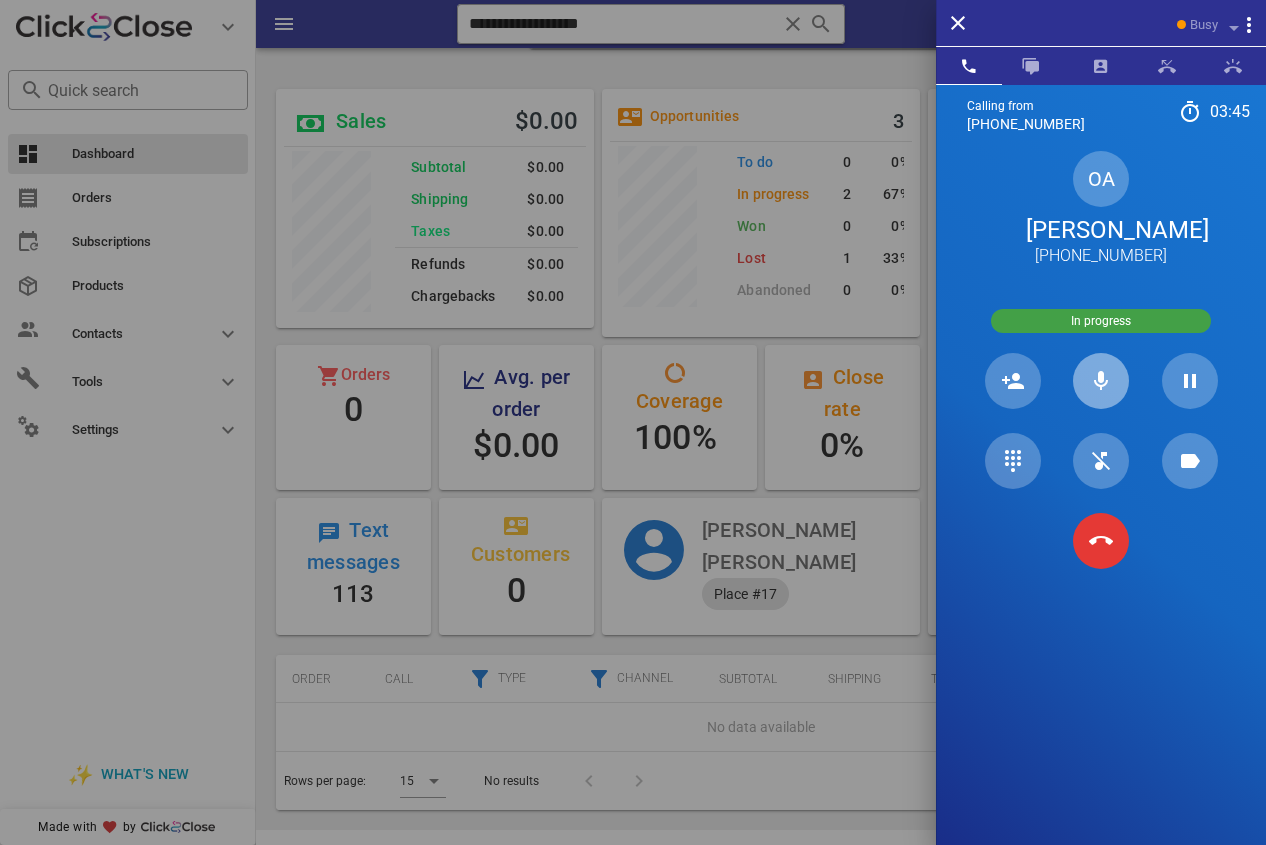 click at bounding box center (1101, 381) 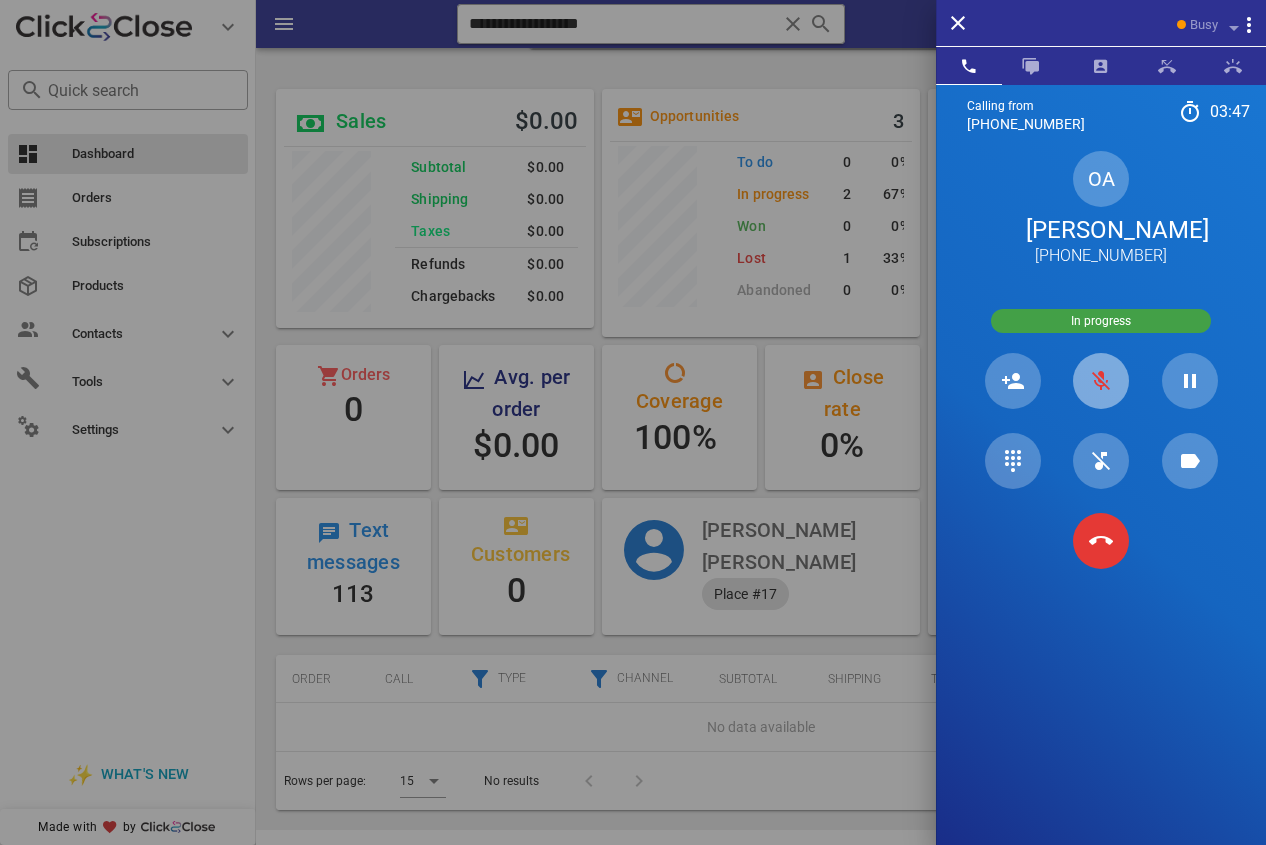 click at bounding box center (1101, 381) 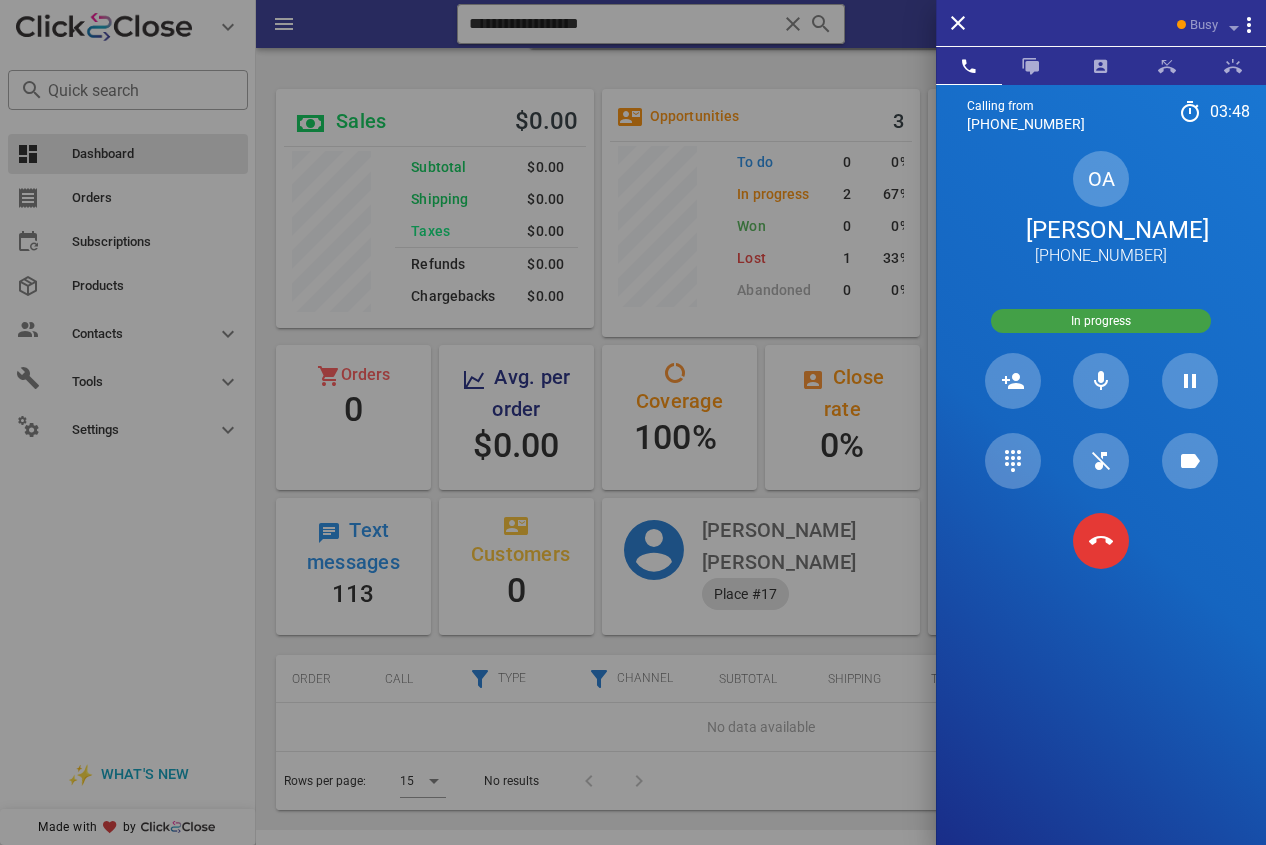 click at bounding box center [633, 422] 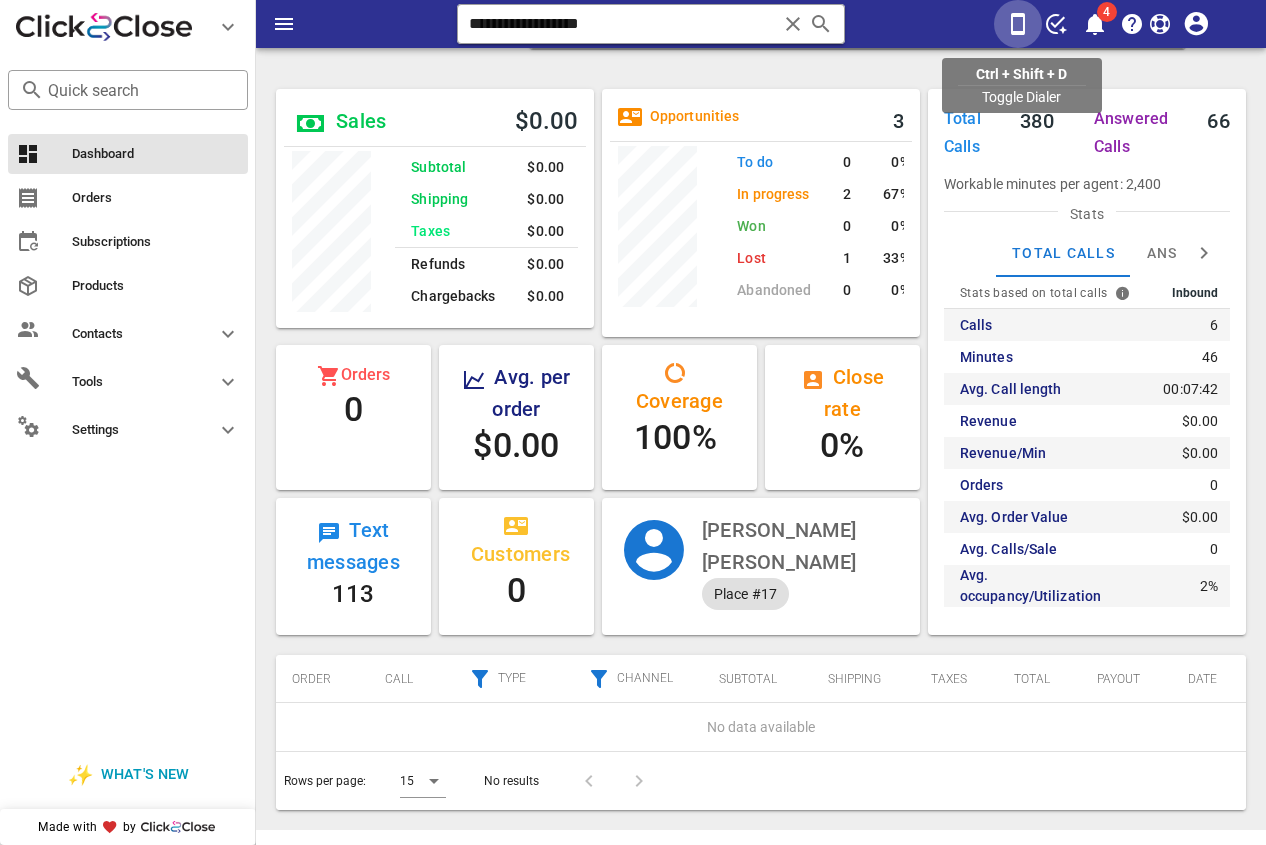 click at bounding box center [1018, 24] 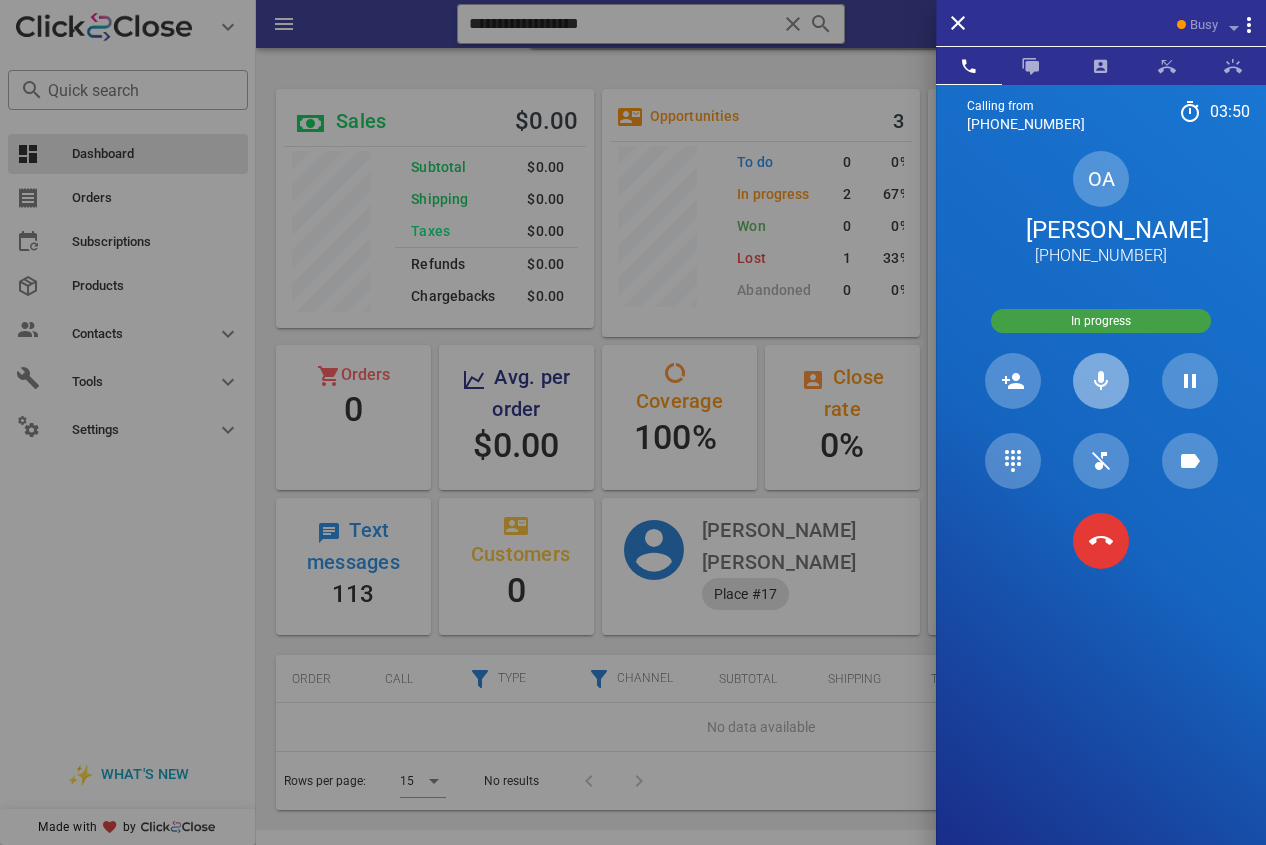click at bounding box center (1101, 381) 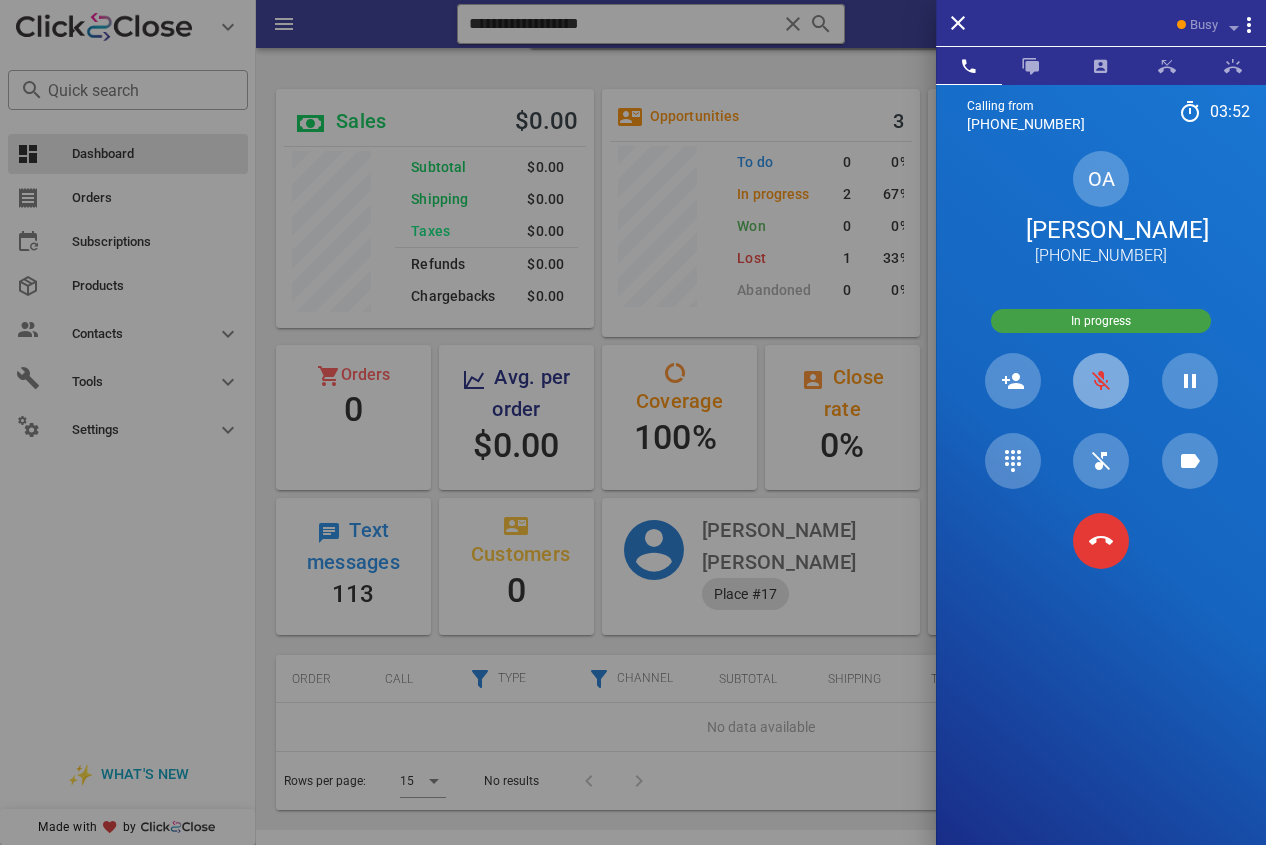 click at bounding box center (1101, 381) 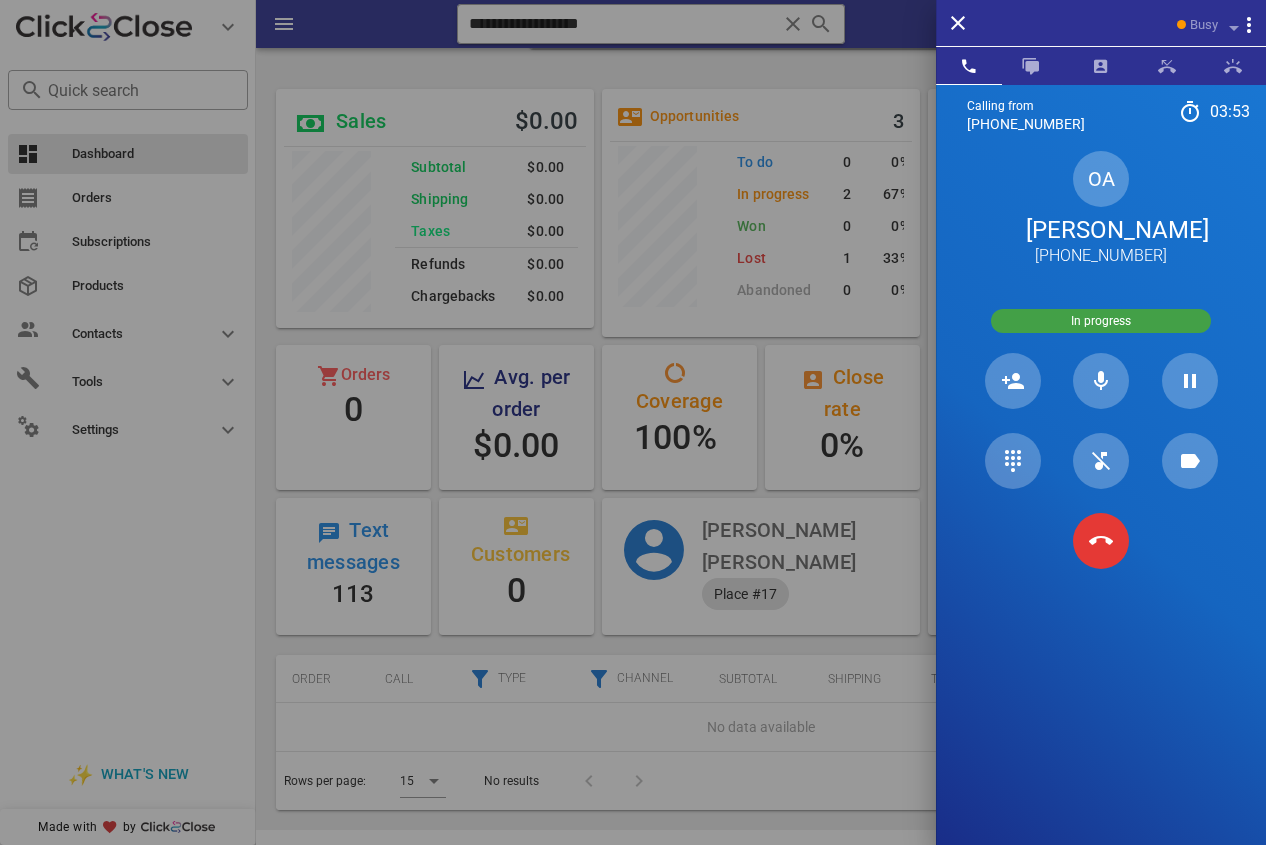 click at bounding box center (633, 422) 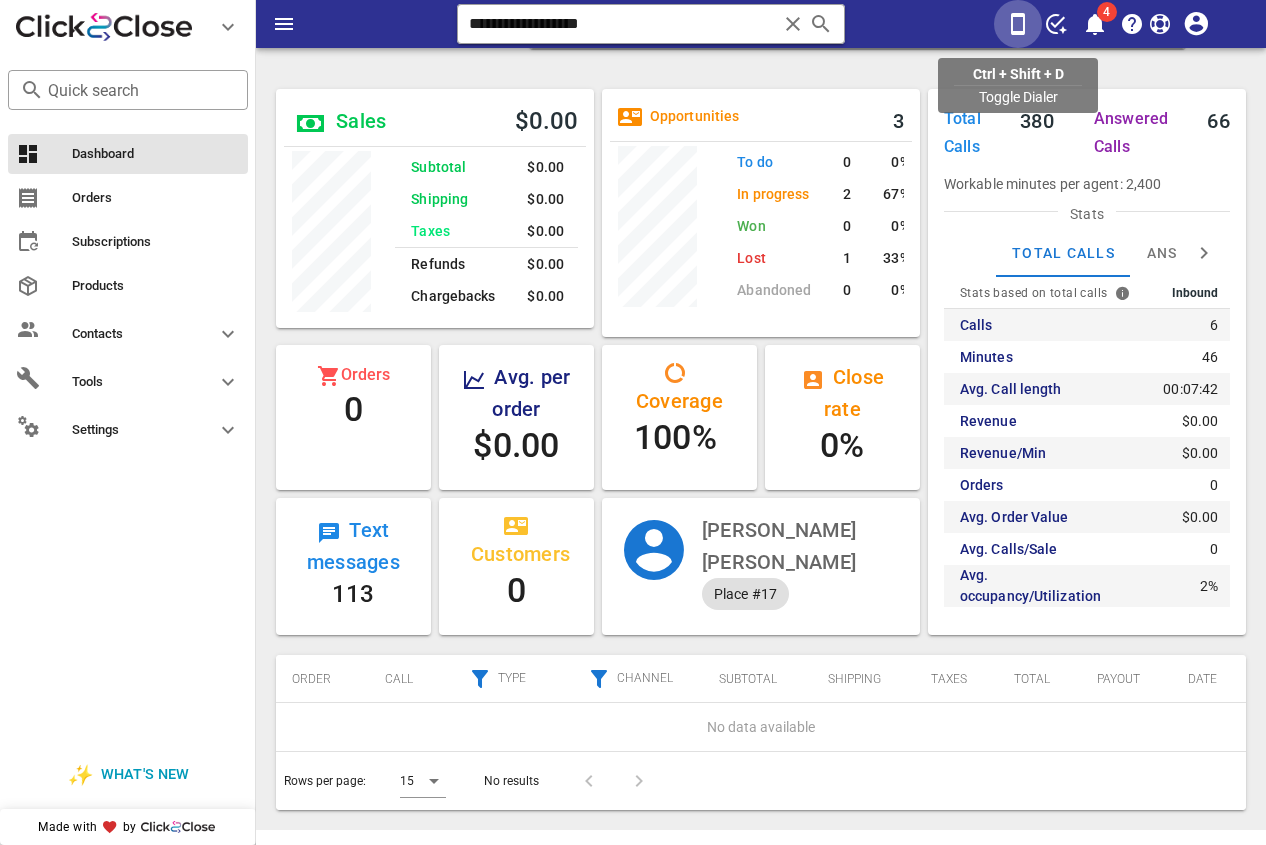 click at bounding box center (1018, 24) 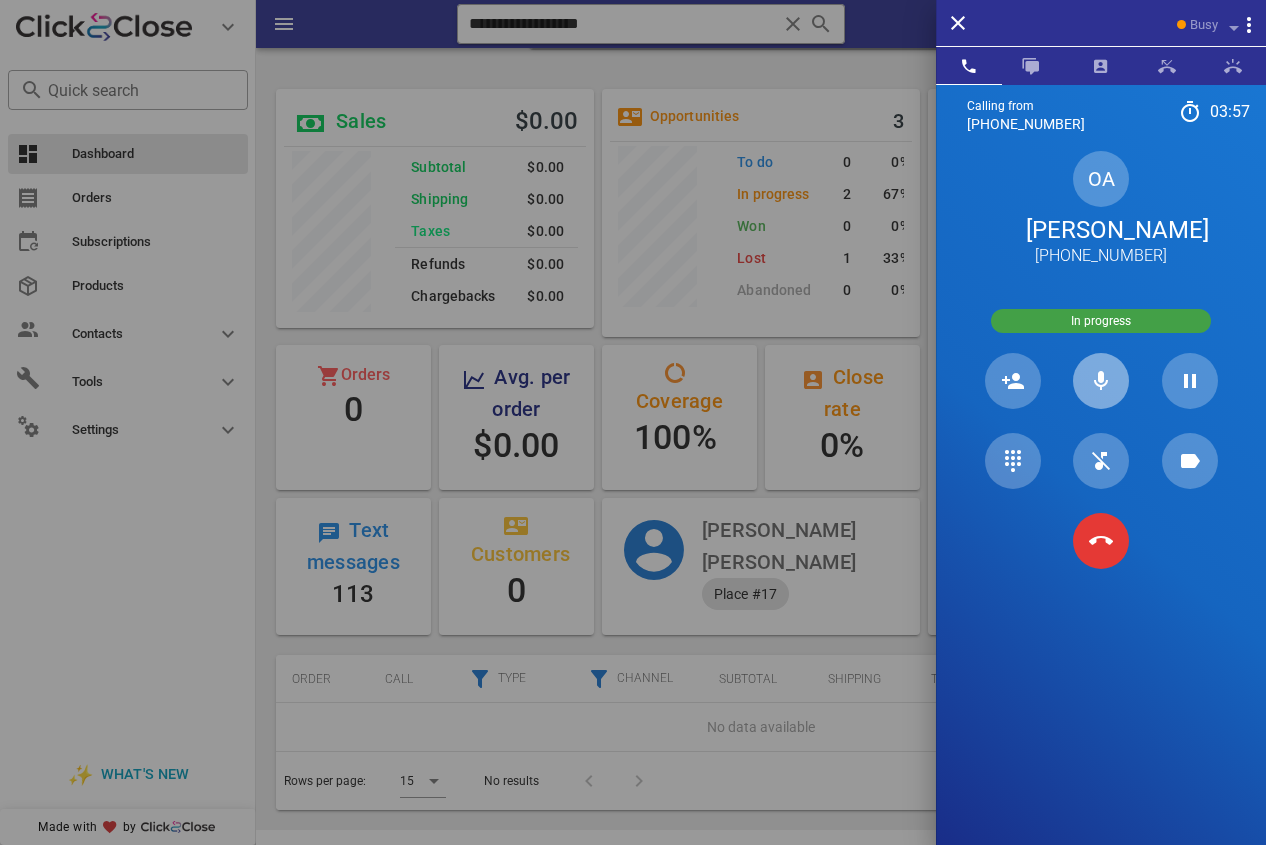 click at bounding box center (1101, 381) 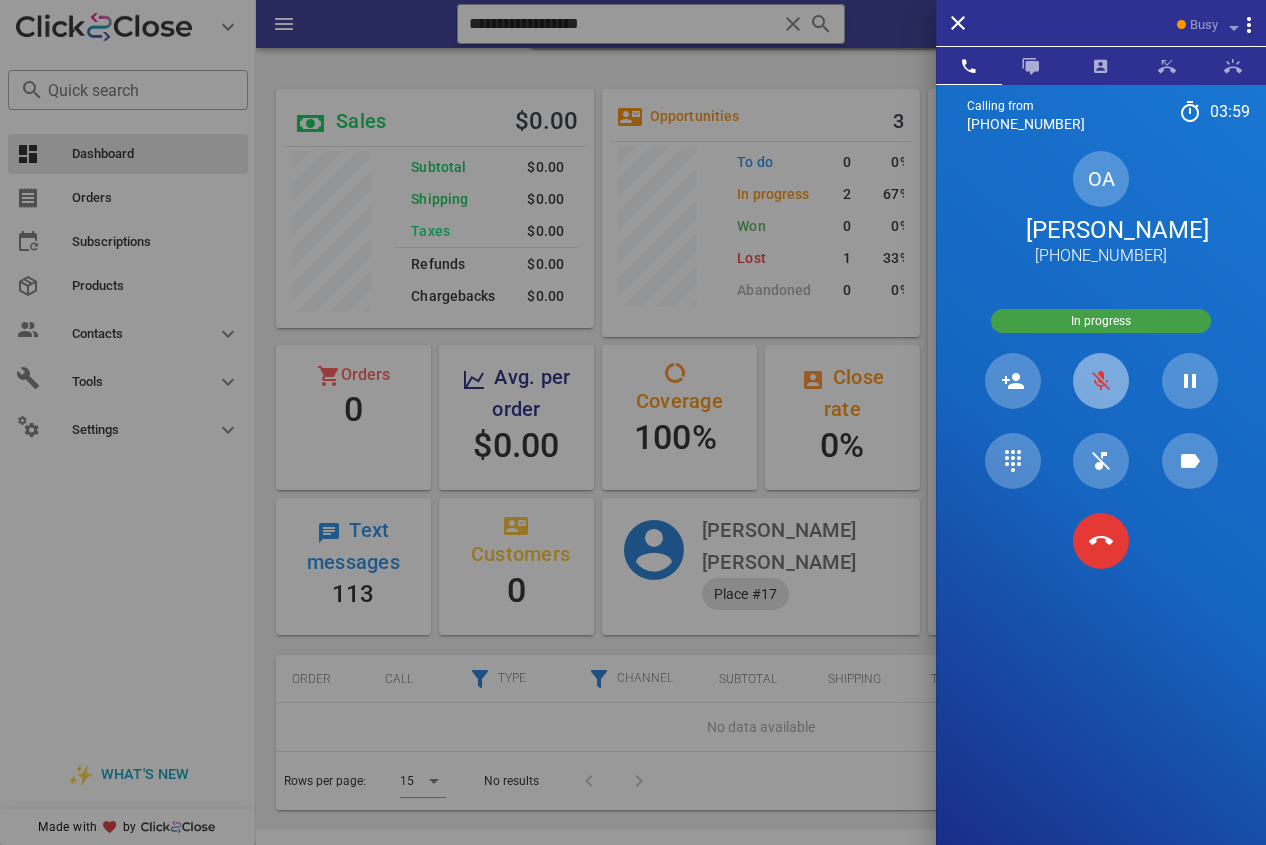 click at bounding box center (1101, 381) 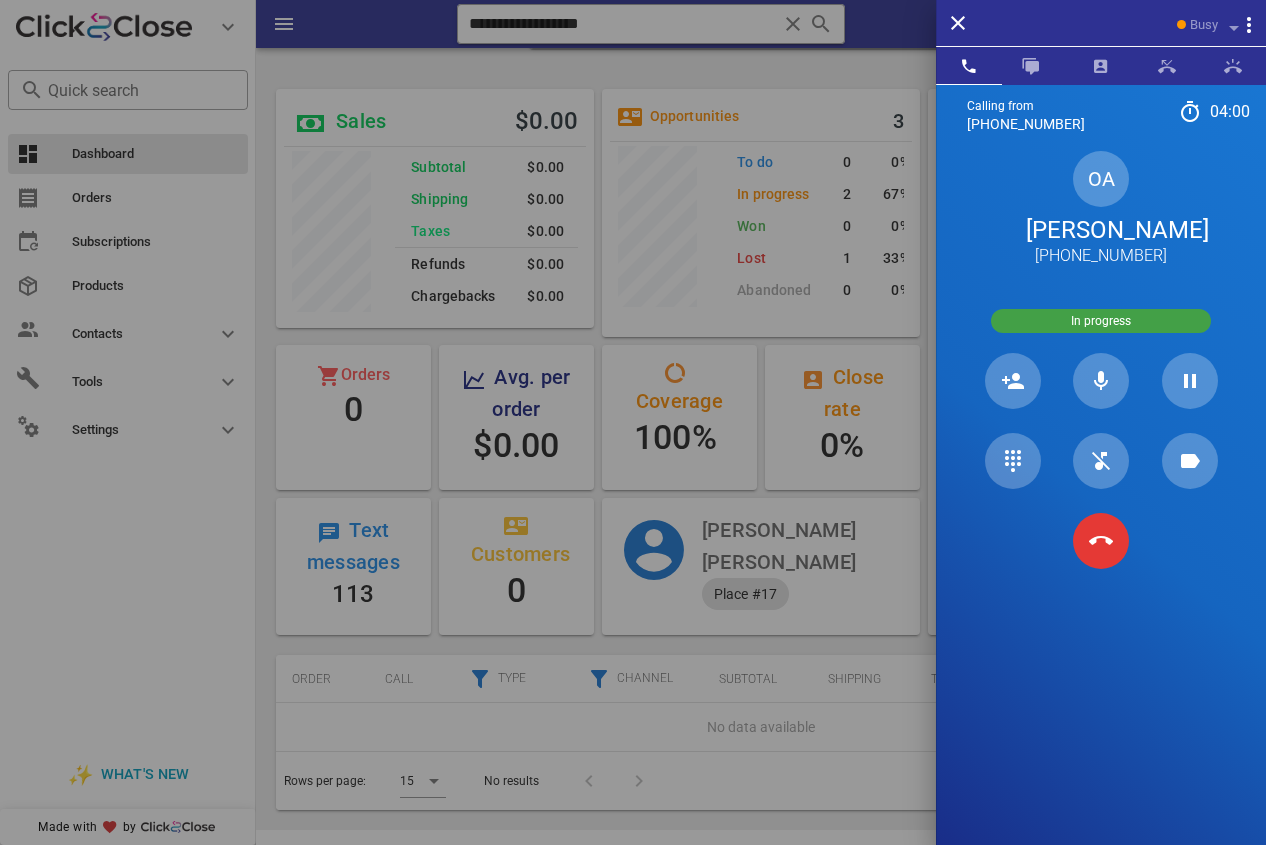 click at bounding box center (633, 422) 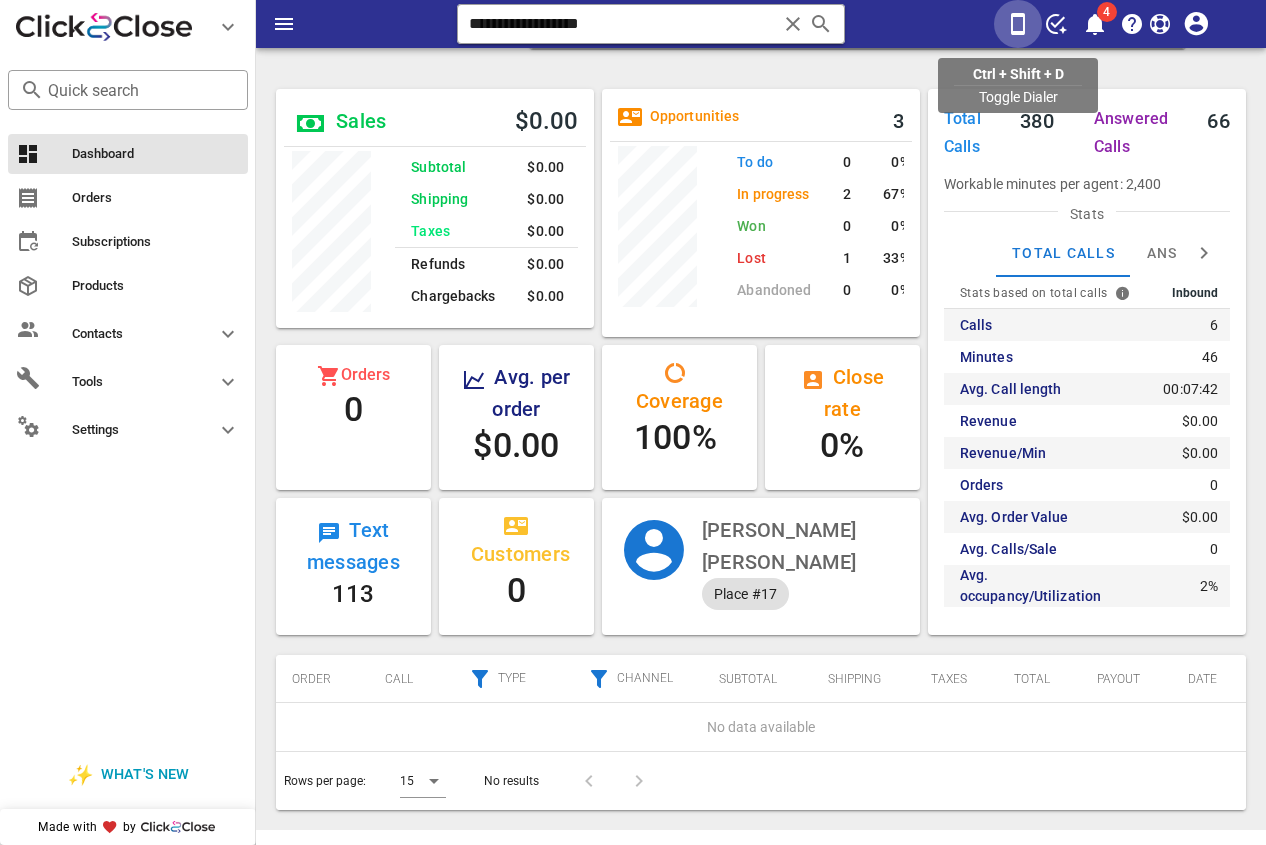 click at bounding box center [1018, 24] 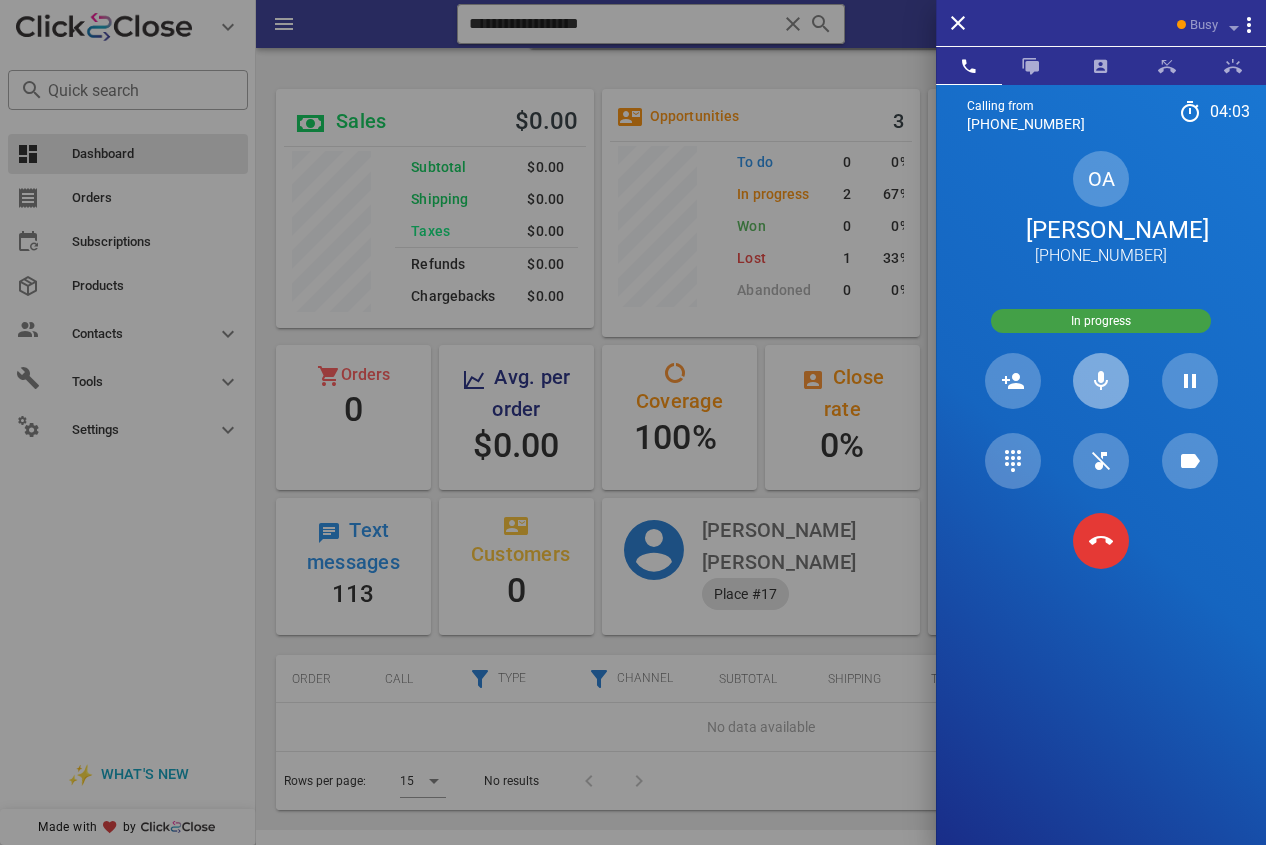 click at bounding box center [1101, 381] 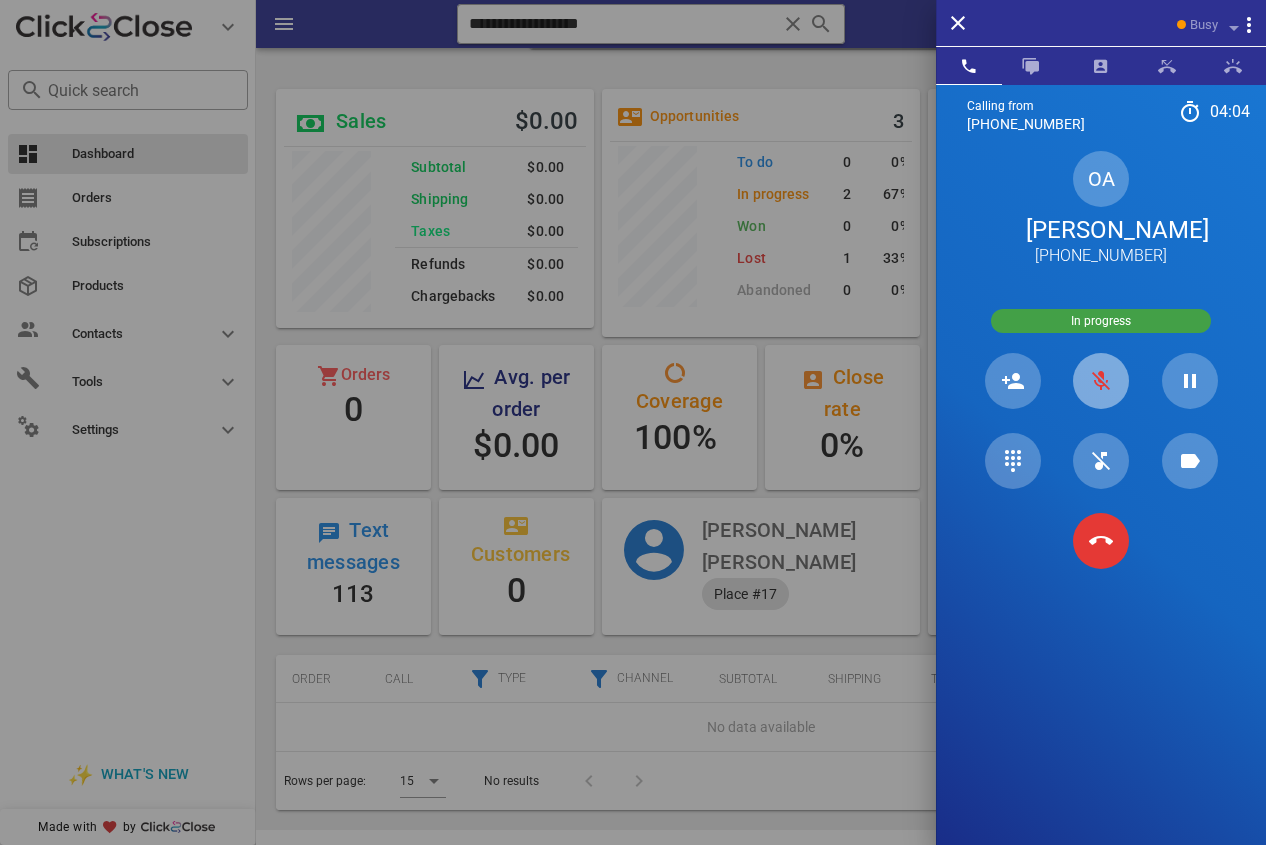 click at bounding box center [1101, 381] 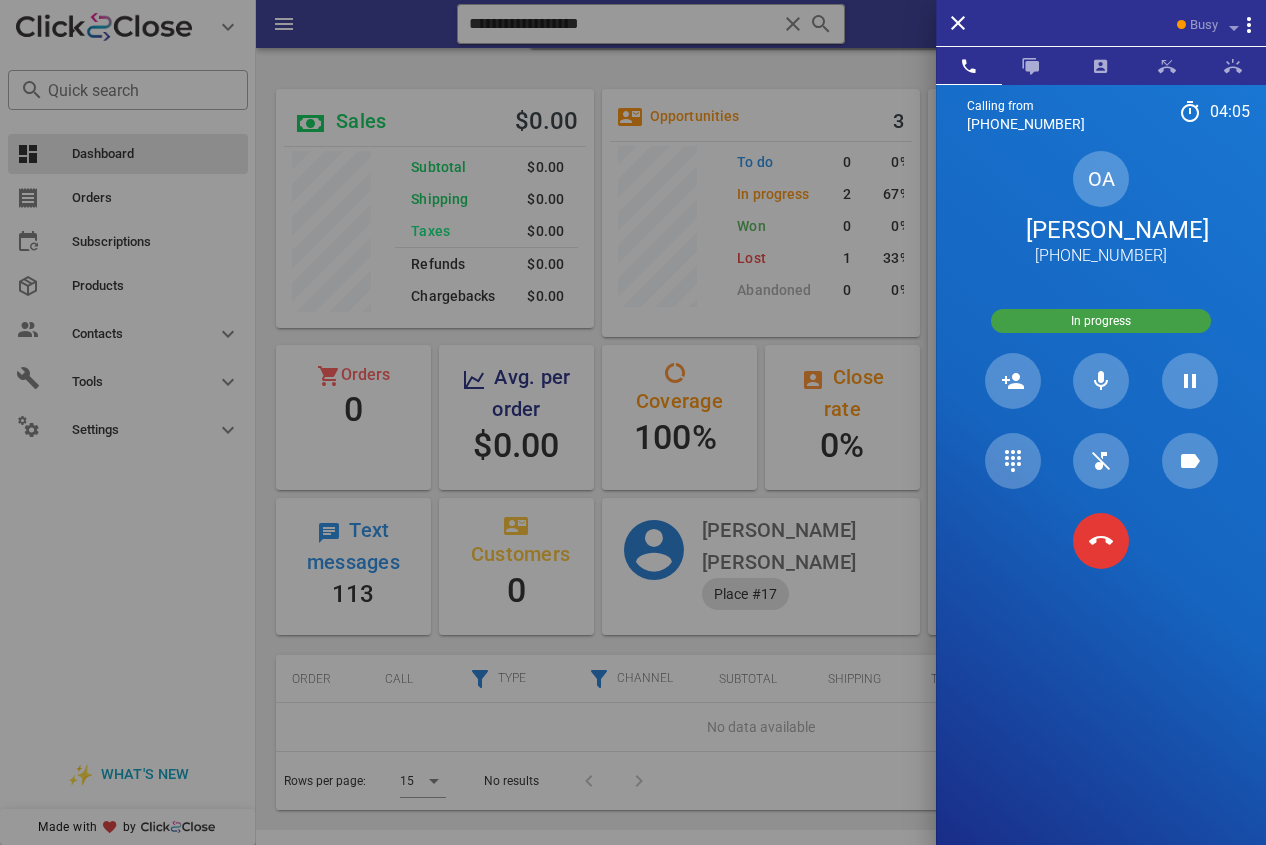 click at bounding box center (633, 422) 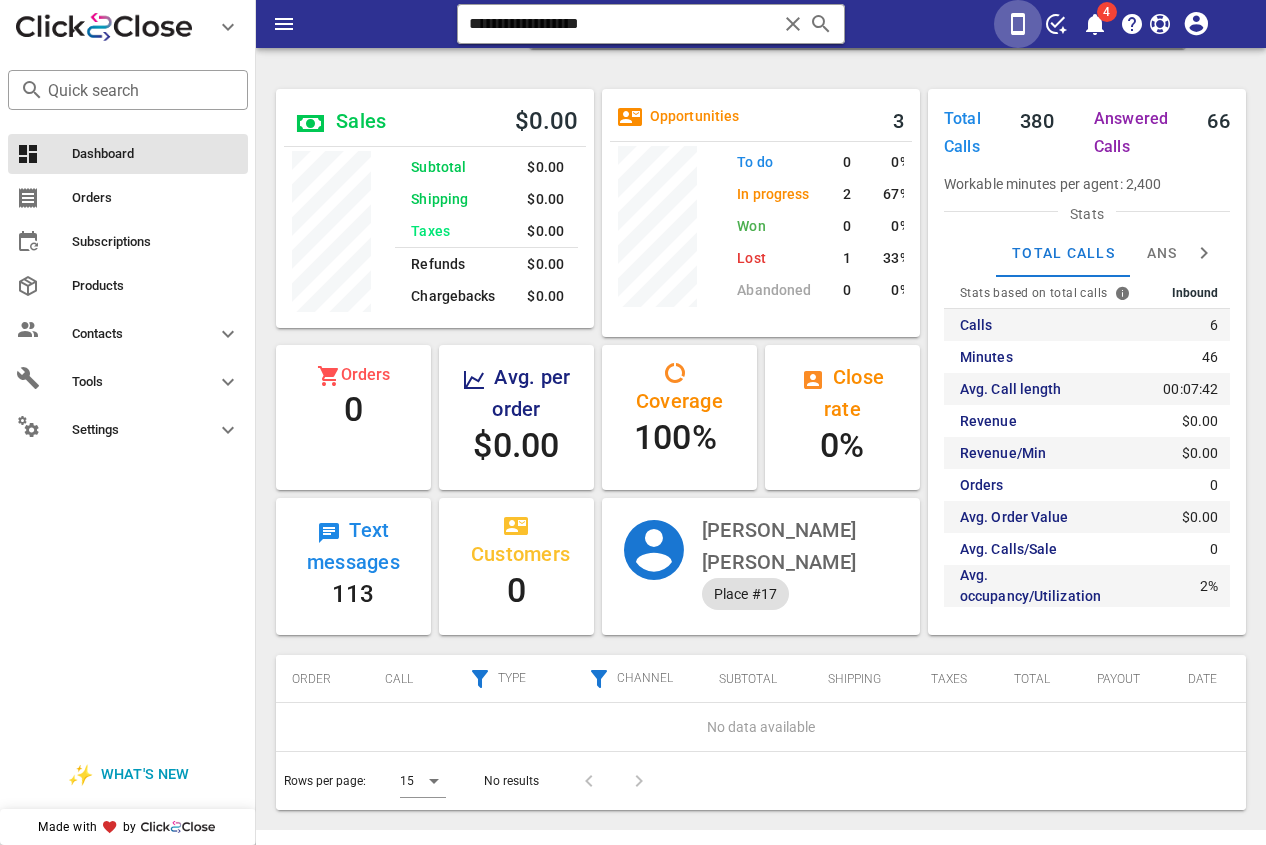 click at bounding box center (1018, 24) 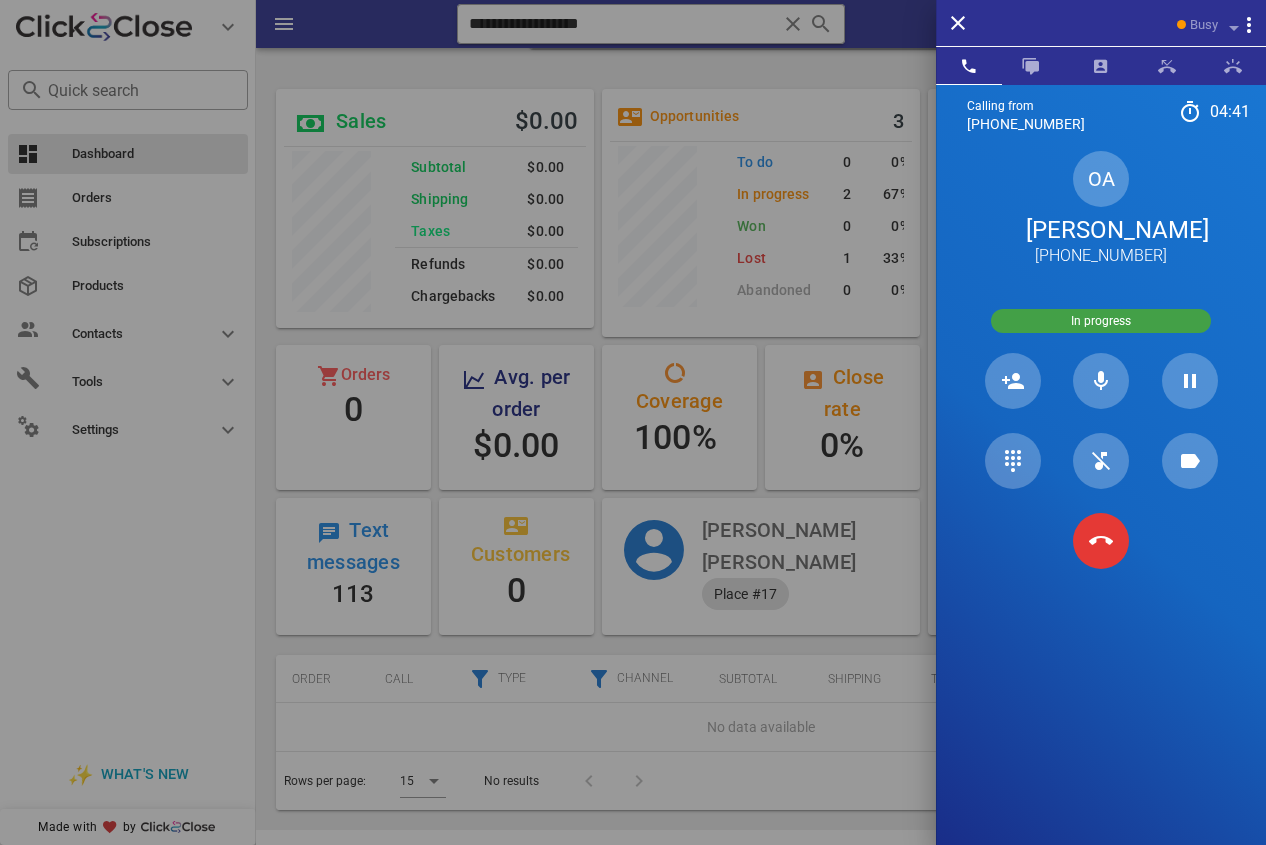 click at bounding box center [633, 422] 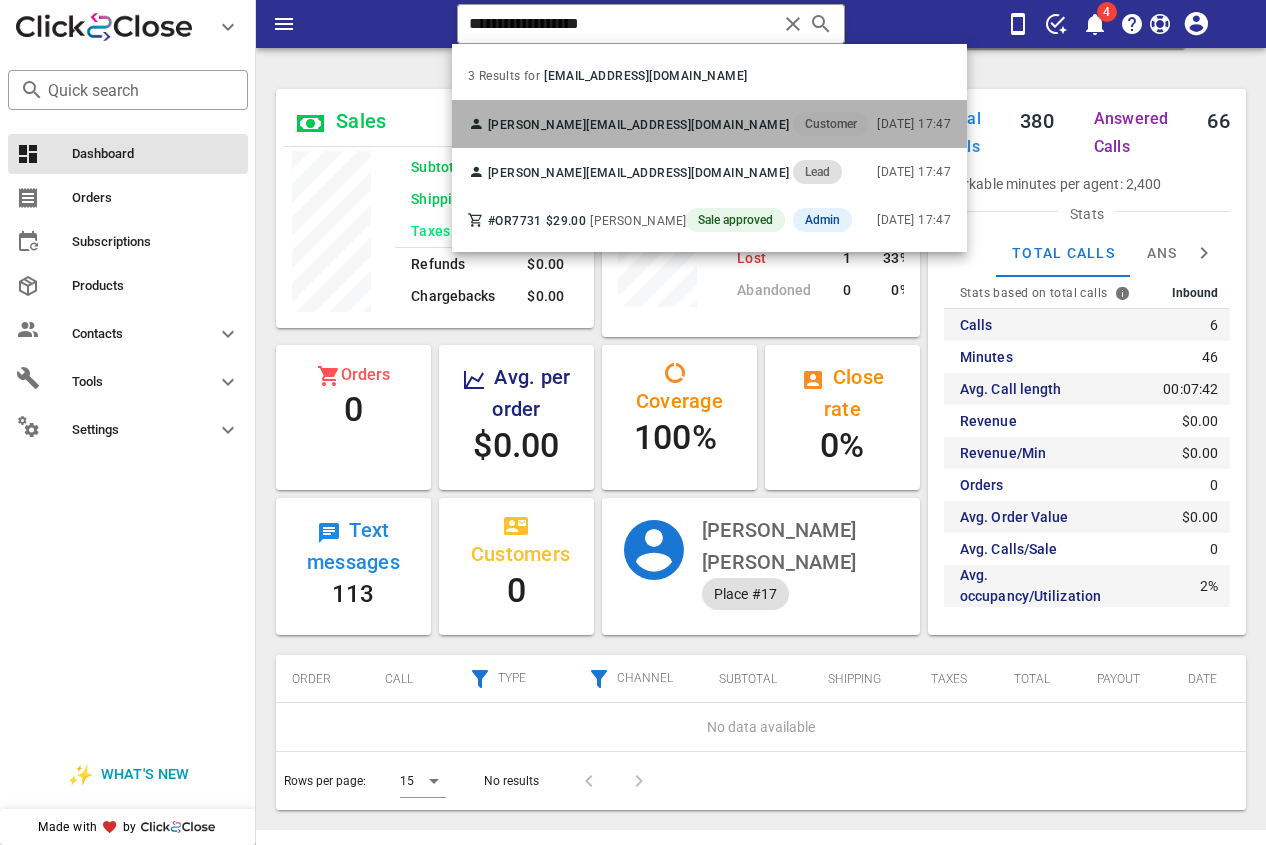 click on "[EMAIL_ADDRESS][DOMAIN_NAME]" at bounding box center (687, 125) 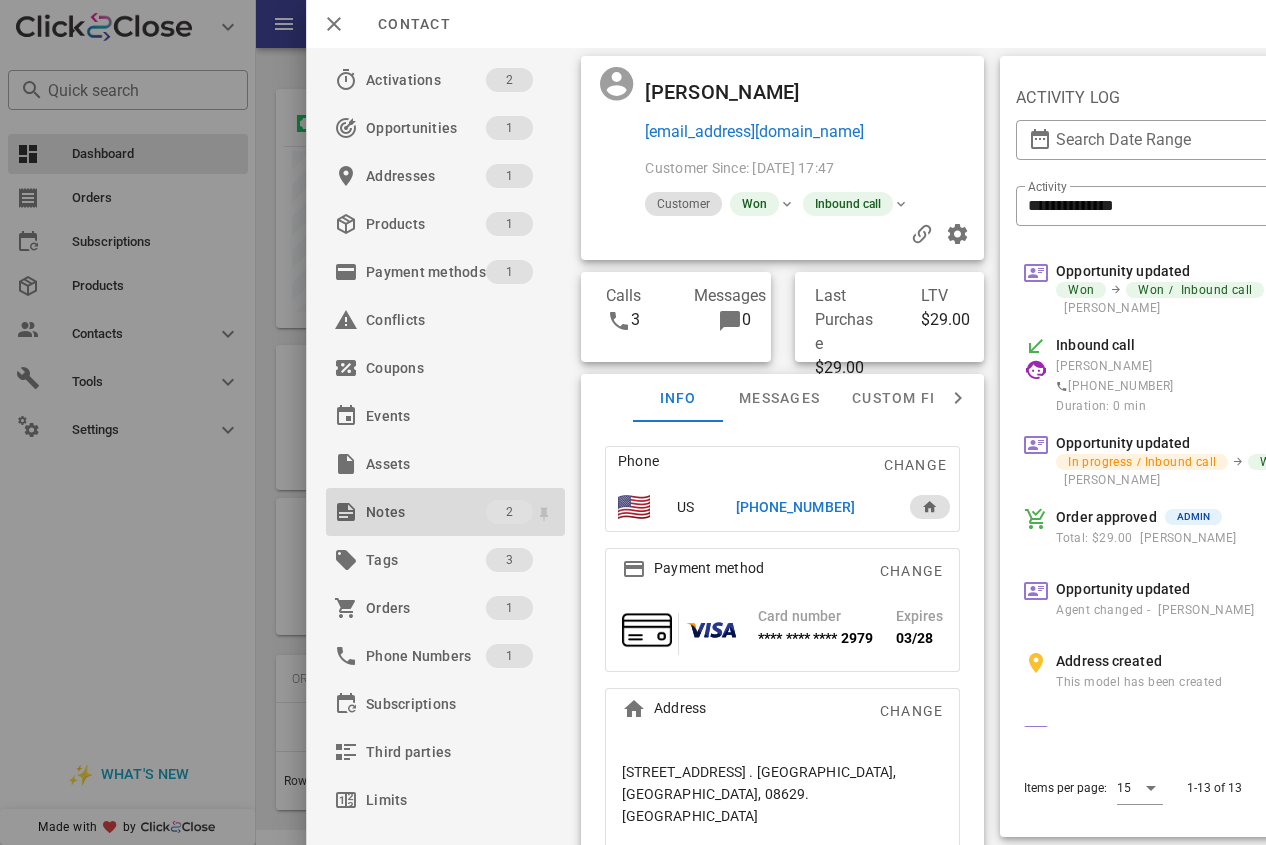 click on "Notes" at bounding box center [426, 512] 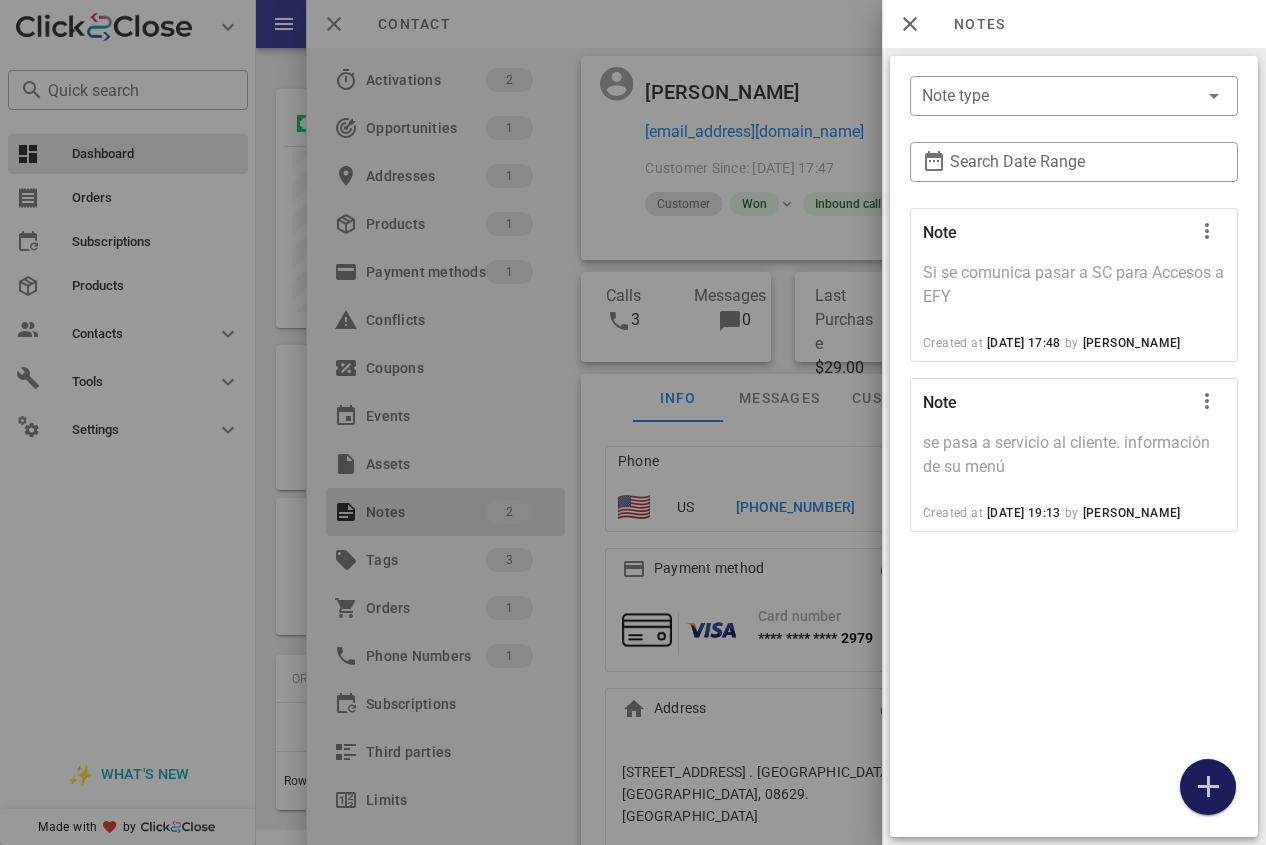 click at bounding box center (1208, 787) 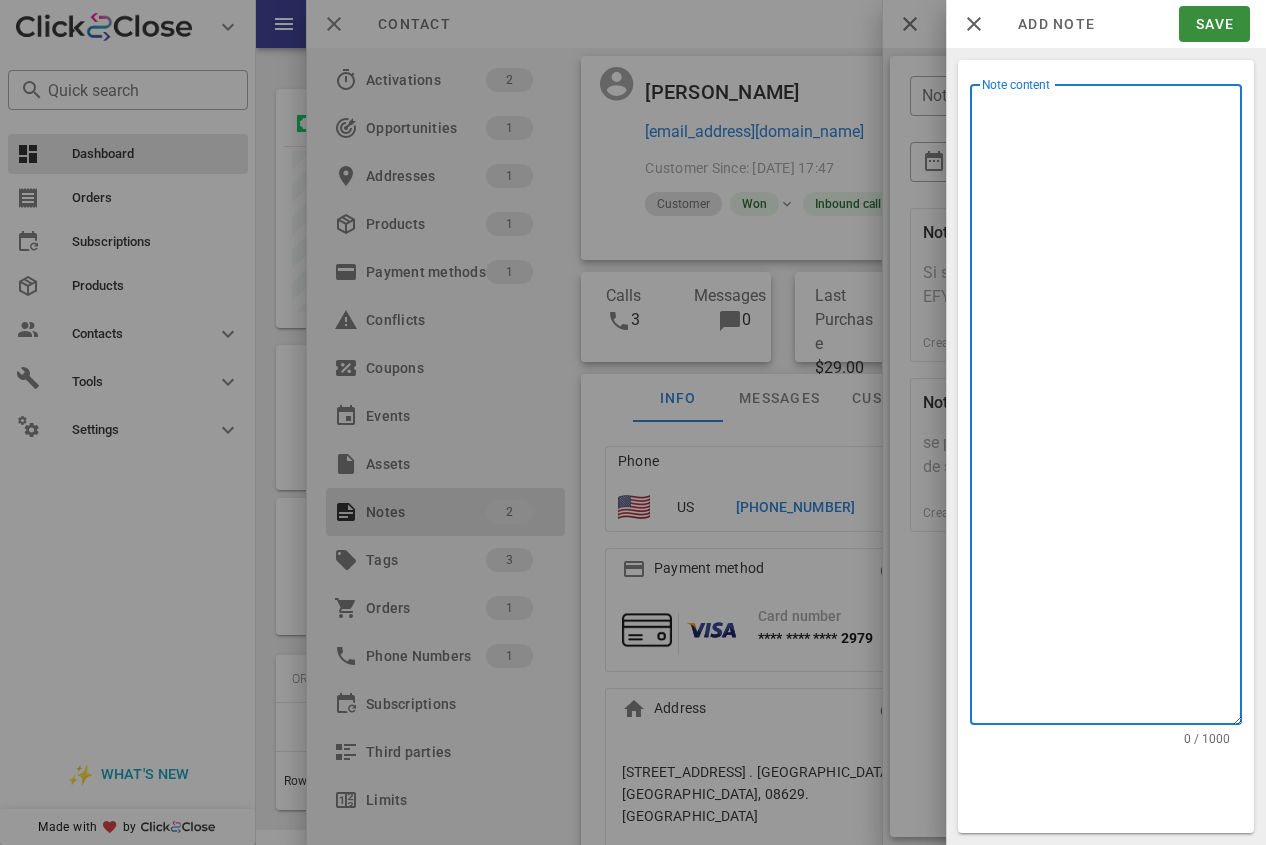 click on "Note content" at bounding box center [1112, 409] 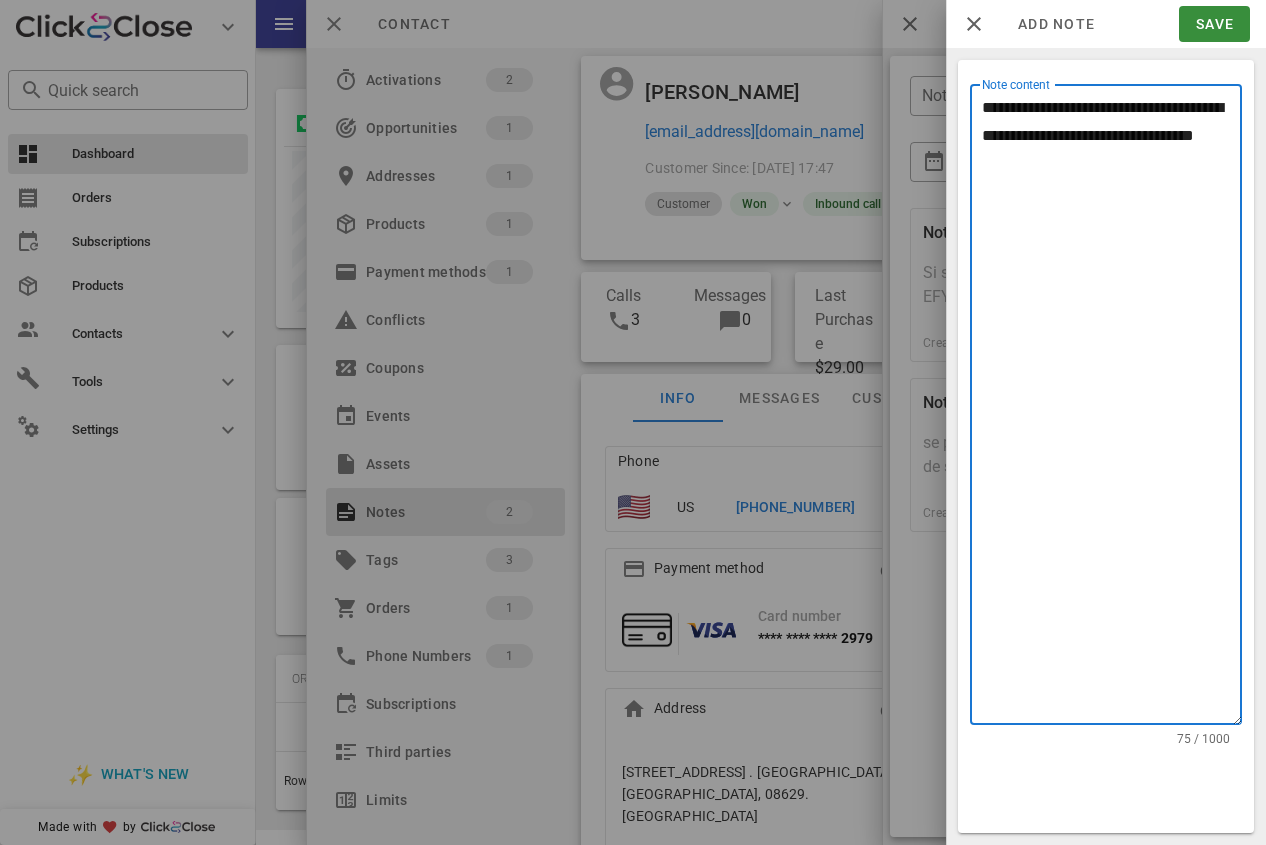 click on "**********" at bounding box center (1112, 409) 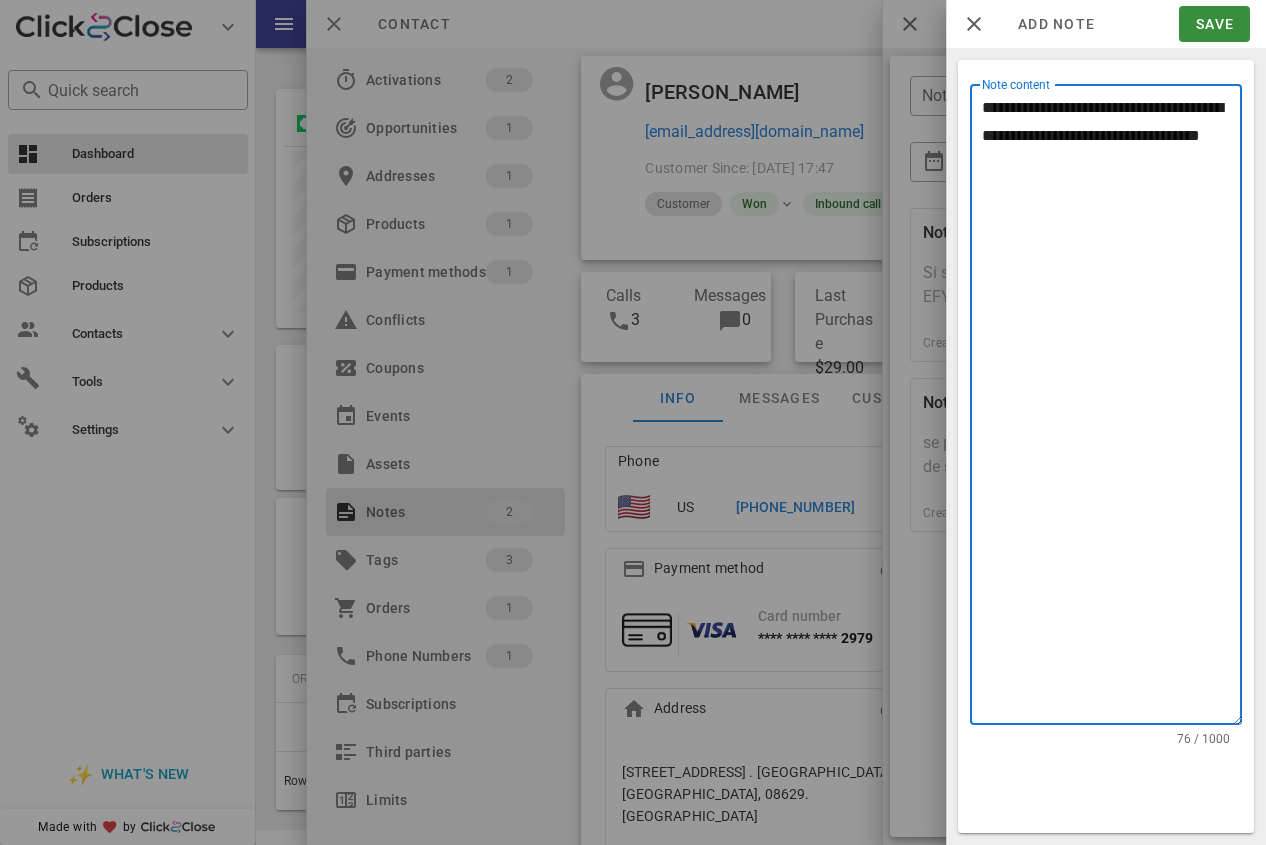 click on "**********" at bounding box center [1112, 409] 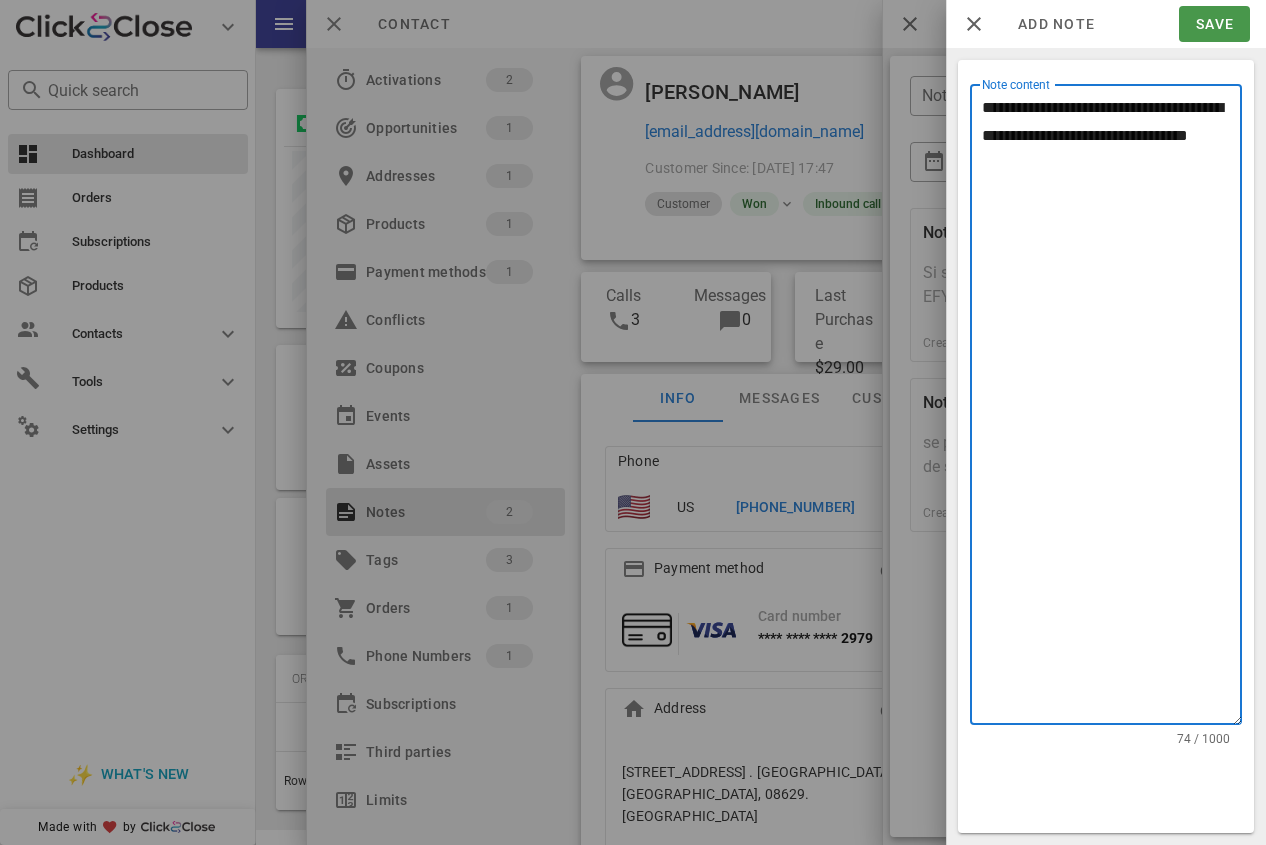 type on "**********" 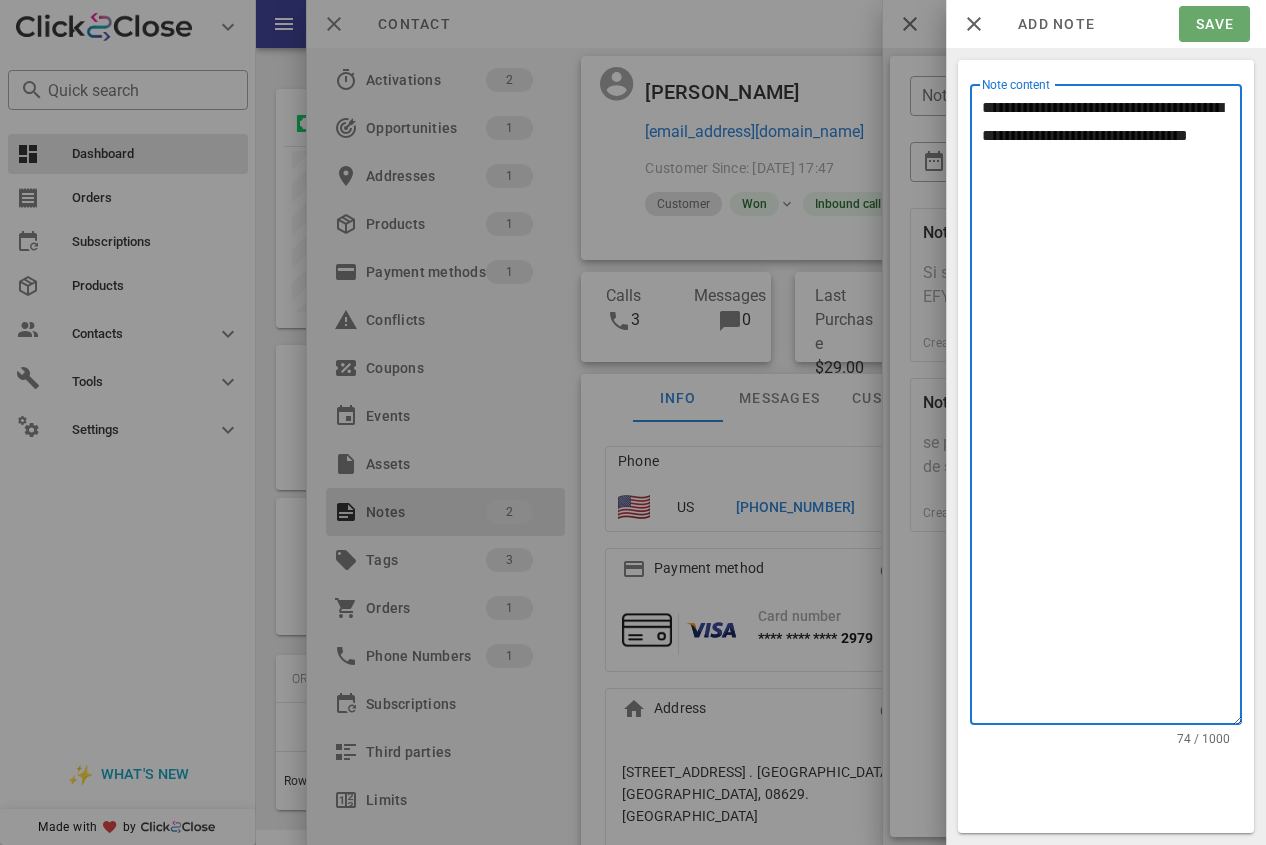 click on "Save" at bounding box center (1214, 24) 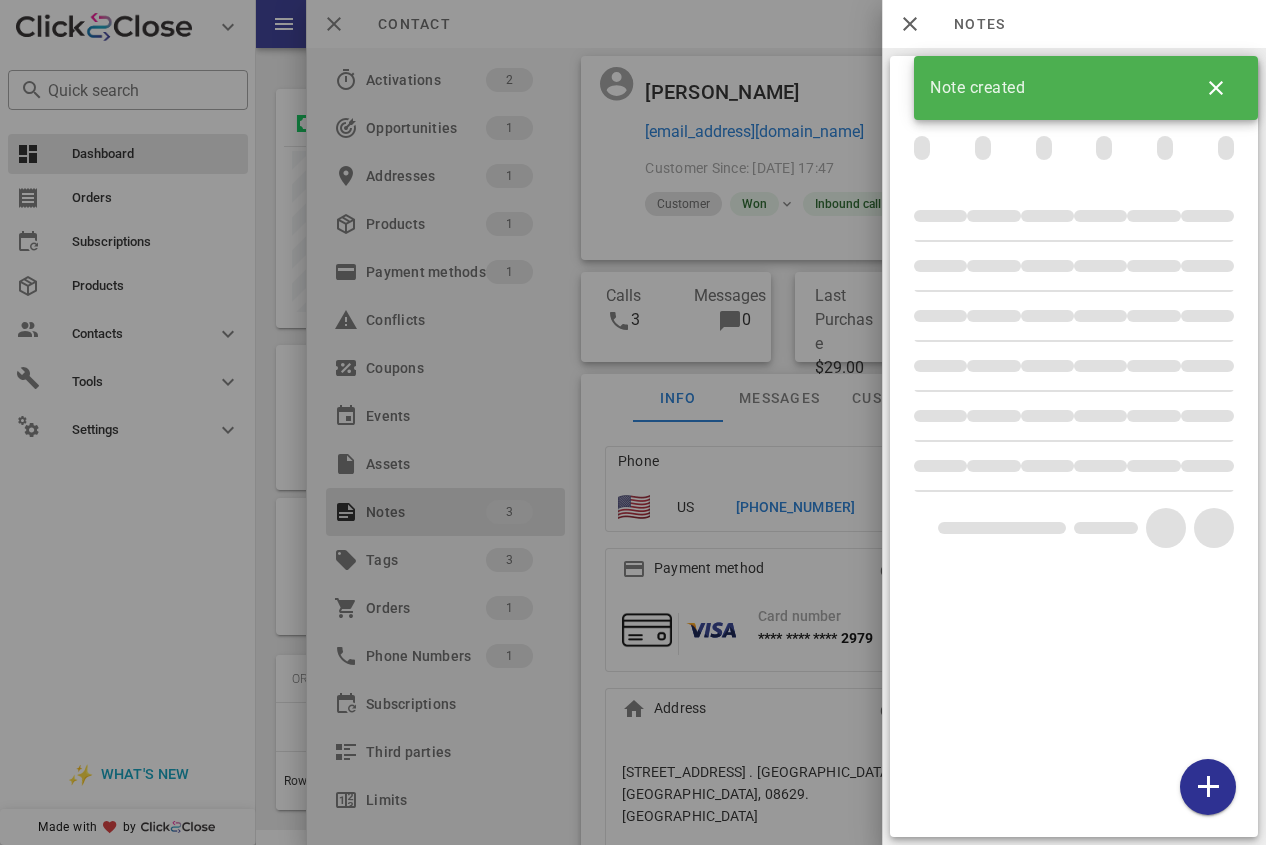 click at bounding box center [633, 422] 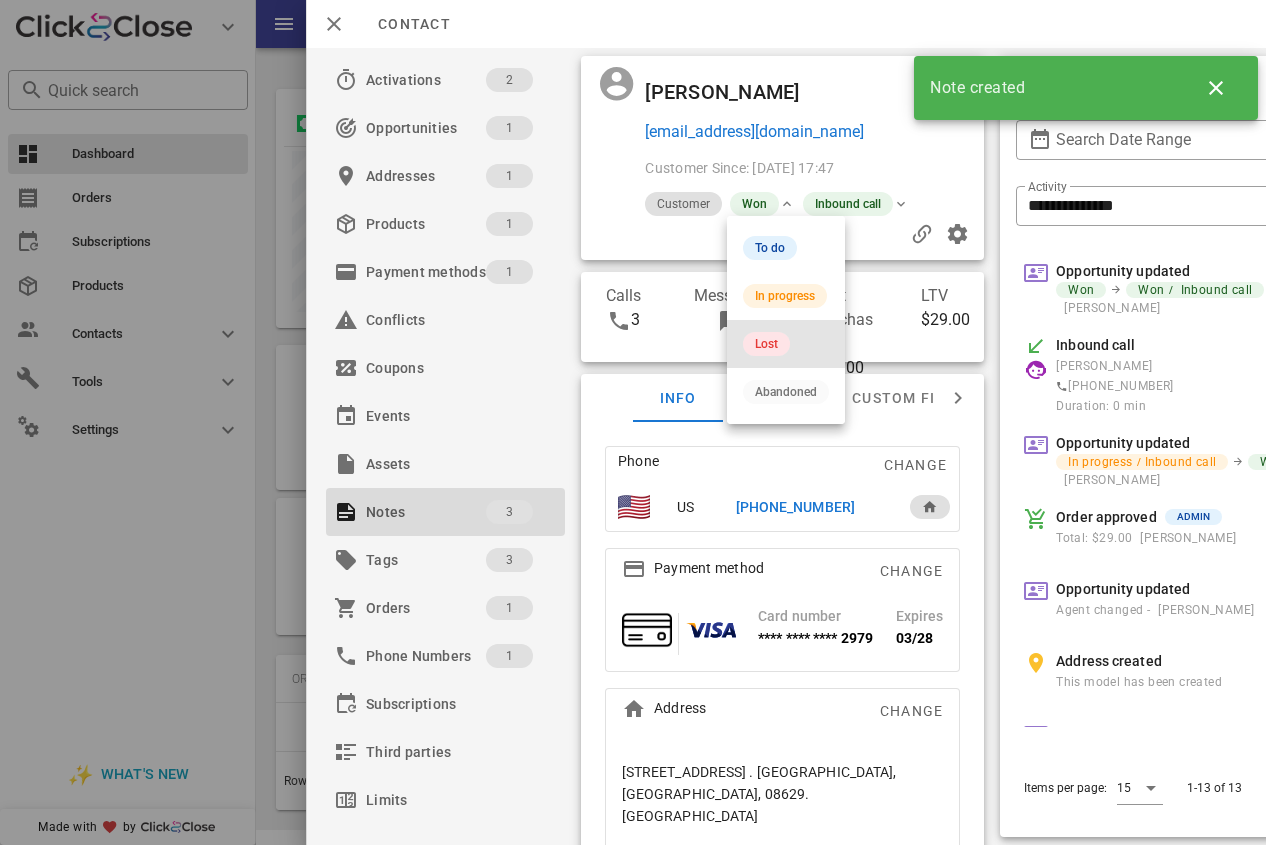 click on "Lost" at bounding box center [766, 344] 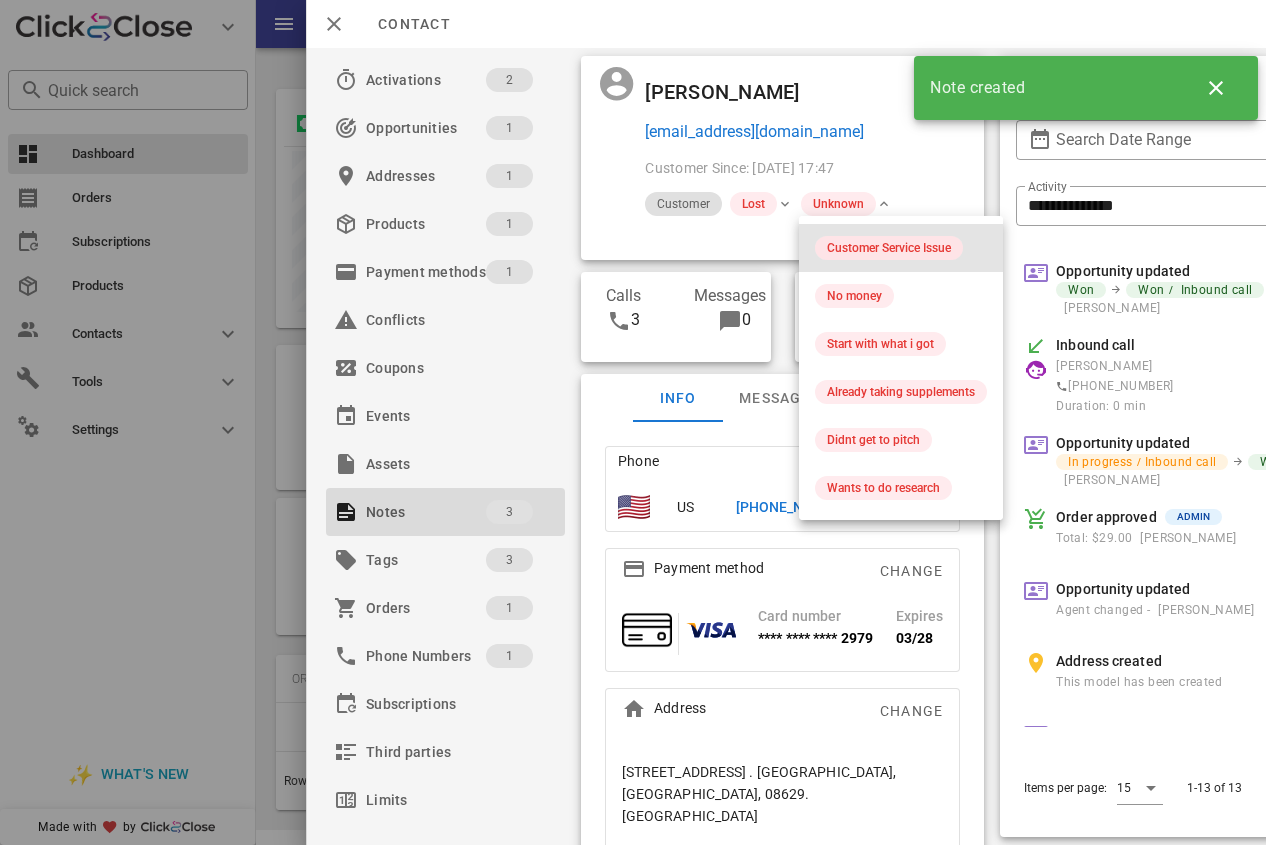 click on "Customer Service Issue" at bounding box center (889, 248) 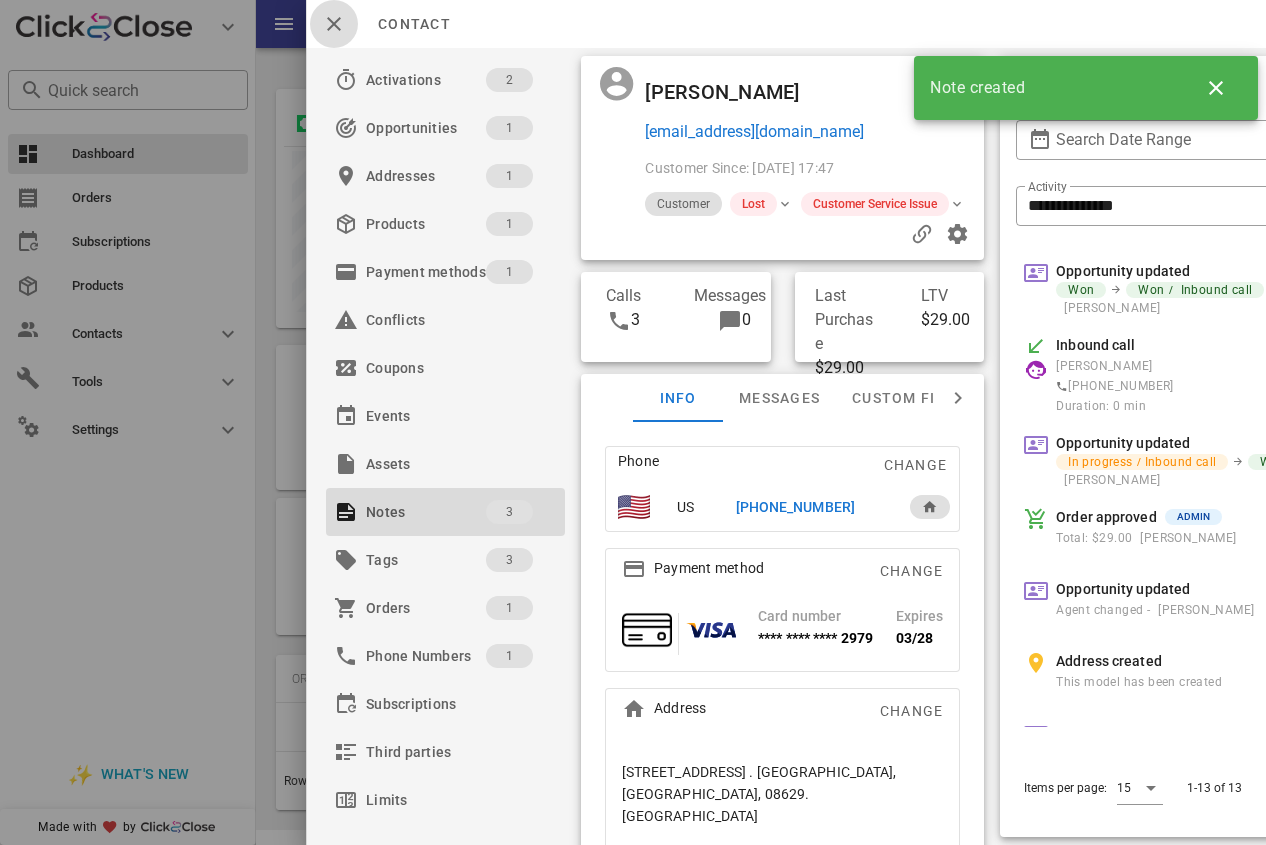click at bounding box center (334, 24) 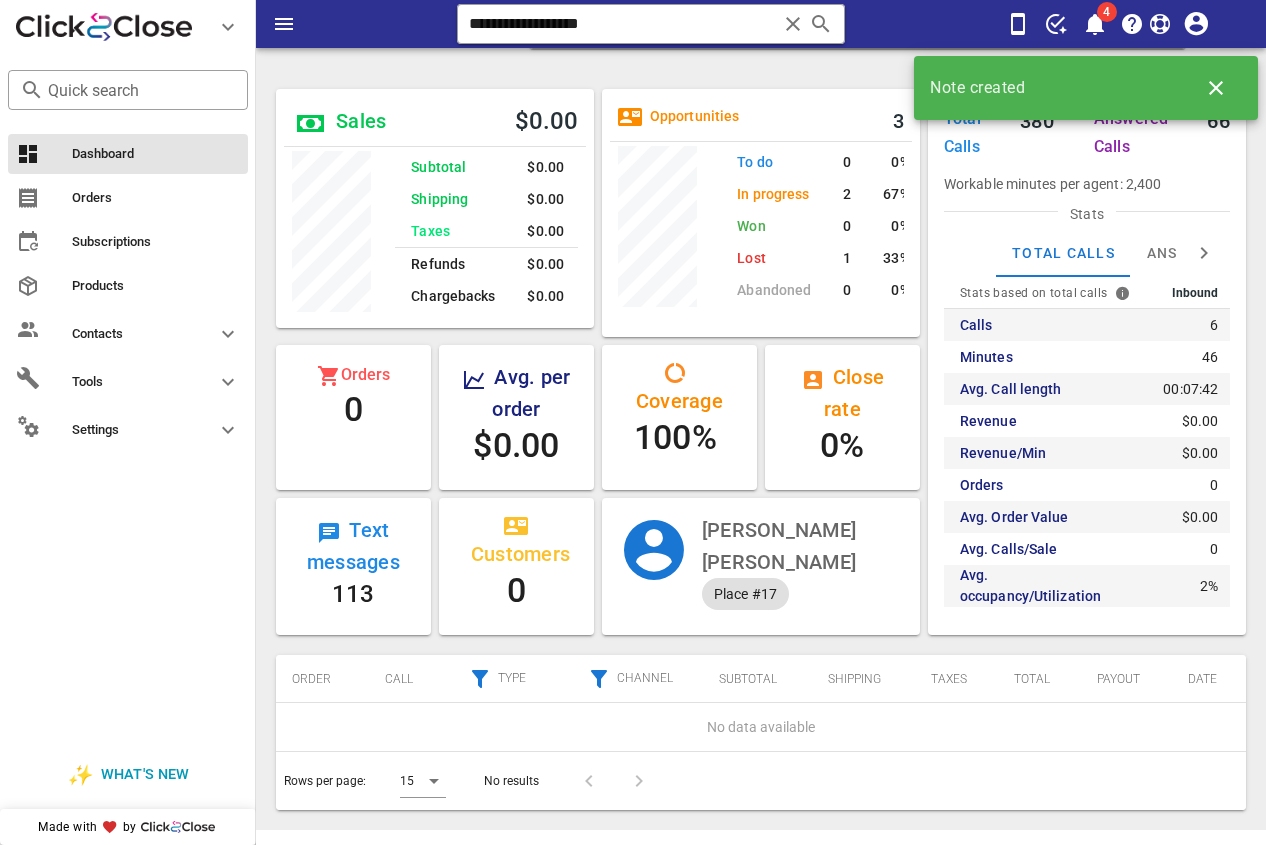 click on "Sales  $0.00   Subtotal   $0.00   Shipping   $0.00   Taxes   $0.00   Refunds   $0.00   Chargebacks   $0.00   Opportunities  3   To do  0 0%  In progress  2 67%  Won  0 0%  Lost  1 33%  Abandoned  0 0% Orders 0 Avg. per order $0.00 Coverage 100% Close rate 0% Text messages 113  Customers 0 [PERSON_NAME] [PERSON_NAME] Place #17" at bounding box center [598, 362] 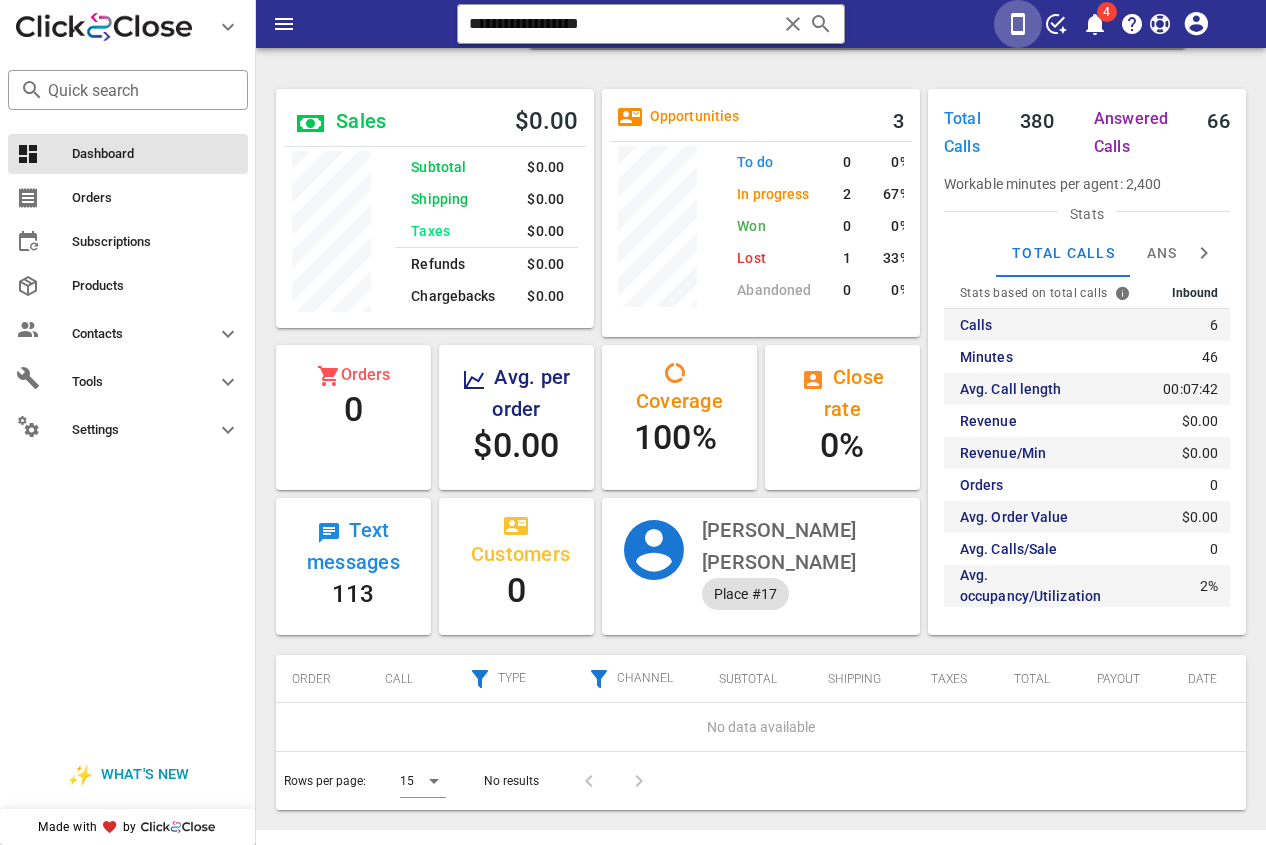 click at bounding box center [1018, 24] 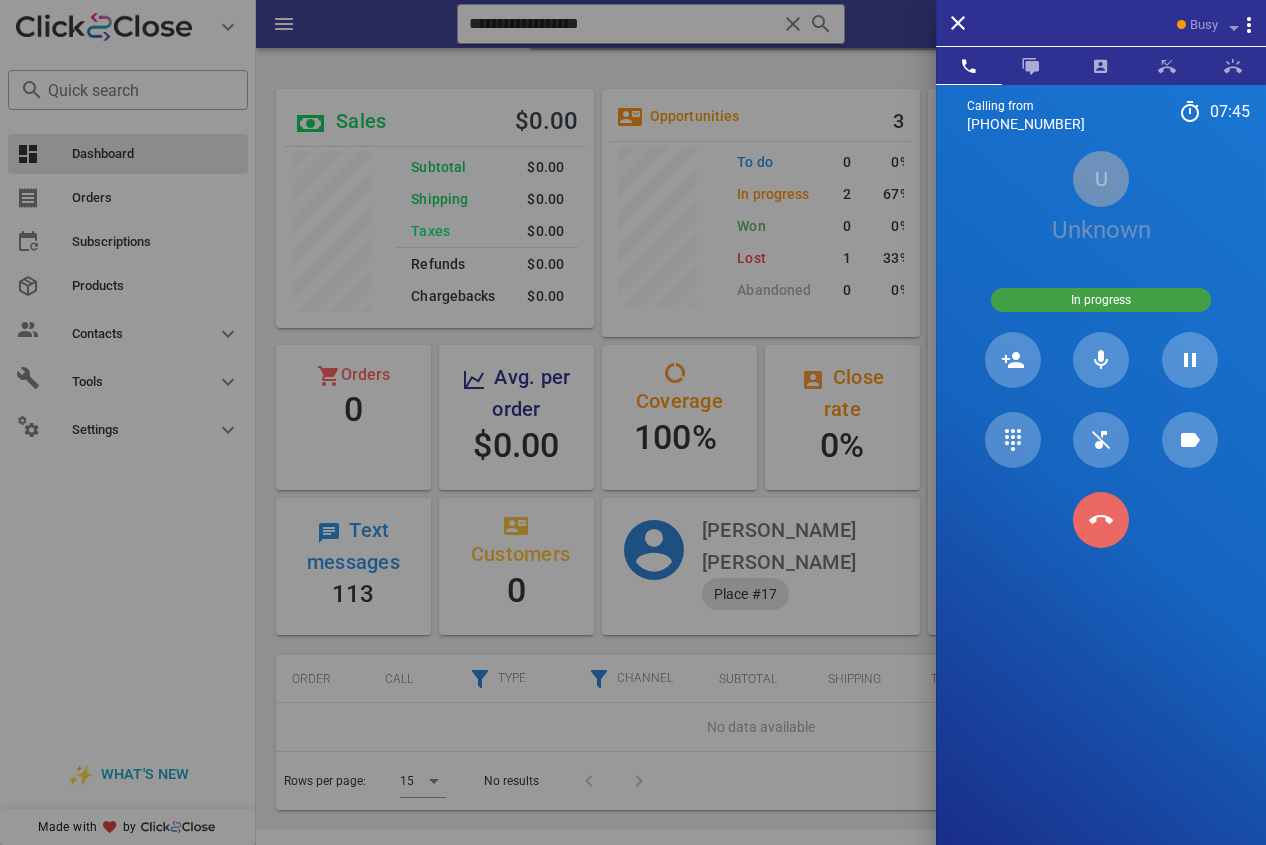 click at bounding box center [1101, 520] 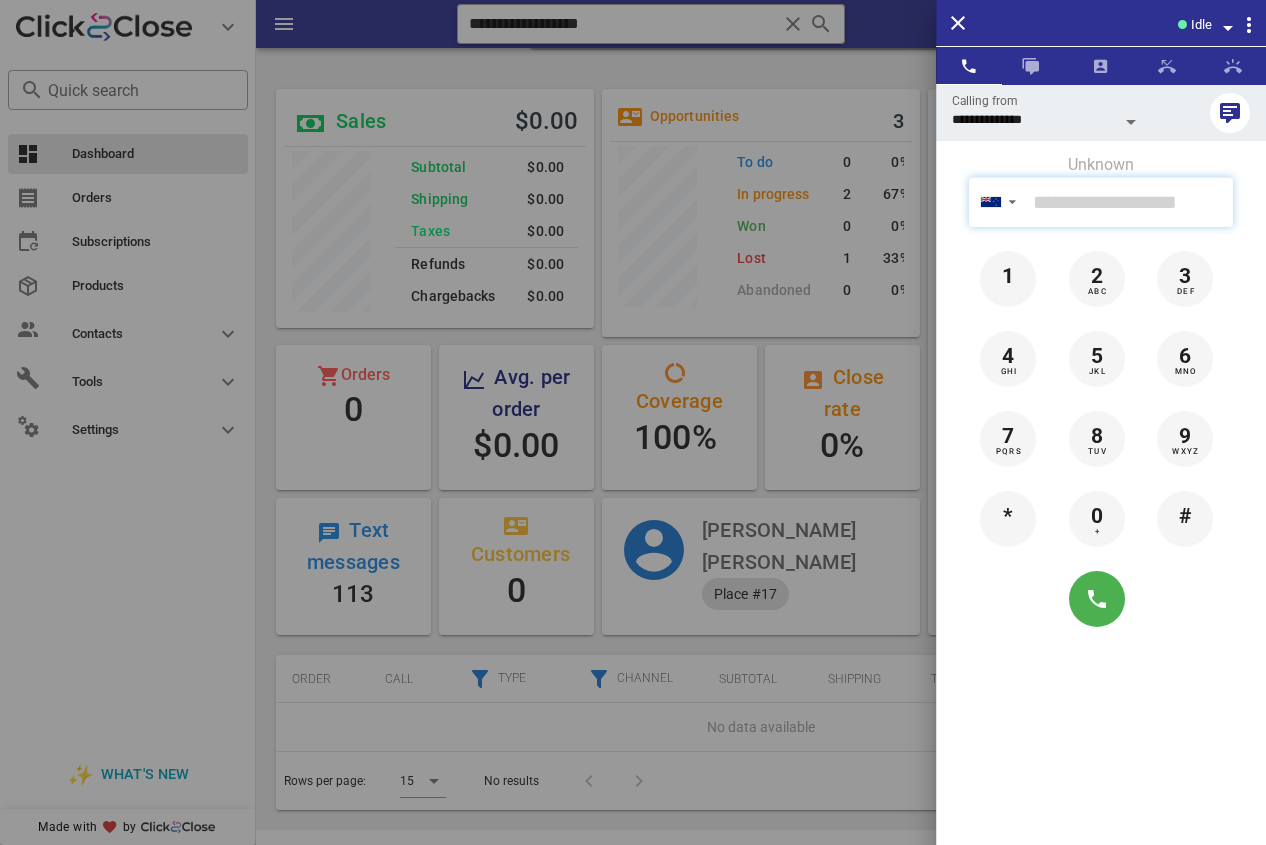 click at bounding box center (1129, 202) 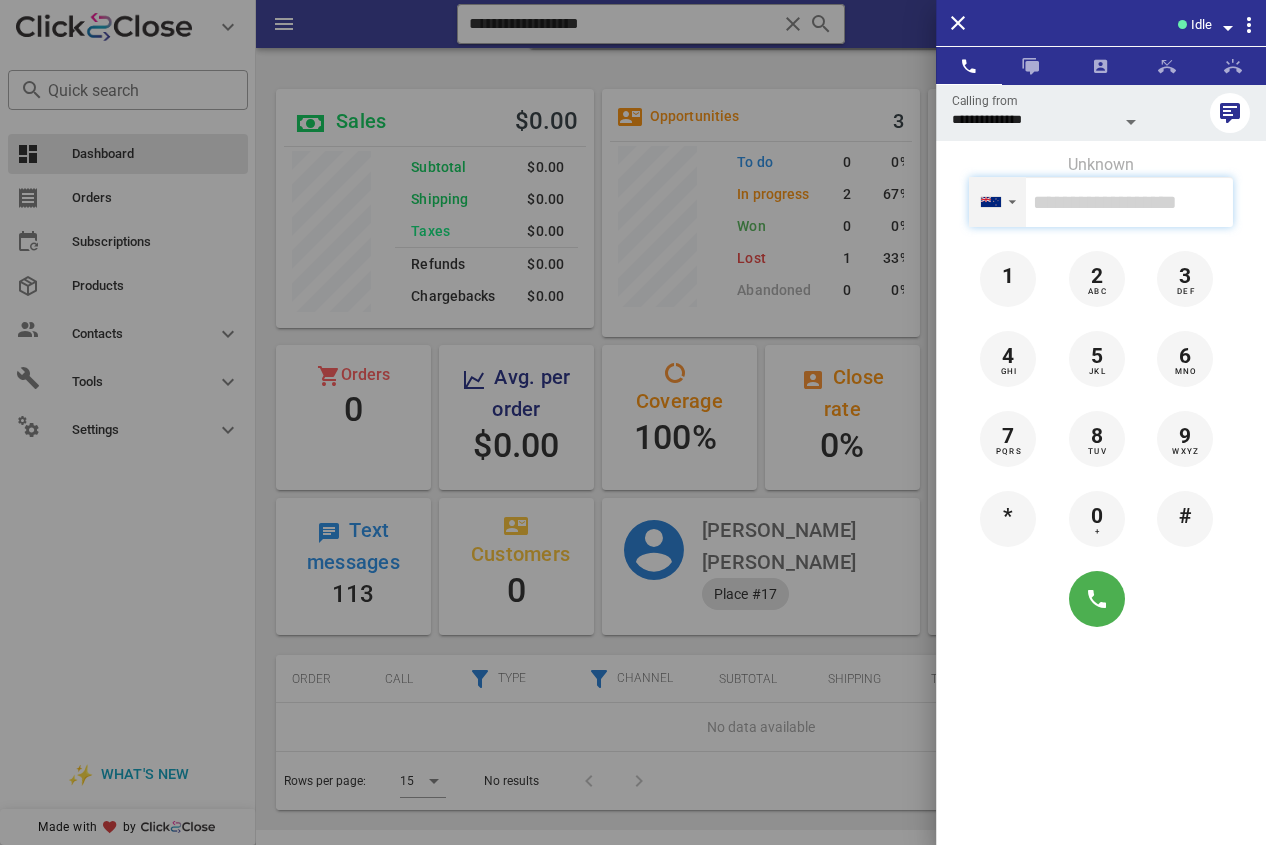 click on "▼     [GEOGRAPHIC_DATA]
+376
[GEOGRAPHIC_DATA]
+54
[GEOGRAPHIC_DATA]
+297
[GEOGRAPHIC_DATA]
+61
[GEOGRAPHIC_DATA] ([GEOGRAPHIC_DATA])
+32
[GEOGRAPHIC_DATA]
+591
[GEOGRAPHIC_DATA] ([GEOGRAPHIC_DATA])
+55
[GEOGRAPHIC_DATA]
+1
[GEOGRAPHIC_DATA]
+56
[GEOGRAPHIC_DATA]
+57
[GEOGRAPHIC_DATA]
+[GEOGRAPHIC_DATA] ([GEOGRAPHIC_DATA])
+1
[GEOGRAPHIC_DATA]
+593
[GEOGRAPHIC_DATA]
+503
[GEOGRAPHIC_DATA]
+33
[GEOGRAPHIC_DATA] ([GEOGRAPHIC_DATA])
+49
[GEOGRAPHIC_DATA]
+590
[GEOGRAPHIC_DATA]
+502
[GEOGRAPHIC_DATA]
+504
[GEOGRAPHIC_DATA] ([GEOGRAPHIC_DATA])
+354
[GEOGRAPHIC_DATA] ([GEOGRAPHIC_DATA])
+91
[GEOGRAPHIC_DATA] (‫[GEOGRAPHIC_DATA]‬‎)
+972
[GEOGRAPHIC_DATA] ([GEOGRAPHIC_DATA])
+39
[GEOGRAPHIC_DATA] ([GEOGRAPHIC_DATA])
+81" at bounding box center (997, 202) 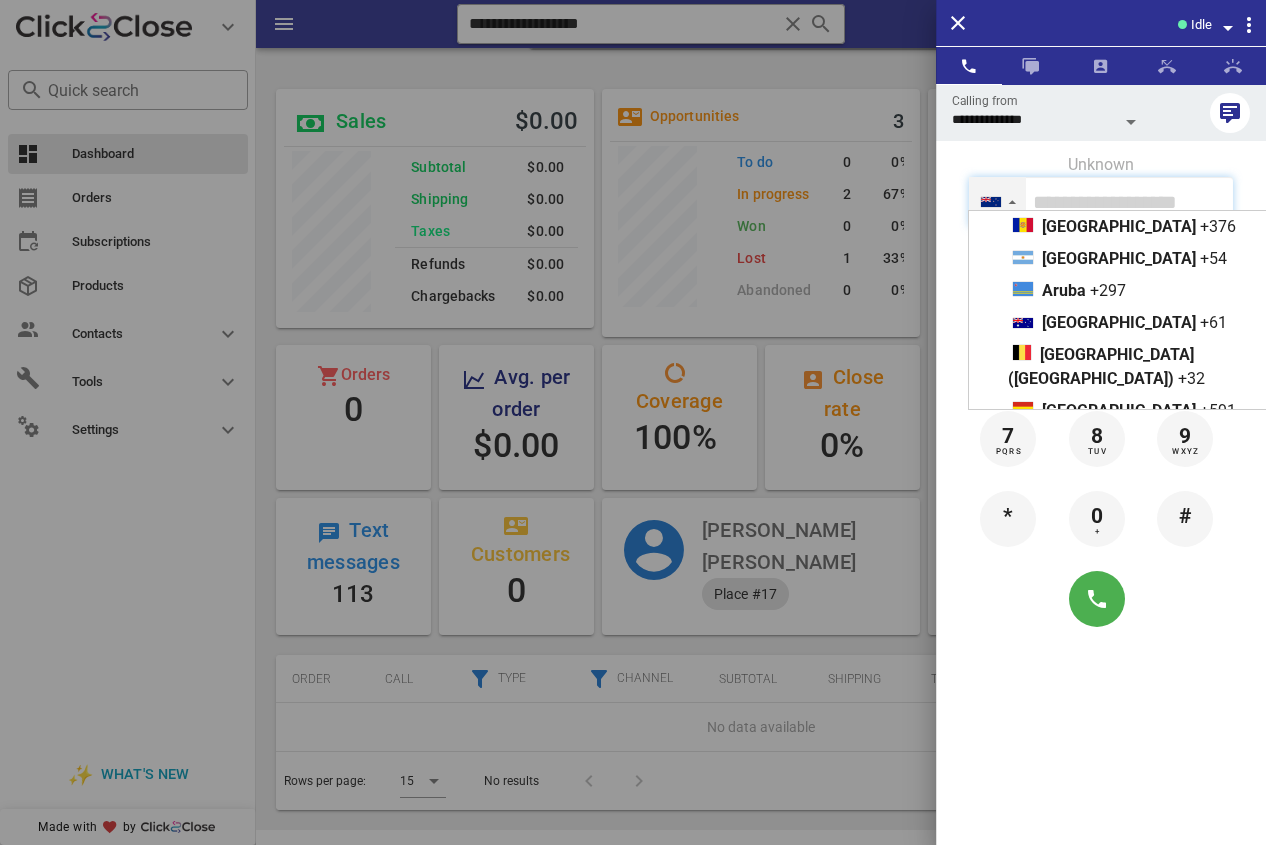 click on "[GEOGRAPHIC_DATA]" at bounding box center [1119, 1690] 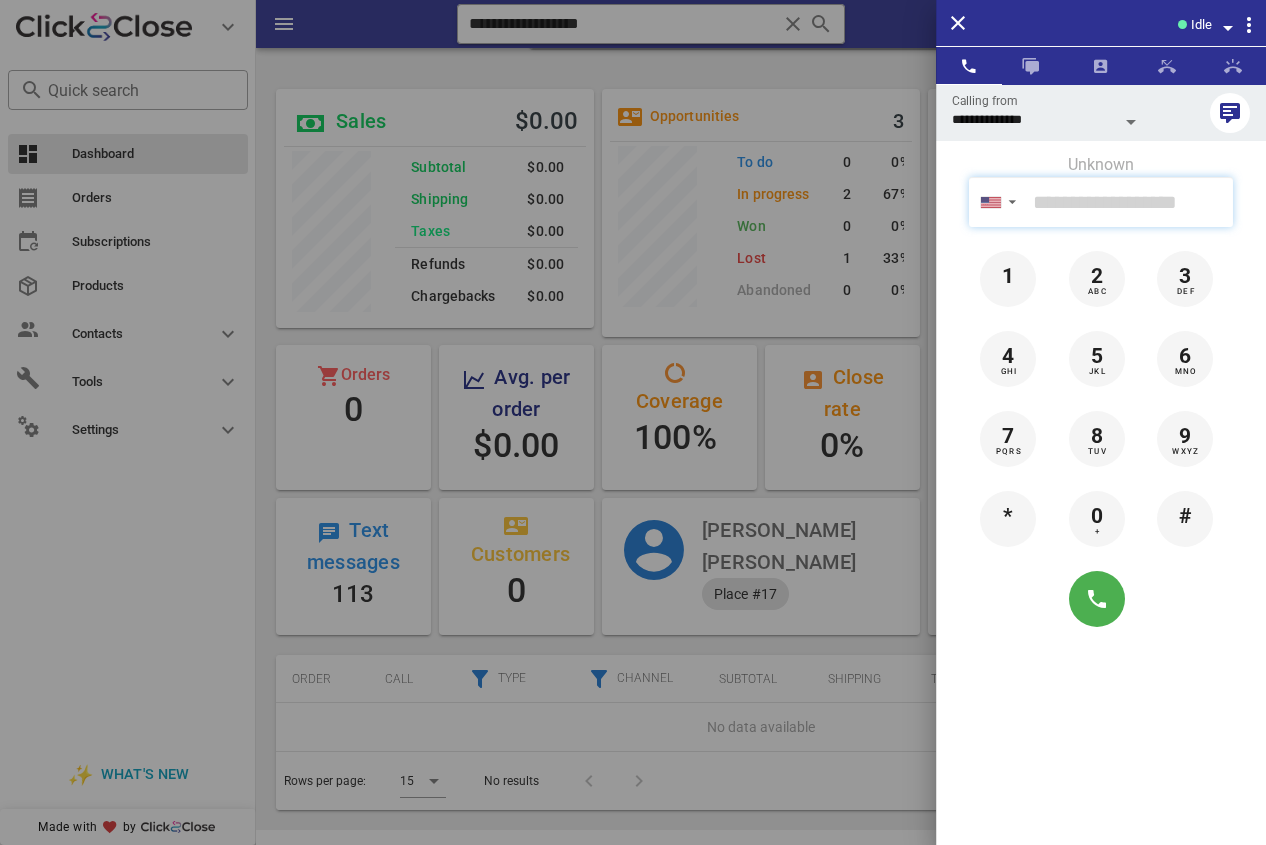 click at bounding box center [1129, 202] 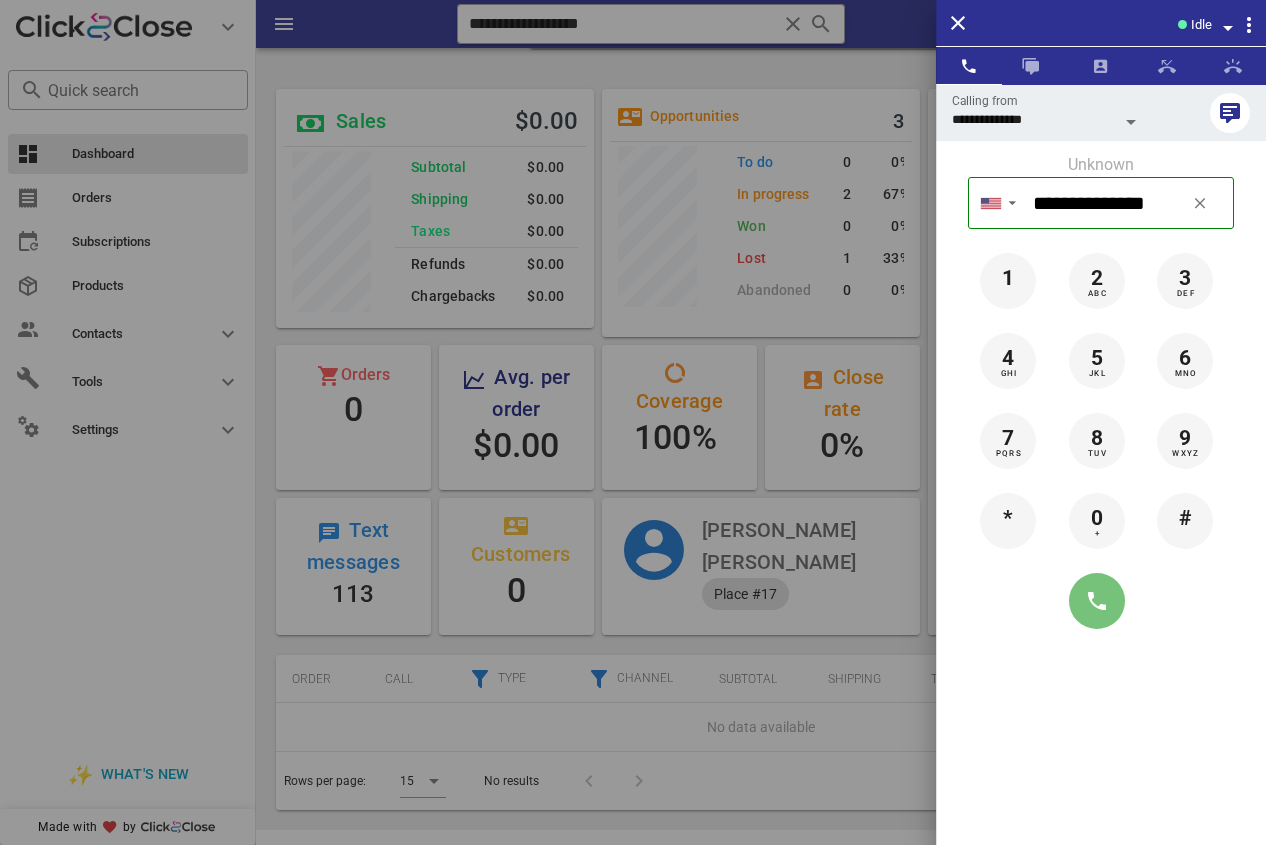 click at bounding box center (1097, 601) 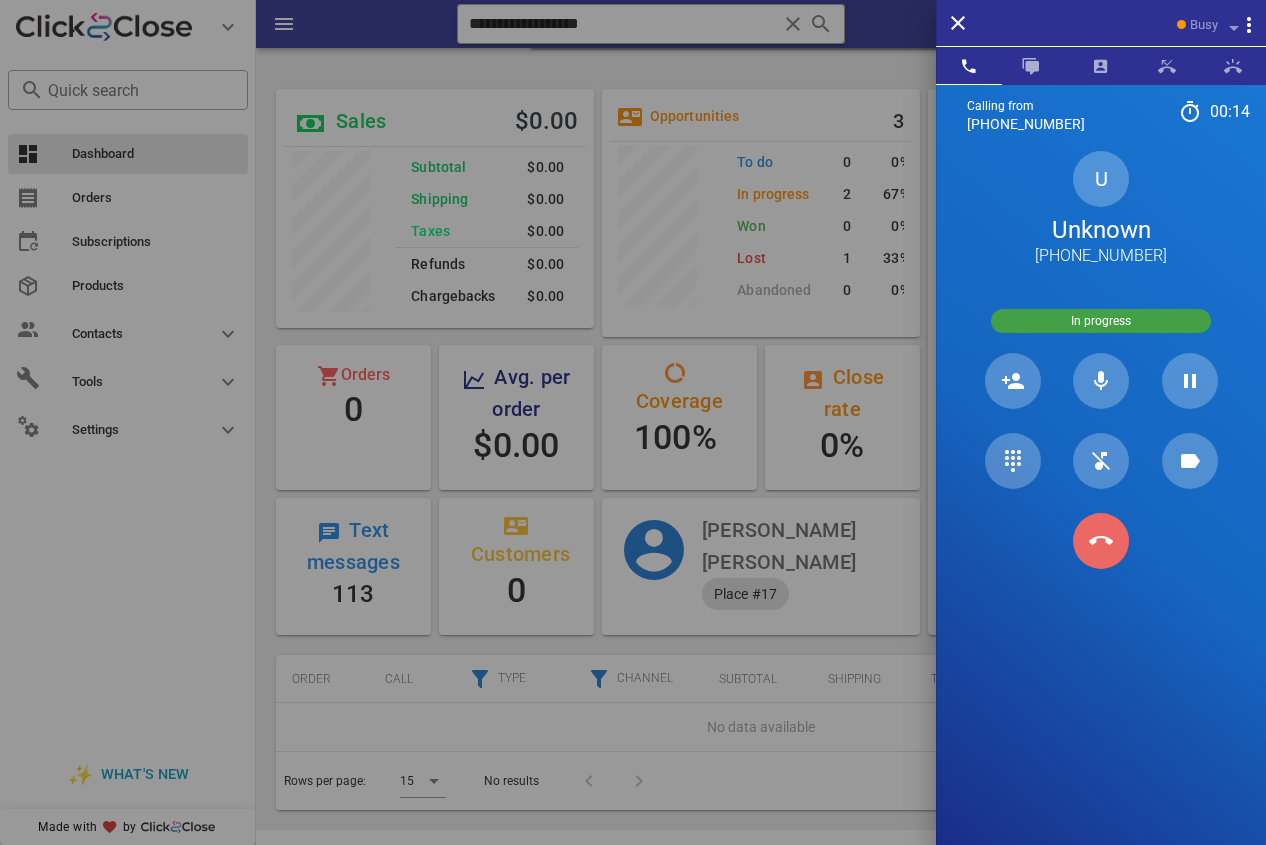 click at bounding box center [1101, 541] 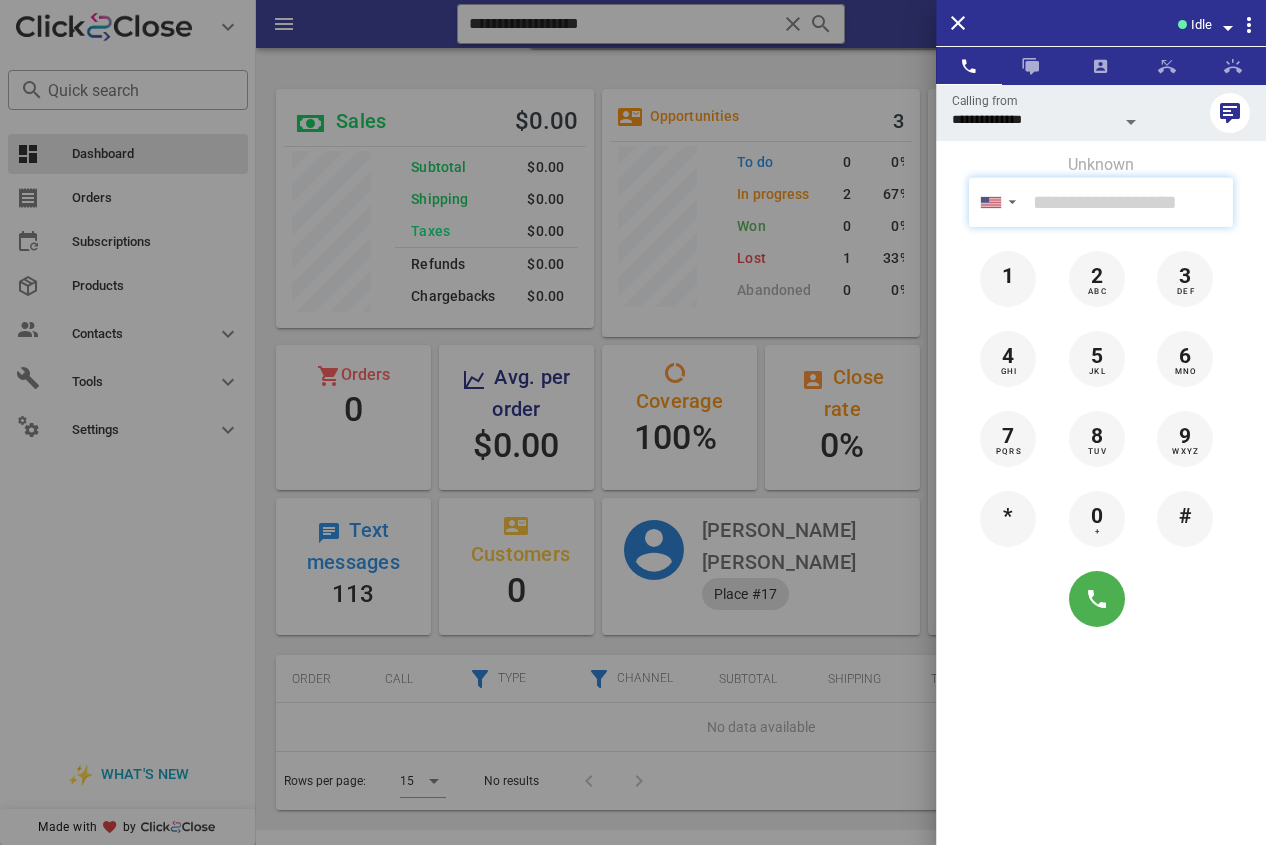 click at bounding box center (1129, 202) 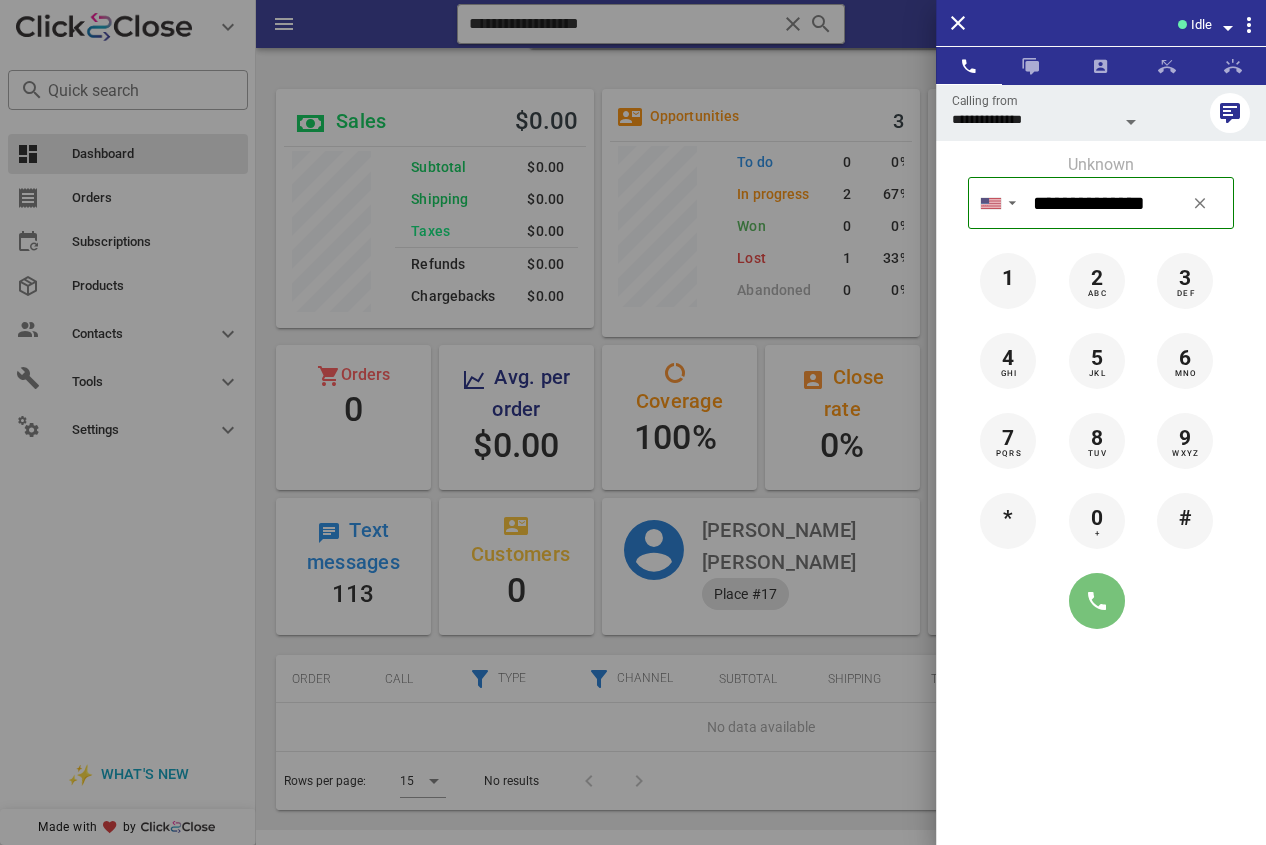 click at bounding box center (1097, 601) 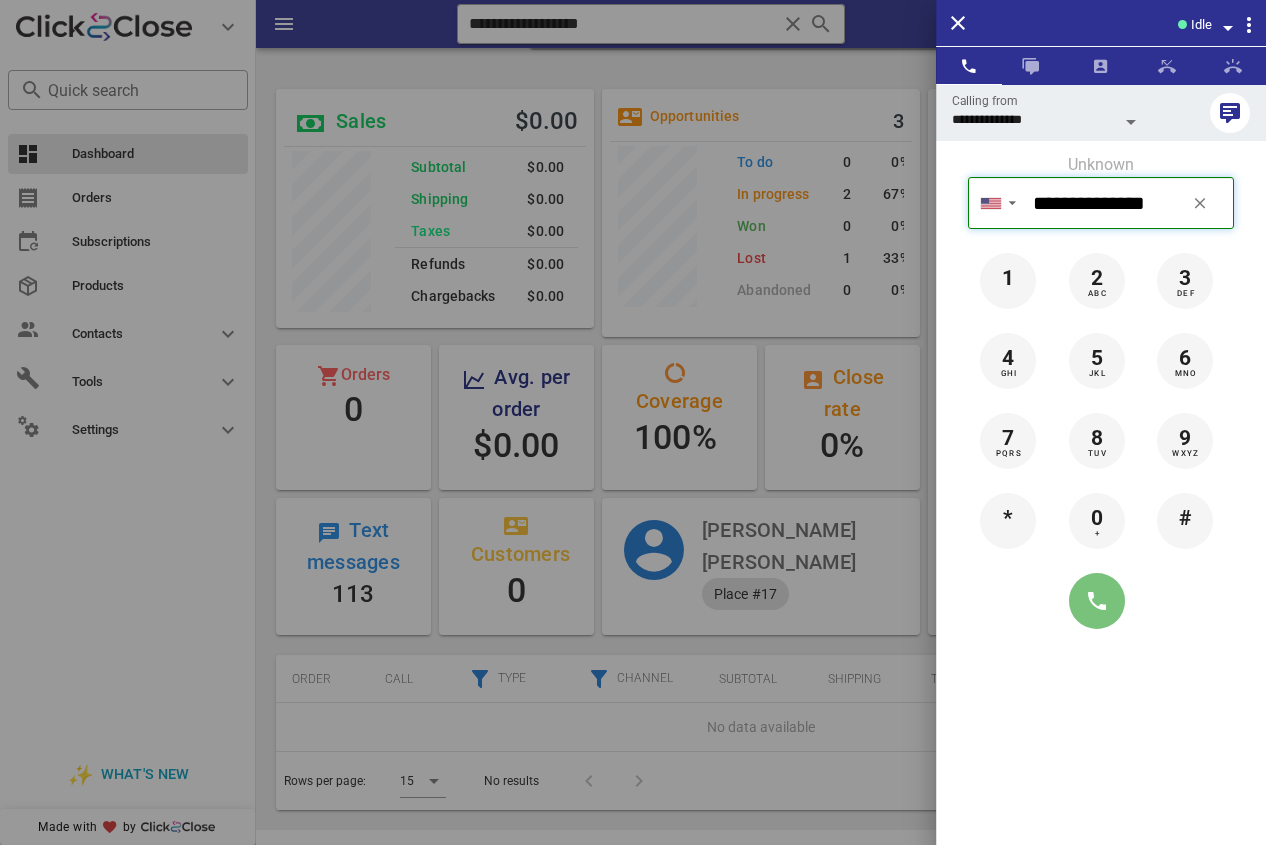 type on "**********" 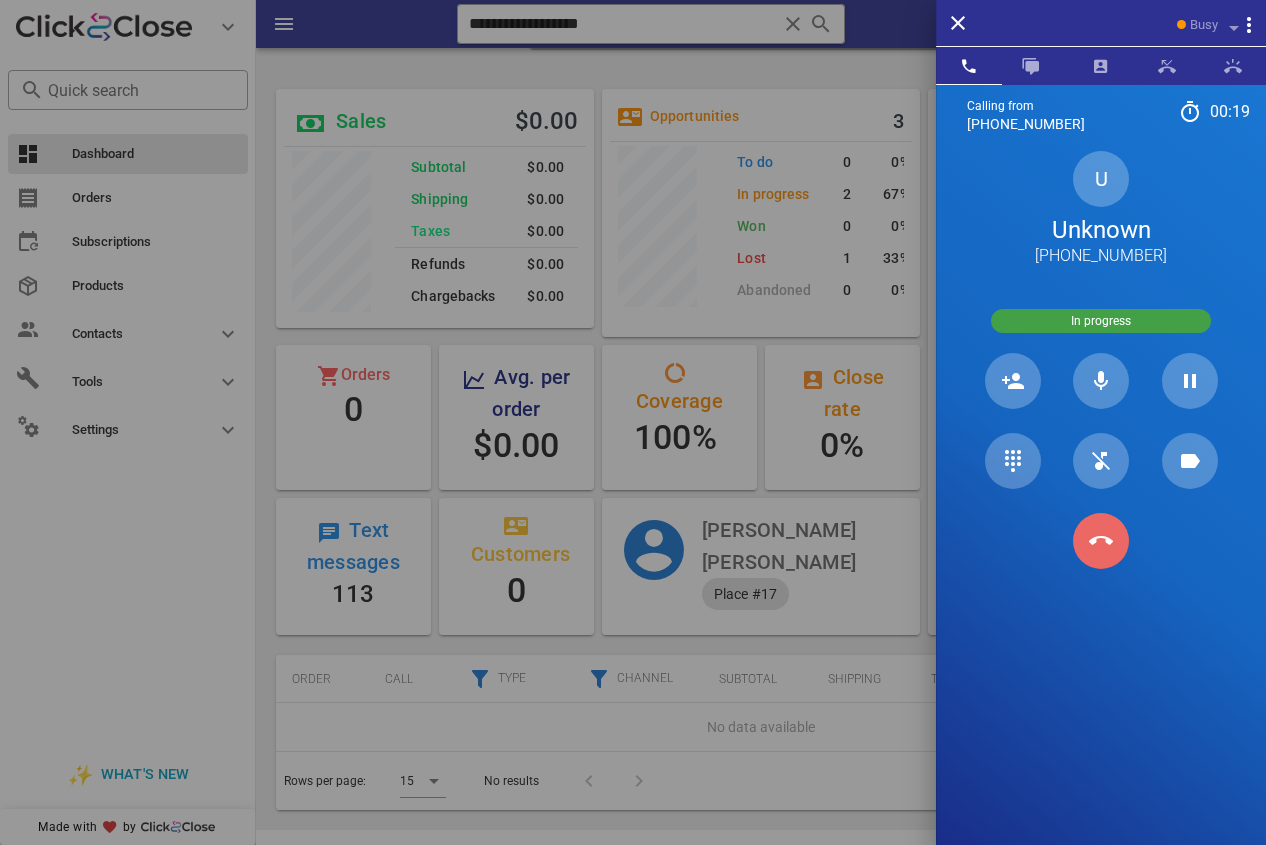 click at bounding box center (1101, 541) 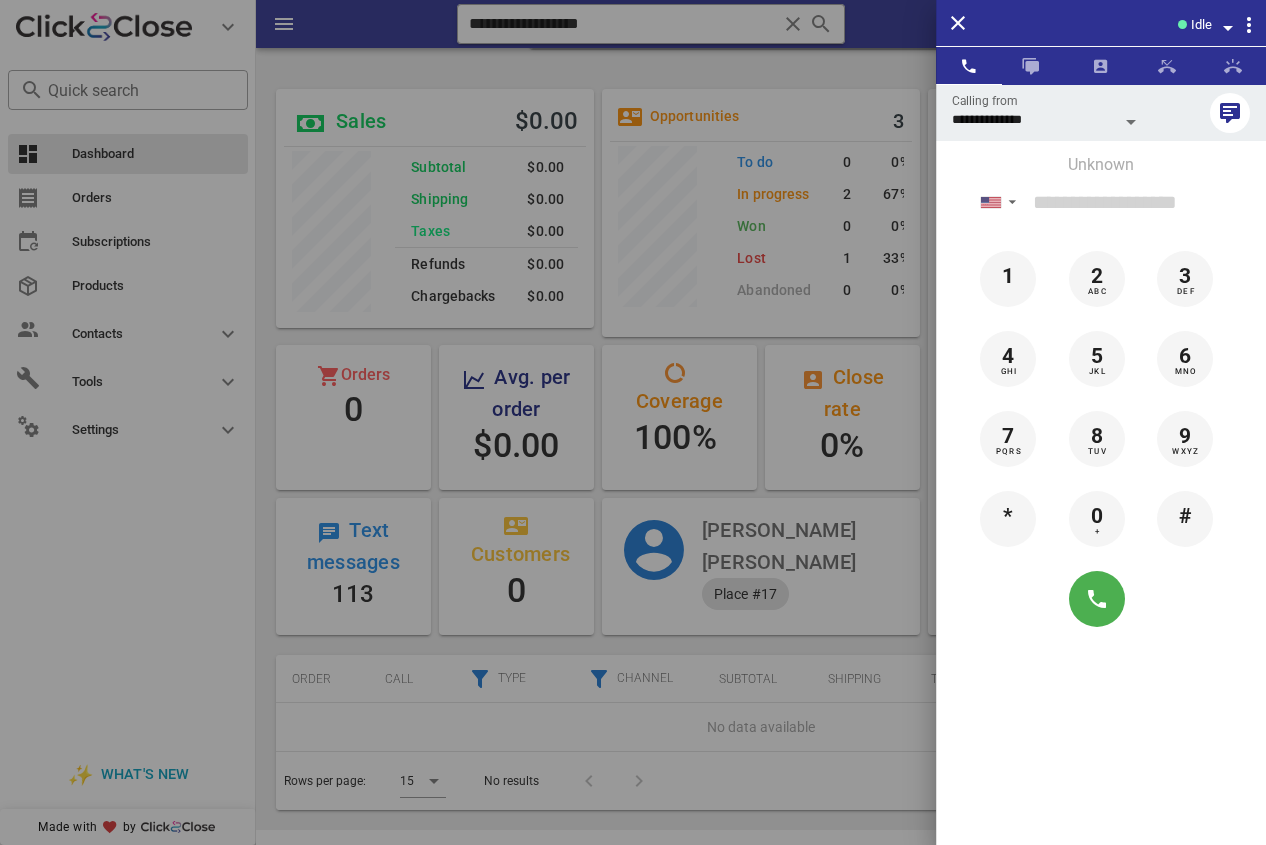 click at bounding box center (633, 422) 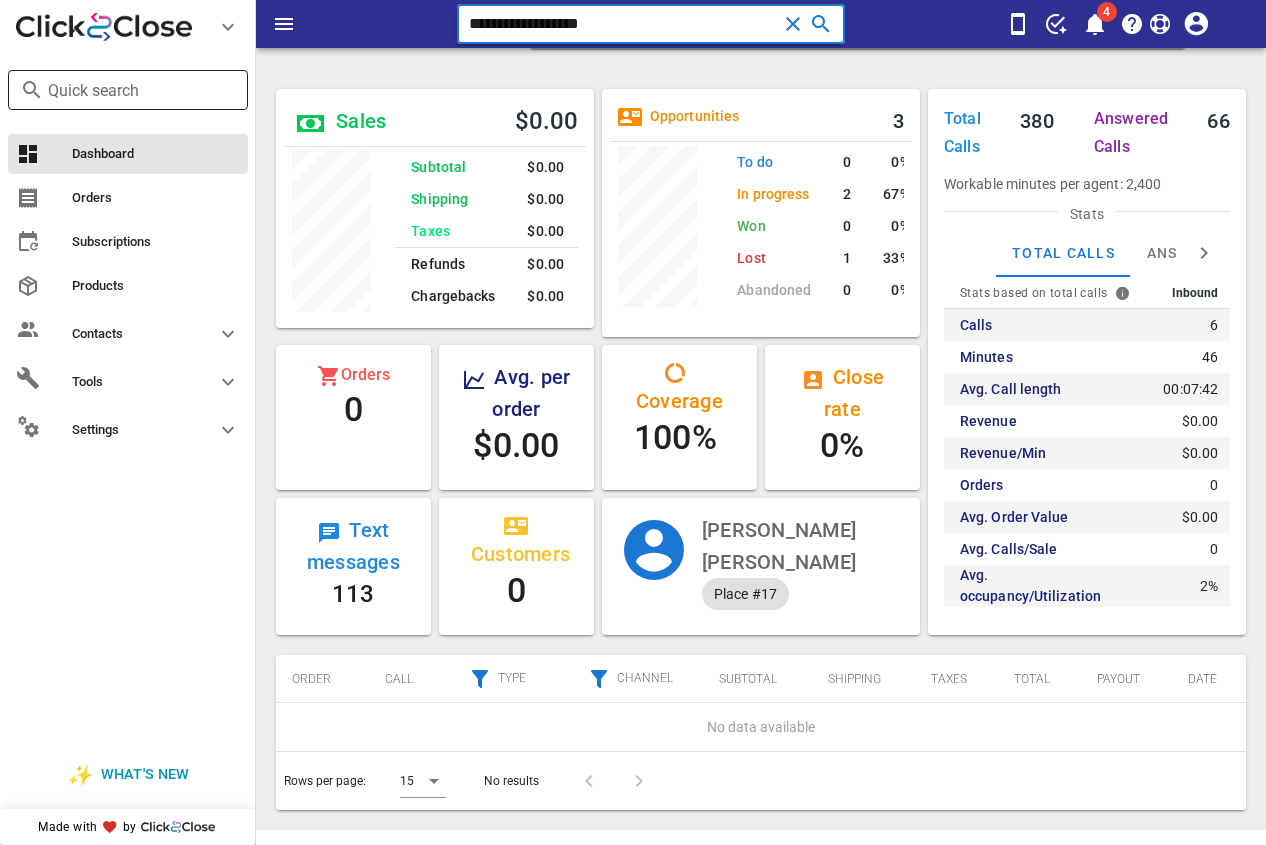 drag, startPoint x: 648, startPoint y: 18, endPoint x: 38, endPoint y: 99, distance: 615.3544 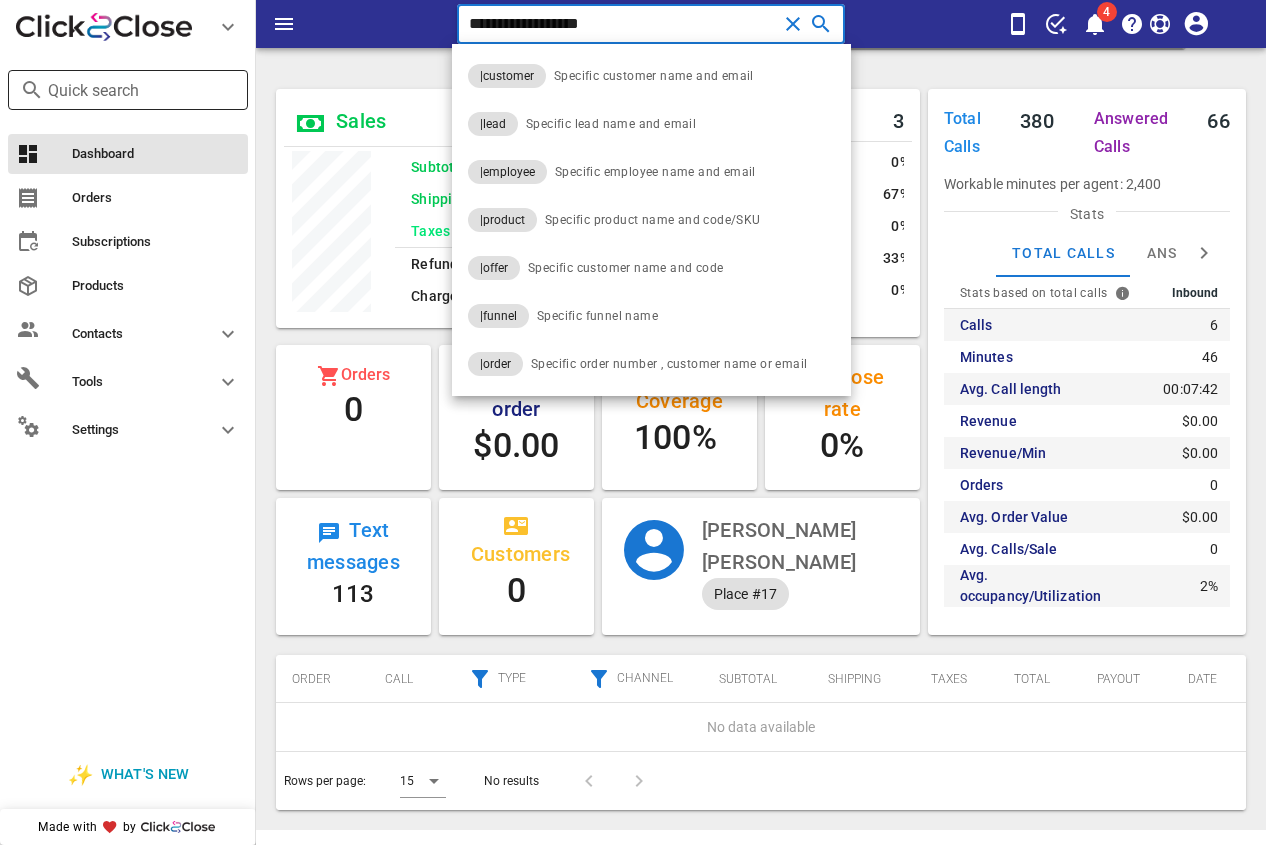 paste on "***" 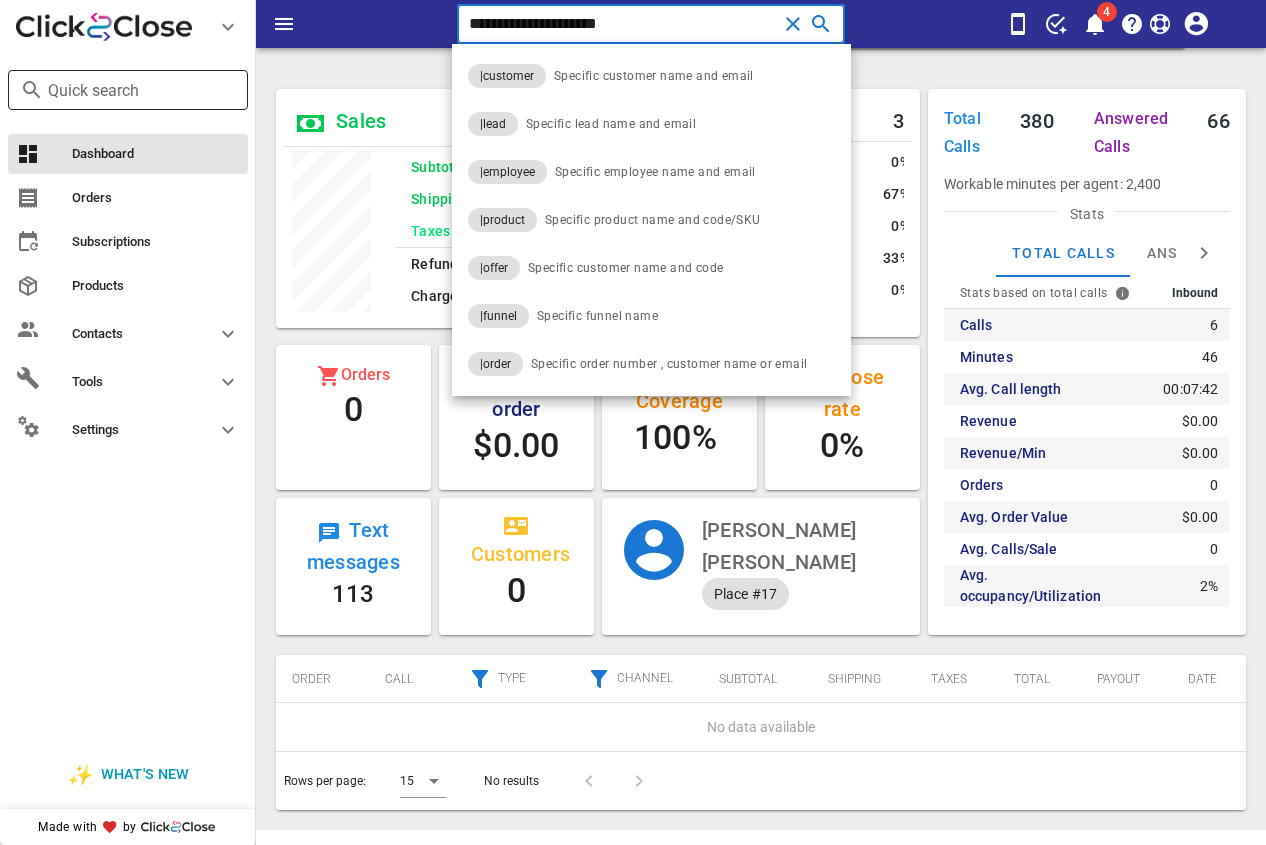 type on "**********" 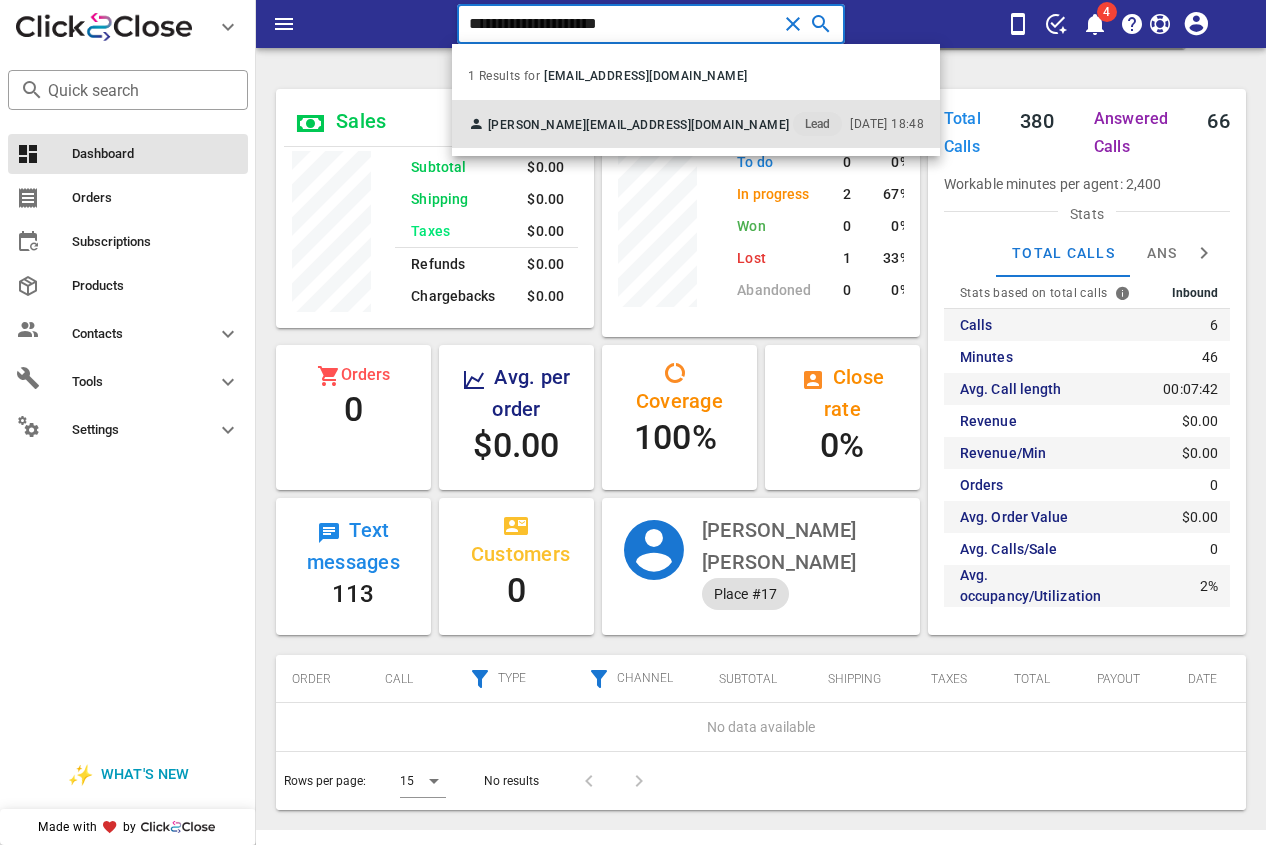 click on "[PERSON_NAME]" at bounding box center [537, 125] 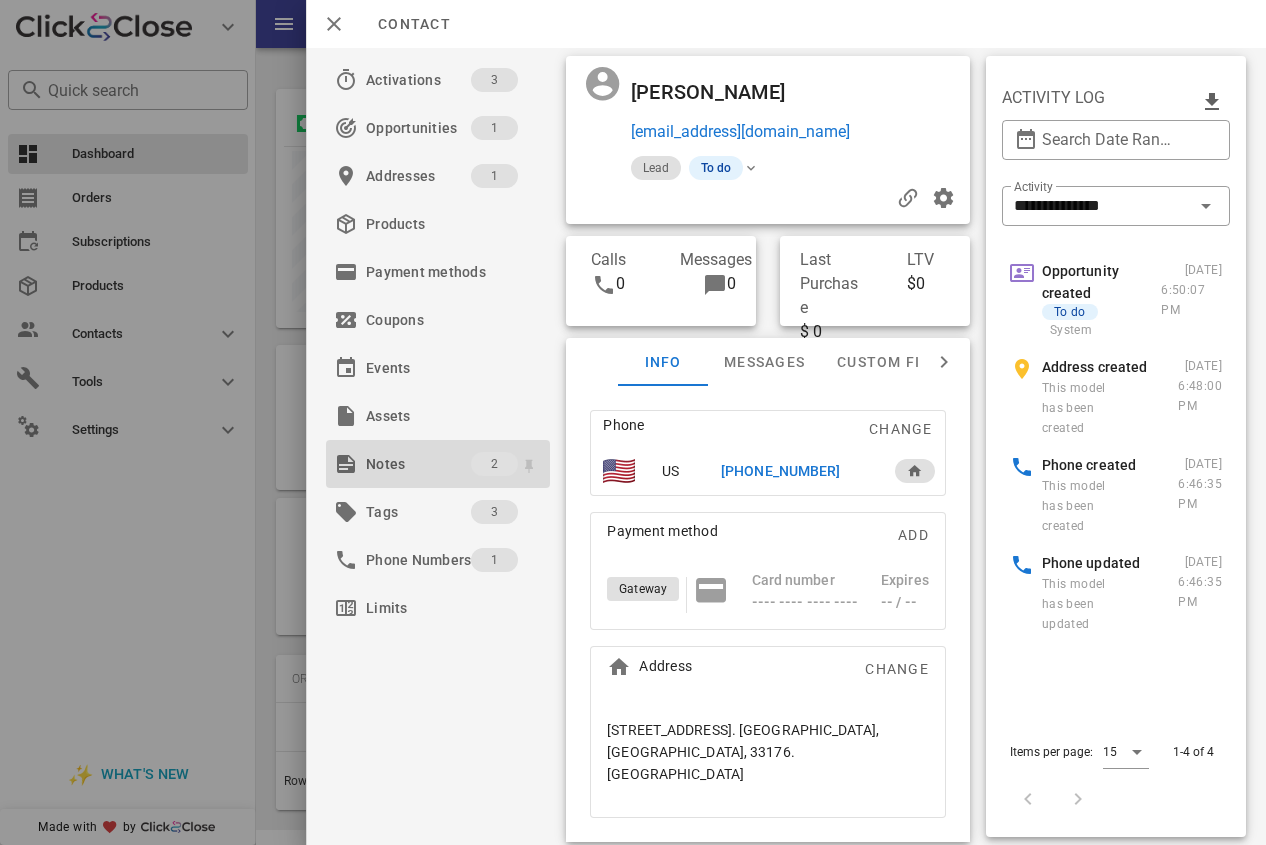 click on "Notes" at bounding box center (418, 464) 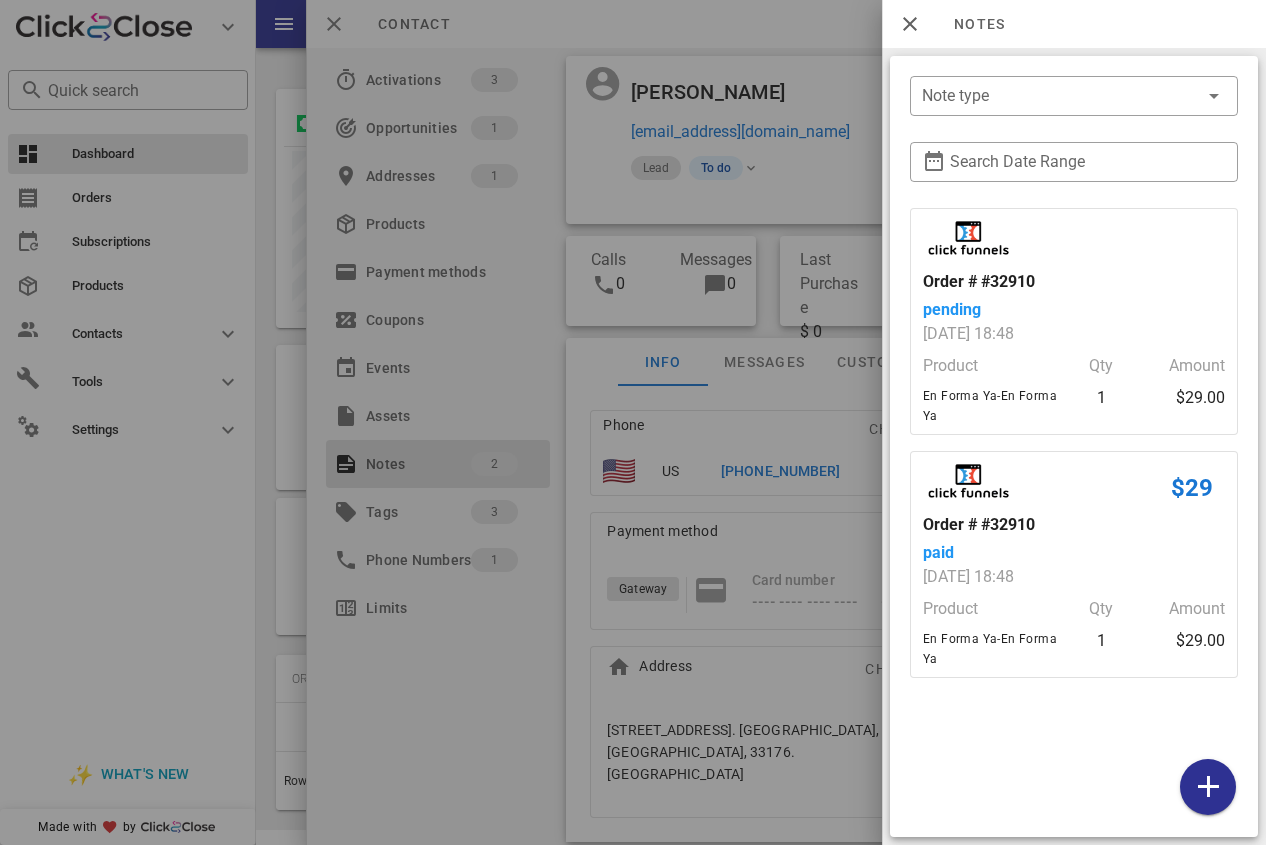 click at bounding box center (633, 422) 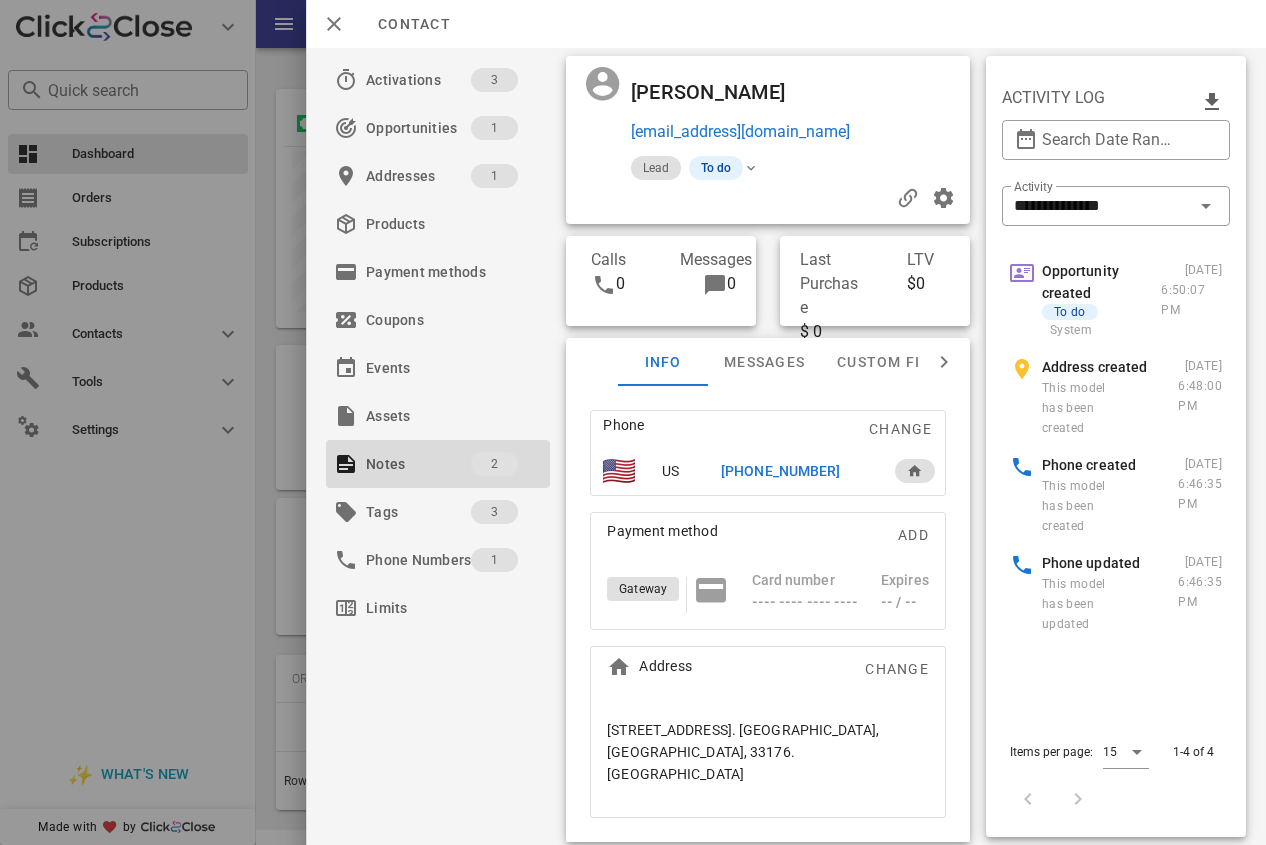 click on "[PHONE_NUMBER]" at bounding box center [780, 471] 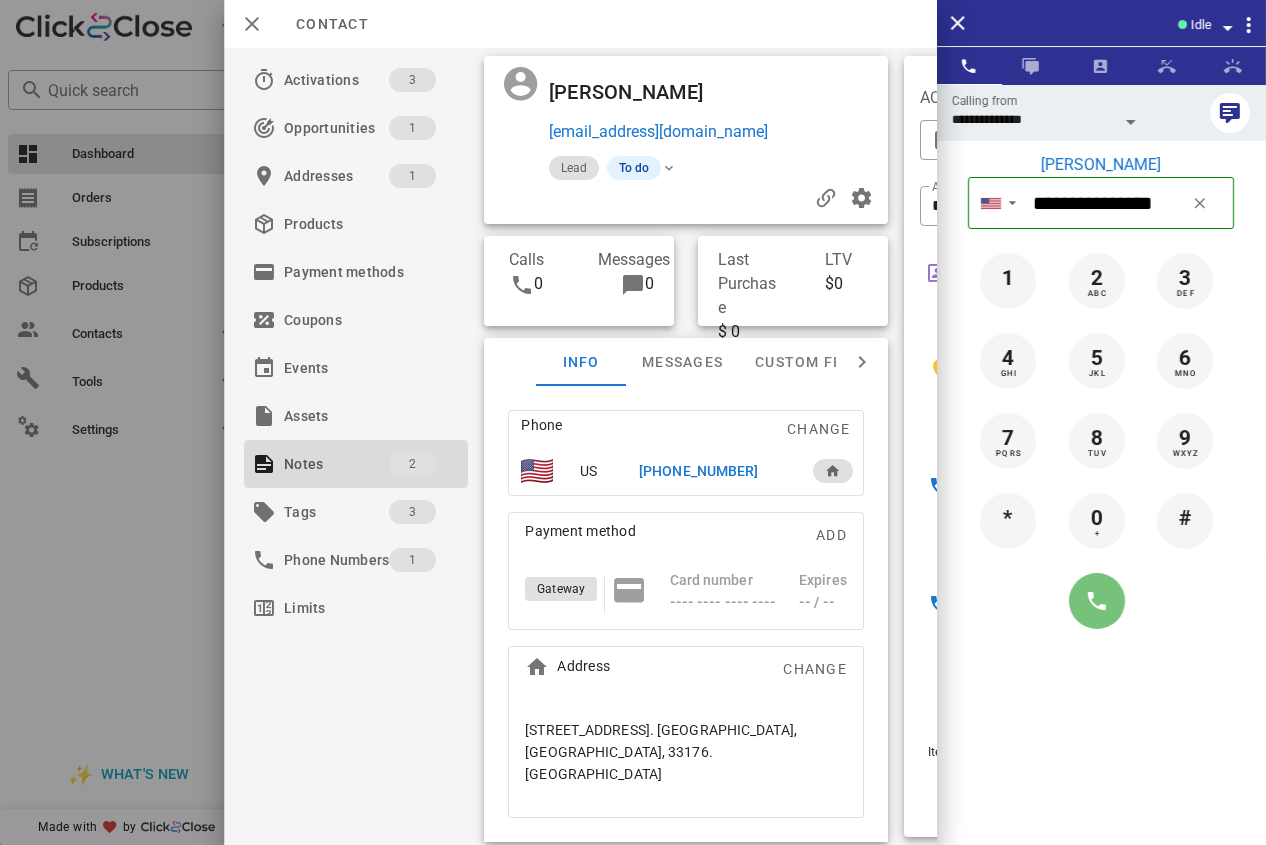 click at bounding box center (1097, 601) 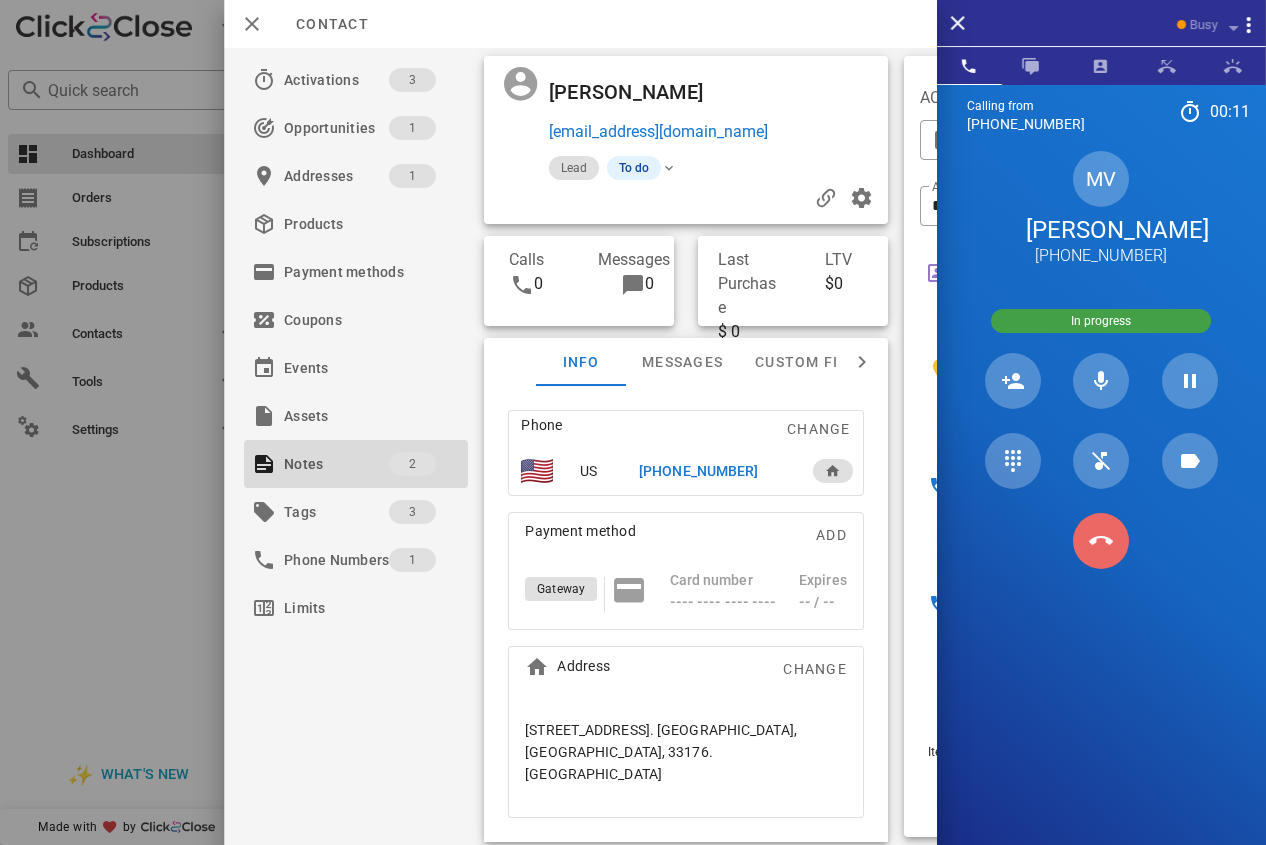 click at bounding box center [1101, 541] 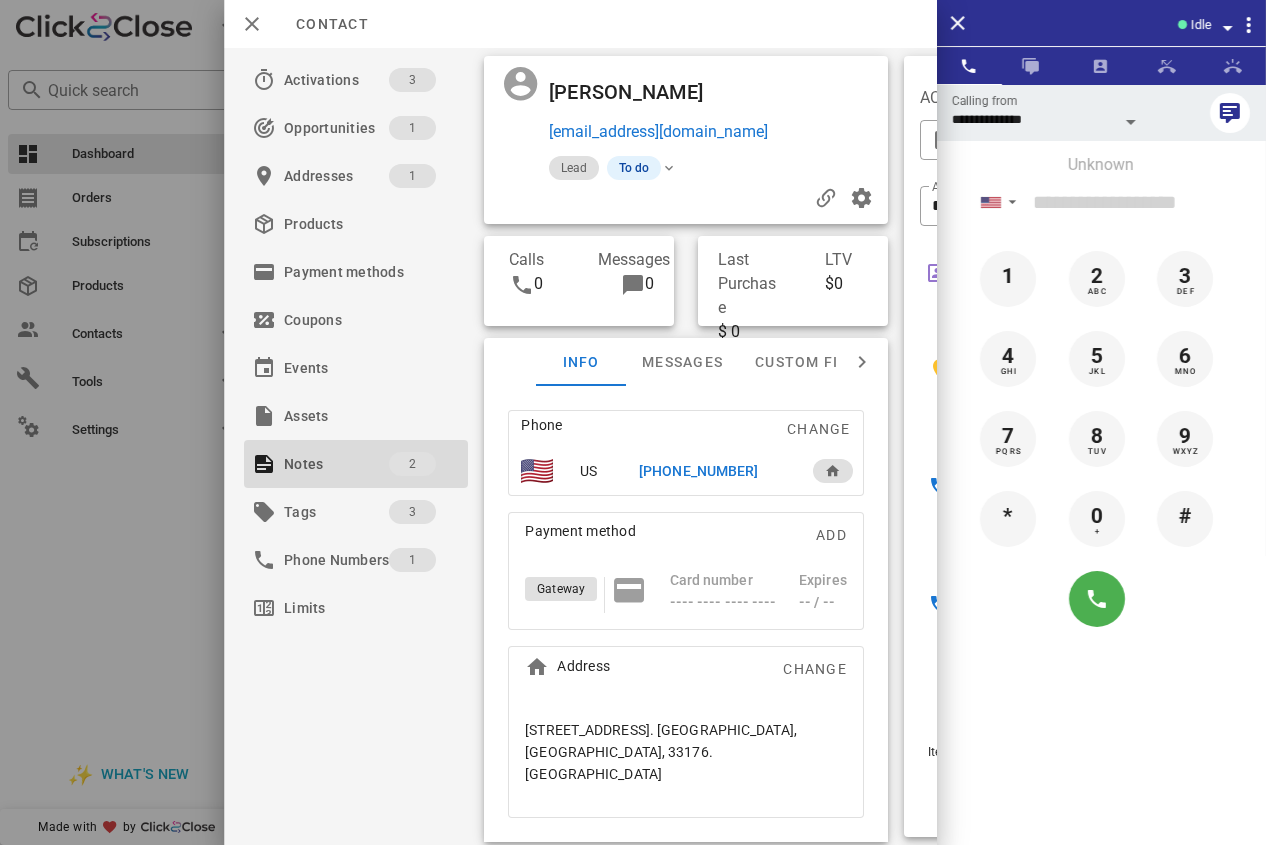 click on "[PHONE_NUMBER]" at bounding box center [698, 471] 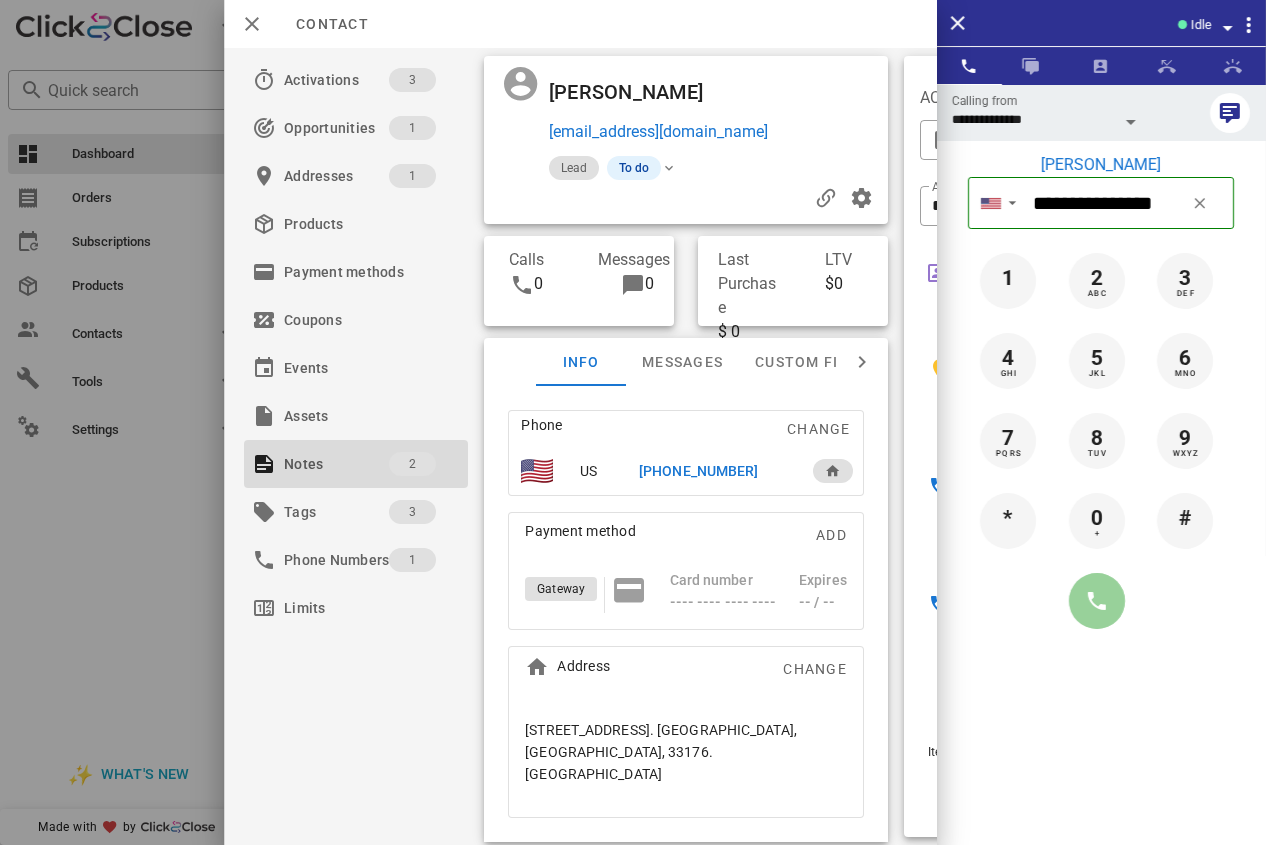 click at bounding box center (1097, 601) 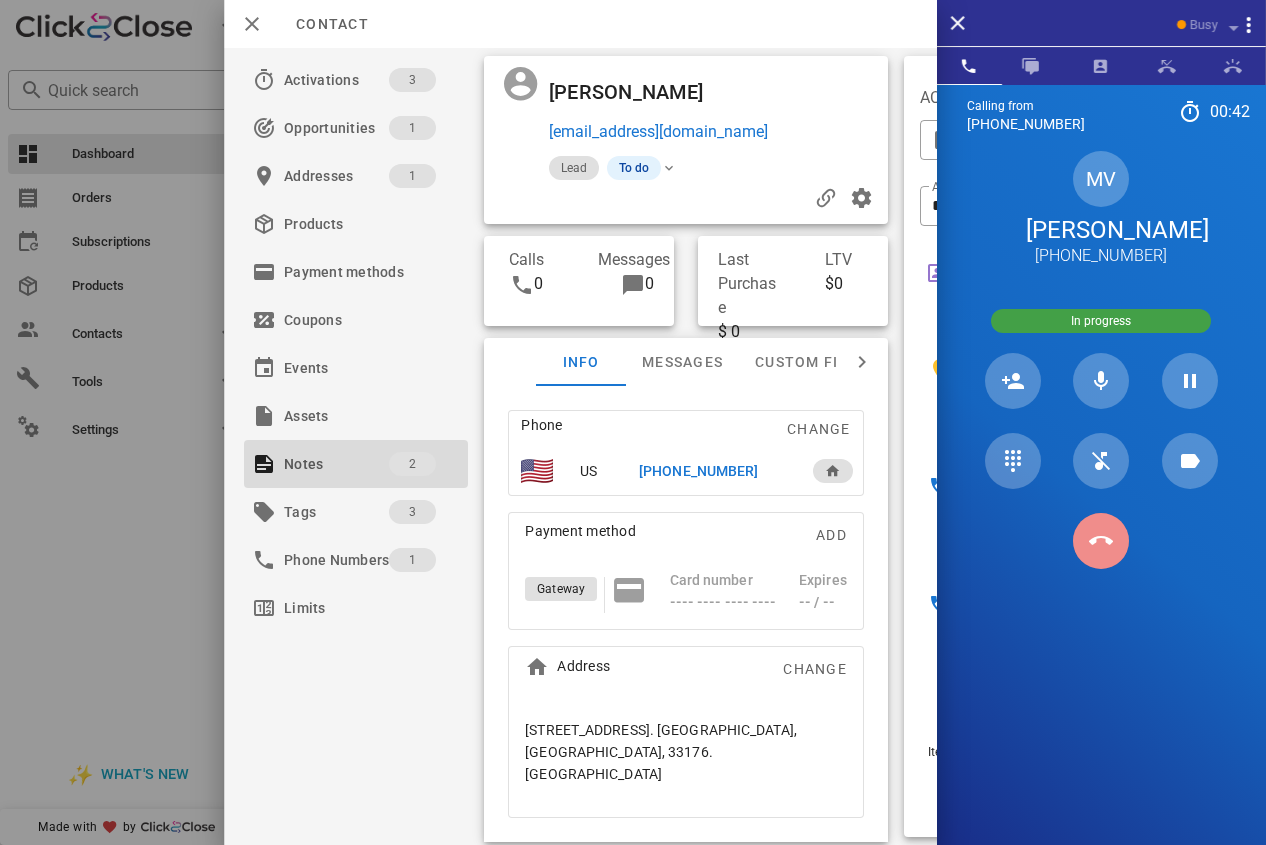 click at bounding box center (1101, 541) 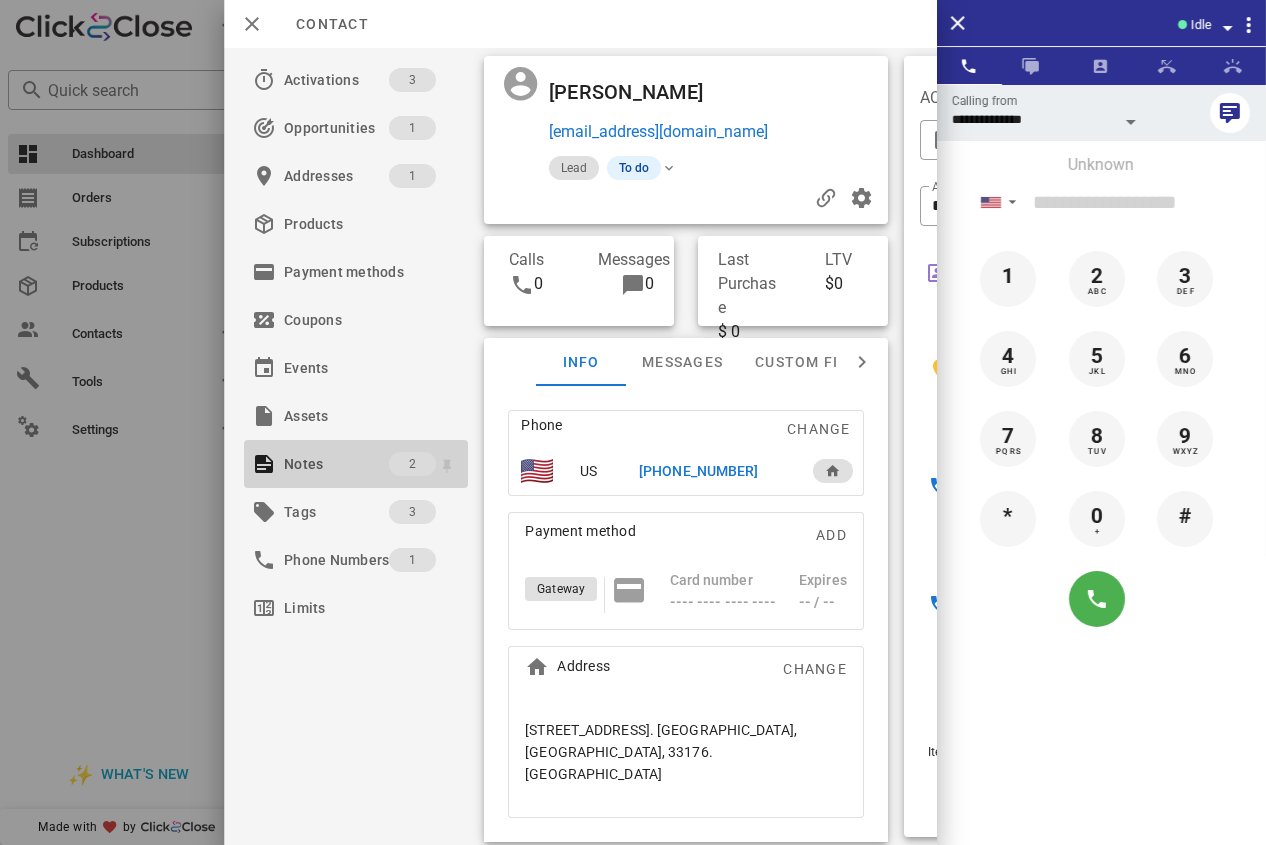 click on "2" at bounding box center (412, 464) 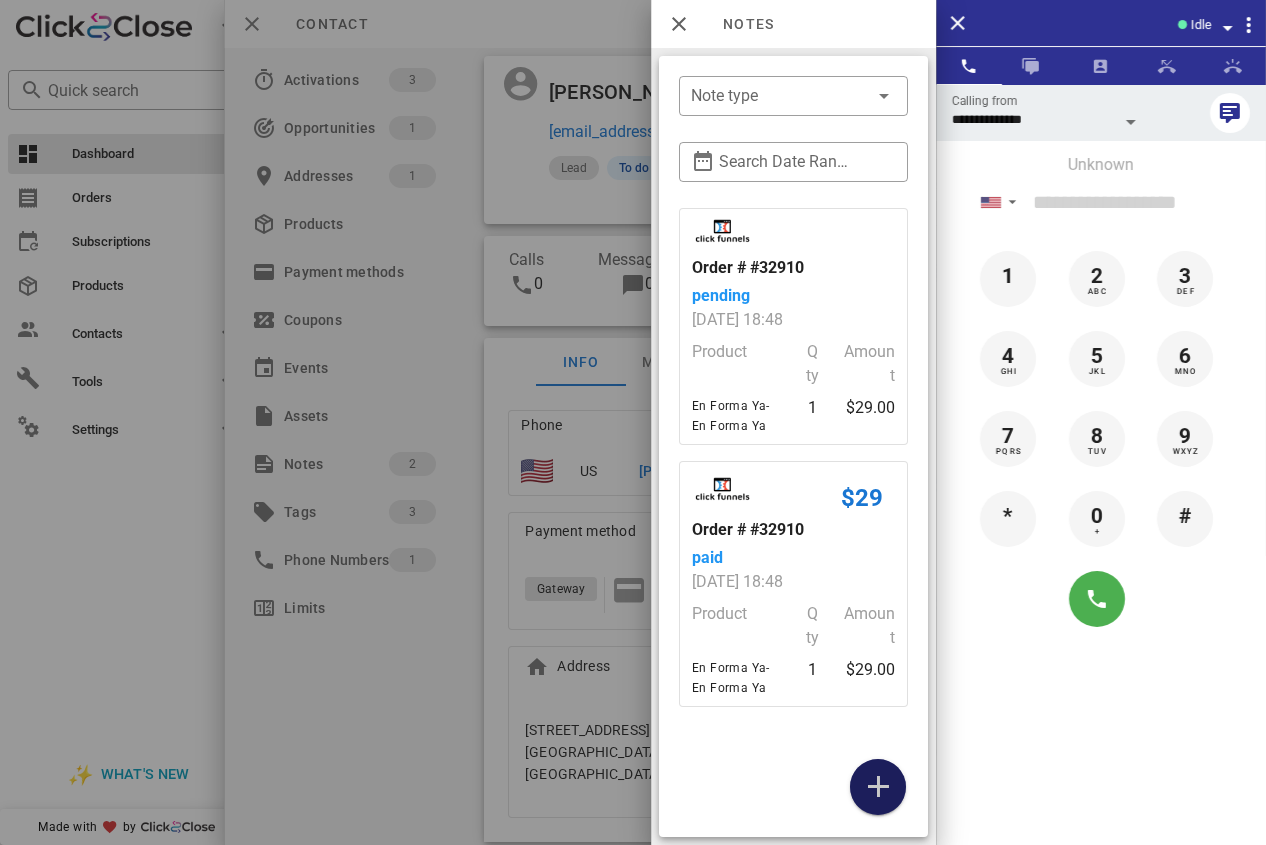 click at bounding box center [878, 787] 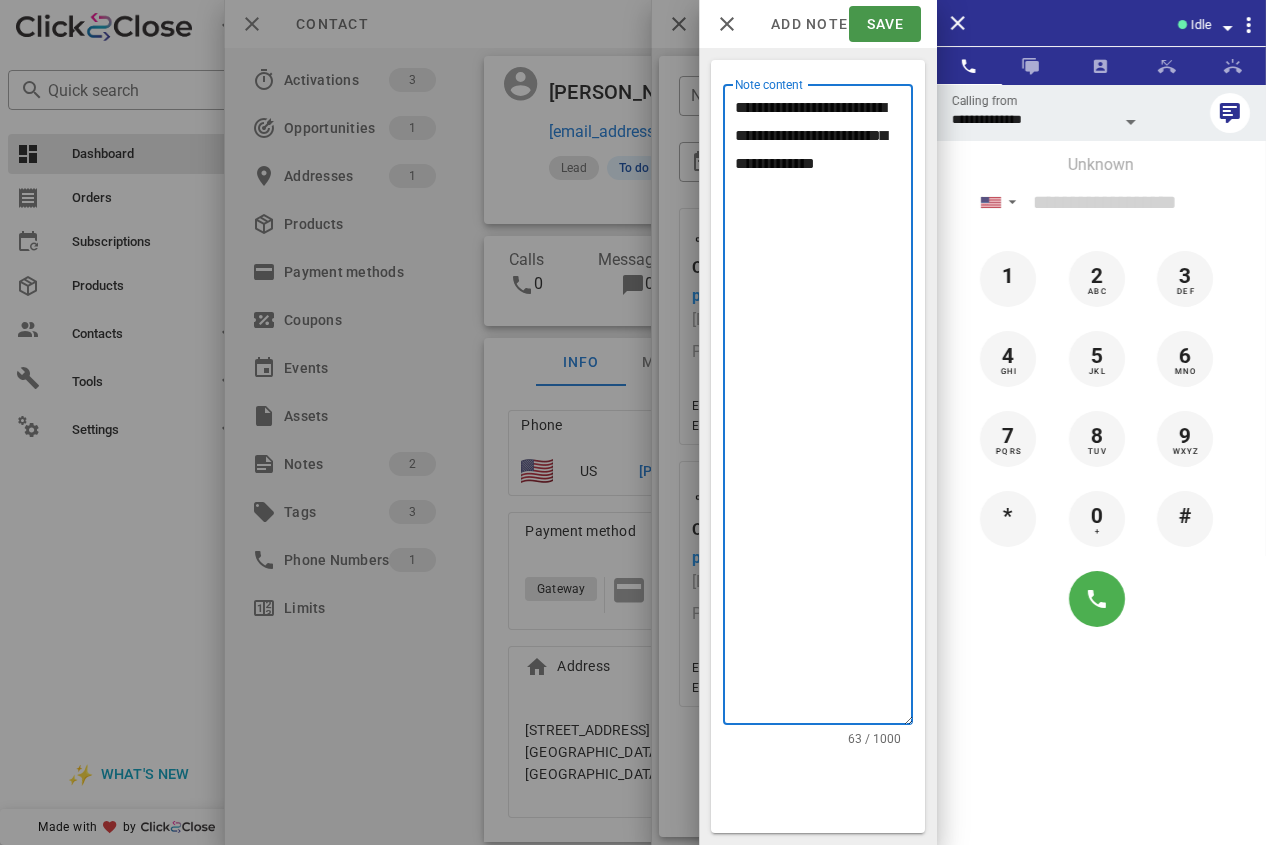 type on "**********" 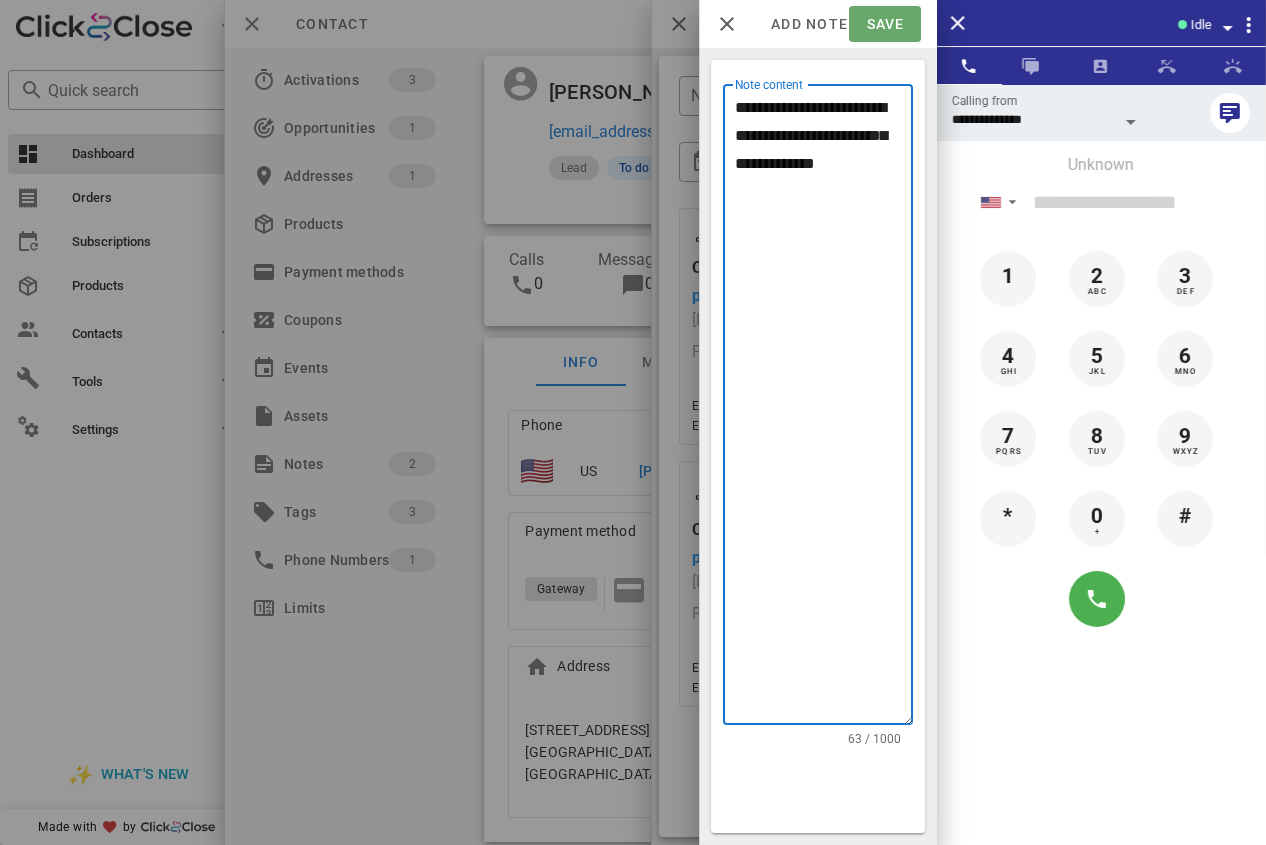 click on "Save" at bounding box center (884, 24) 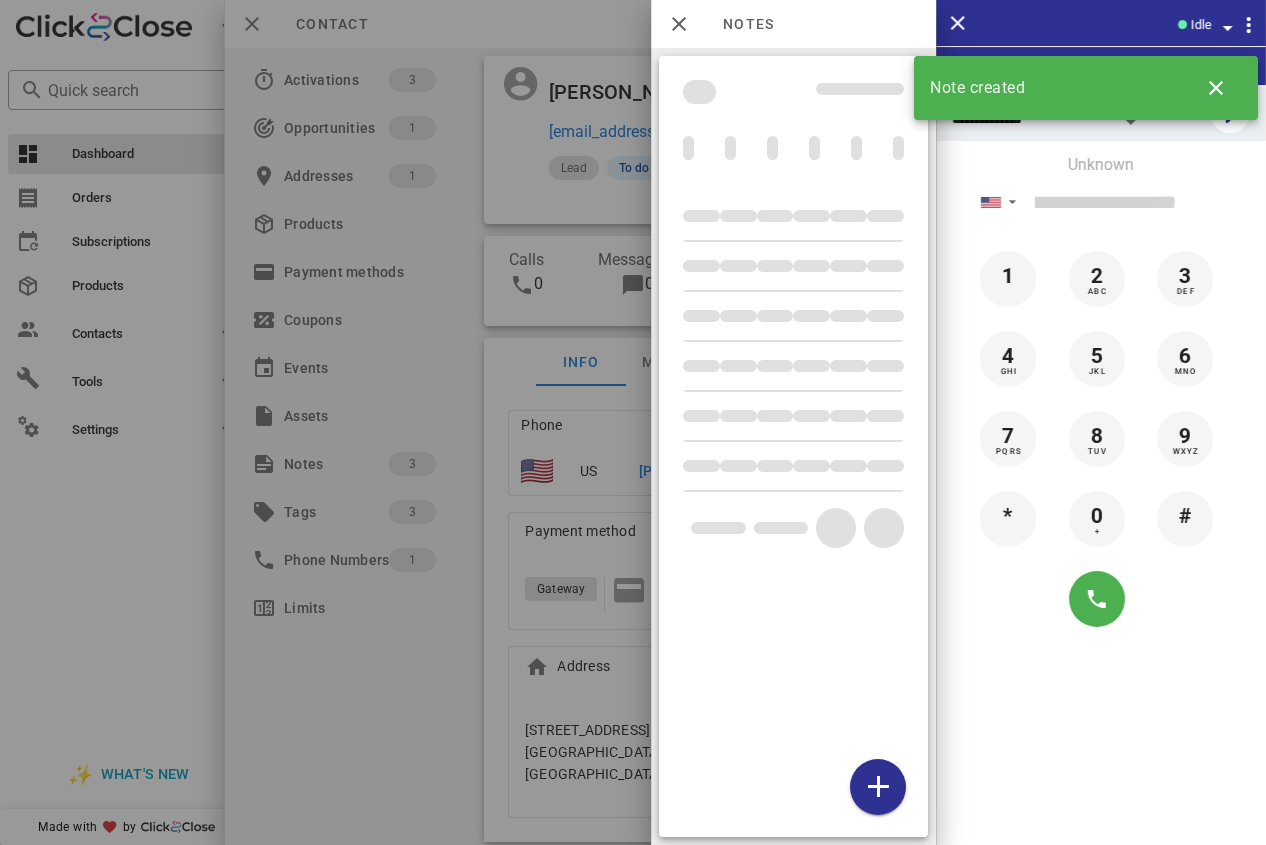 click at bounding box center (633, 422) 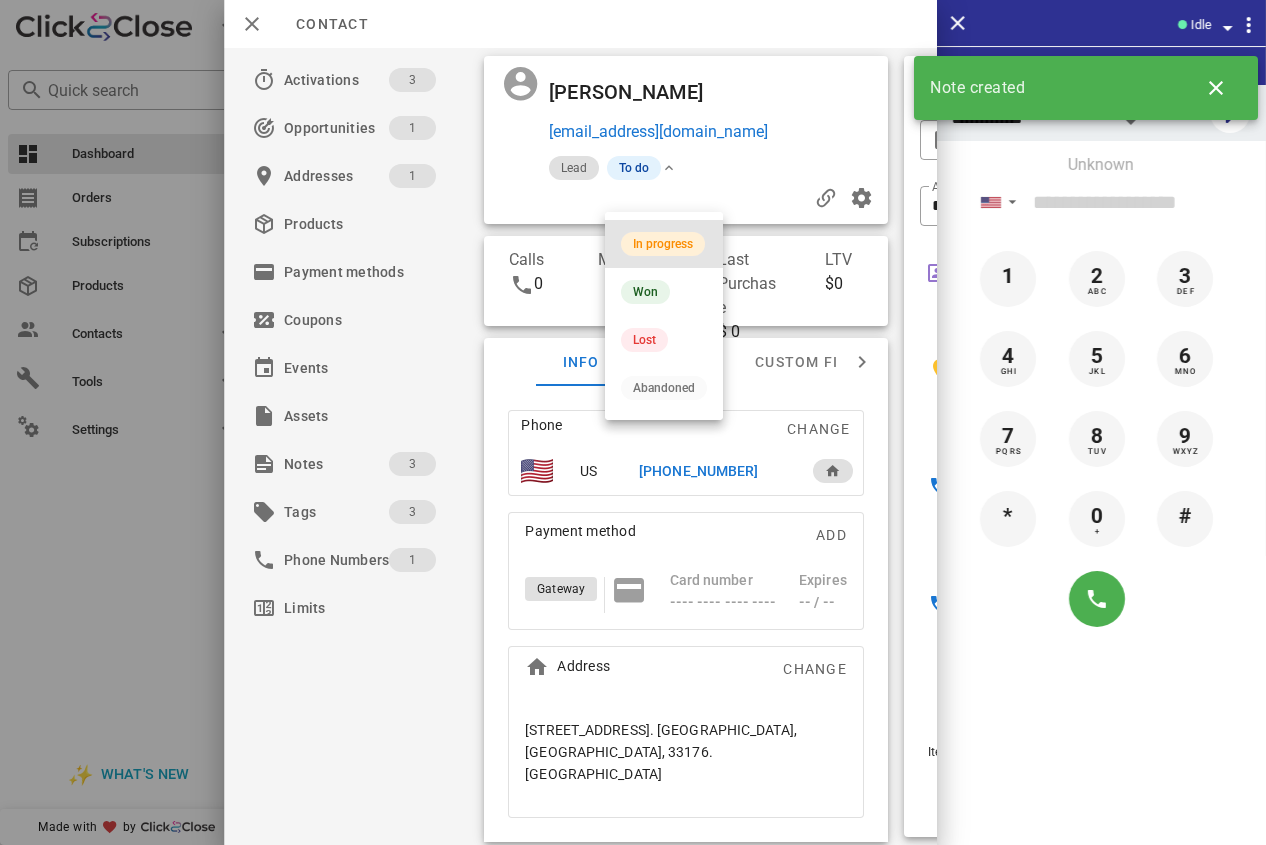 click on "In progress" at bounding box center [663, 244] 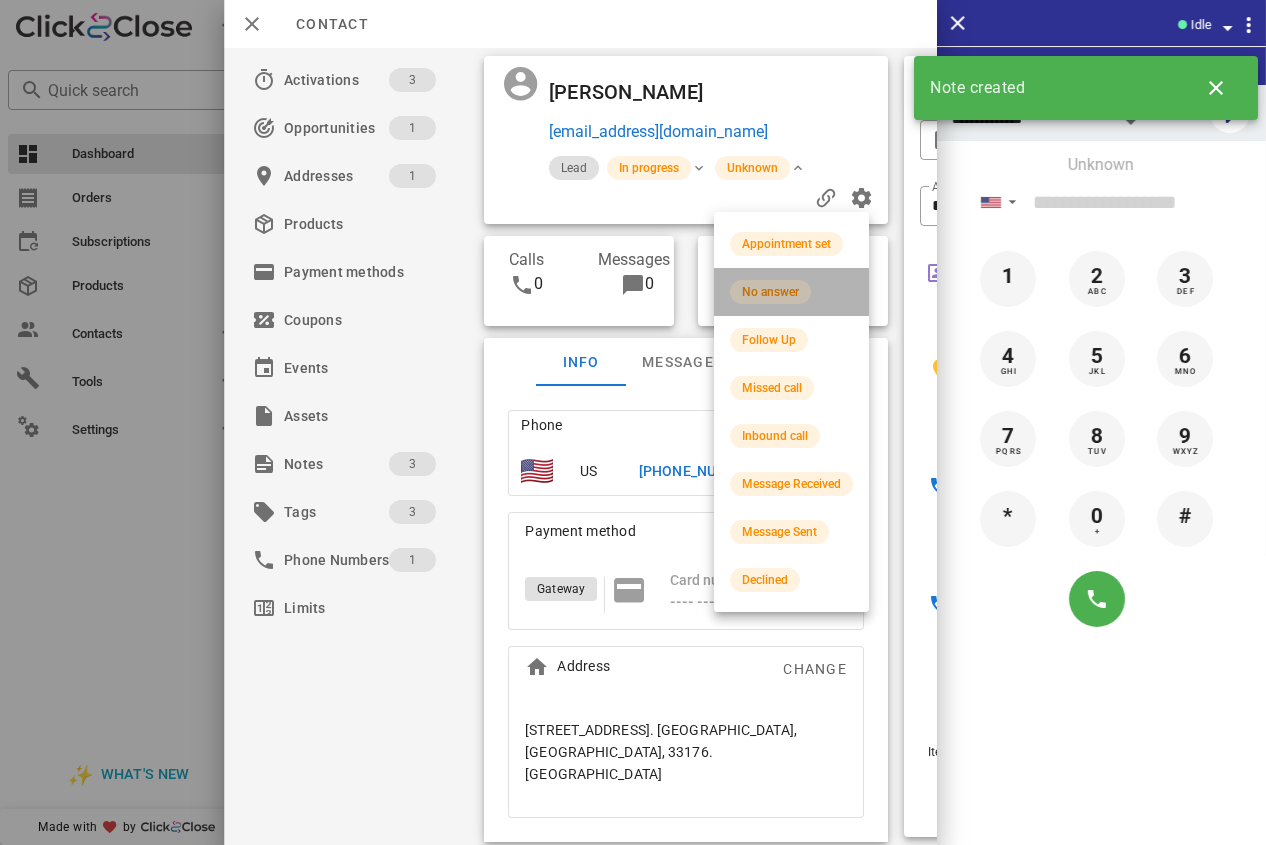 click on "No answer" at bounding box center [791, 292] 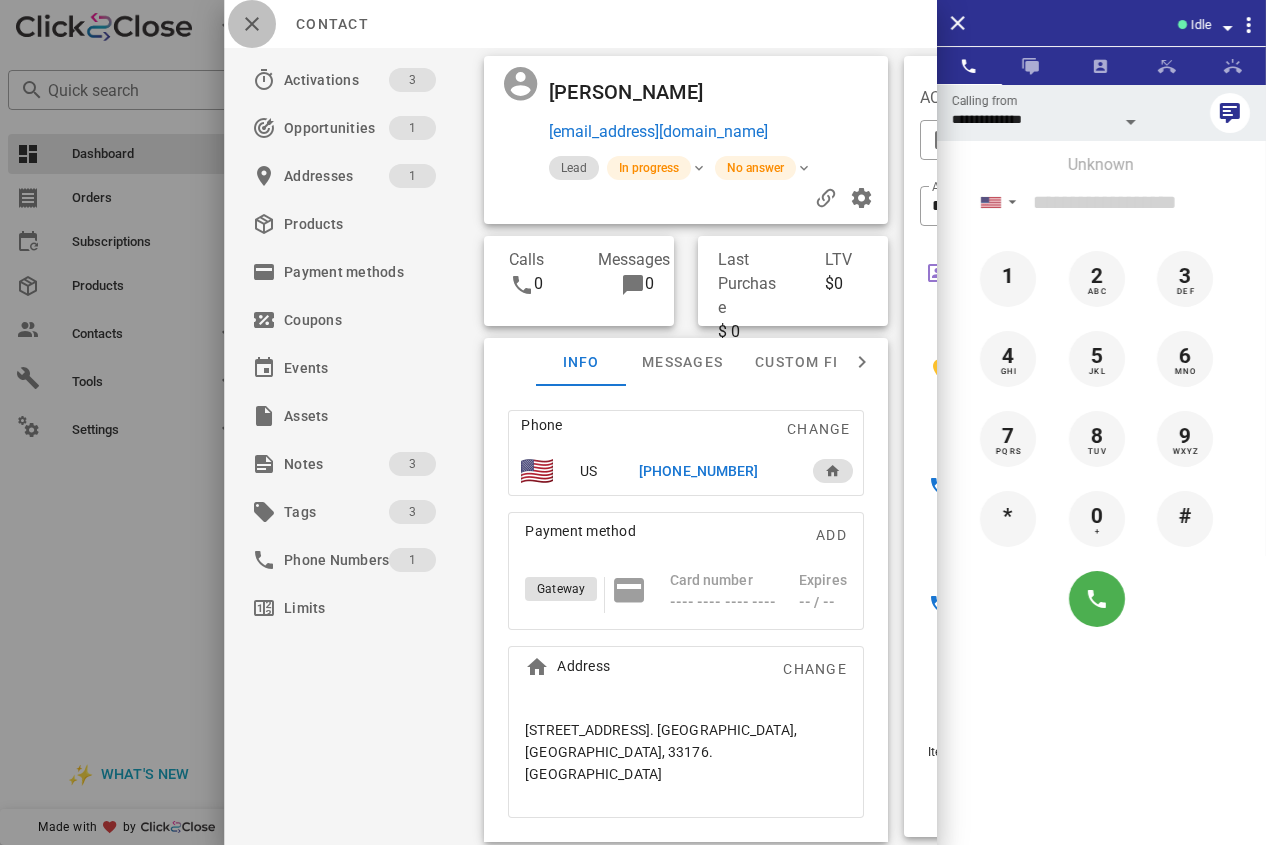 click at bounding box center [252, 24] 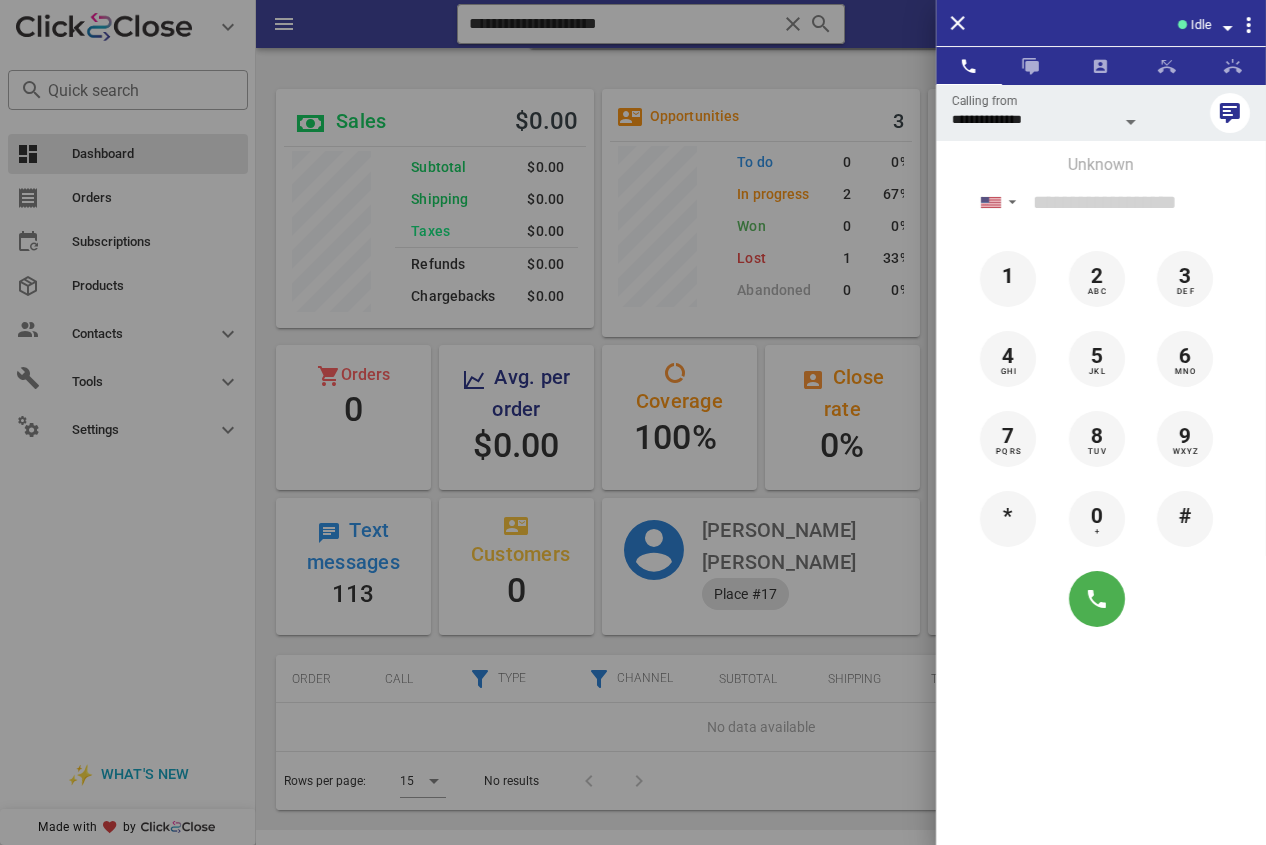 click at bounding box center (633, 422) 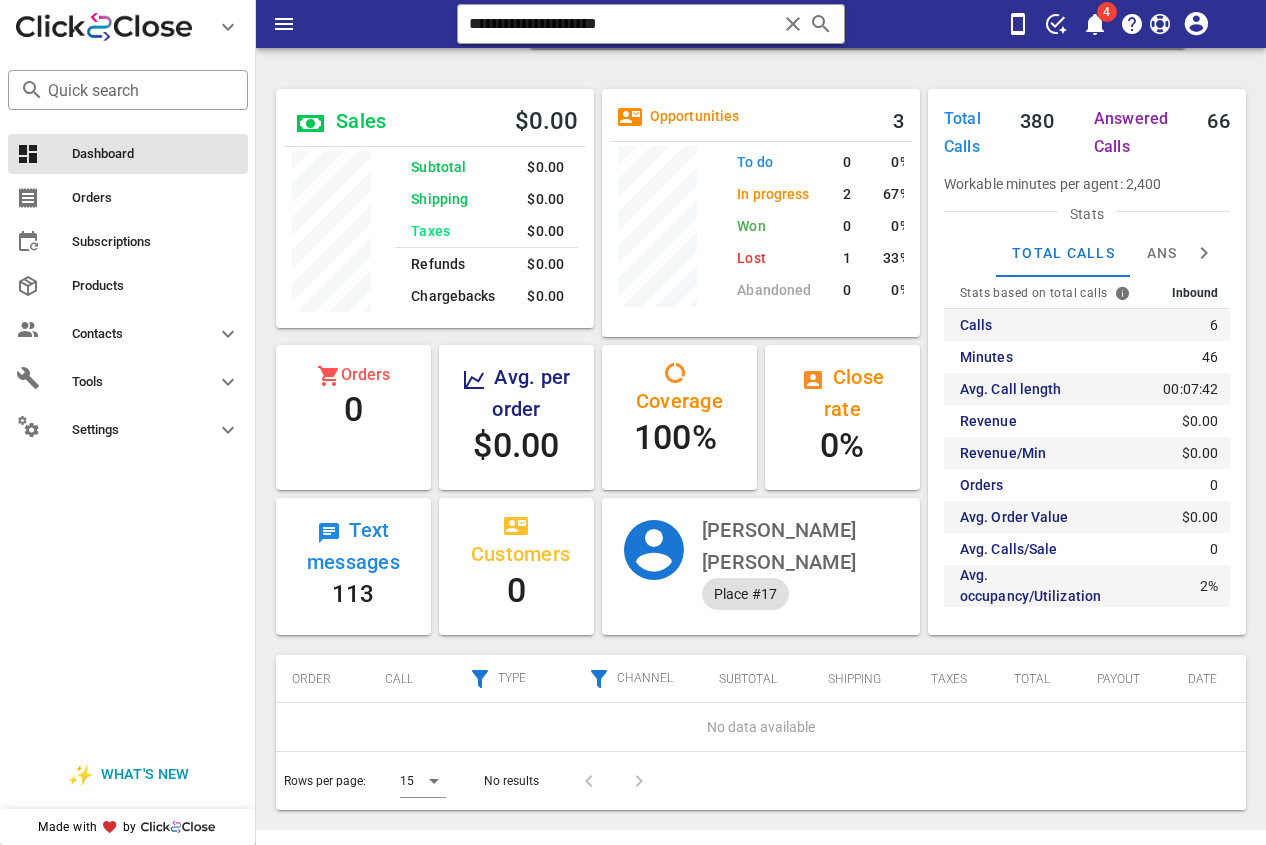 drag, startPoint x: 581, startPoint y: 32, endPoint x: 171, endPoint y: 63, distance: 411.1703 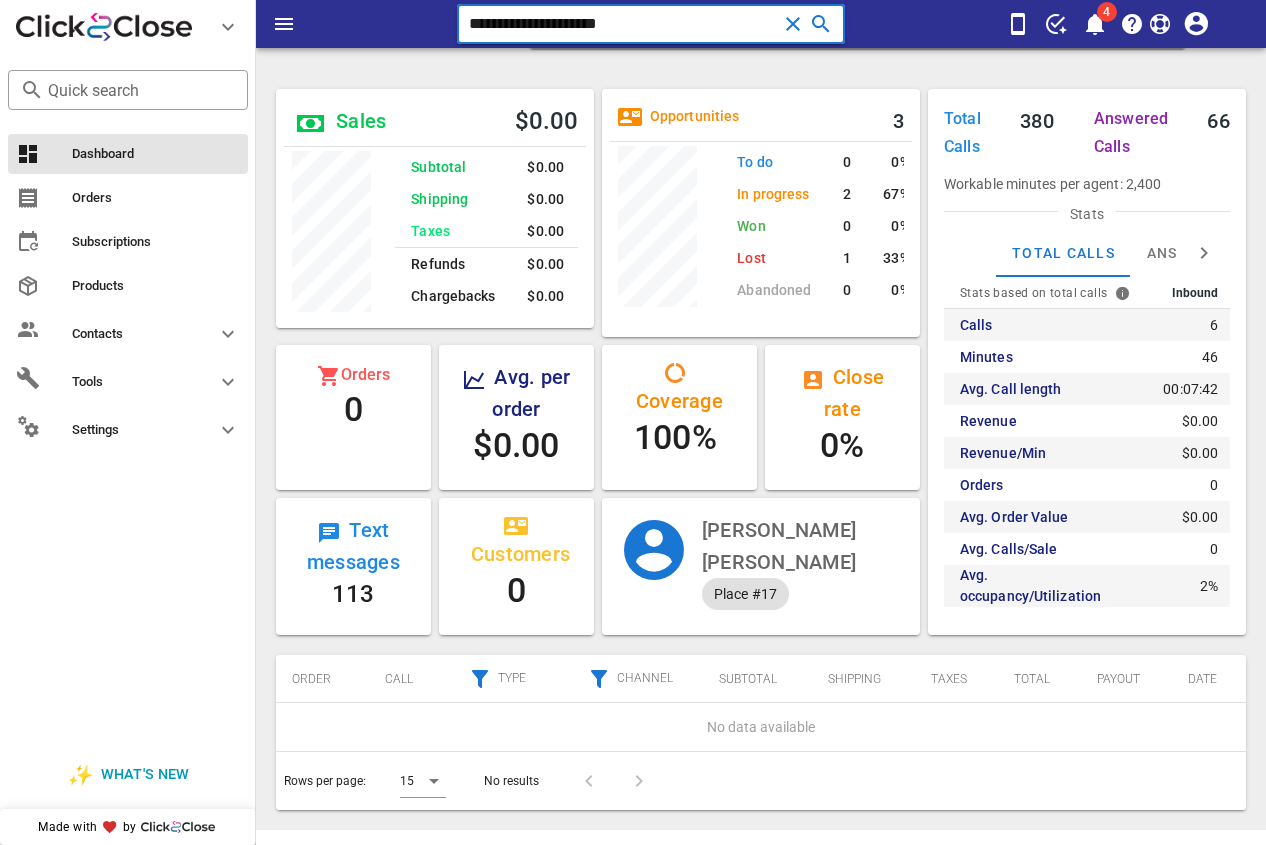 paste on "*" 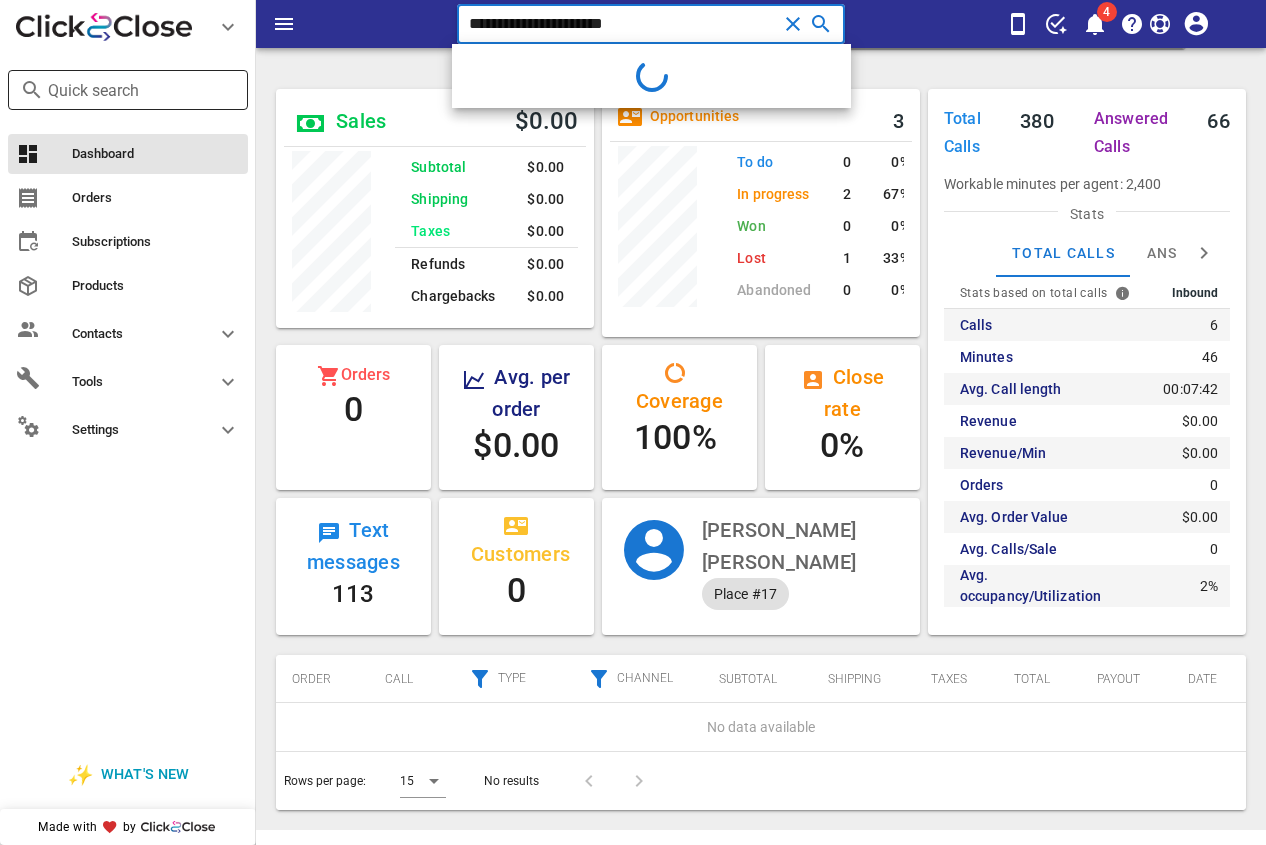 type on "**********" 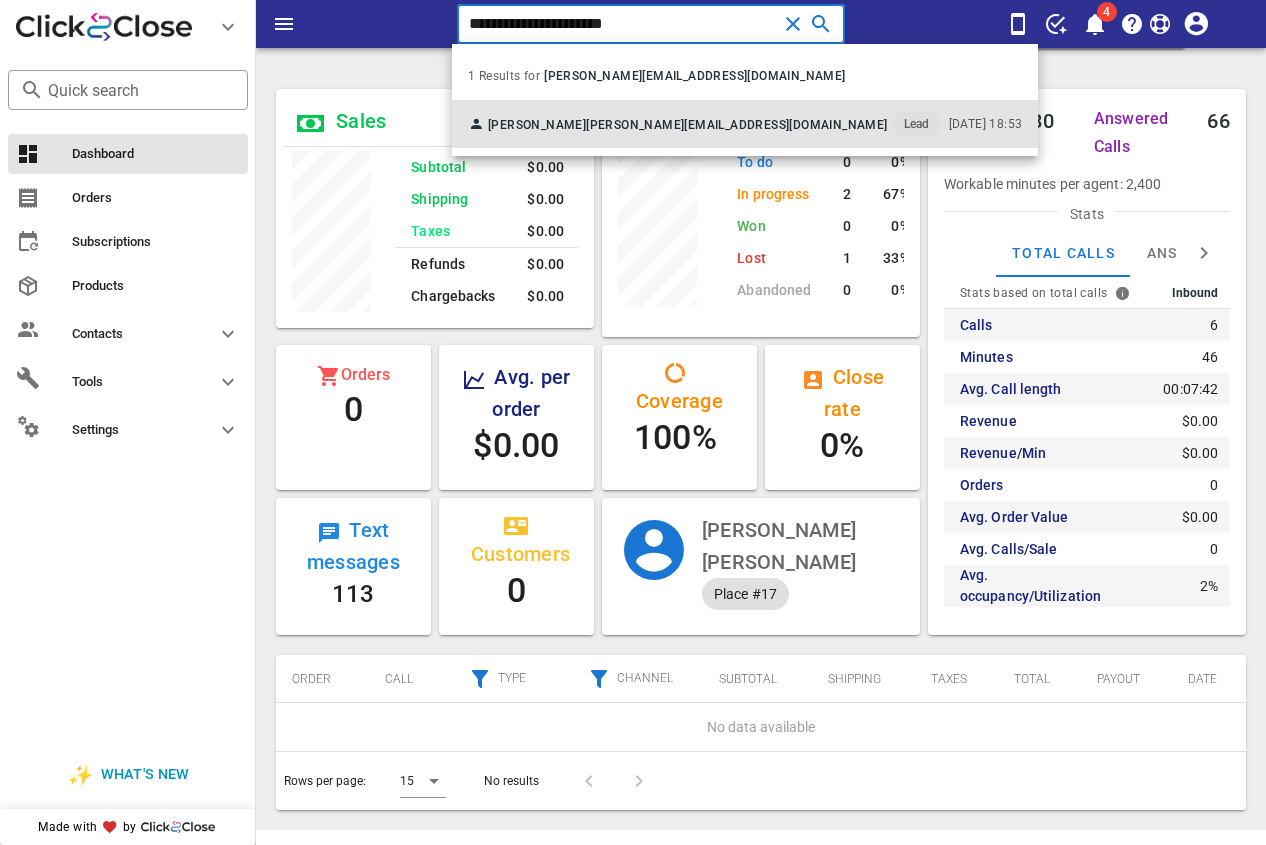 click on "[PERSON_NAME]" at bounding box center (537, 125) 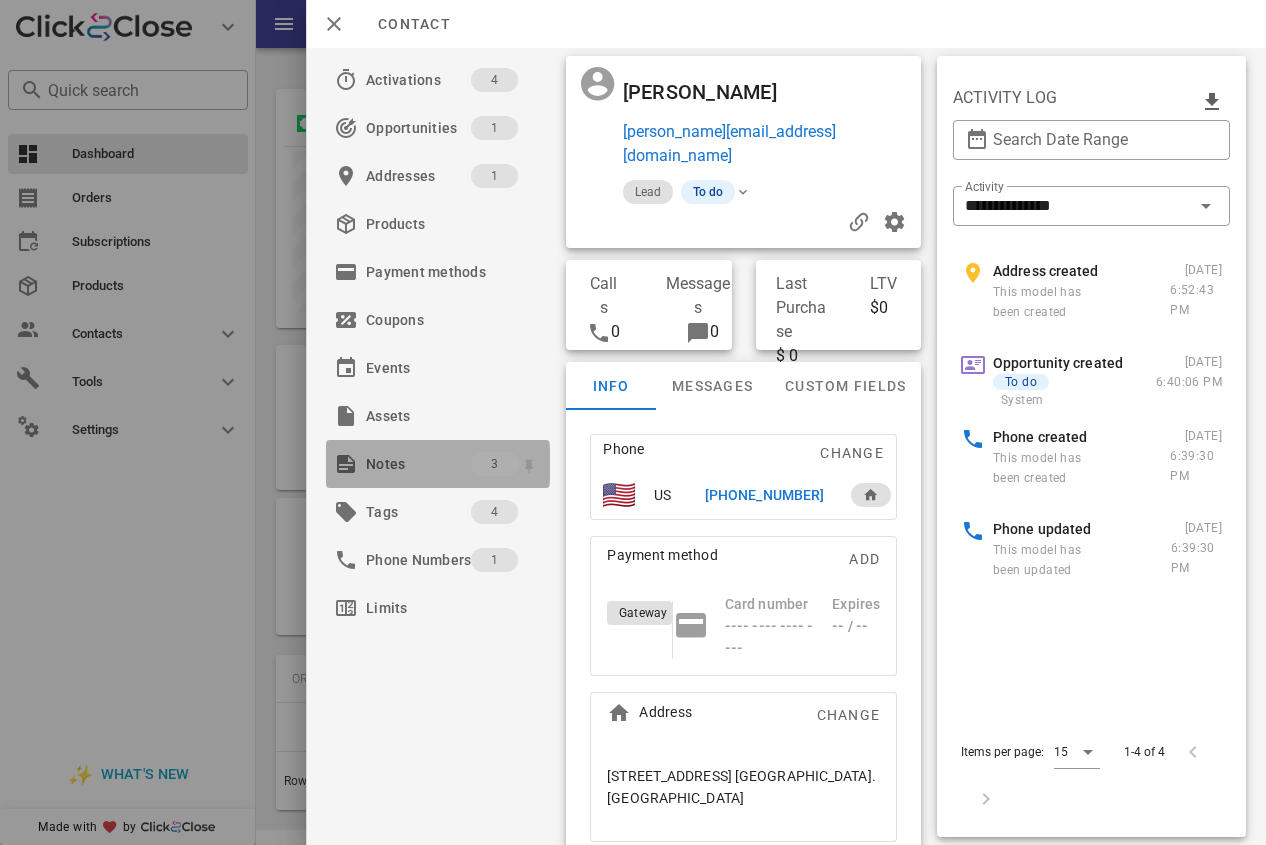 click on "Notes" at bounding box center (418, 464) 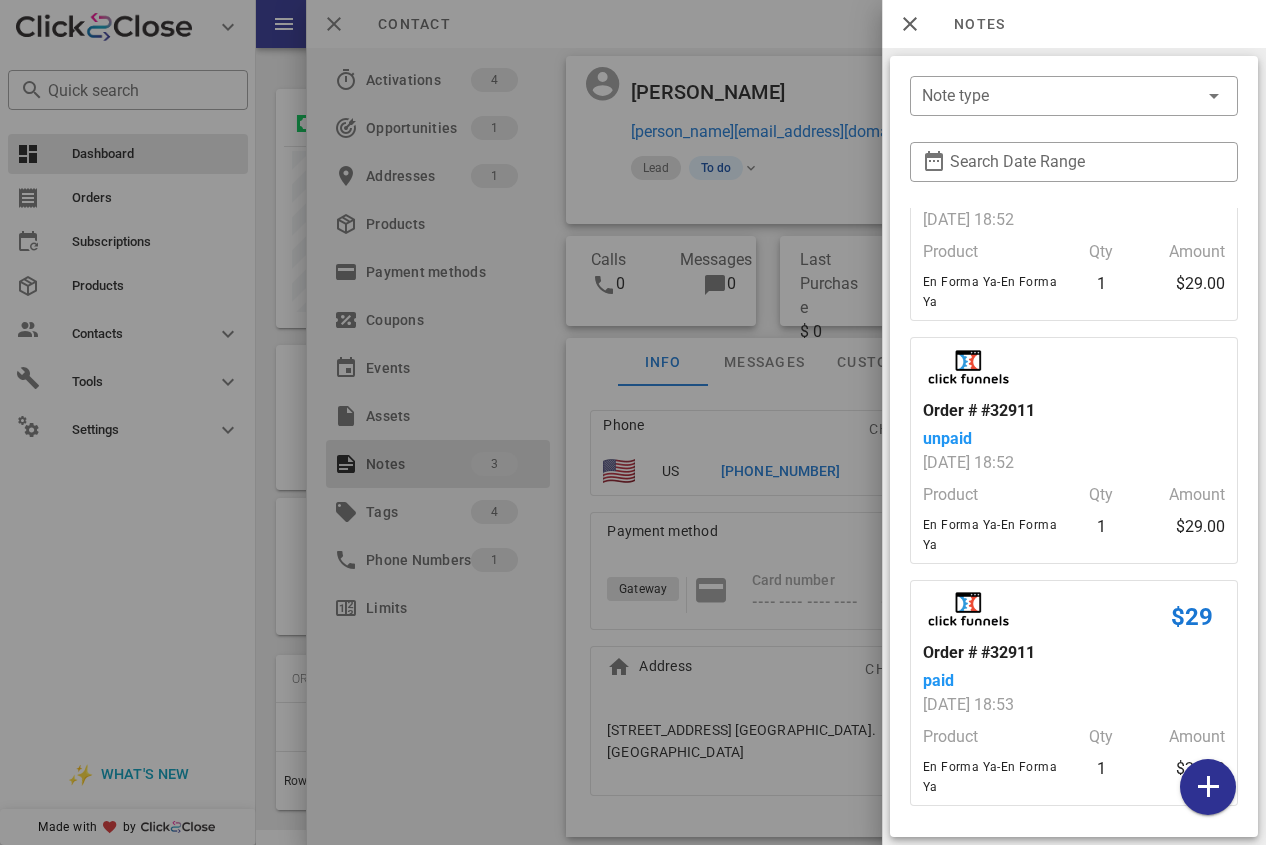 scroll, scrollTop: 115, scrollLeft: 0, axis: vertical 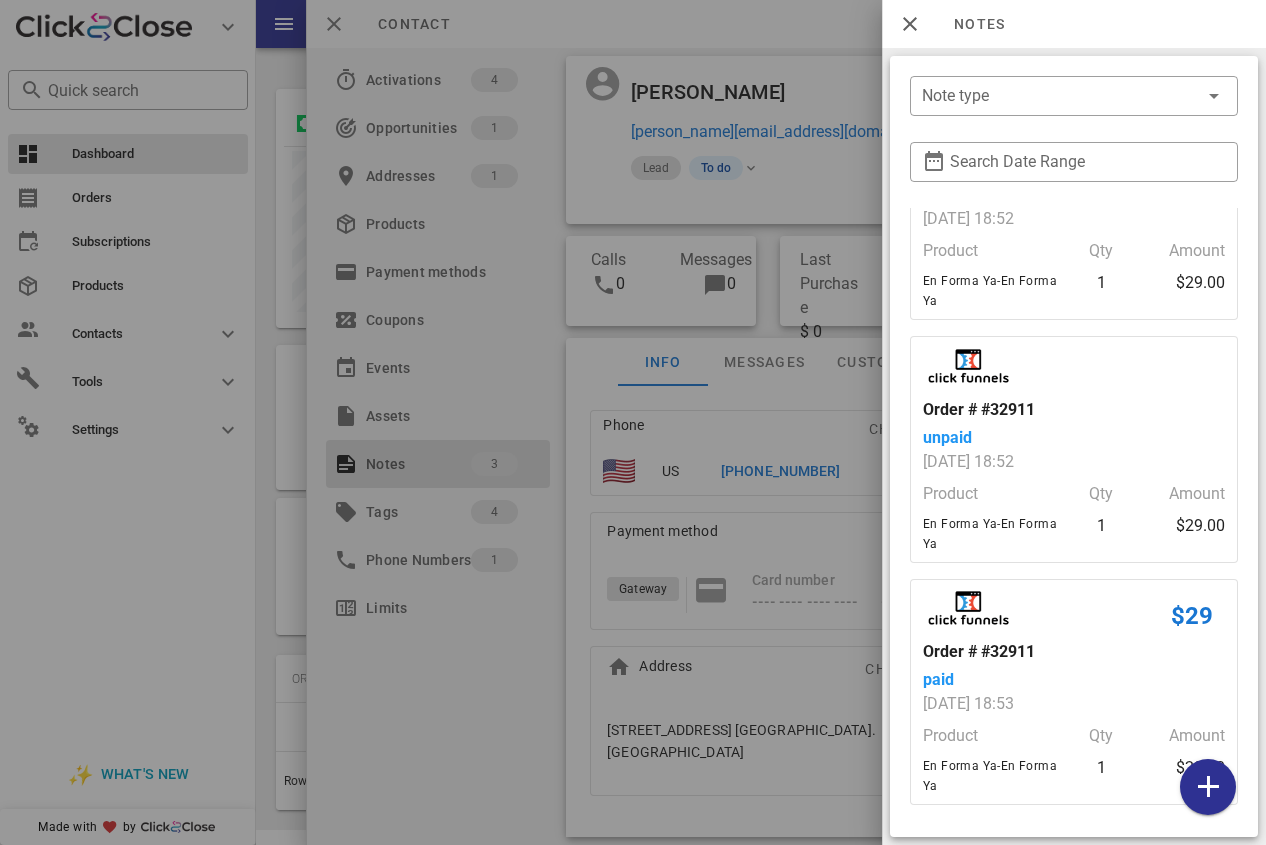 click at bounding box center [633, 422] 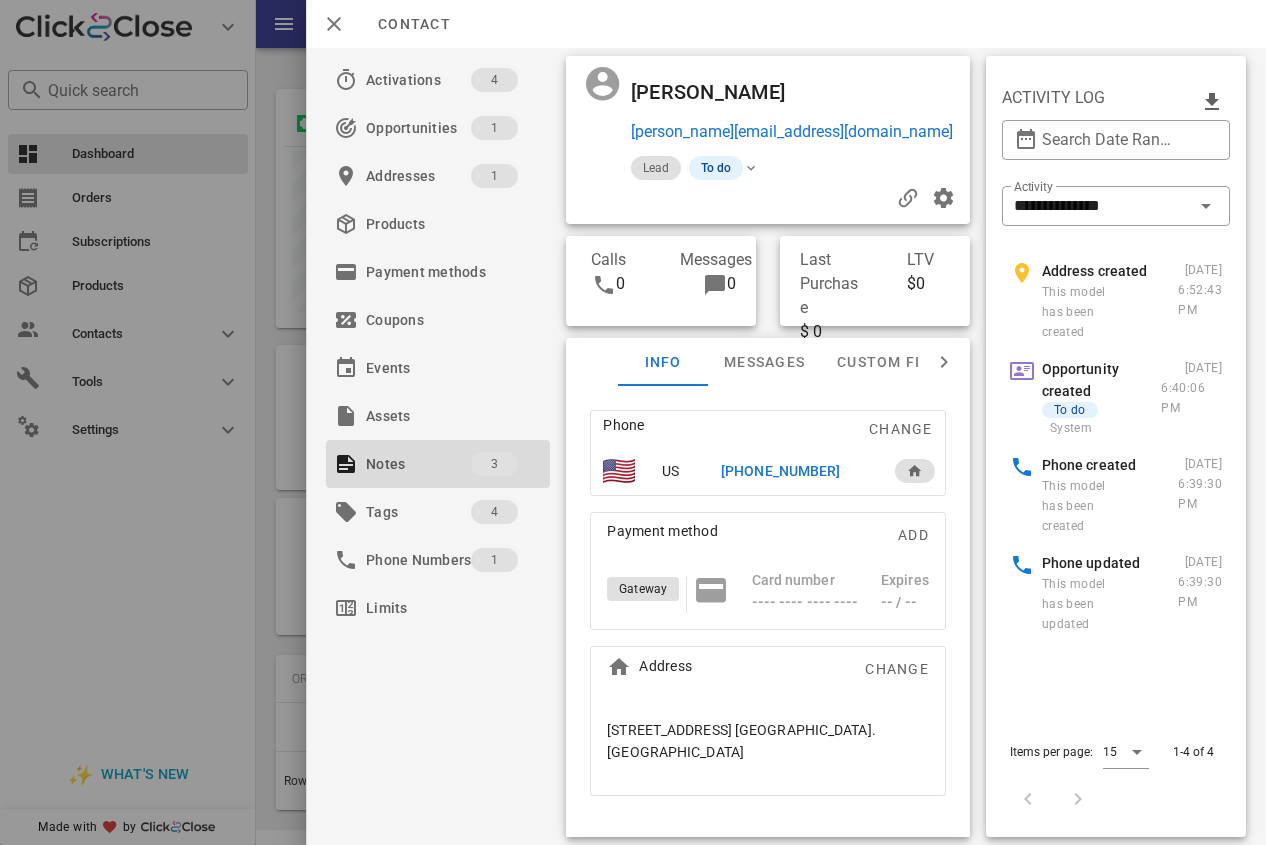 click on "[PHONE_NUMBER]" at bounding box center (797, 471) 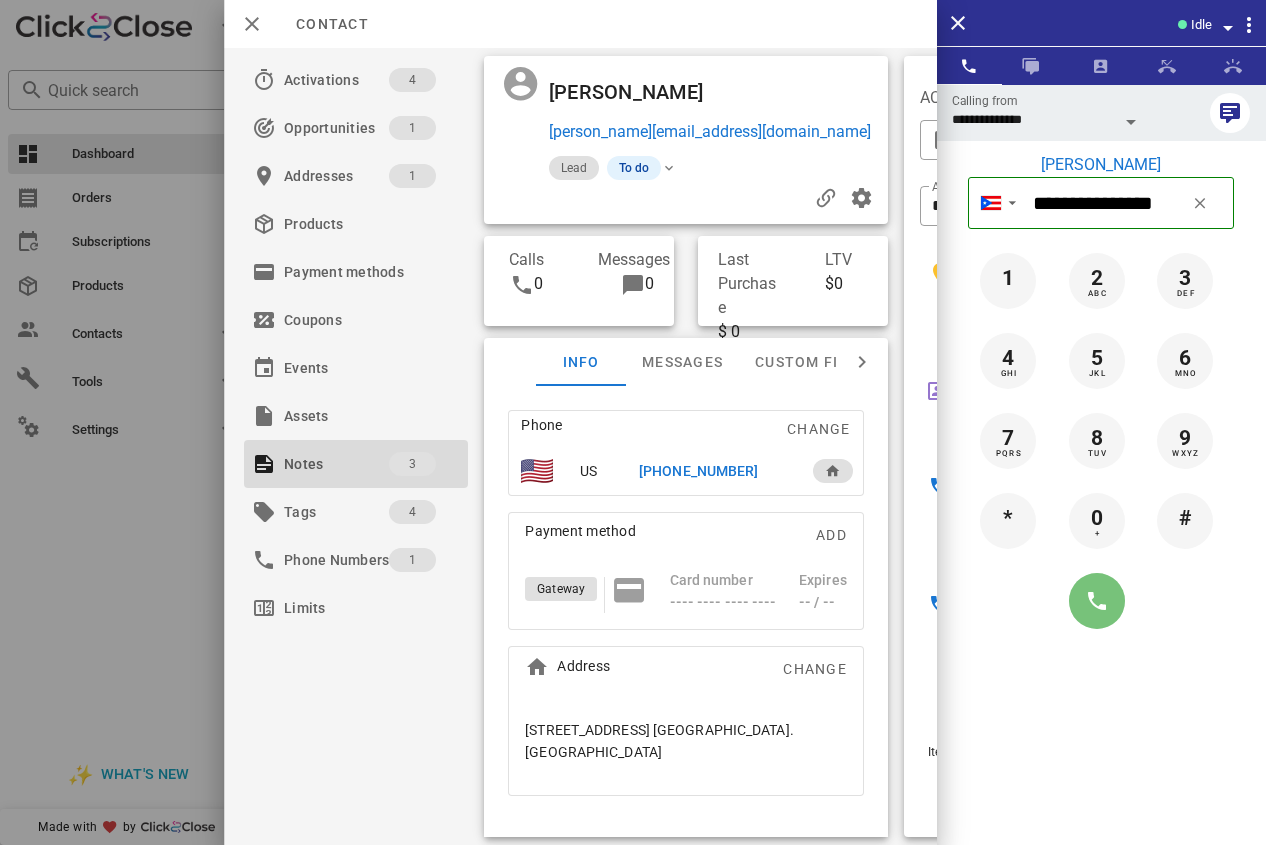 click at bounding box center (1097, 601) 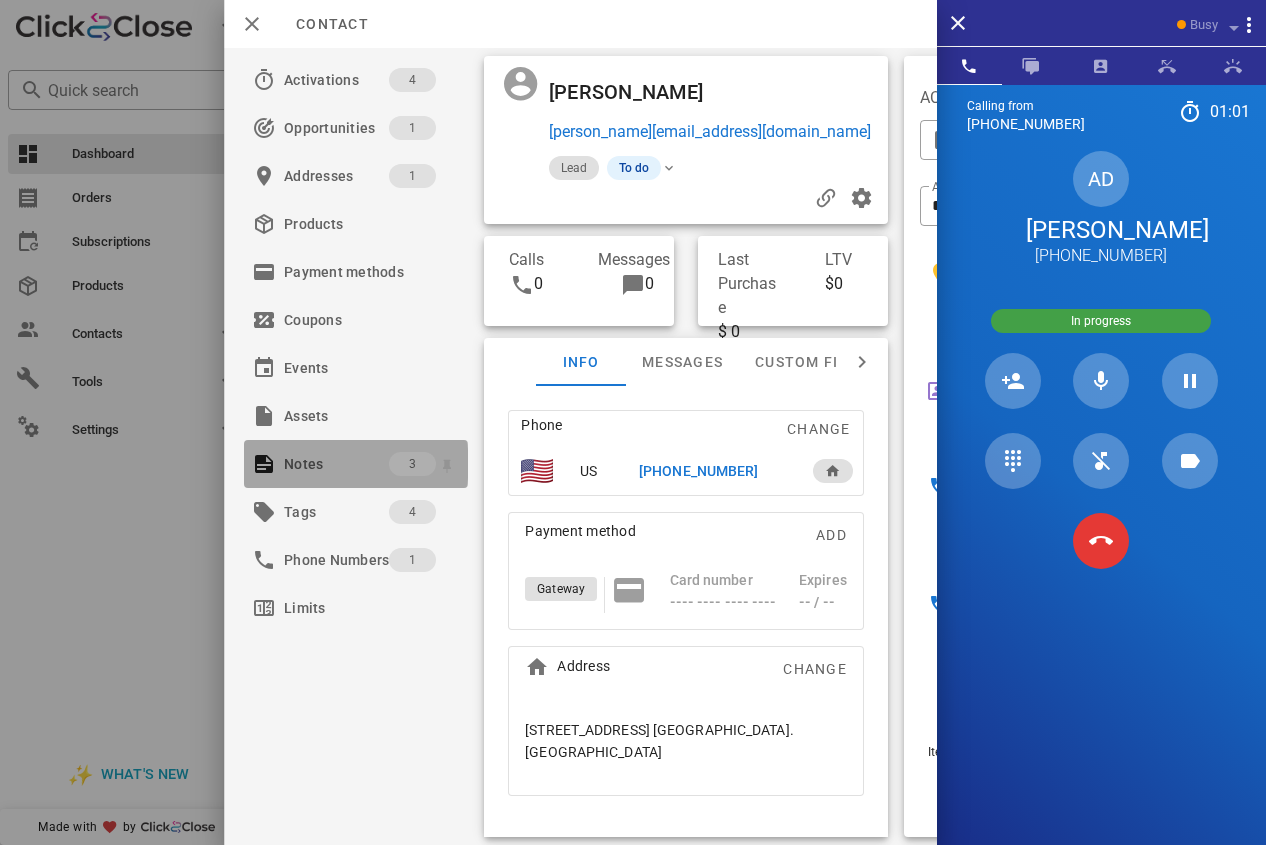 click on "Notes" at bounding box center [336, 464] 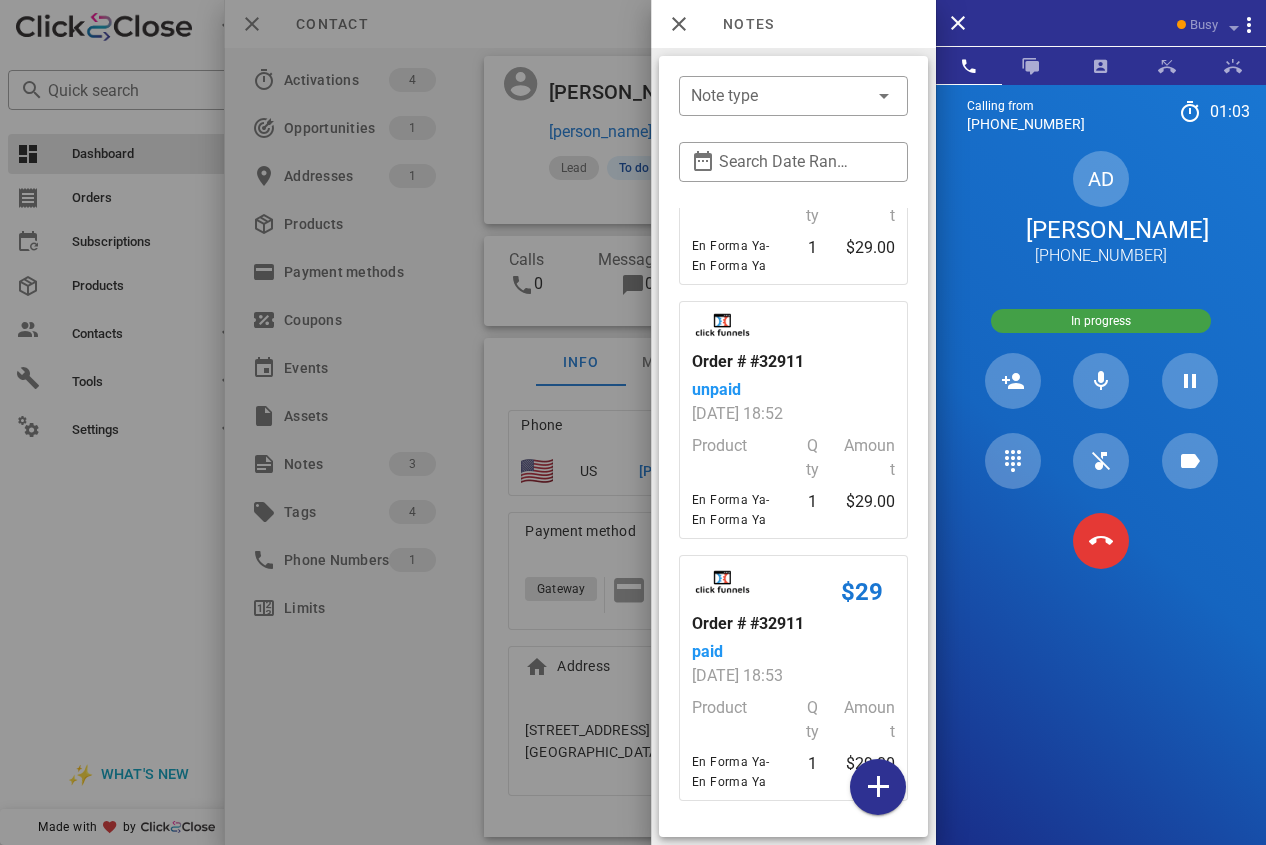 scroll, scrollTop: 253, scrollLeft: 0, axis: vertical 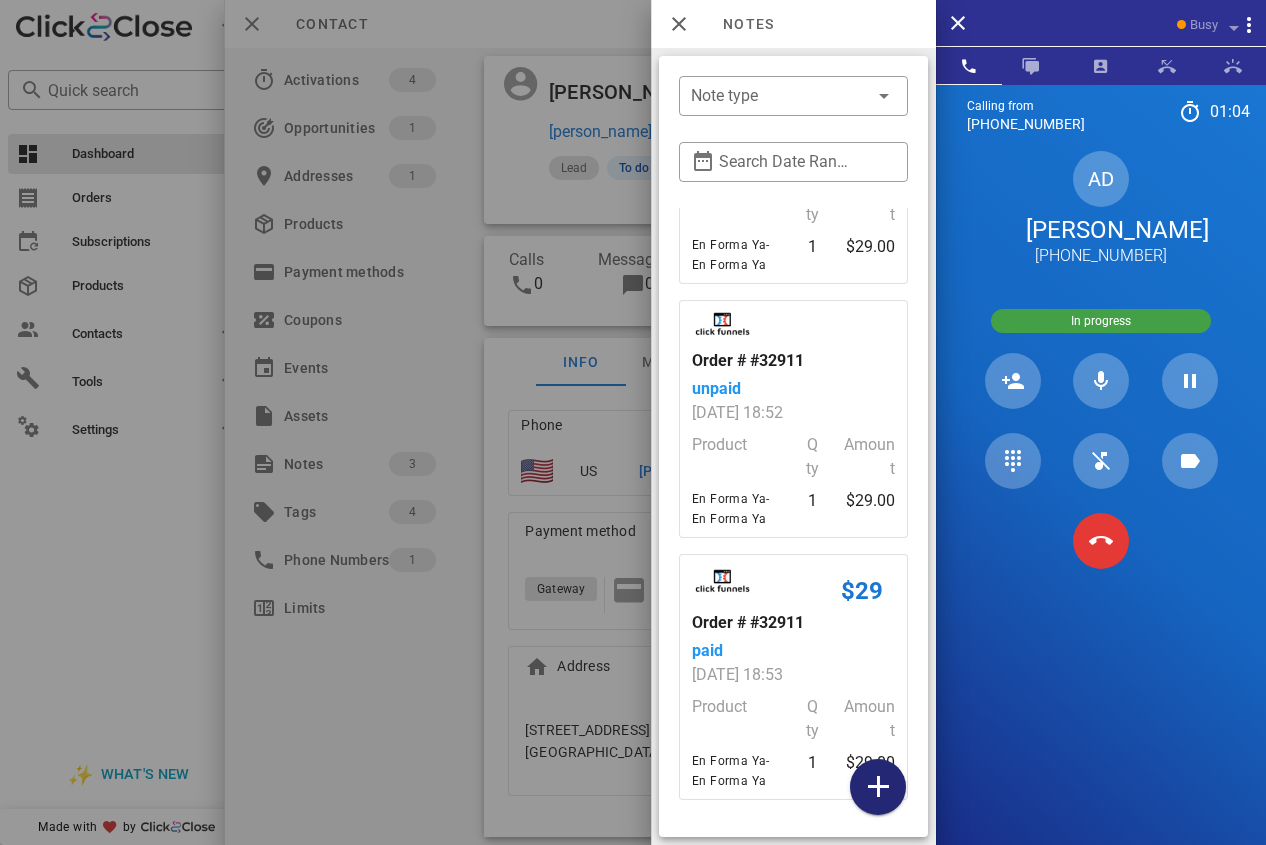 click at bounding box center [878, 787] 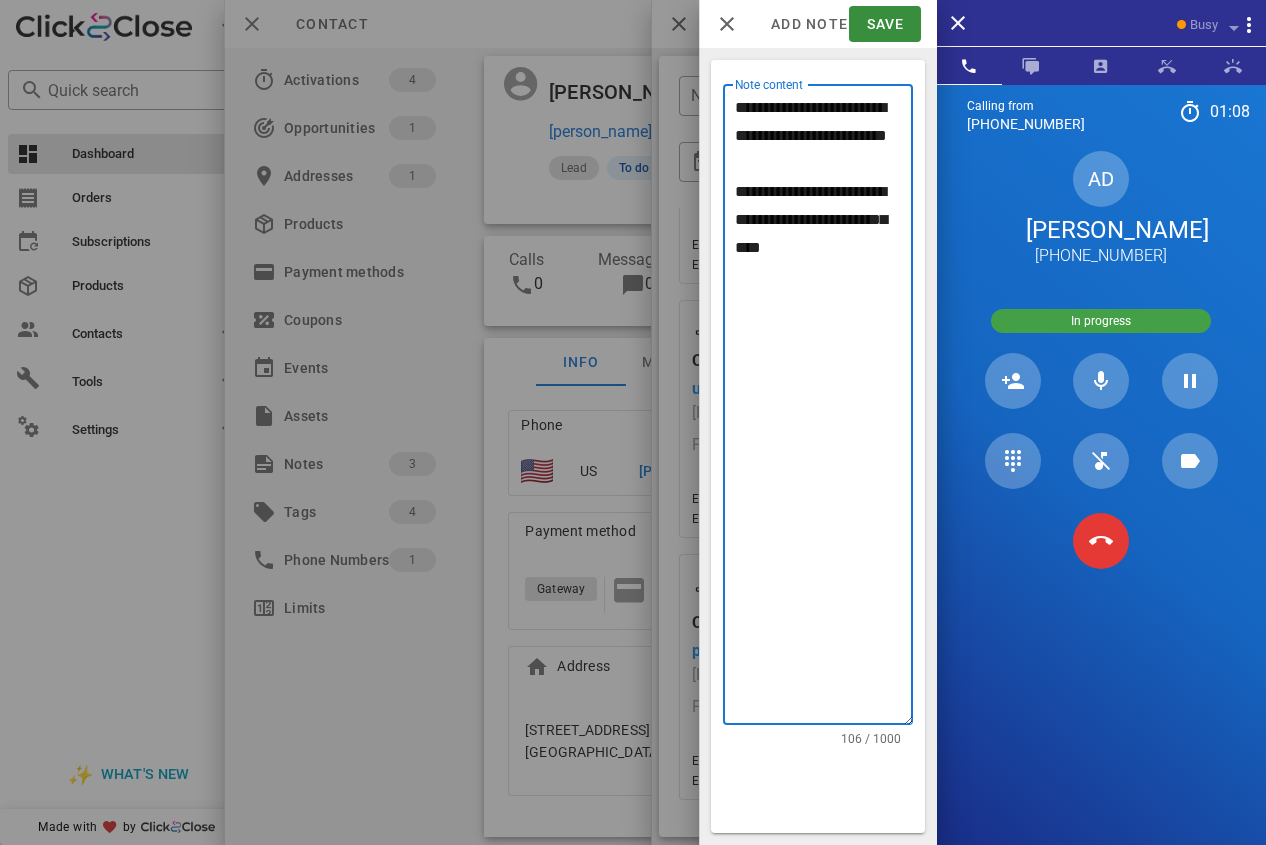 drag, startPoint x: 738, startPoint y: 210, endPoint x: 853, endPoint y: 327, distance: 164.05487 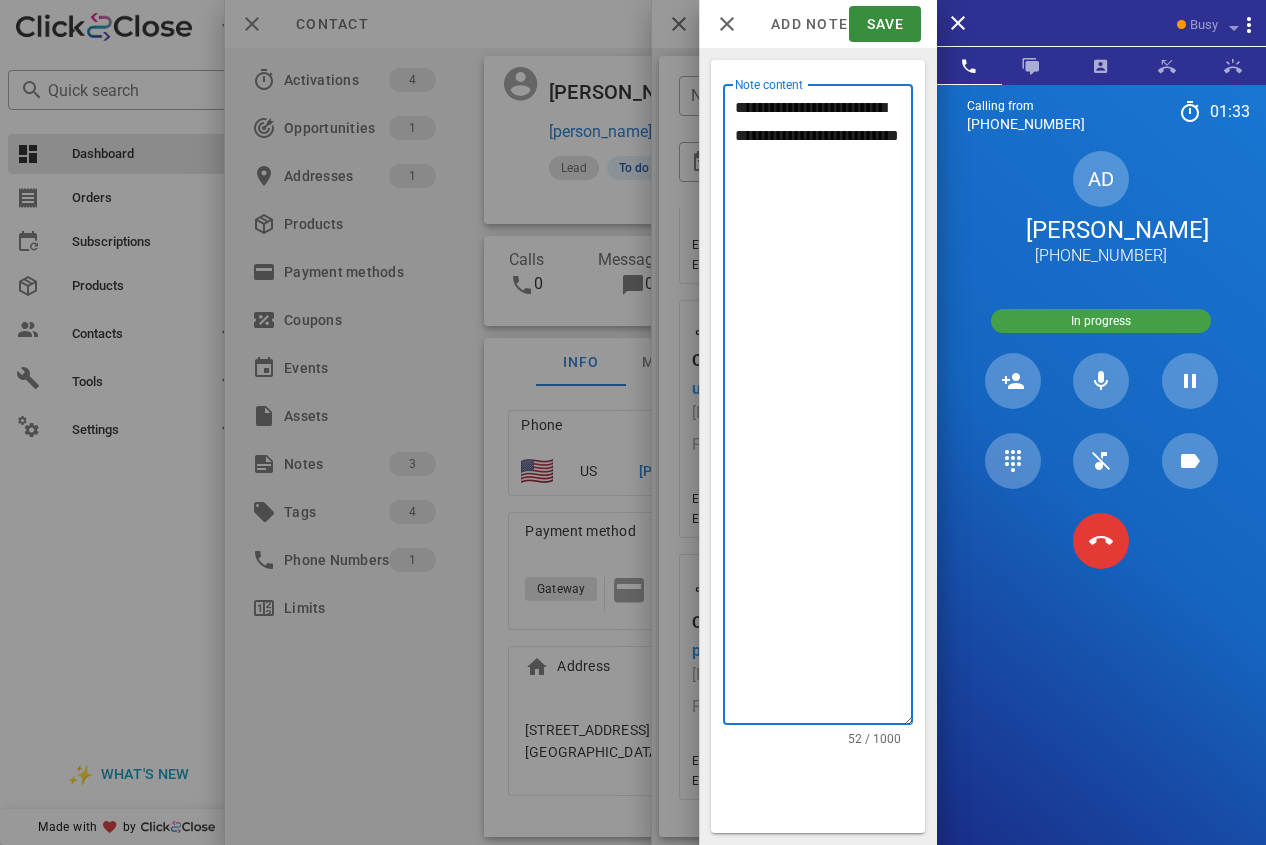 drag, startPoint x: 755, startPoint y: 122, endPoint x: 763, endPoint y: 143, distance: 22.472204 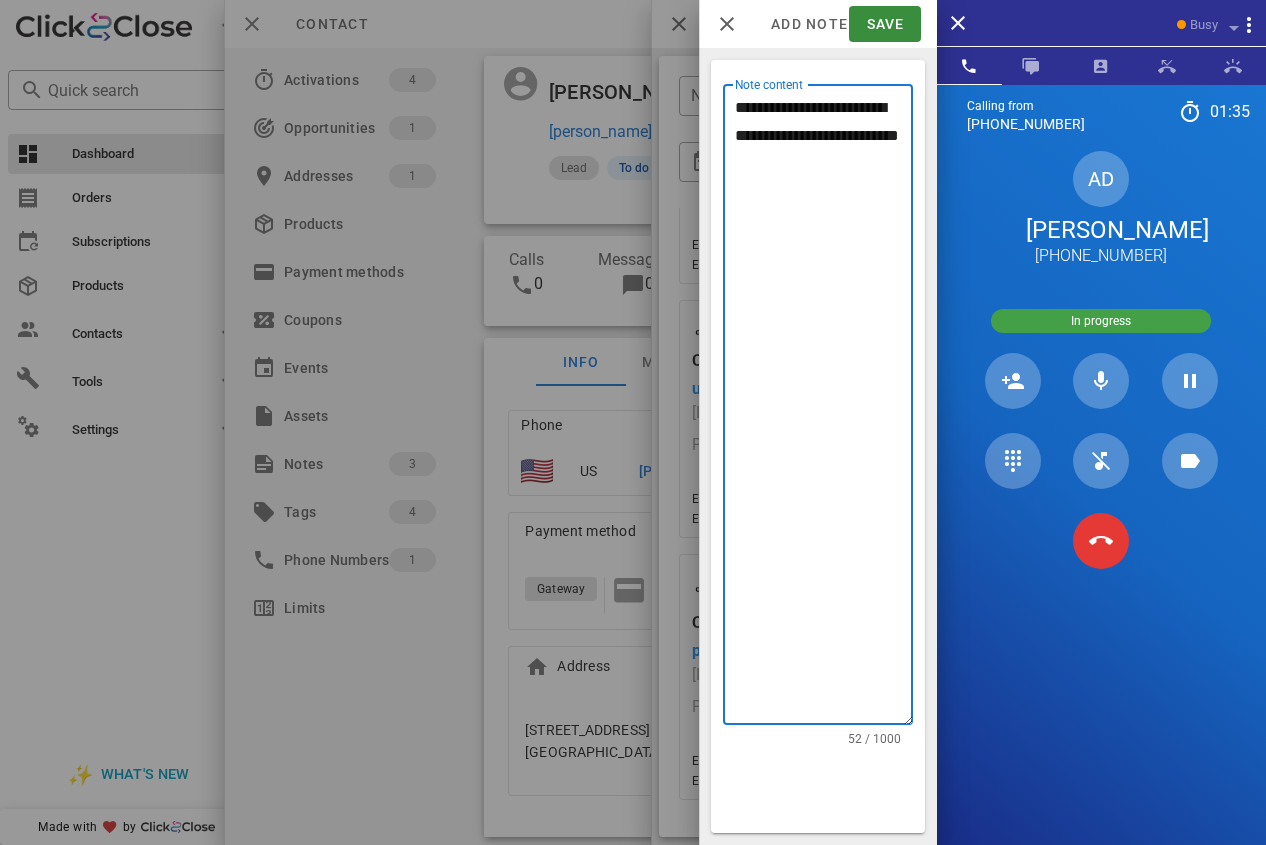 drag, startPoint x: 830, startPoint y: 136, endPoint x: 872, endPoint y: 220, distance: 93.914856 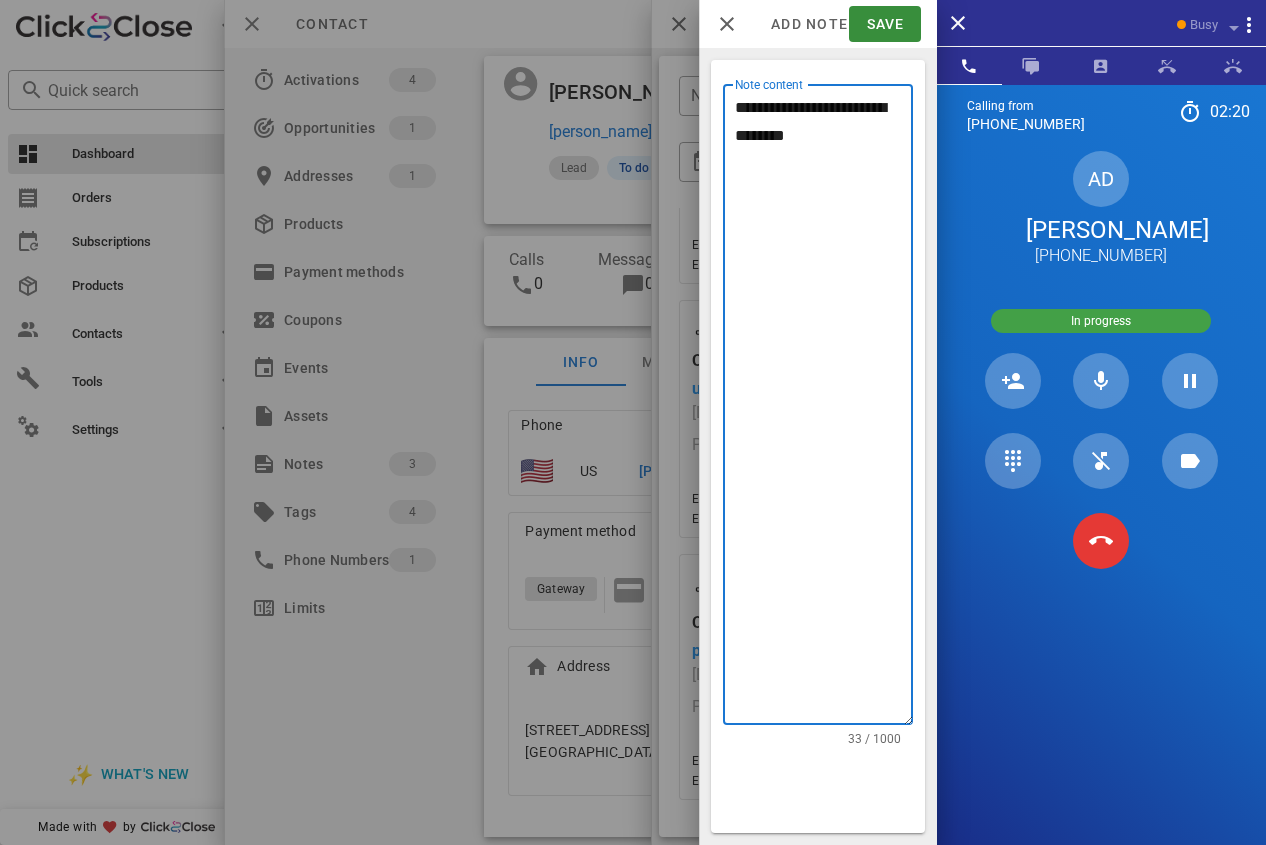 click on "**********" at bounding box center [824, 409] 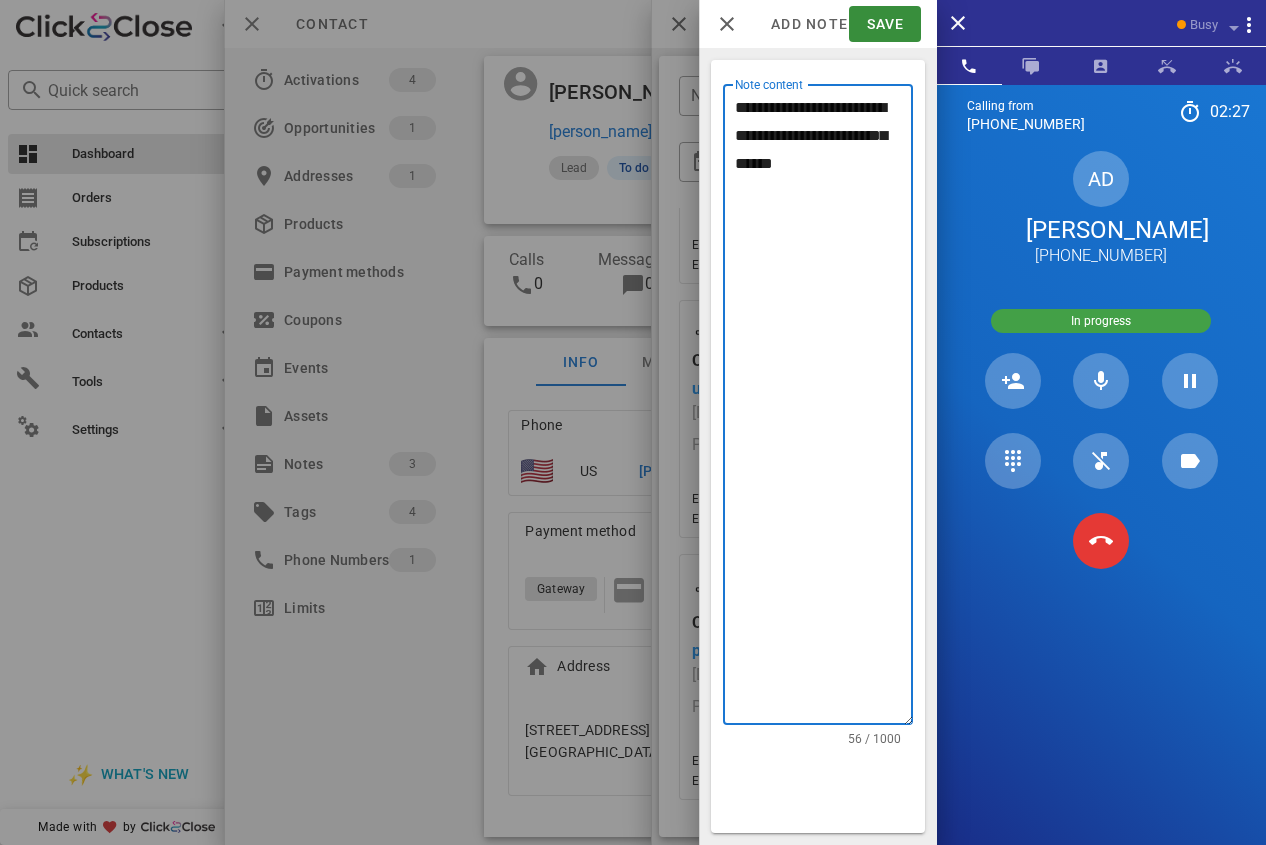 click on "**********" at bounding box center [824, 409] 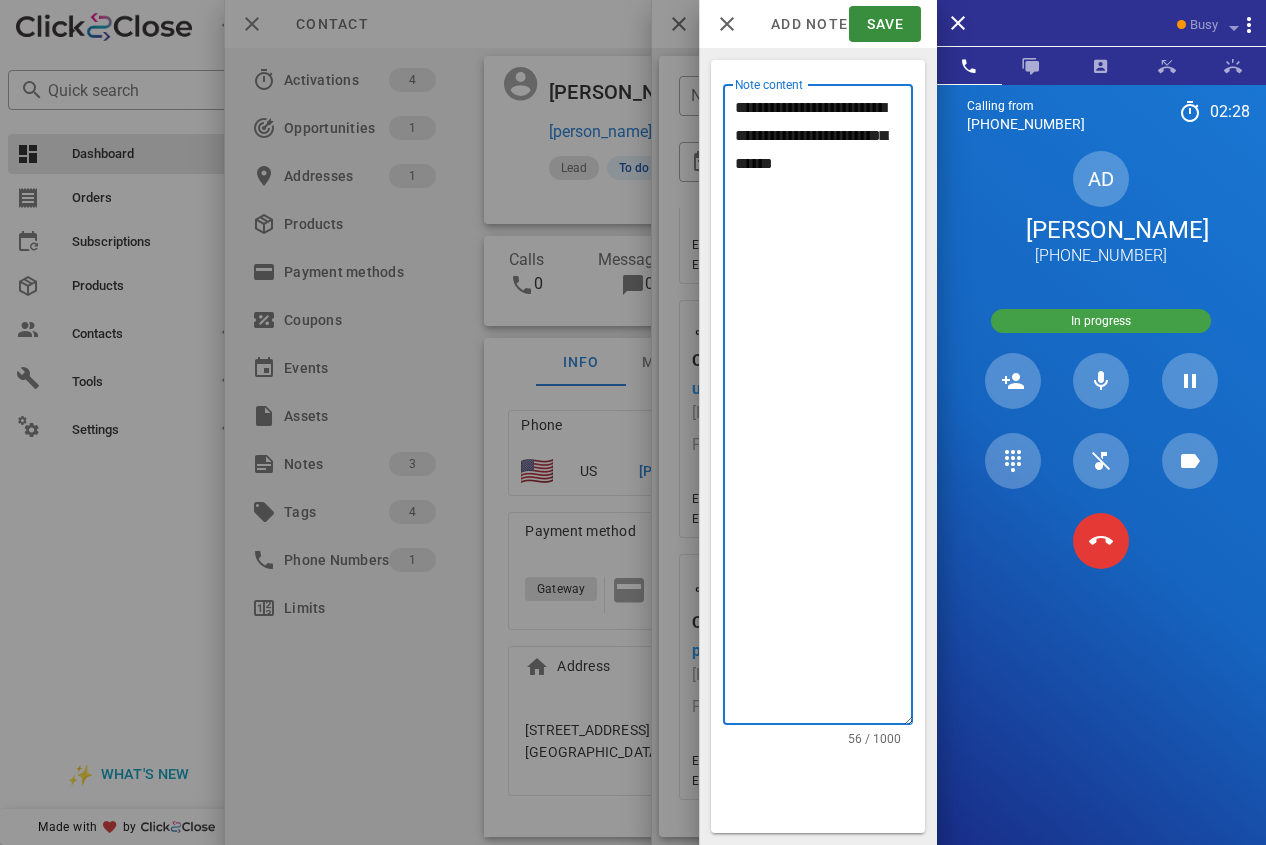 click on "**********" 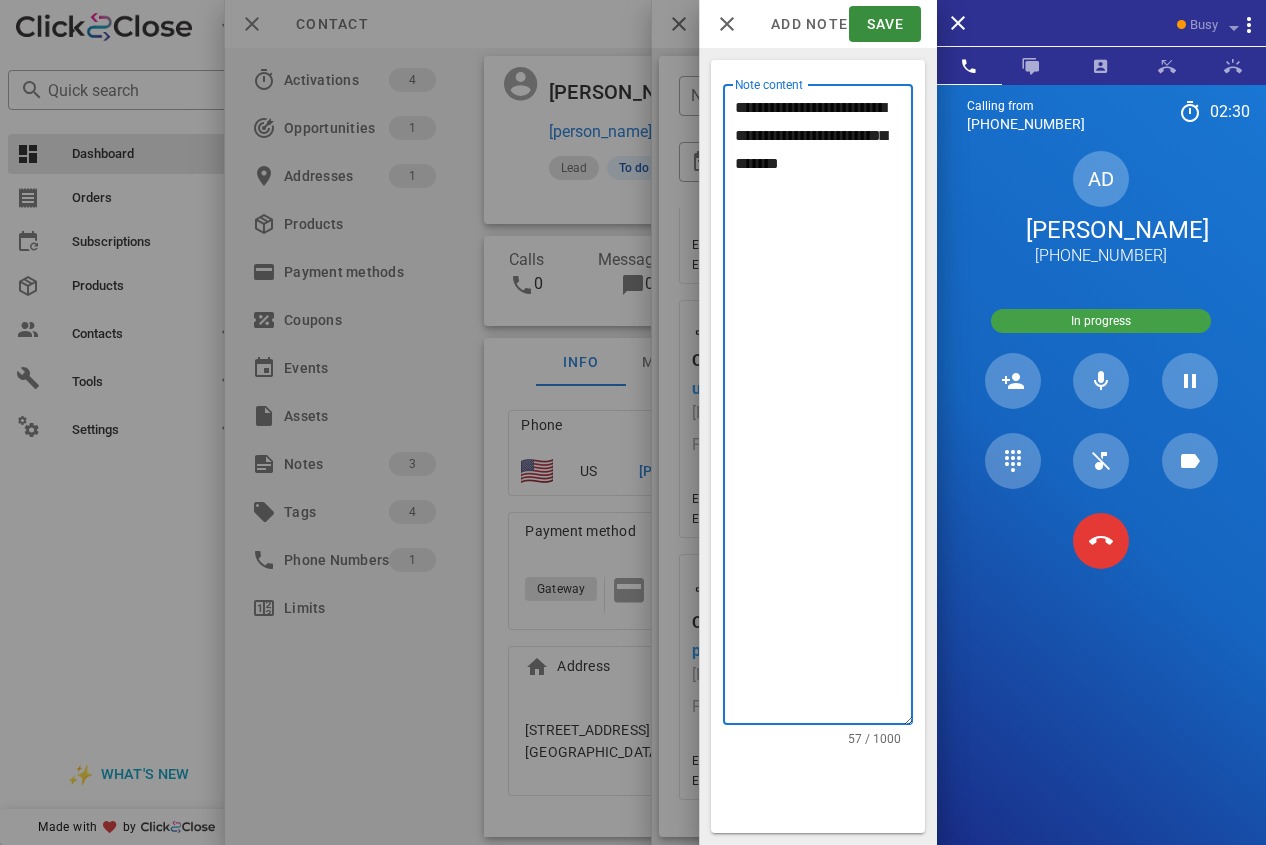 click on "**********" at bounding box center (824, 409) 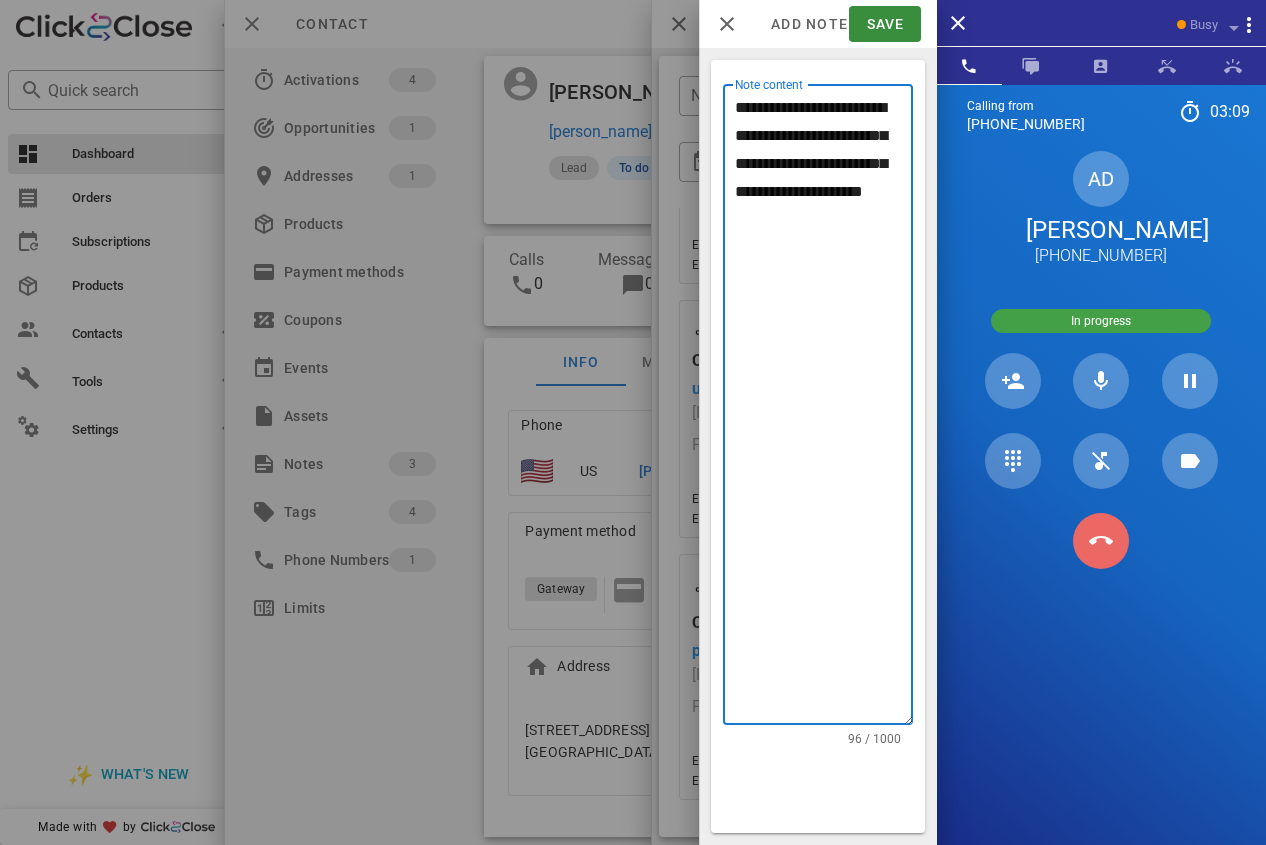 click at bounding box center (1101, 541) 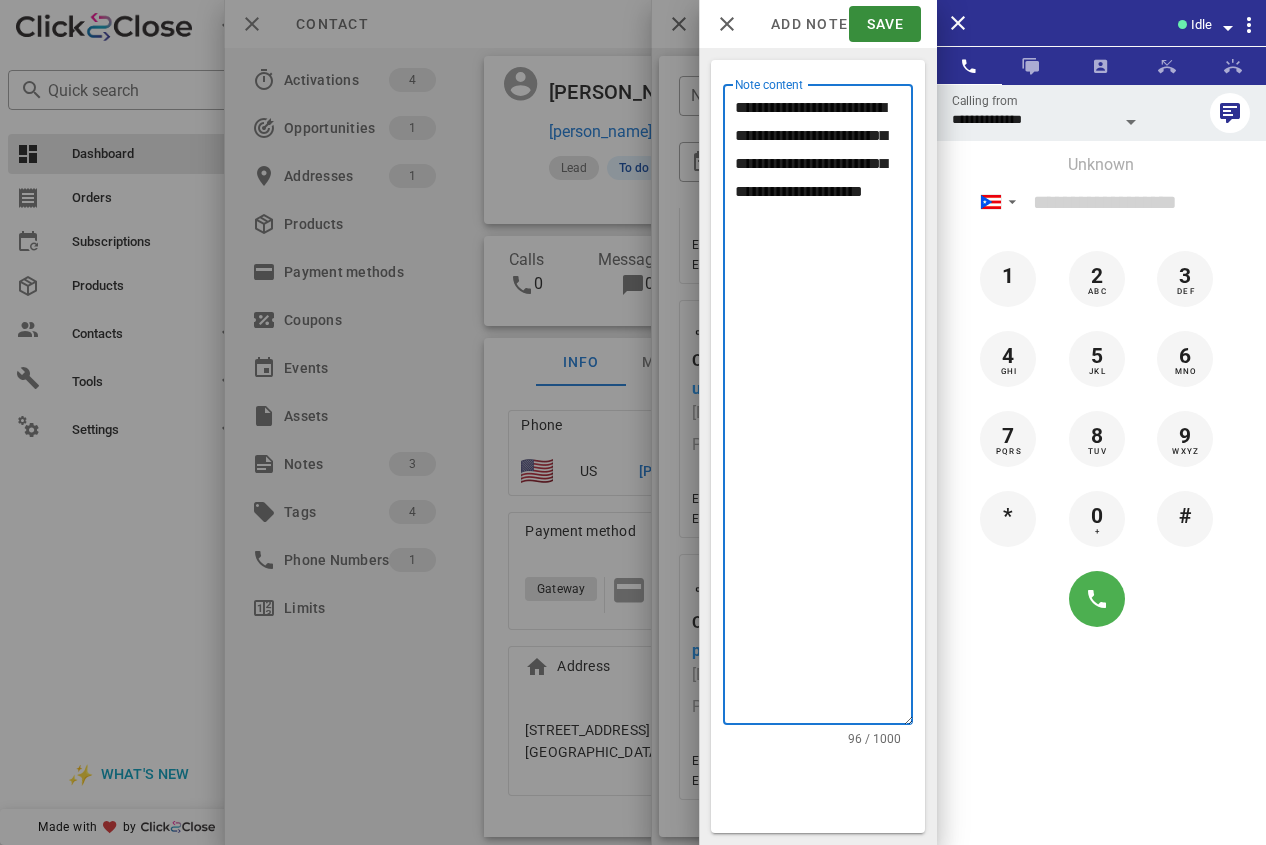 click on "**********" at bounding box center (824, 409) 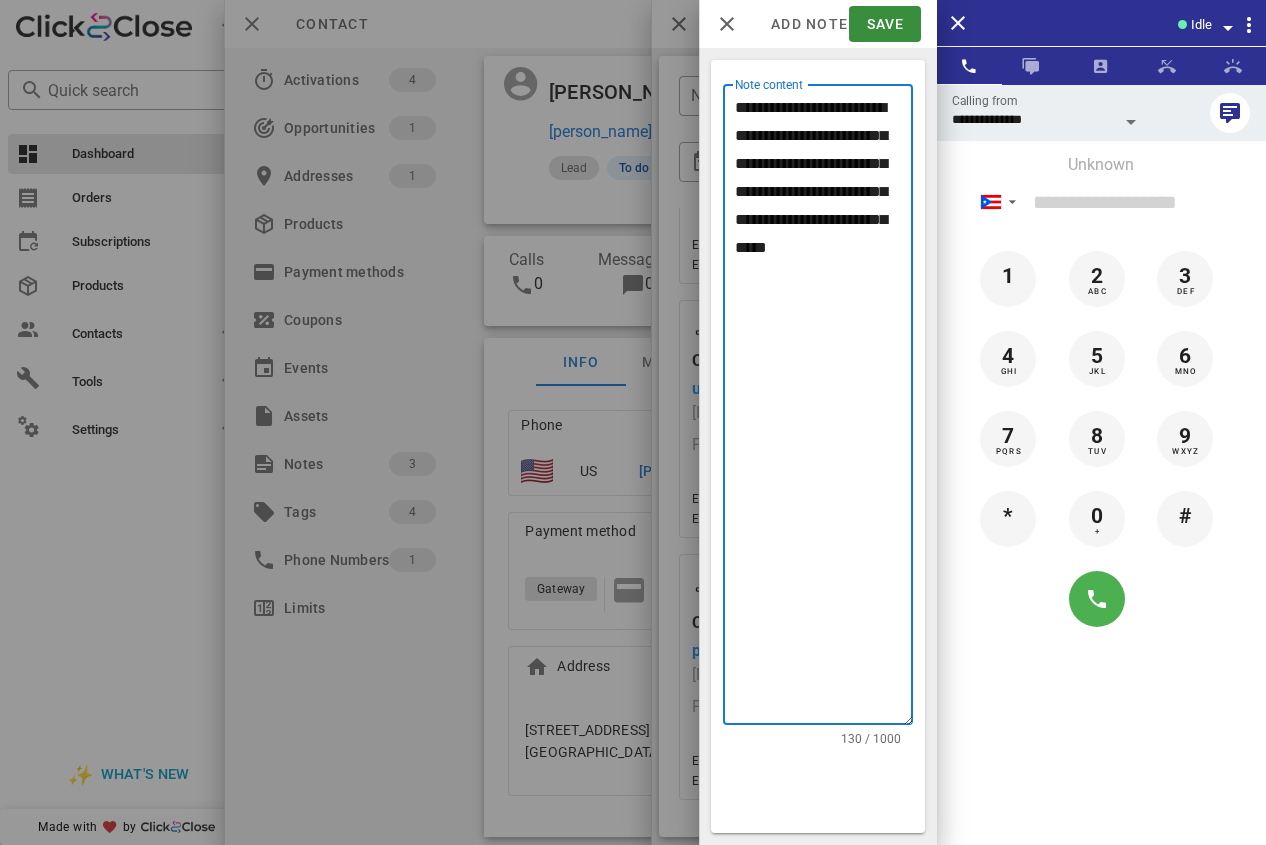 click on "**********" at bounding box center (824, 409) 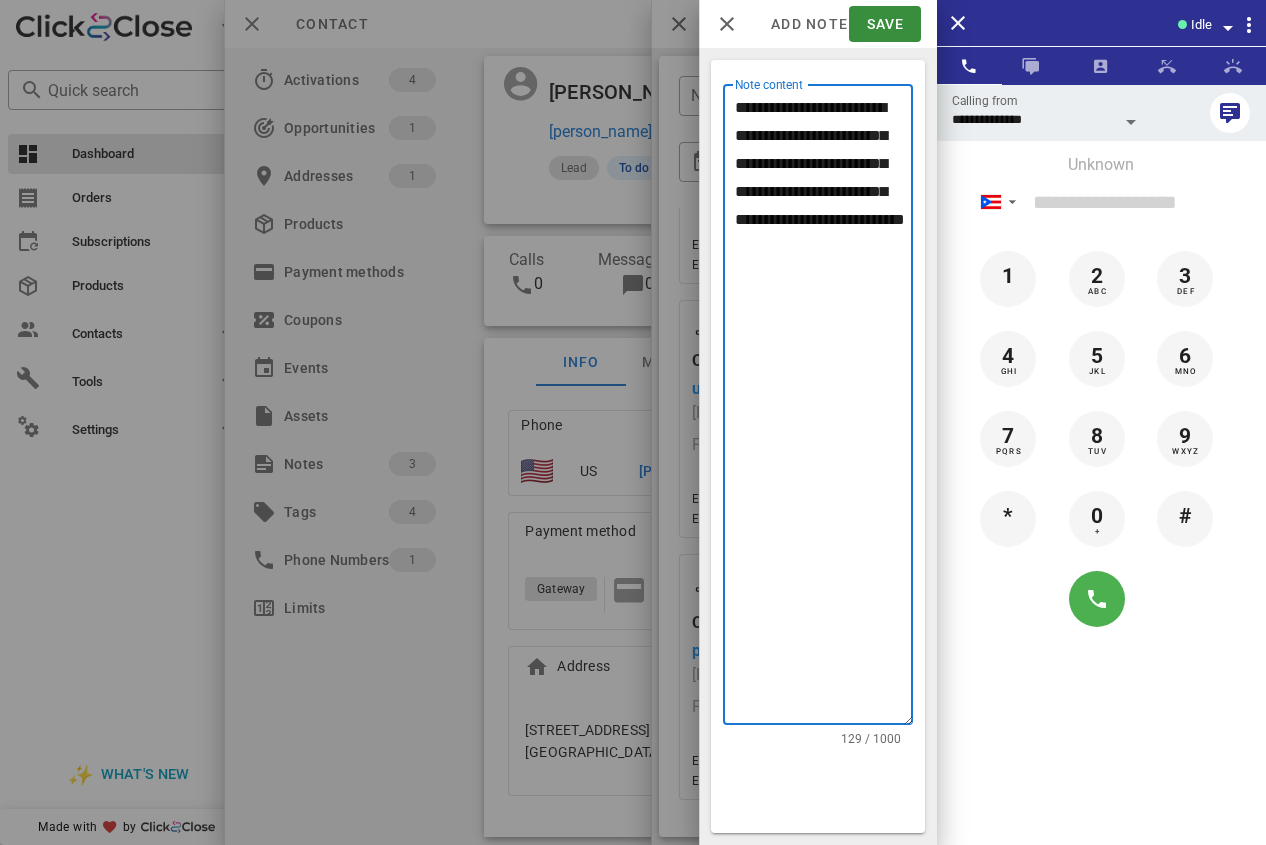 click on "**********" at bounding box center (824, 409) 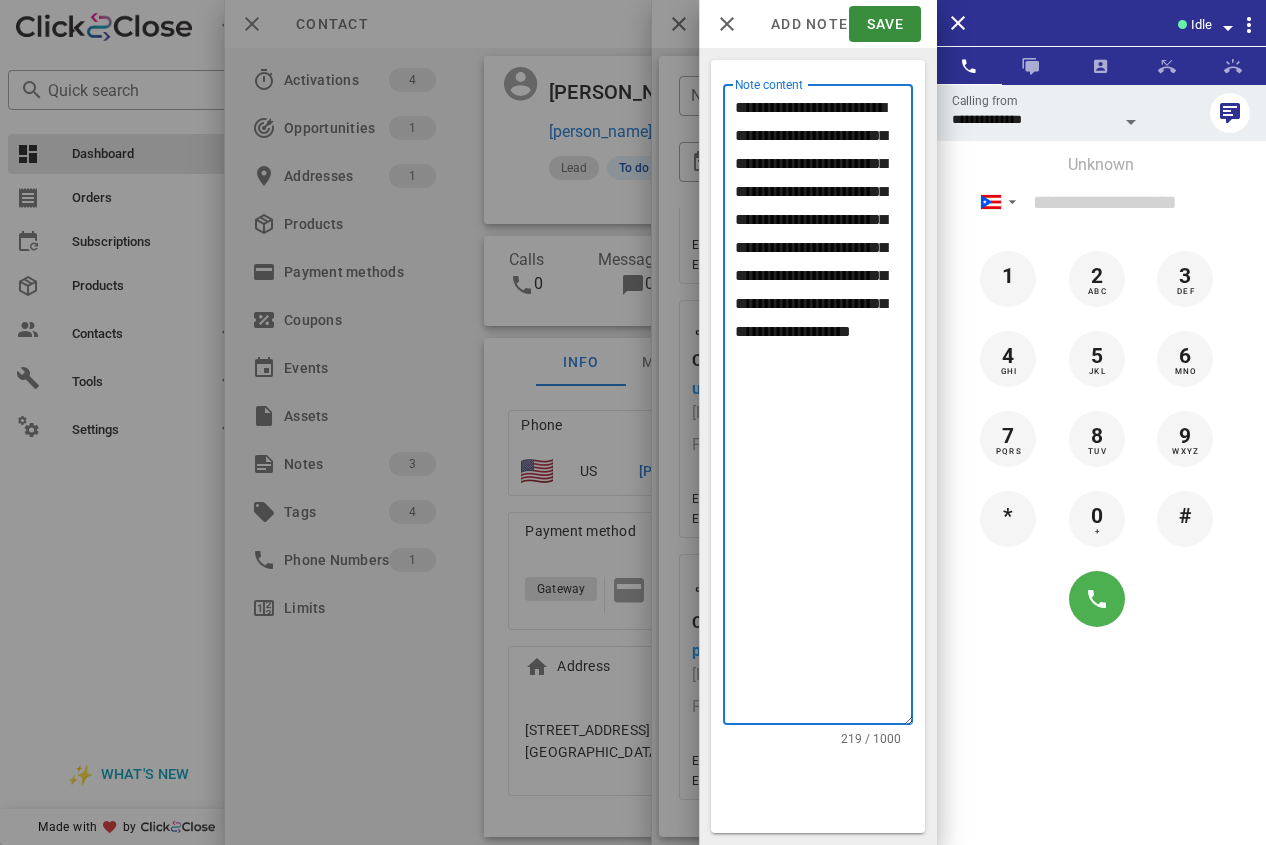click on "**********" at bounding box center (824, 409) 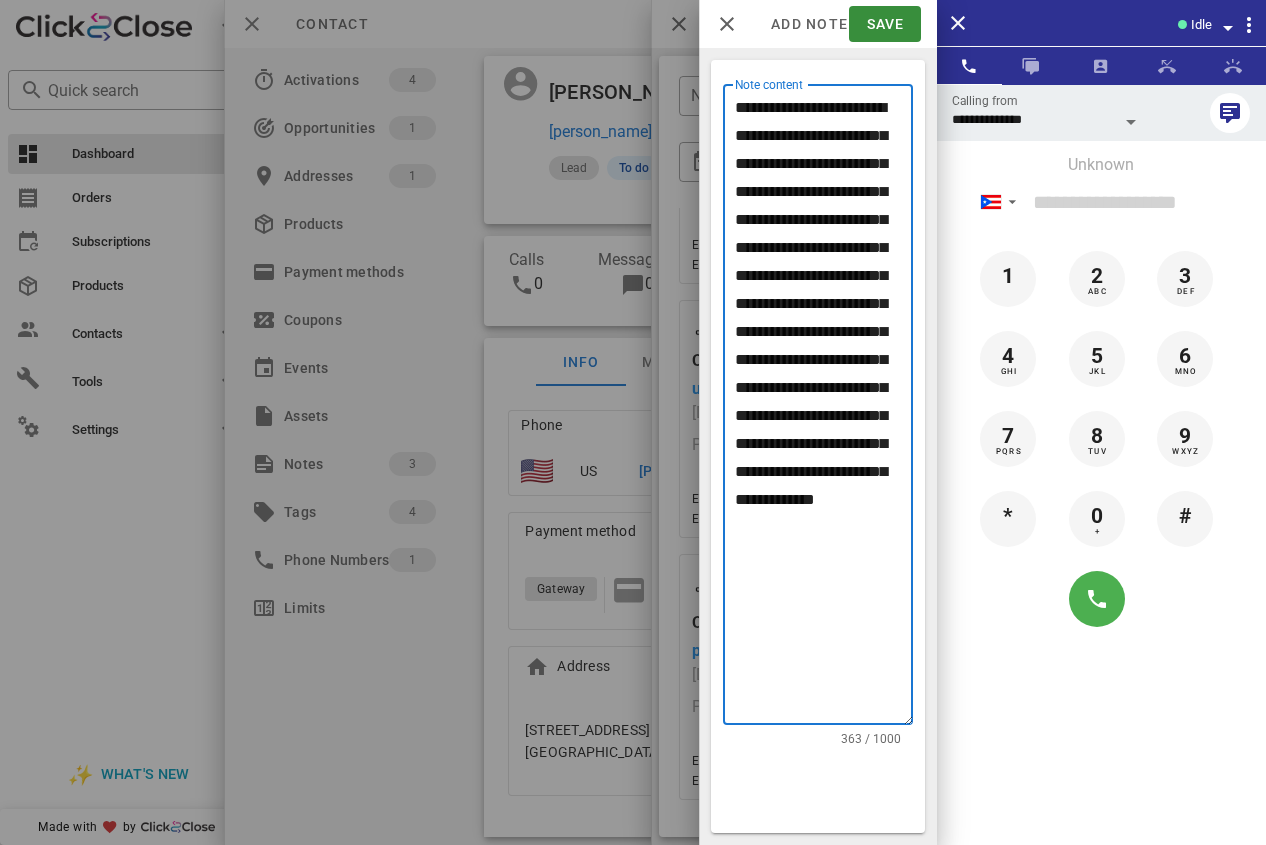 click on "**********" at bounding box center [824, 409] 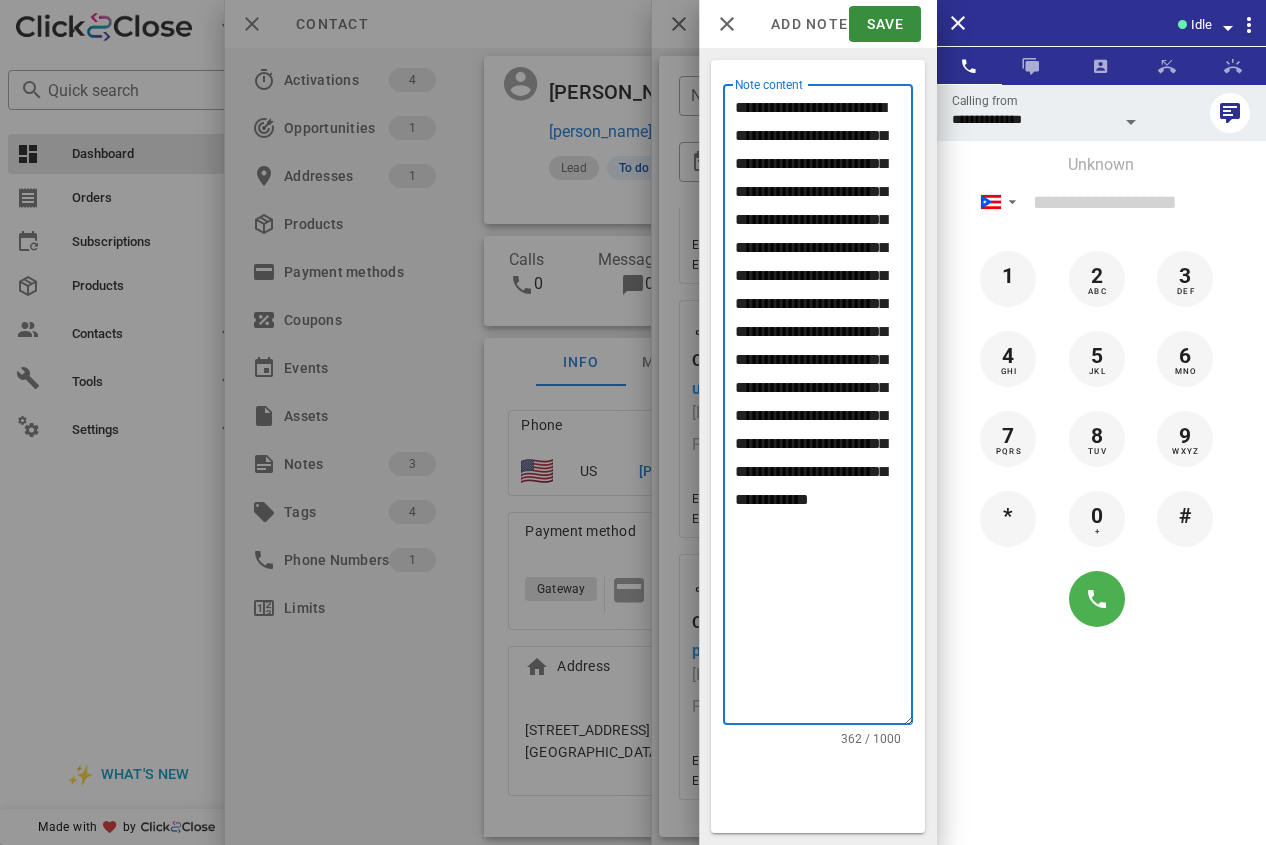 click on "**********" at bounding box center [824, 409] 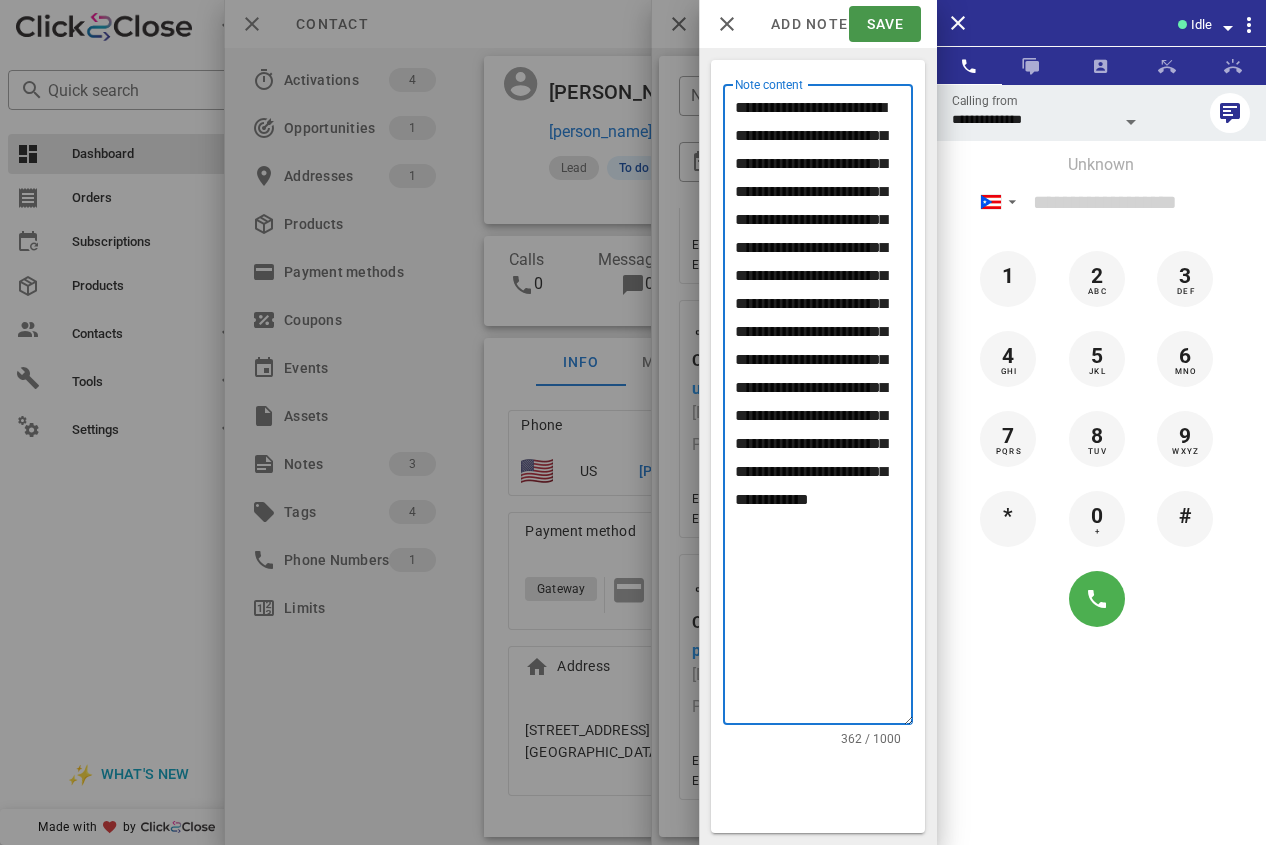 type on "**********" 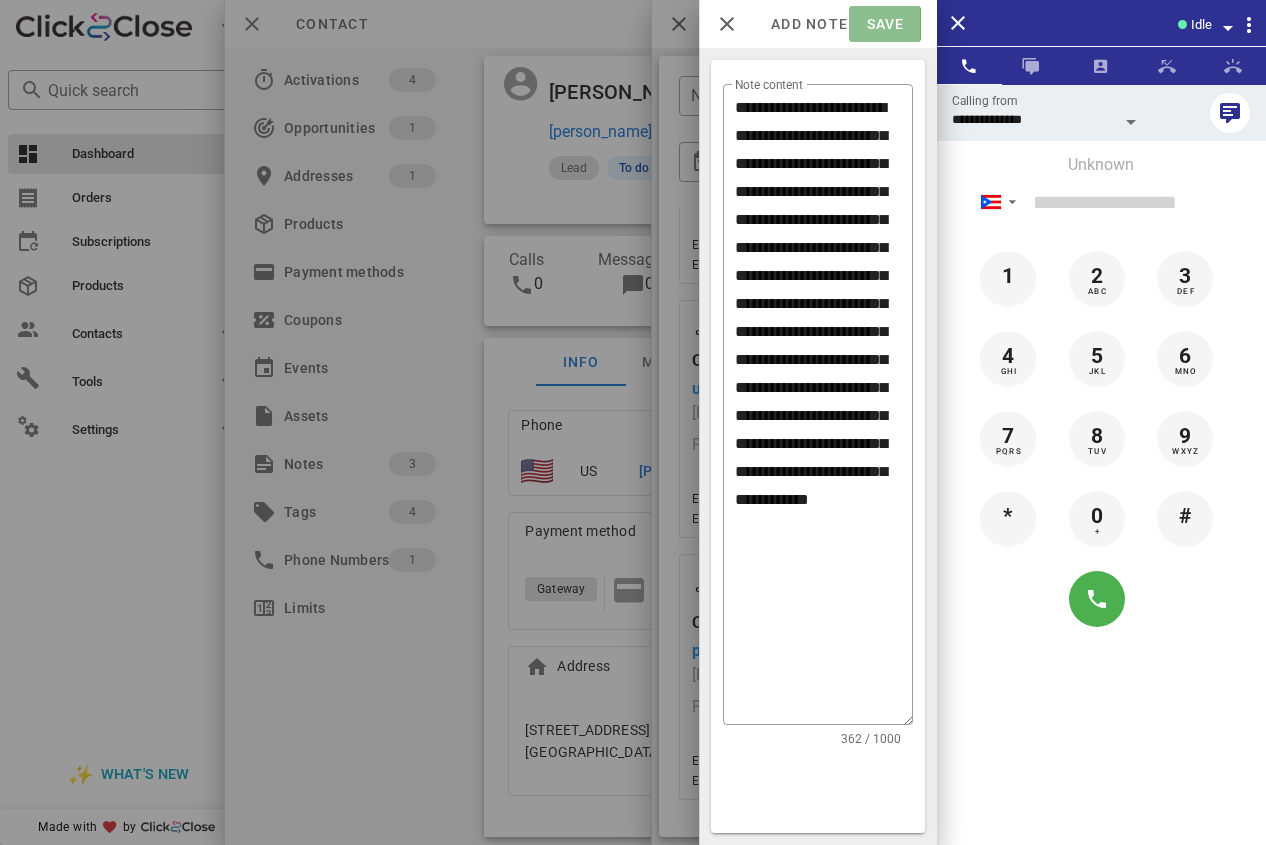 click on "Save" at bounding box center (884, 24) 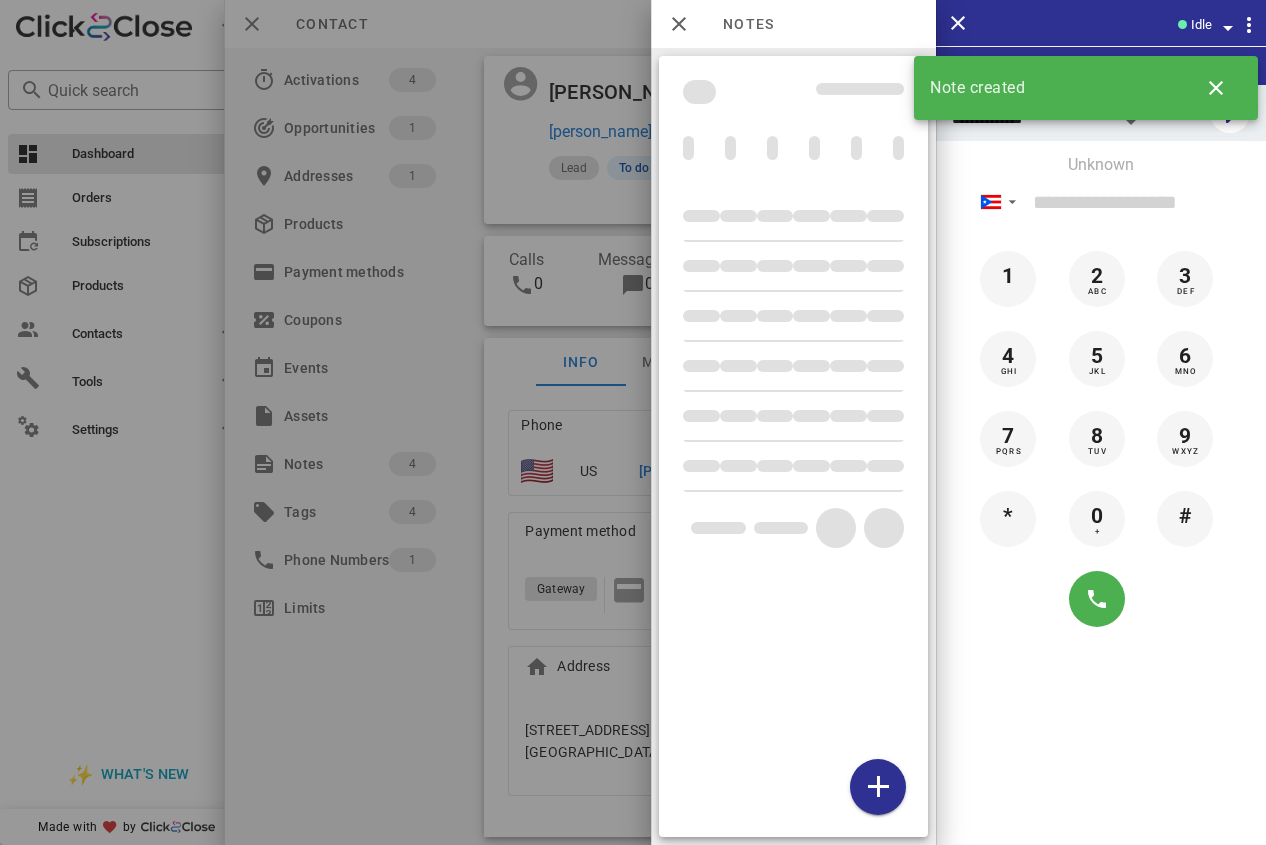 click at bounding box center (633, 422) 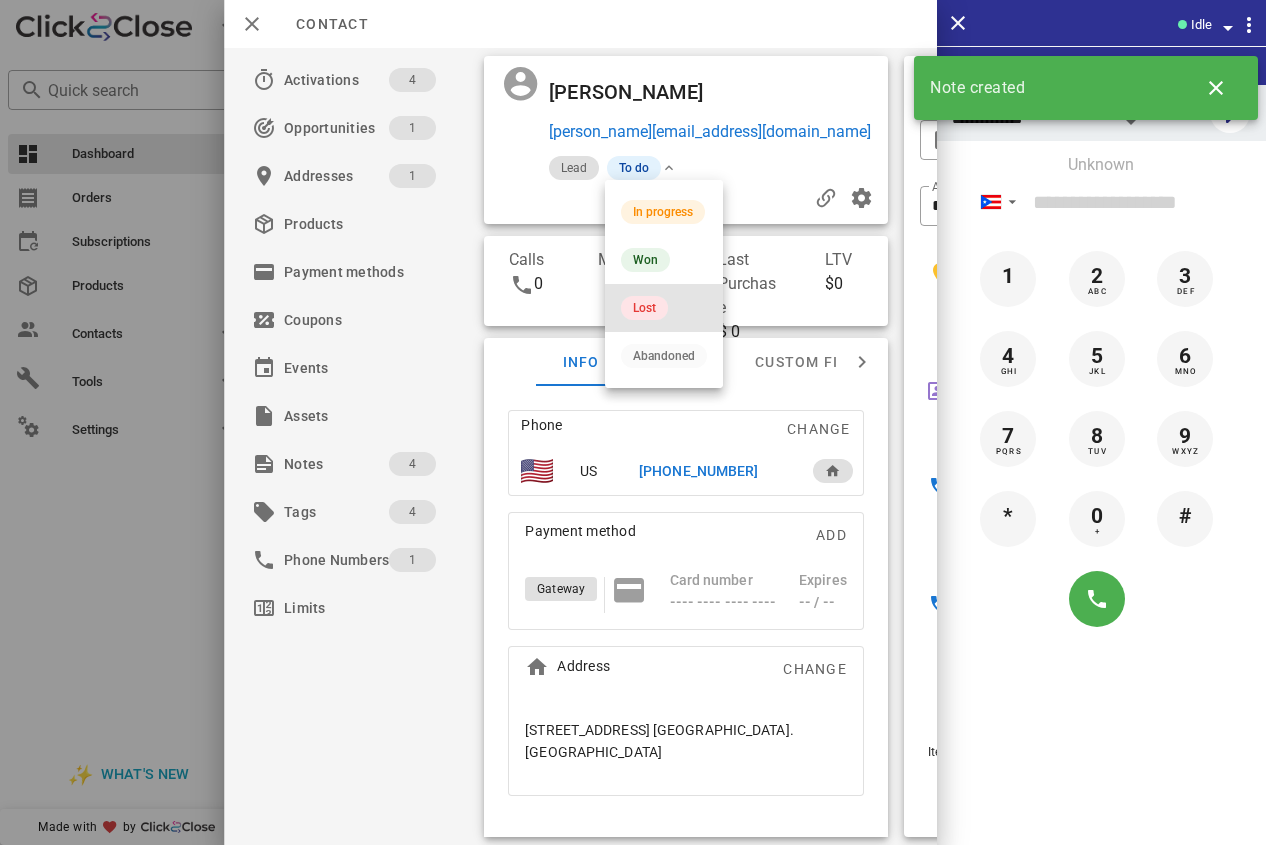 click on "Lost" at bounding box center [644, 308] 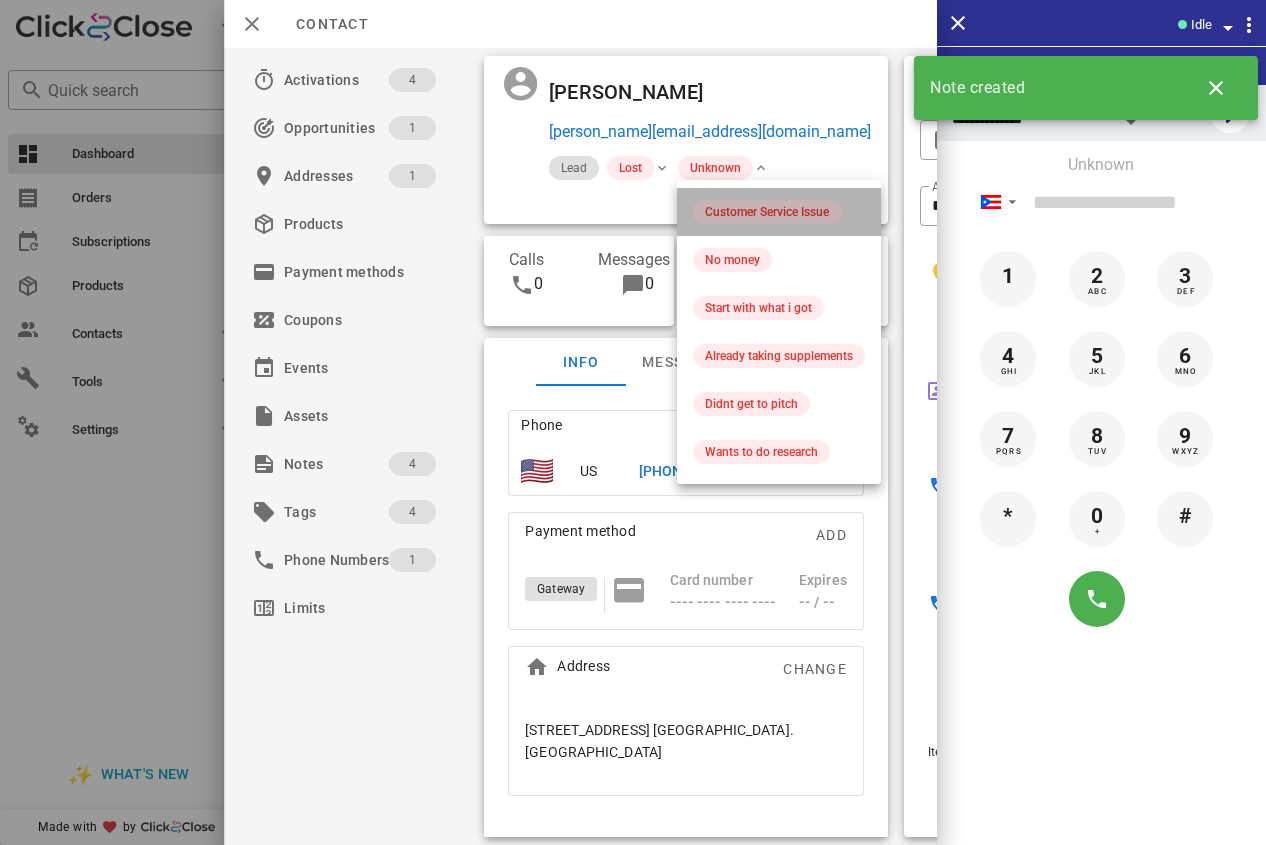 click on "Customer Service Issue" at bounding box center (767, 212) 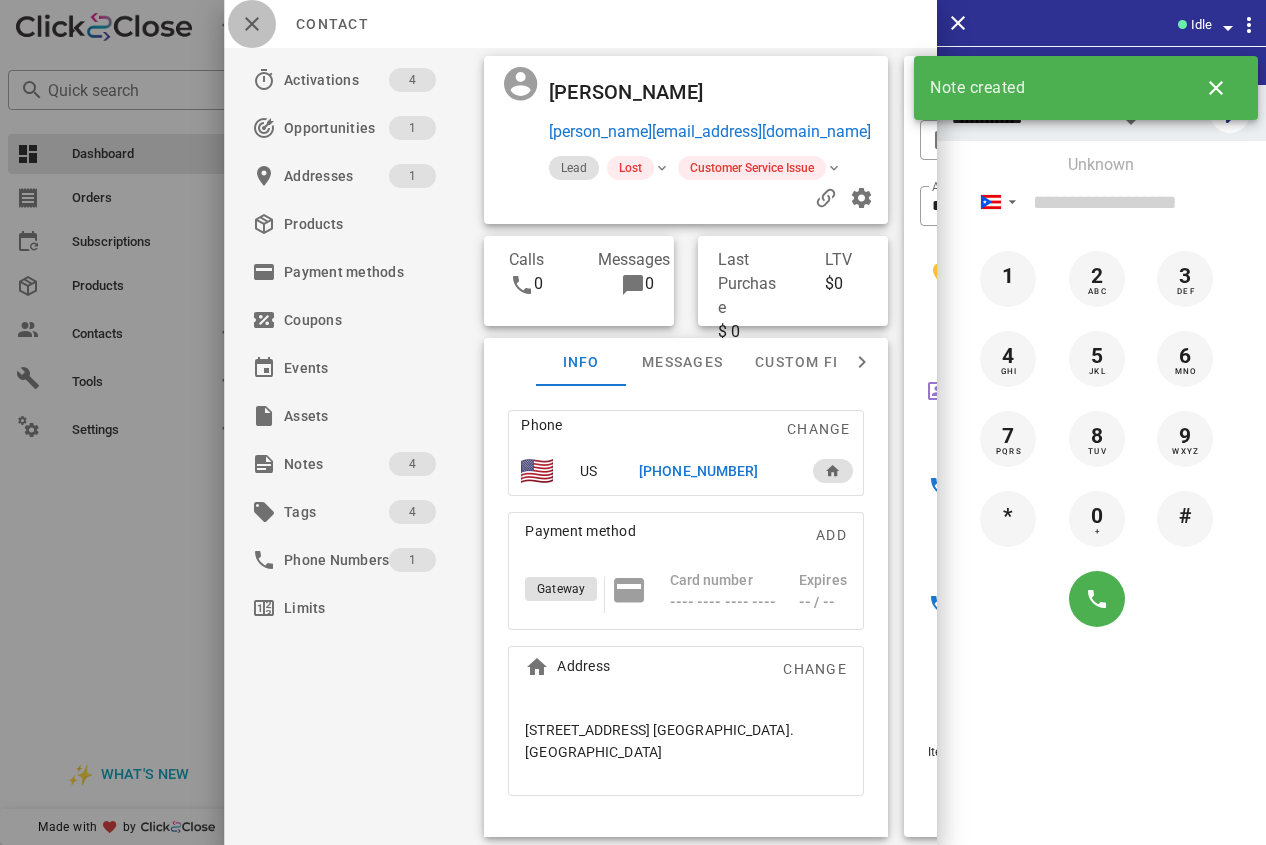 click at bounding box center (252, 24) 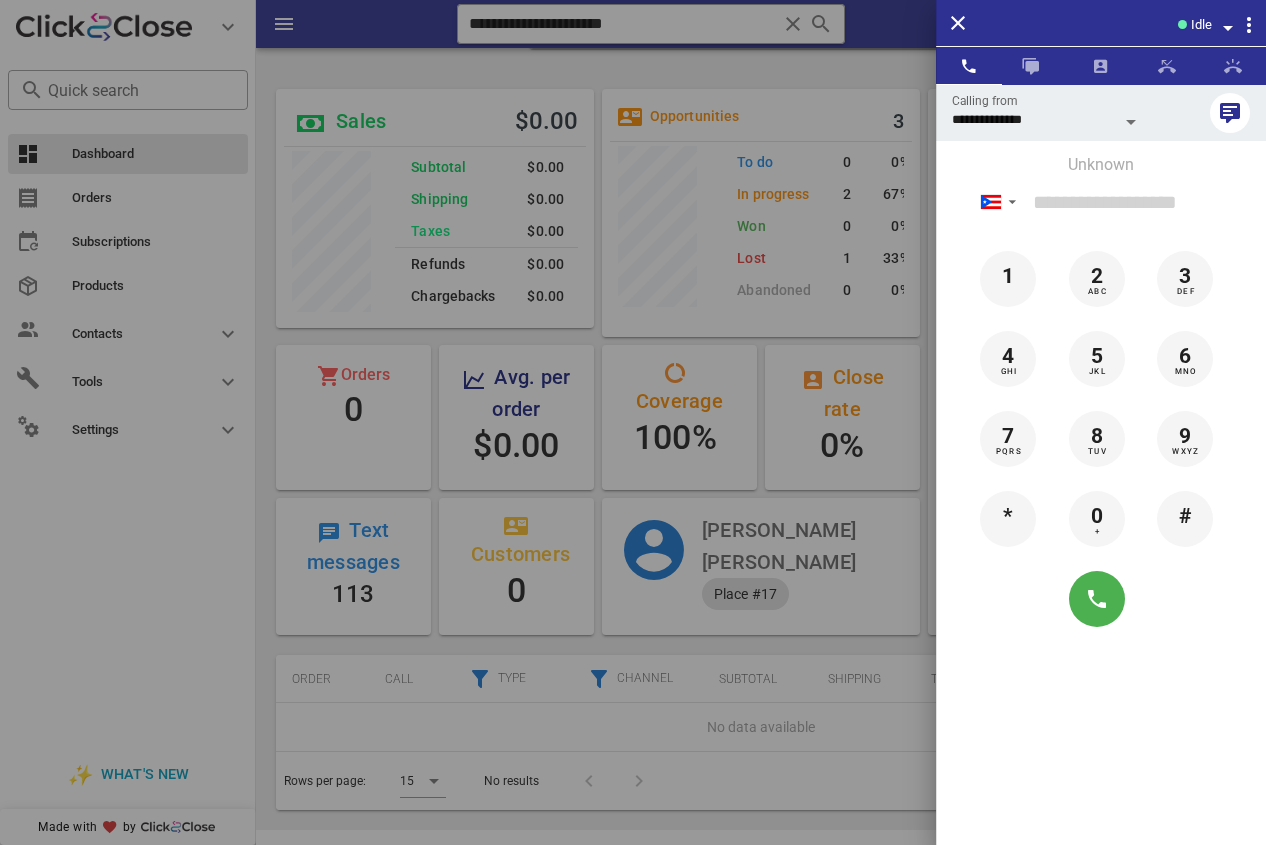 click at bounding box center (633, 422) 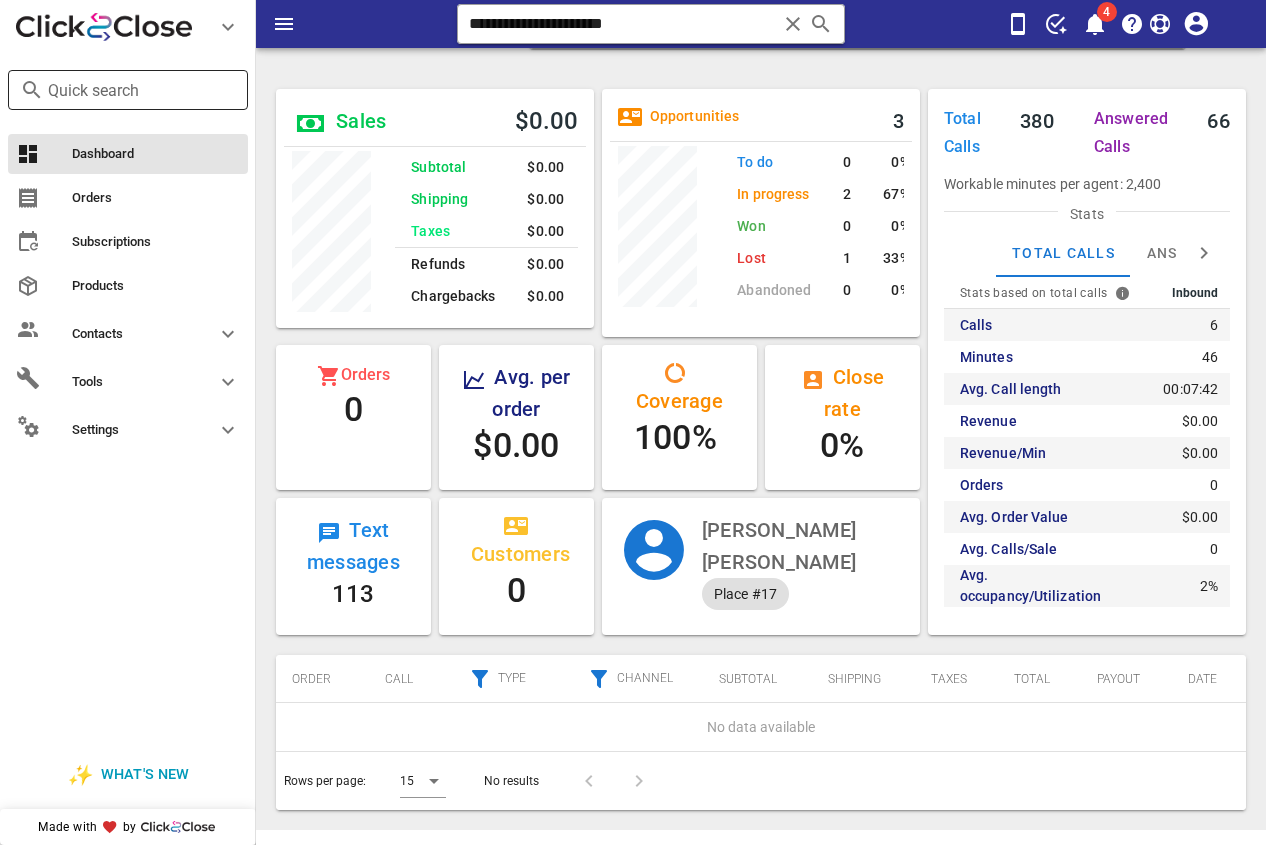 drag, startPoint x: 689, startPoint y: 24, endPoint x: 149, endPoint y: 100, distance: 545.3219 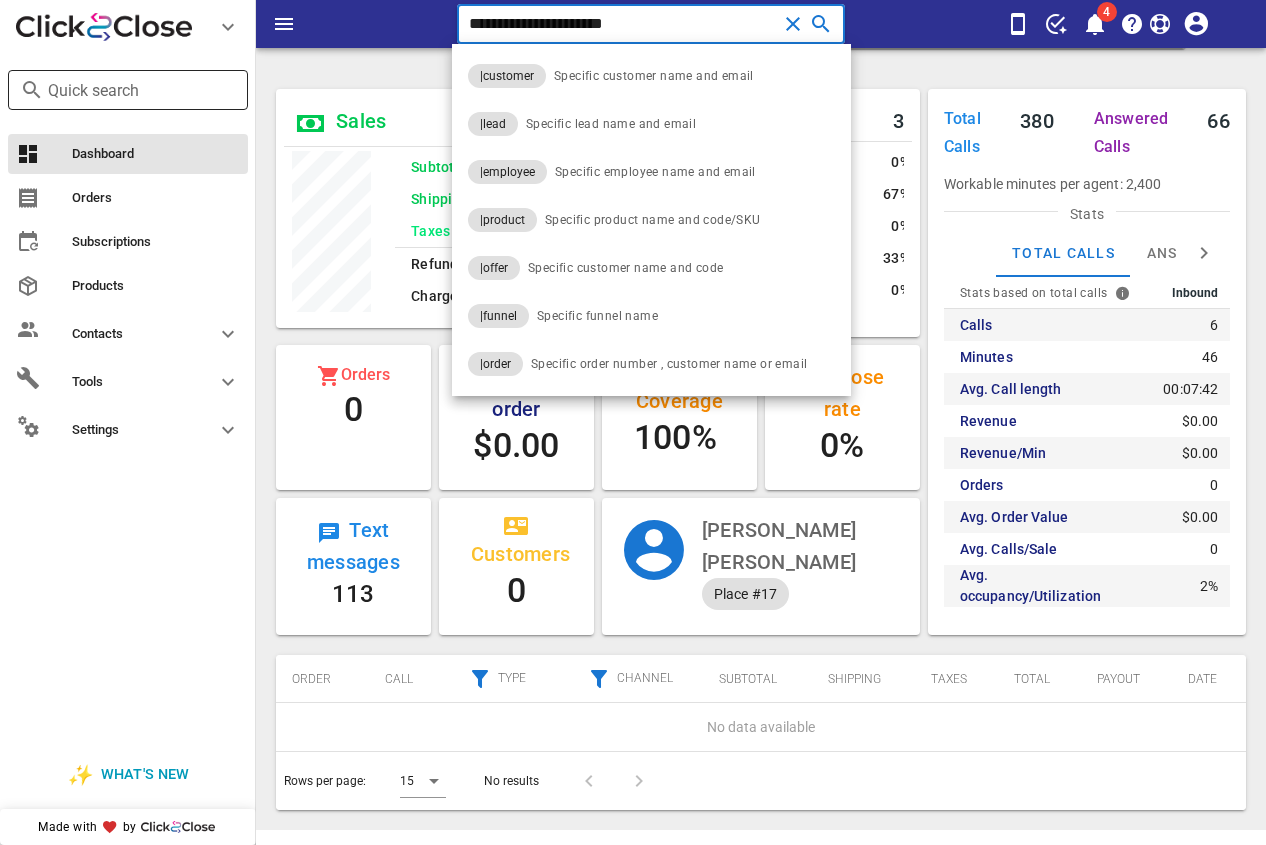 paste on "**" 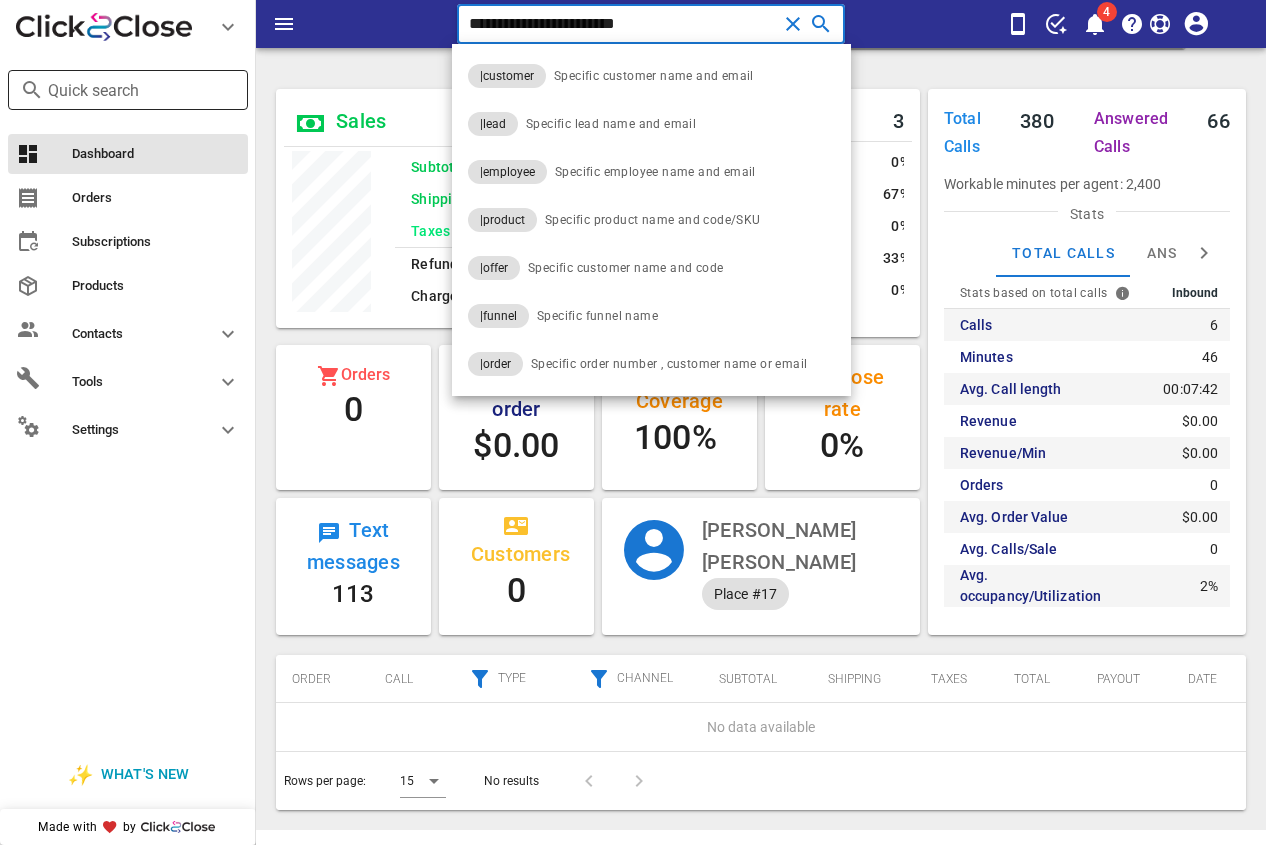 type on "**********" 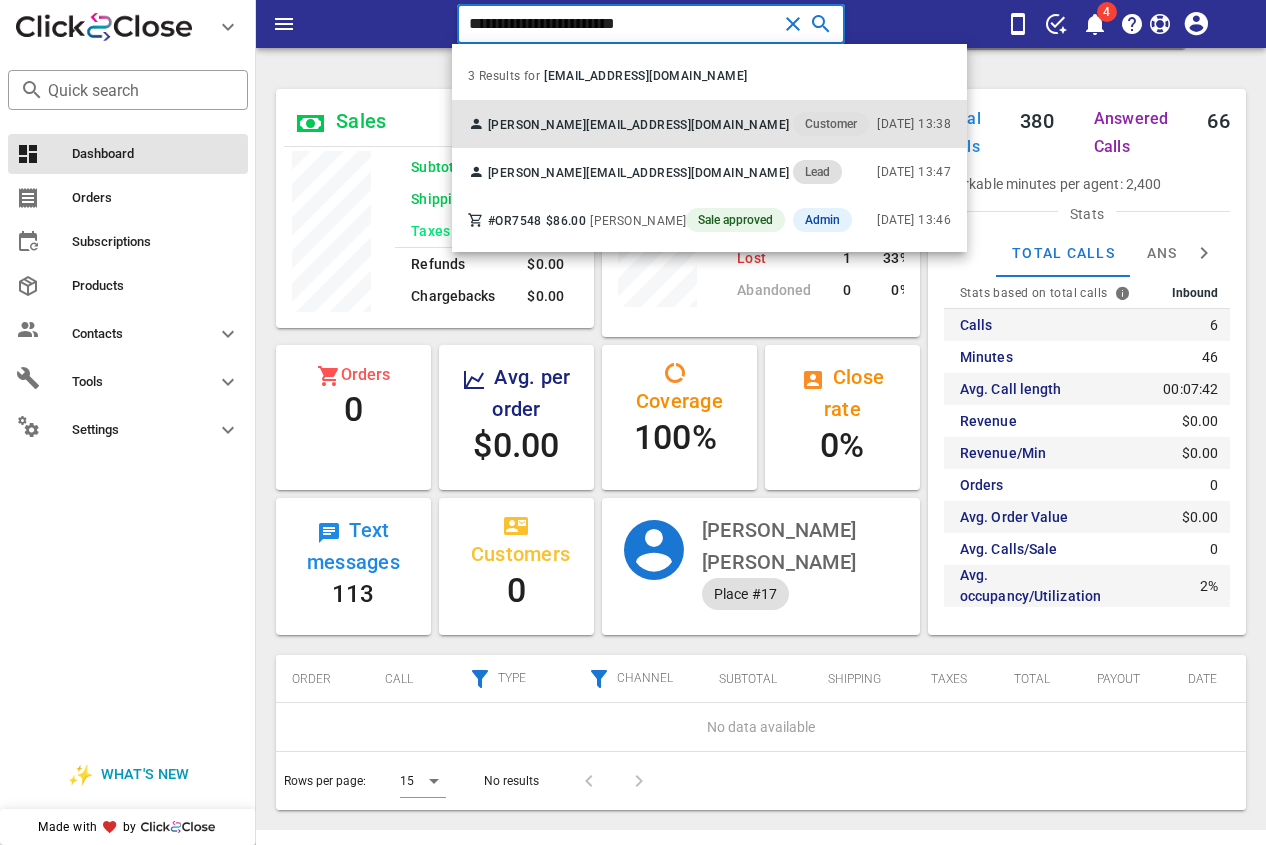 click on "[EMAIL_ADDRESS][DOMAIN_NAME]" at bounding box center [687, 125] 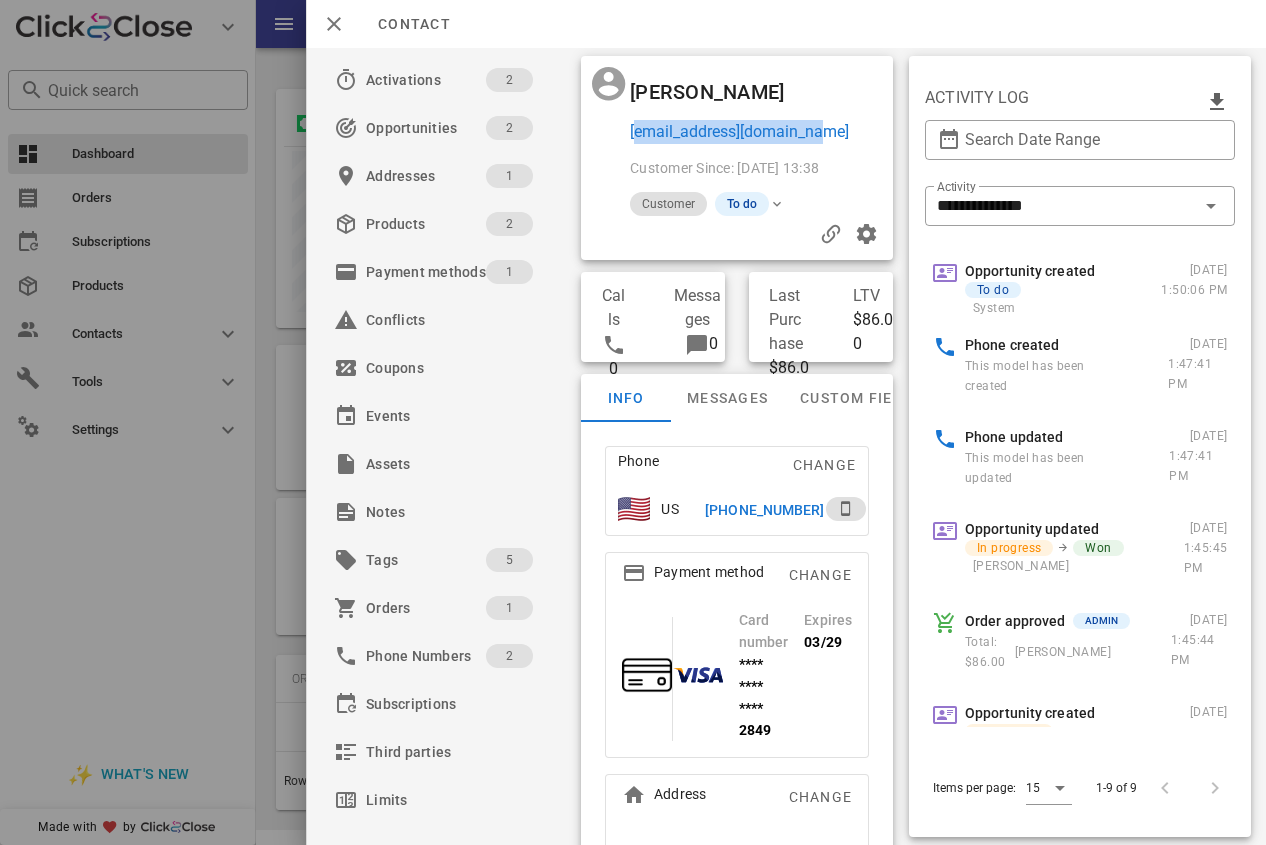 drag, startPoint x: 820, startPoint y: 135, endPoint x: 631, endPoint y: 145, distance: 189.26436 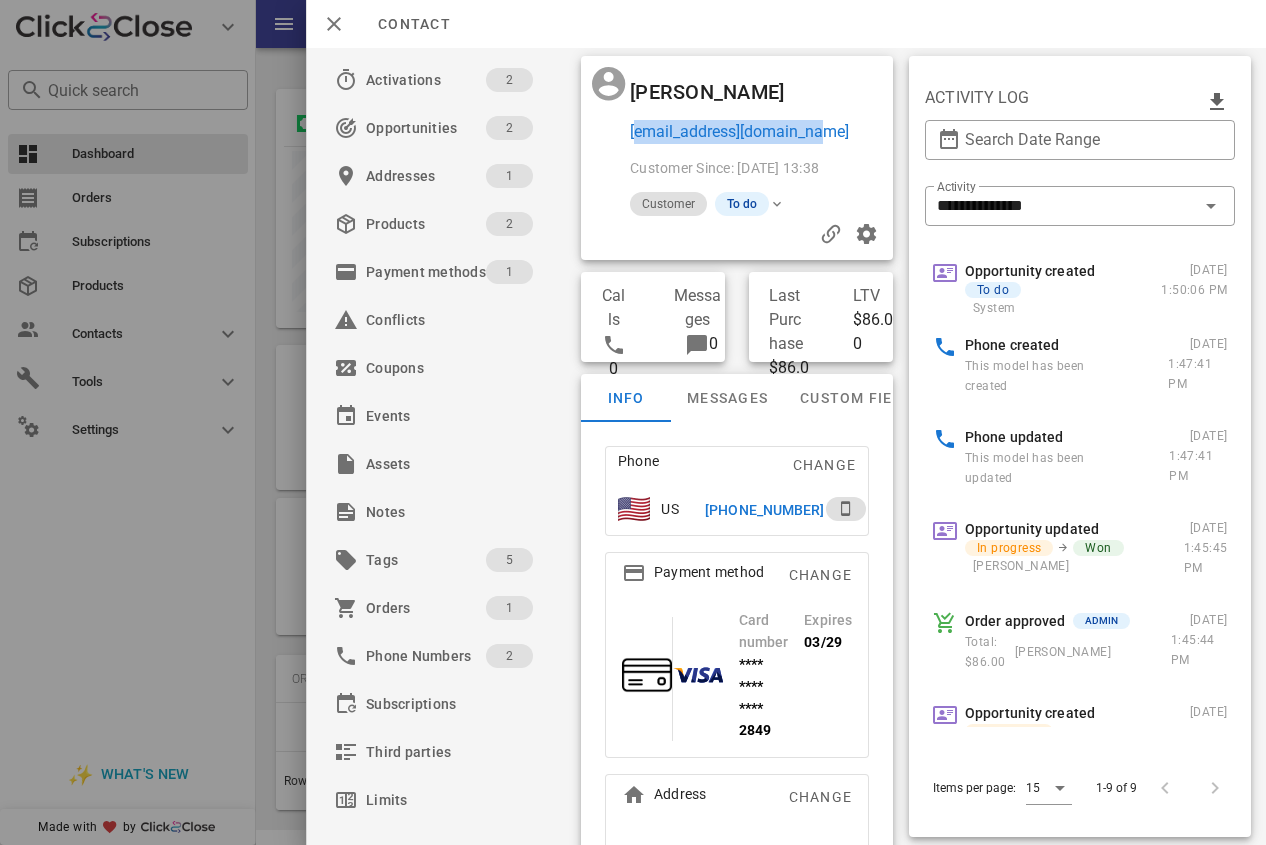 copy on "[EMAIL_ADDRESS][DOMAIN_NAME]" 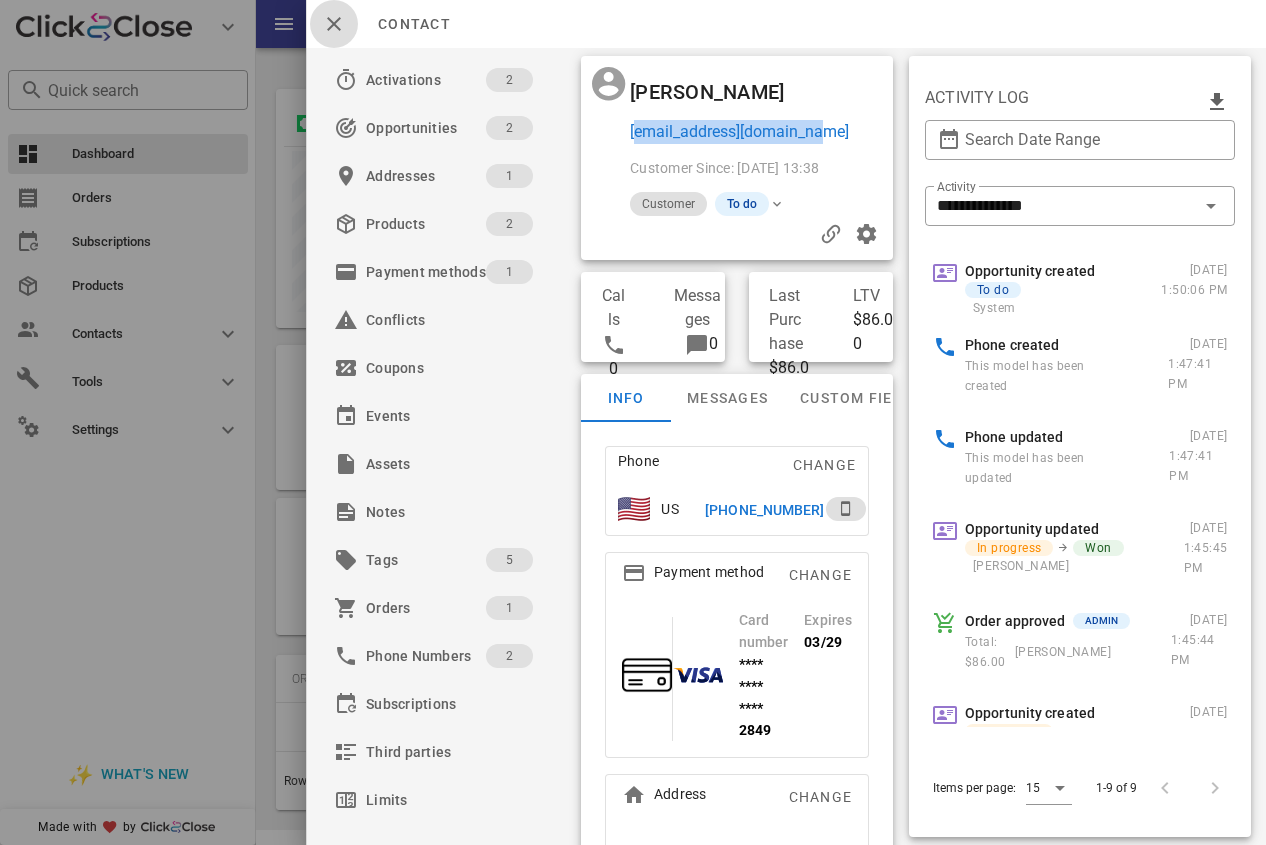 click at bounding box center [334, 24] 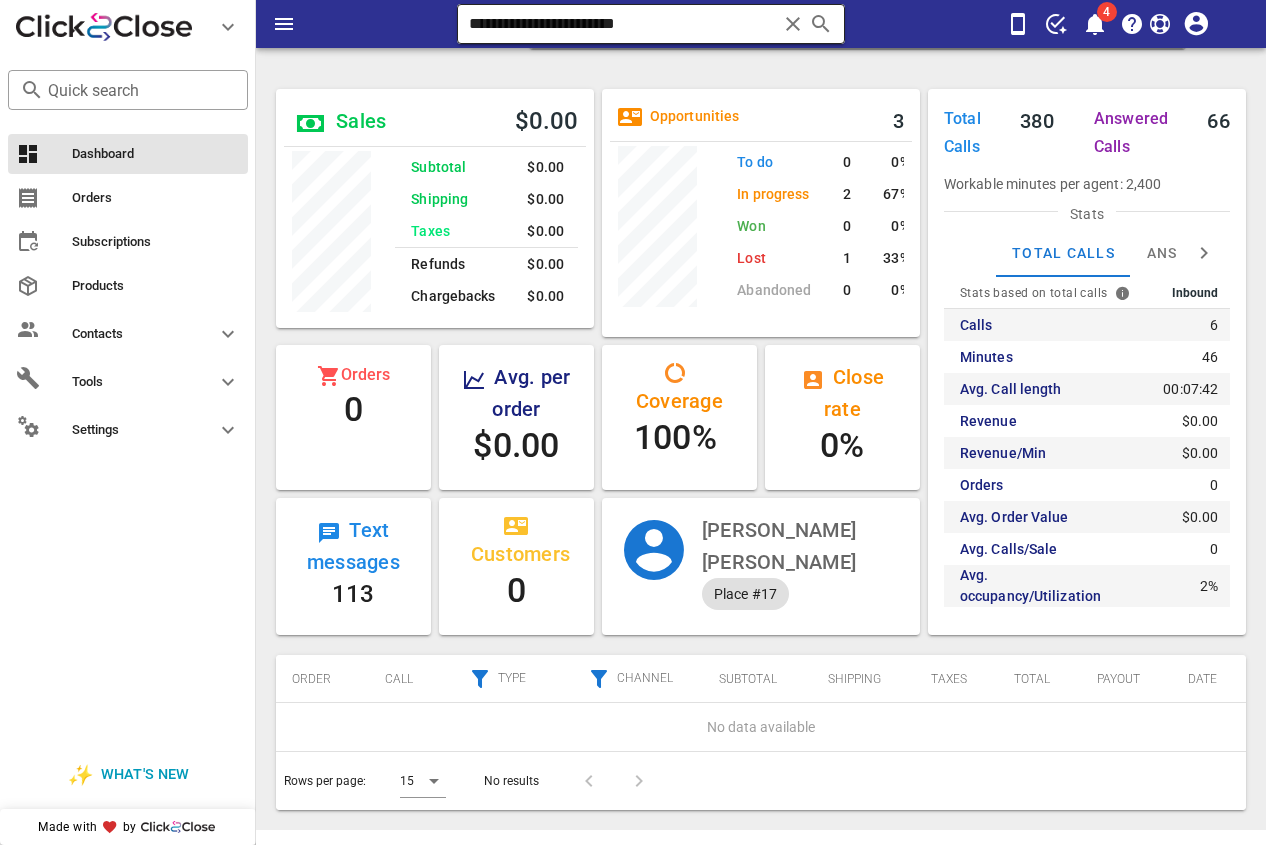 click on "**********" at bounding box center [623, 24] 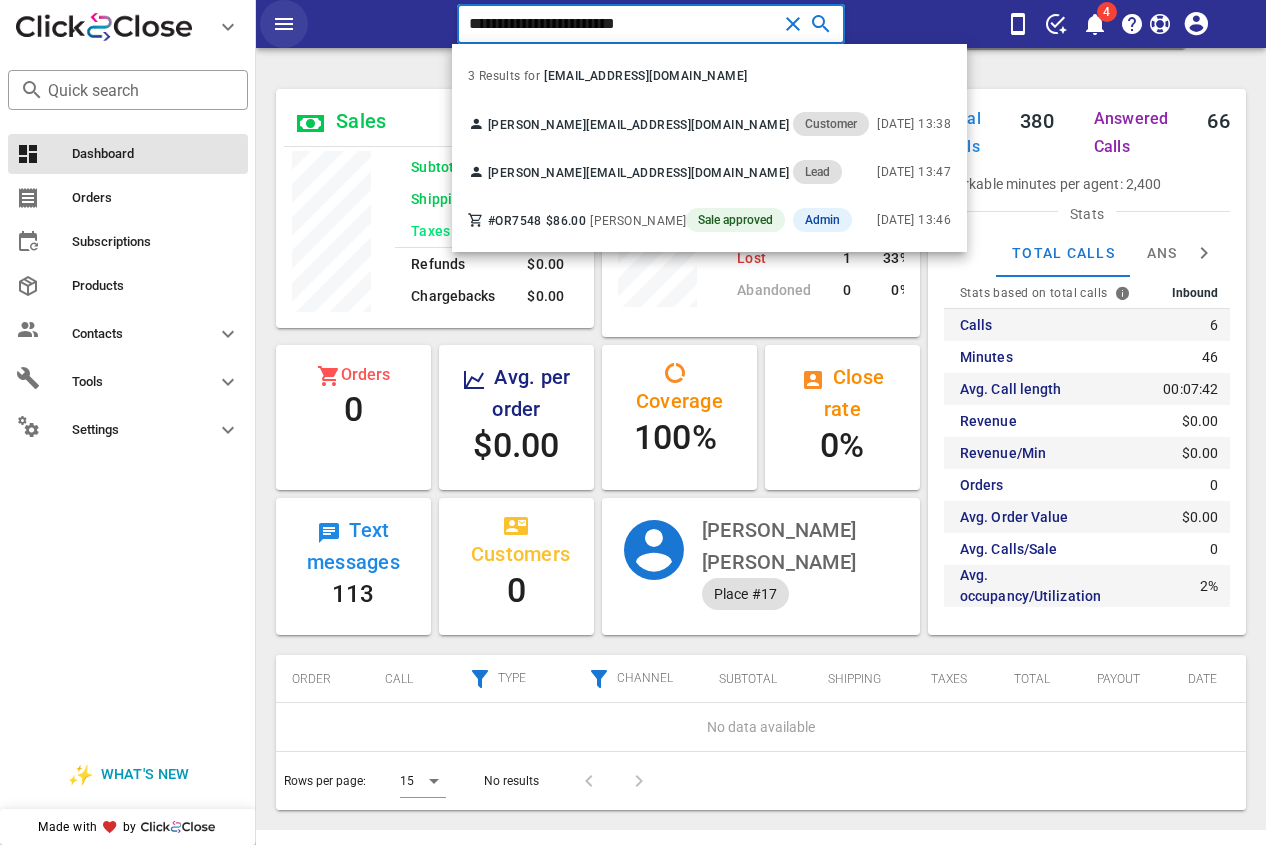 drag, startPoint x: 475, startPoint y: 34, endPoint x: 276, endPoint y: 38, distance: 199.04019 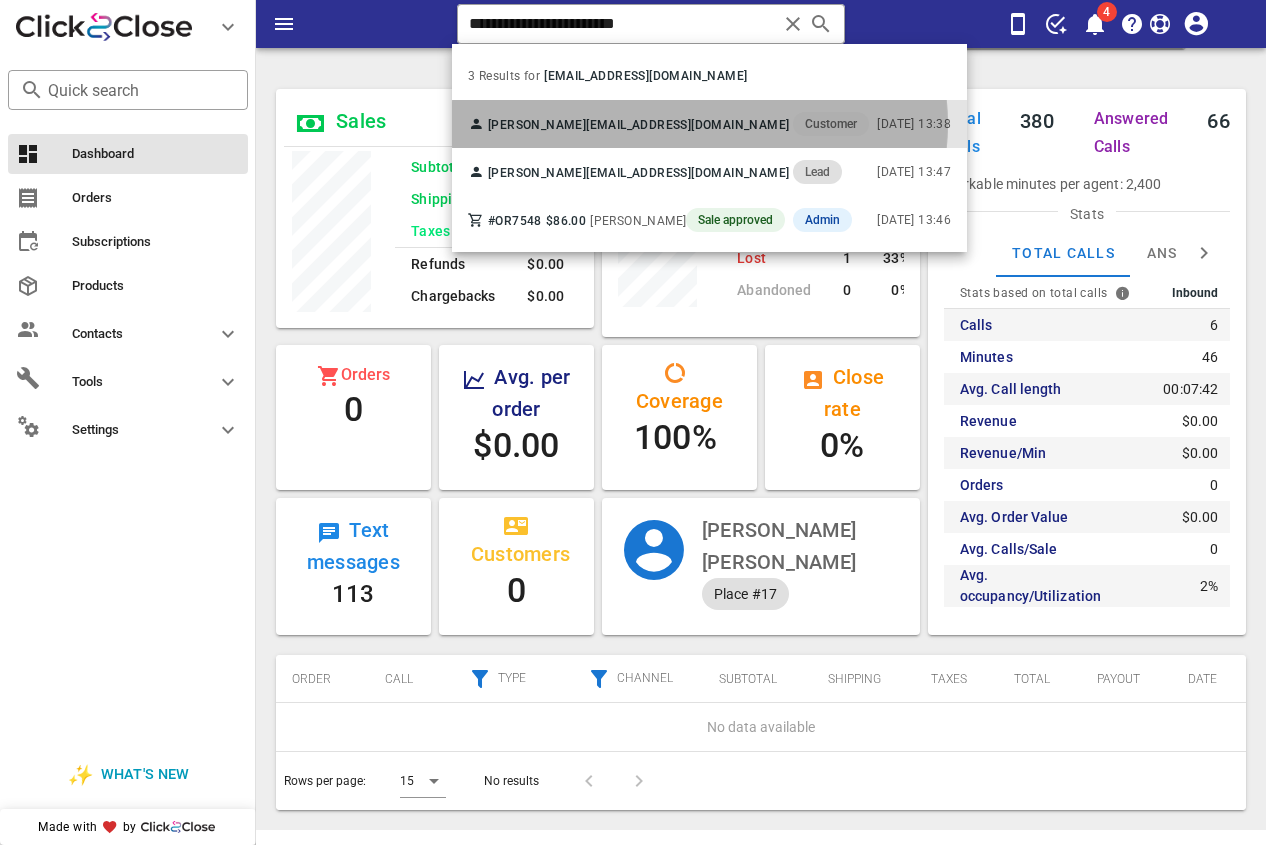 click on "[EMAIL_ADDRESS][DOMAIN_NAME]" at bounding box center [687, 125] 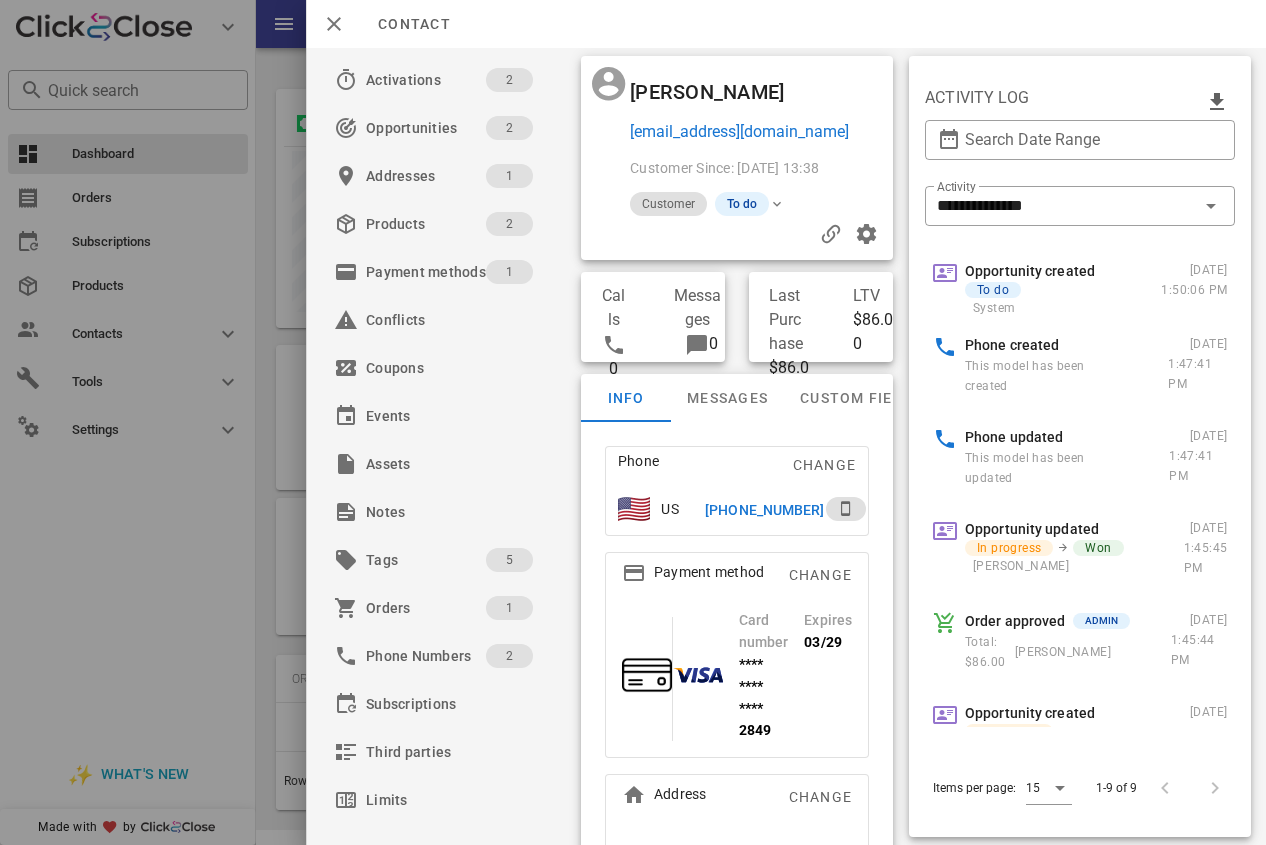 click on "[PHONE_NUMBER]" at bounding box center [764, 510] 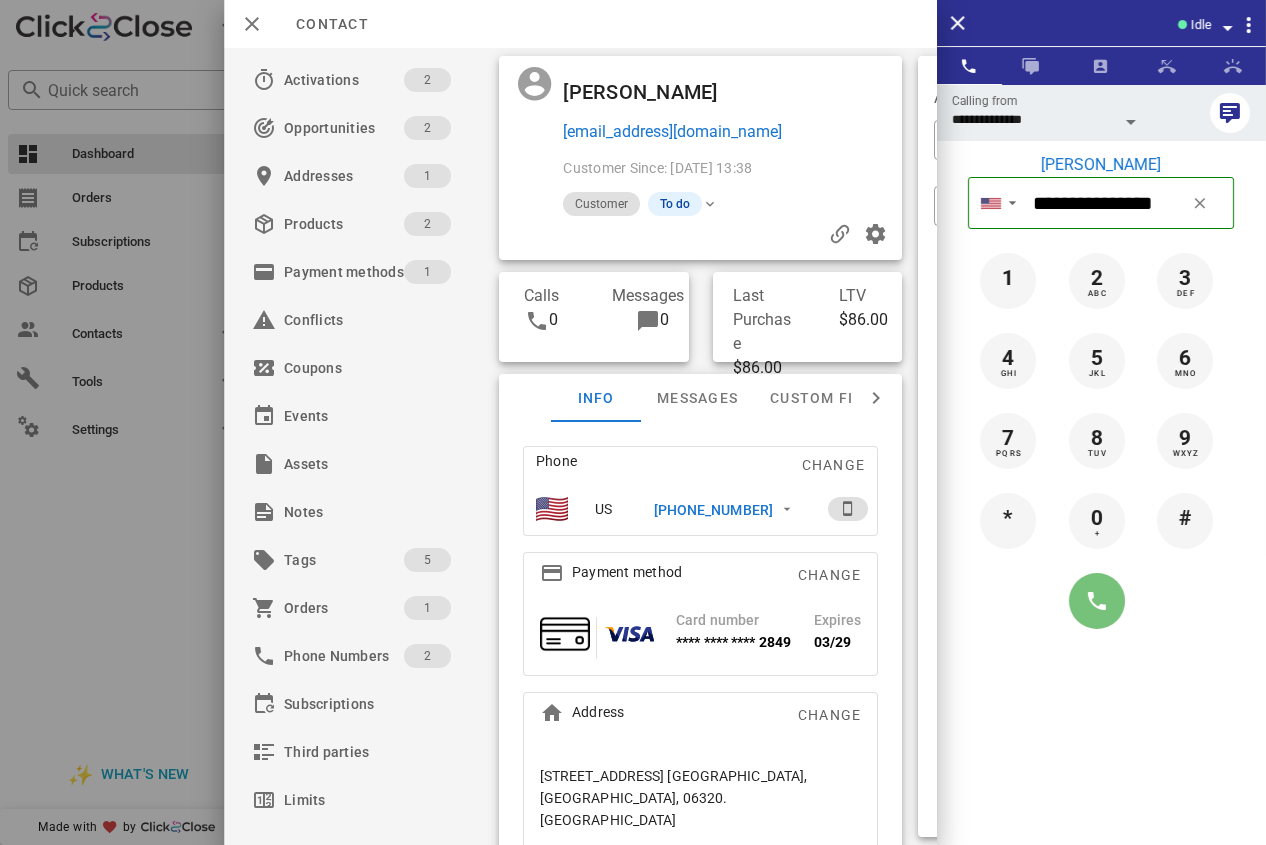 click at bounding box center (1097, 601) 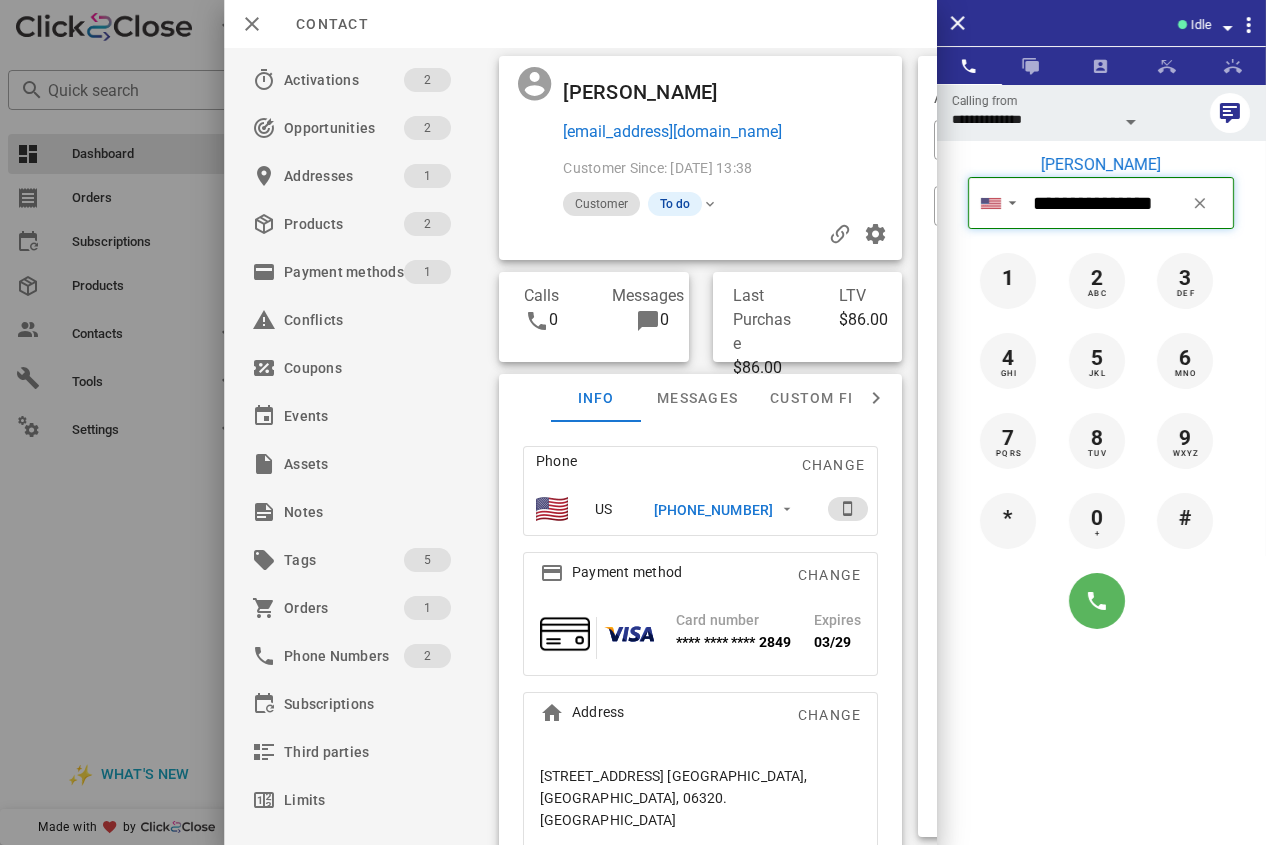 type 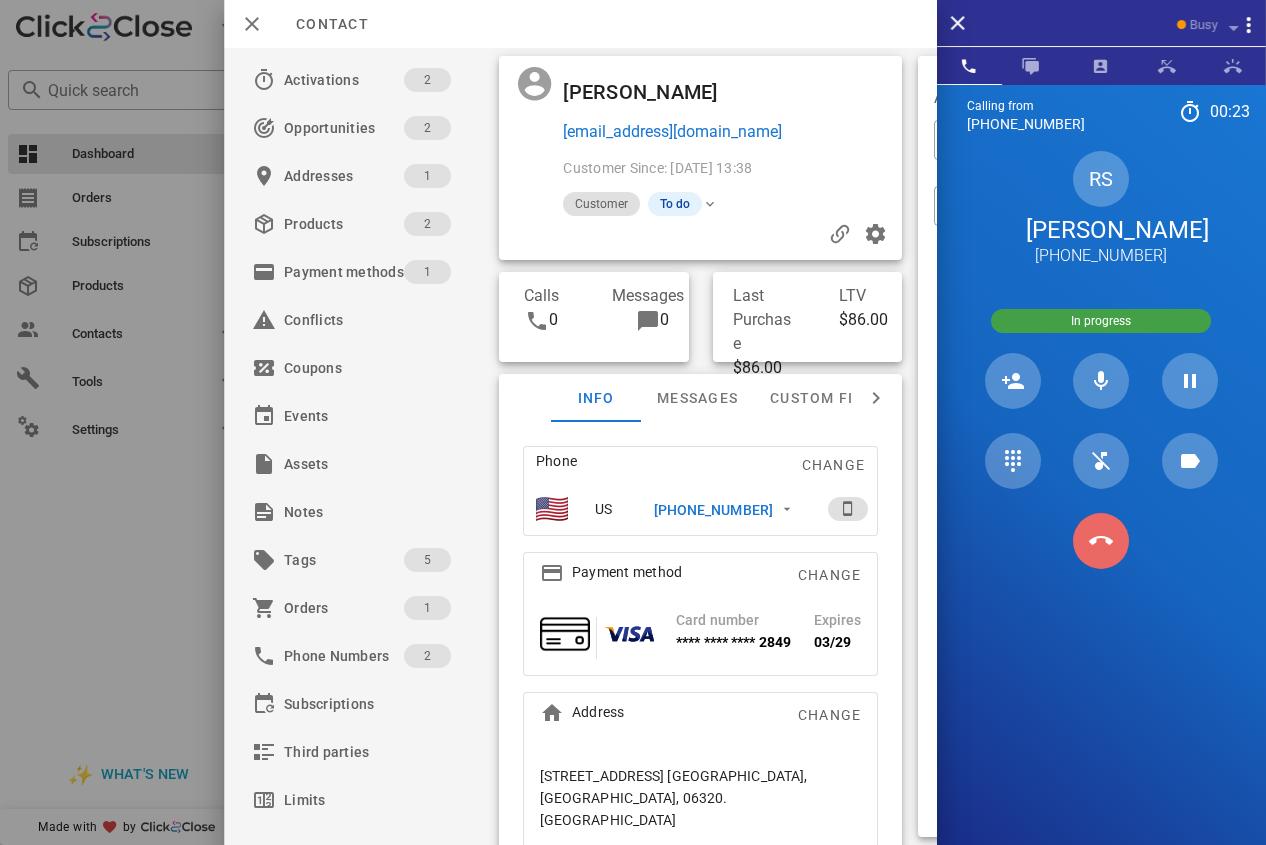 click at bounding box center [1101, 541] 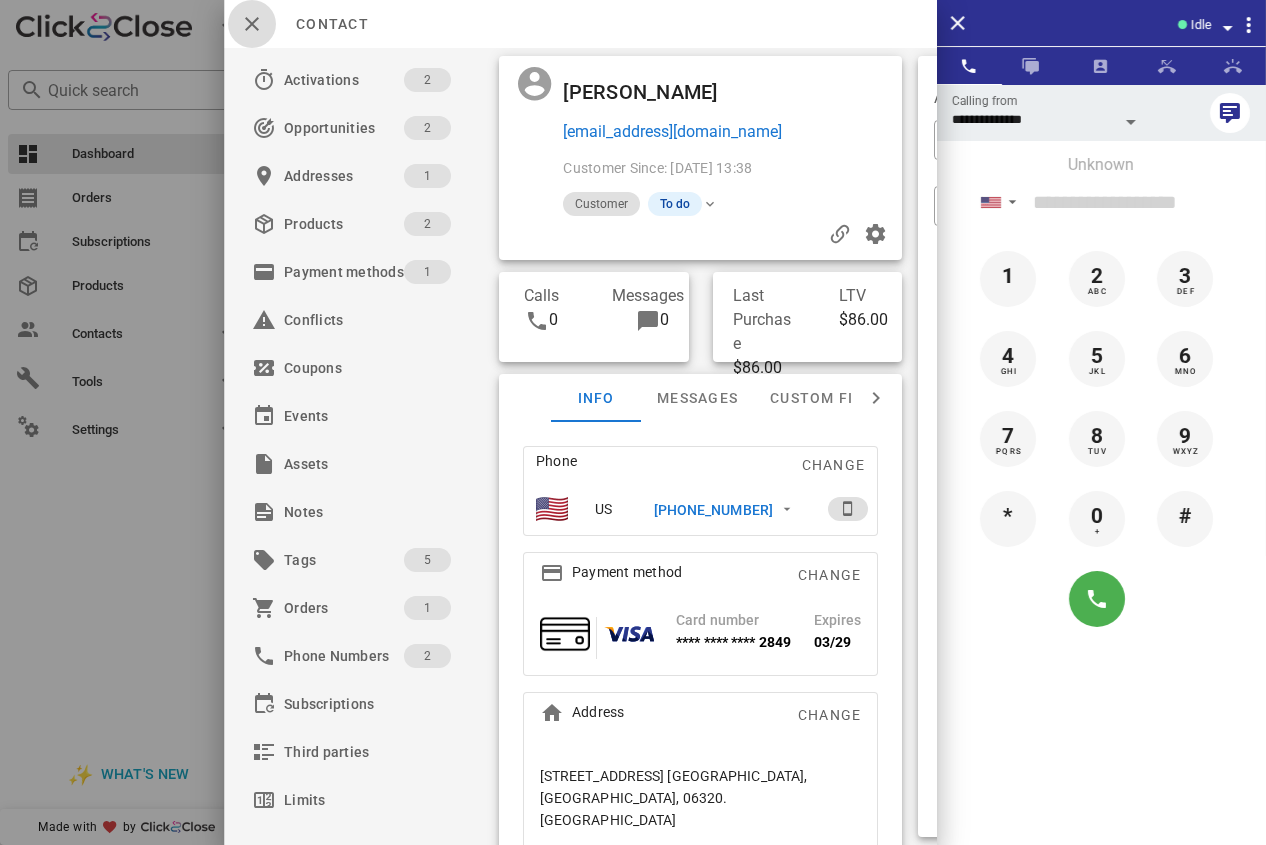 click at bounding box center [252, 24] 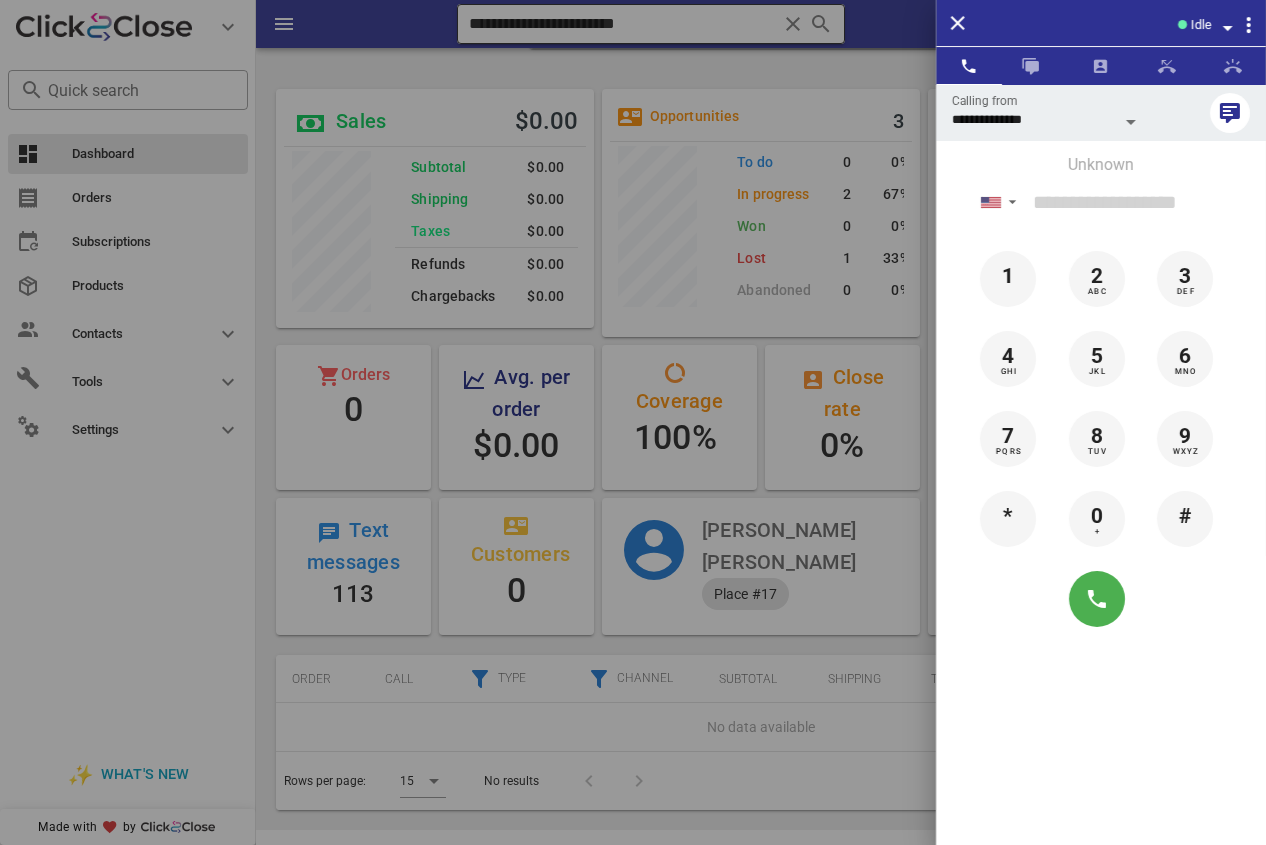 click at bounding box center [633, 422] 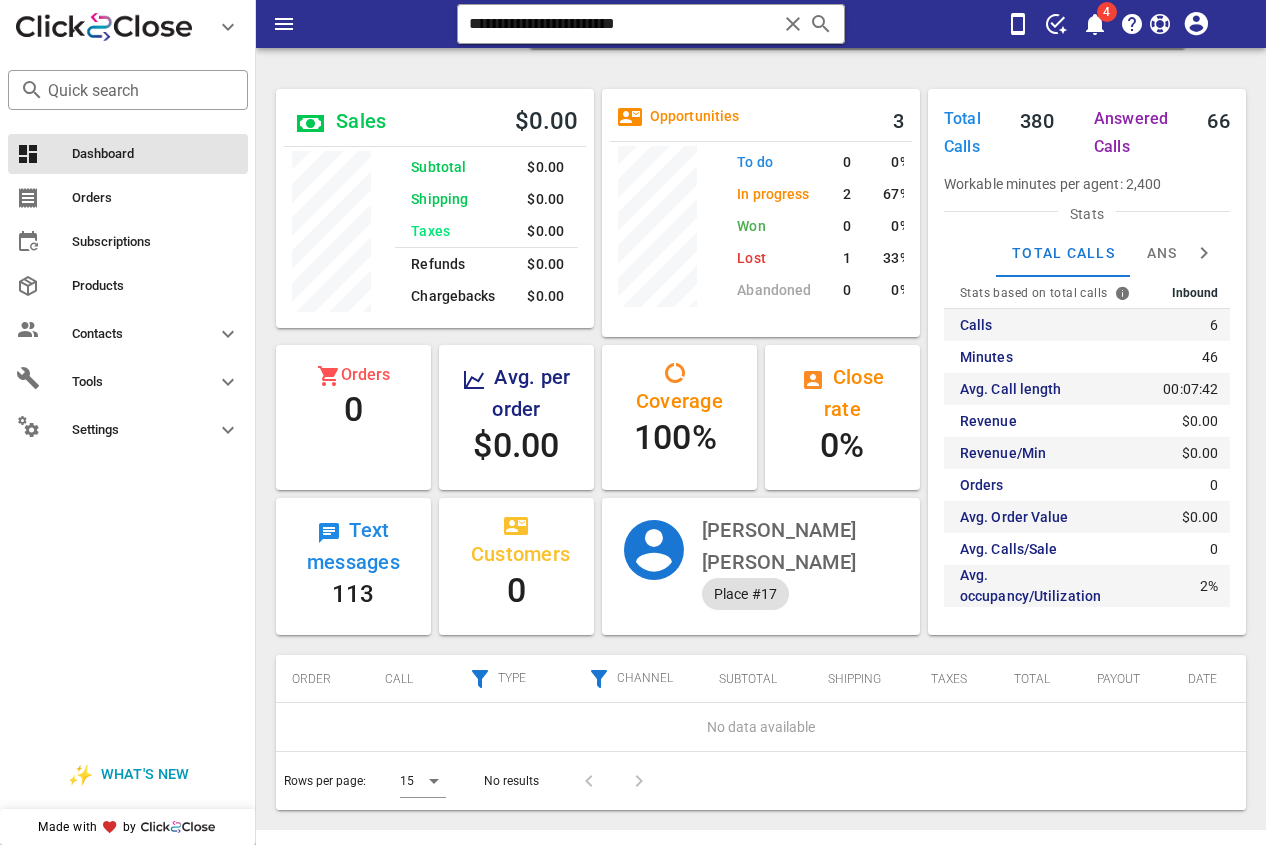 drag, startPoint x: 691, startPoint y: 21, endPoint x: 349, endPoint y: 59, distance: 344.10464 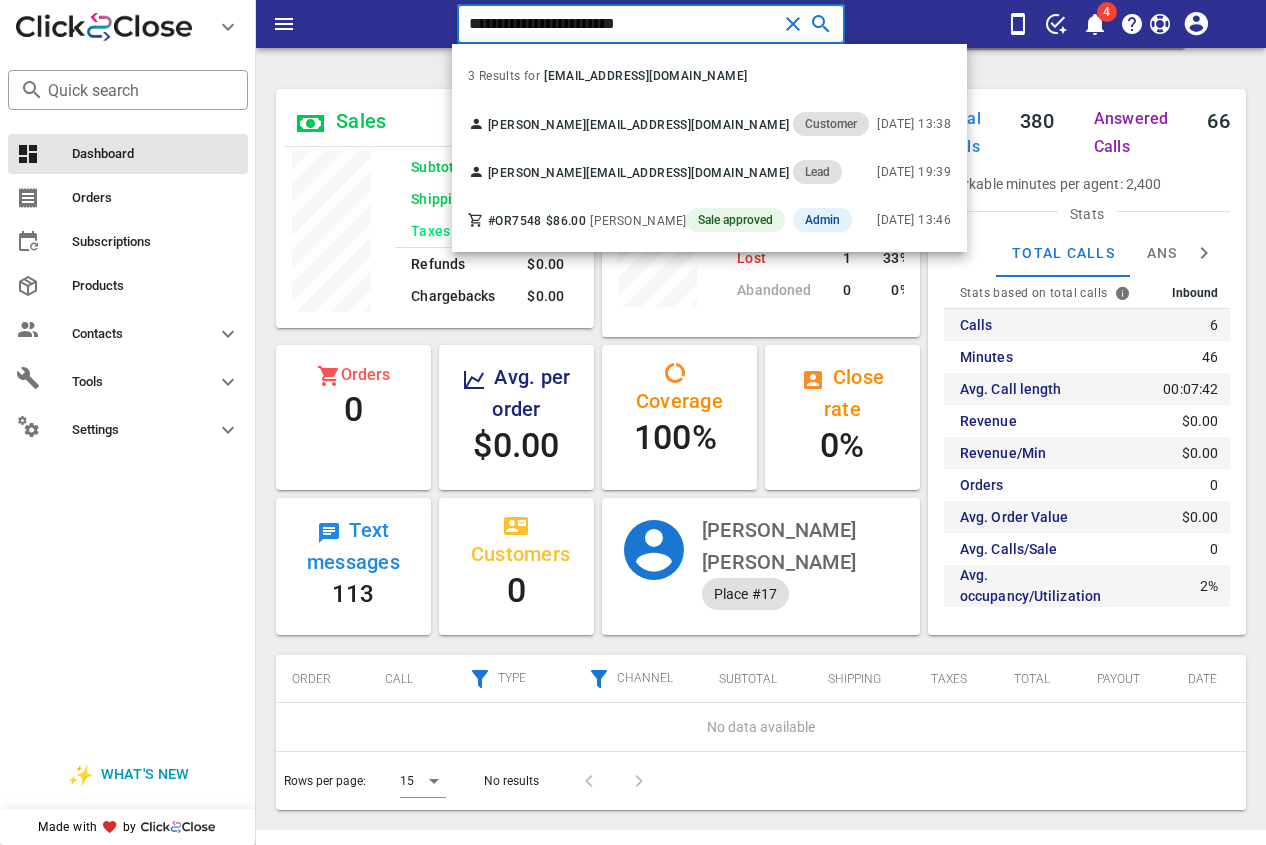 drag, startPoint x: 482, startPoint y: 27, endPoint x: 416, endPoint y: 26, distance: 66.007576 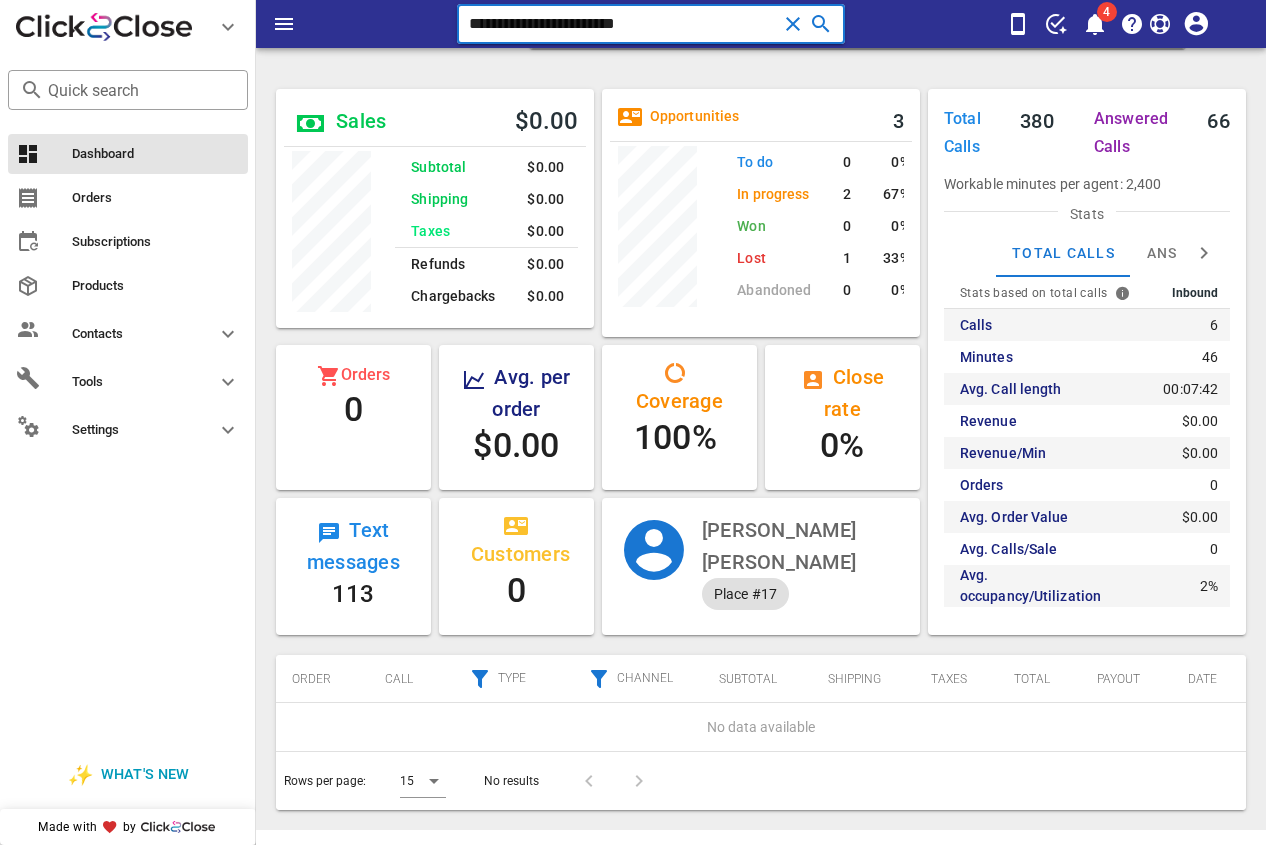 paste 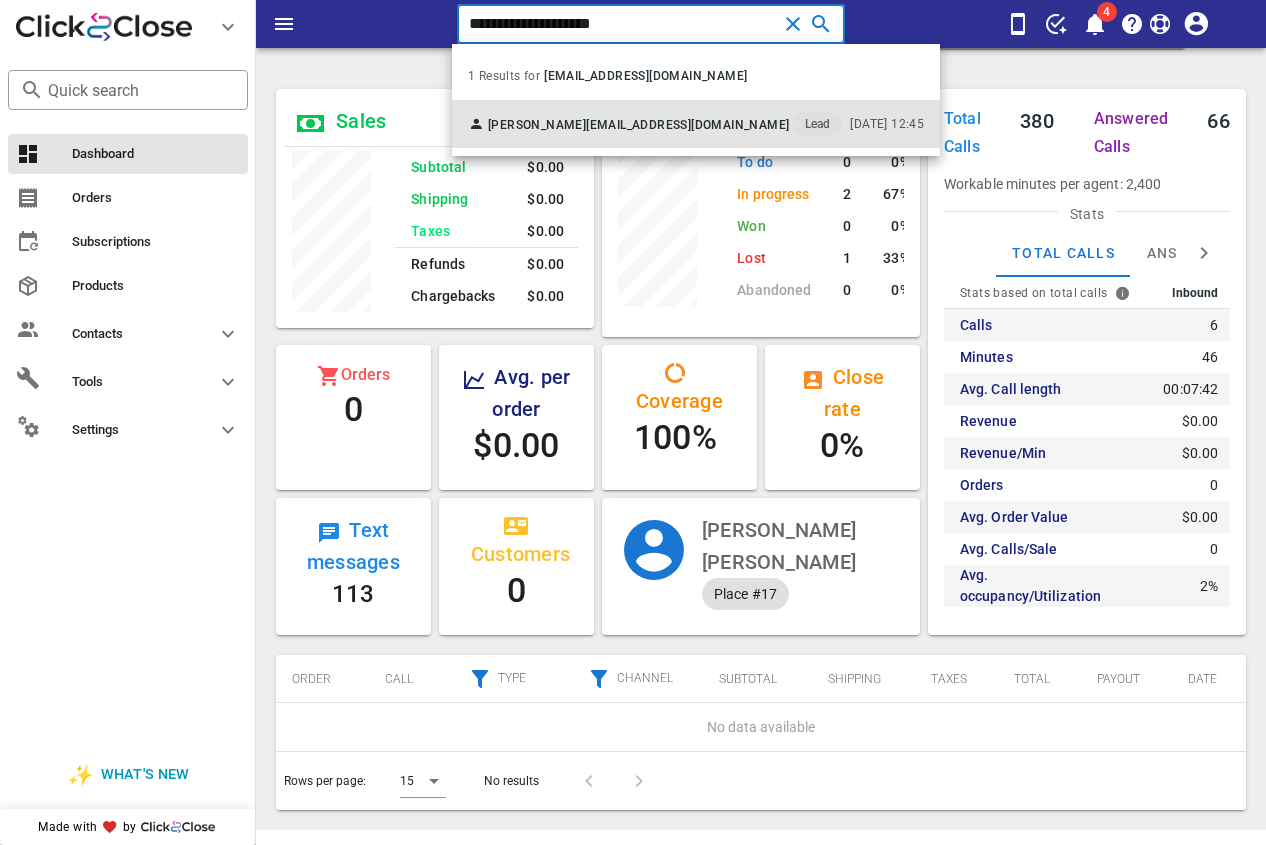 click on "[PERSON_NAME]" at bounding box center [537, 125] 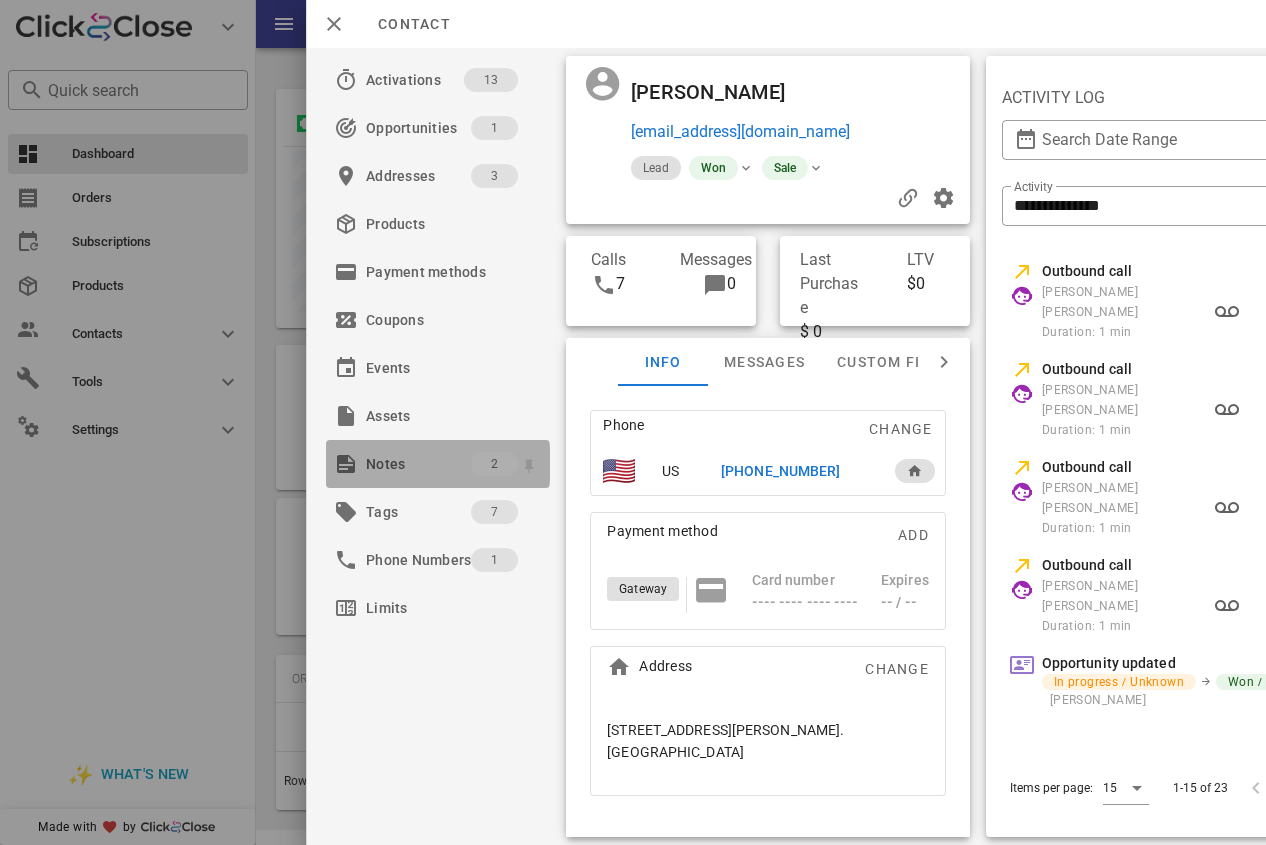 click on "Notes" at bounding box center [418, 464] 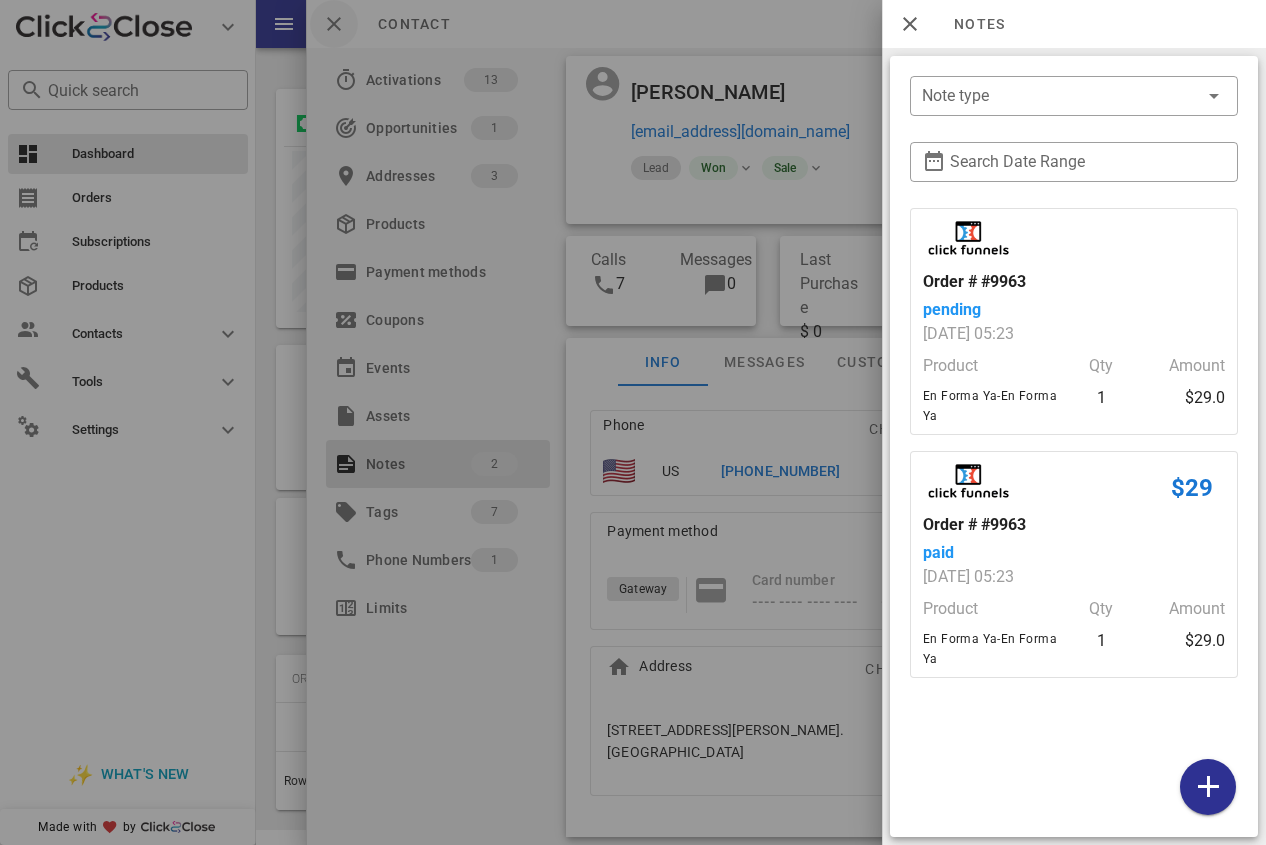 click at bounding box center (633, 422) 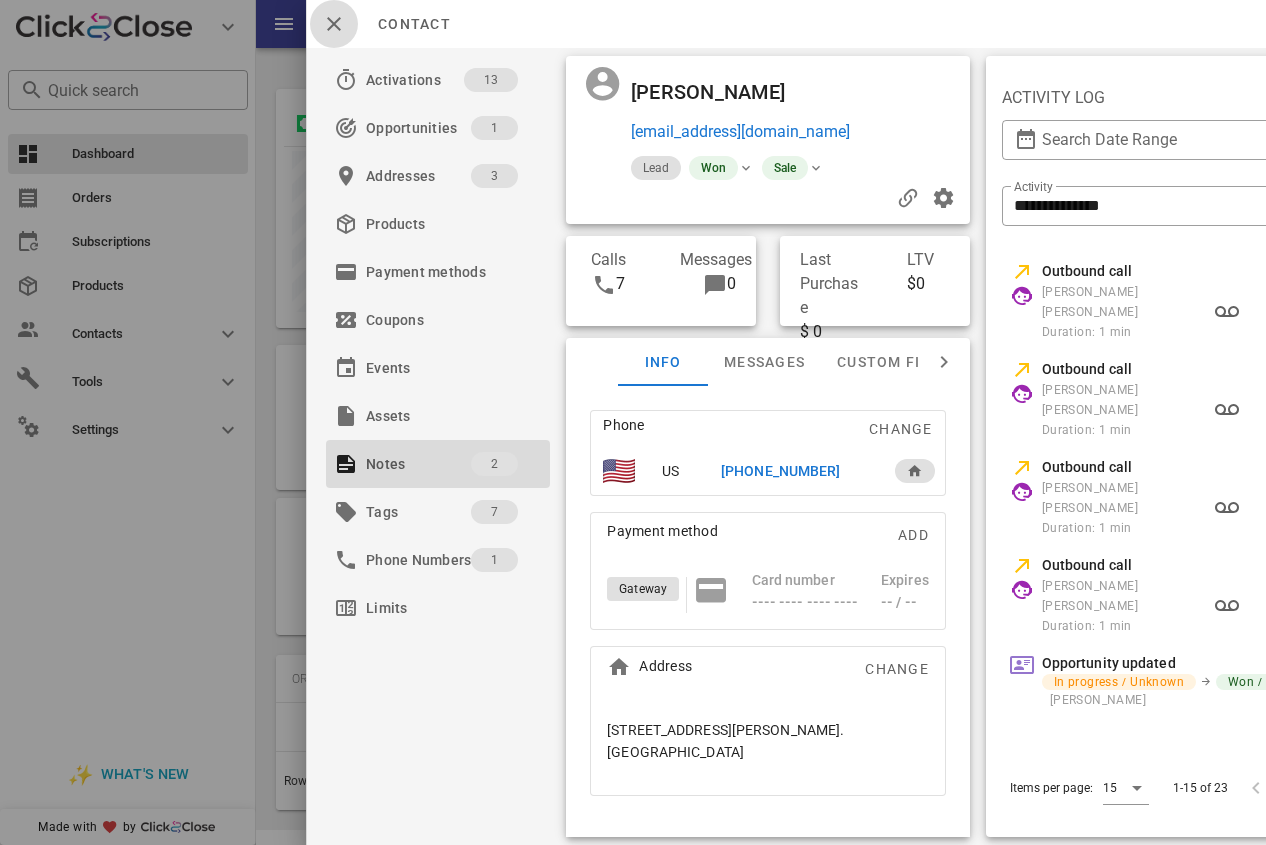 click at bounding box center (334, 24) 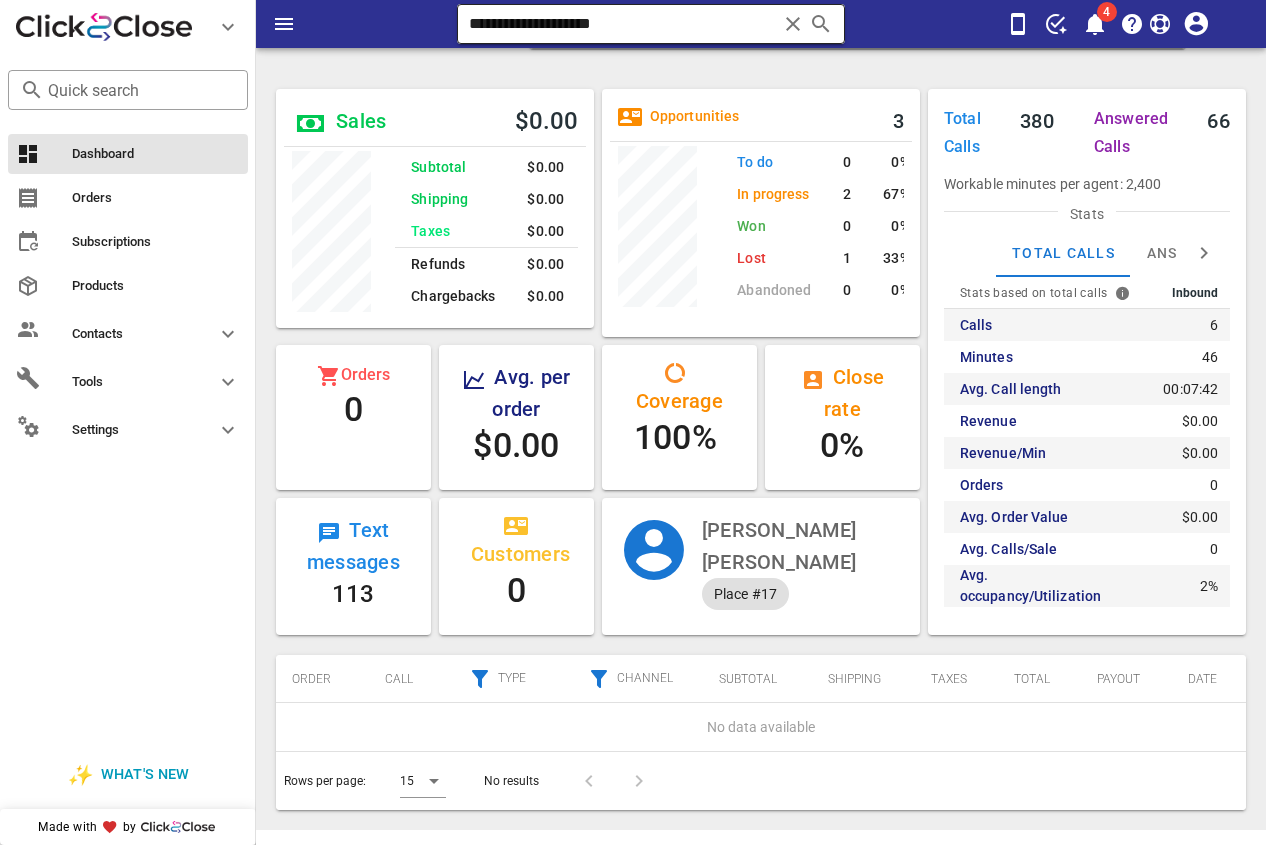 click on "**********" at bounding box center [623, 24] 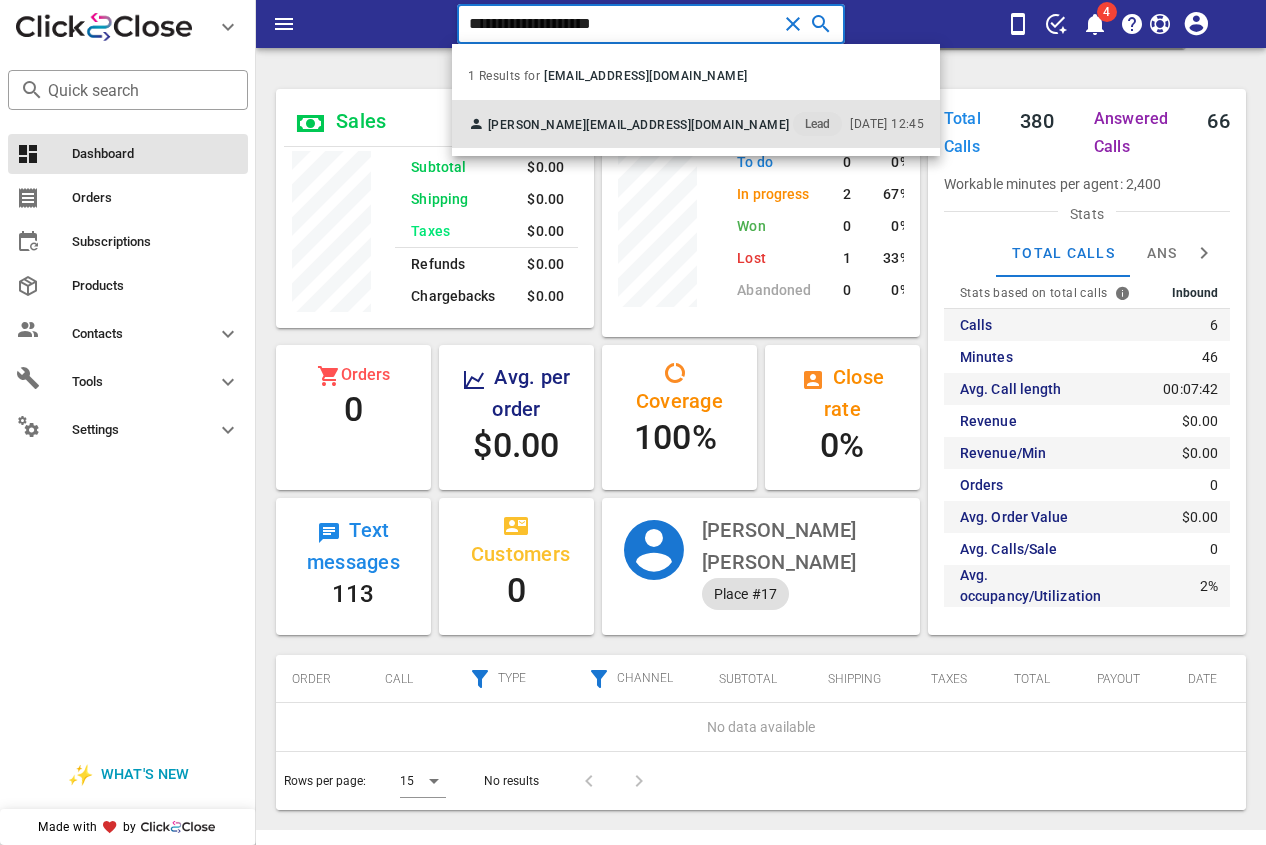 click on "[PERSON_NAME]   [EMAIL_ADDRESS][DOMAIN_NAME]   Lead" at bounding box center (655, 124) 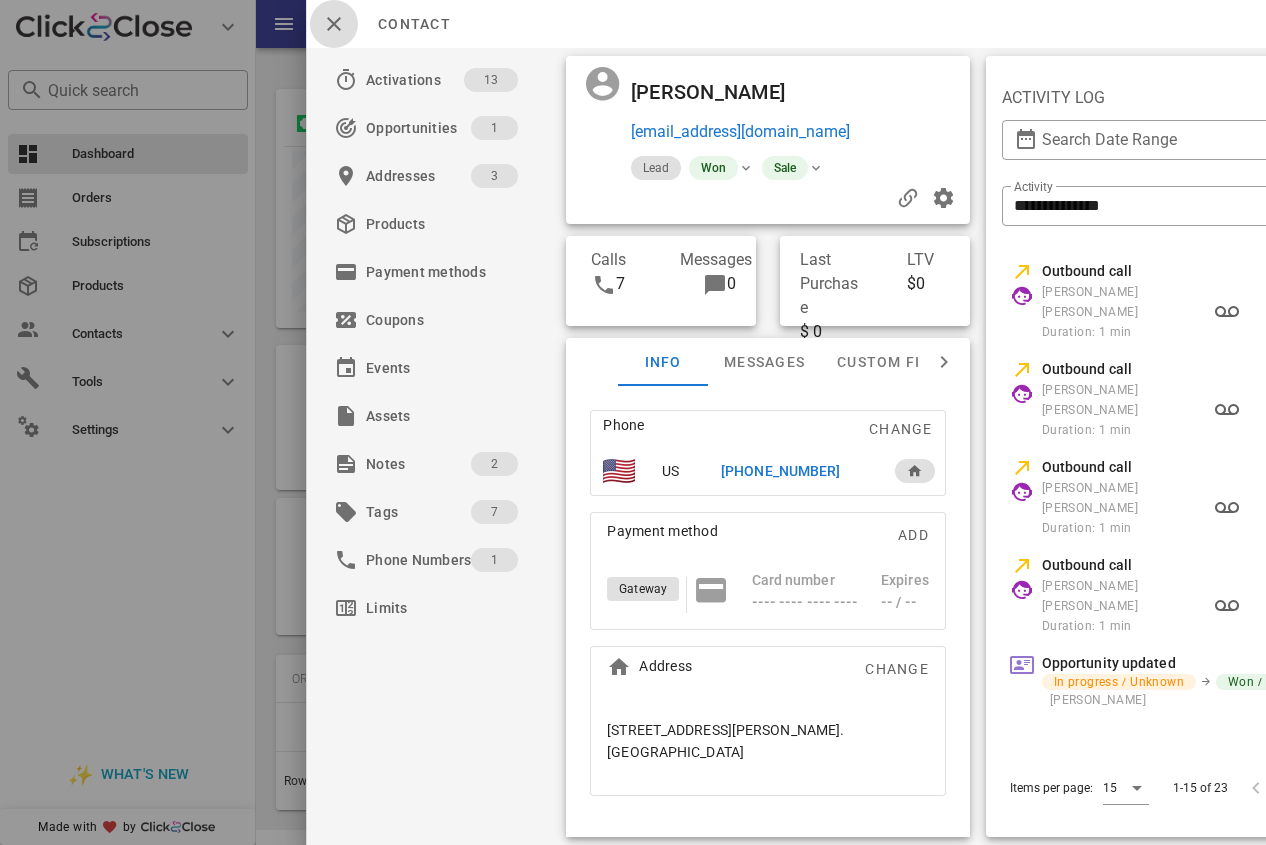 click at bounding box center [334, 24] 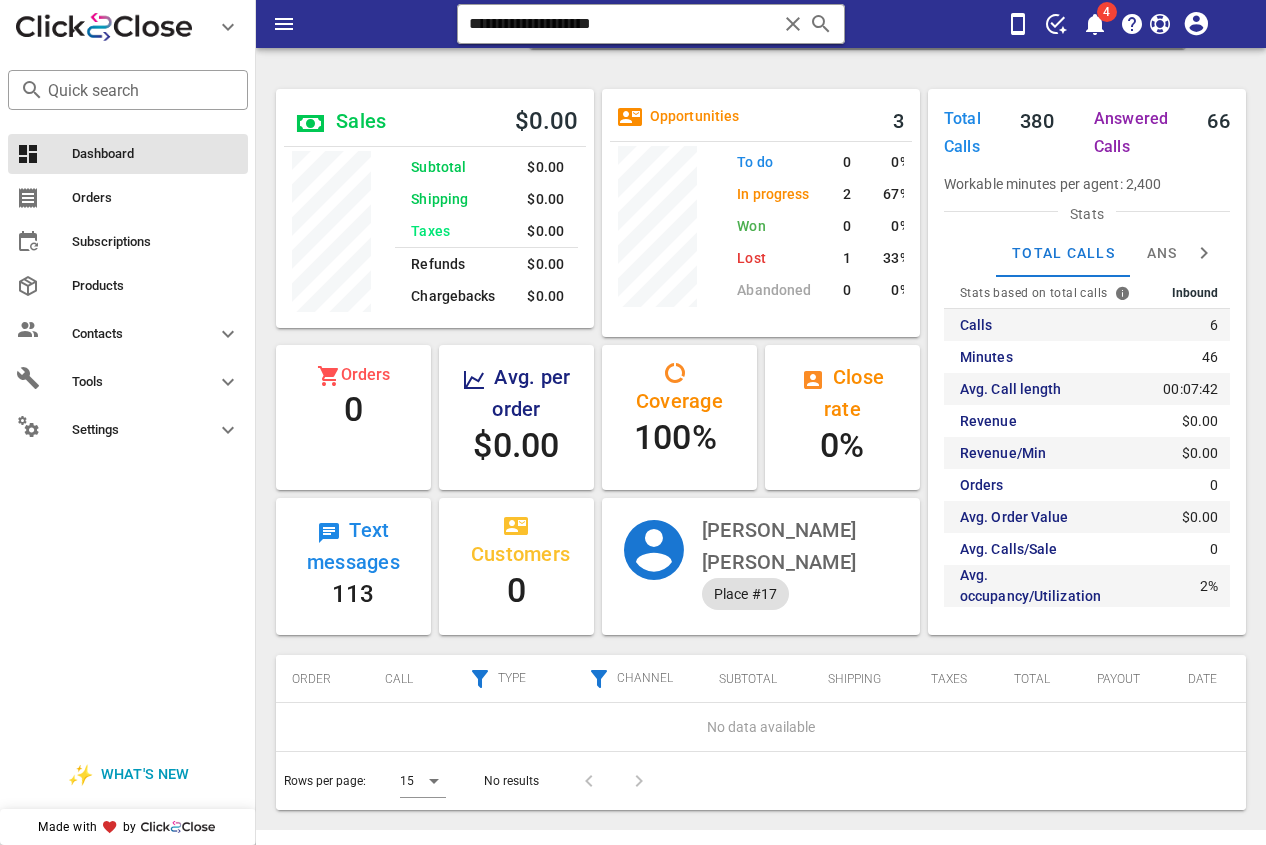 click on "Sales  $0.00   Subtotal   $0.00   Shipping   $0.00   Taxes   $0.00   Refunds   $0.00   Chargebacks   $0.00   Opportunities  3   To do  0 0%  In progress  2 67%  Won  0 0%  Lost  1 33%  Abandoned  0 0% Orders 0 Avg. per order $0.00 Coverage 100% Close rate 0% Text messages 113  Customers 0 [PERSON_NAME] [PERSON_NAME] Place #17" at bounding box center (598, 362) 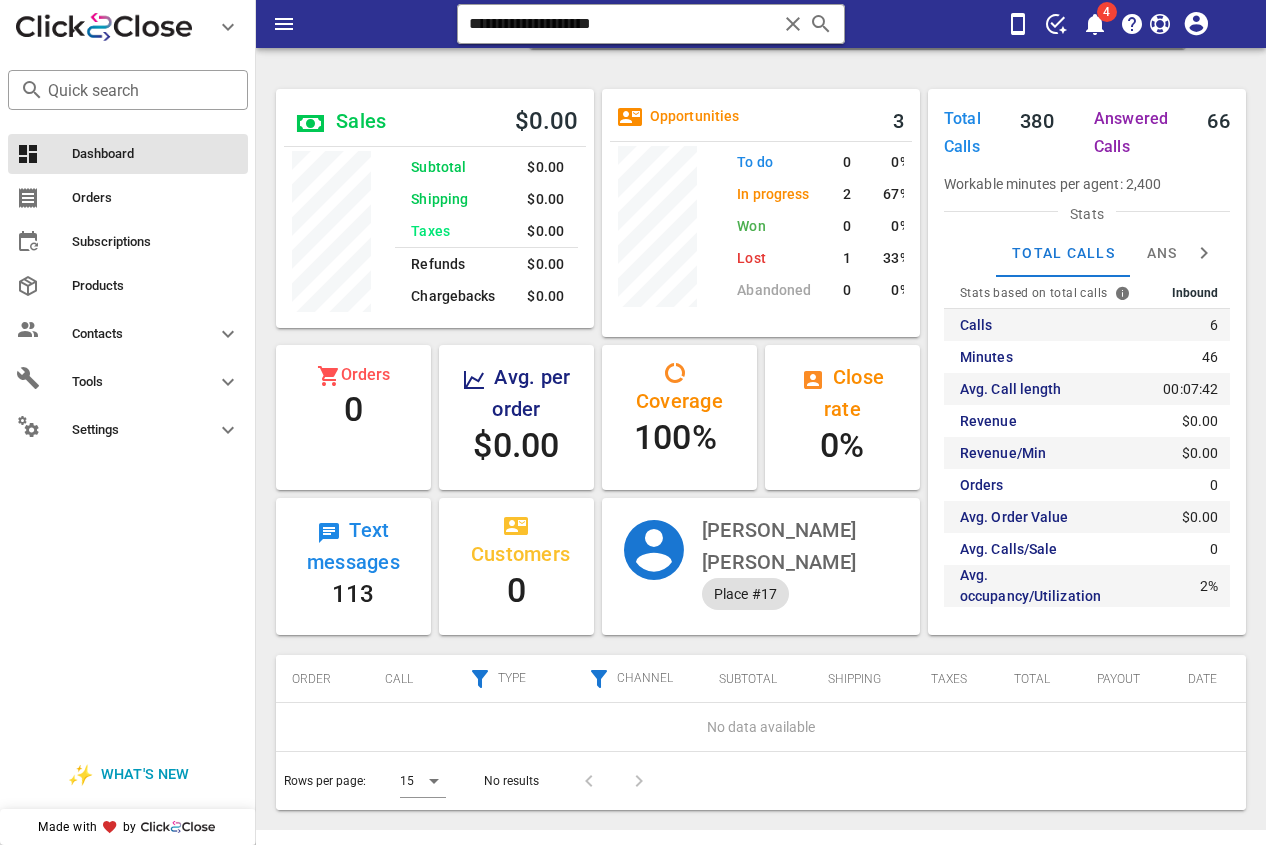 drag, startPoint x: 747, startPoint y: 7, endPoint x: 429, endPoint y: 55, distance: 321.60223 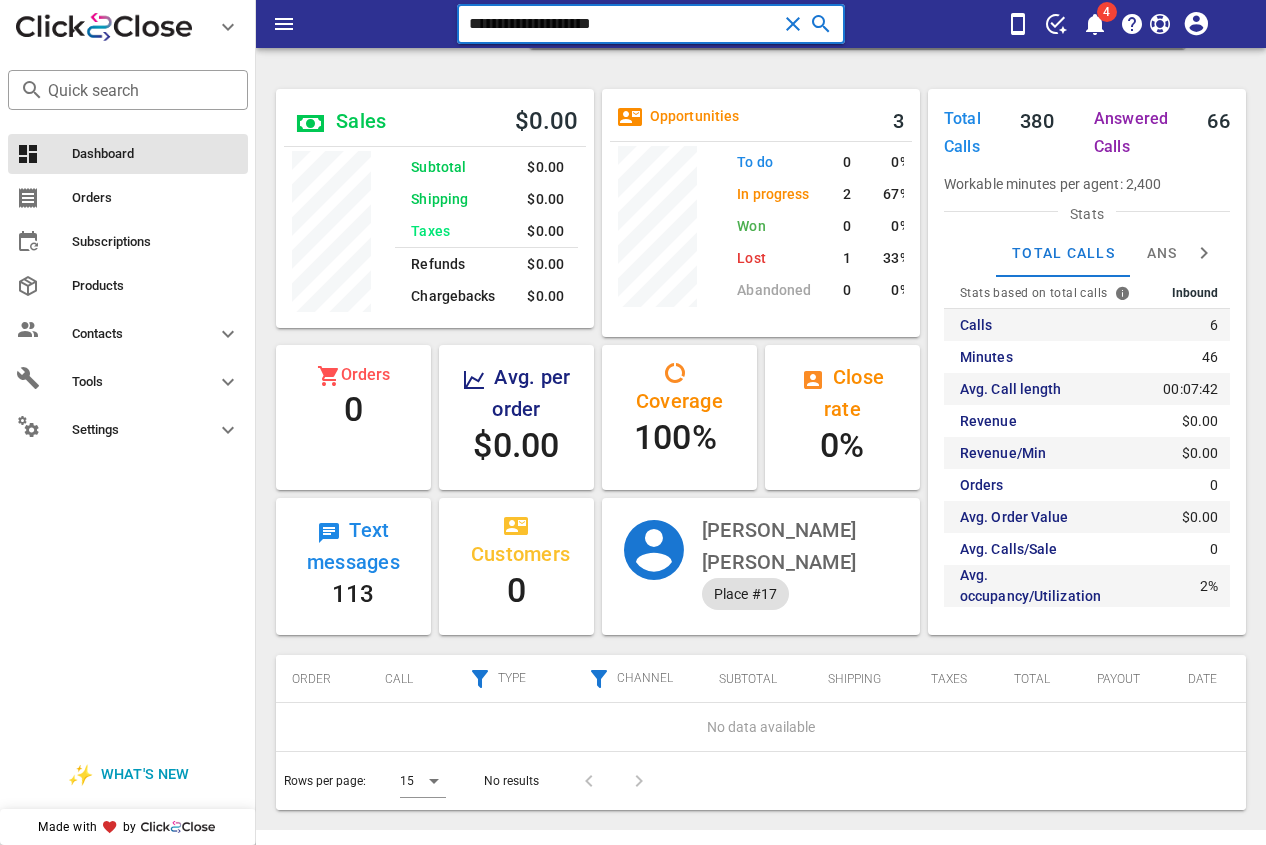 drag, startPoint x: 656, startPoint y: 25, endPoint x: 303, endPoint y: 42, distance: 353.40912 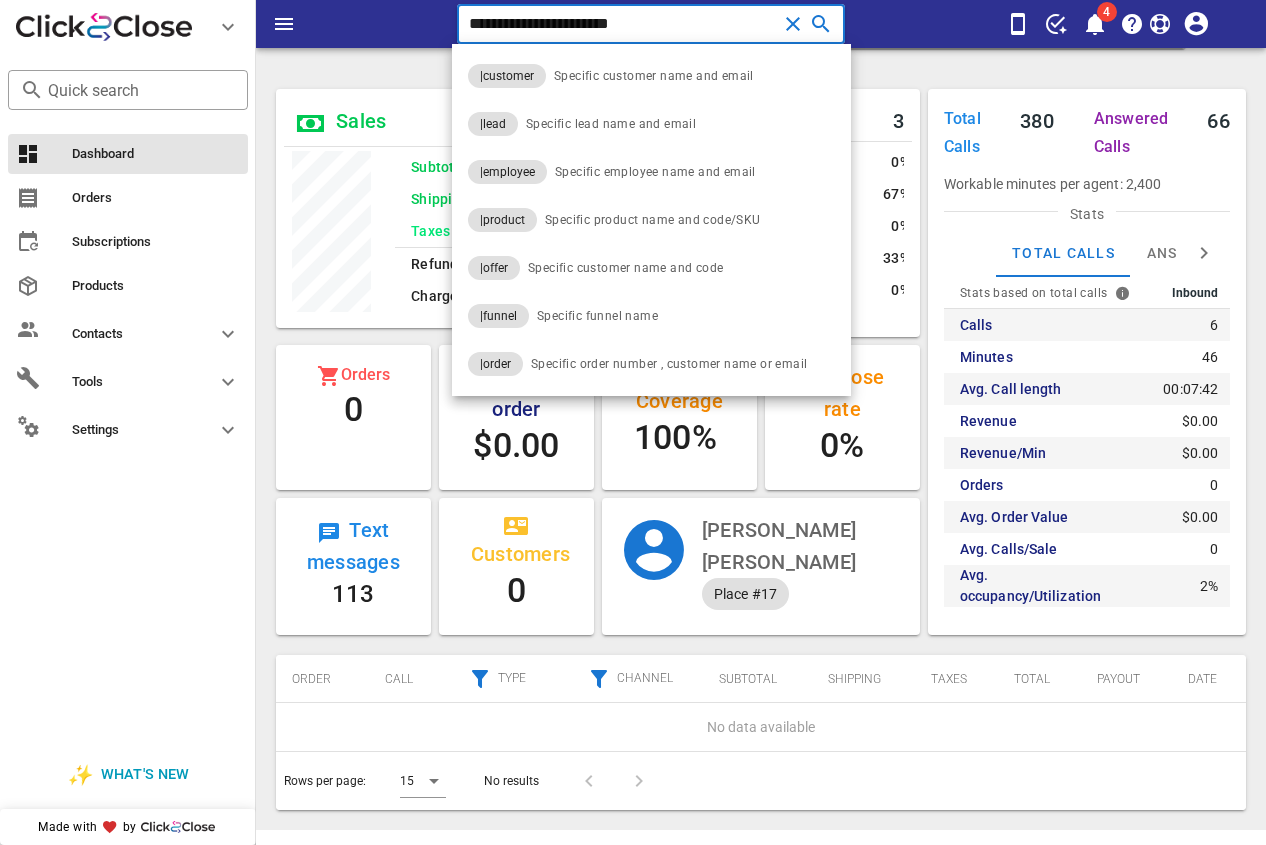type on "**********" 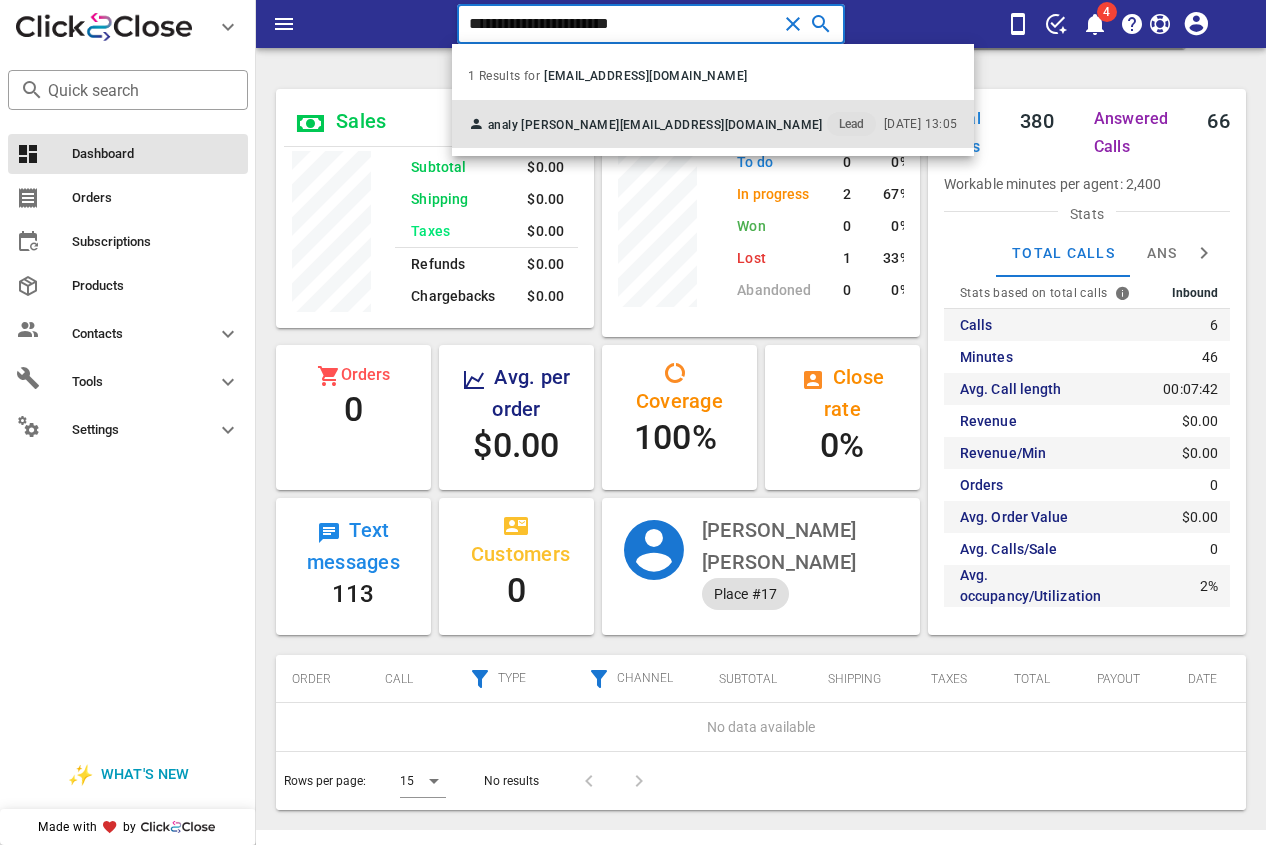click on "[EMAIL_ADDRESS][DOMAIN_NAME]" at bounding box center (721, 125) 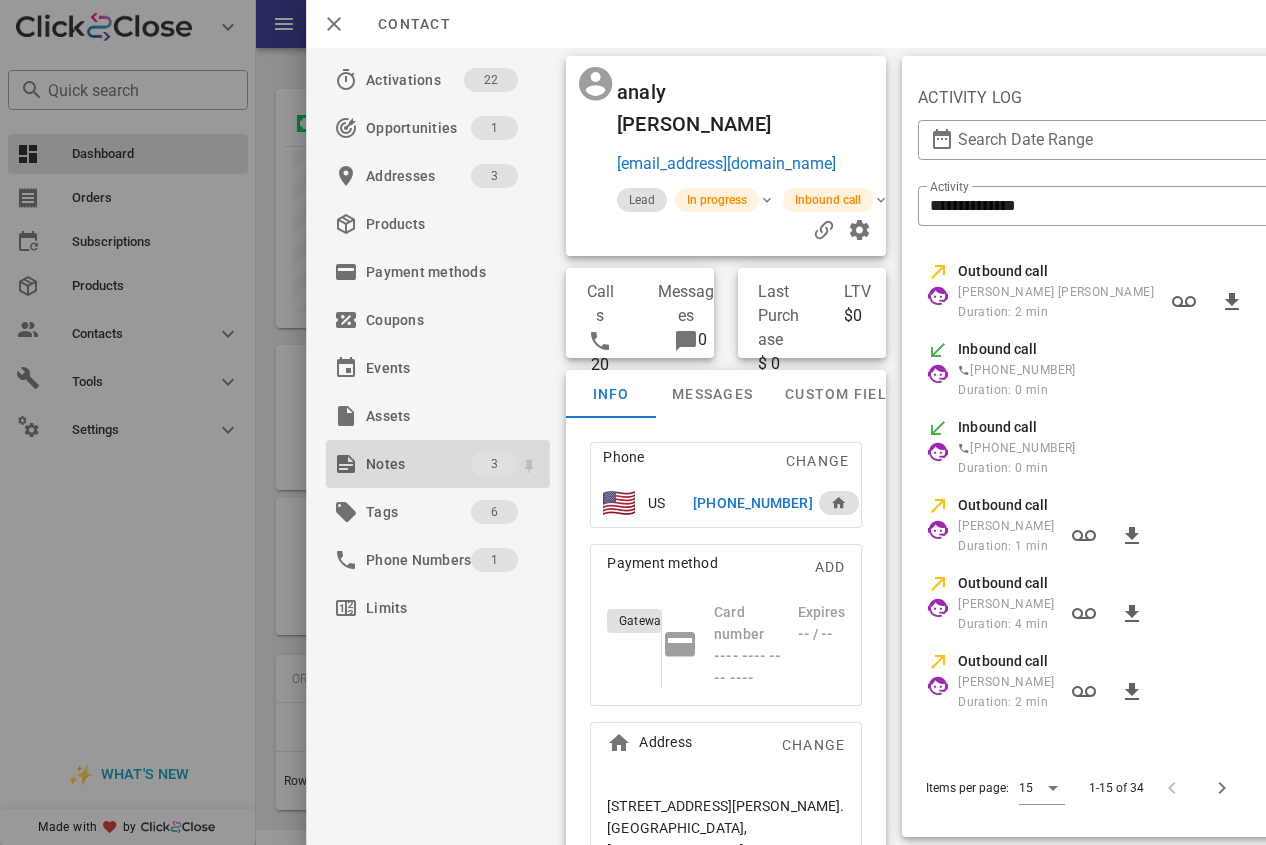 click on "Notes" at bounding box center [418, 464] 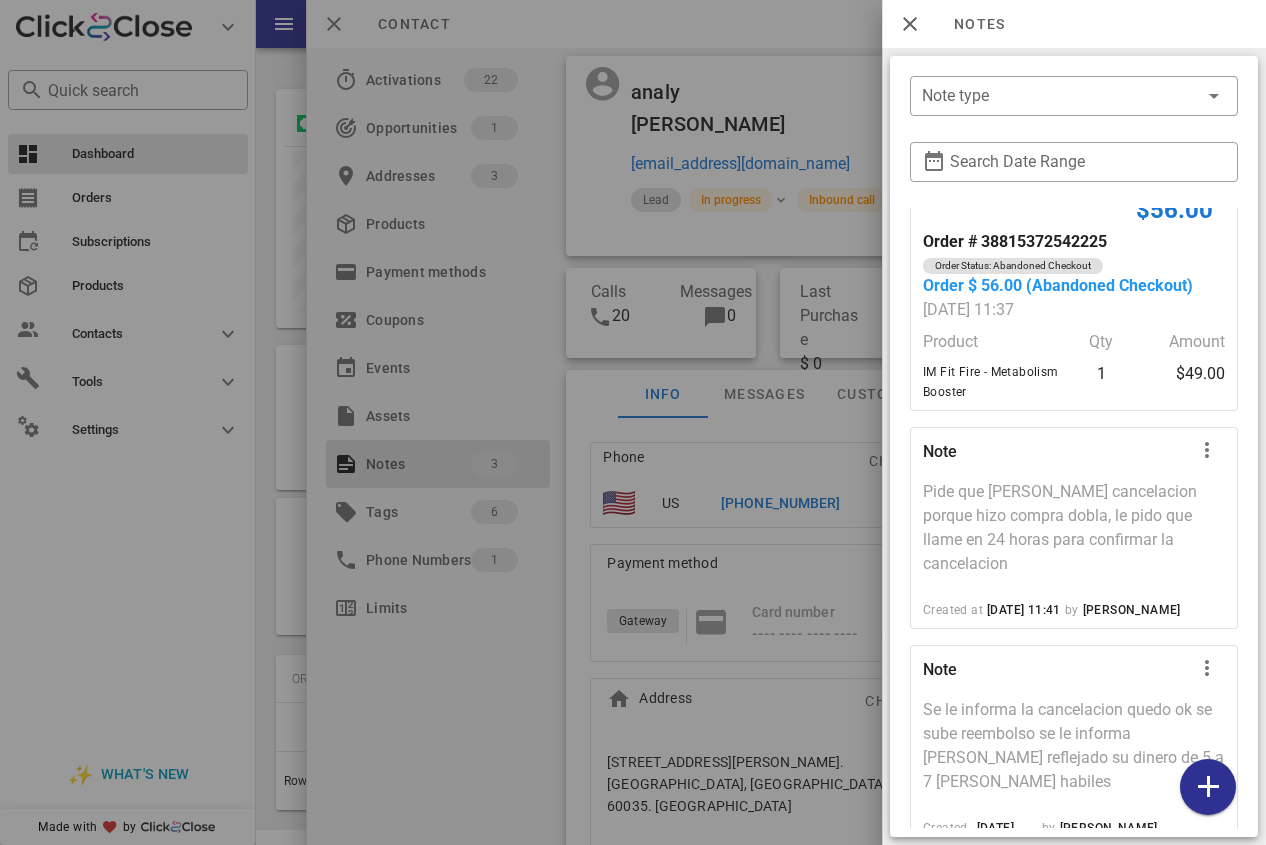 scroll, scrollTop: 54, scrollLeft: 0, axis: vertical 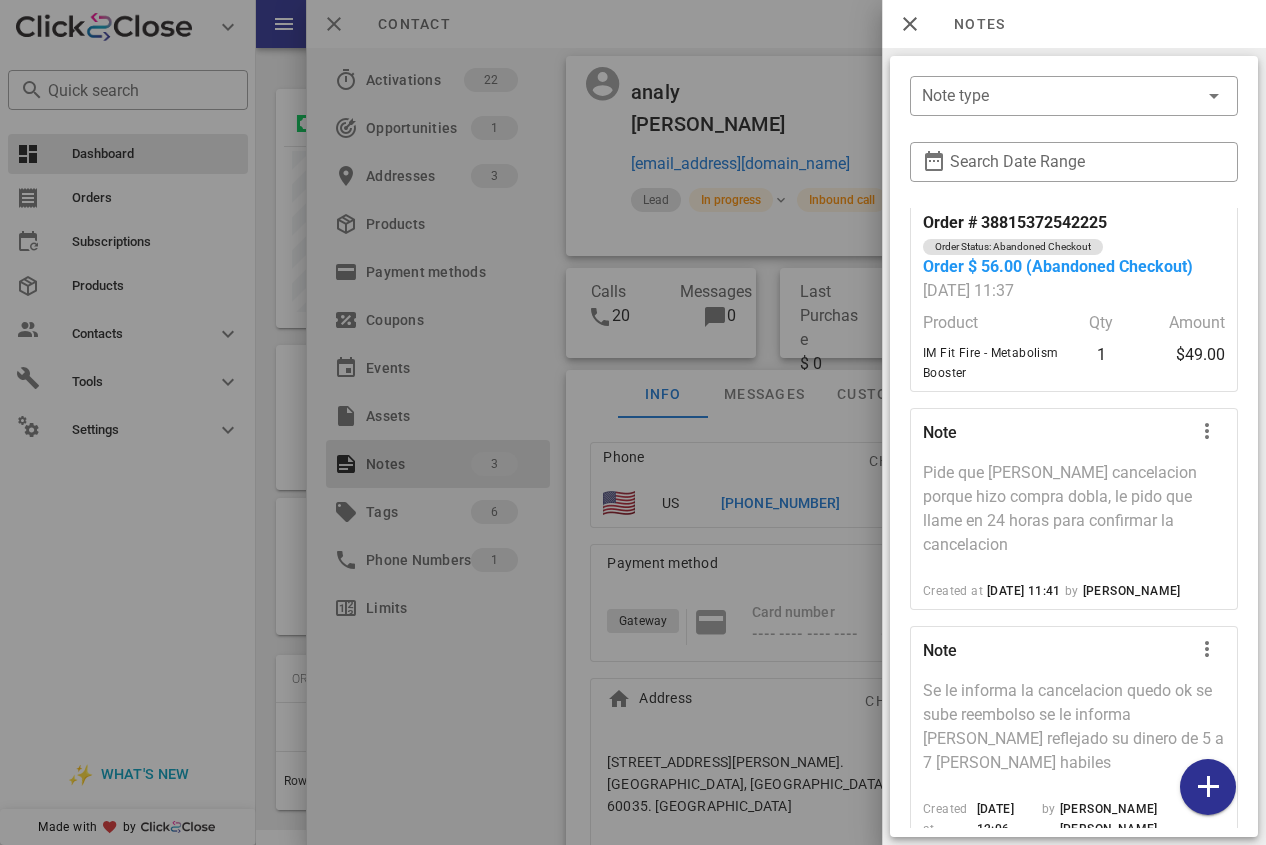 click at bounding box center [633, 422] 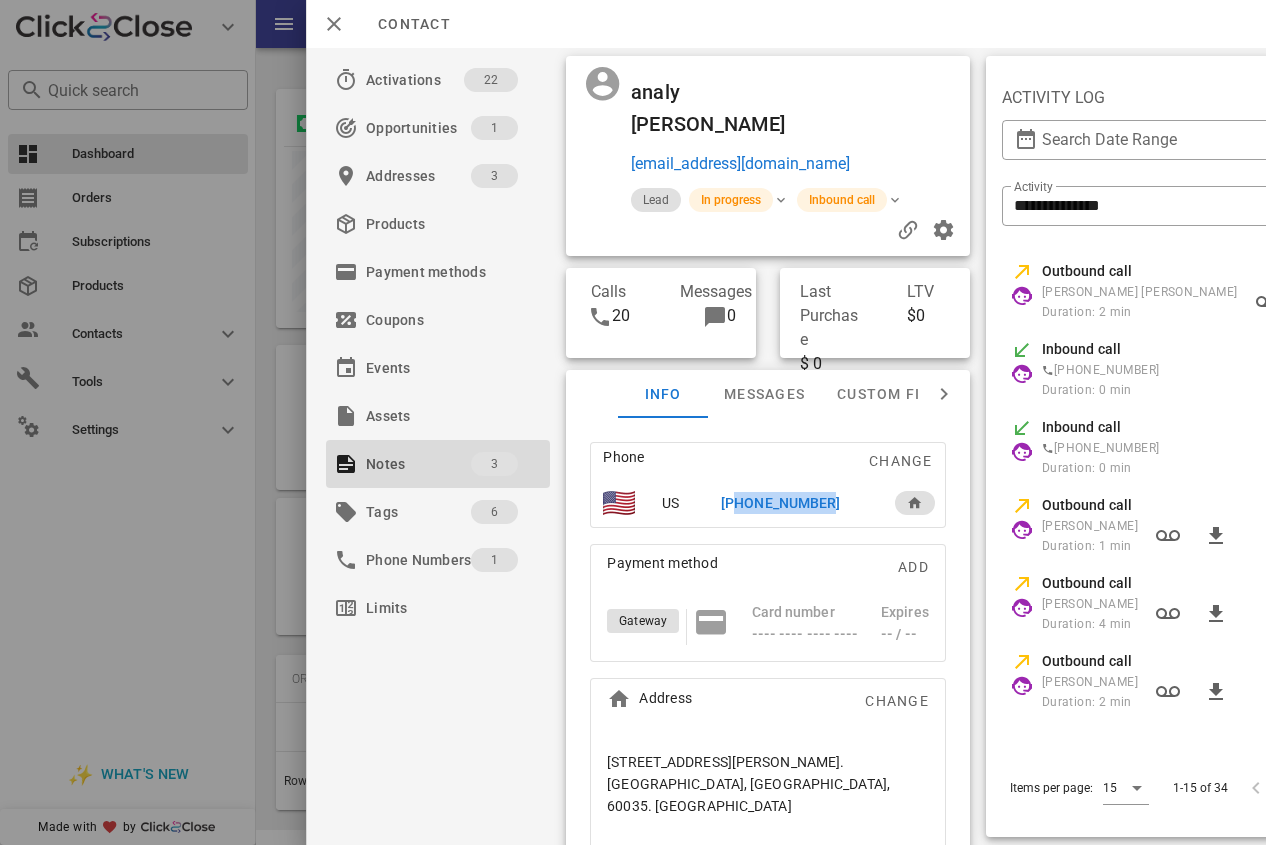 drag, startPoint x: 728, startPoint y: 470, endPoint x: 834, endPoint y: 469, distance: 106.004715 